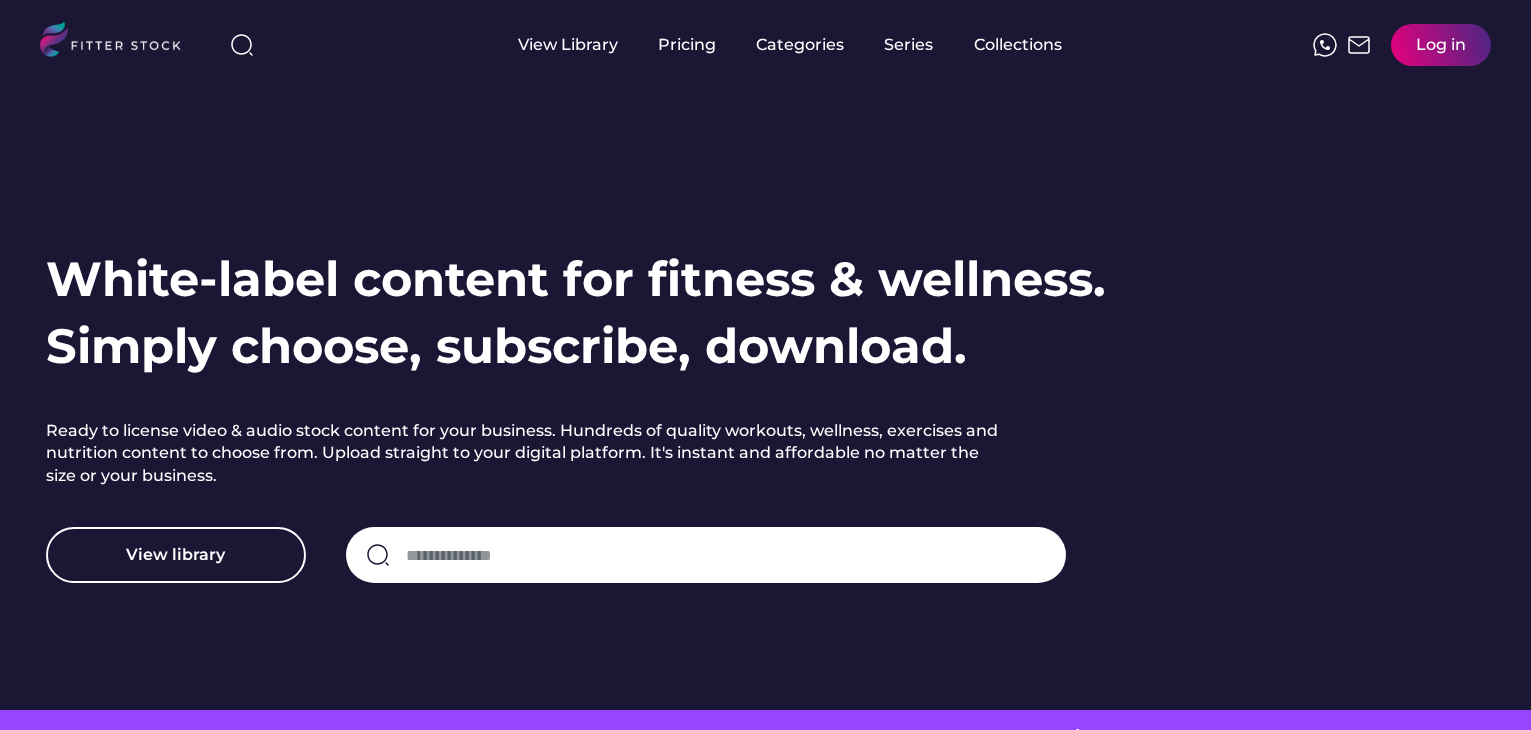 scroll, scrollTop: 0, scrollLeft: 0, axis: both 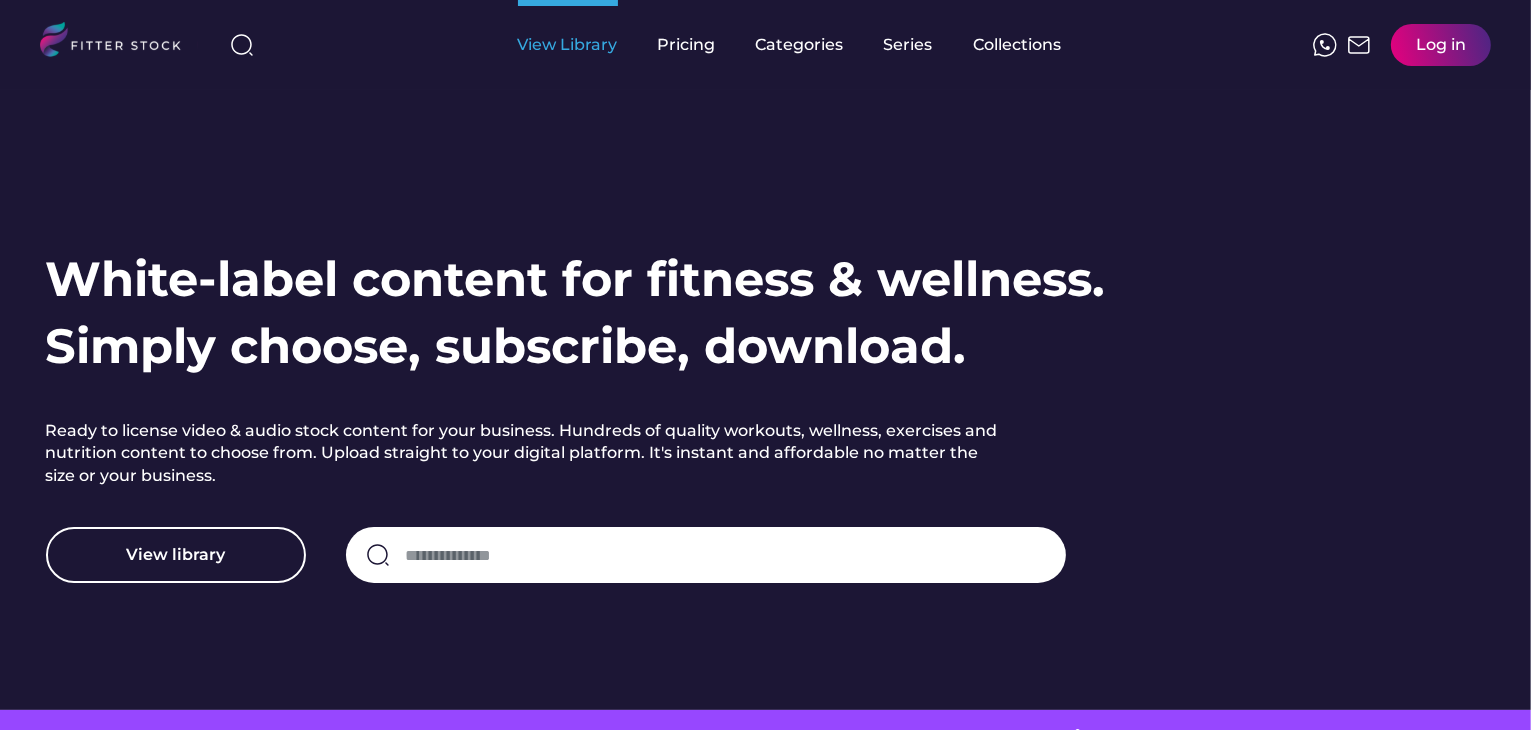 click on "View Library" at bounding box center [568, 45] 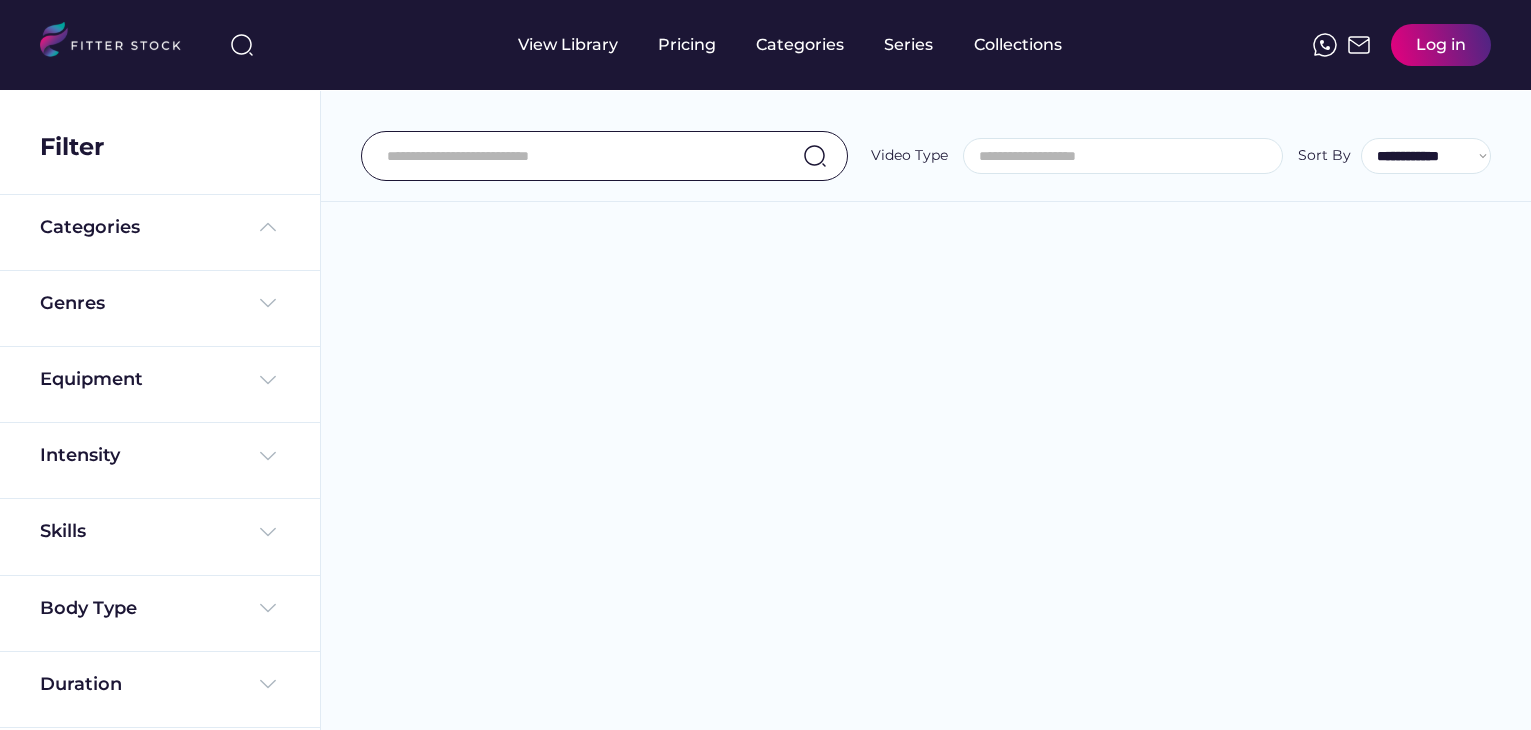 select 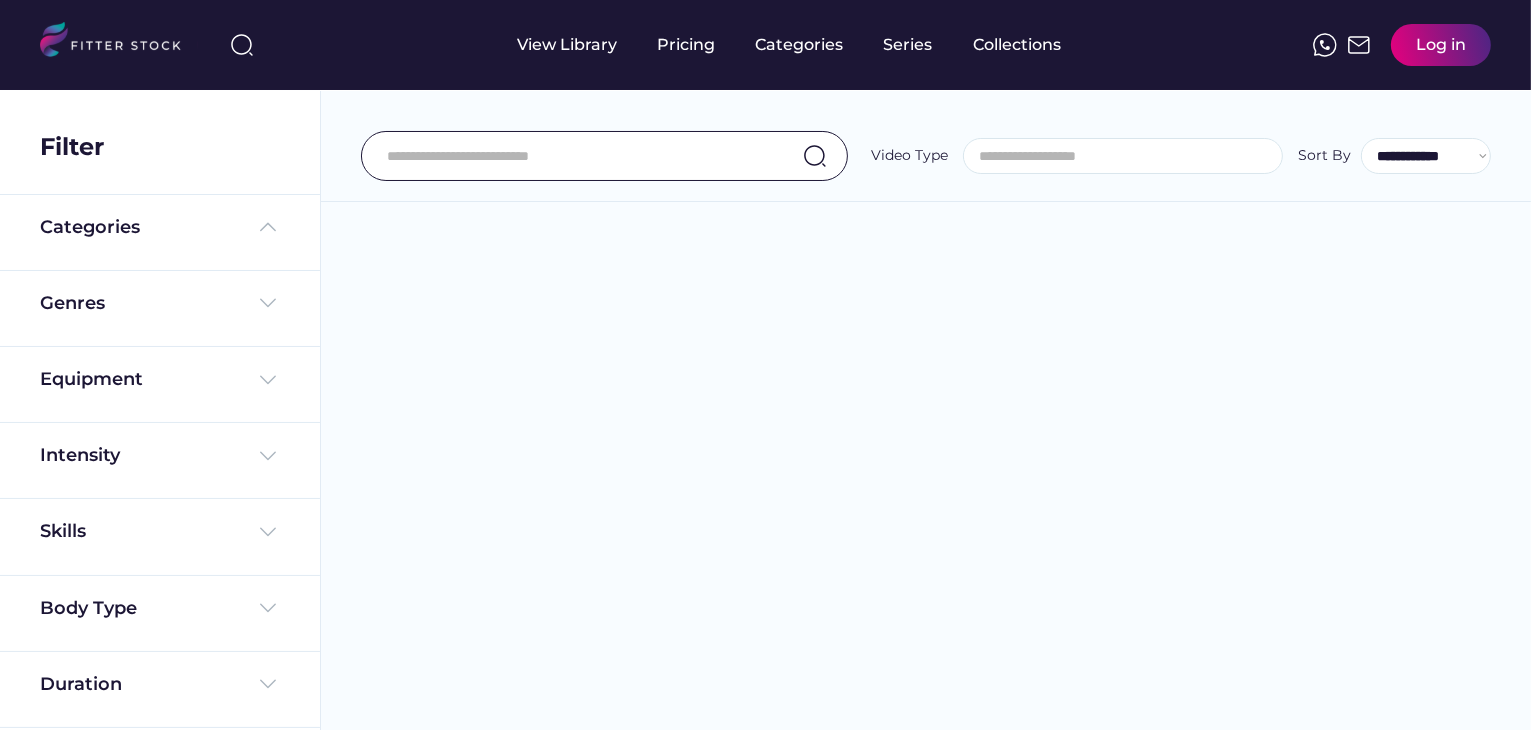 scroll, scrollTop: 0, scrollLeft: 0, axis: both 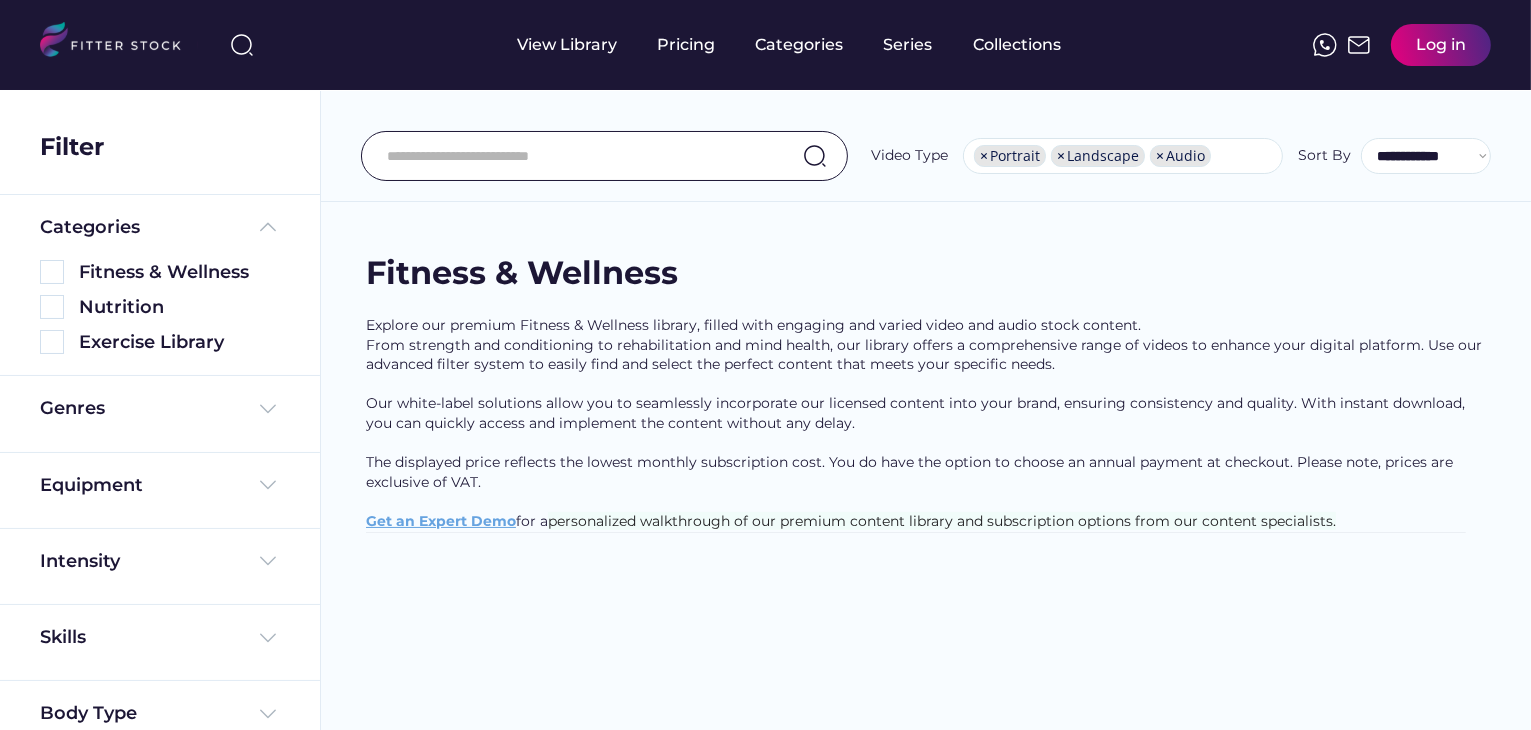 select on "**********" 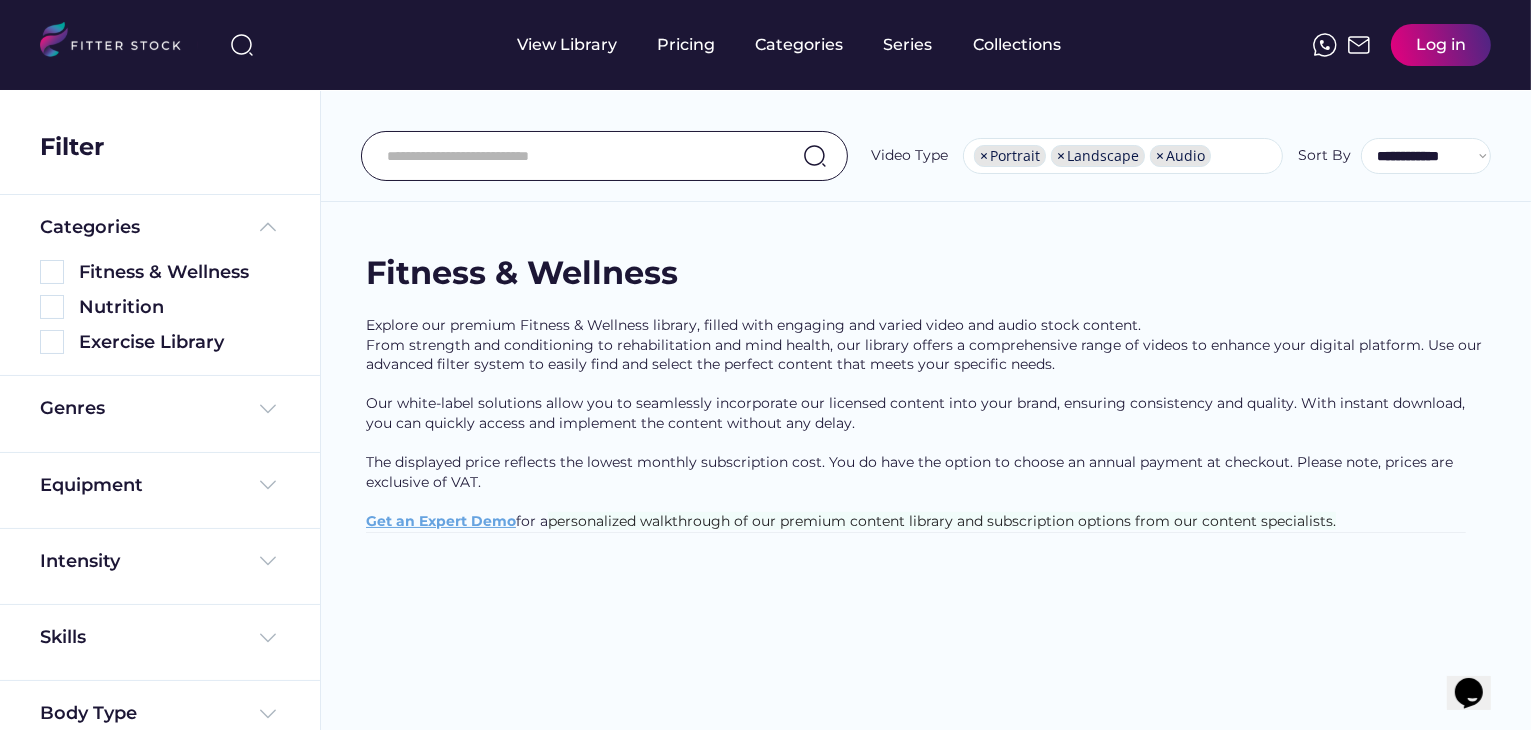 scroll, scrollTop: 0, scrollLeft: 0, axis: both 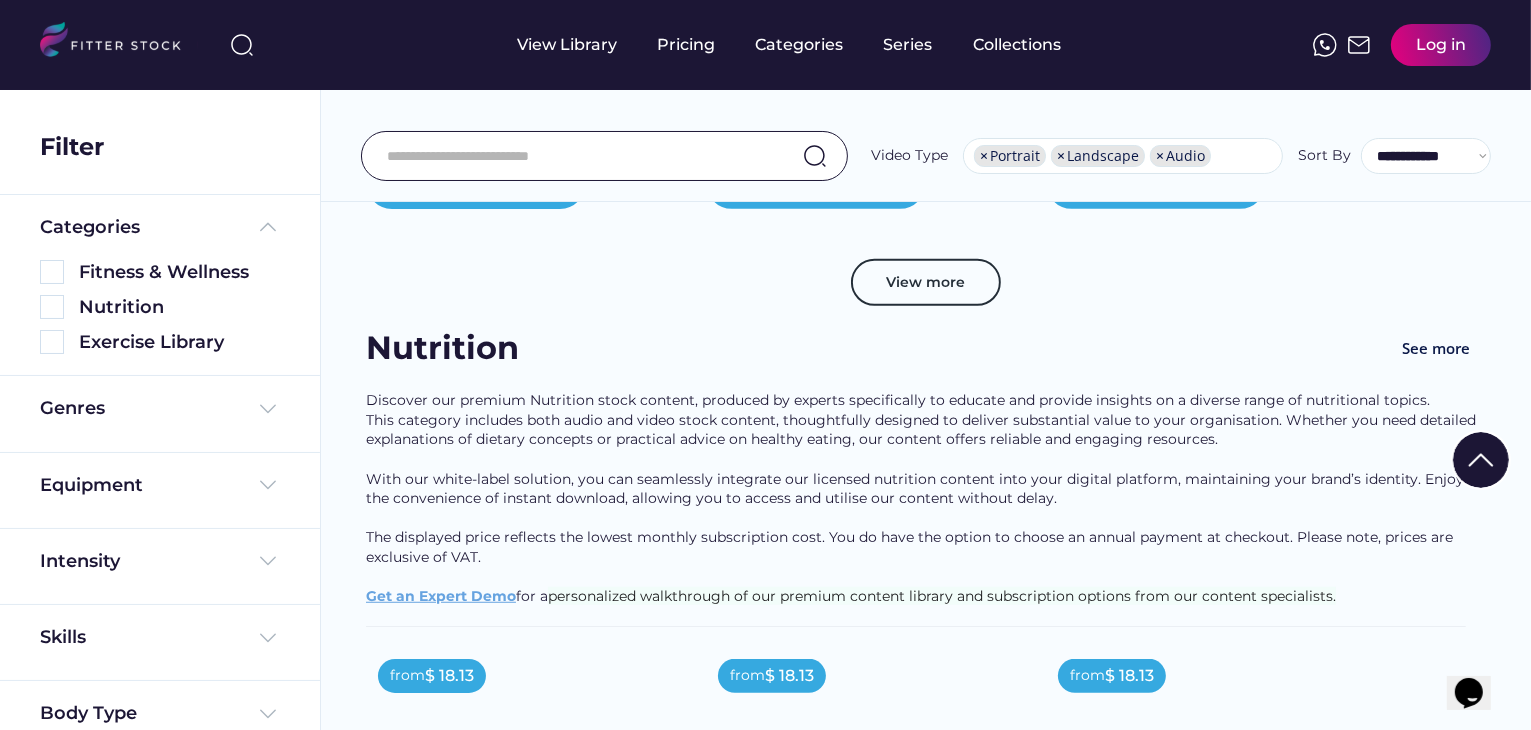 click on "View more" at bounding box center [926, 283] 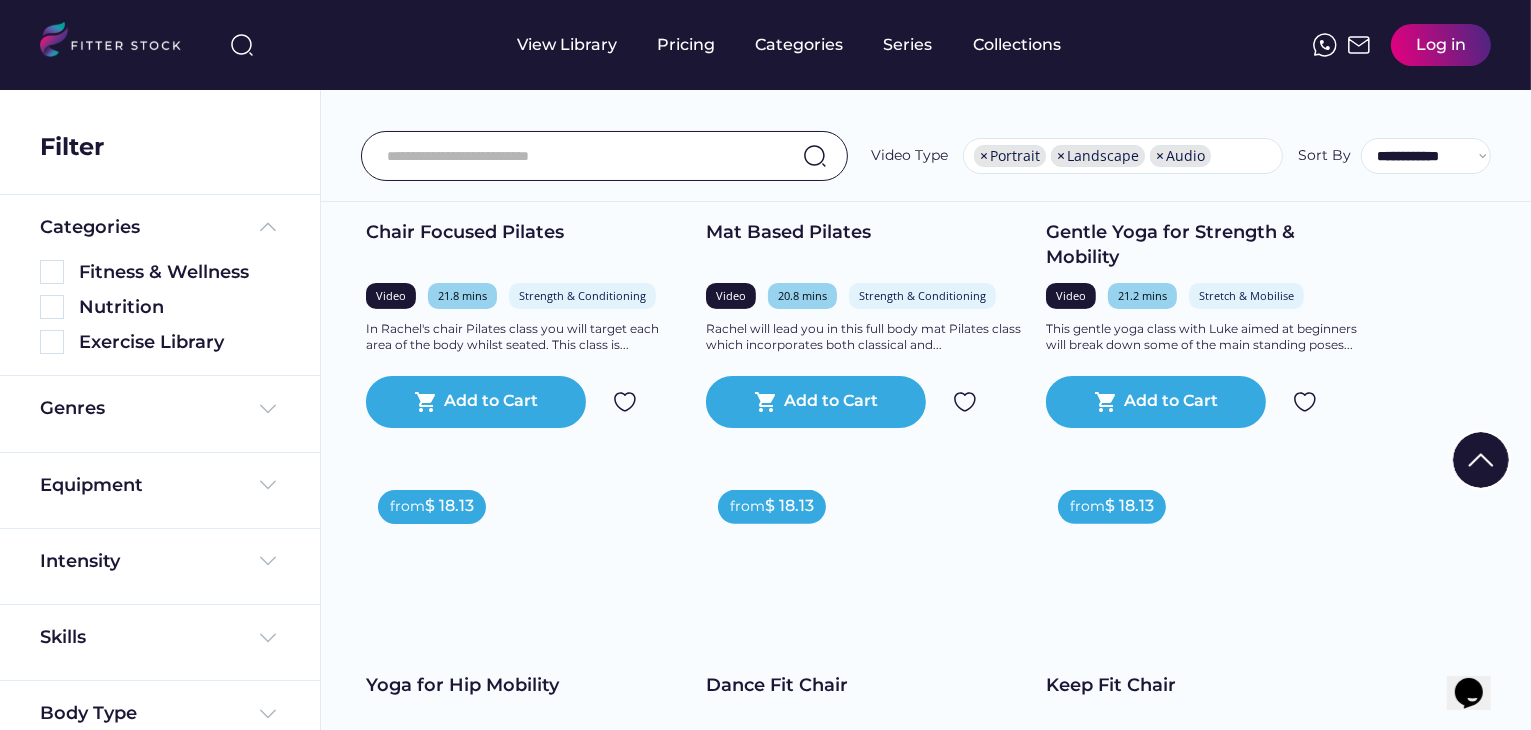 scroll, scrollTop: 300, scrollLeft: 0, axis: vertical 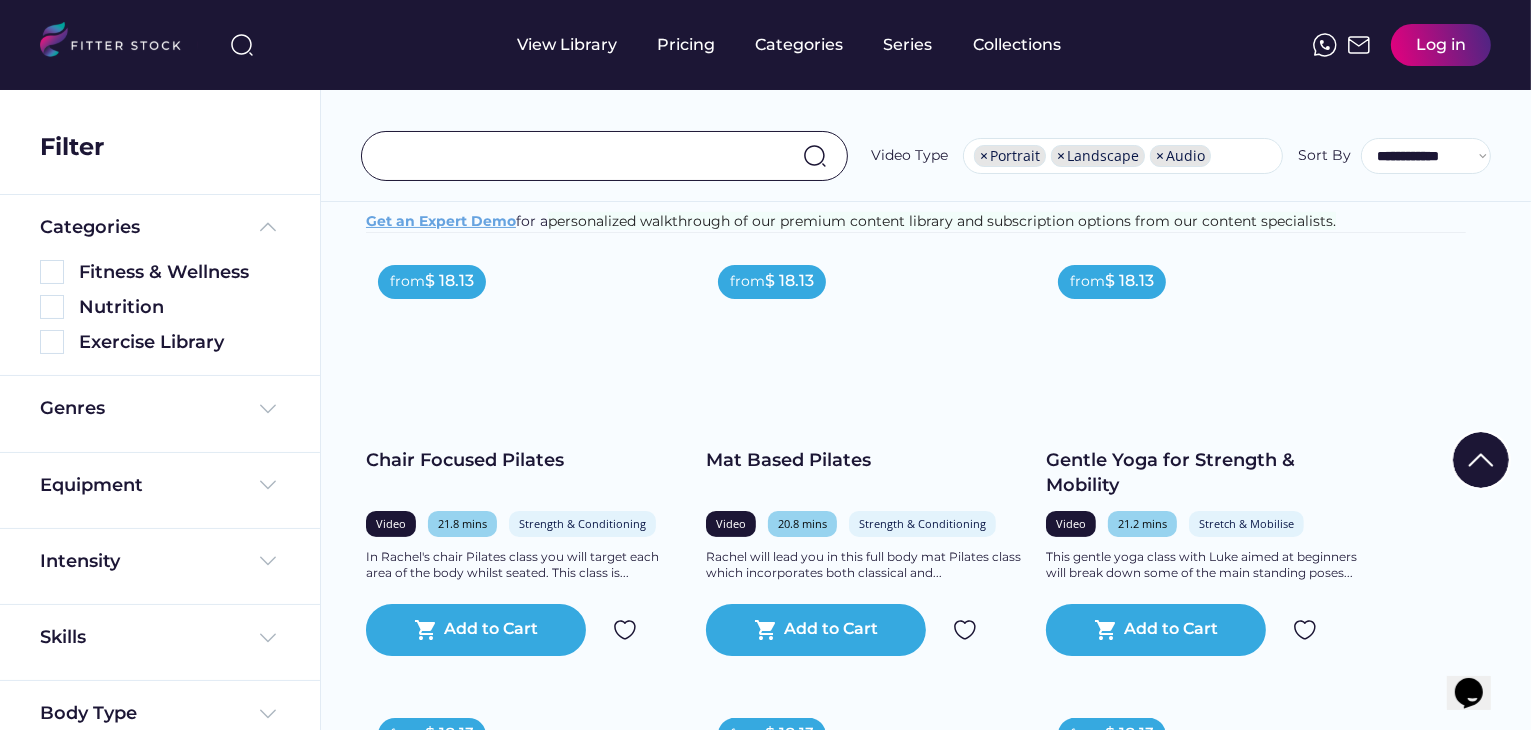 click at bounding box center [587, 156] 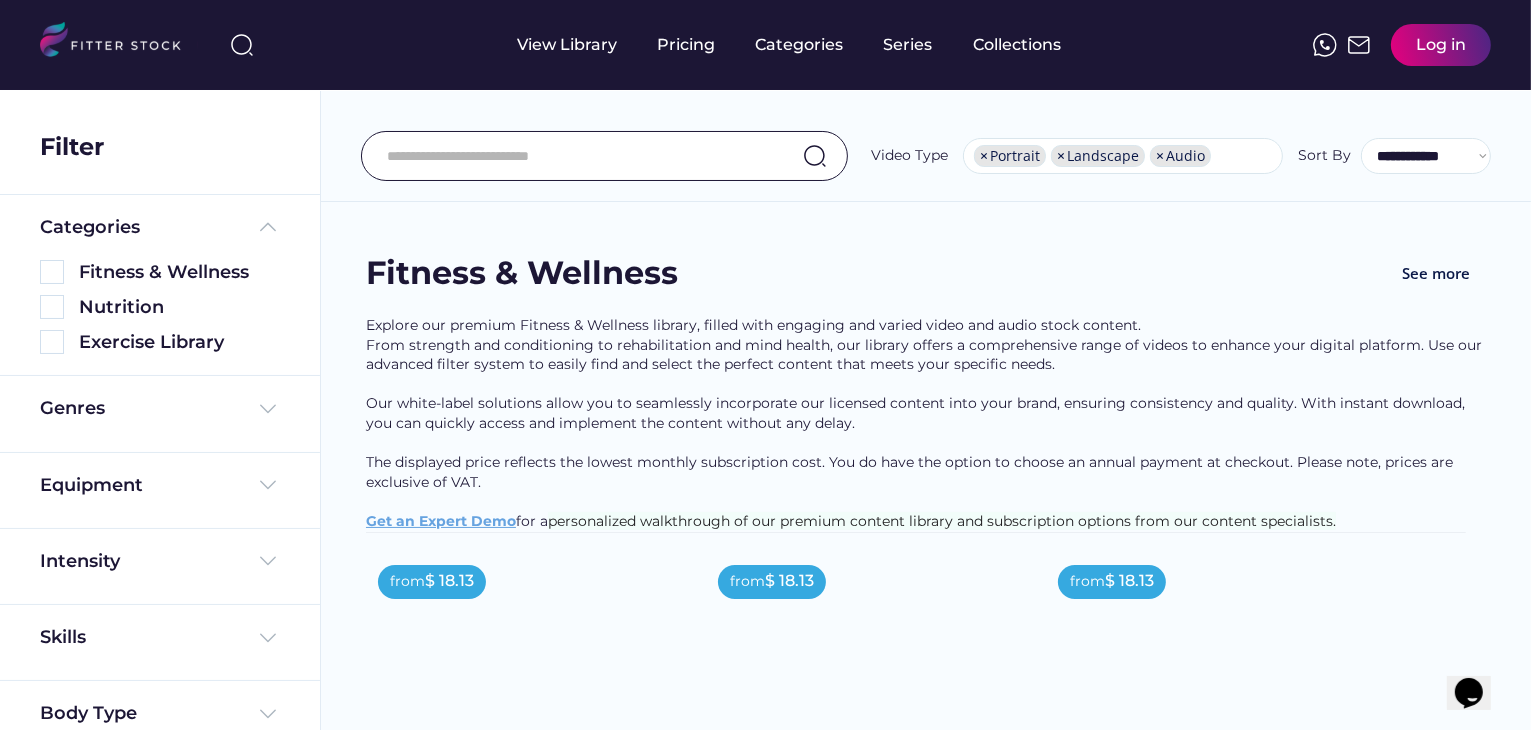 click 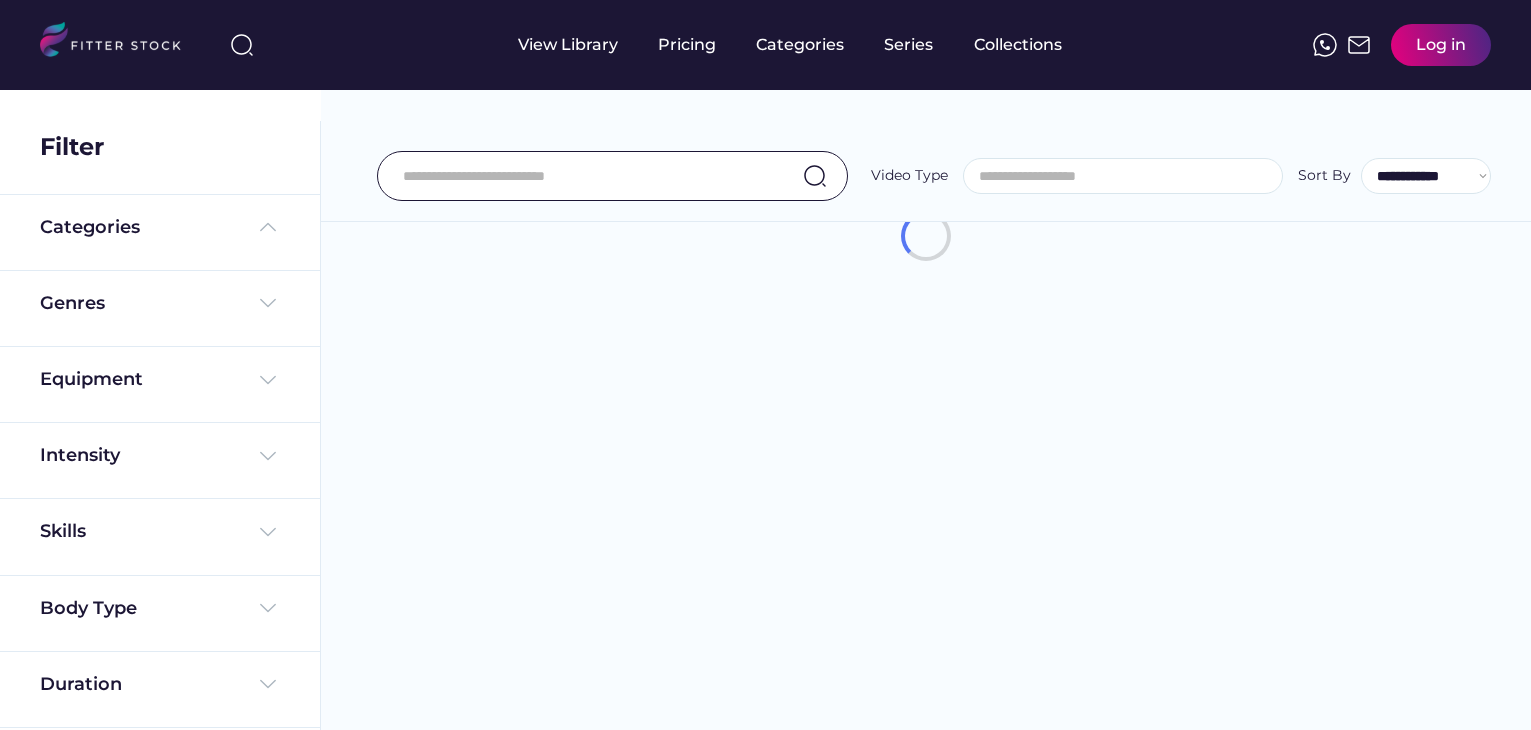 select 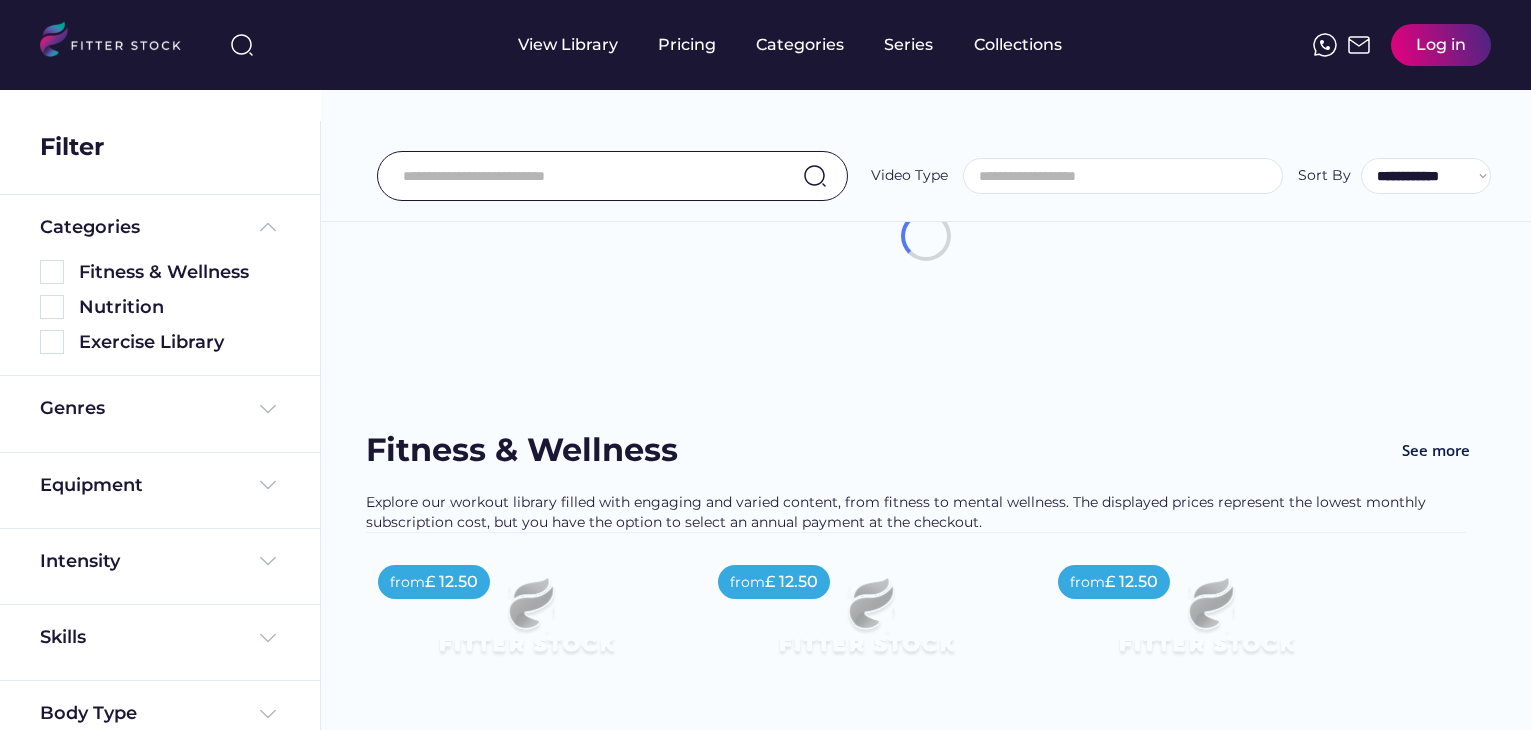 scroll, scrollTop: 0, scrollLeft: 0, axis: both 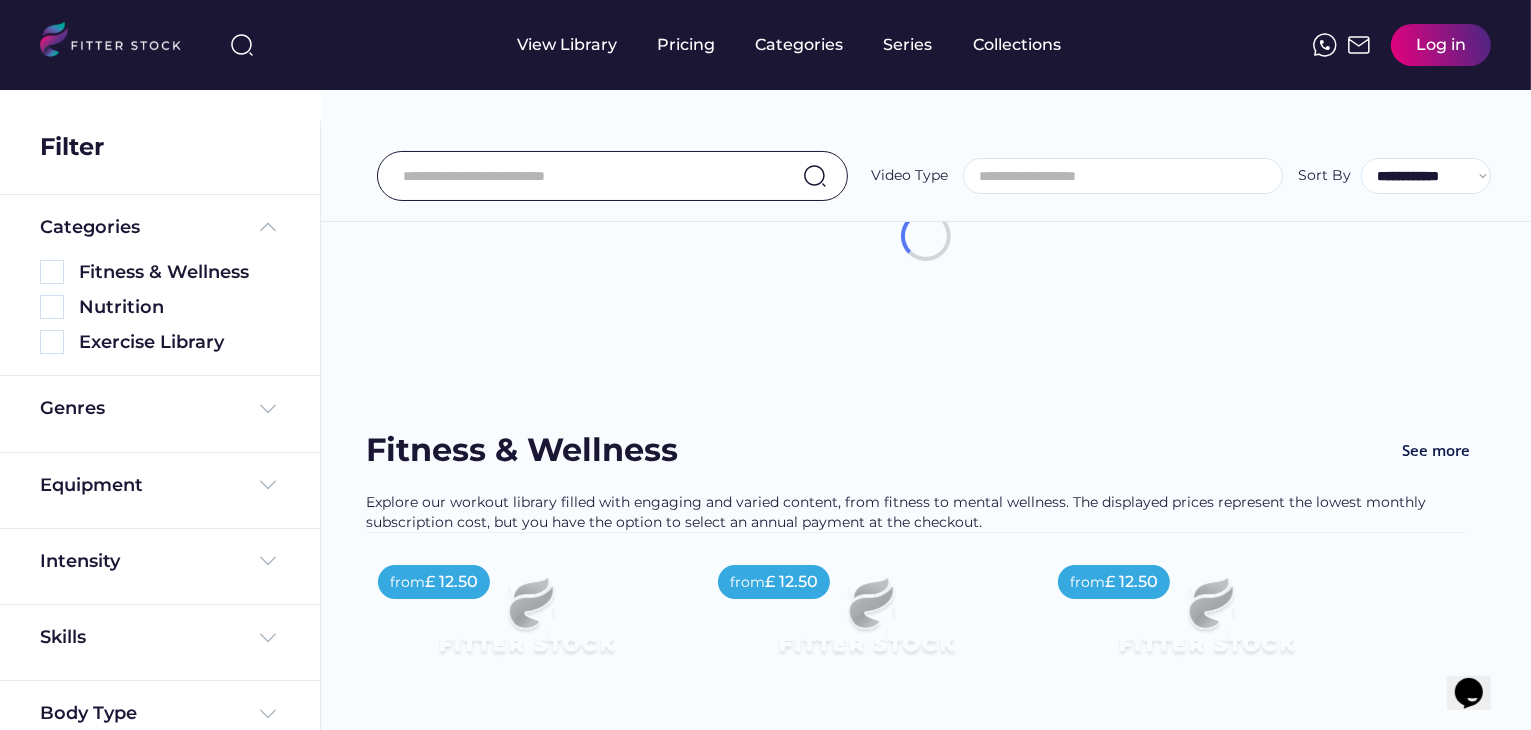 select on "**********" 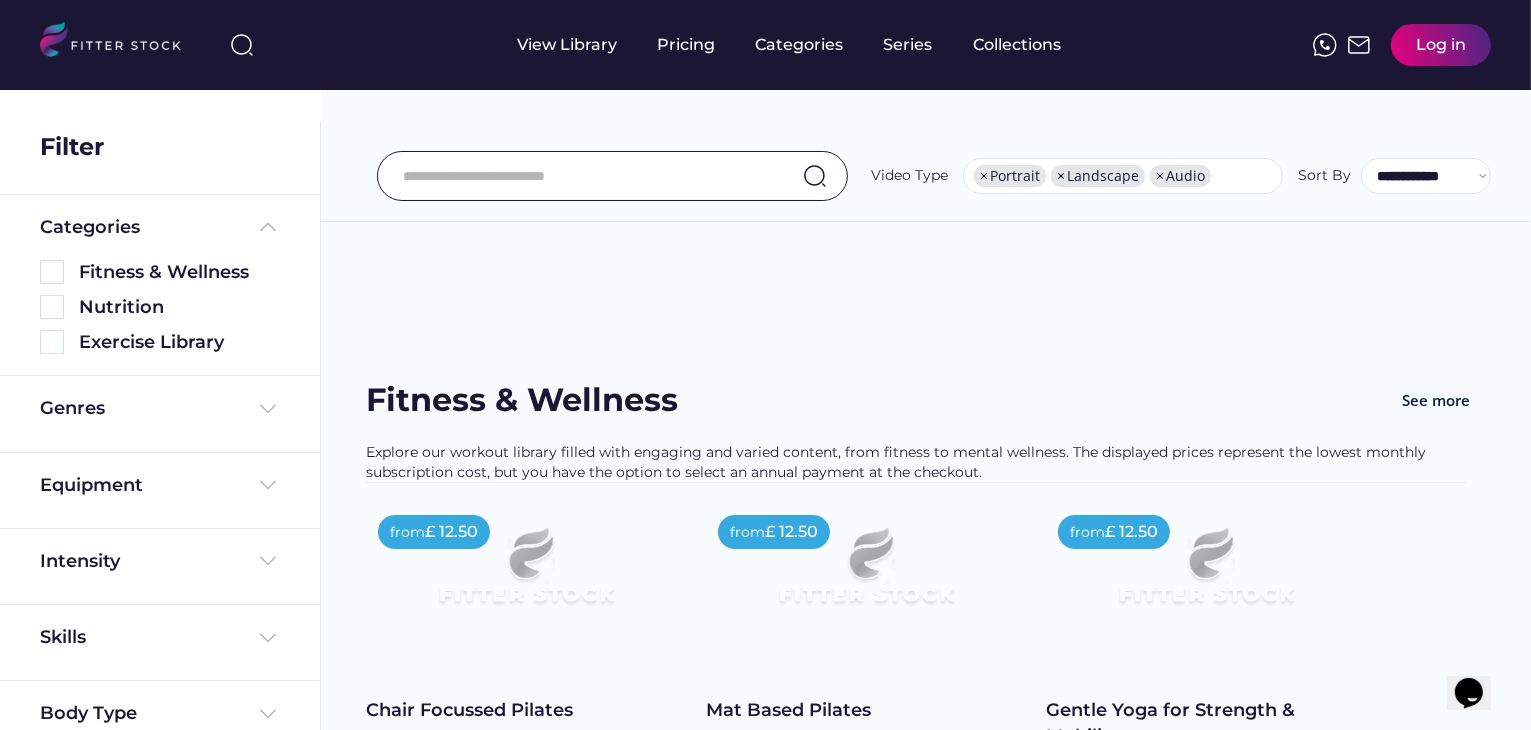 scroll, scrollTop: 34, scrollLeft: 0, axis: vertical 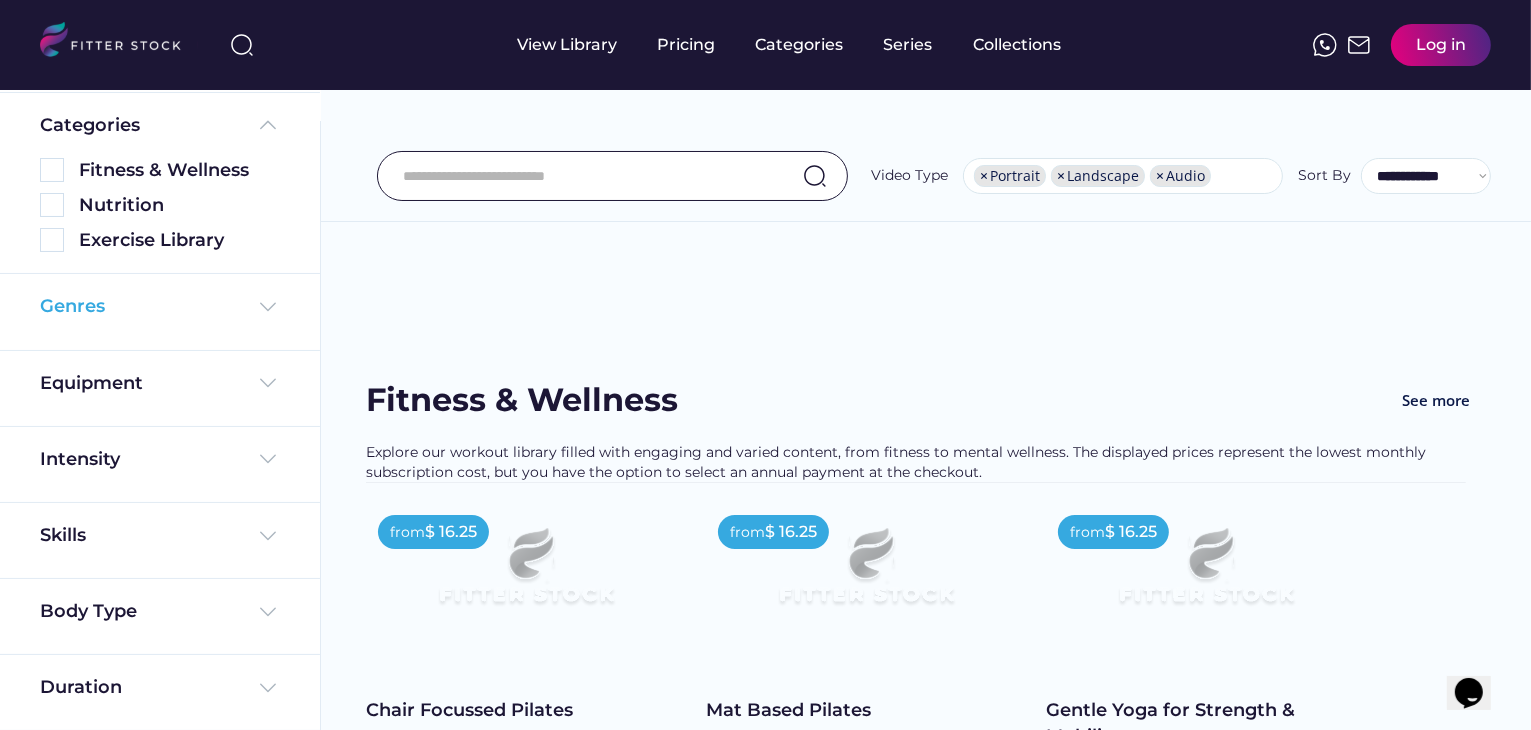 click at bounding box center [268, 307] 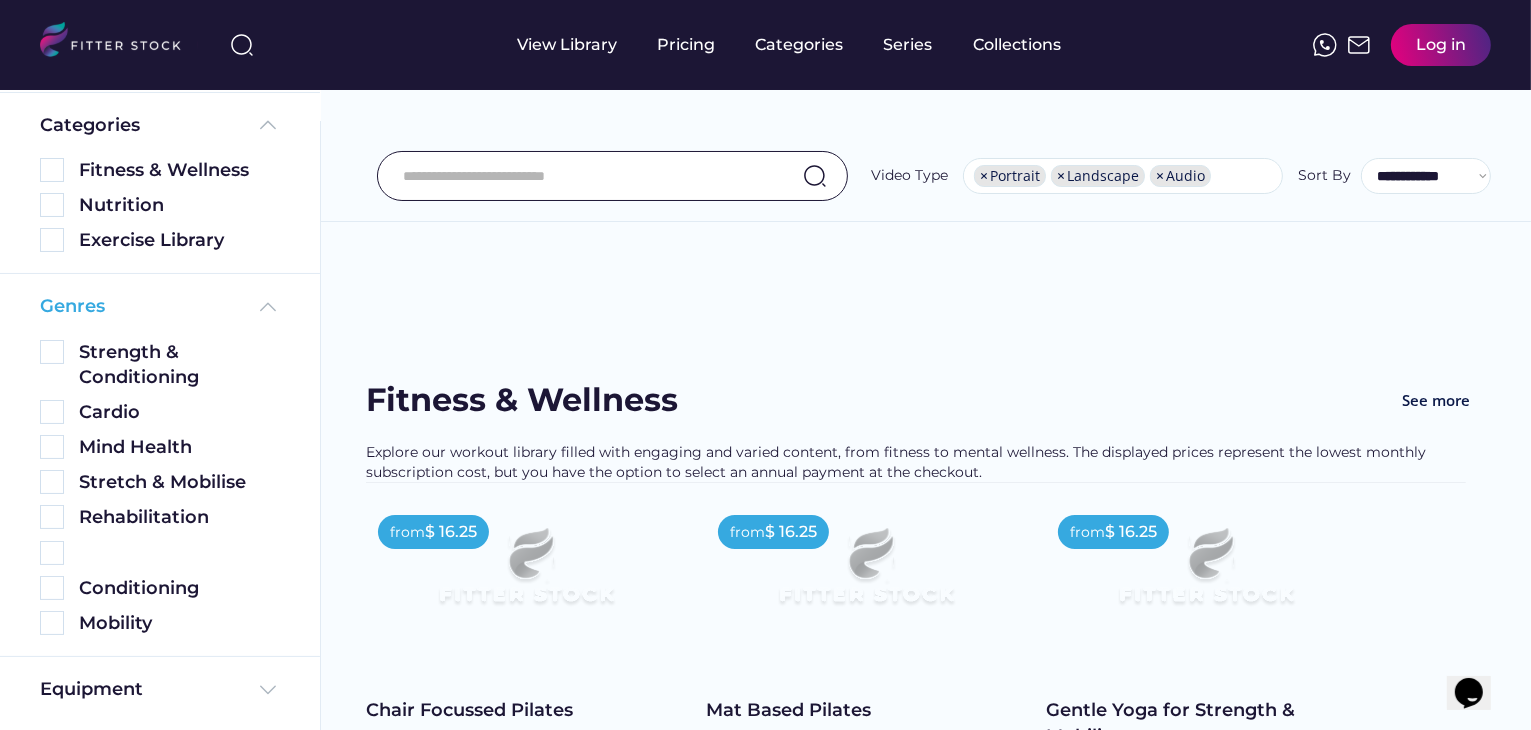 click at bounding box center (268, 307) 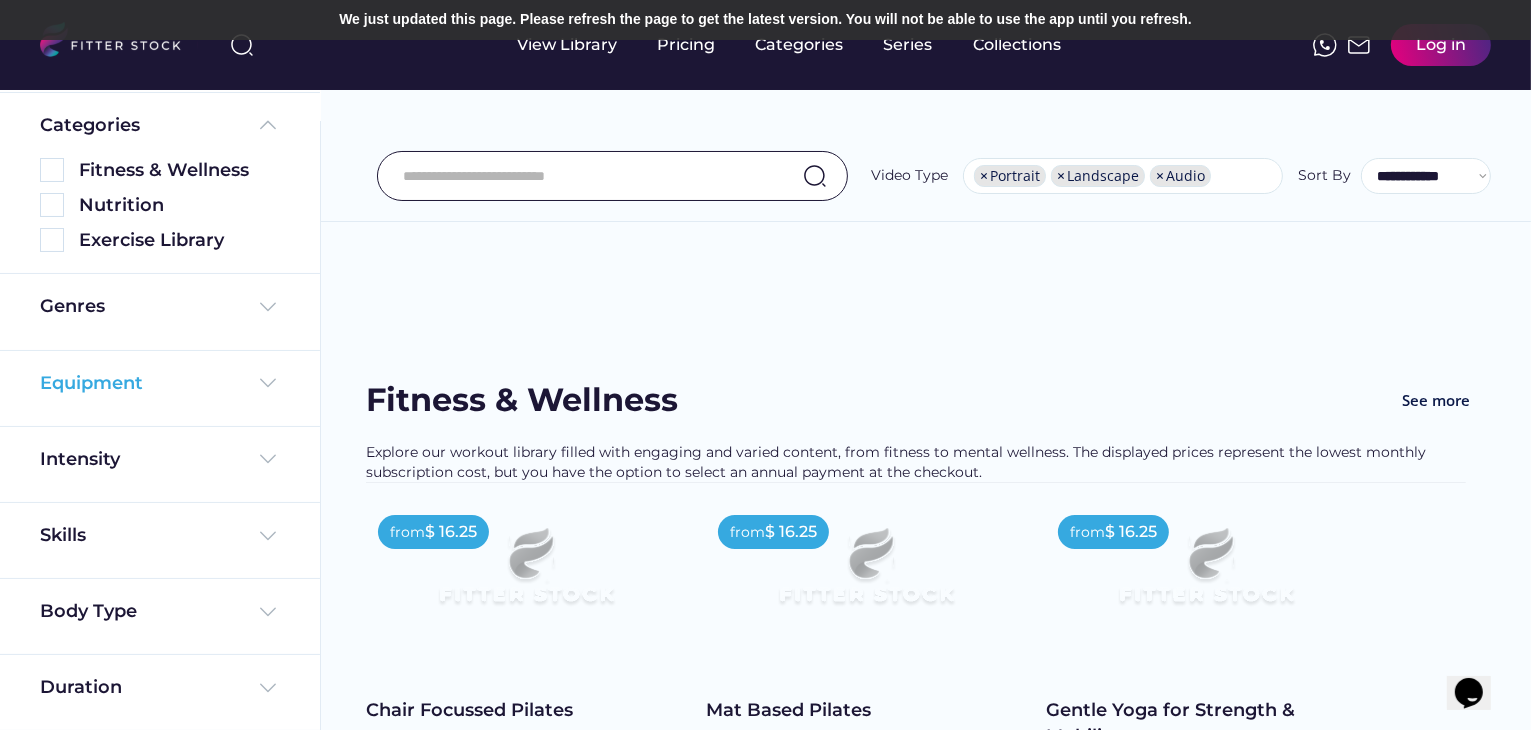 click at bounding box center [268, 383] 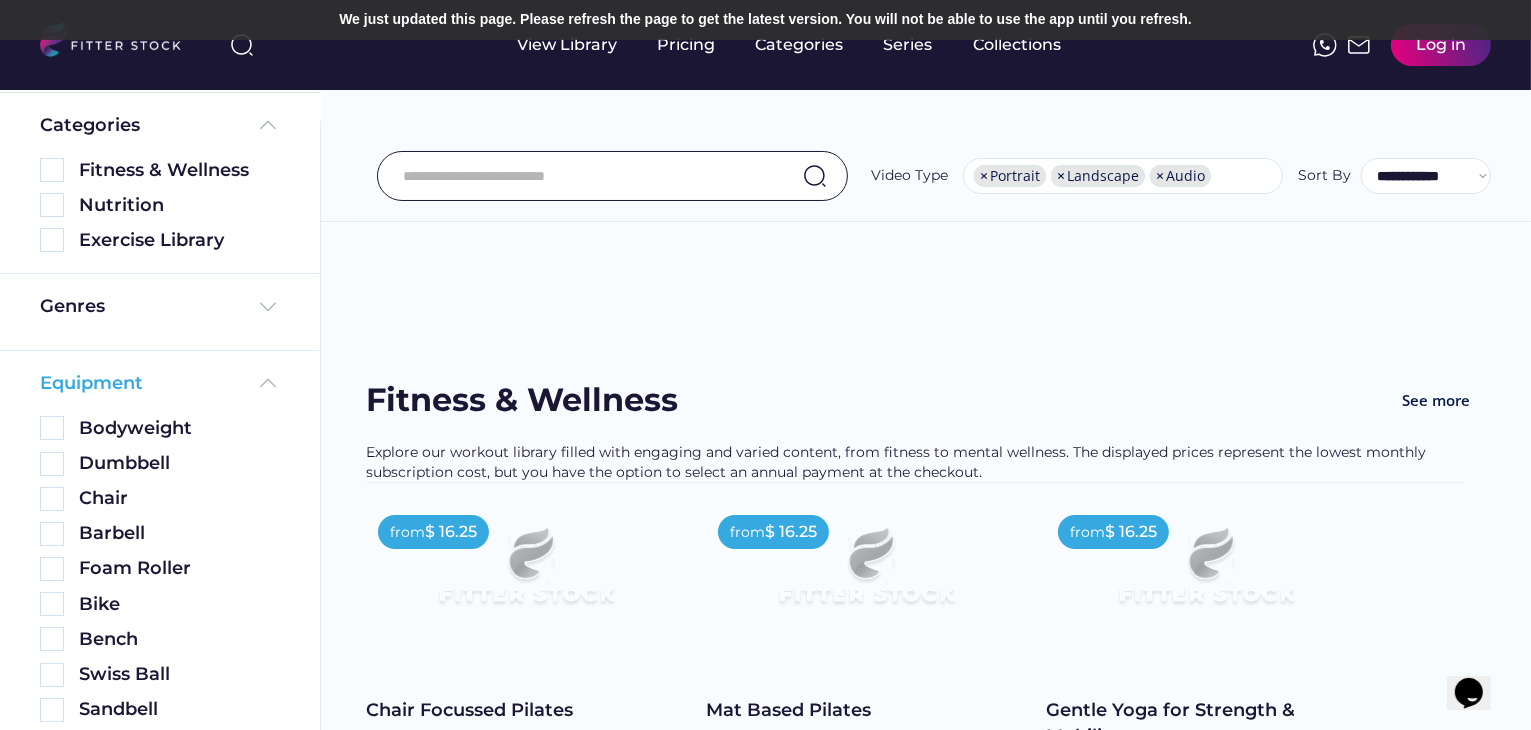click at bounding box center [268, 383] 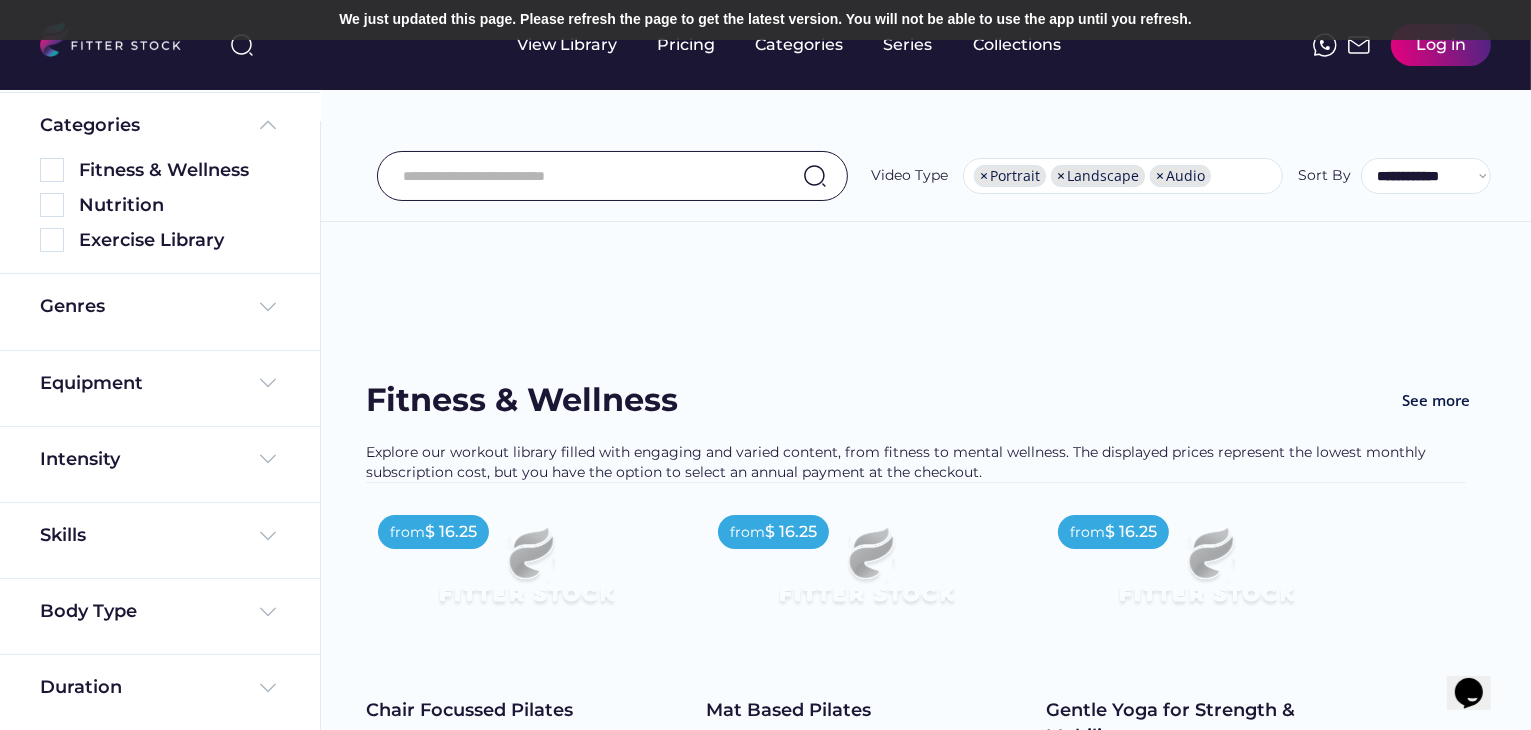 click on "Intensity" at bounding box center (160, 465) 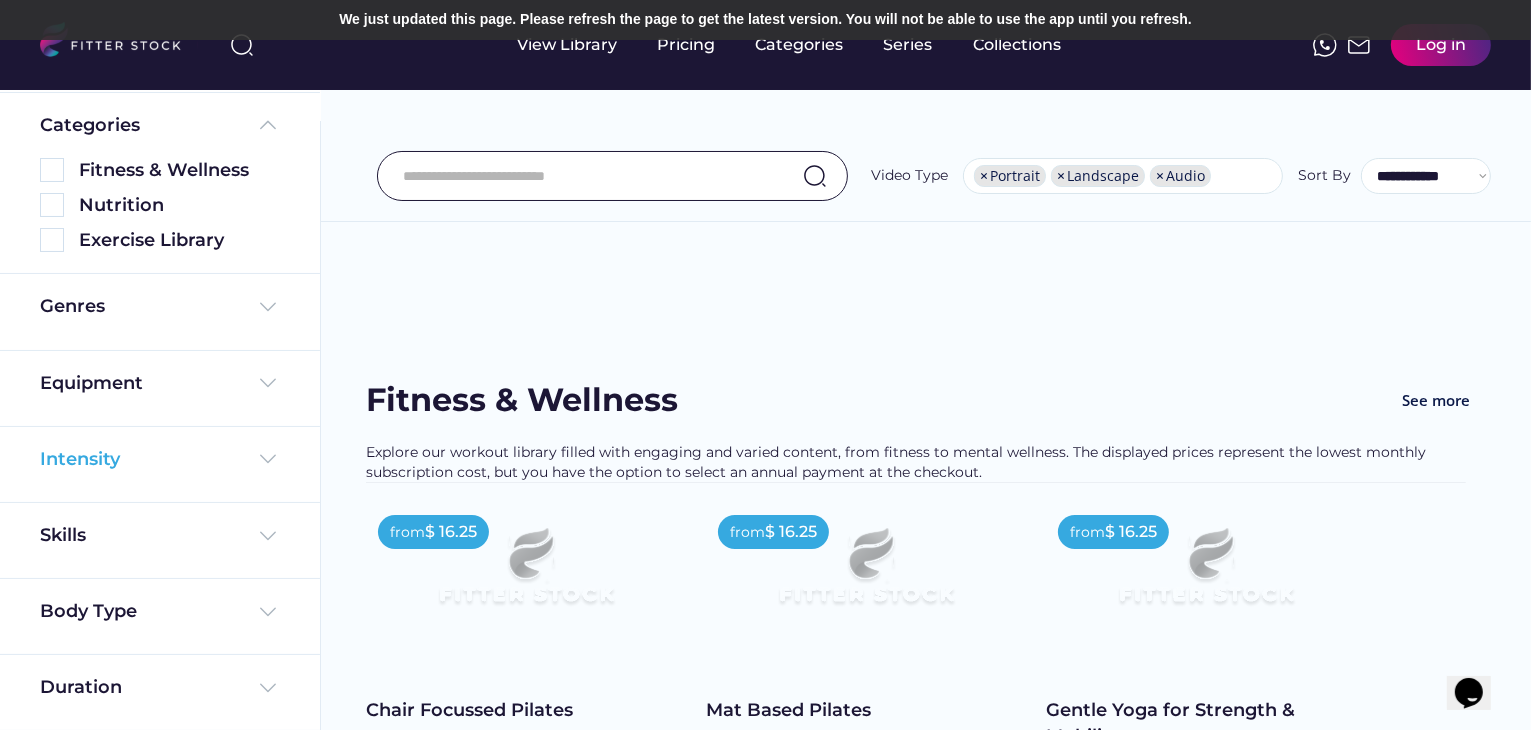 click at bounding box center (268, 459) 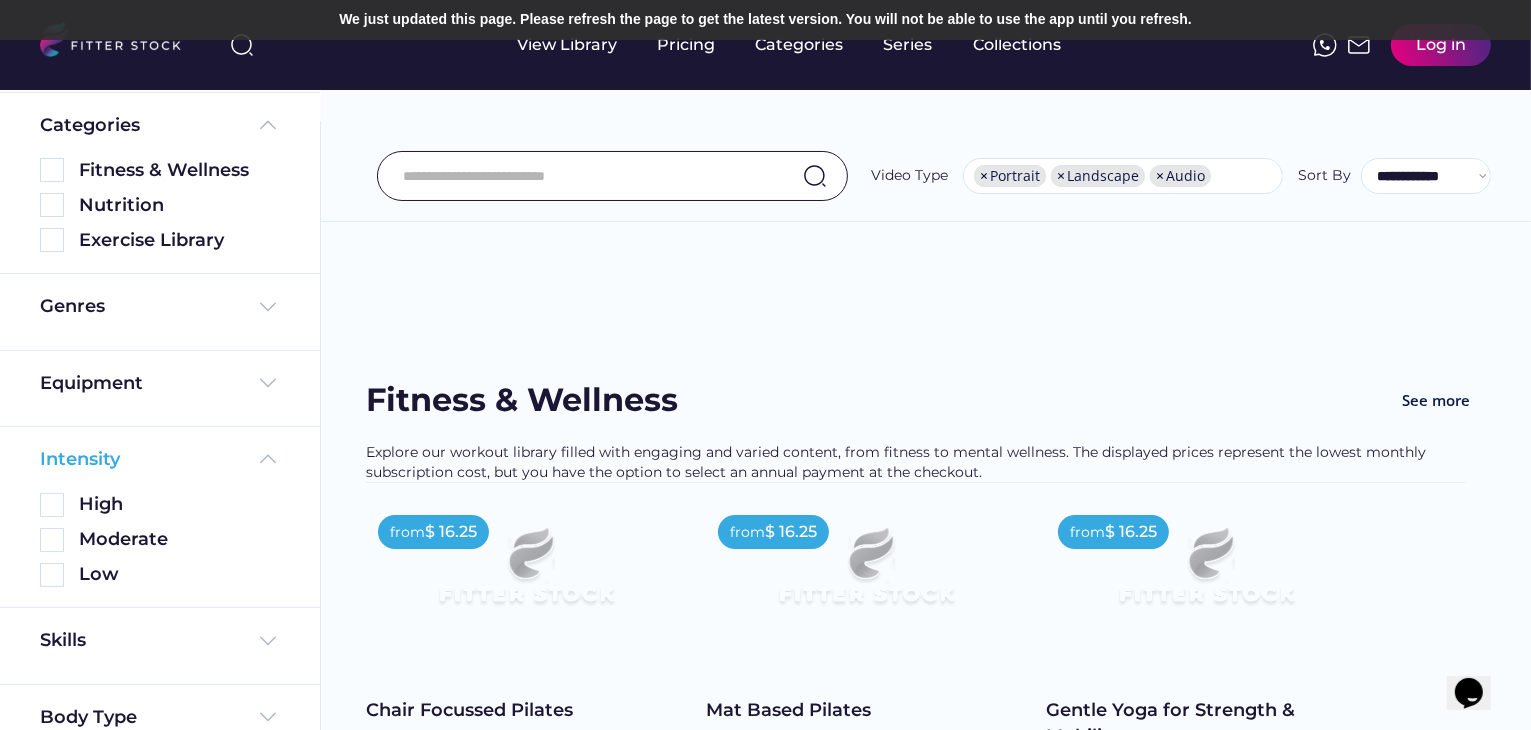 click on "Intensity" at bounding box center [160, 459] 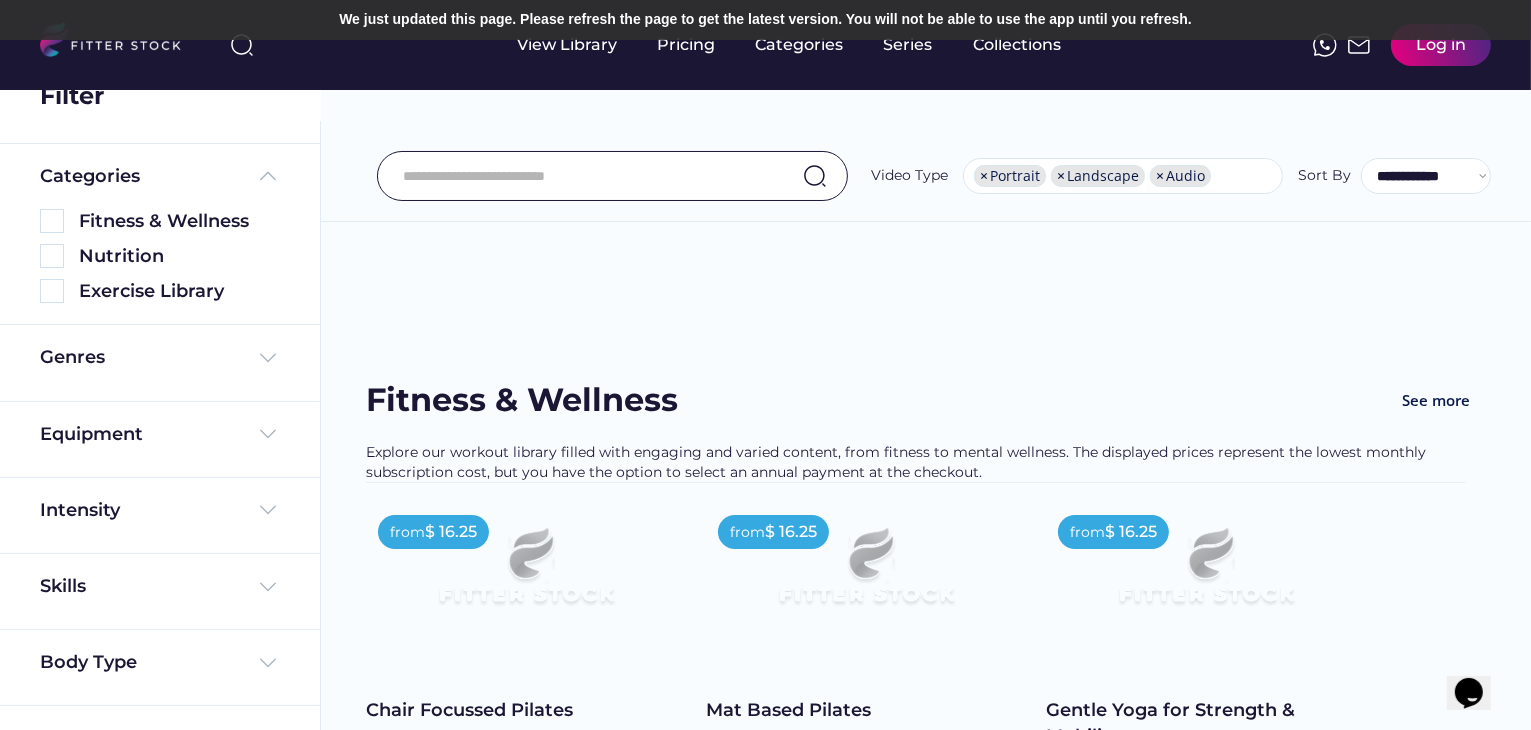 scroll, scrollTop: 100, scrollLeft: 0, axis: vertical 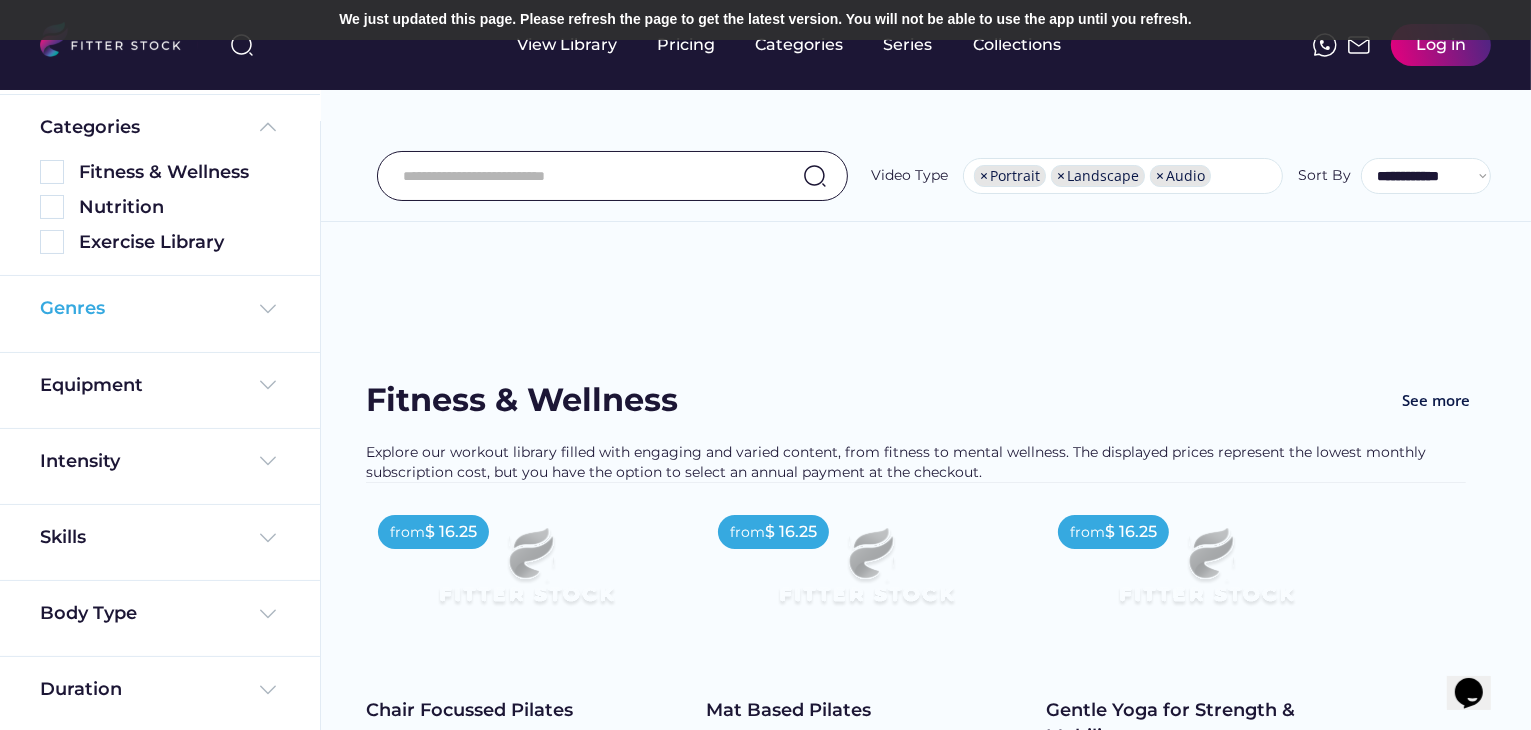 click on "Genres" at bounding box center (160, 308) 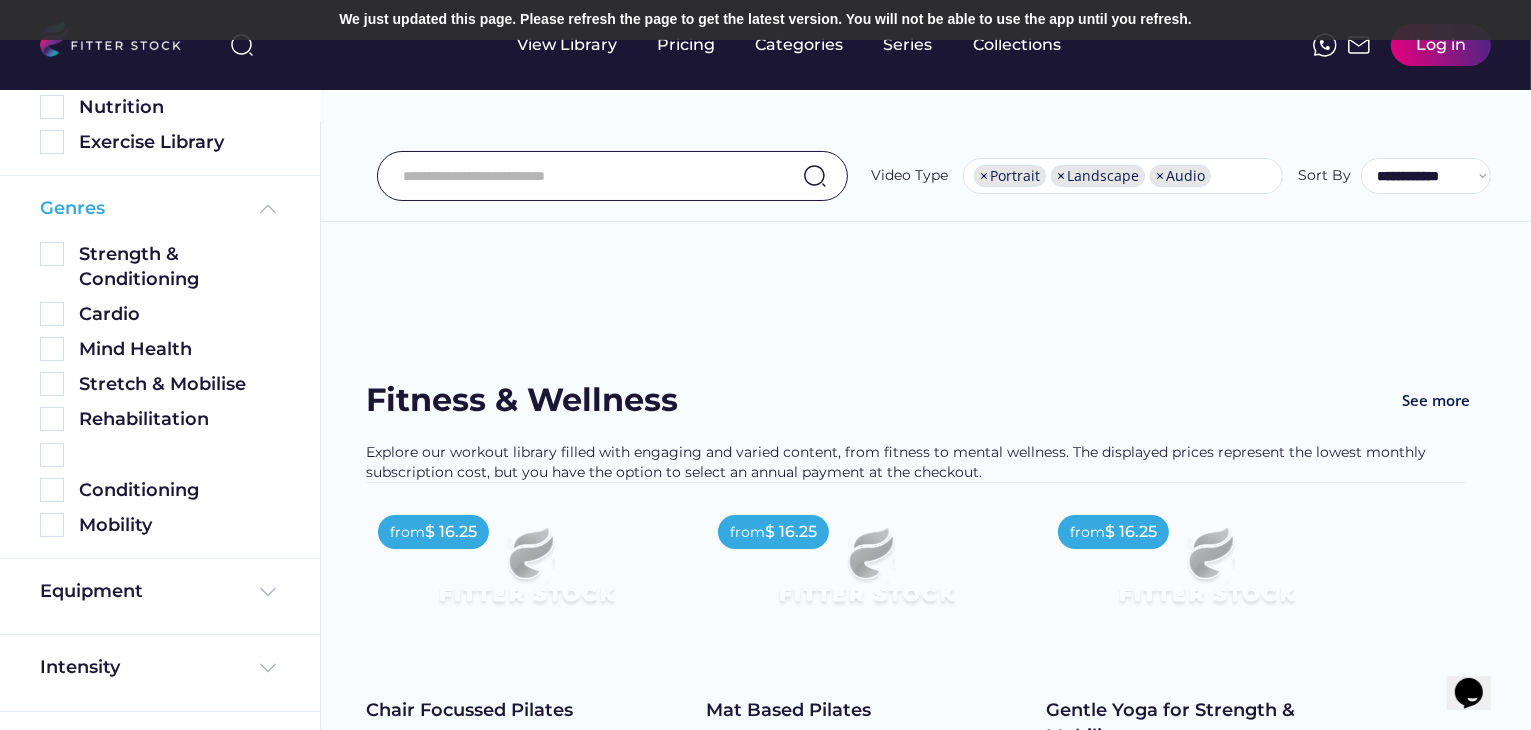 click at bounding box center (268, 209) 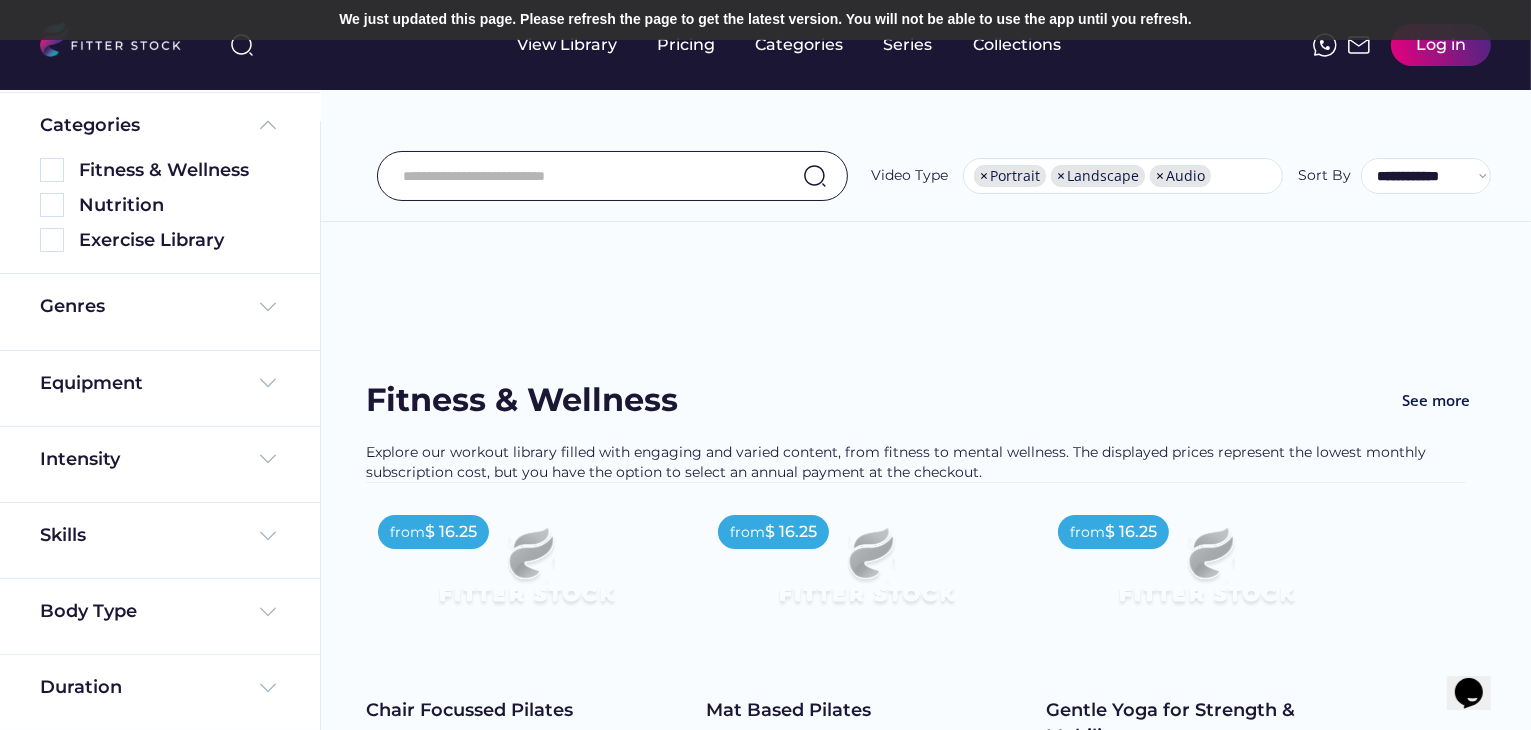 click at bounding box center [587, 176] 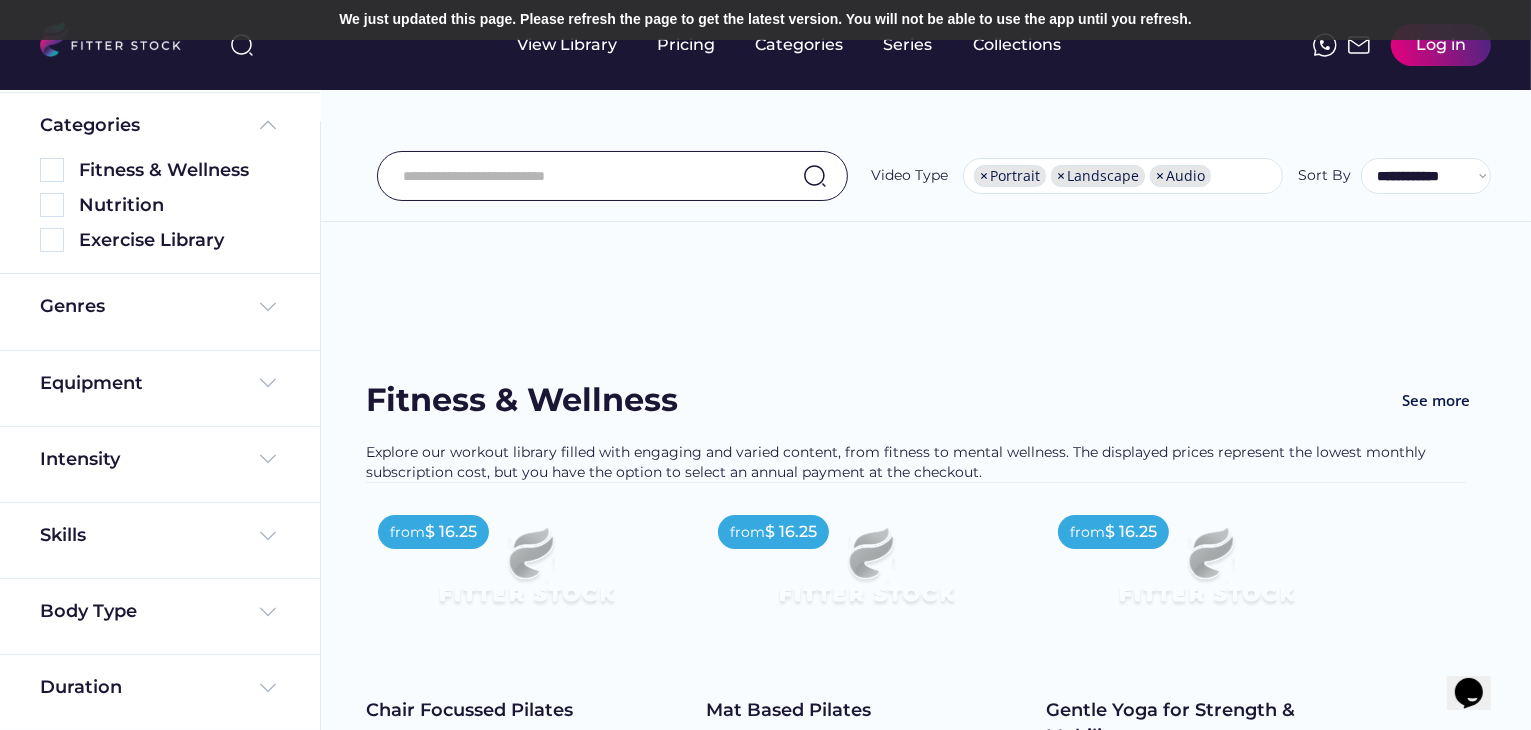 click at bounding box center (587, 176) 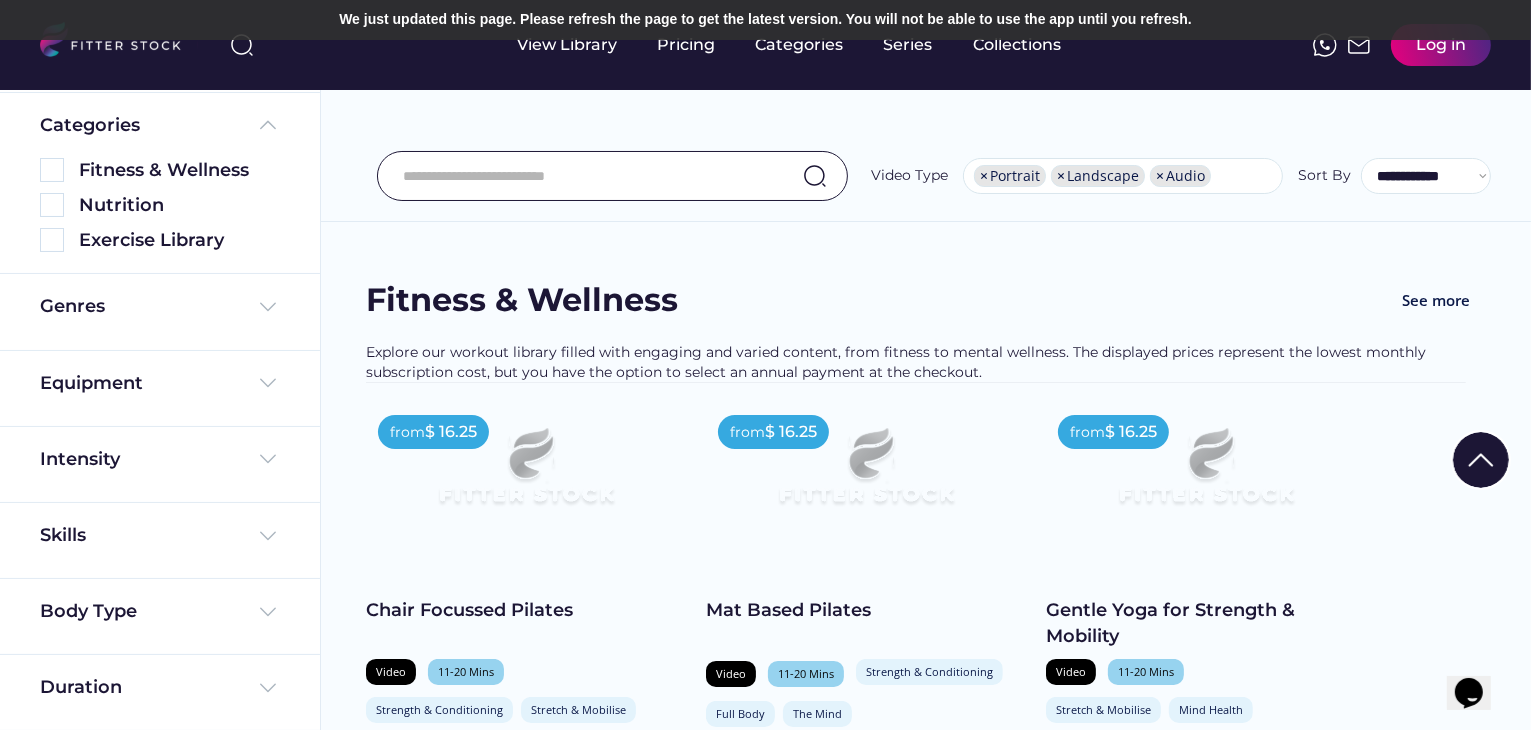 click at bounding box center (587, 176) 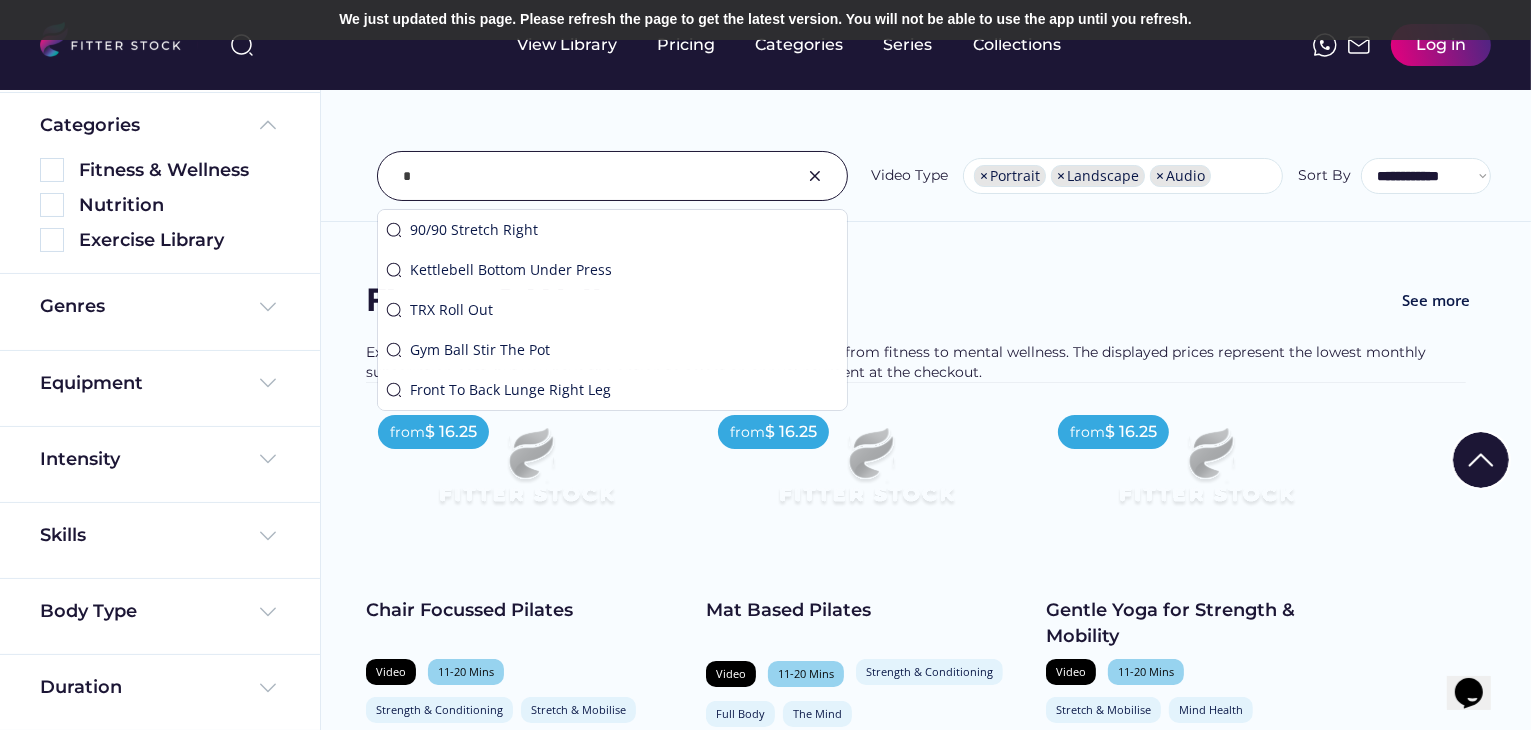 type on "*" 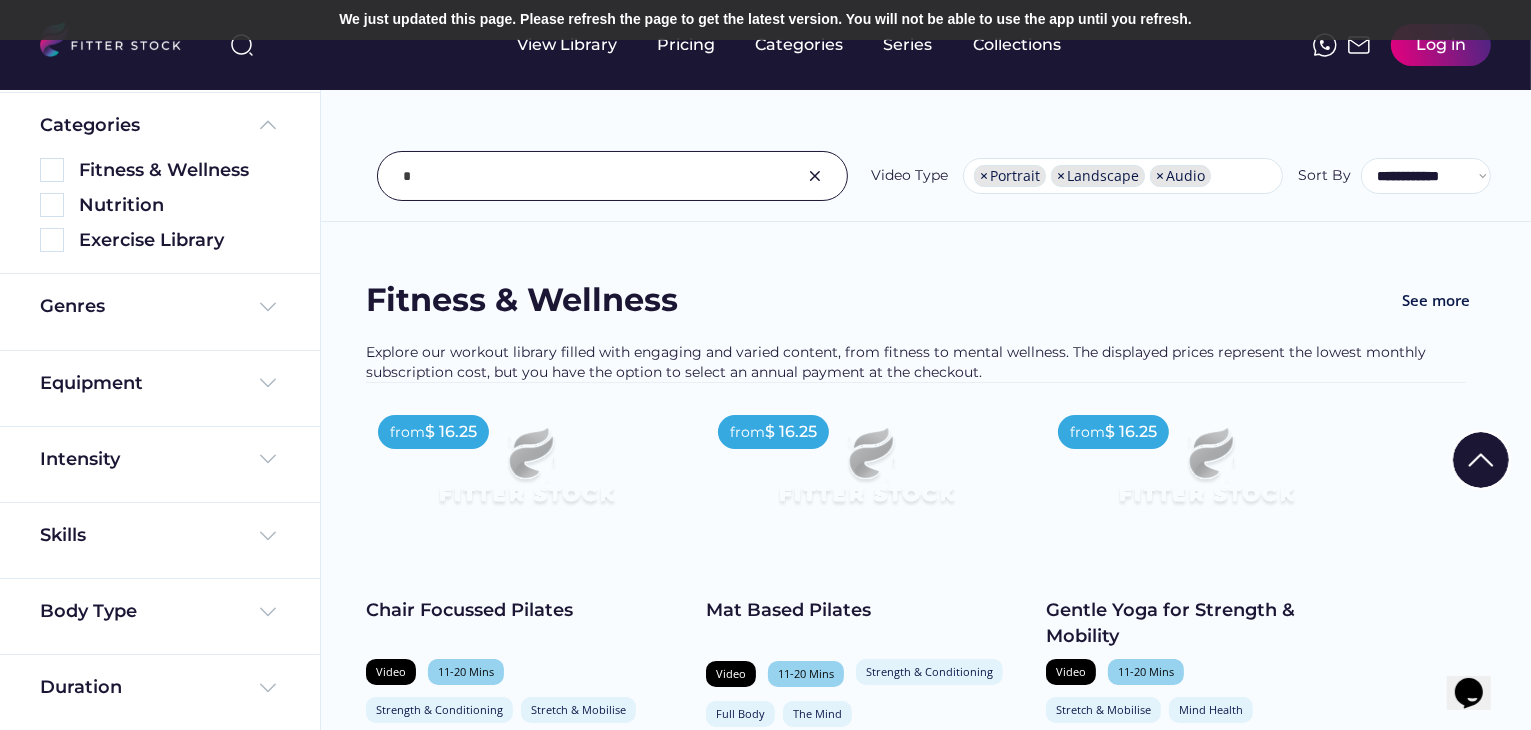 click at bounding box center [587, 176] 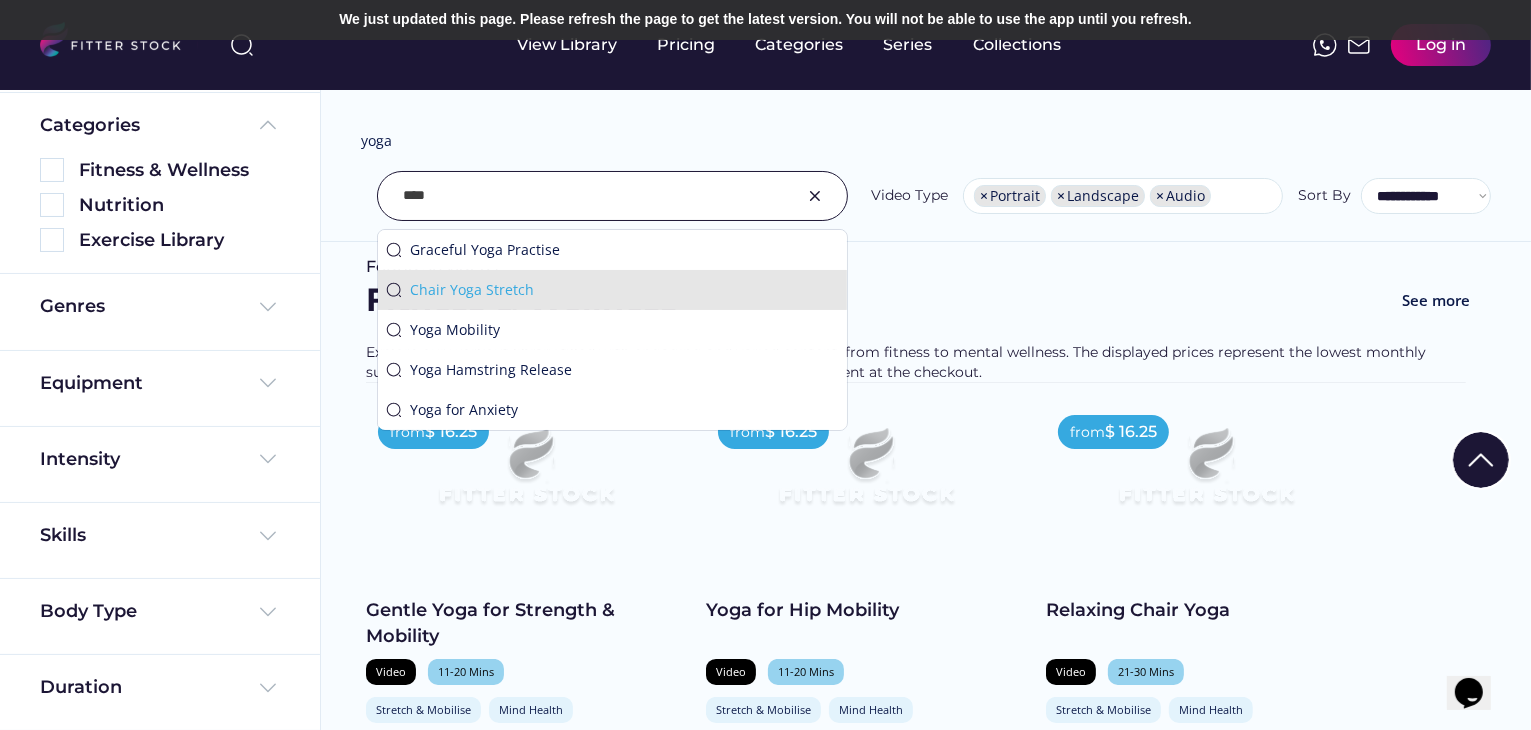 type on "****" 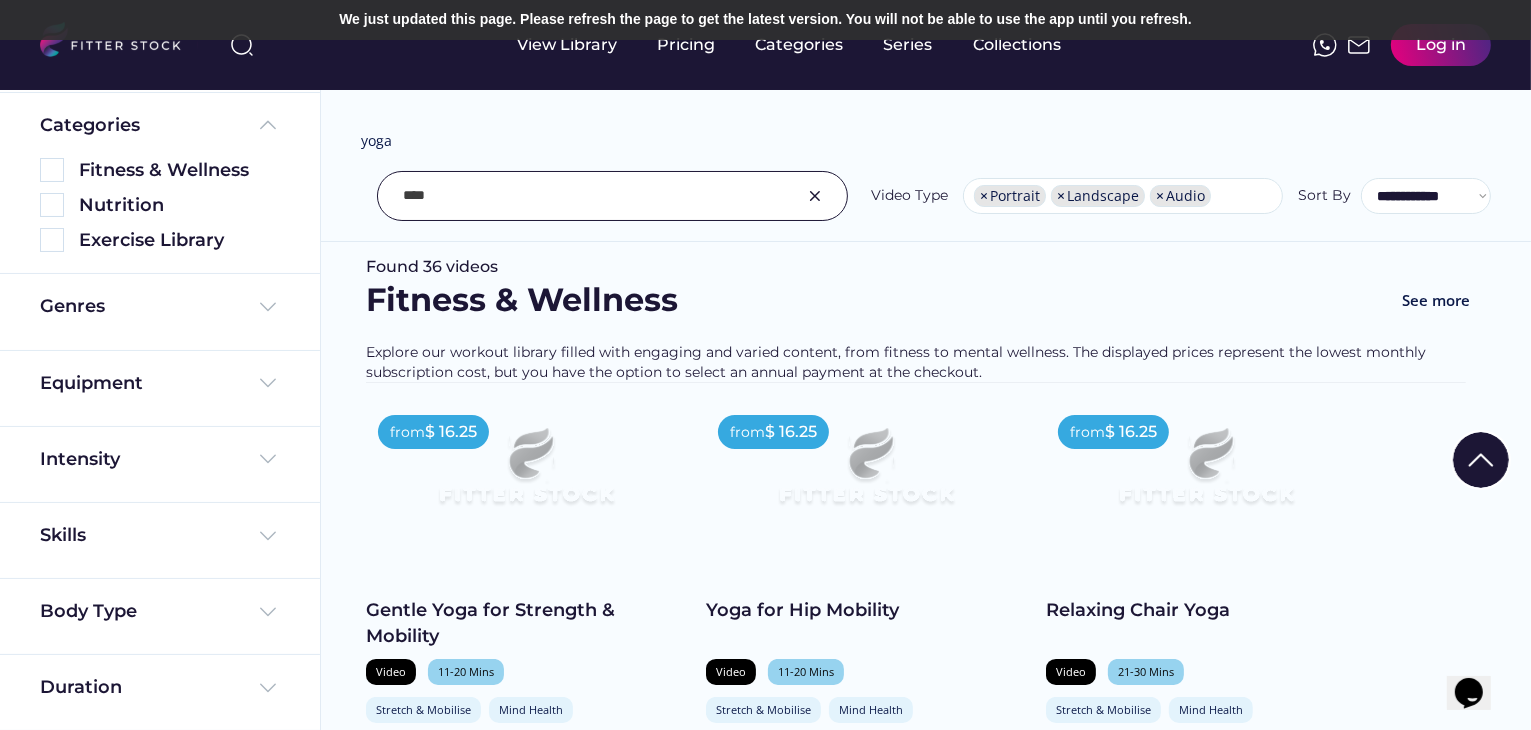 click on "We couldn’t find any video results  We couldn’t find any video results for "yoga" Found 36 videos Fitness & Wellness See more  Explore our workout library filled with engaging and varied content, from fitness to mental wellness. The displayed prices represent the lowest monthly subscription cost, but you have the option to select an annual payment at the checkout. from  $ 16.25 Gentle Yoga for Strength & Mobility Video 11-20 Mins Stretch & Mobilise Mind Health Full Body The Mind This gentle yoga class with Luke aimed at beginners will break down some of the main standing poses...
shopping_cart
Add to Cart from  $ 16.25 Yoga for Hip Mobility Video 11-20 Mins Stretch & Mobilise Mind Health Lower Body The Mind In Luke's mobility focussed yoga class you’ll explore some deep stretches to help improve your flexibility...
shopping_cart
Add to Cart from  $ 16.25 Relaxing Chair Yoga Video 21-30 Mins Stretch & Mobilise Full Body" at bounding box center [765, 265] 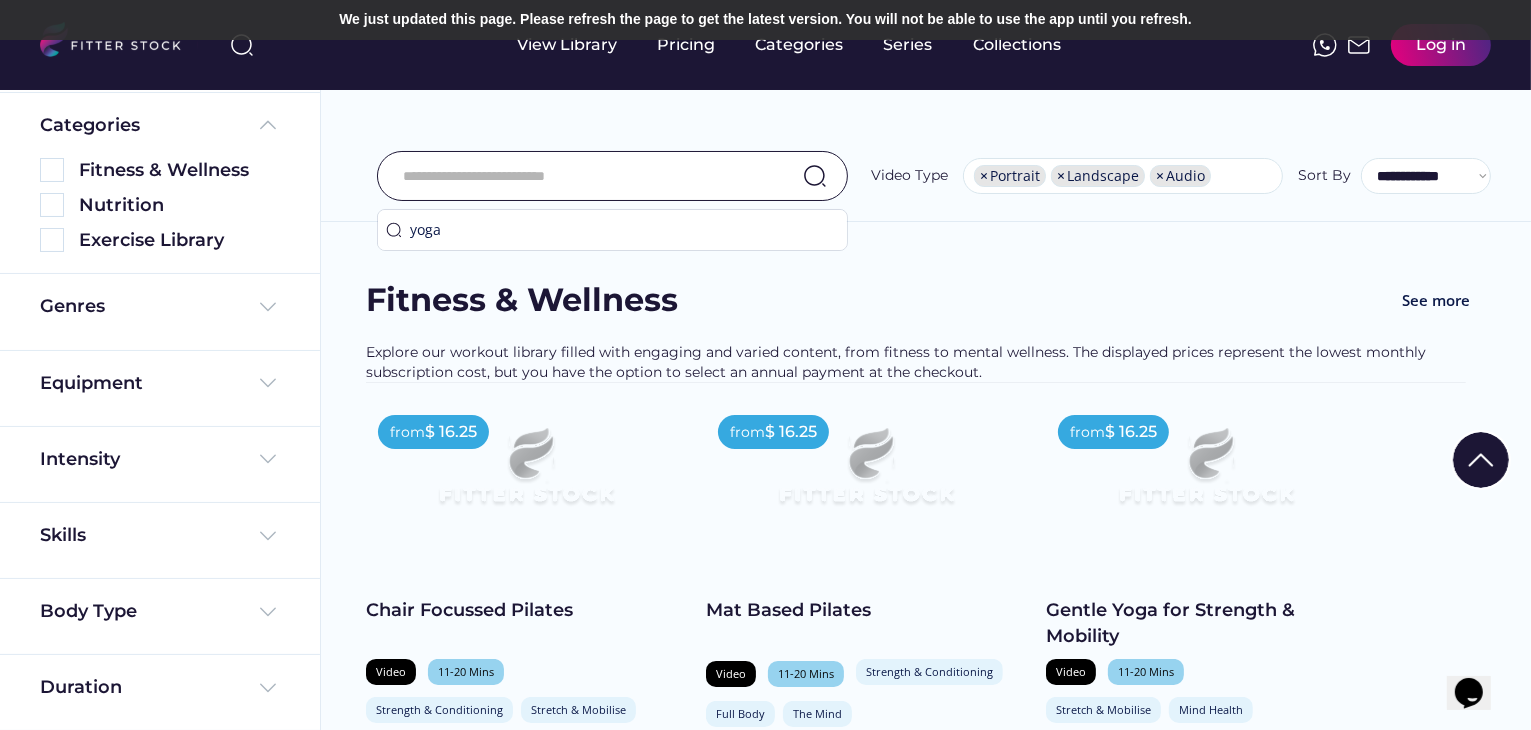 click at bounding box center [587, 176] 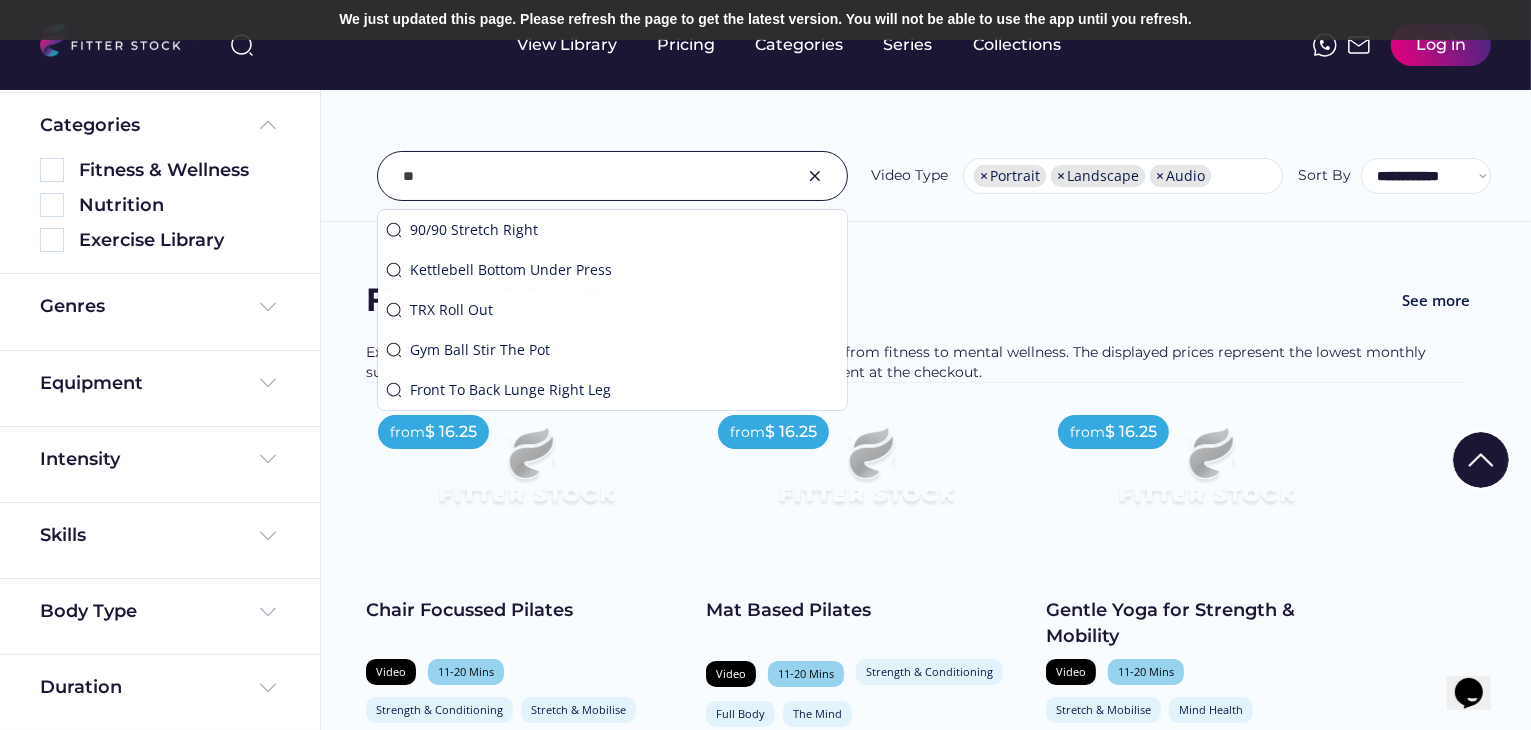 type on "*" 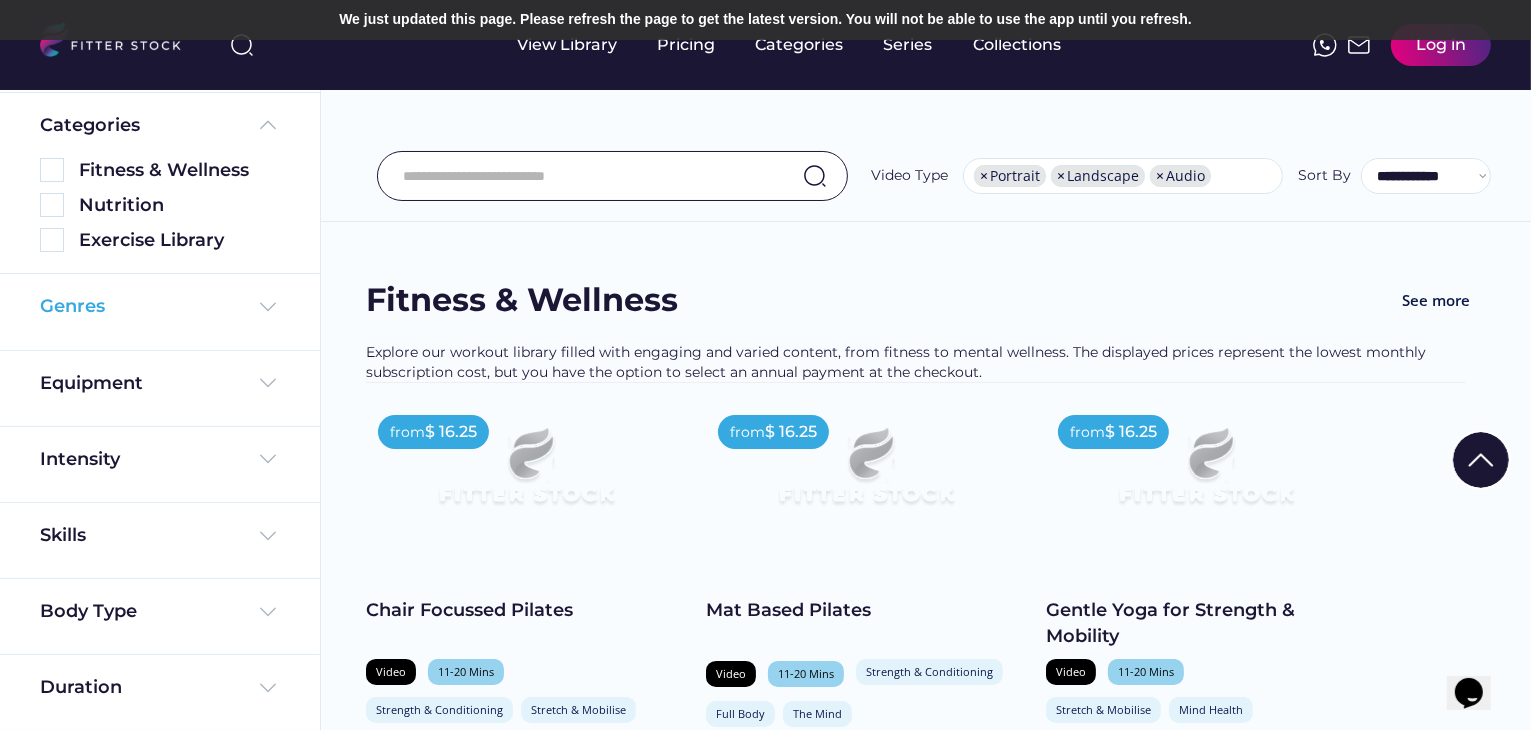 click at bounding box center [268, 307] 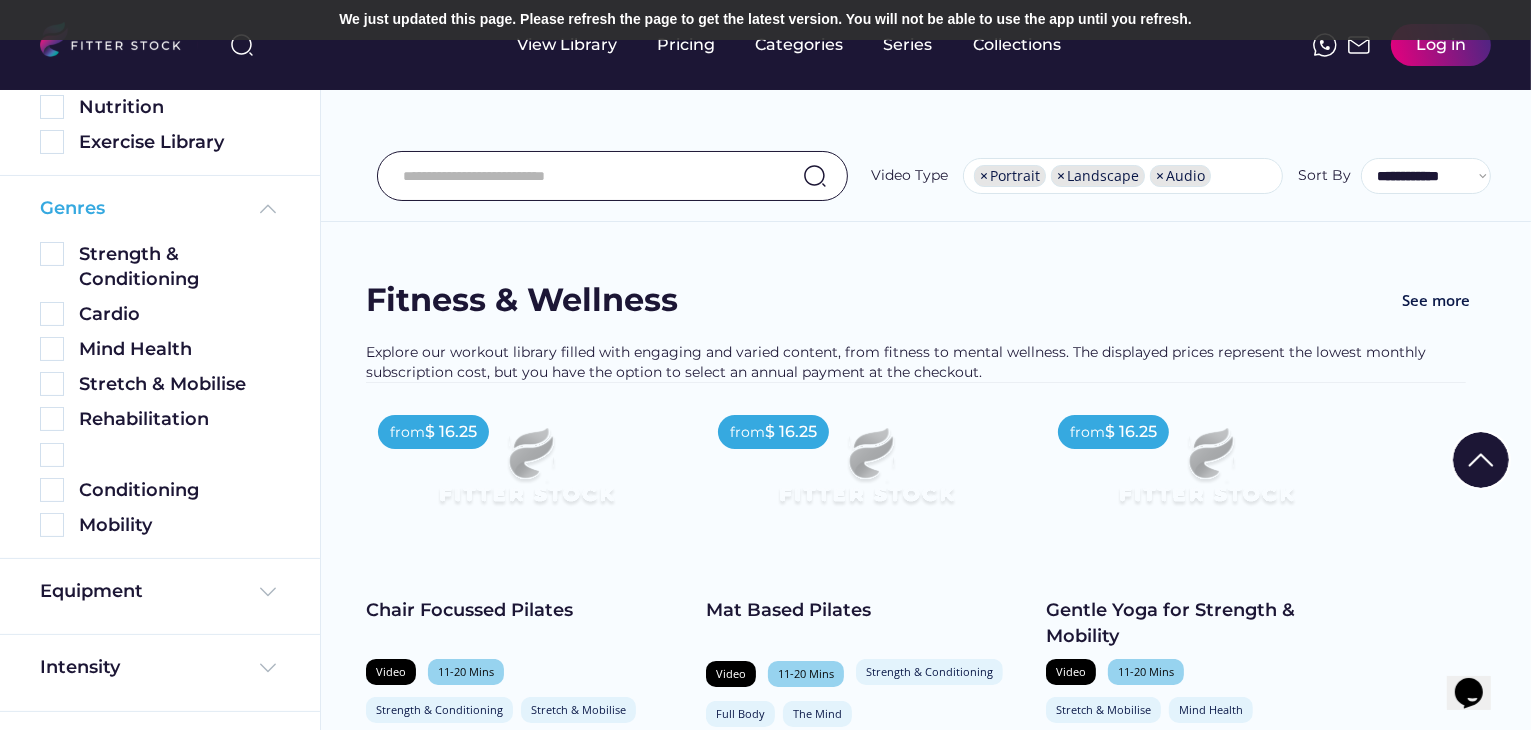click at bounding box center [268, 209] 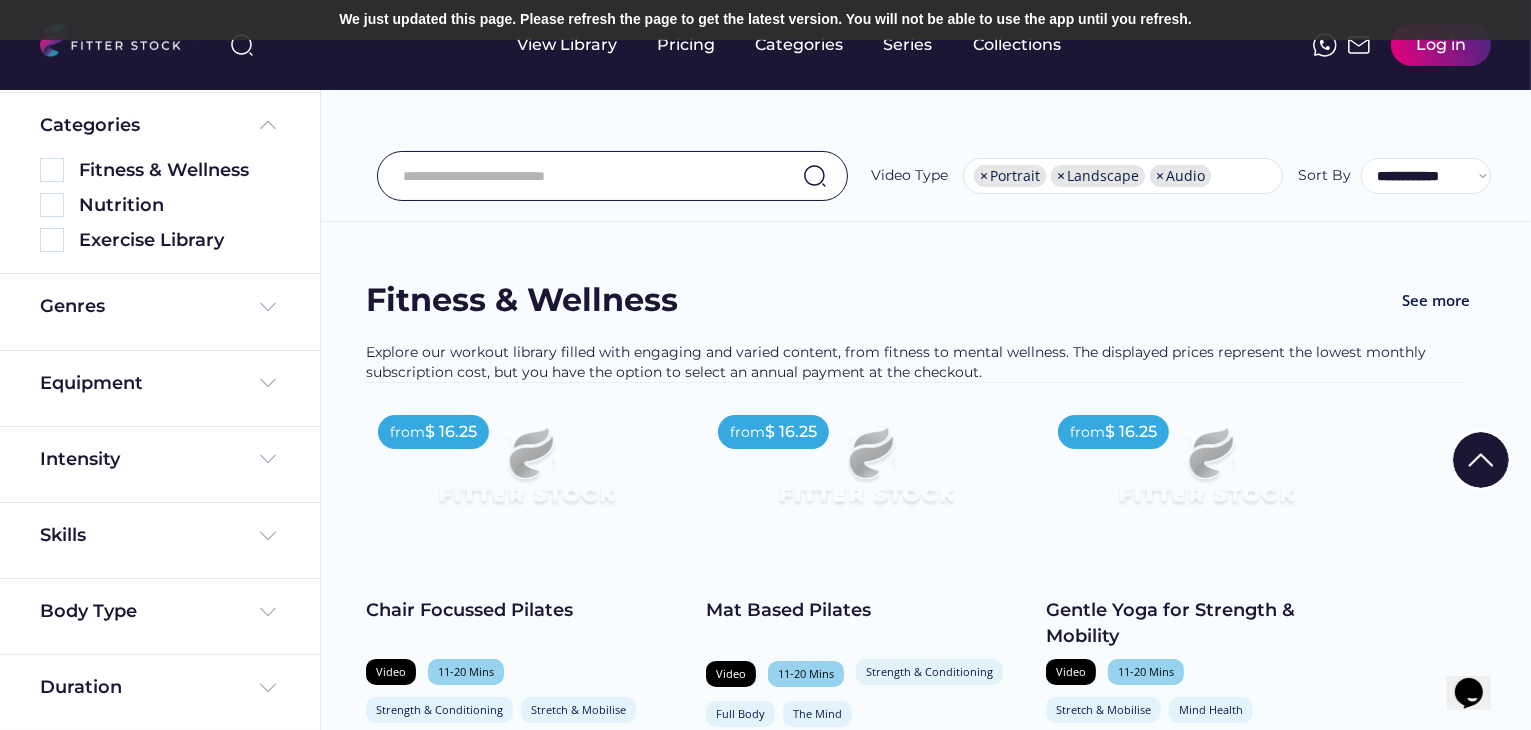 click at bounding box center [587, 176] 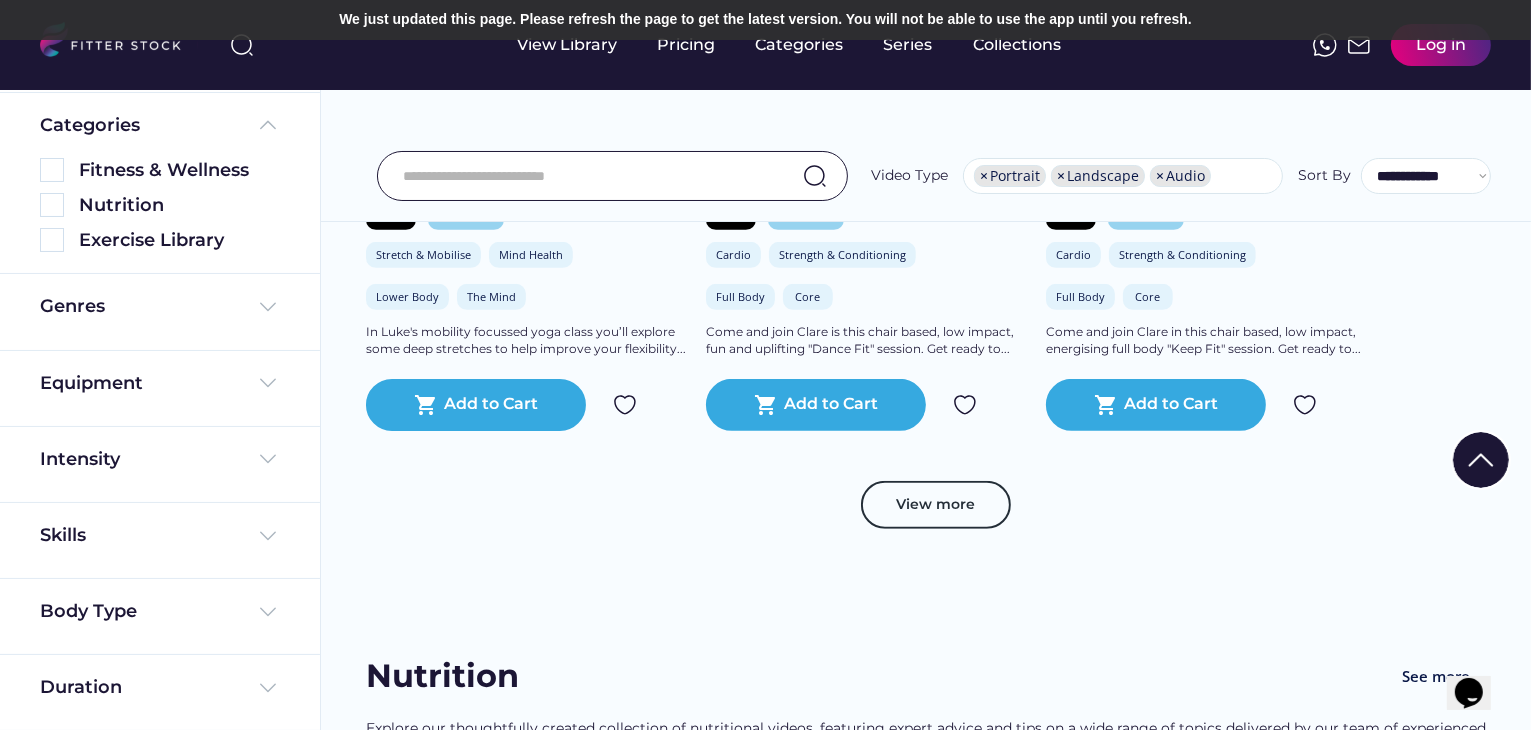 scroll, scrollTop: 900, scrollLeft: 0, axis: vertical 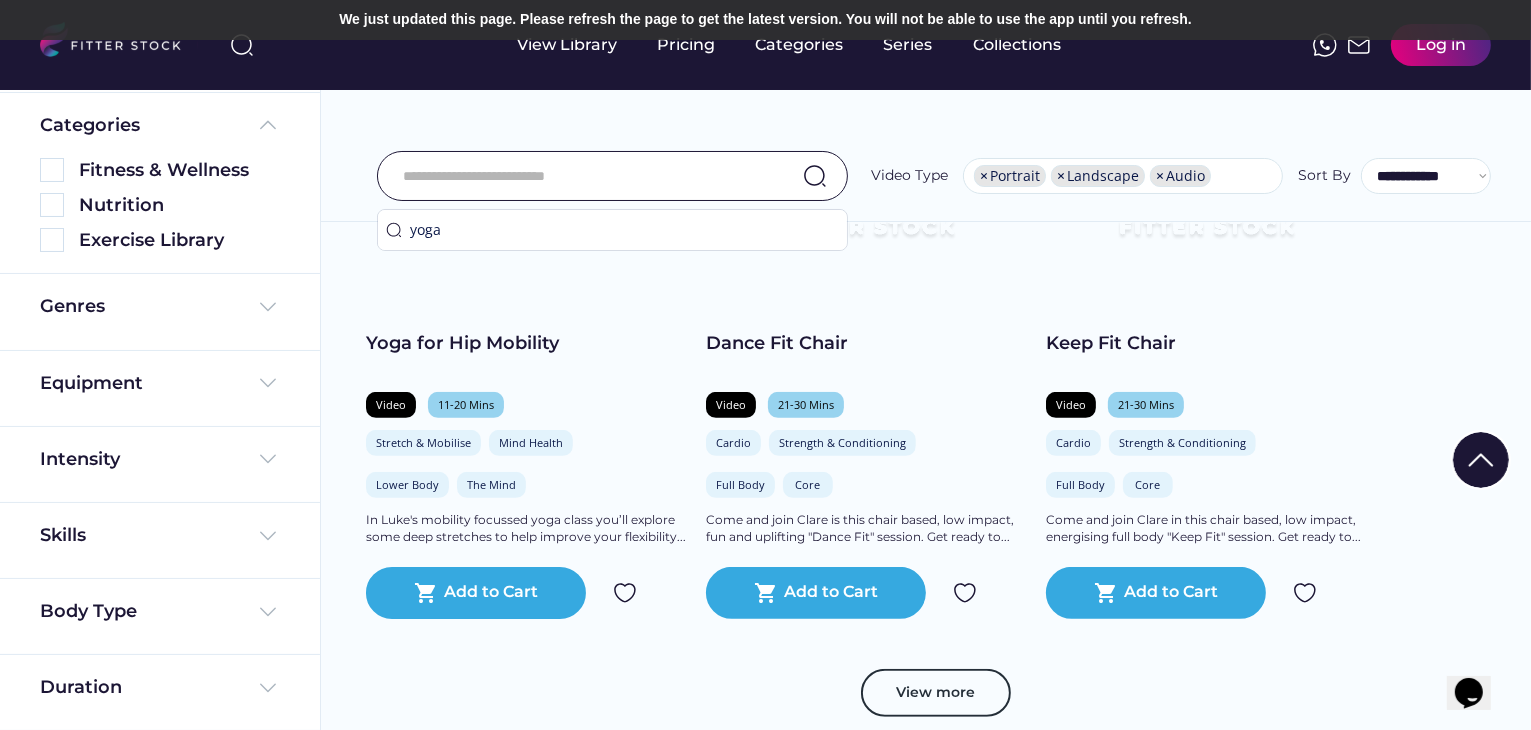 click at bounding box center [587, 176] 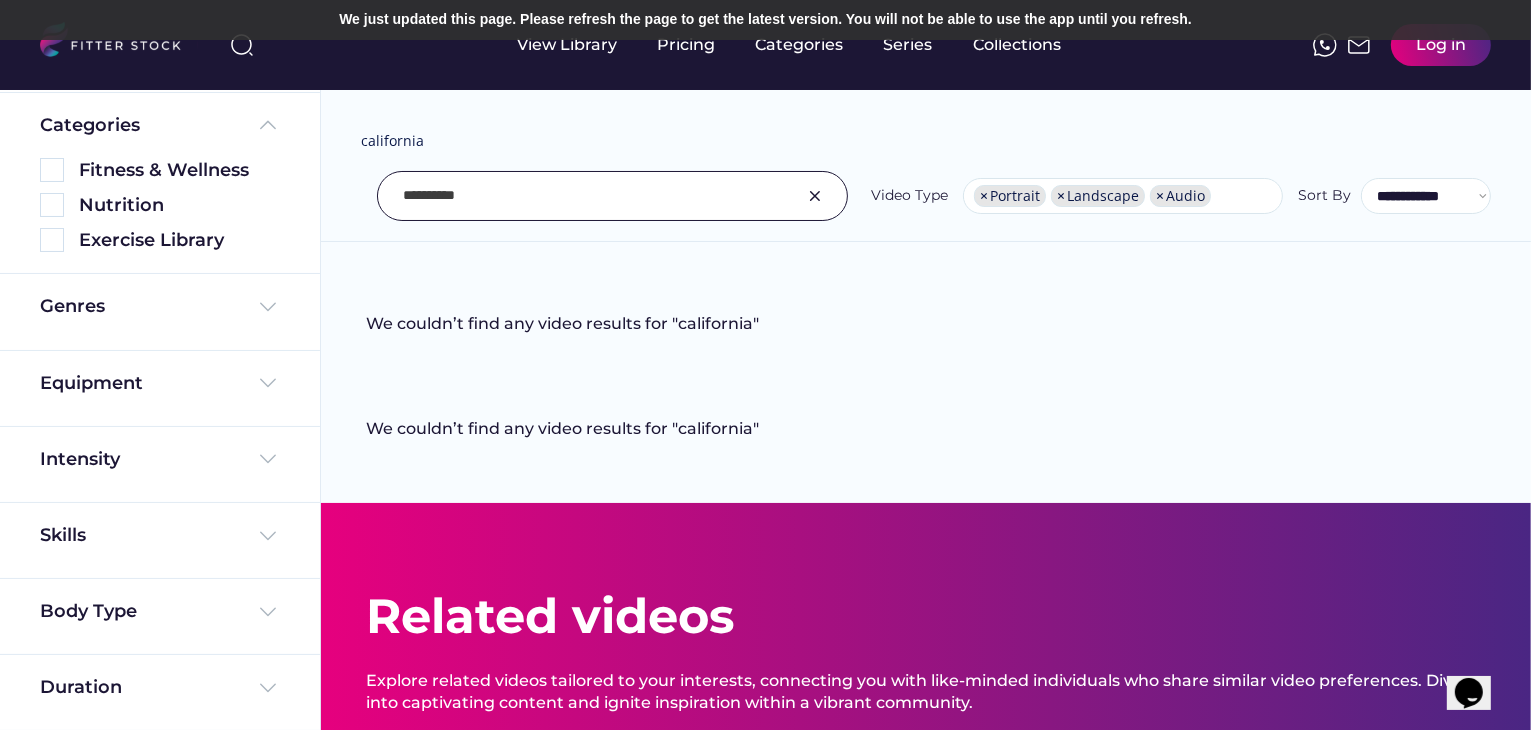 scroll, scrollTop: 0, scrollLeft: 0, axis: both 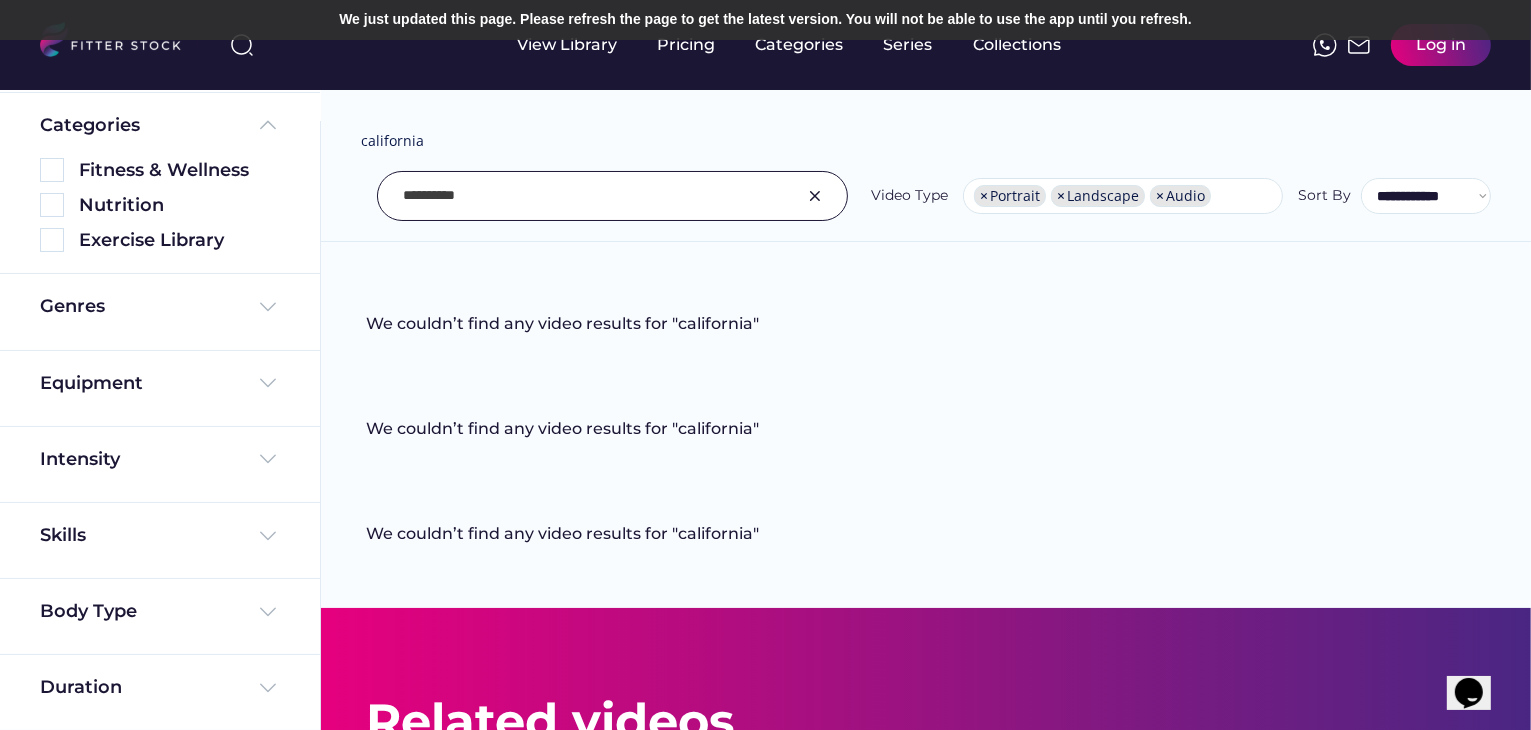 type on "**********" 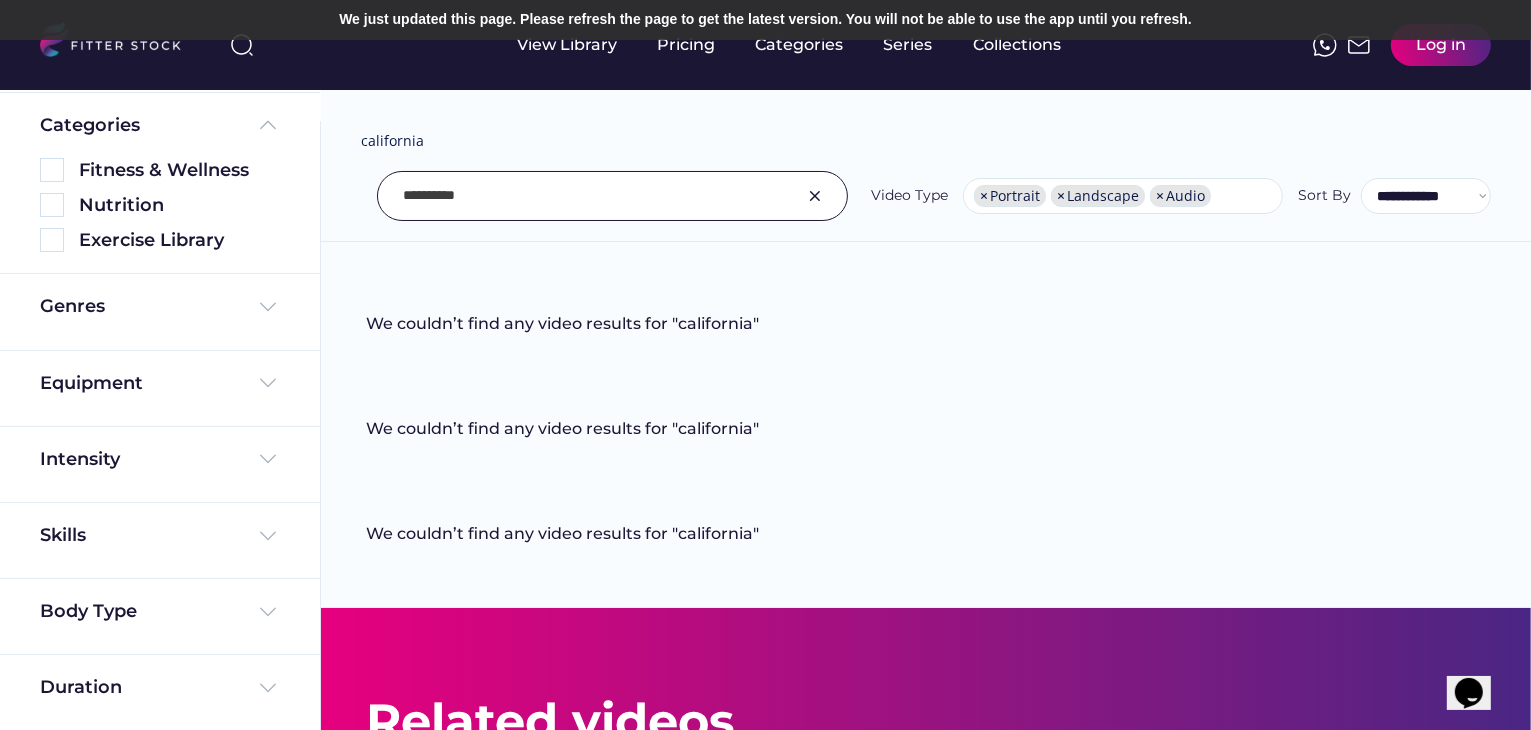 click at bounding box center (815, 196) 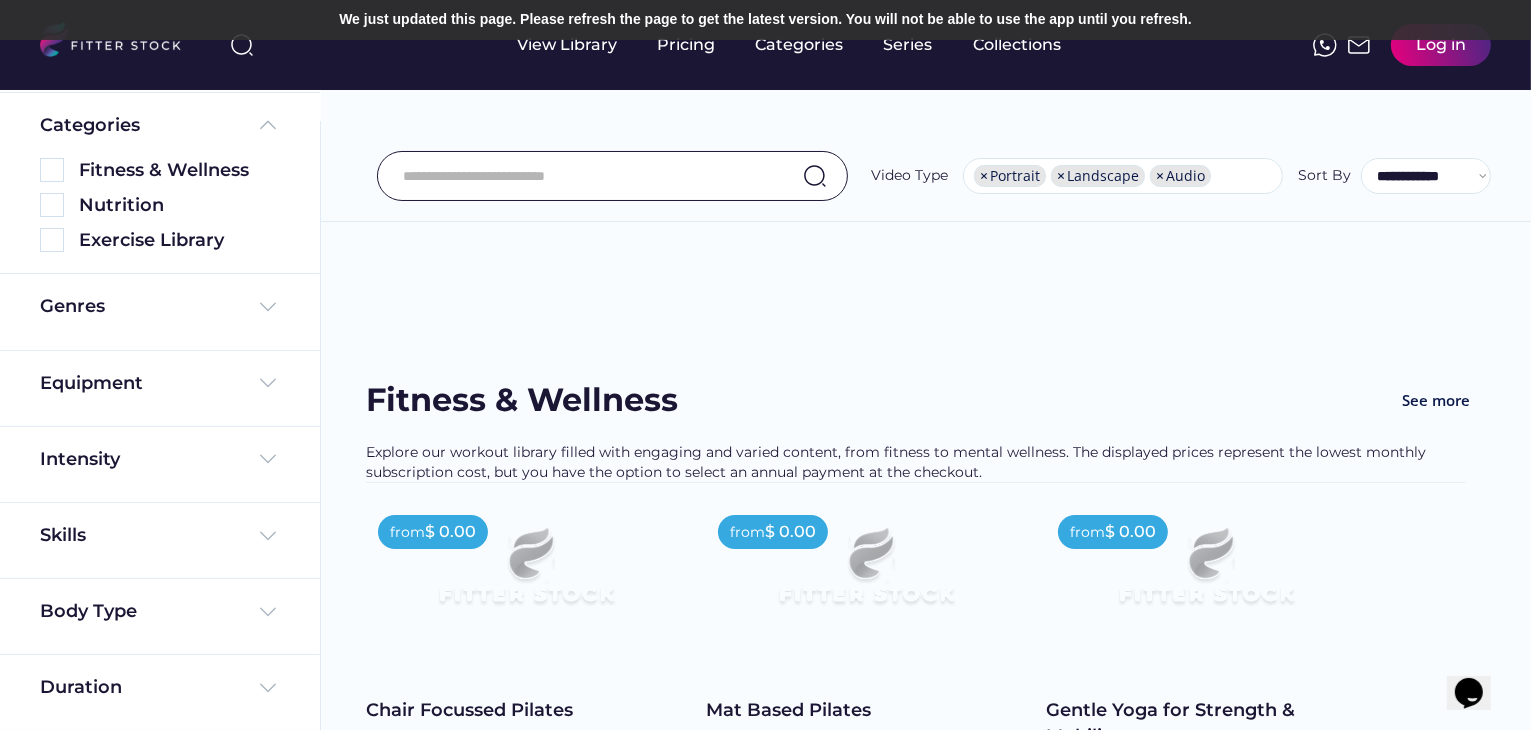 click on "**********" at bounding box center (926, 121) 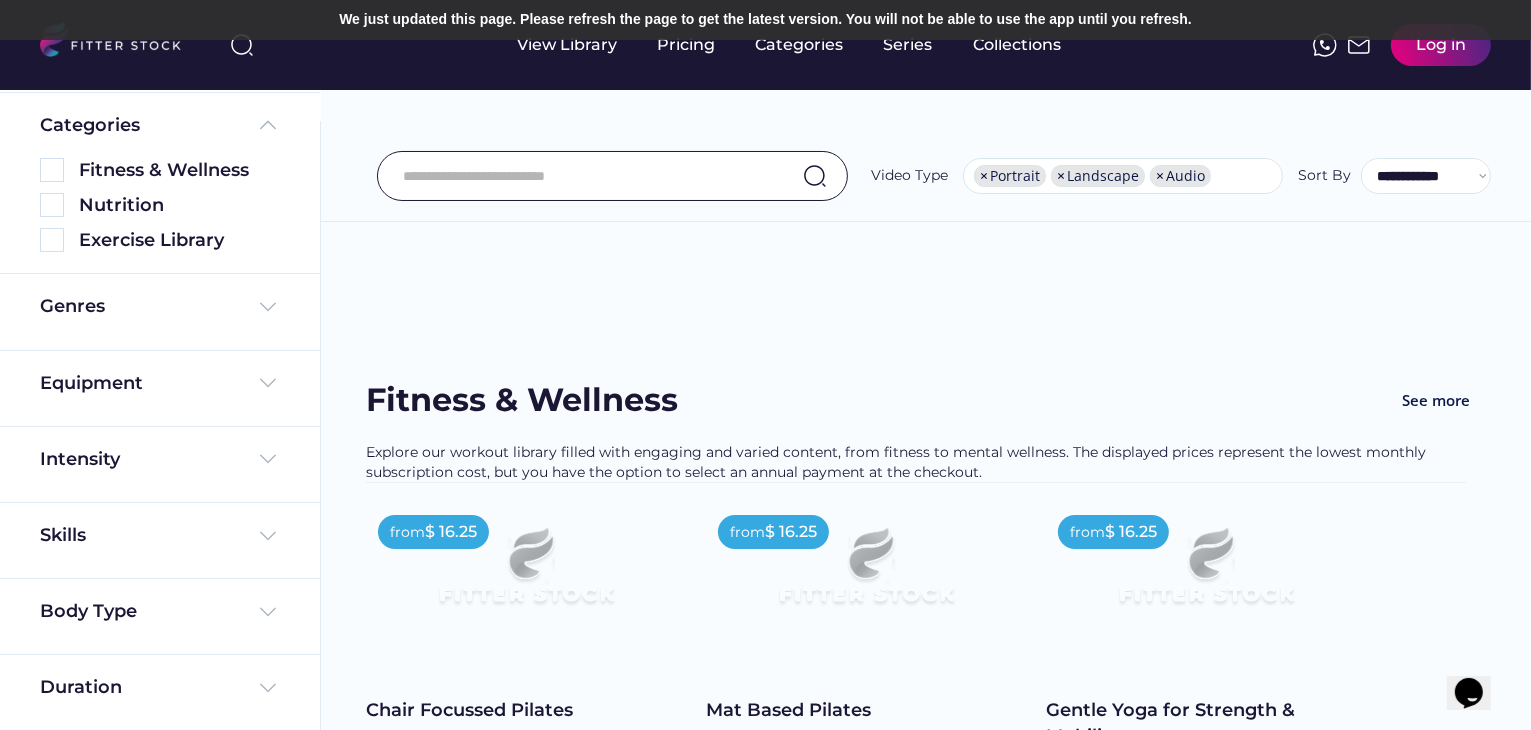 click at bounding box center [587, 176] 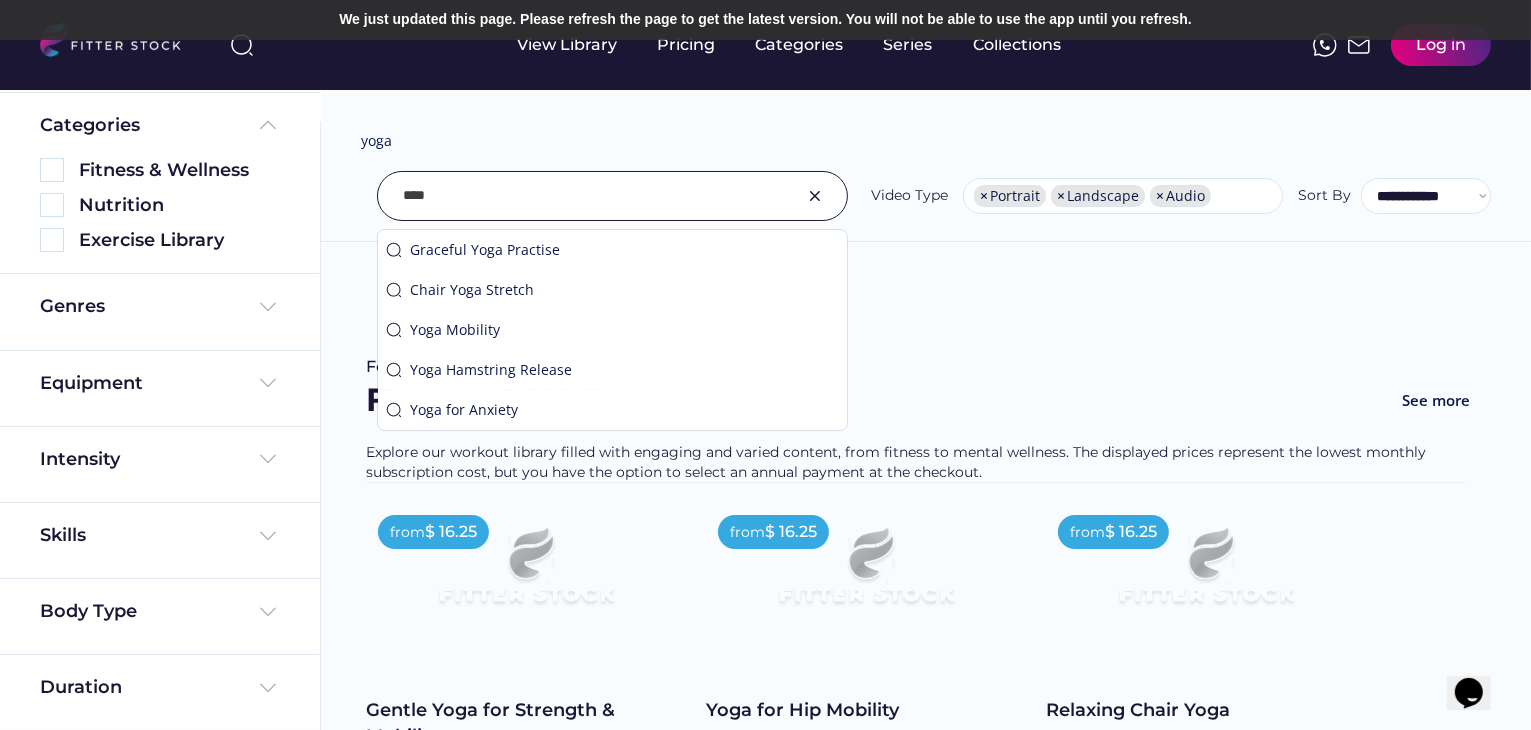 type on "****" 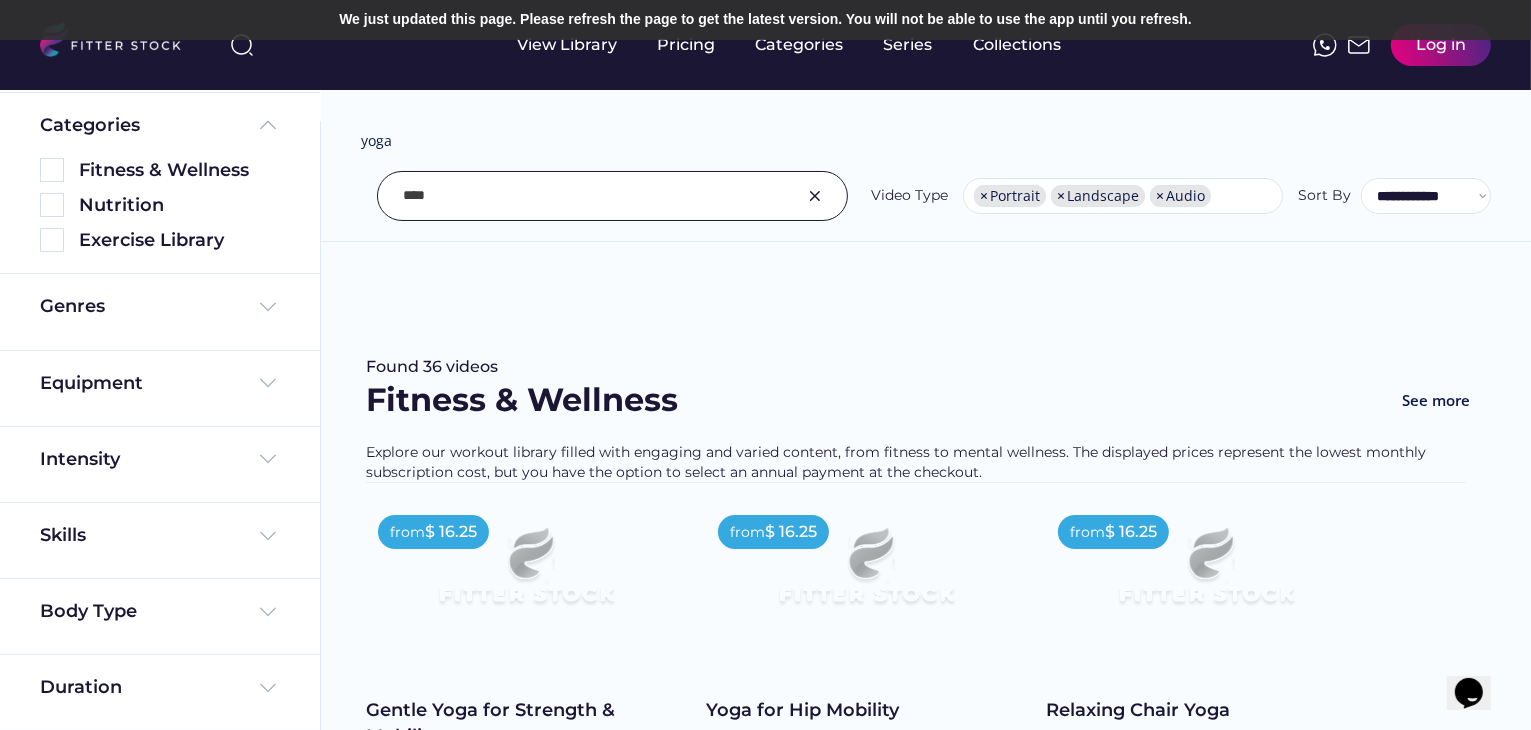click at bounding box center (815, 196) 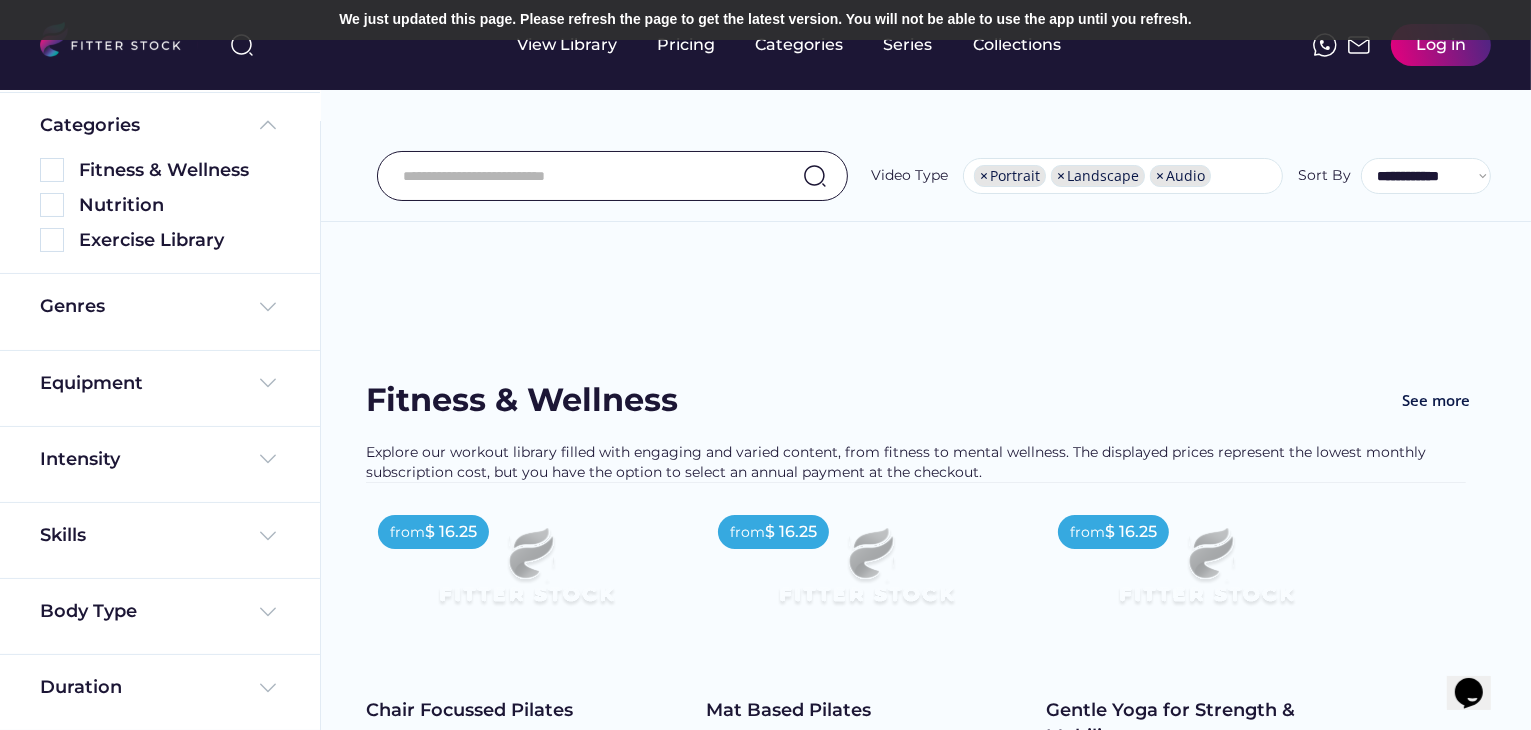 click on "We couldn’t find any video results  We couldn’t find any video results  Found 234 videos Fitness & Wellness See more  Explore our workout library filled with engaging and varied content, from fitness to mental wellness. The displayed prices represent the lowest monthly subscription cost, but you have the option to select an annual payment at the checkout. from  $ 16.25 Chair Focussed Pilates Video 11-20 Mins Strength & Conditioning Stretch & Mobilise Full Body The Mind In Rachel's chair Pilates class you will target each area of the body whilst seated...
shopping_cart
Add to Cart from  $ 16.25 Mat Based Pilates Video 11-20 Mins Strength & Conditioning Mind Health Full Body The Mind Rachel will lead you in this full body mat Pilates class which incorporates both classical and...
shopping_cart
Add to Cart from  $ 16.25 Gentle Yoga for Strength & Mobility Video 11-20 Mins Stretch & Mobilise Mind Health Full Body The Mind
shopping_cart
from" at bounding box center (926, 2334) 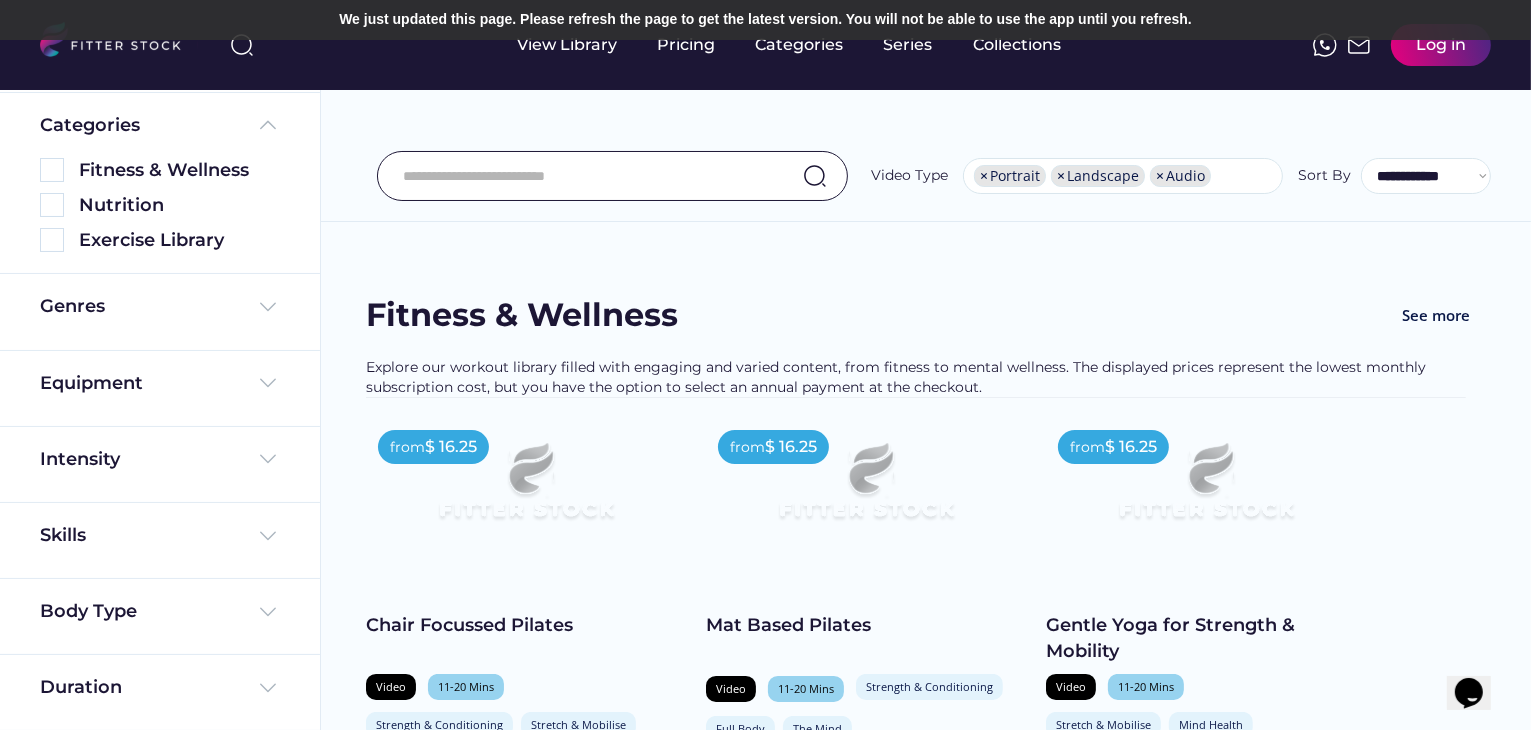 scroll, scrollTop: 0, scrollLeft: 0, axis: both 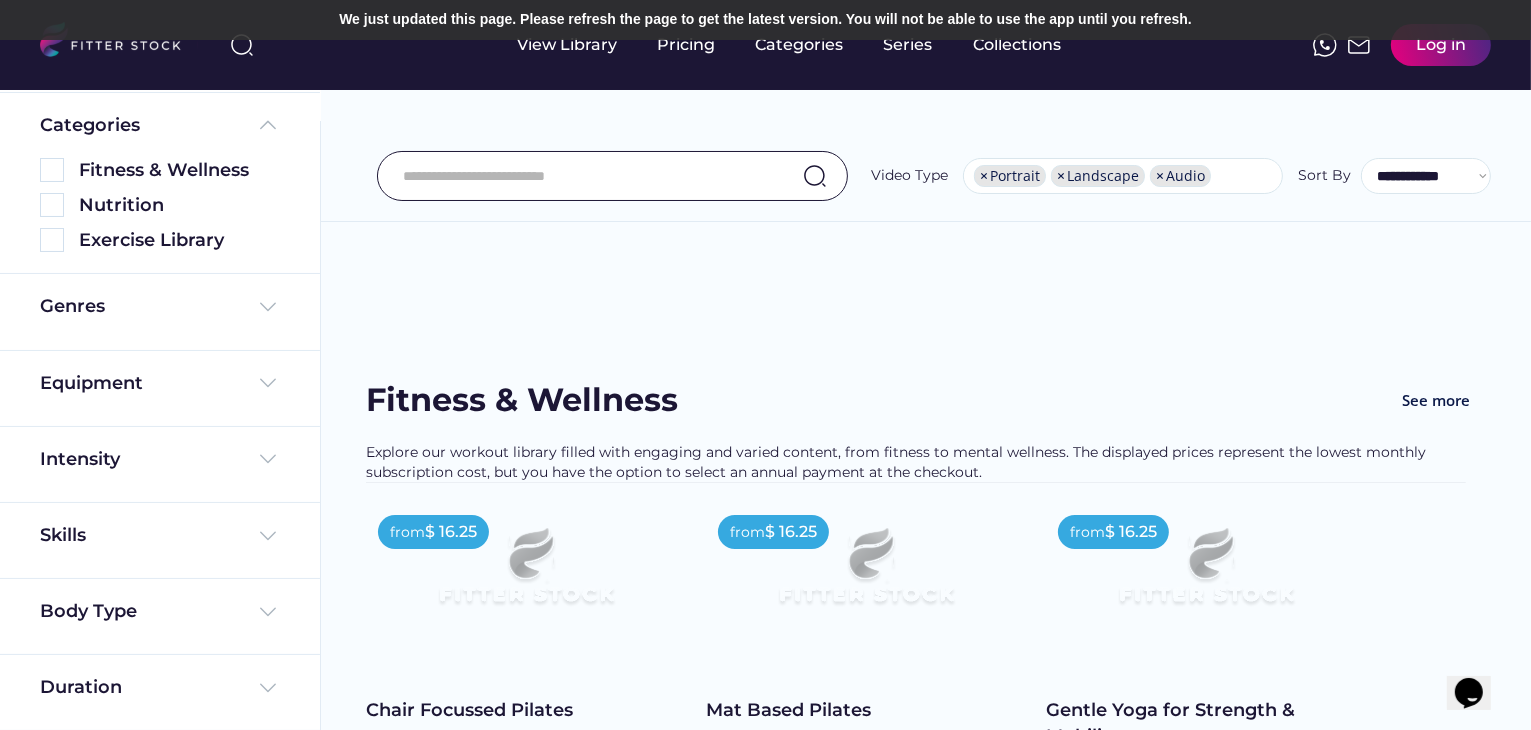 click at bounding box center (587, 176) 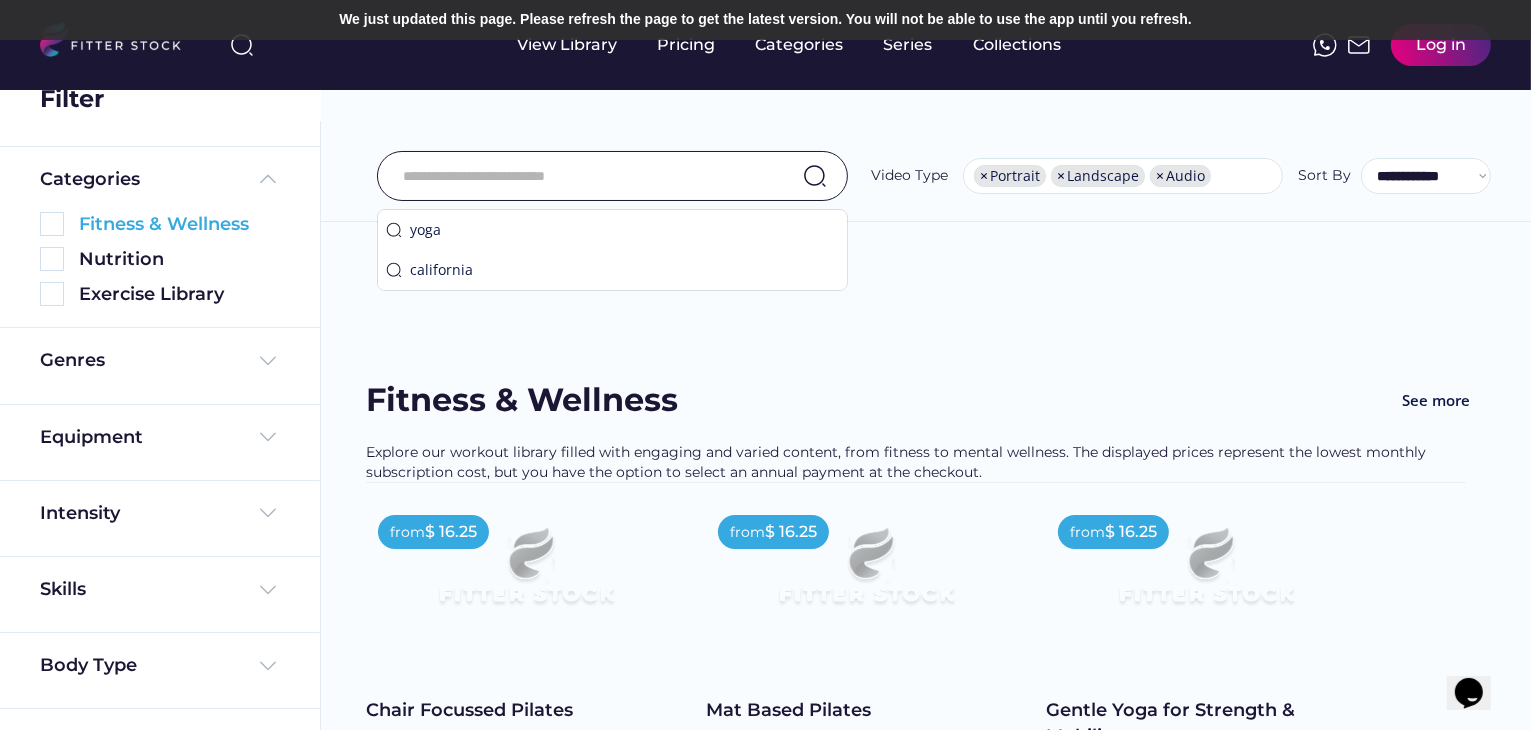 scroll, scrollTop: 0, scrollLeft: 0, axis: both 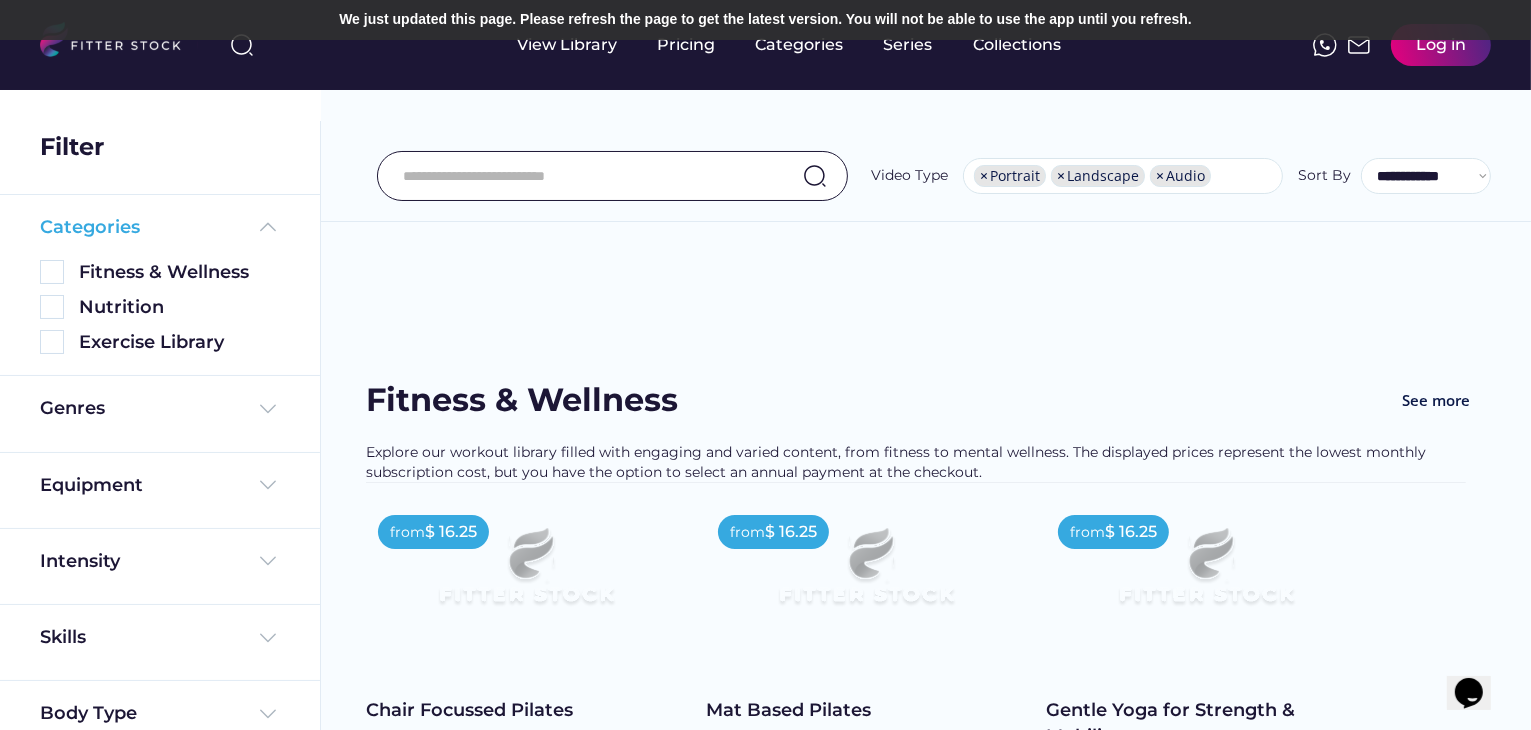 click at bounding box center [268, 227] 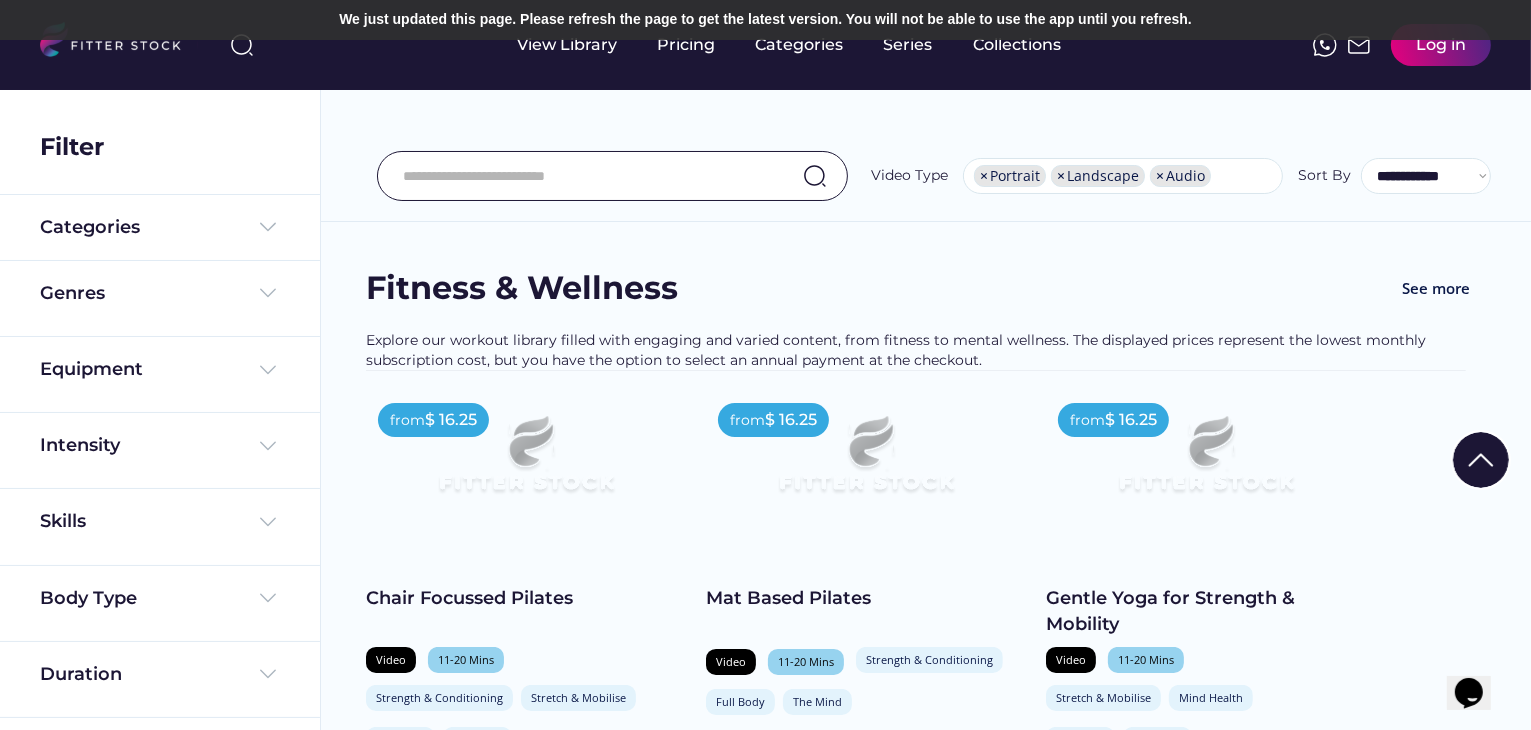 scroll, scrollTop: 0, scrollLeft: 0, axis: both 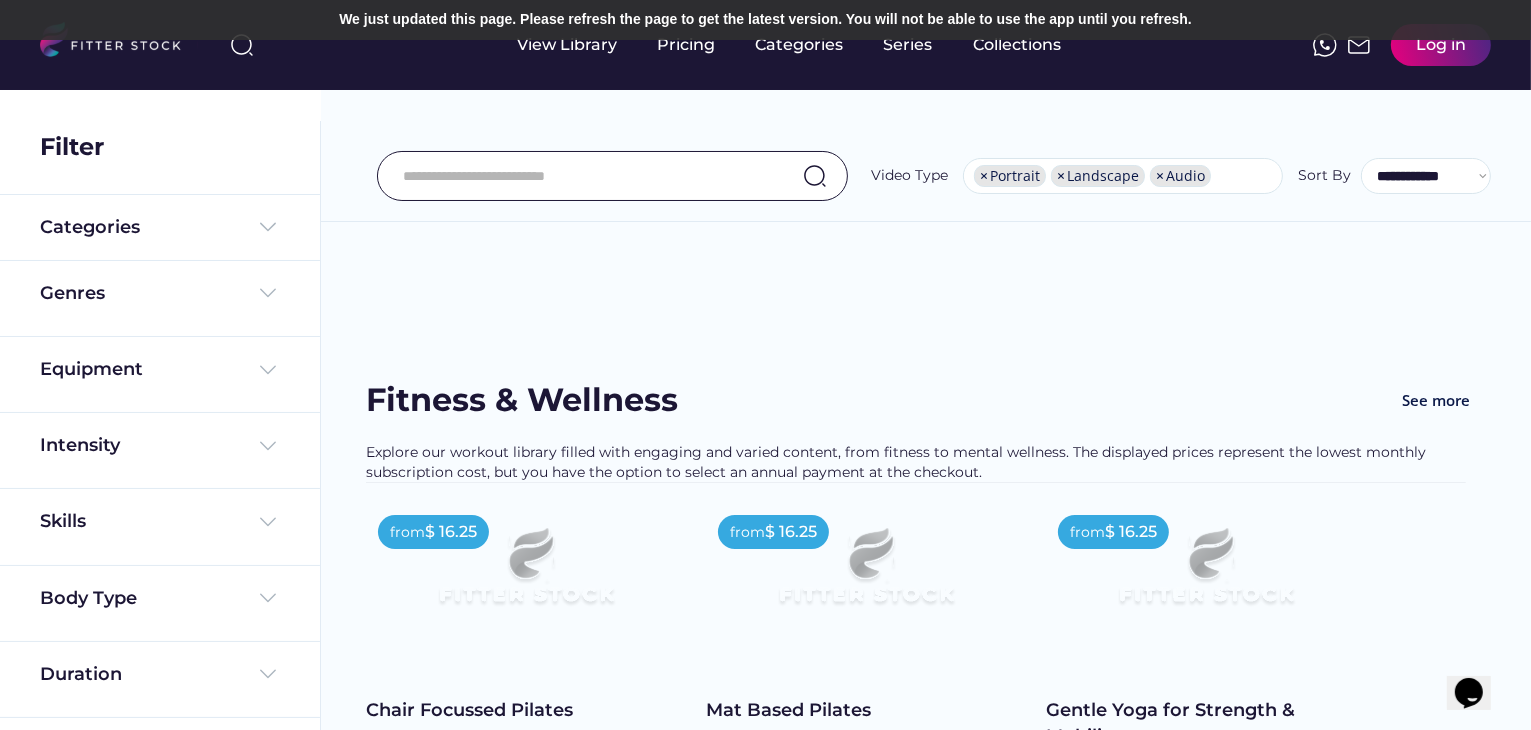 click on "We couldn’t find any video results  Found 234 videos Fitness & Wellness See more  Explore our workout library filled with engaging and varied content, from fitness to mental wellness. The displayed prices represent the lowest monthly subscription cost, but you have the option to select an annual payment at the checkout. from  $ 16.25 Chair Focussed Pilates Video 11-20 Mins Strength & Conditioning Stretch & Mobilise Full Body The Mind In Rachel's chair Pilates class you will target each area of the body whilst seated...
shopping_cart
Add to Cart from  $ 16.25 Mat Based Pilates Video 11-20 Mins Strength & Conditioning Mind Health Full Body The Mind Rachel will lead you in this full body mat Pilates class which incorporates both classical and...
shopping_cart
Add to Cart from  $ 16.25 Gentle Yoga for Strength & Mobility Video 11-20 Mins Stretch & Mobilise Mind Health Full Body The Mind
shopping_cart
Add to Cart from  $ 16.25 Video 11-20 Mins" at bounding box center [926, 955] 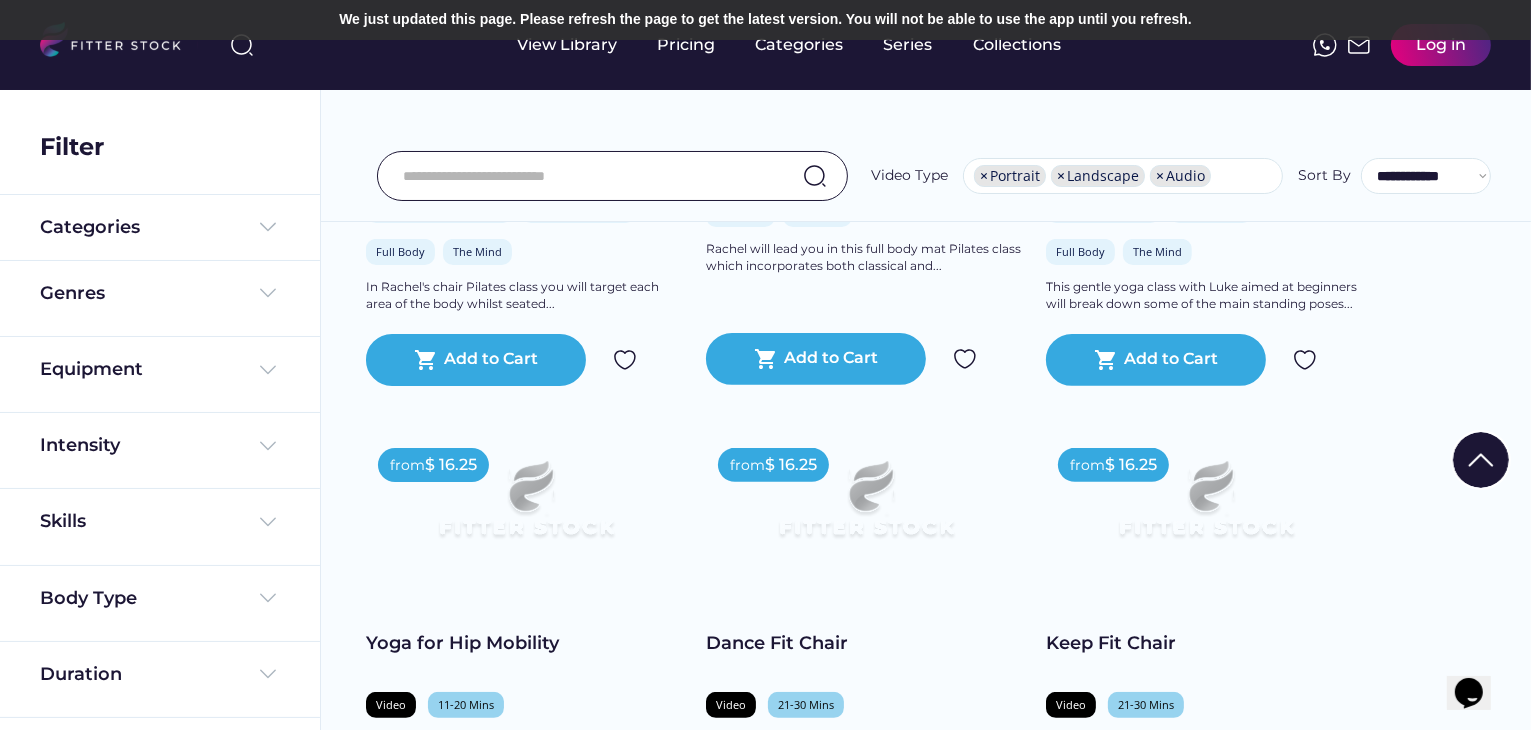 scroll, scrollTop: 1100, scrollLeft: 0, axis: vertical 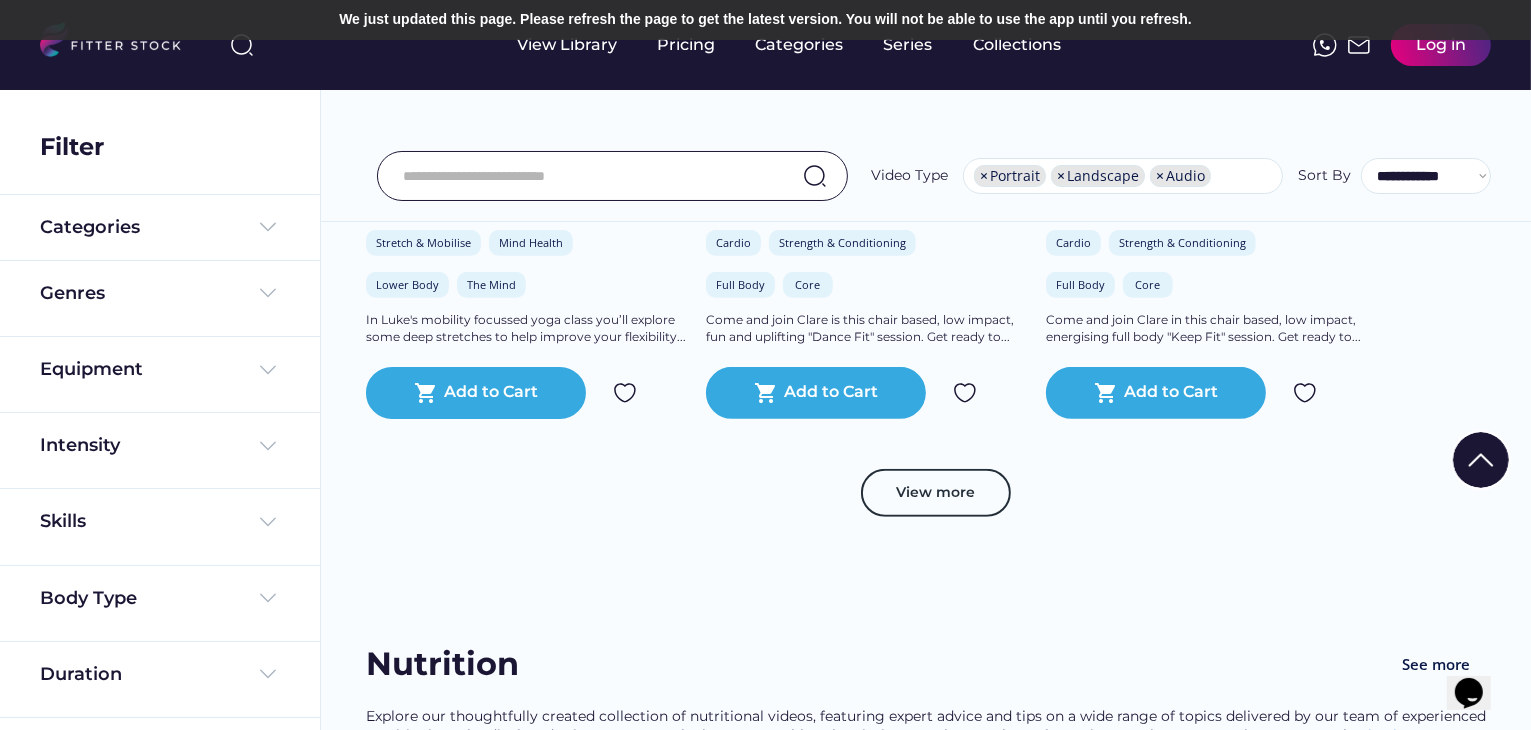 click on "Fitness & Wellness See more  Explore our workout library filled with engaging and varied content, from fitness to mental wellness. The displayed prices represent the lowest monthly subscription cost, but you have the option to select an annual payment at the checkout. from  $ 16.25 Chair Focussed Pilates Video 11-20 Mins Strength & Conditioning Stretch & Mobilise Full Body The Mind In Rachel's chair Pilates class you will target each area of the body whilst seated...
shopping_cart
Add to Cart from  $ 16.25 Mat Based Pilates Video 11-20 Mins Strength & Conditioning Mind Health Full Body The Mind Rachel will lead you in this full body mat Pilates class which incorporates both classical and...
shopping_cart
Add to Cart from  $ 16.25 Gentle Yoga for Strength & Mobility Video 11-20 Mins Stretch & Mobilise Mind Health Full Body The Mind This gentle yoga class with Luke aimed at beginners will break down some of the main standing poses...
Add to Cart from  Video" at bounding box center (926, -93) 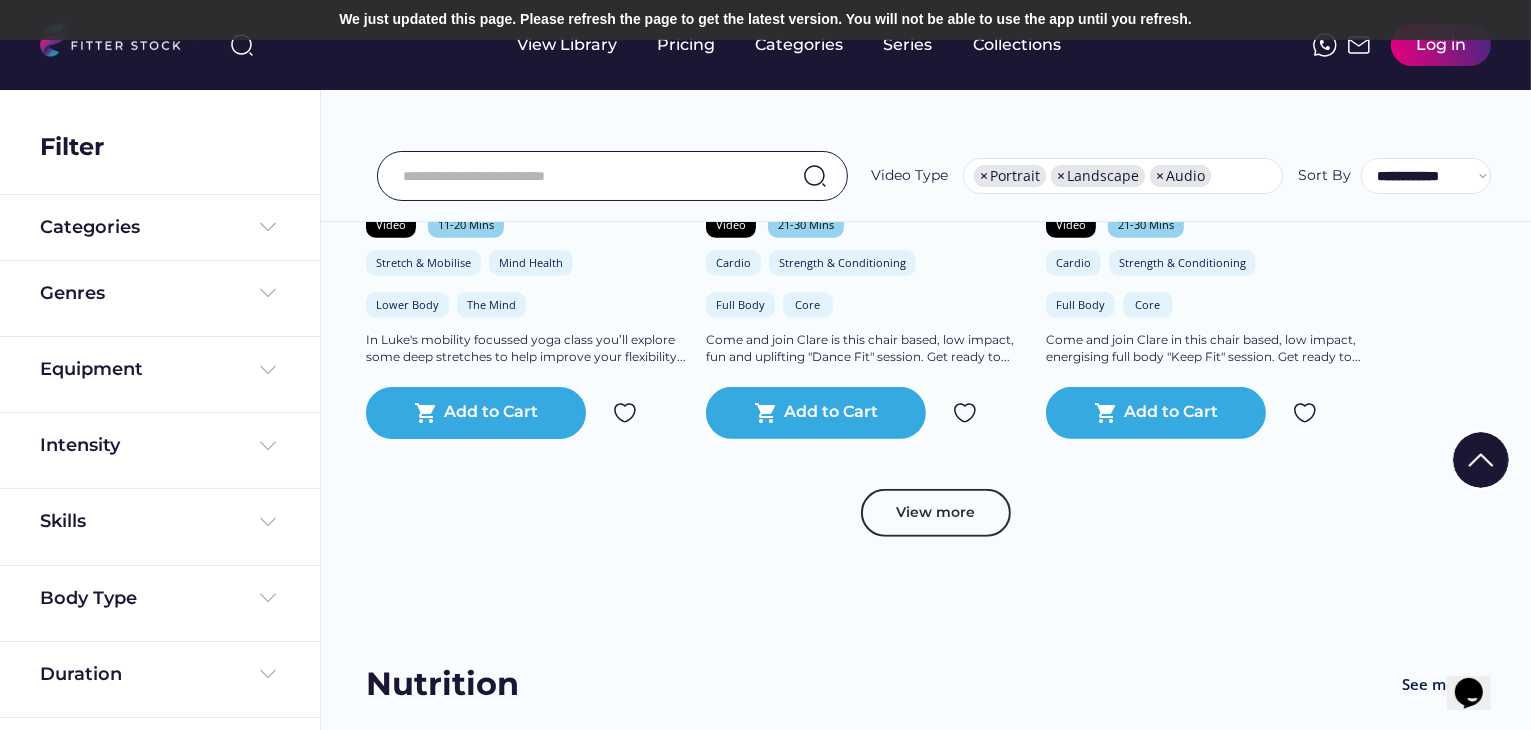 scroll, scrollTop: 1200, scrollLeft: 0, axis: vertical 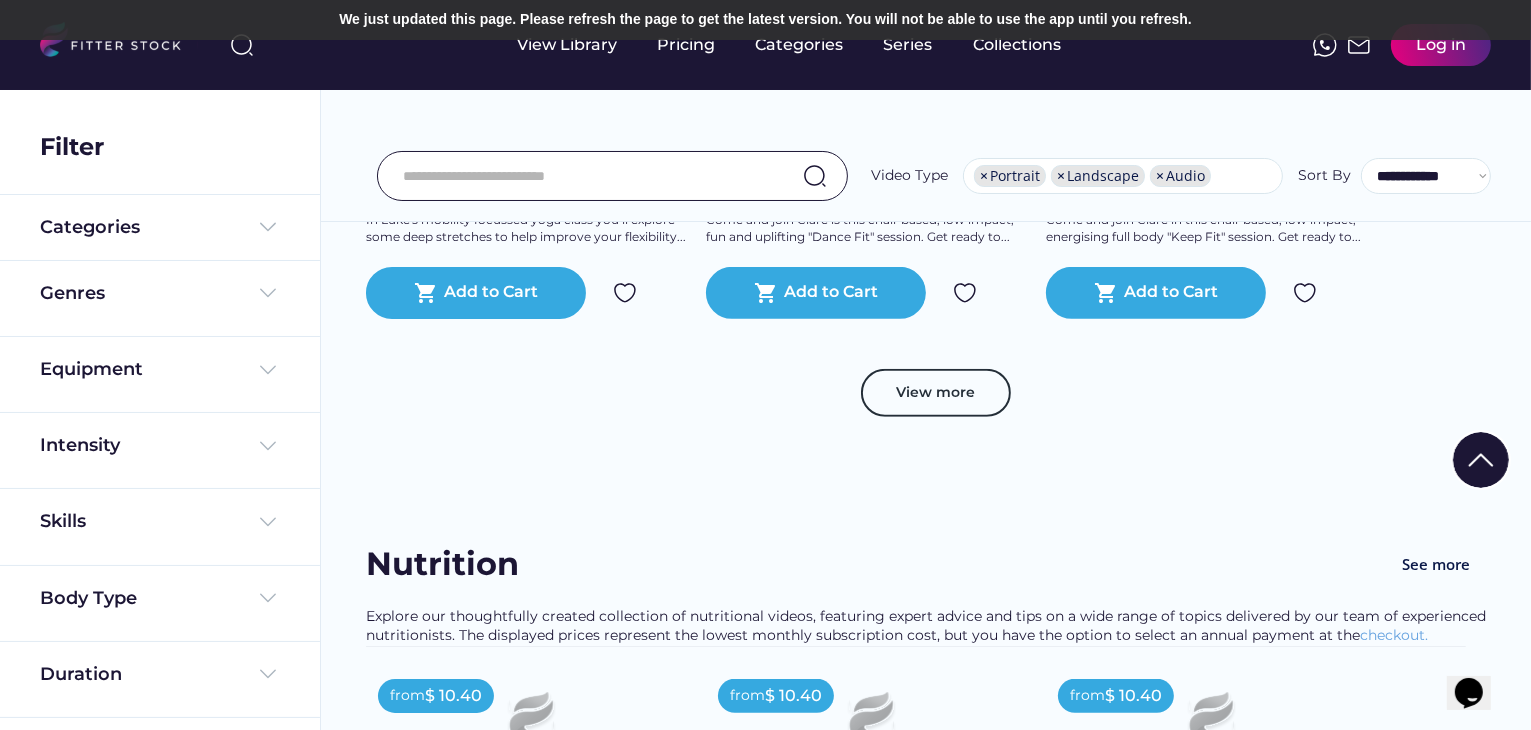 click on "We couldn’t find any video results  Found 32 videos Nutrition See more  Explore our thoughtfully created collection of nutritional videos, featuring expert advice and tips on a wide range of topics delivered by our team of experienced nutritionists. The displayed prices represent the lowest monthly subscription cost, but you have the option to select an annual payment at the  checkout. from  $ 10.40 What is Healthy Weight Loss Audio 0-10 Mins Jordan explains what is healthy weight loss and how to achieve this efficiently and safely
shopping_cart
Add to Cart from  $ 10.40 How Do You Burn Fat Audio 0-10 Mins Let Jordan explain fat burning zones and to how to monitor fat loss/ calorie deficit efficiently and safely
shopping_cart
Add to Cart from  $ 10.40 The Purpose of Pre-Workout Fueling Audio 0-10 Mins Jordan guides you on how effectively fueling your body before activity/exercise and the benefits this...
shopping_cart
Add to Cart from  Audio" at bounding box center (926, 1118) 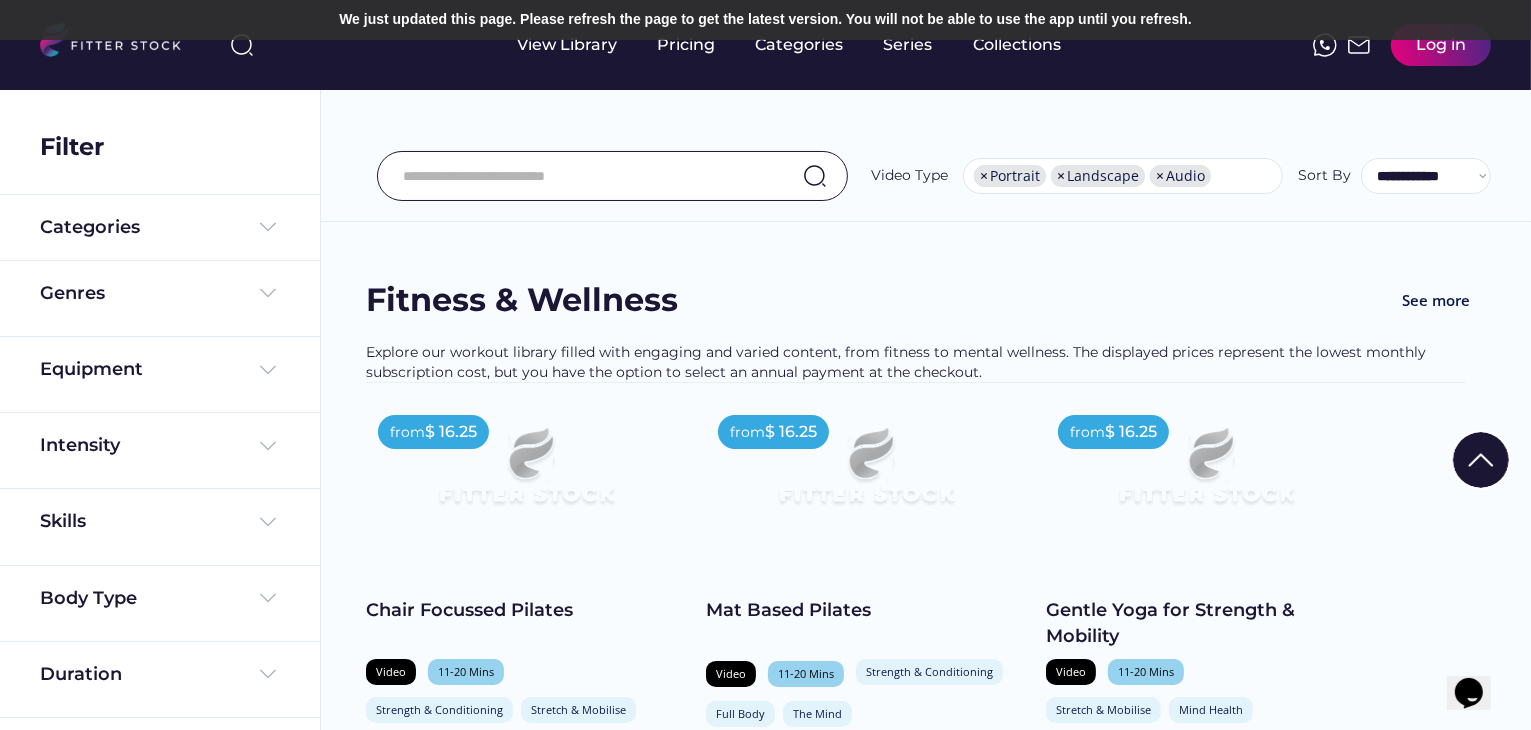 scroll, scrollTop: 200, scrollLeft: 0, axis: vertical 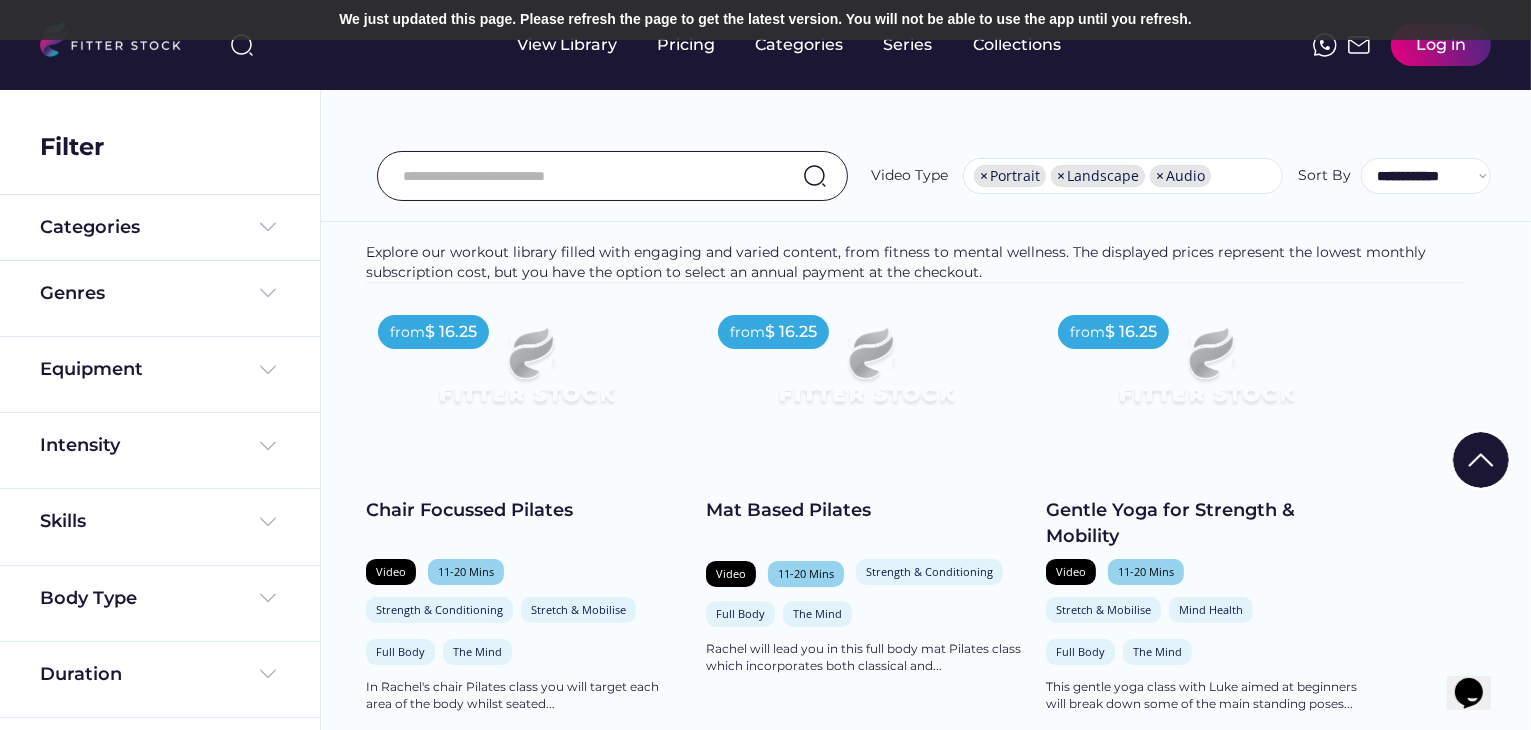 click at bounding box center (766, 610) 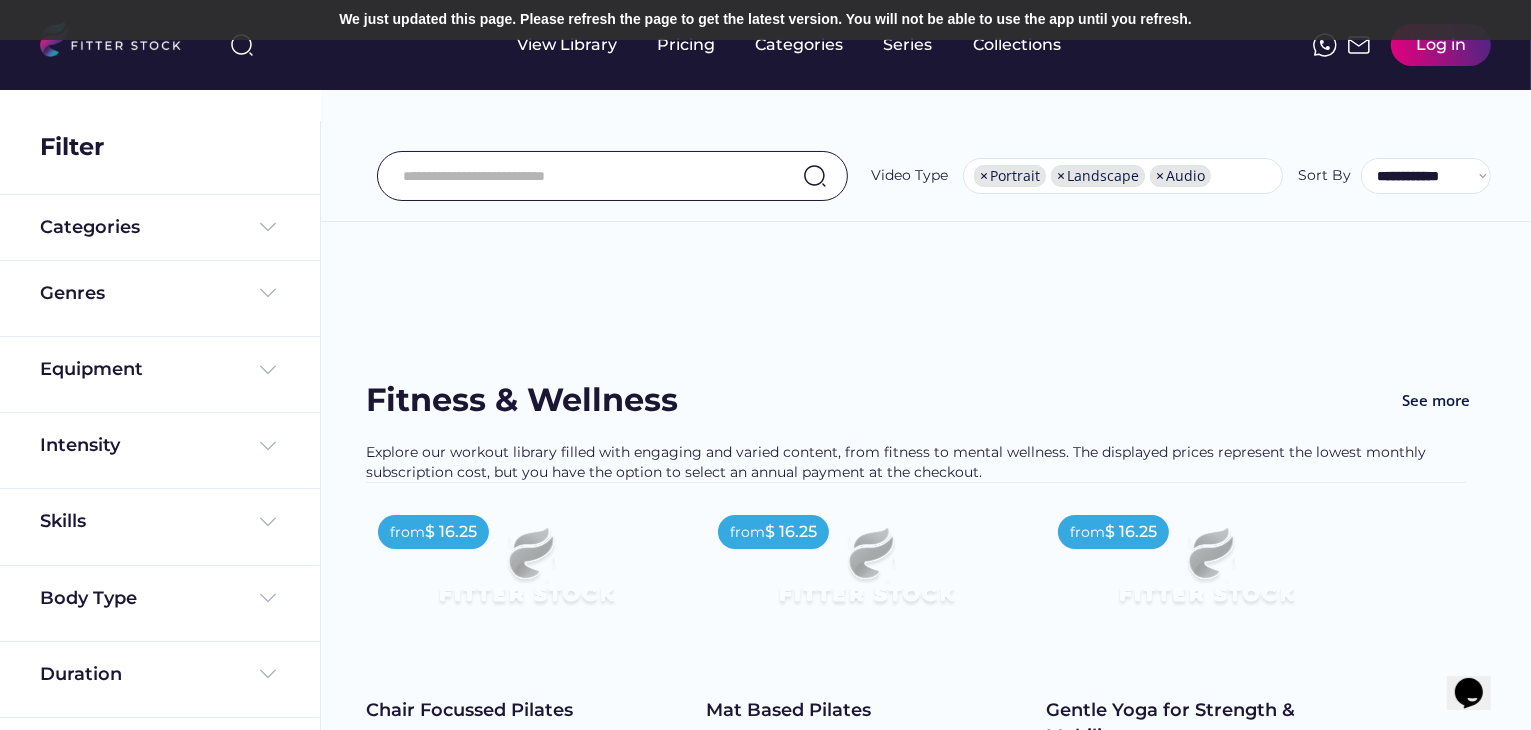 scroll, scrollTop: 400, scrollLeft: 0, axis: vertical 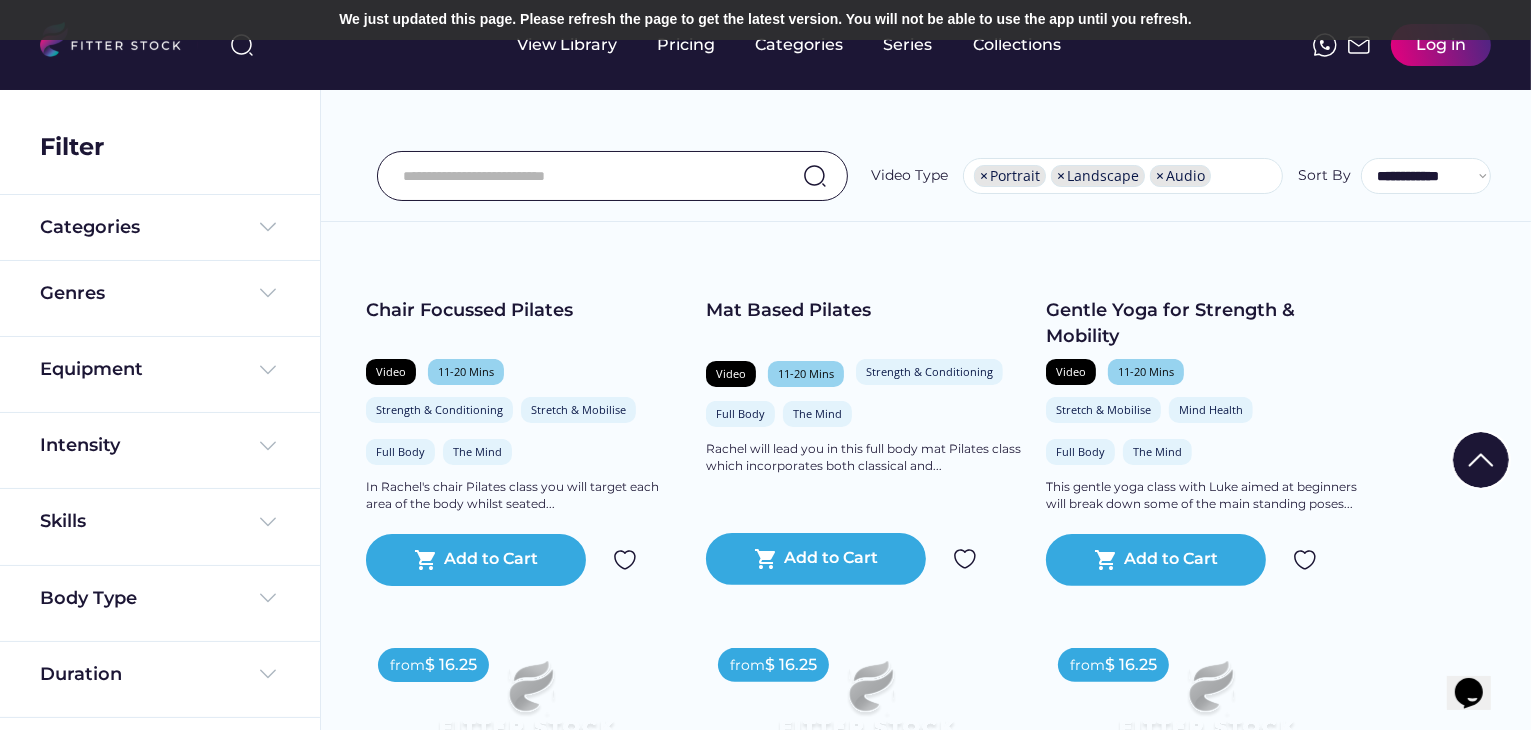 click on "The Mind" at bounding box center [817, 413] 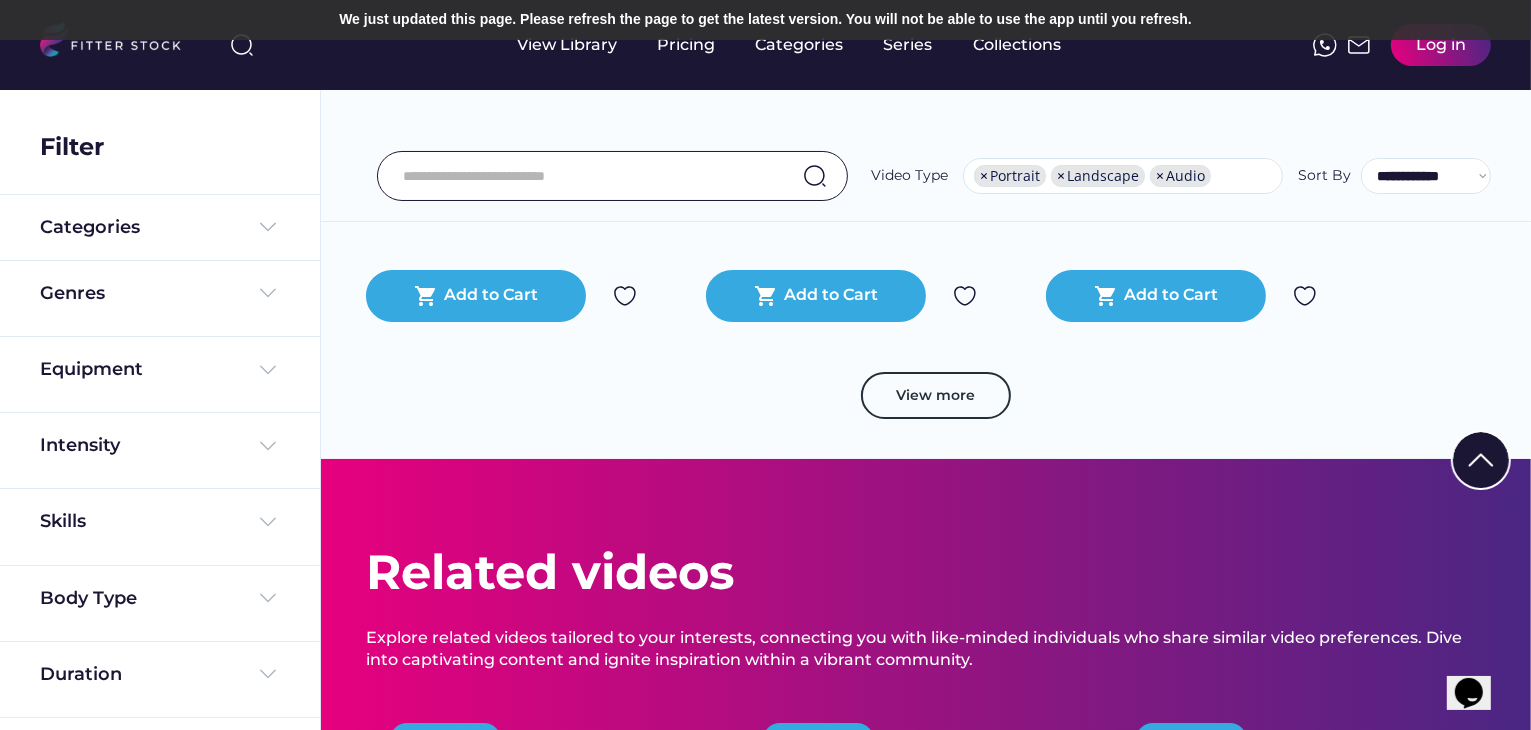 scroll, scrollTop: 4000, scrollLeft: 0, axis: vertical 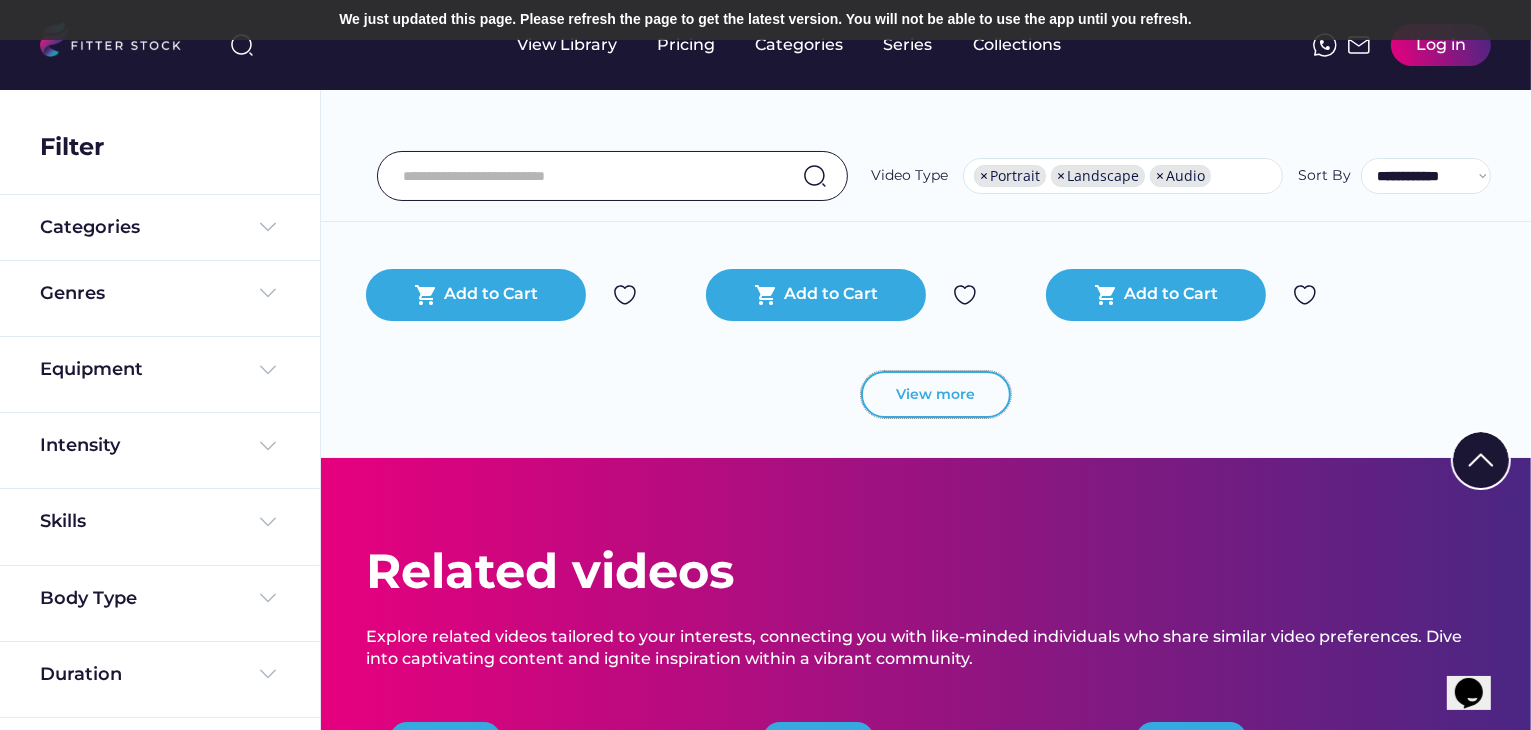 click on "View more" at bounding box center (936, 395) 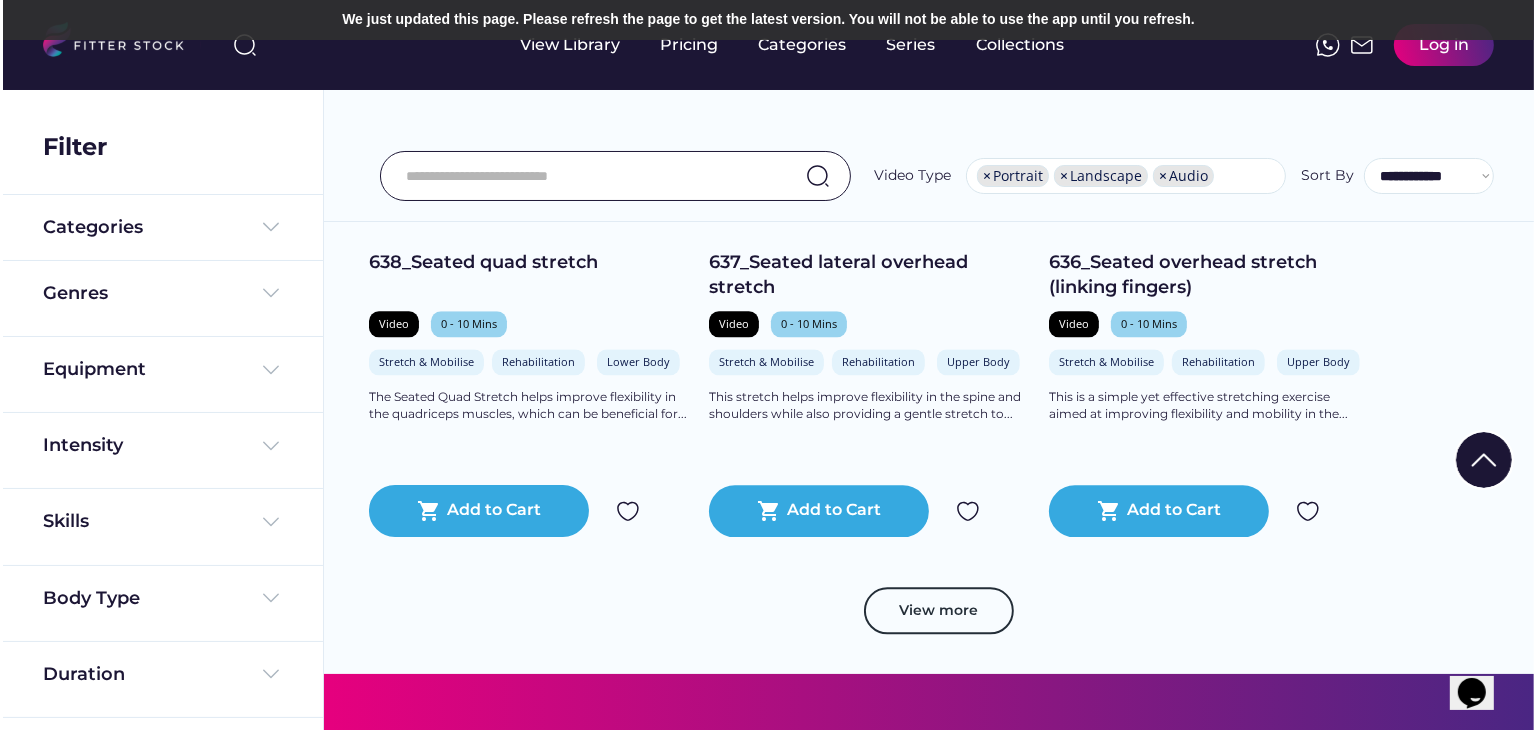 scroll, scrollTop: 5000, scrollLeft: 0, axis: vertical 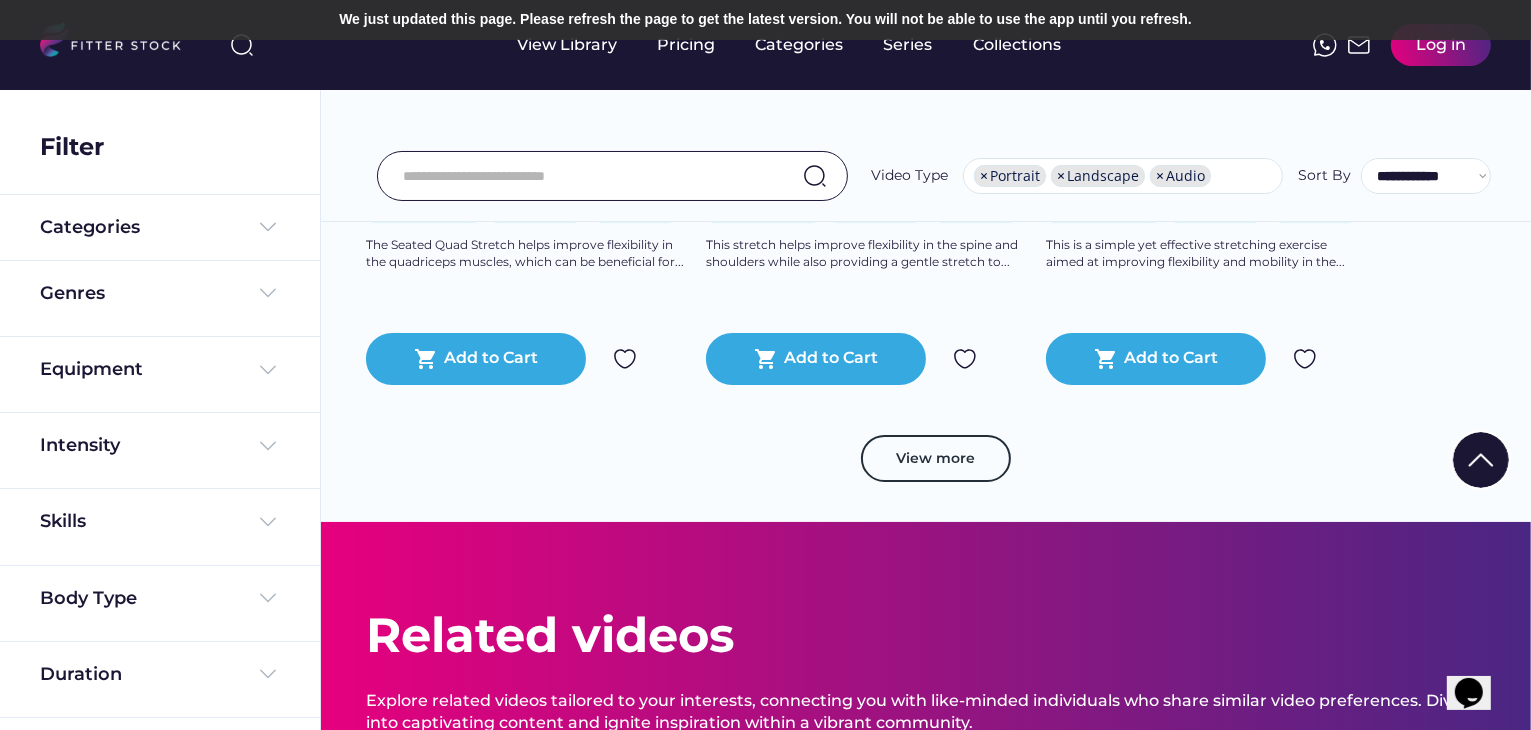 click at bounding box center (965, 359) 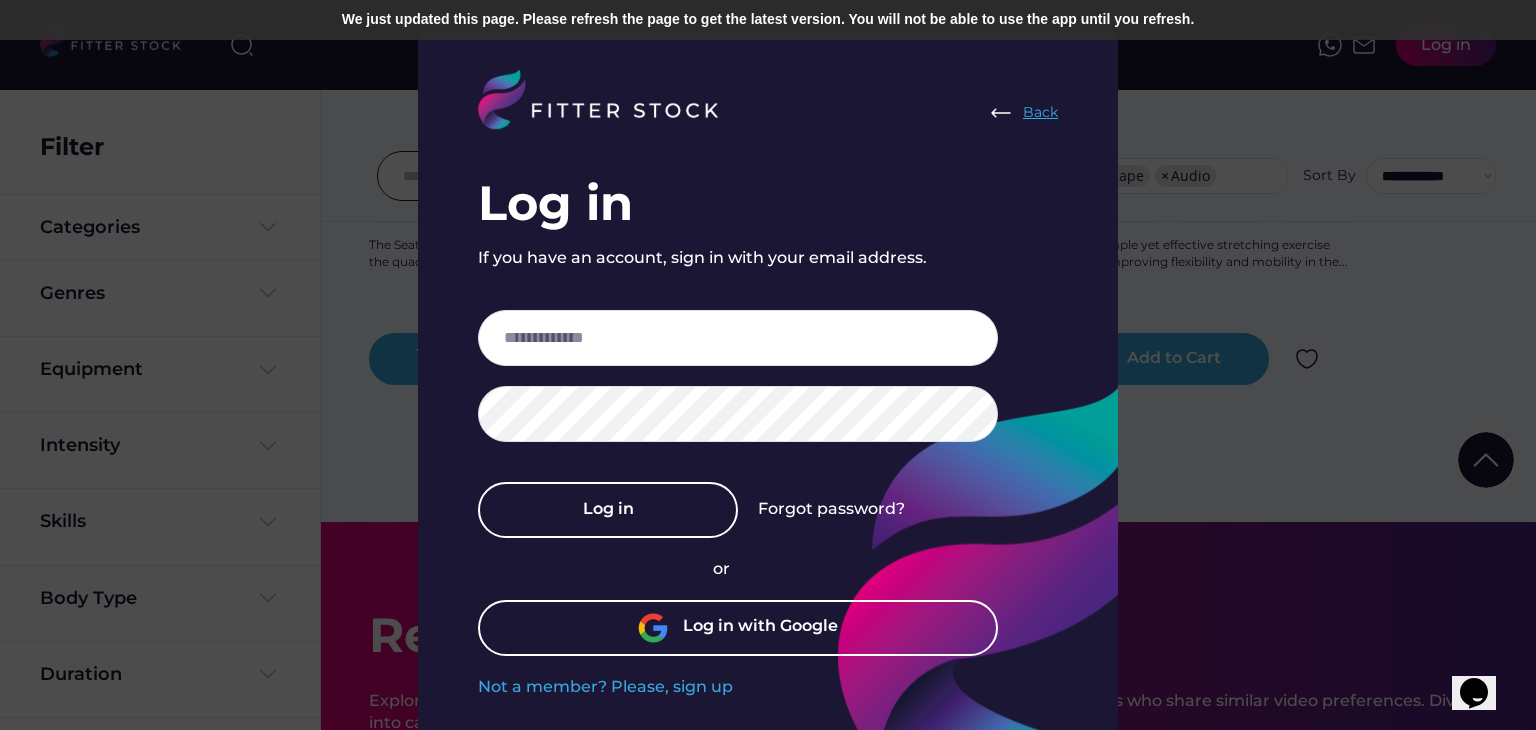 click on "Back" at bounding box center [1040, 113] 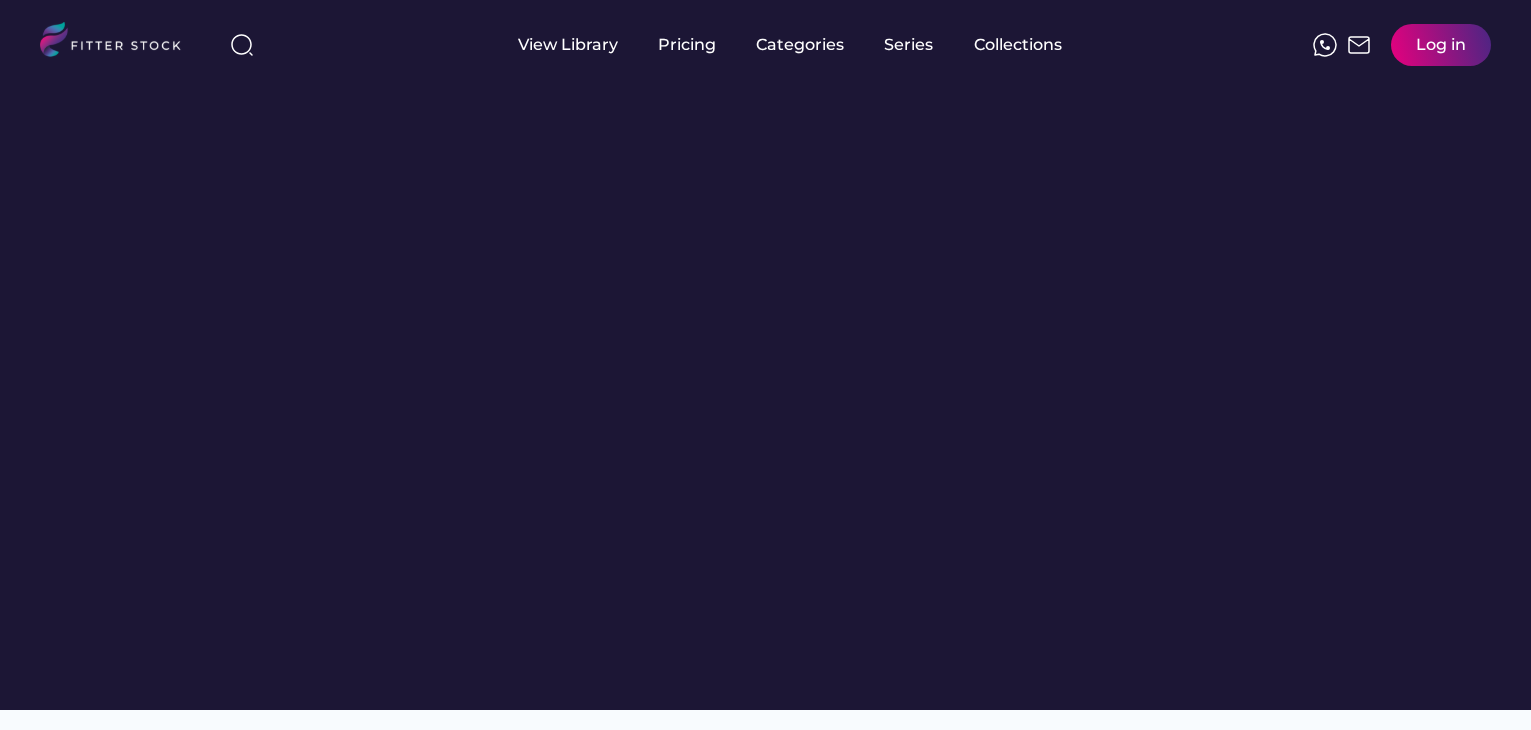 scroll, scrollTop: 0, scrollLeft: 0, axis: both 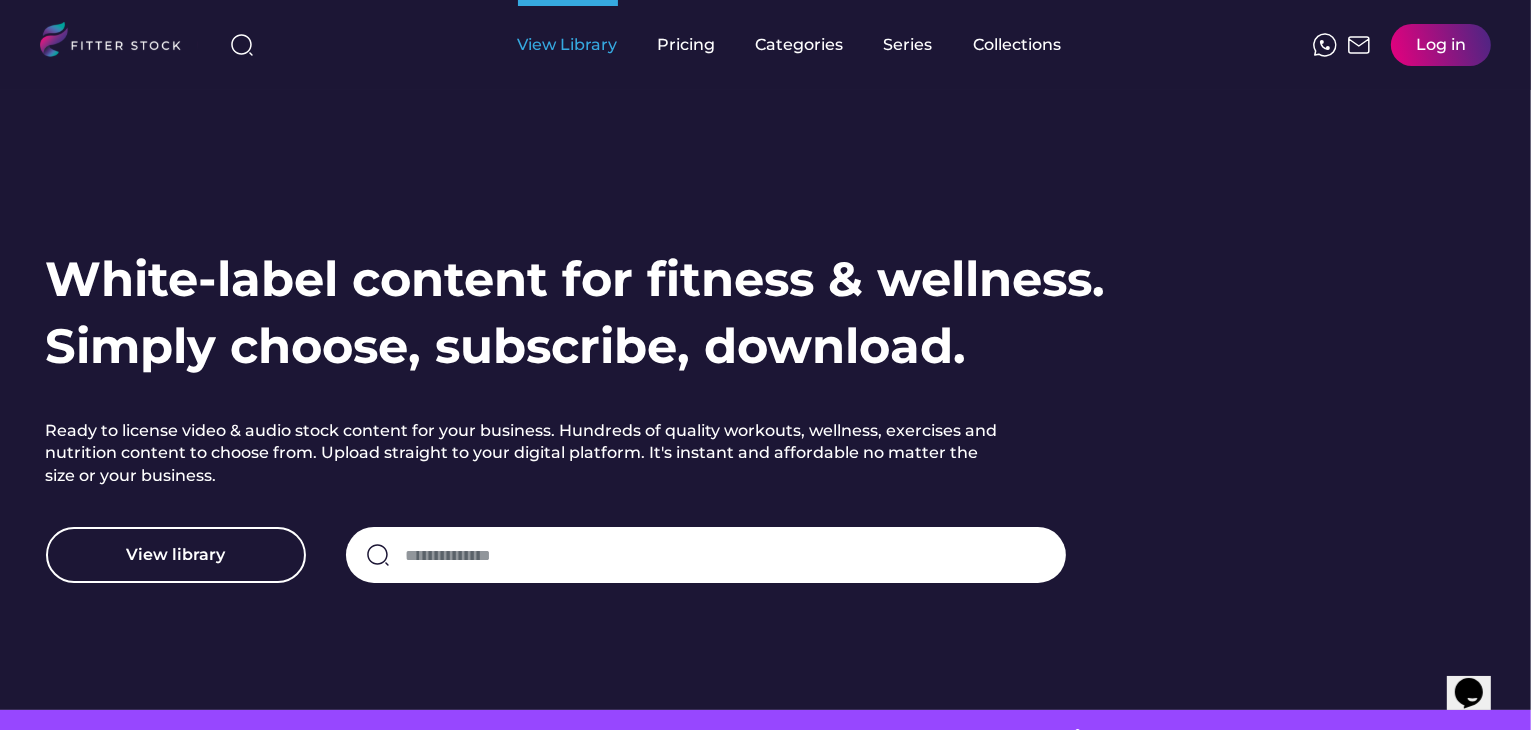 click on "View Library" at bounding box center (568, 45) 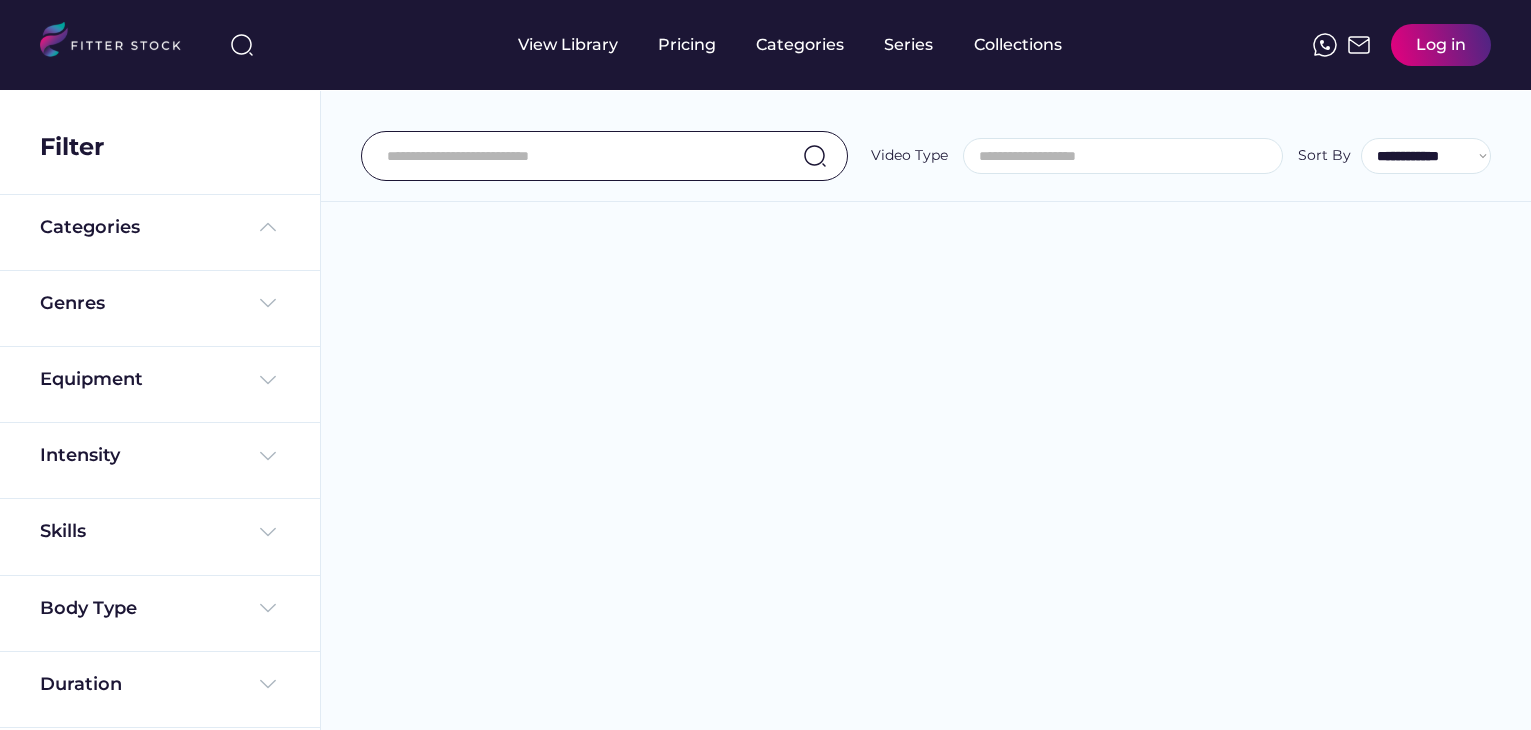 select 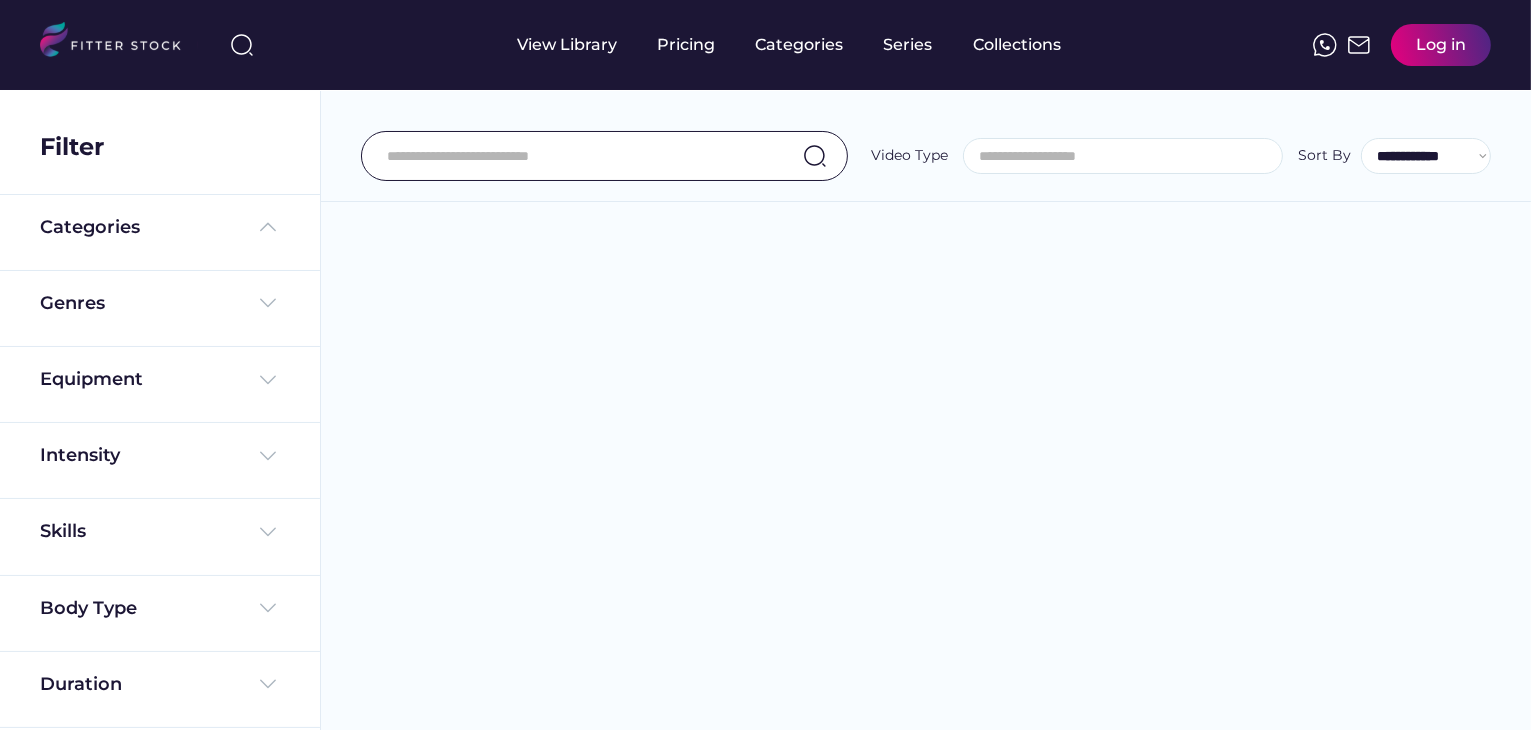 scroll, scrollTop: 0, scrollLeft: 0, axis: both 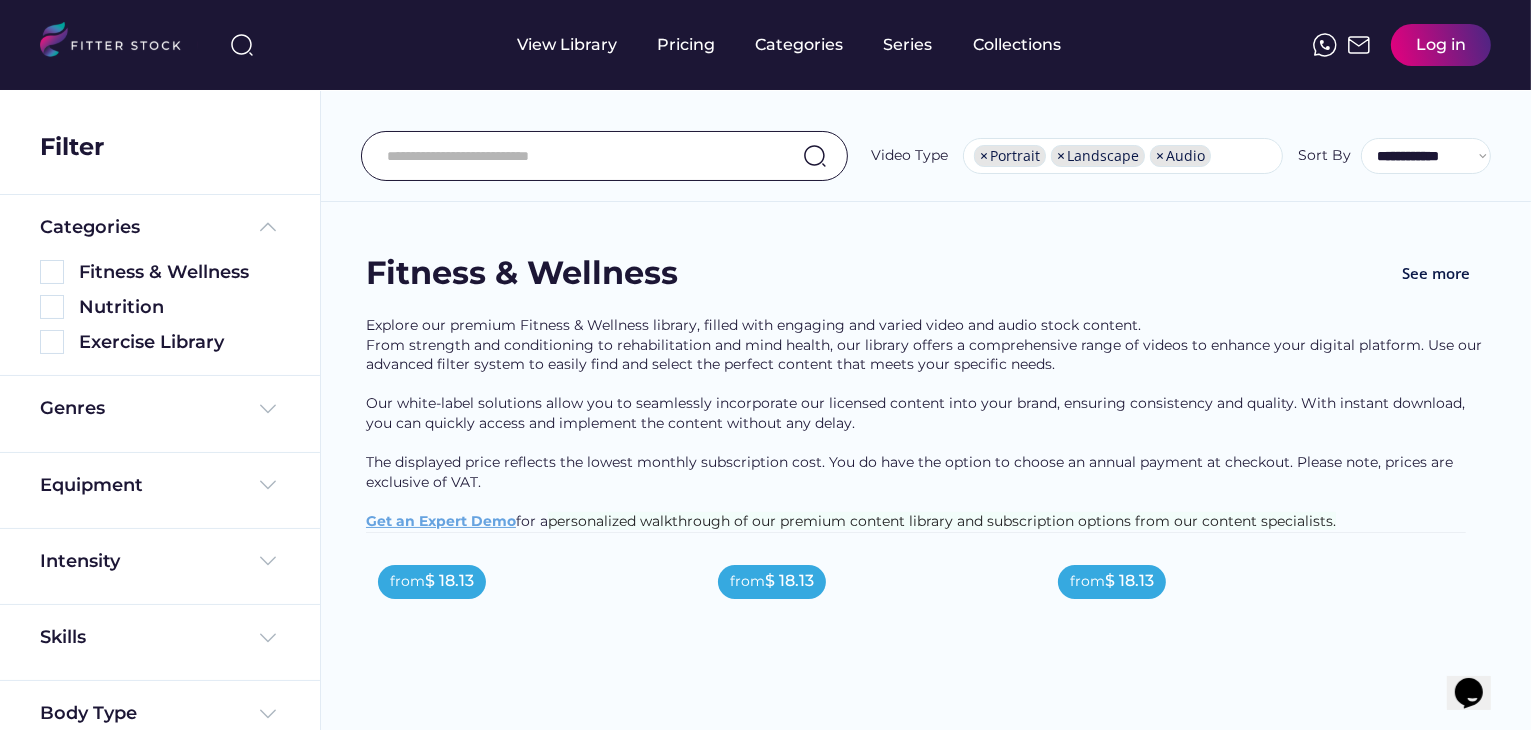 click at bounding box center [242, 45] 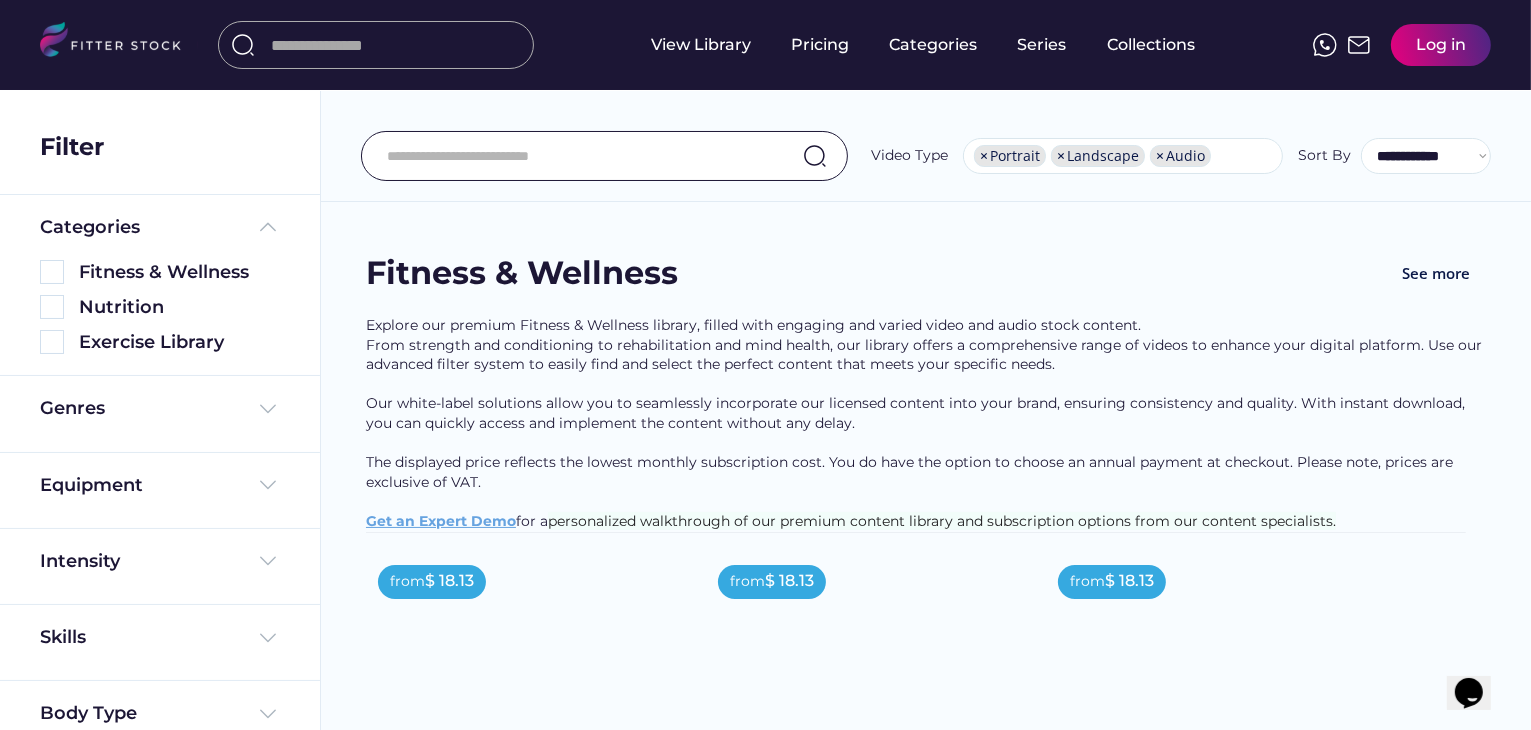 click at bounding box center [396, 45] 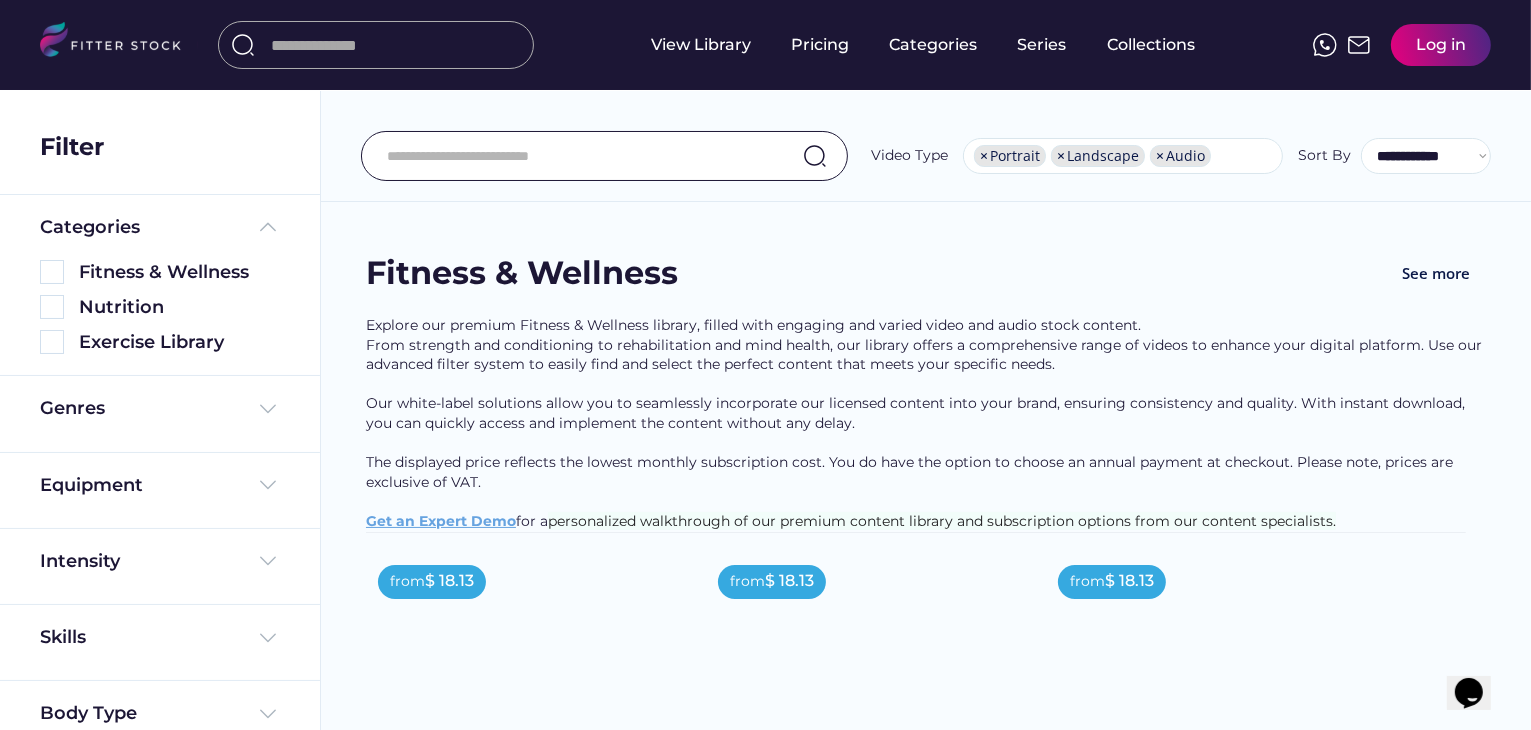 click at bounding box center (243, 45) 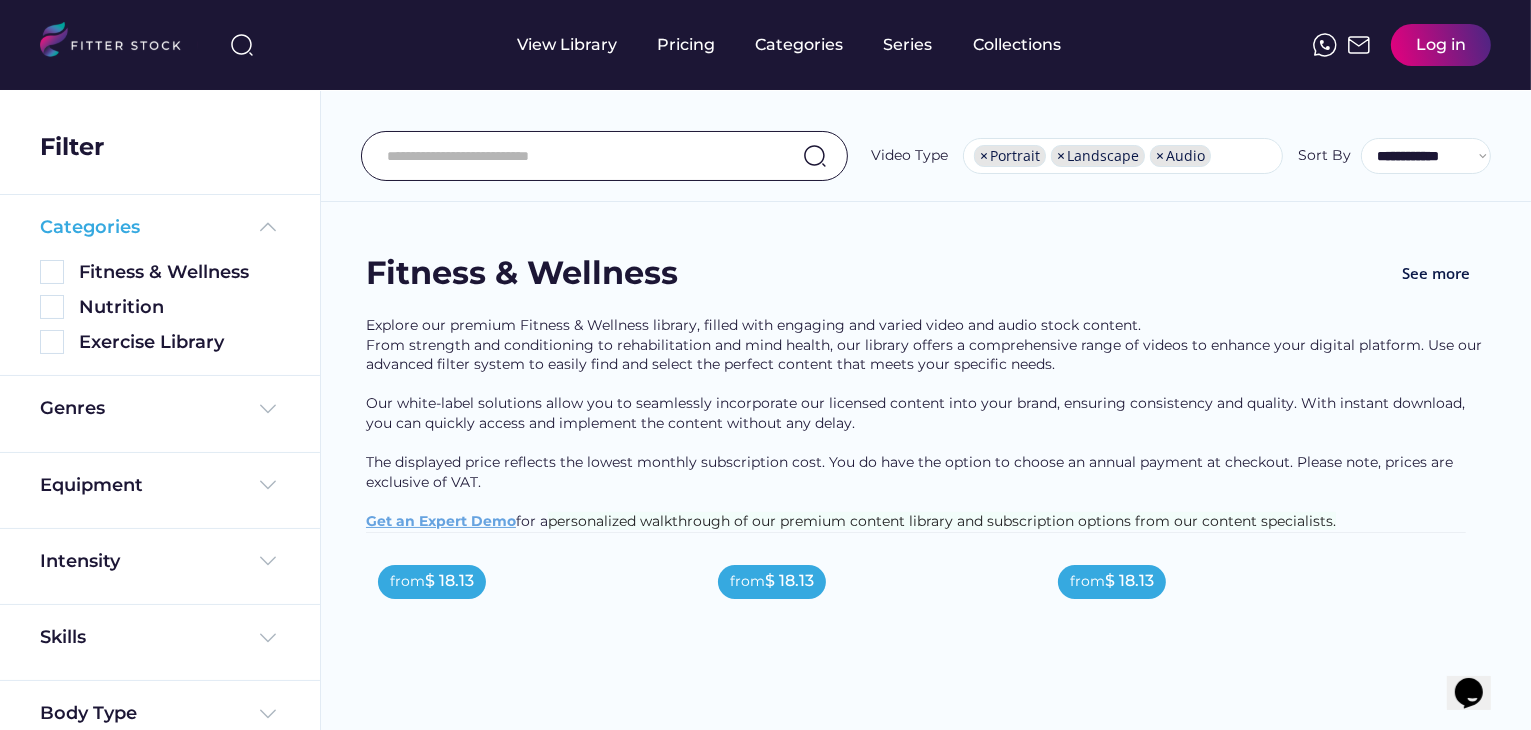 click at bounding box center (268, 227) 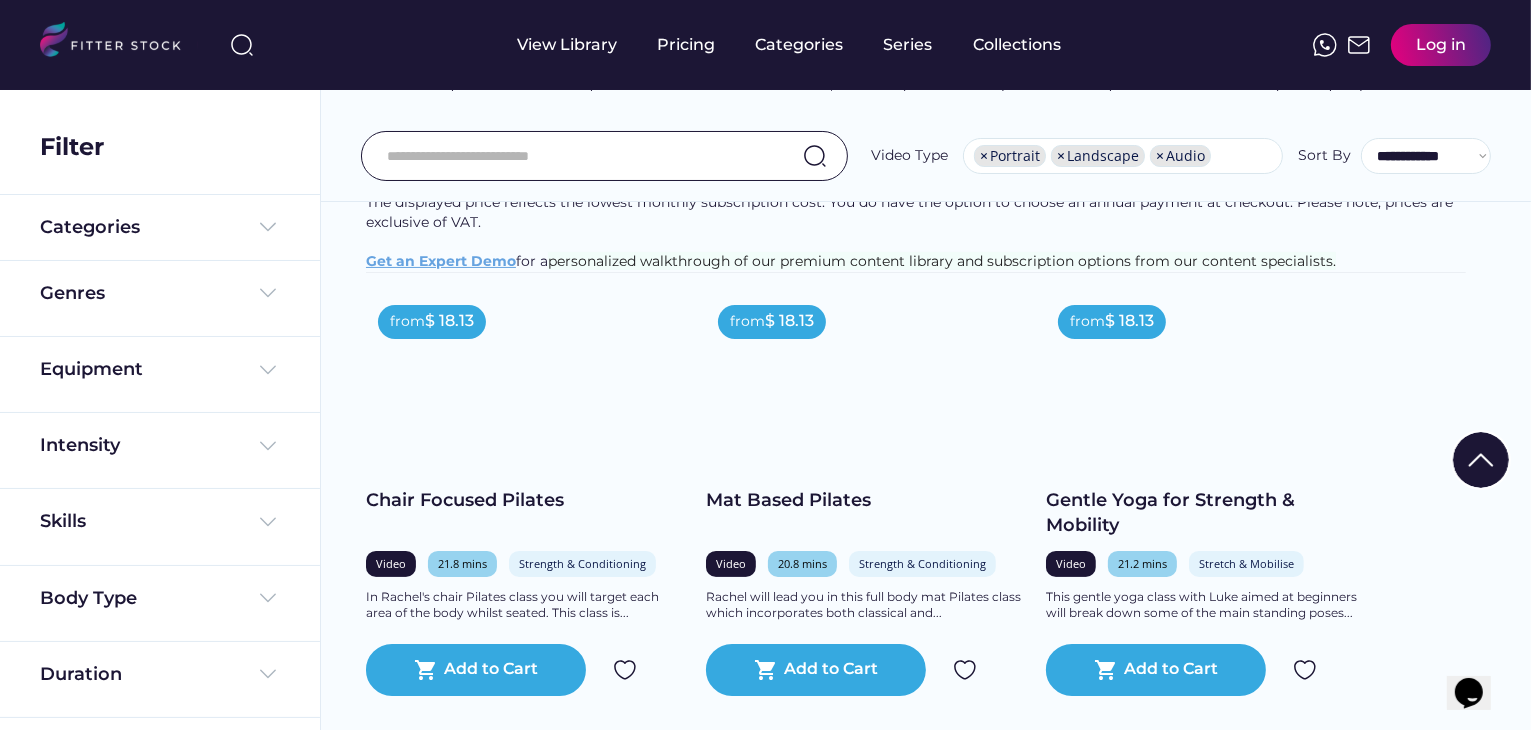 scroll, scrollTop: 400, scrollLeft: 0, axis: vertical 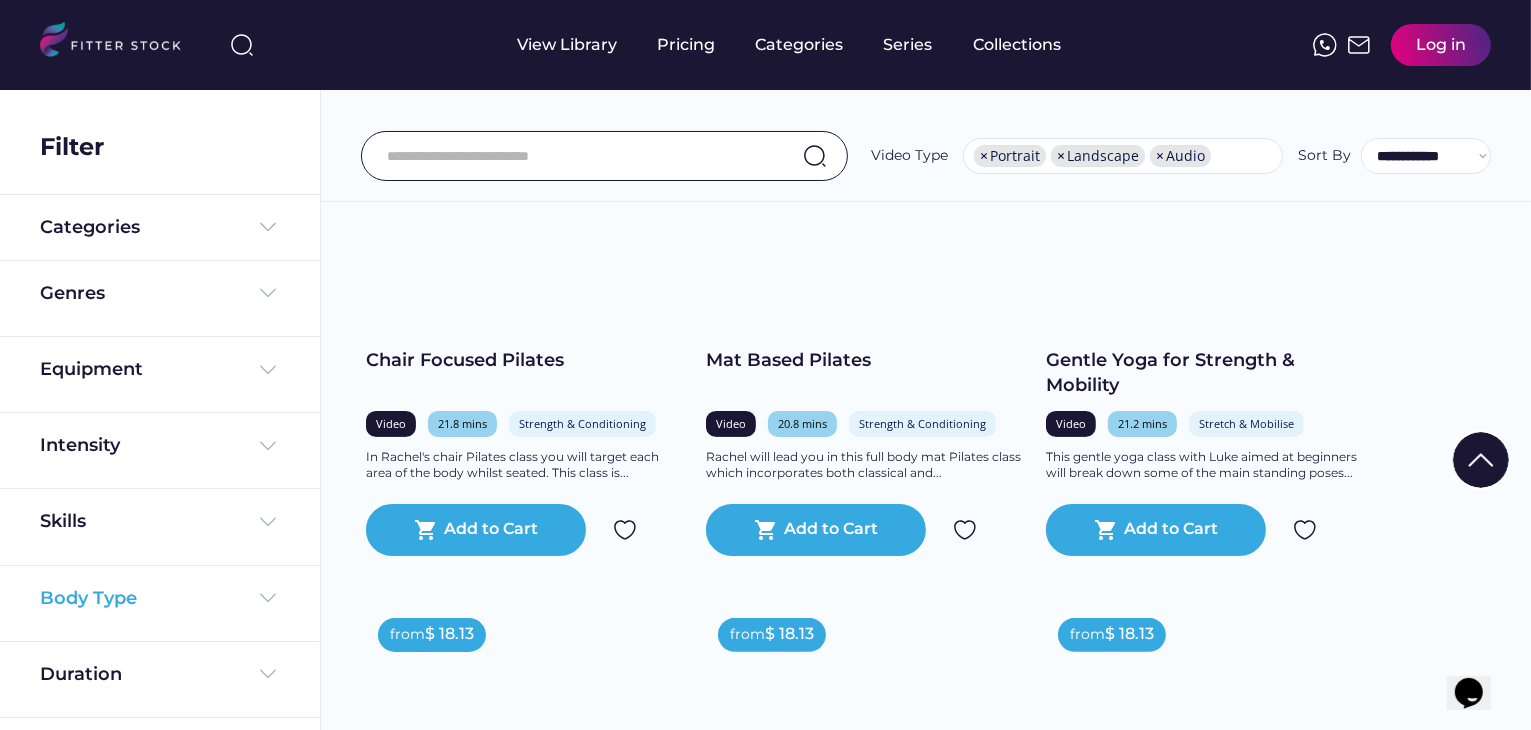 click on "Body Type" at bounding box center (160, 598) 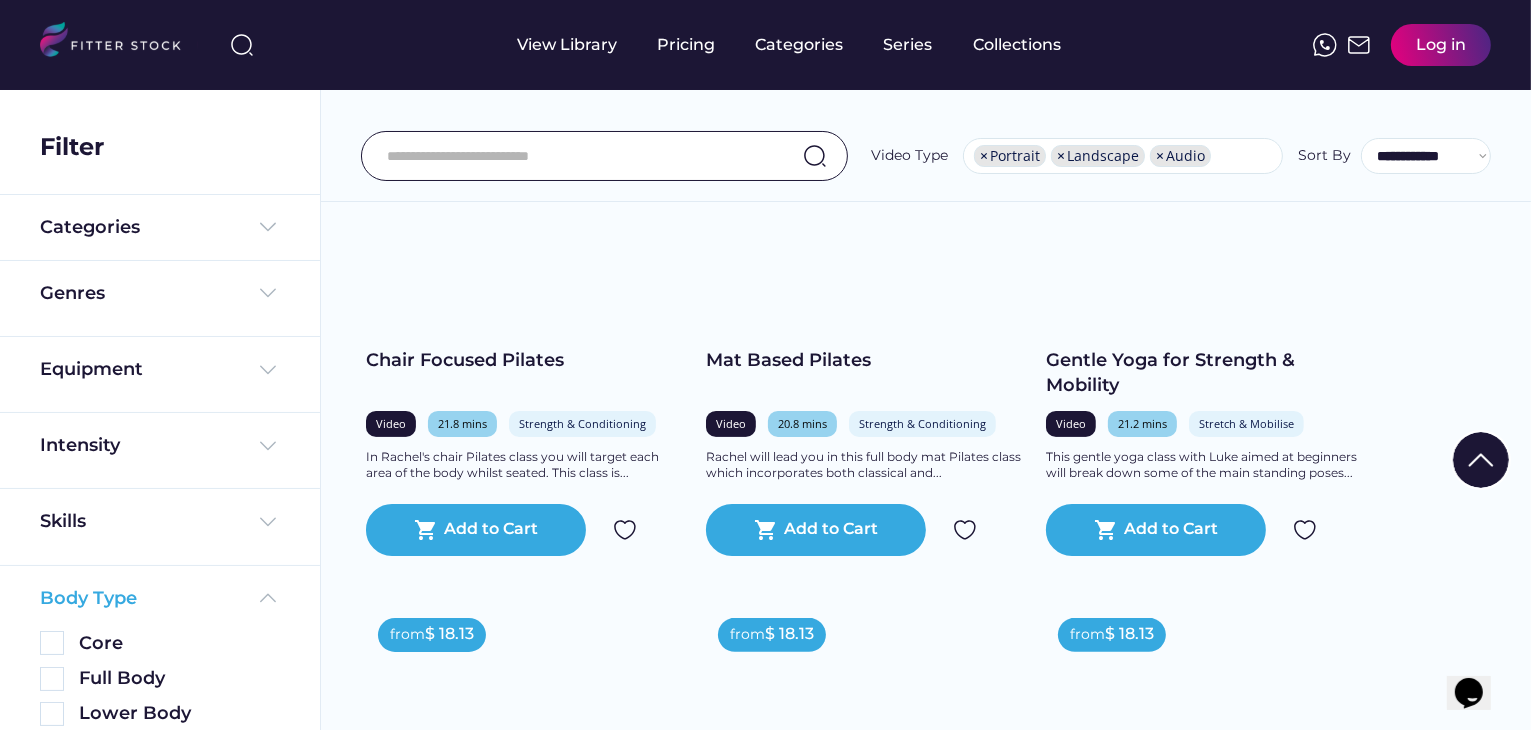 scroll, scrollTop: 800, scrollLeft: 0, axis: vertical 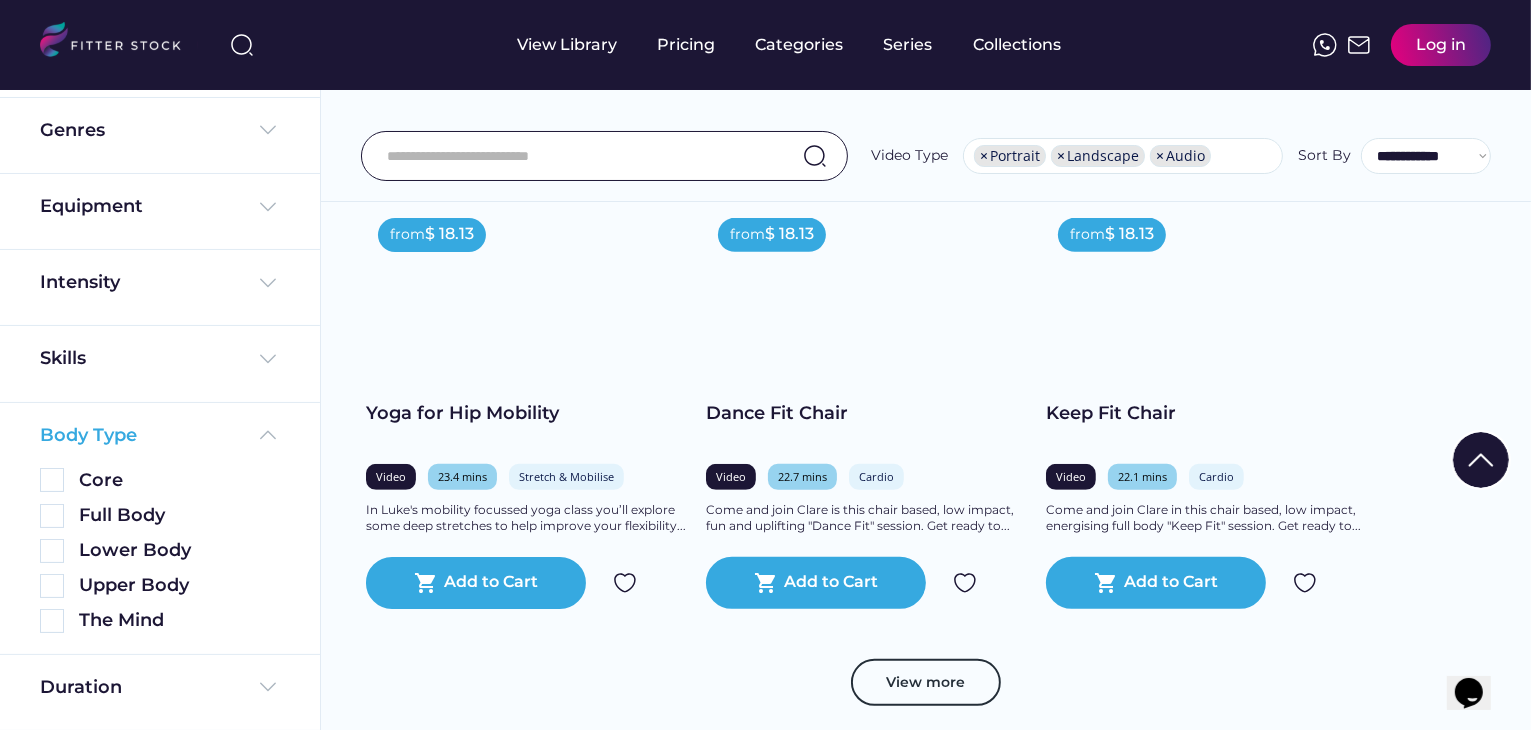 click at bounding box center (268, 435) 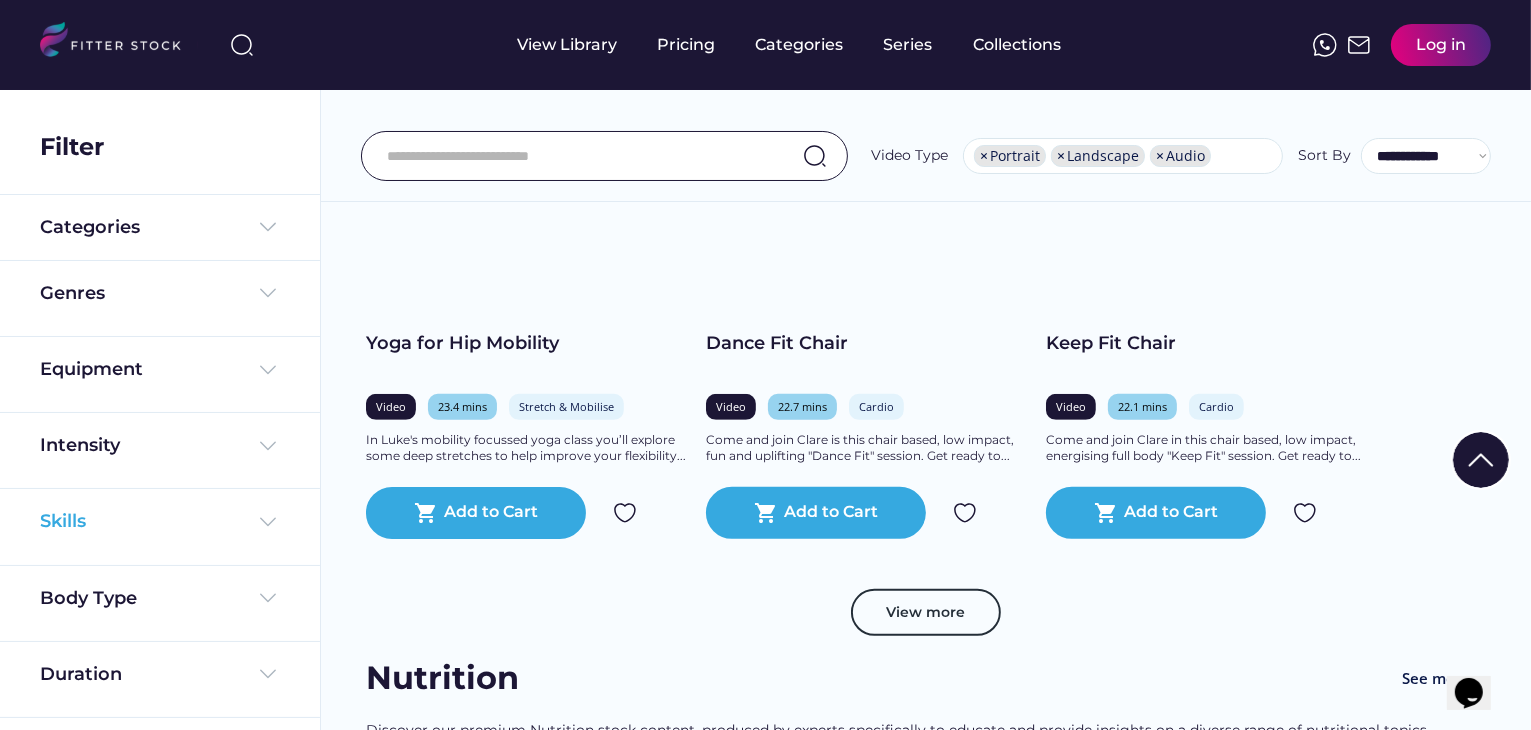 scroll, scrollTop: 900, scrollLeft: 0, axis: vertical 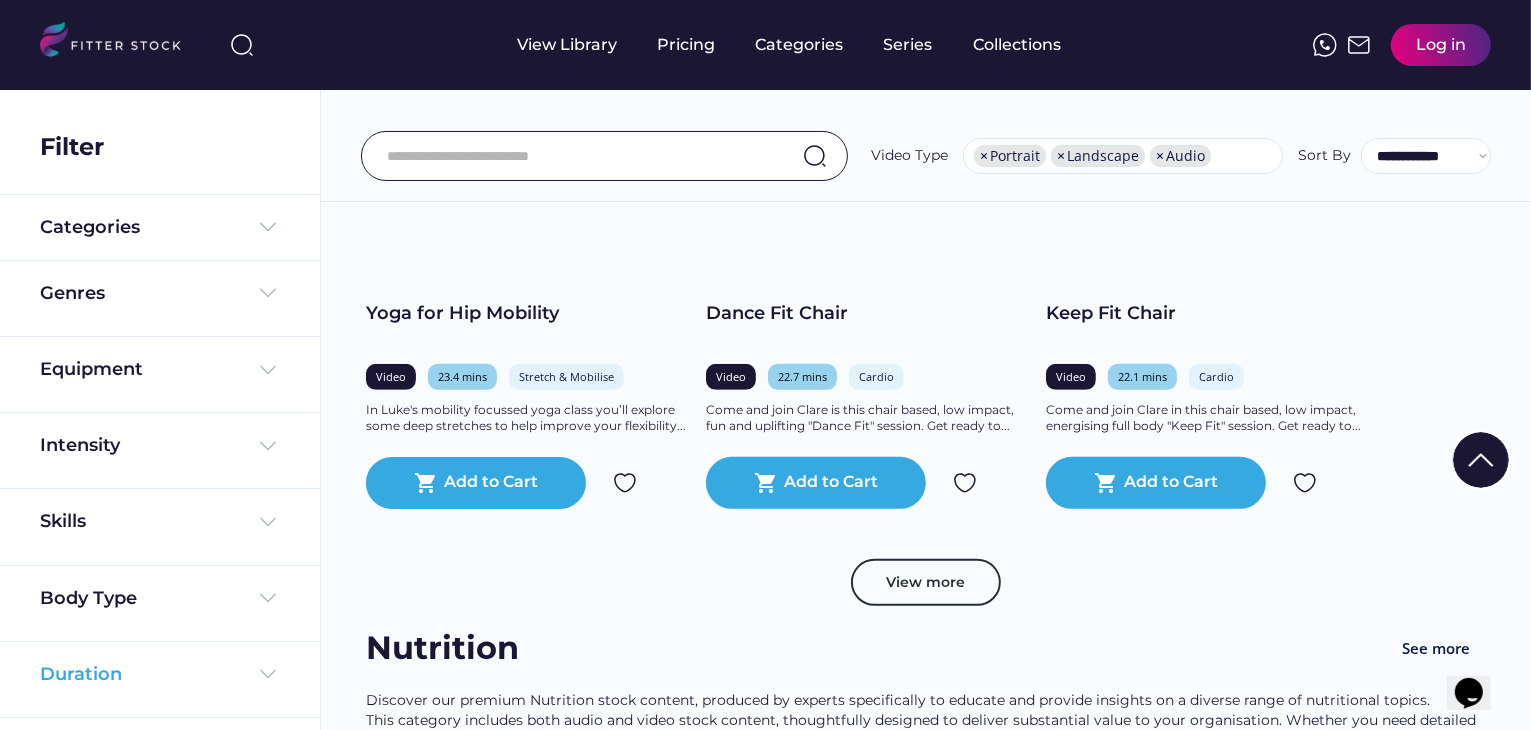 click at bounding box center (268, 674) 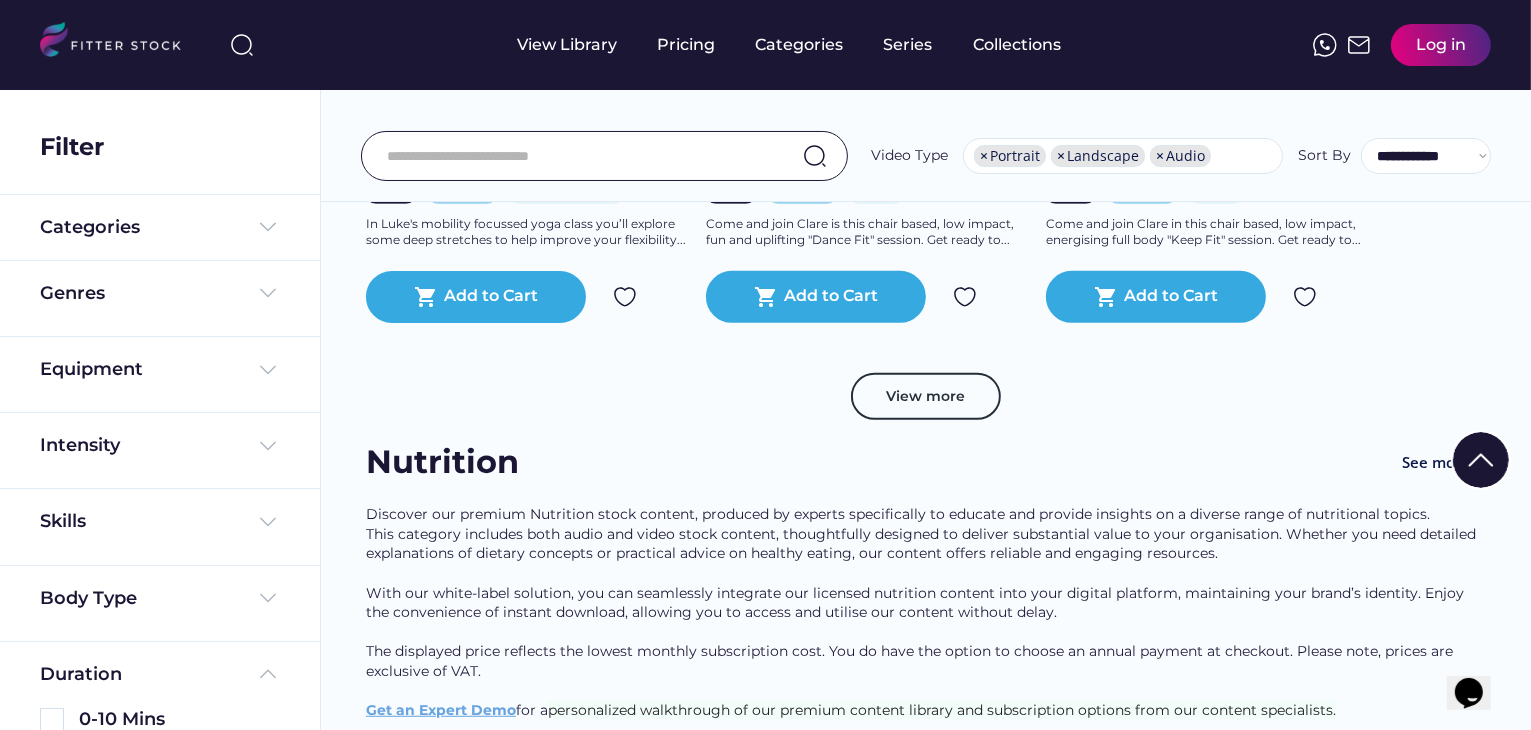 scroll, scrollTop: 1200, scrollLeft: 0, axis: vertical 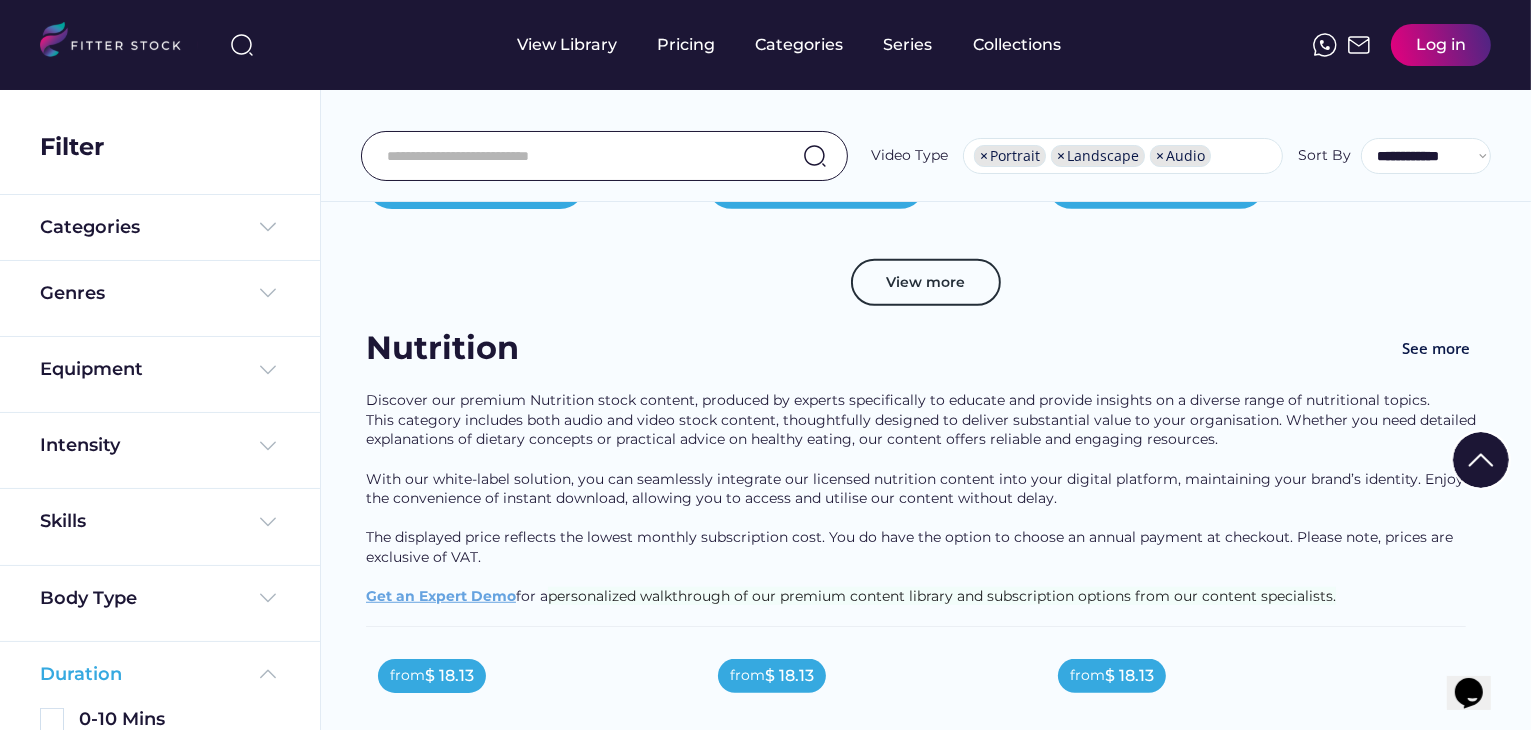 click at bounding box center (268, 674) 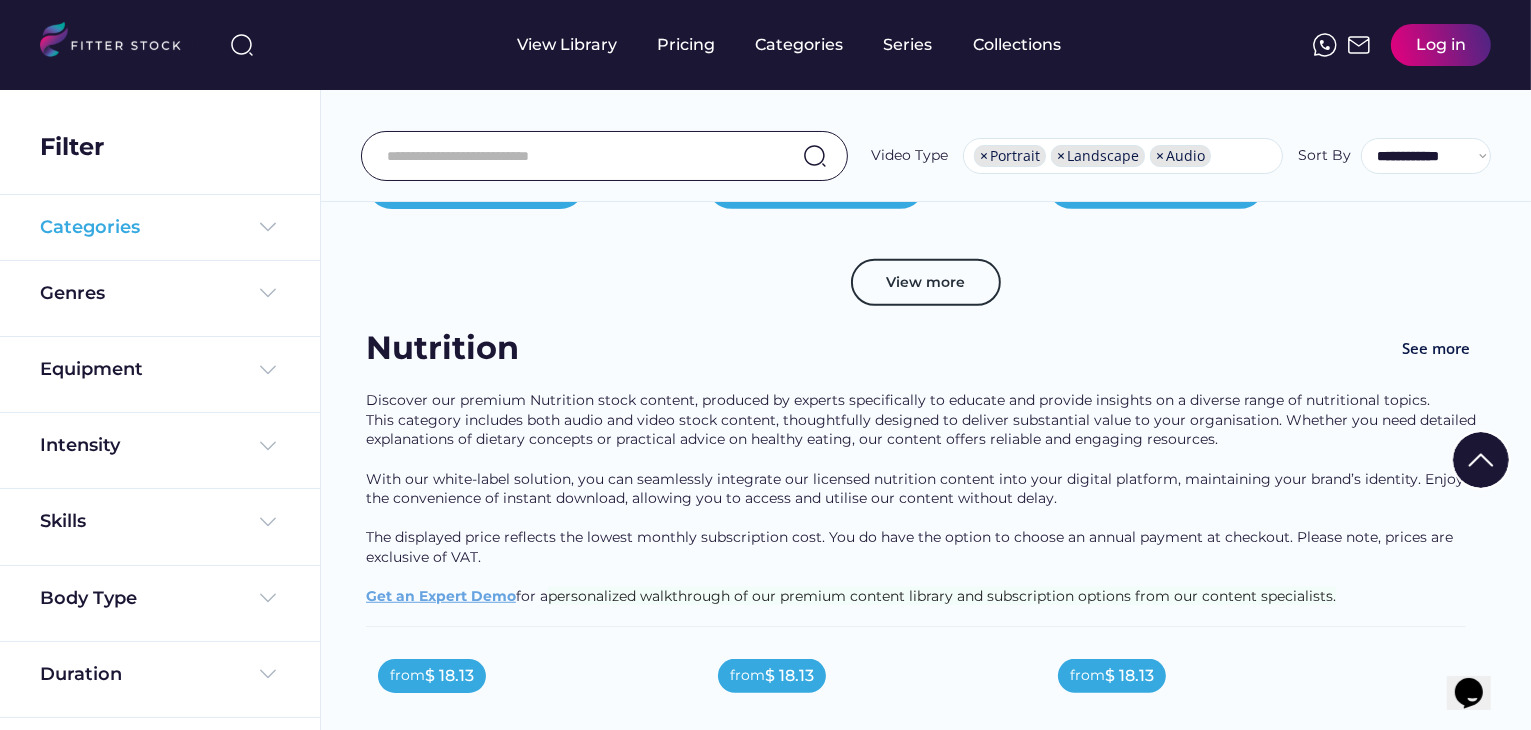 click at bounding box center (268, 227) 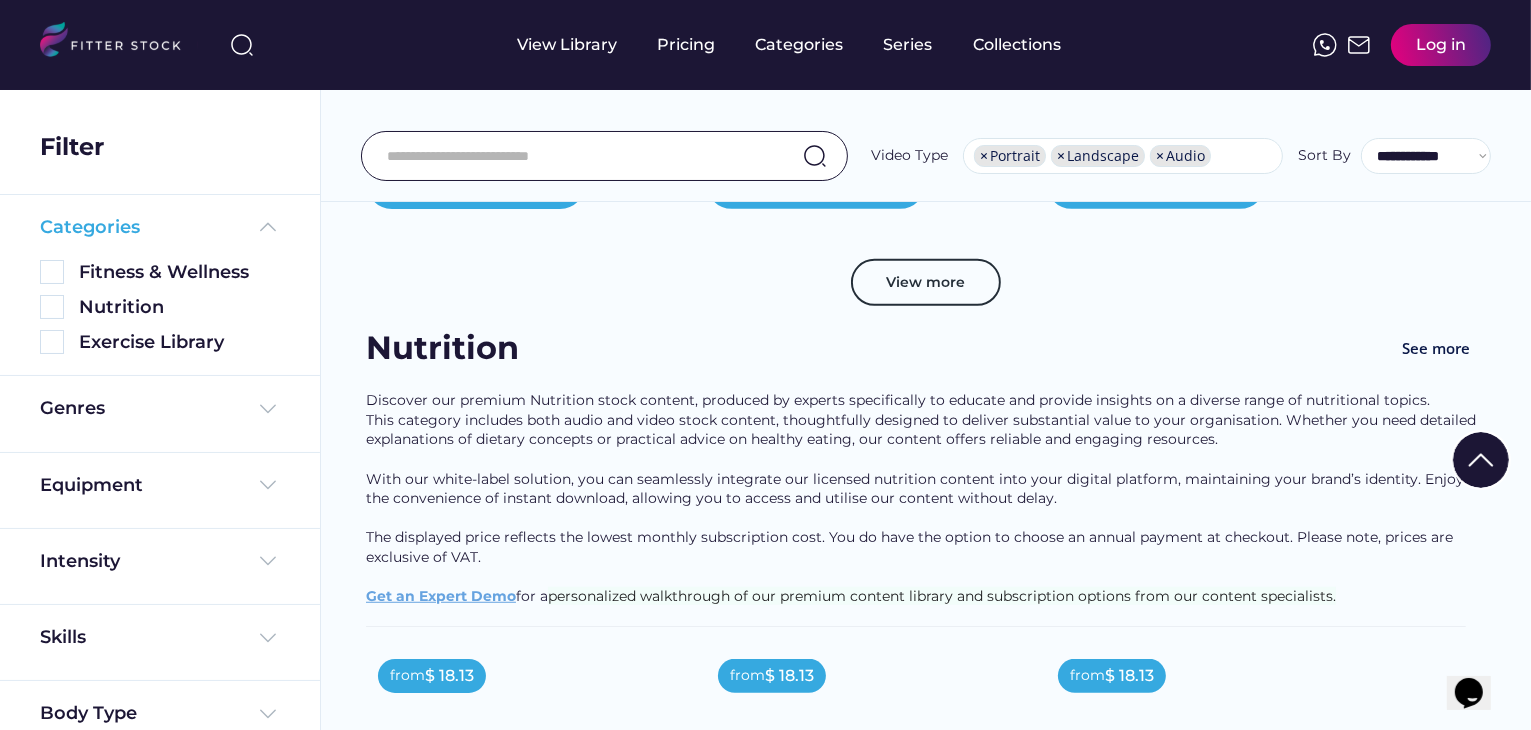 click at bounding box center (268, 227) 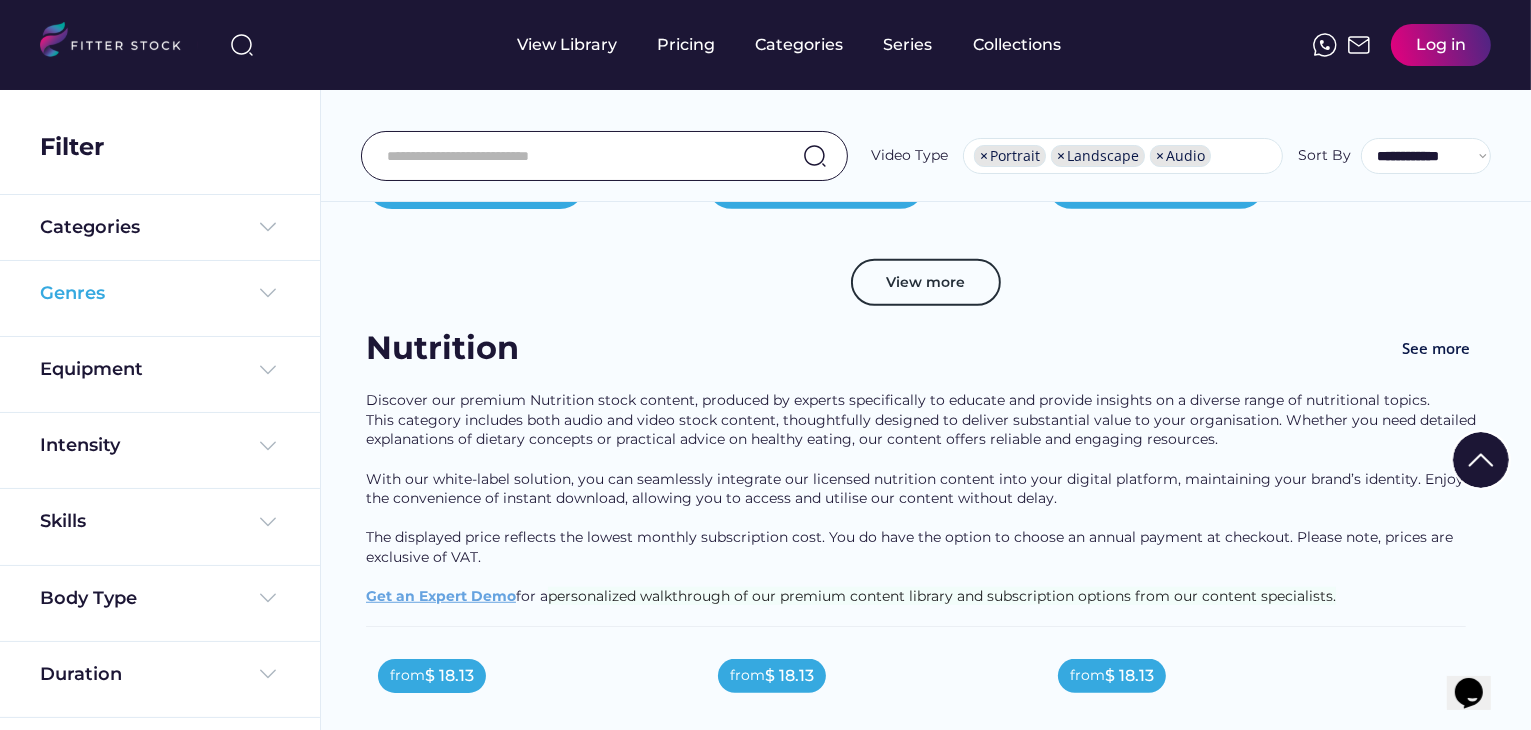click at bounding box center (268, 293) 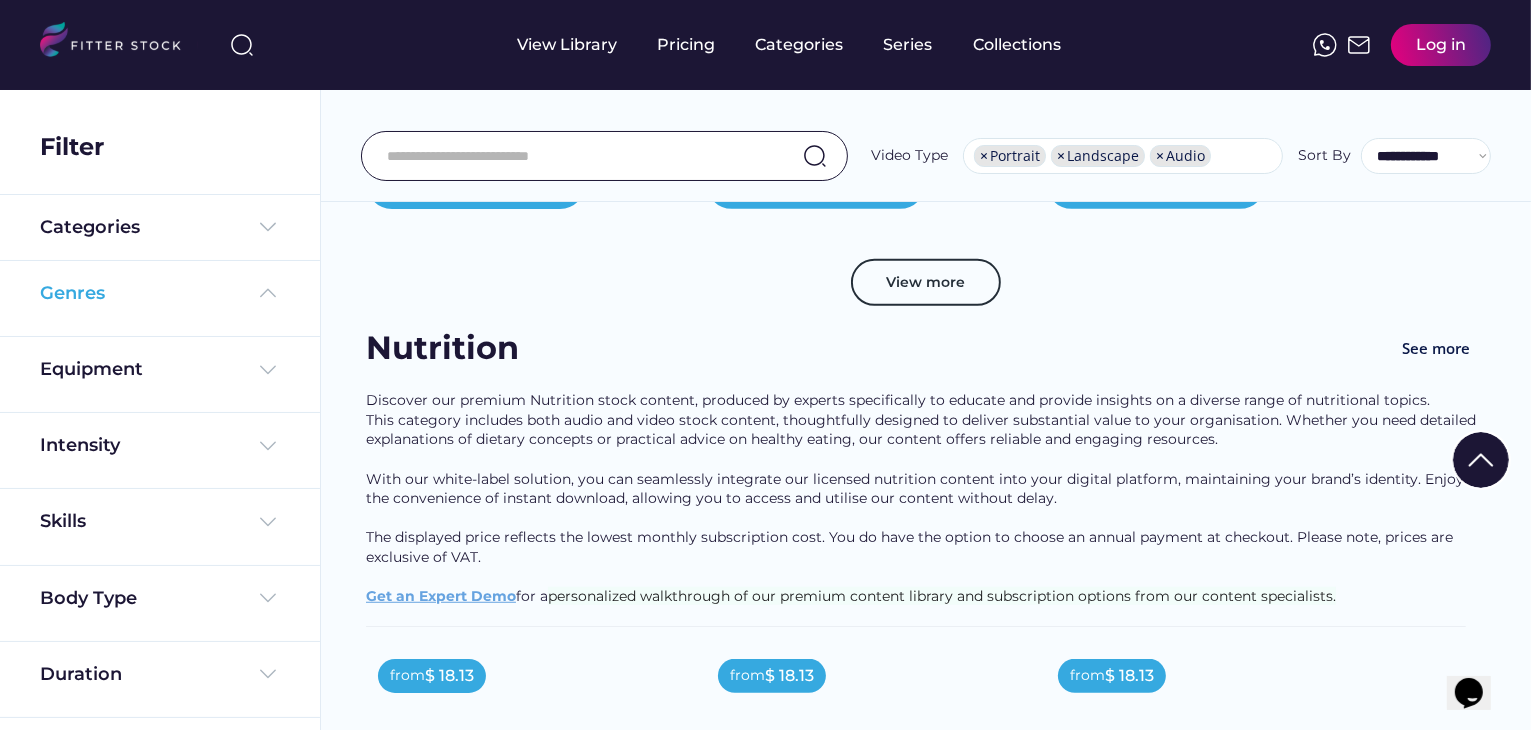 click at bounding box center [268, 293] 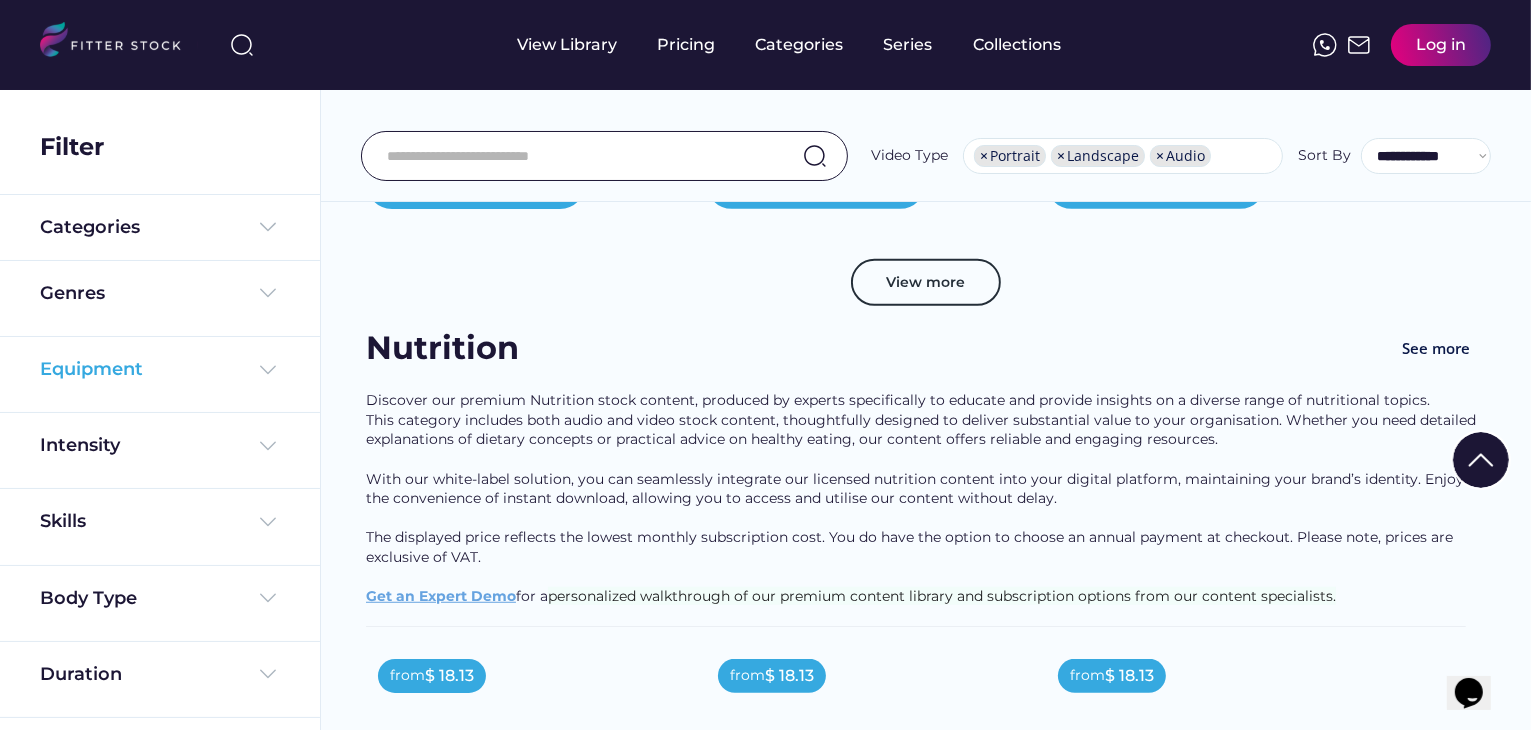 click at bounding box center [268, 370] 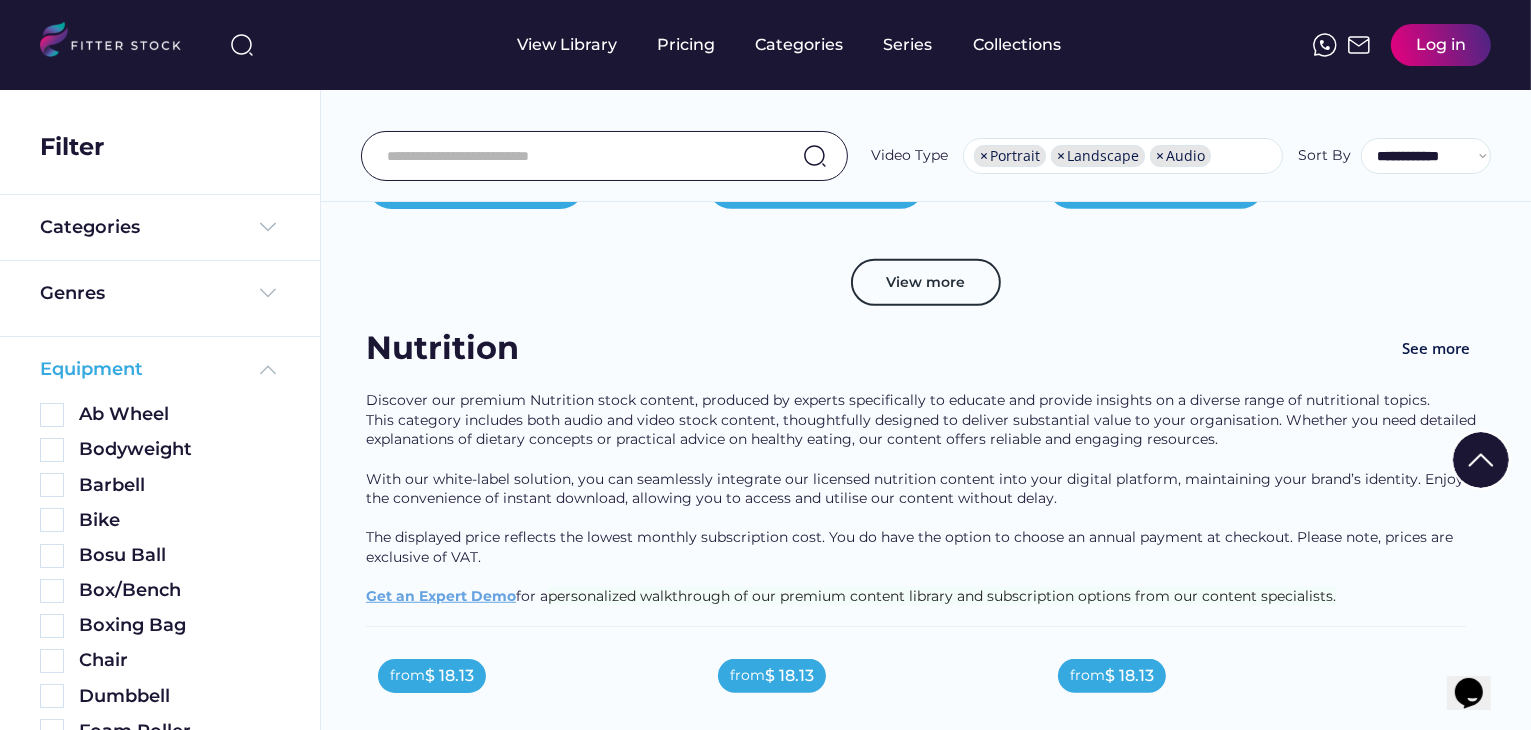 click at bounding box center (268, 370) 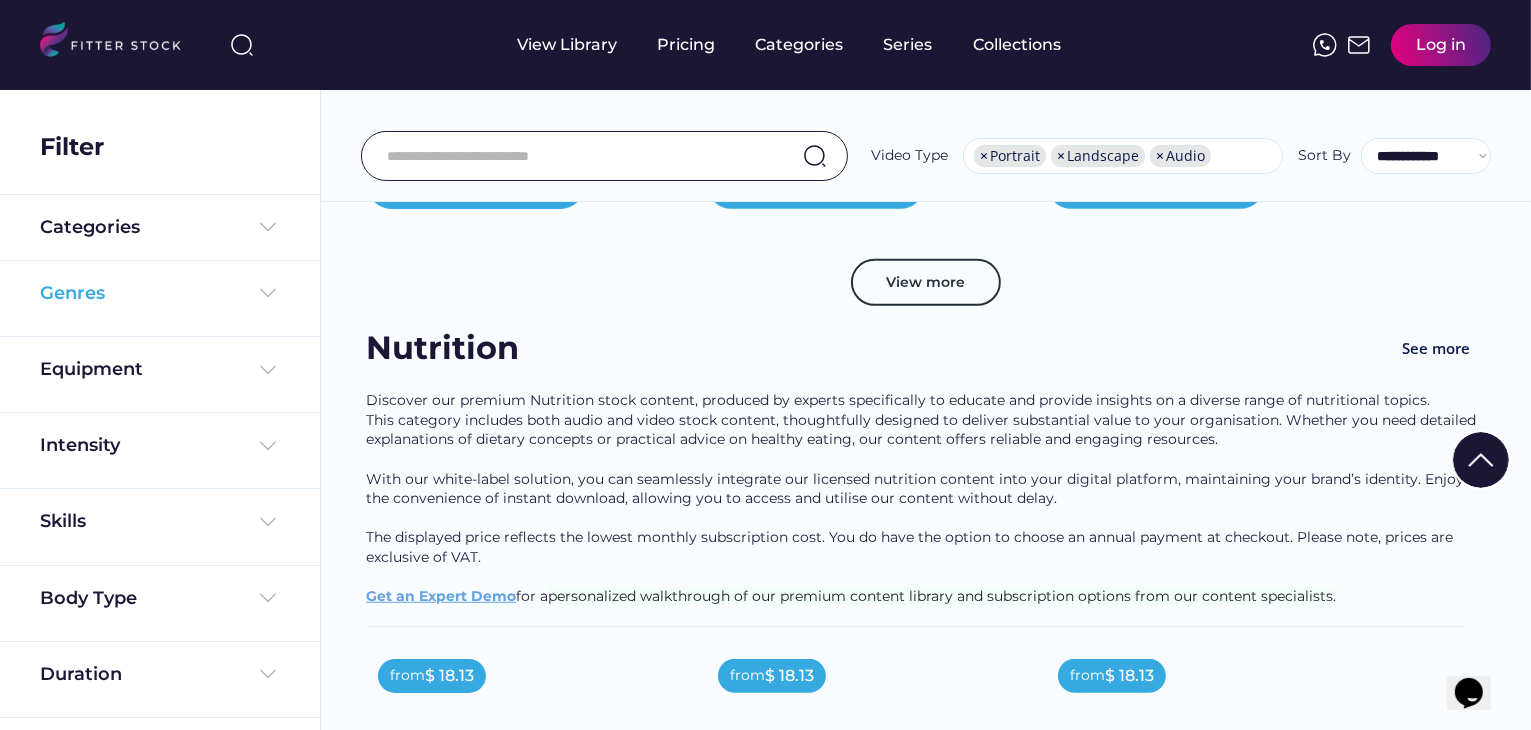 click at bounding box center (268, 293) 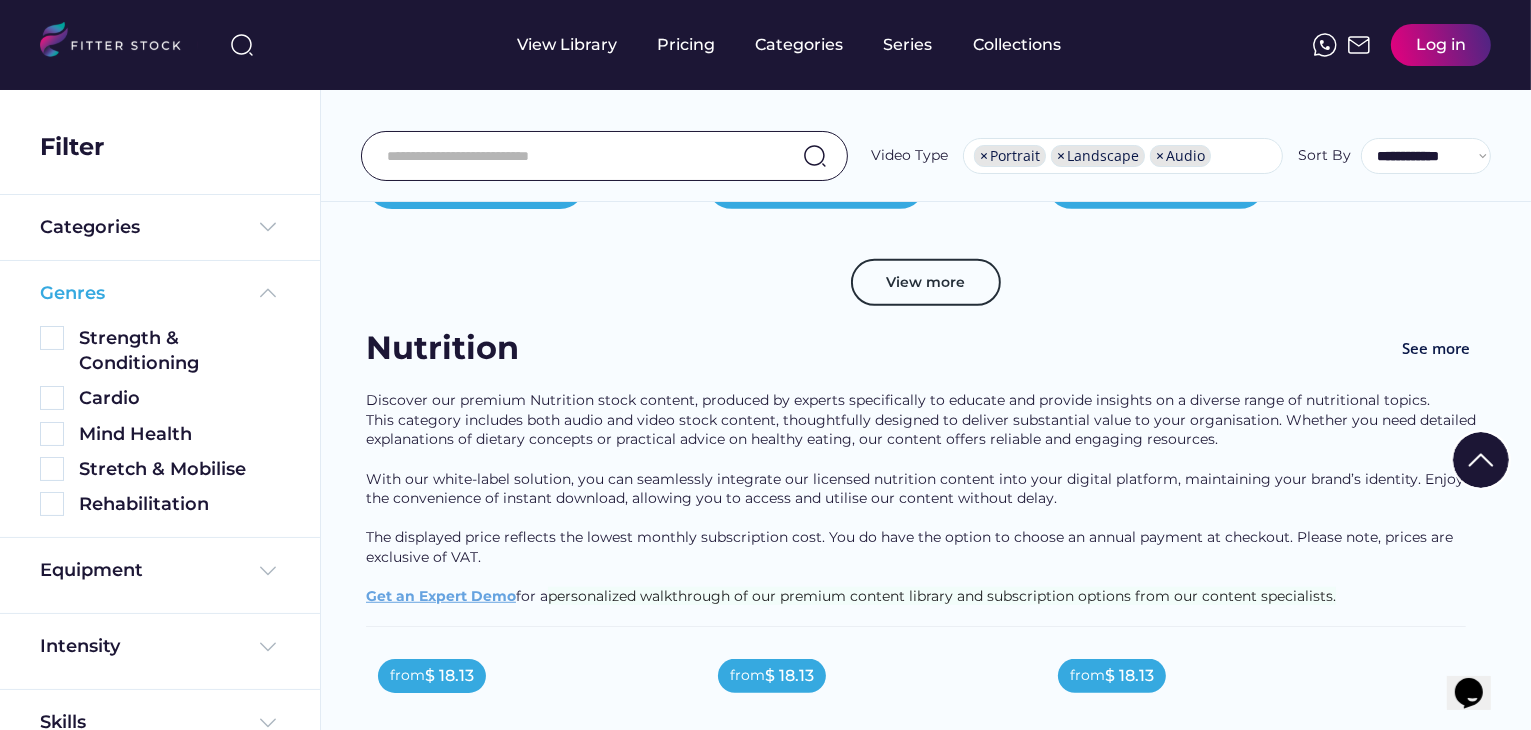 click at bounding box center [268, 293] 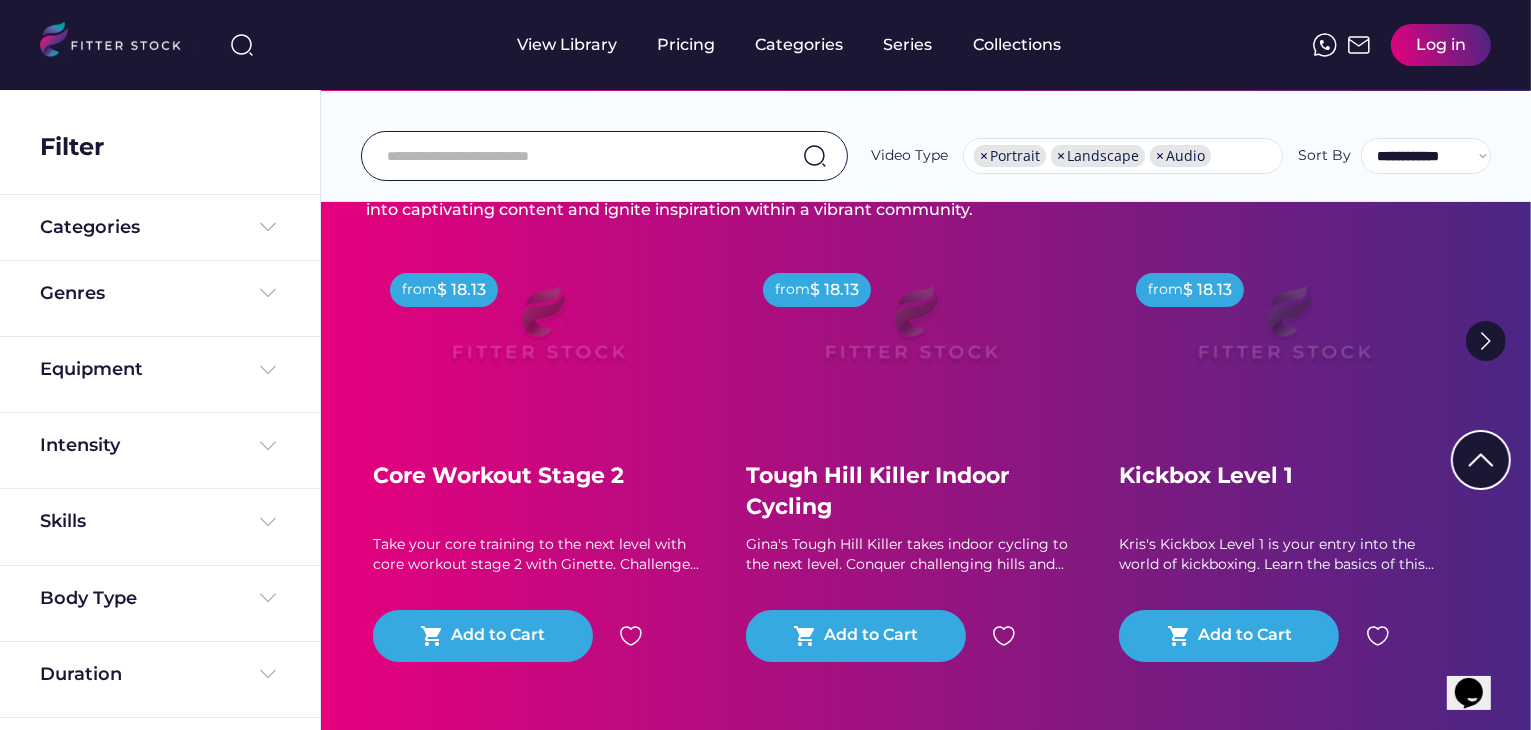 scroll, scrollTop: 3977, scrollLeft: 0, axis: vertical 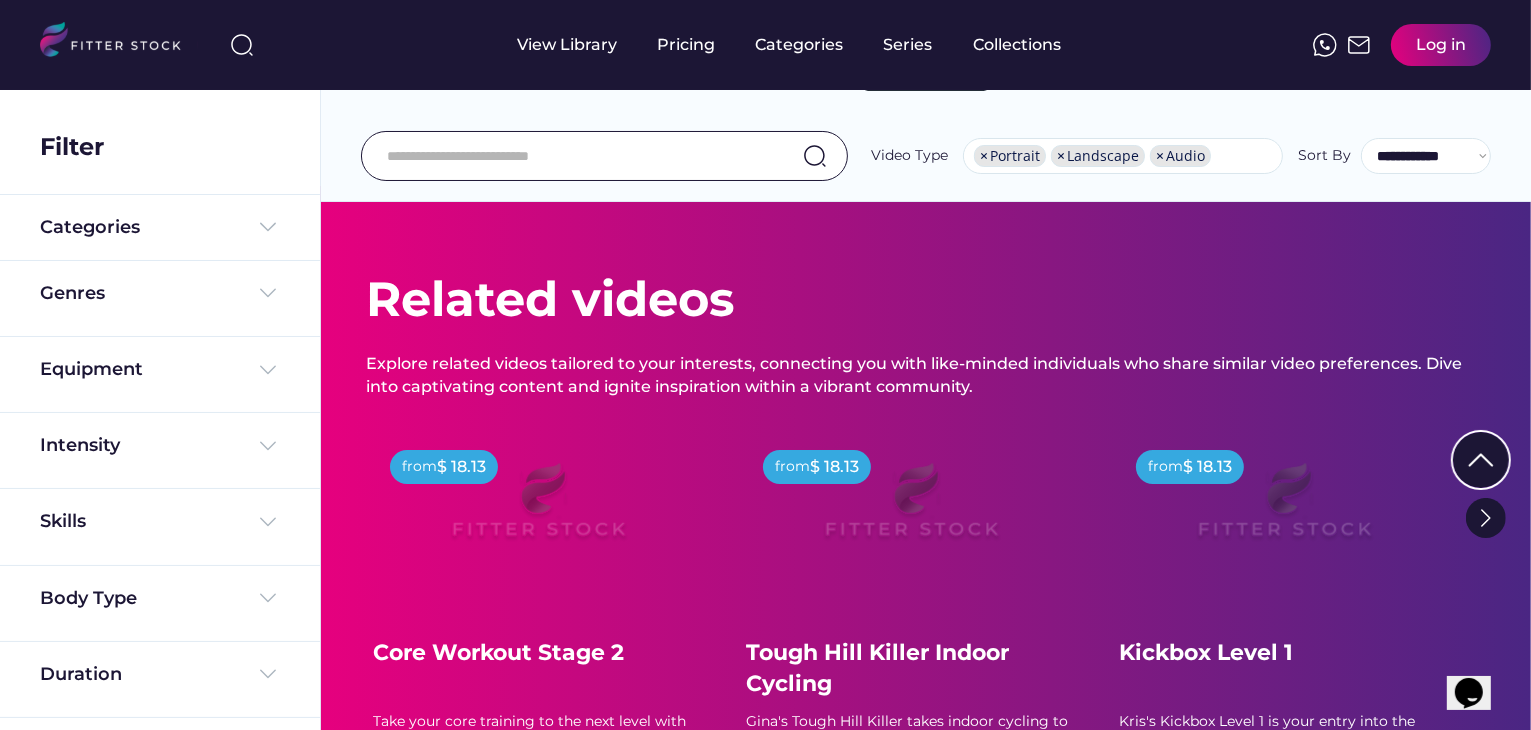 click at bounding box center (242, 45) 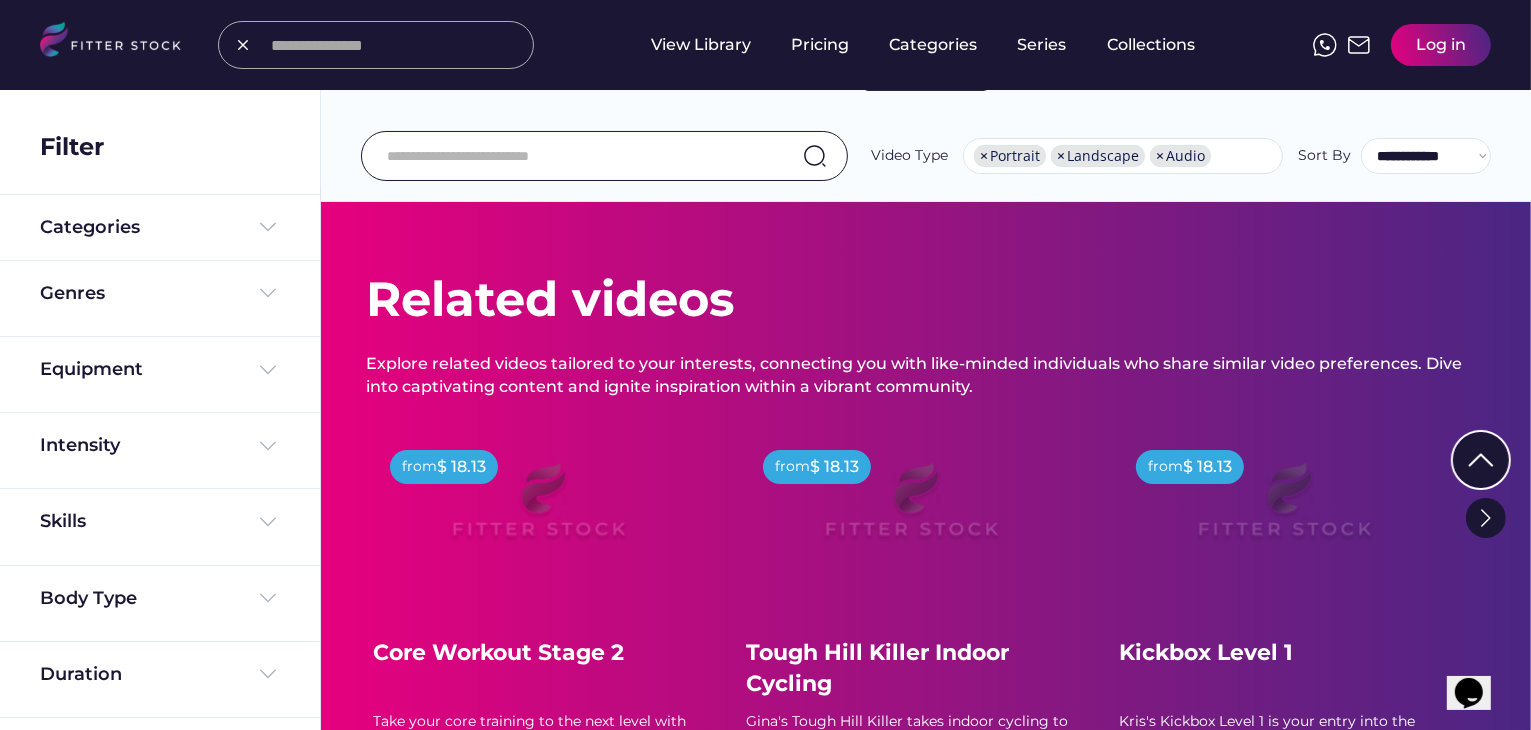 click at bounding box center (396, 45) 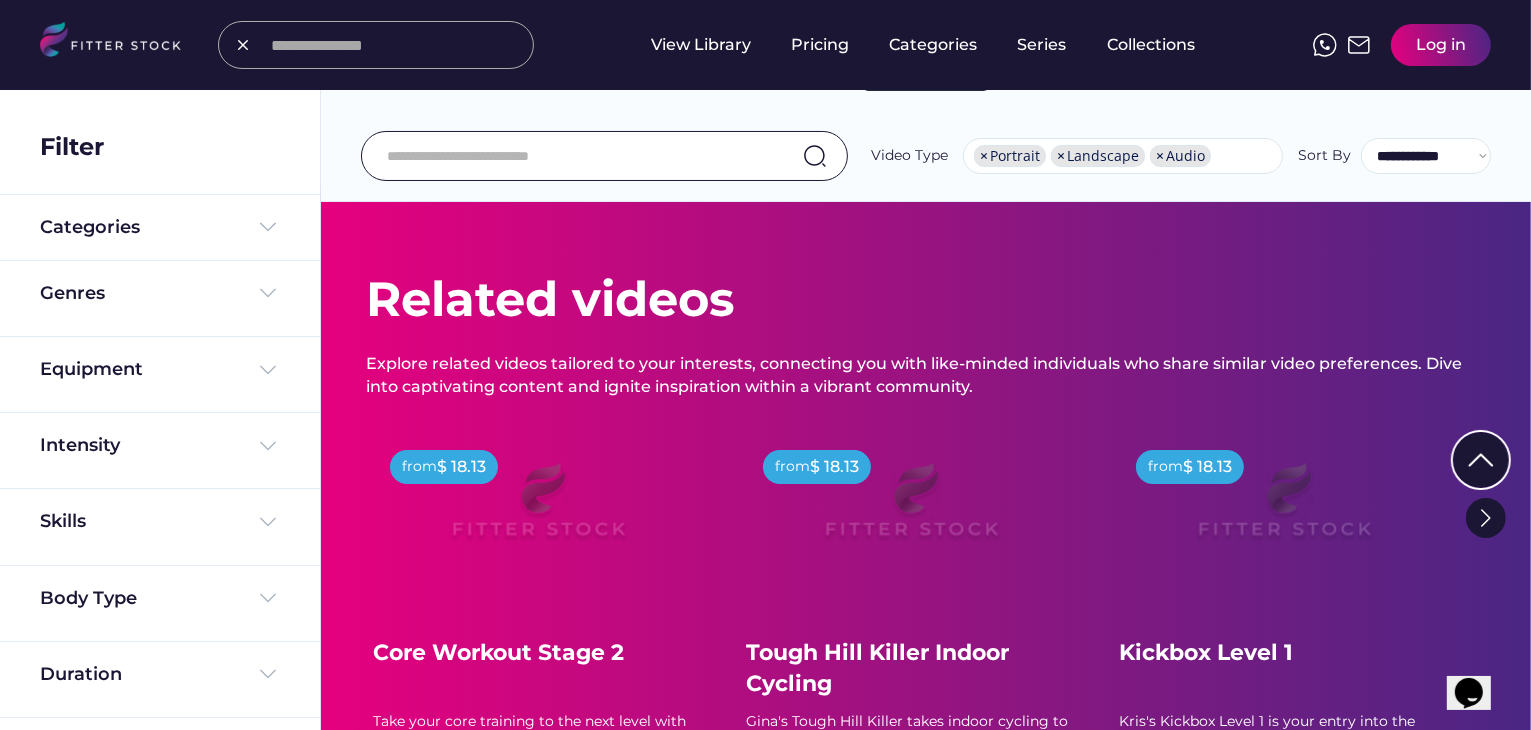 type on "*" 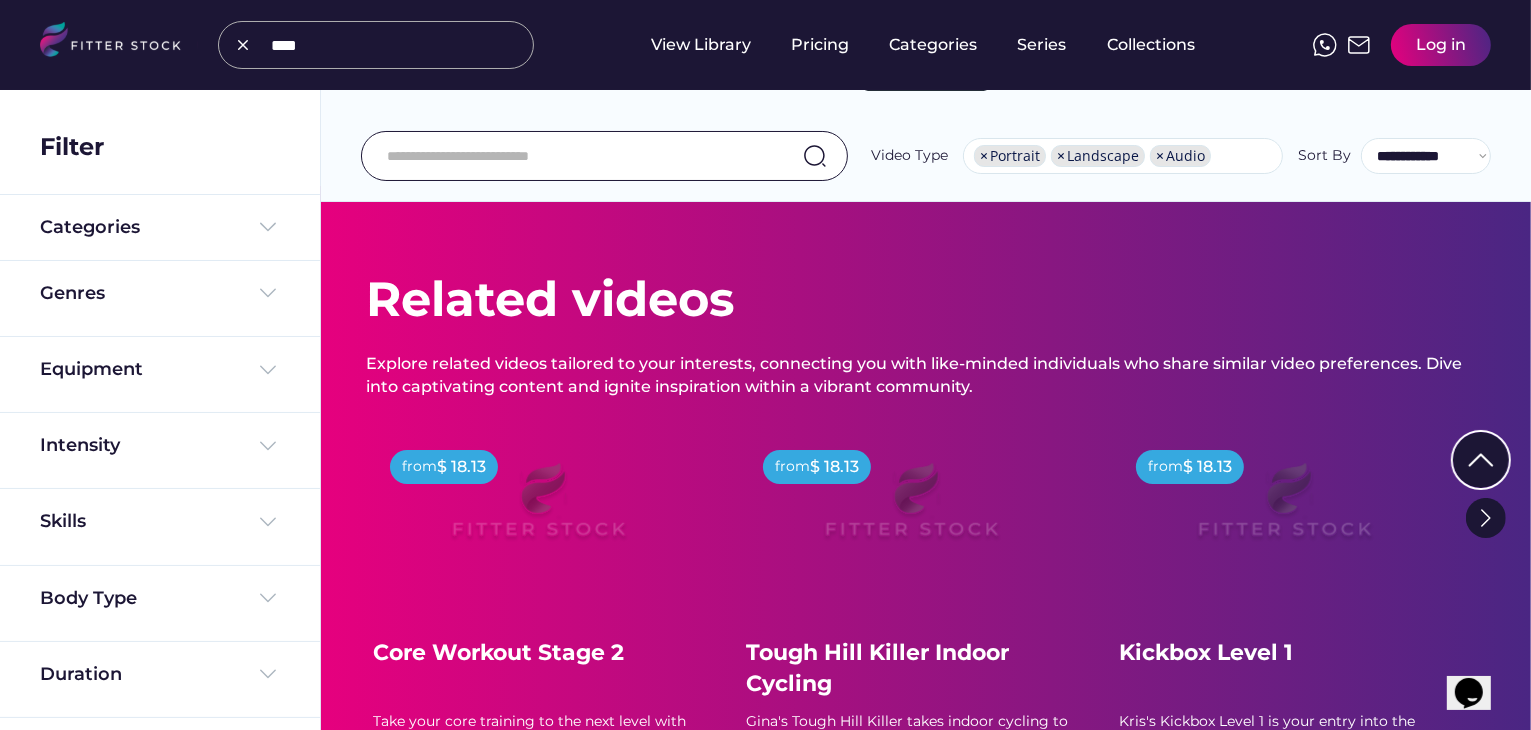 type on "****" 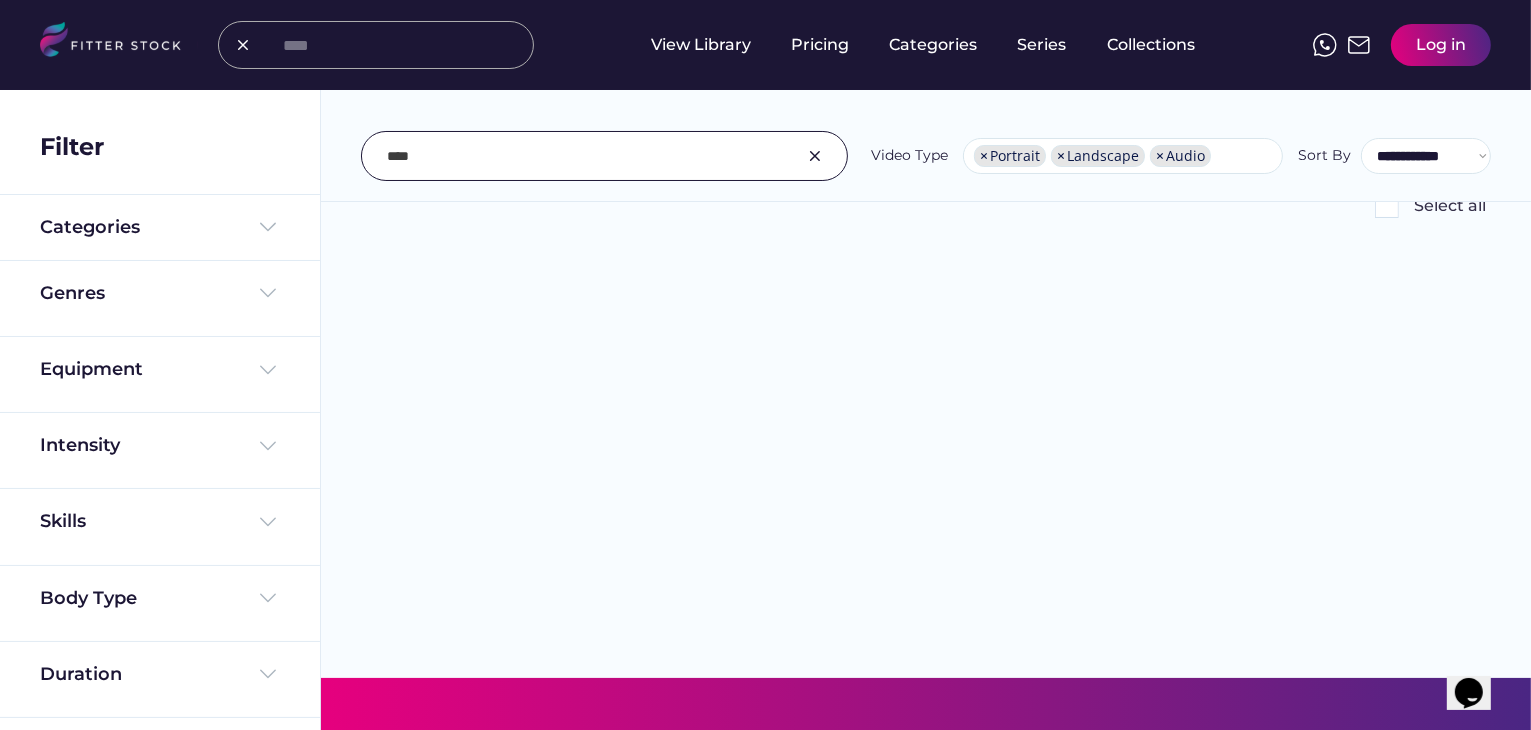 scroll, scrollTop: 24, scrollLeft: 0, axis: vertical 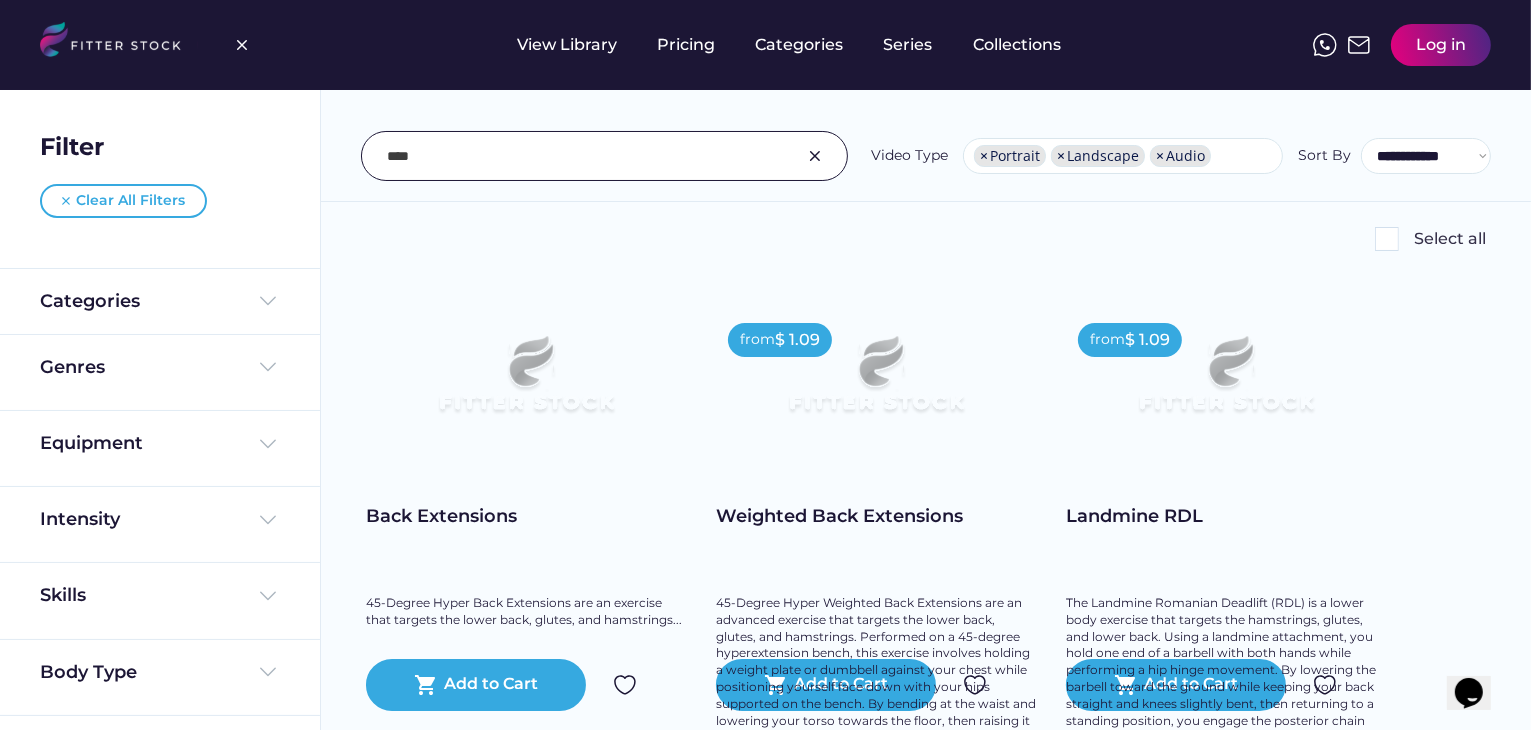 click at bounding box center (815, 156) 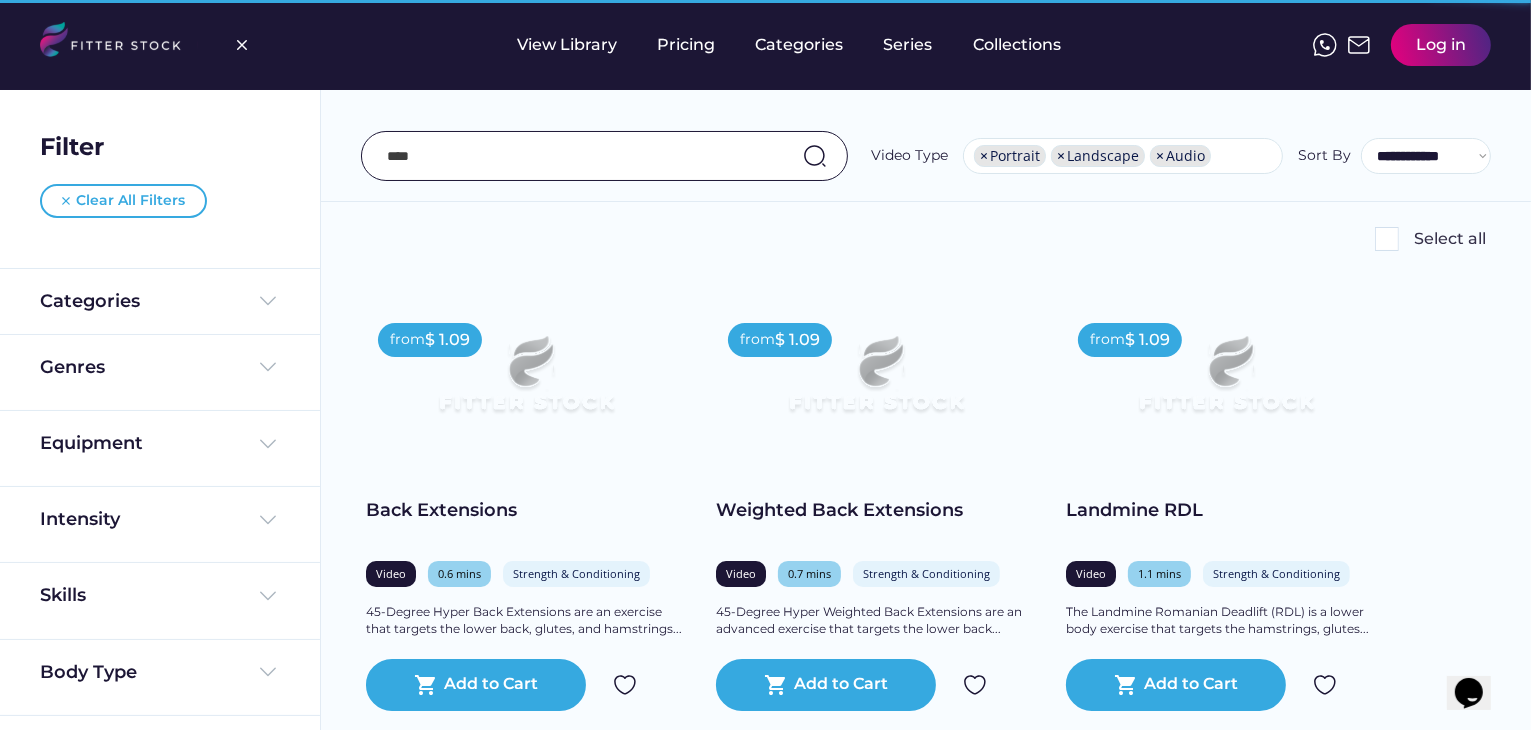 type 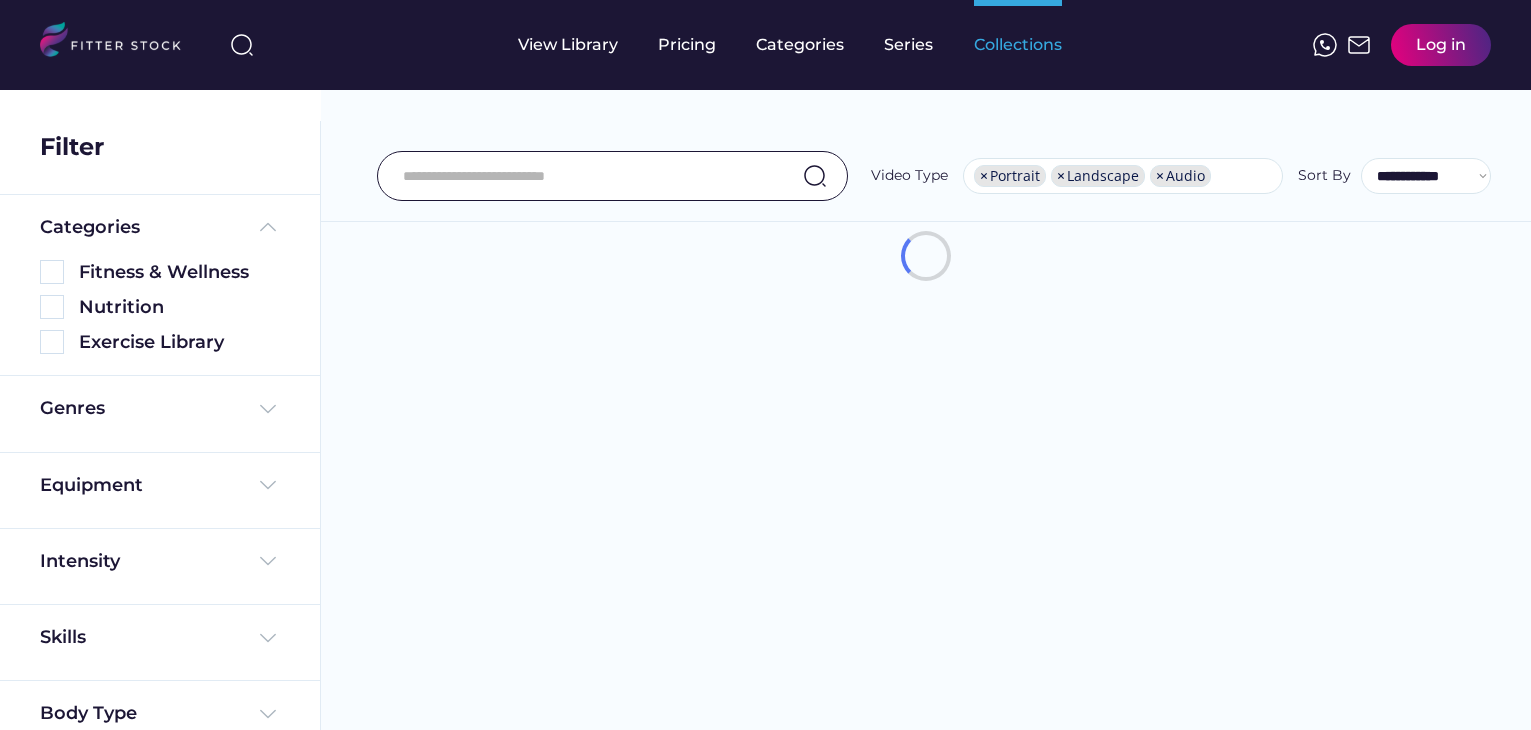 select on "**********" 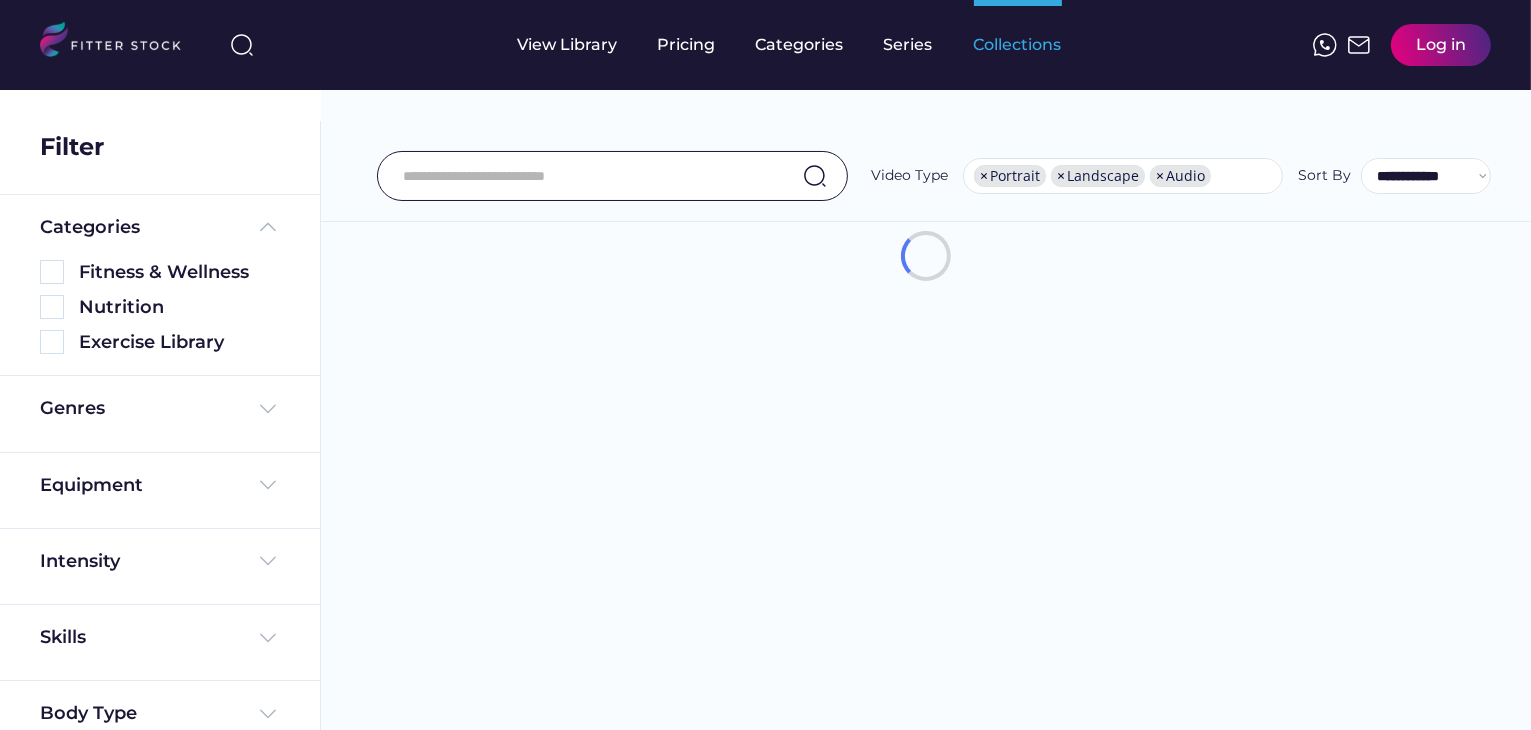 scroll, scrollTop: 34, scrollLeft: 0, axis: vertical 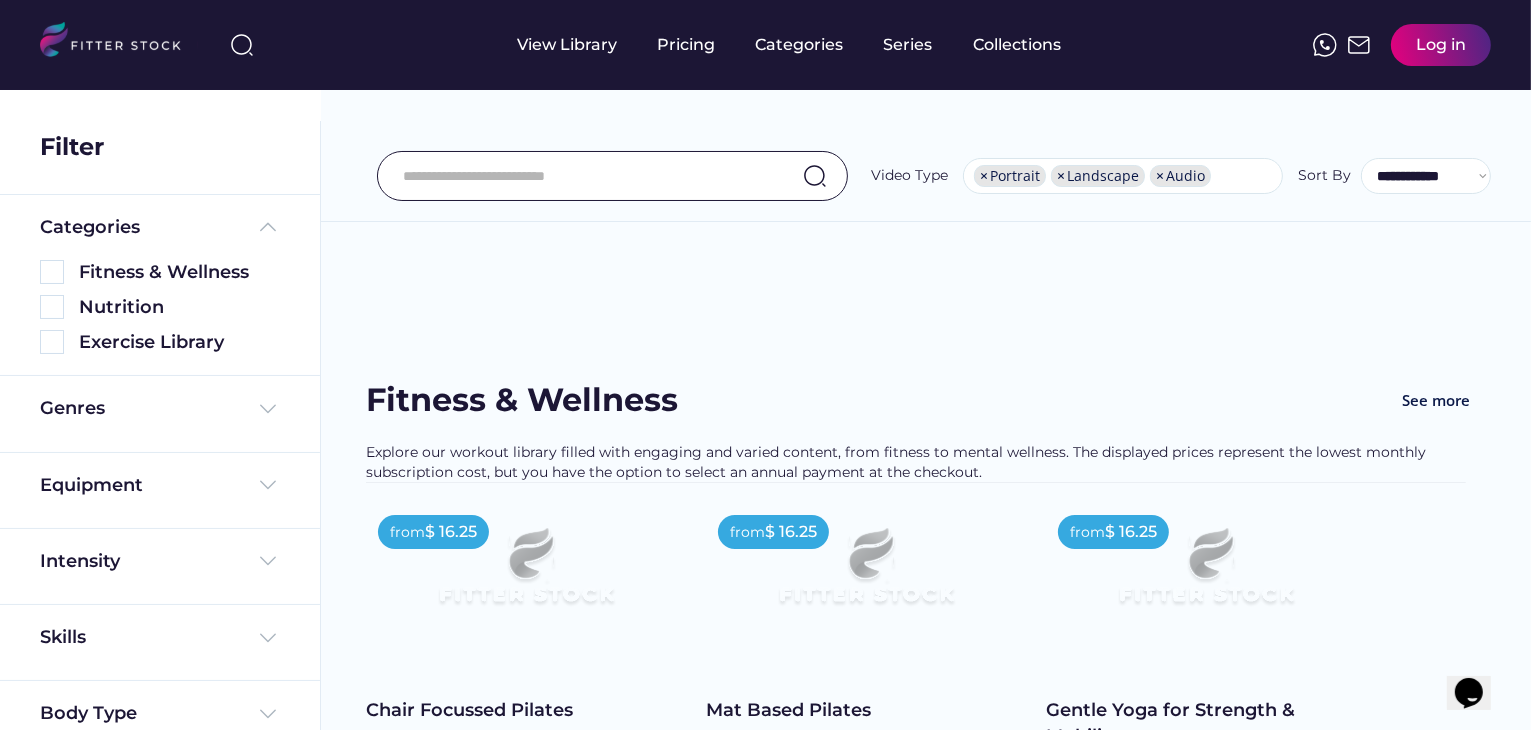 click at bounding box center [242, 45] 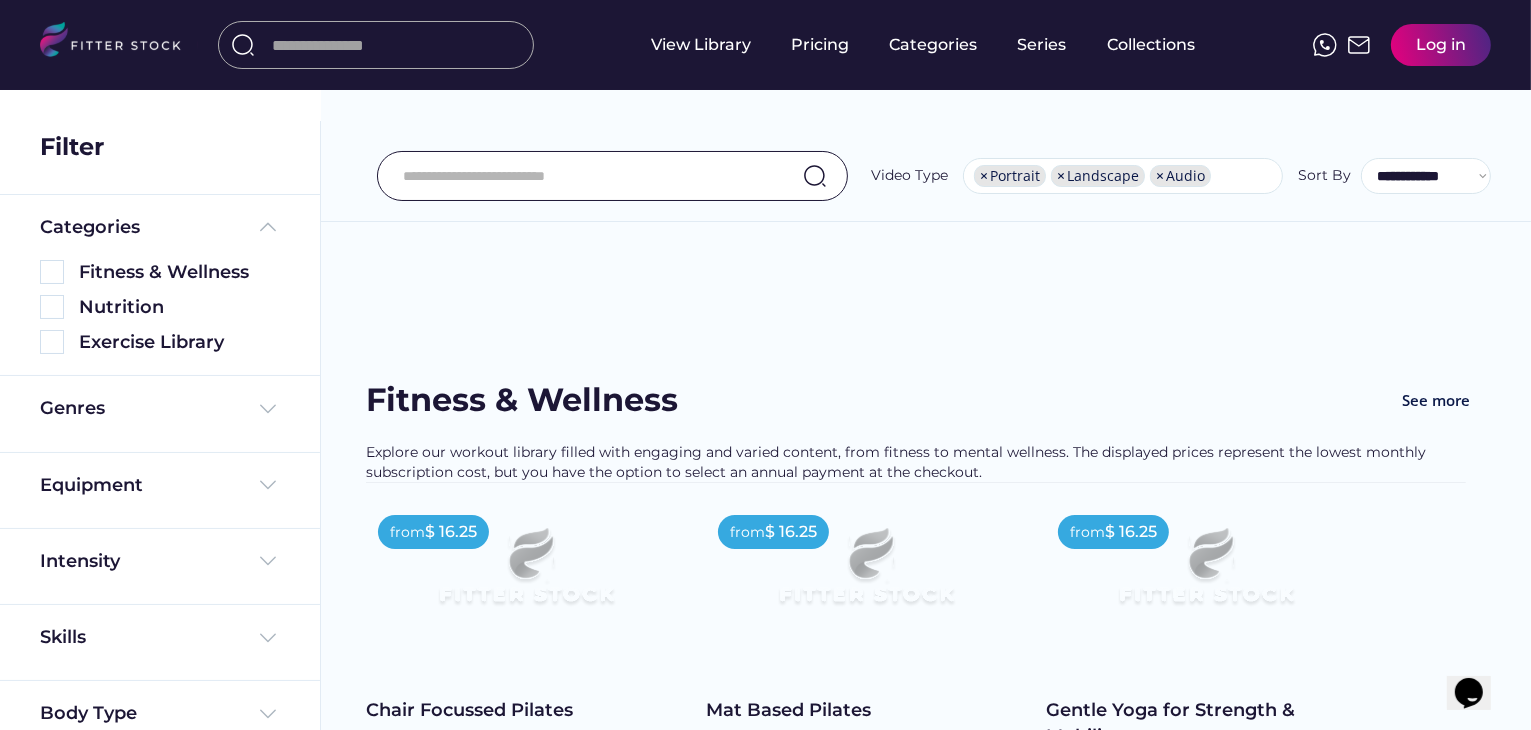 click at bounding box center [397, 45] 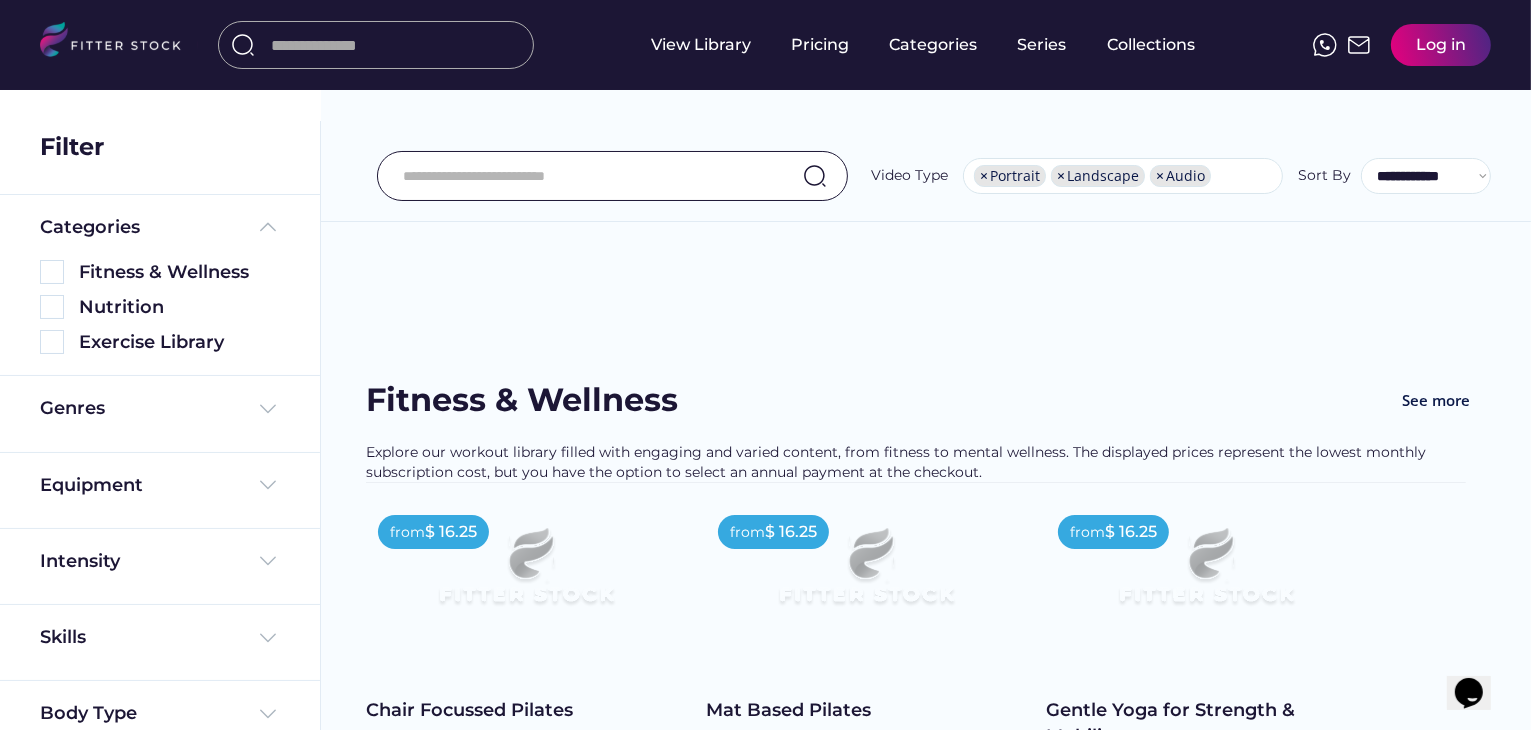 click at bounding box center (243, 45) 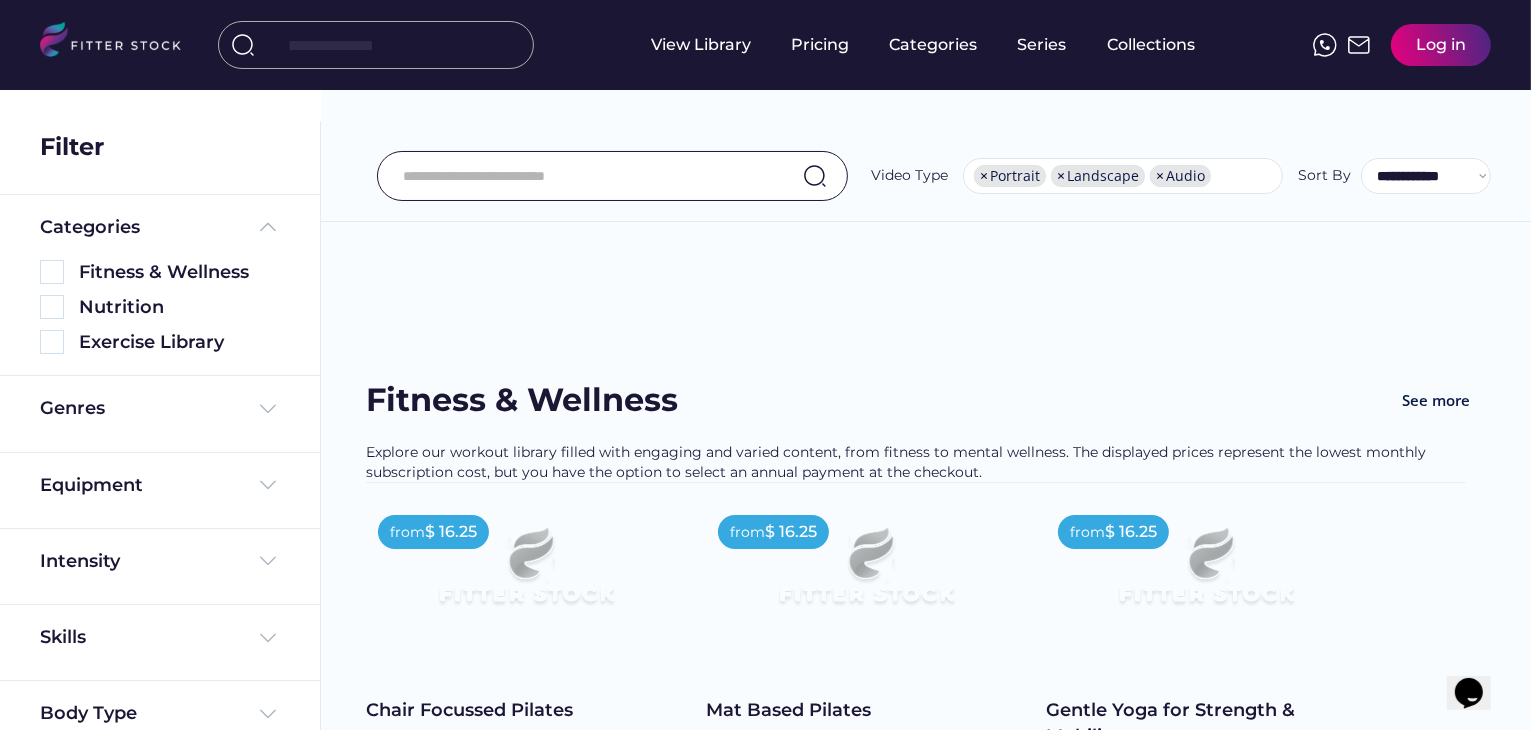 click on "**********" at bounding box center (926, 121) 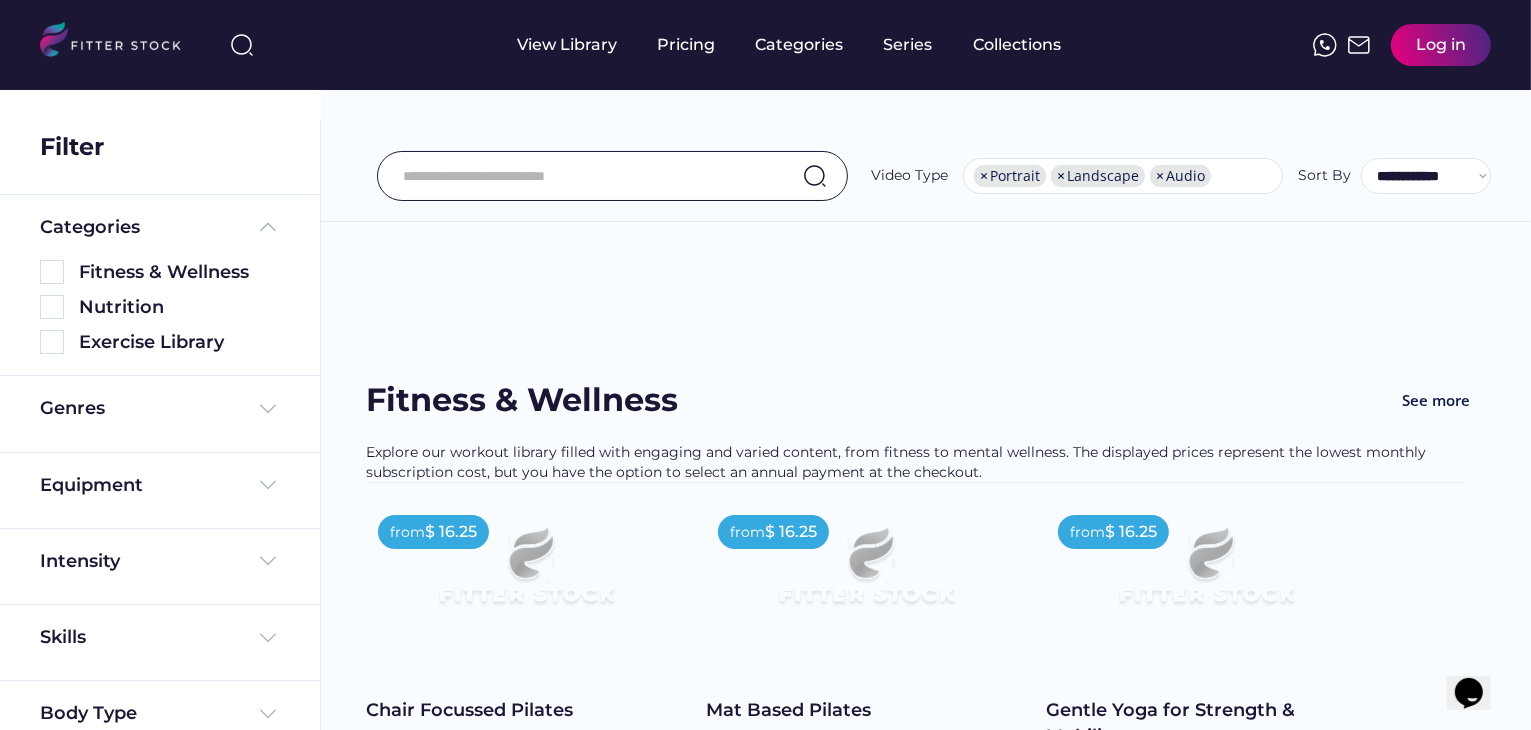 click on "View Library Pricing Categories Series Collections Log in" at bounding box center (765, 45) 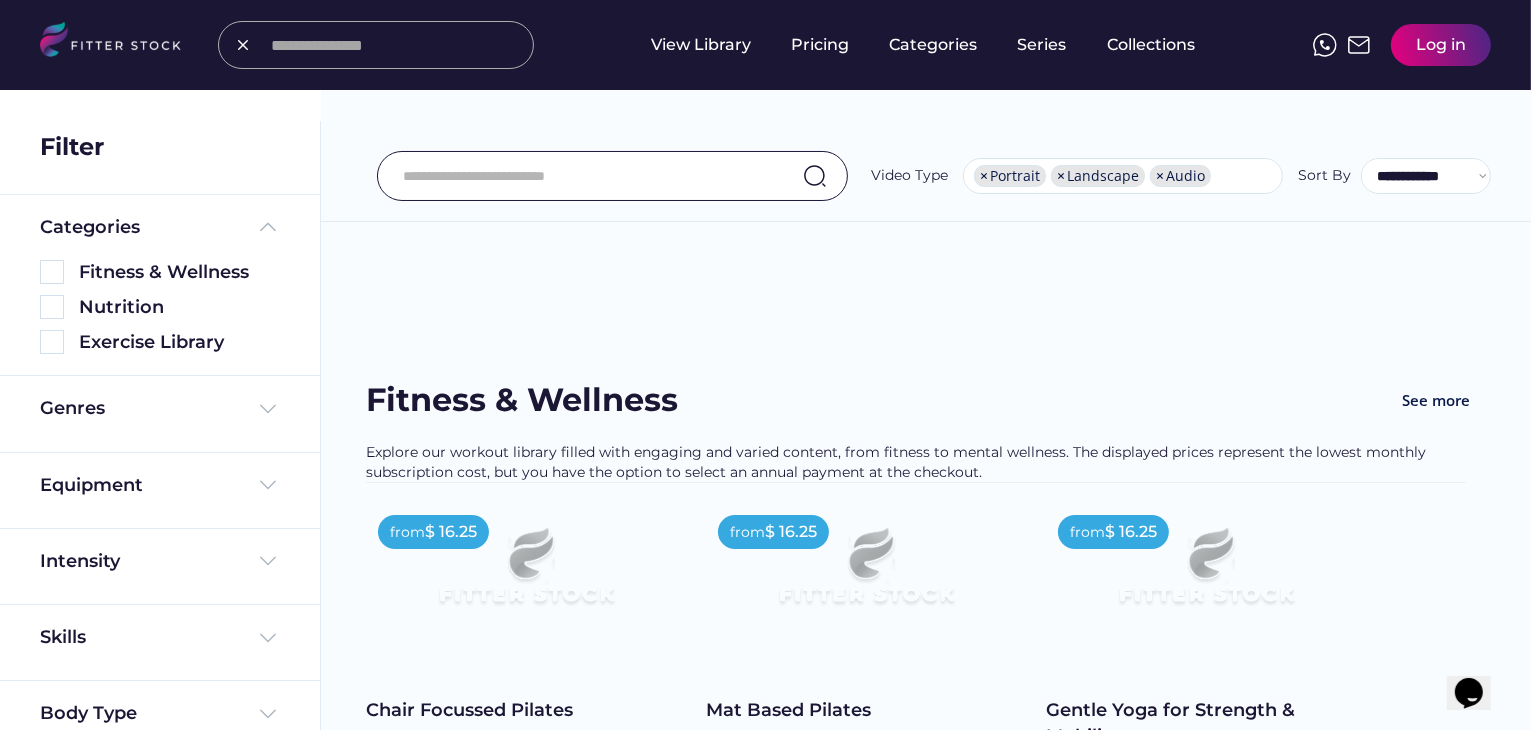 click at bounding box center [396, 45] 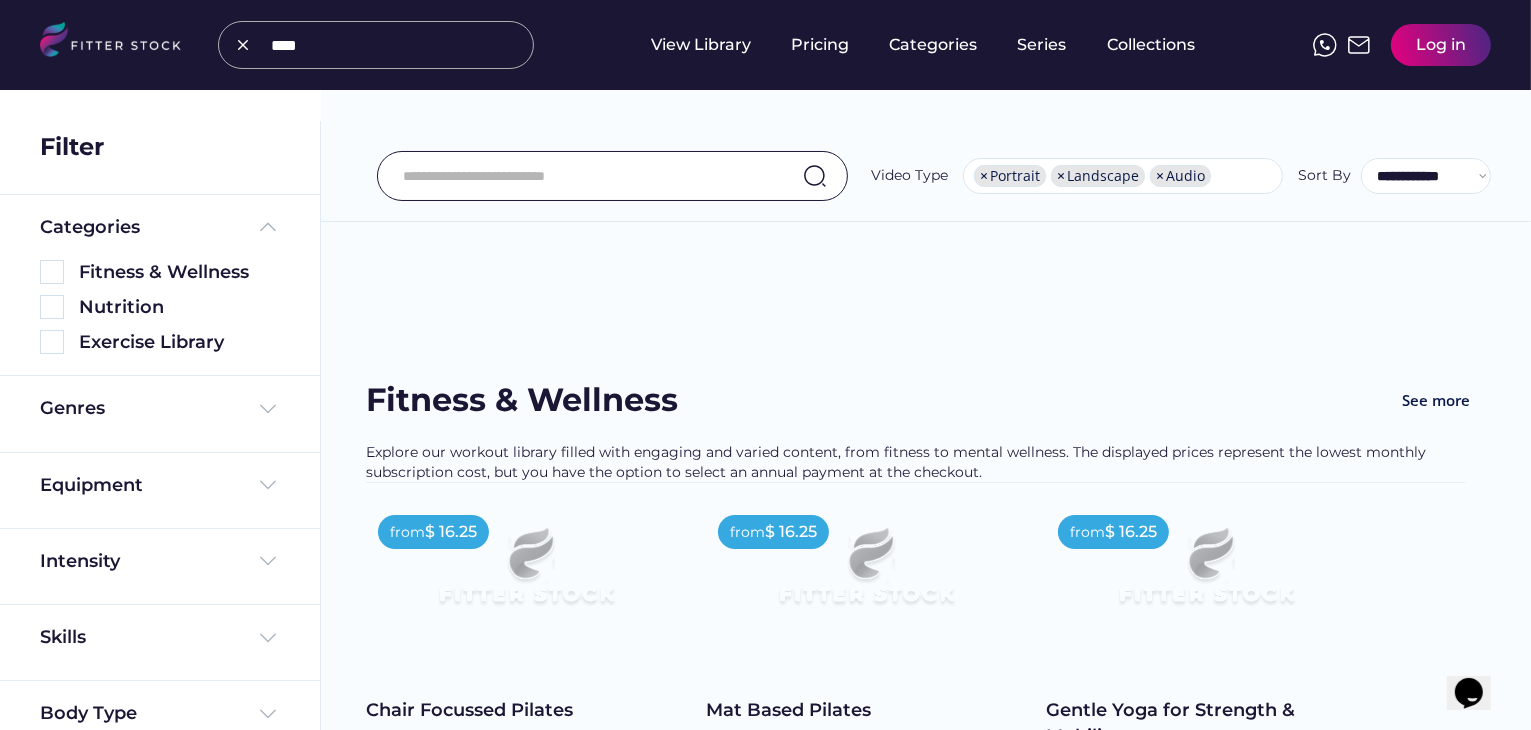 type on "****" 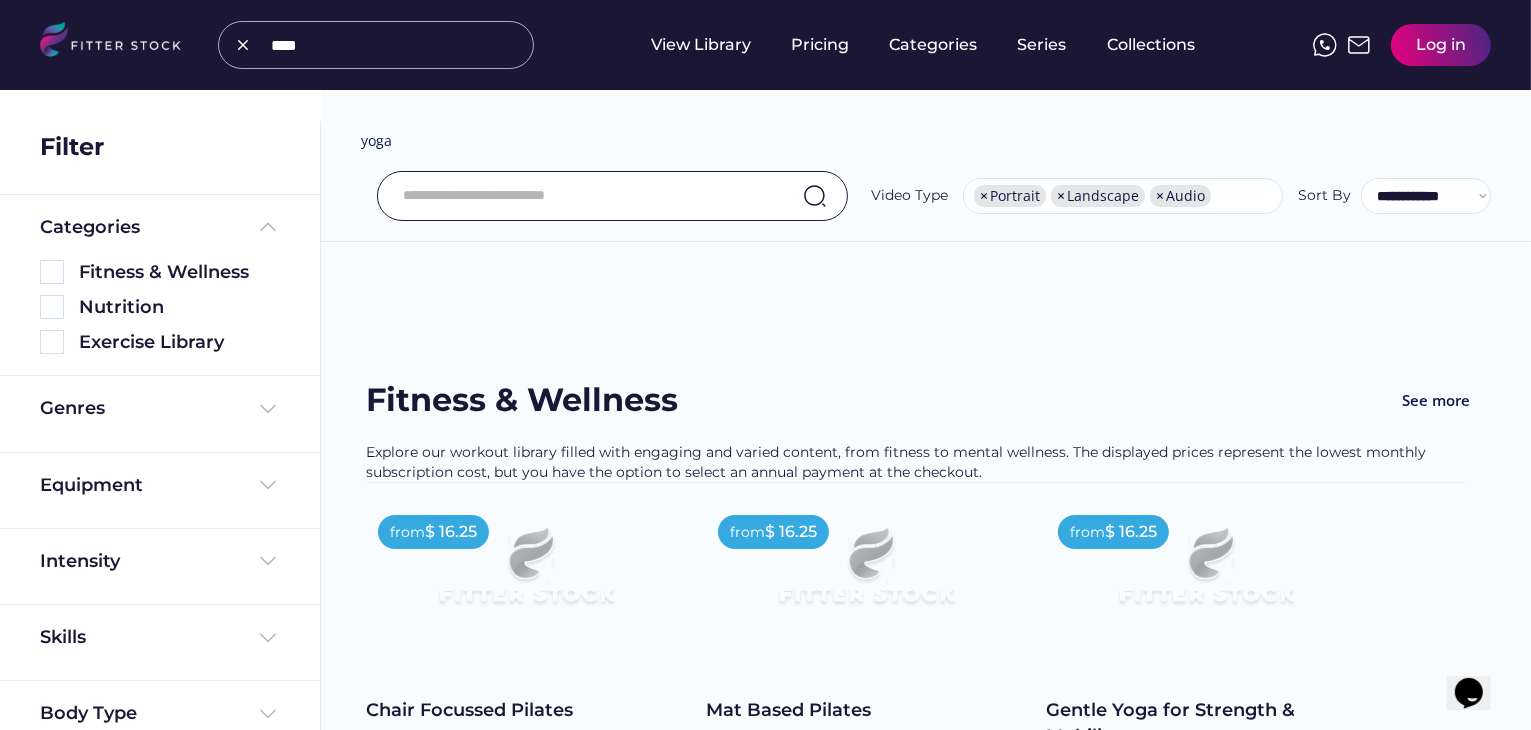 type on "****" 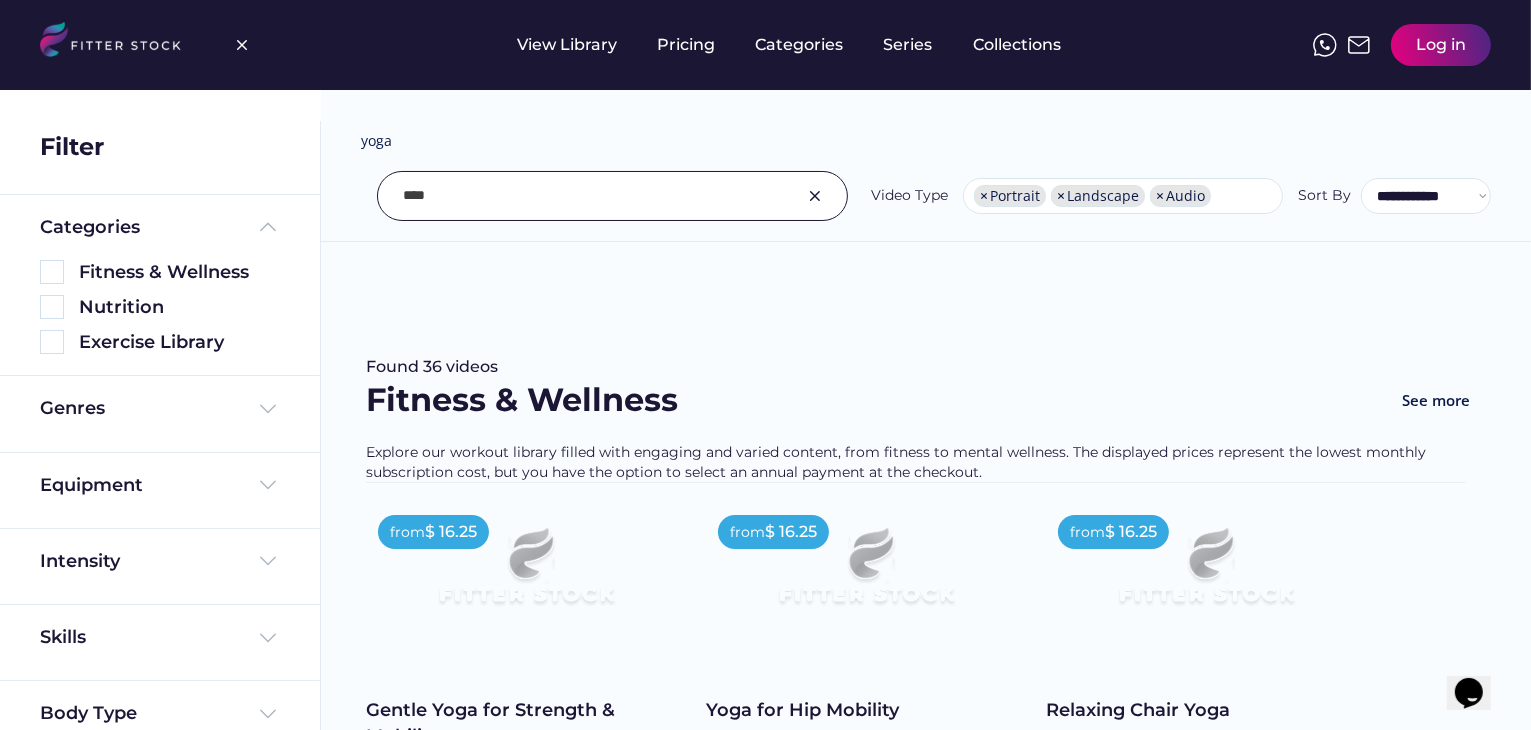 click at bounding box center (815, 196) 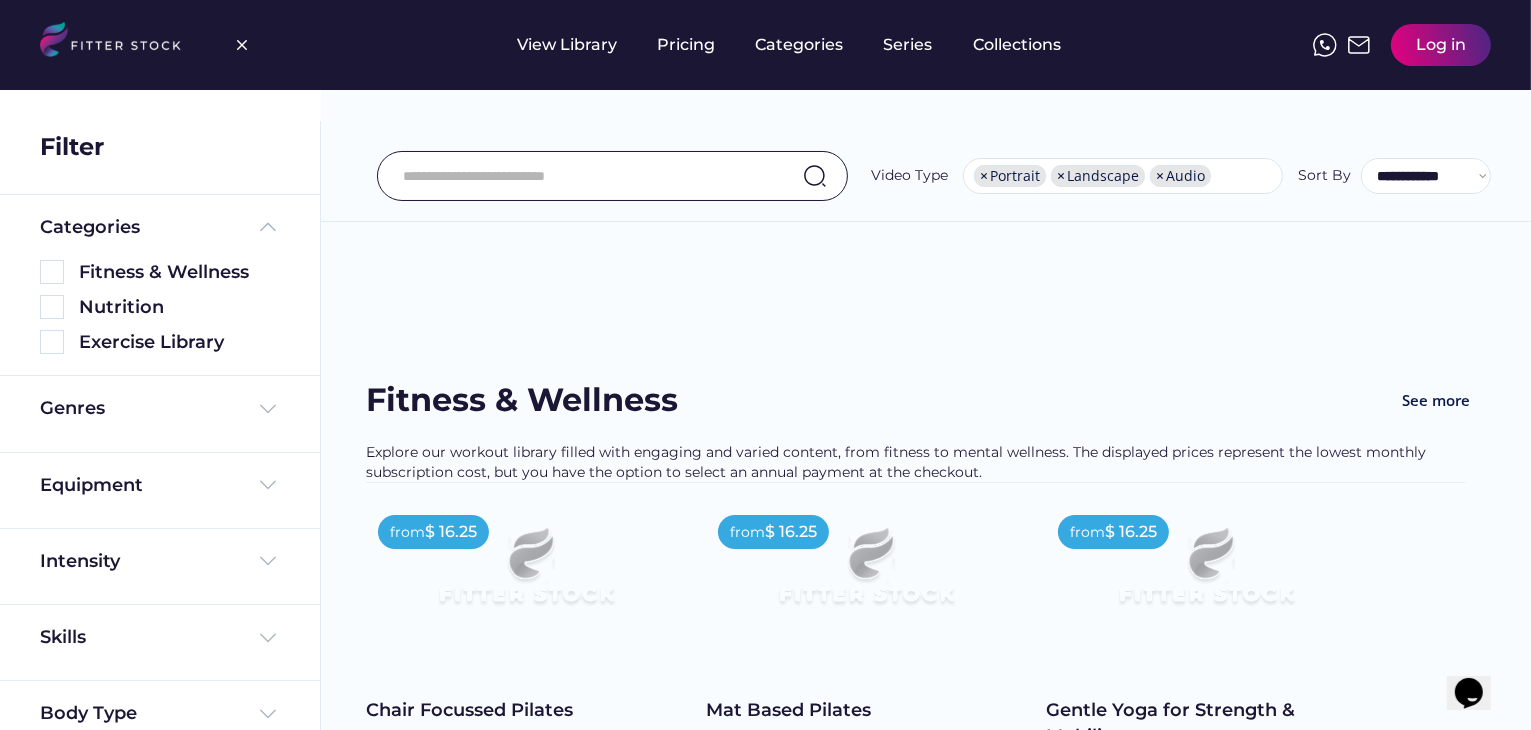 click at bounding box center (242, 45) 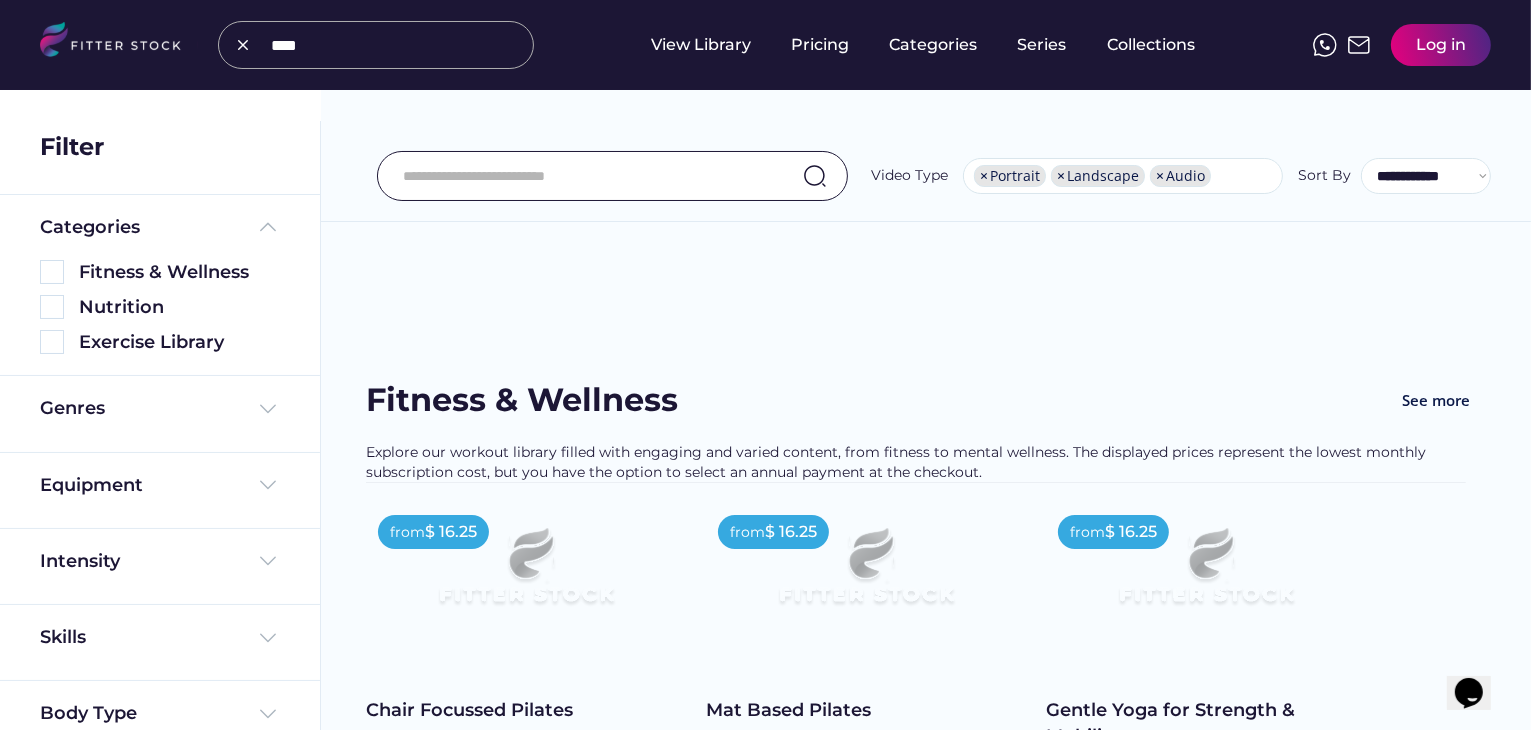 click at bounding box center (396, 45) 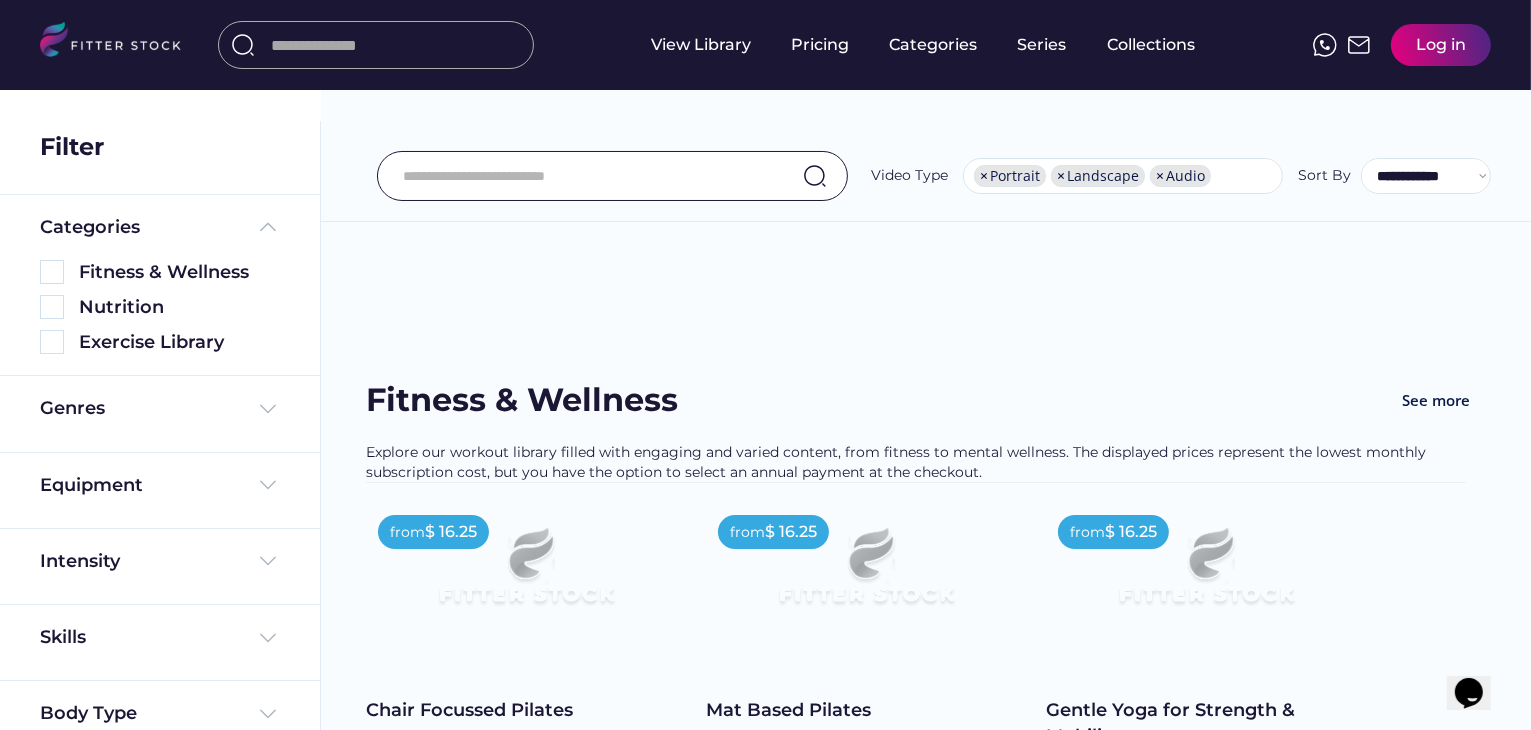 click on "We couldn’t find any video results  Found 234 videos Fitness & Wellness See more  Explore our workout library filled with engaging and varied content, from fitness to mental wellness. The displayed prices represent the lowest monthly subscription cost, but you have the option to select an annual payment at the checkout. from  $ 16.25 Chair Focussed Pilates Video 11-20 Mins Strength & Conditioning Stretch & Mobilise Full Body The Mind In [FIRST]'s chair Pilates class you will target each area of the body whilst seated...
shopping_cart
Add to Cart from  $ 16.25 Mat Based Pilates Video 11-20 Mins Strength & Conditioning Mind Health Full Body The Mind [FIRST] will lead you in this full body mat Pilates class which incorporates both classical and...
shopping_cart
Add to Cart from  $ 16.25 Gentle Yoga for Strength & Mobility Video 11-20 Mins Stretch & Mobilise Mind Health Full Body The Mind
shopping_cart
Add to Cart from  $ 16.25 Video 11-20 Mins" at bounding box center [926, 965] 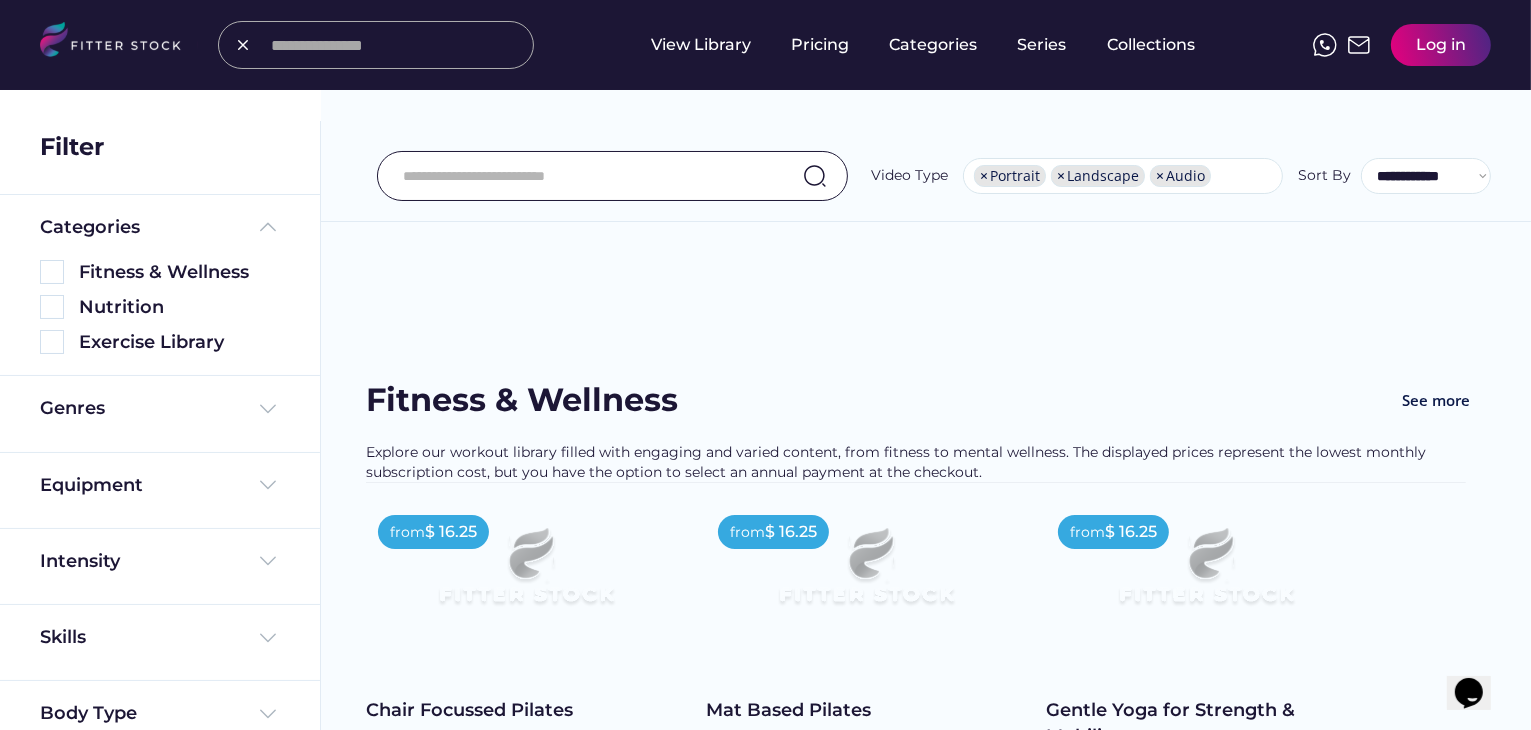 click at bounding box center (396, 45) 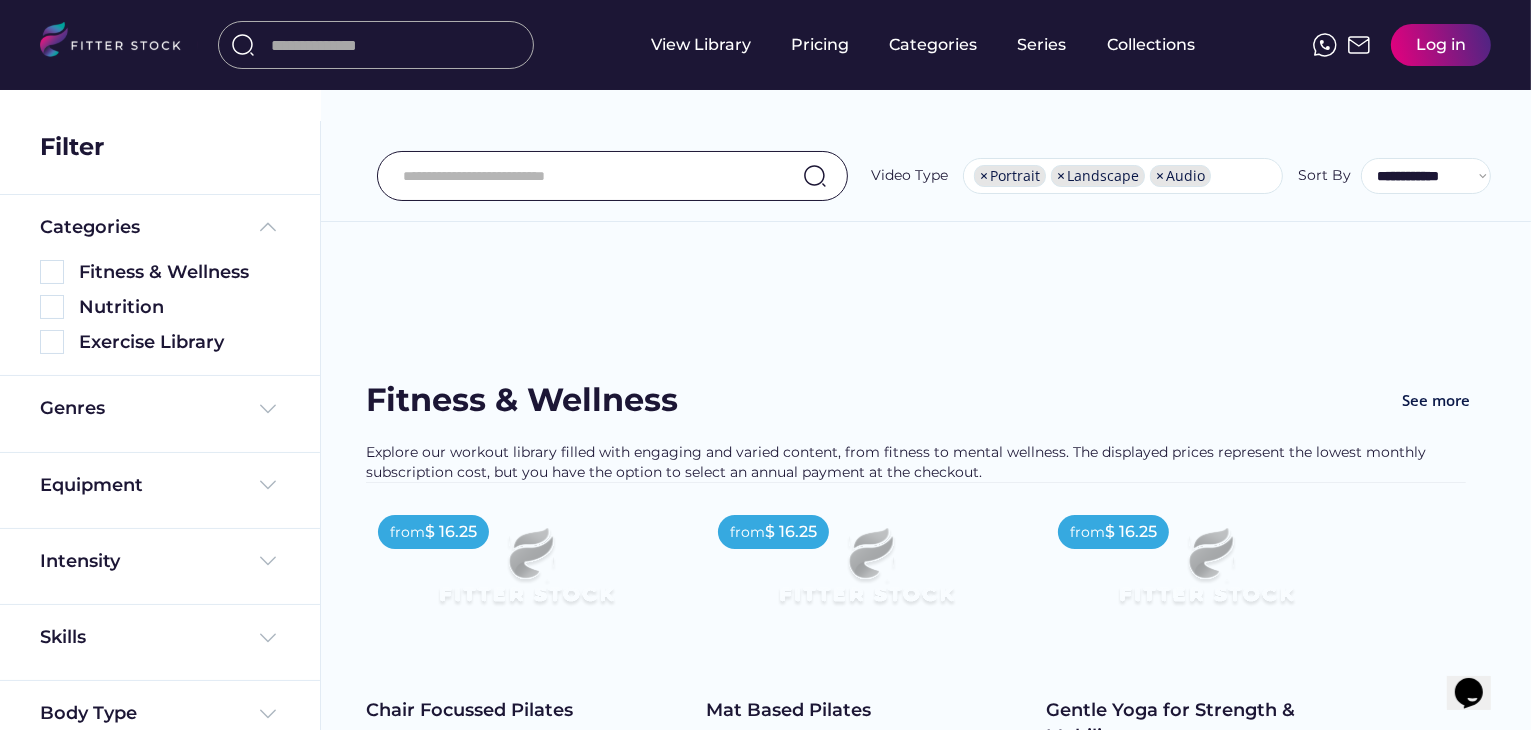 click at bounding box center (376, 45) 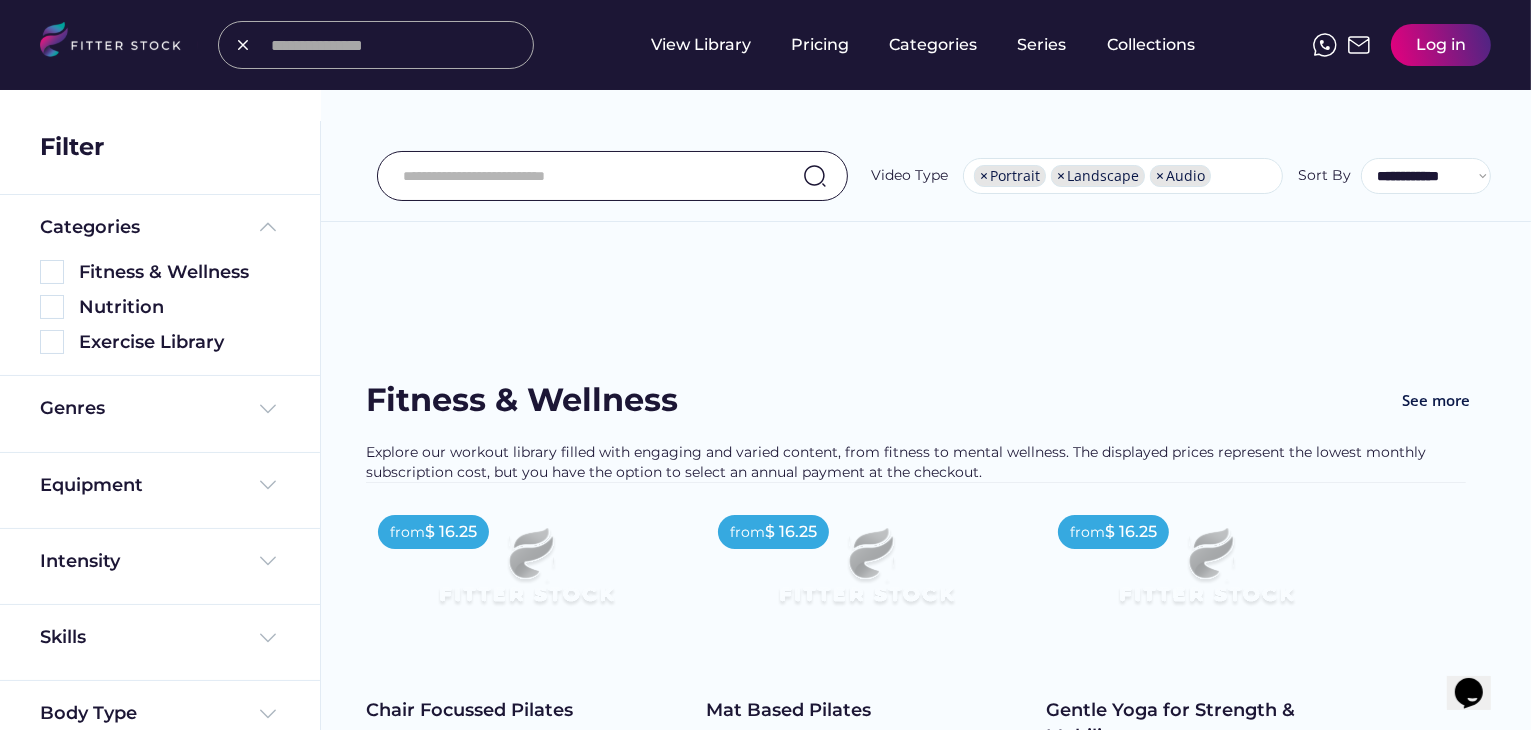 click at bounding box center (396, 45) 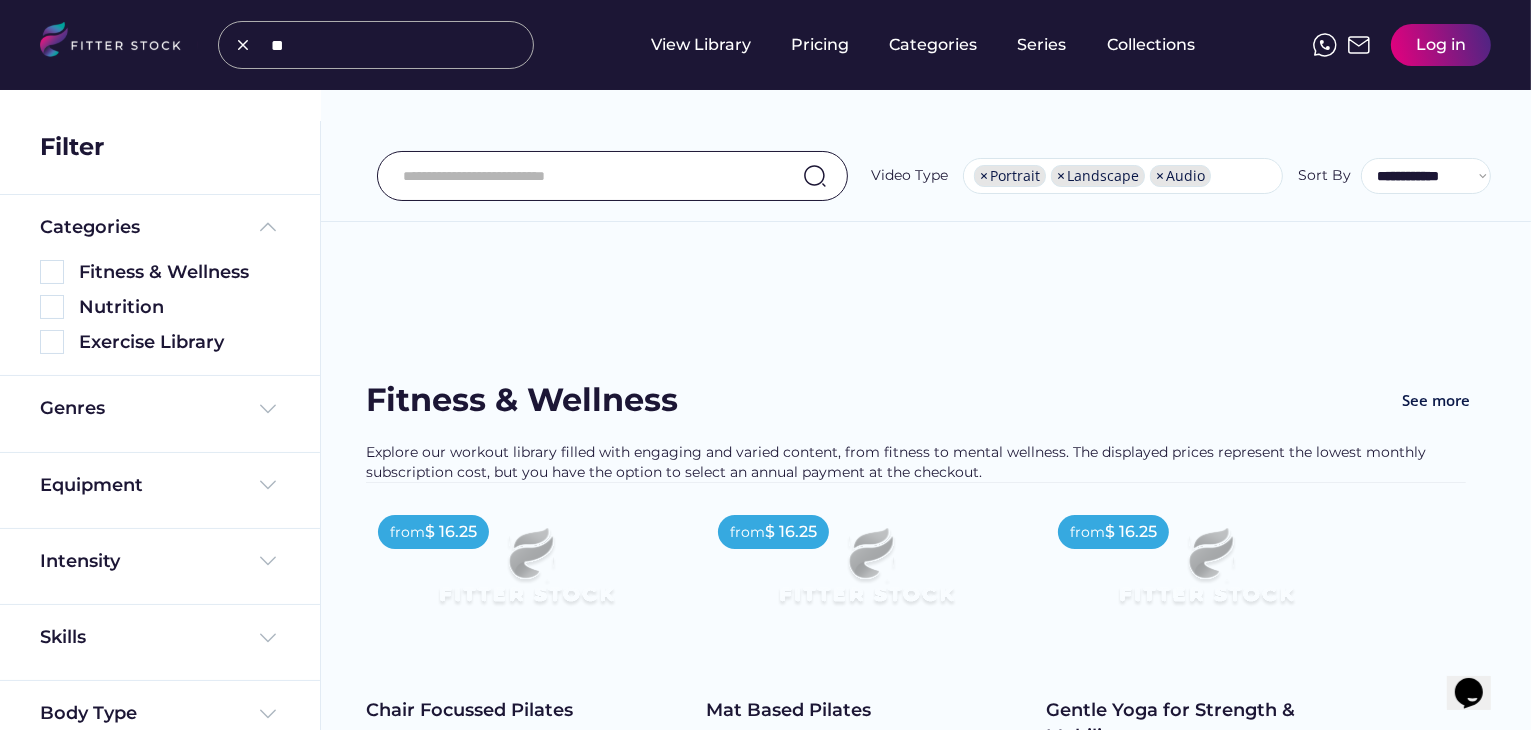 type on "***" 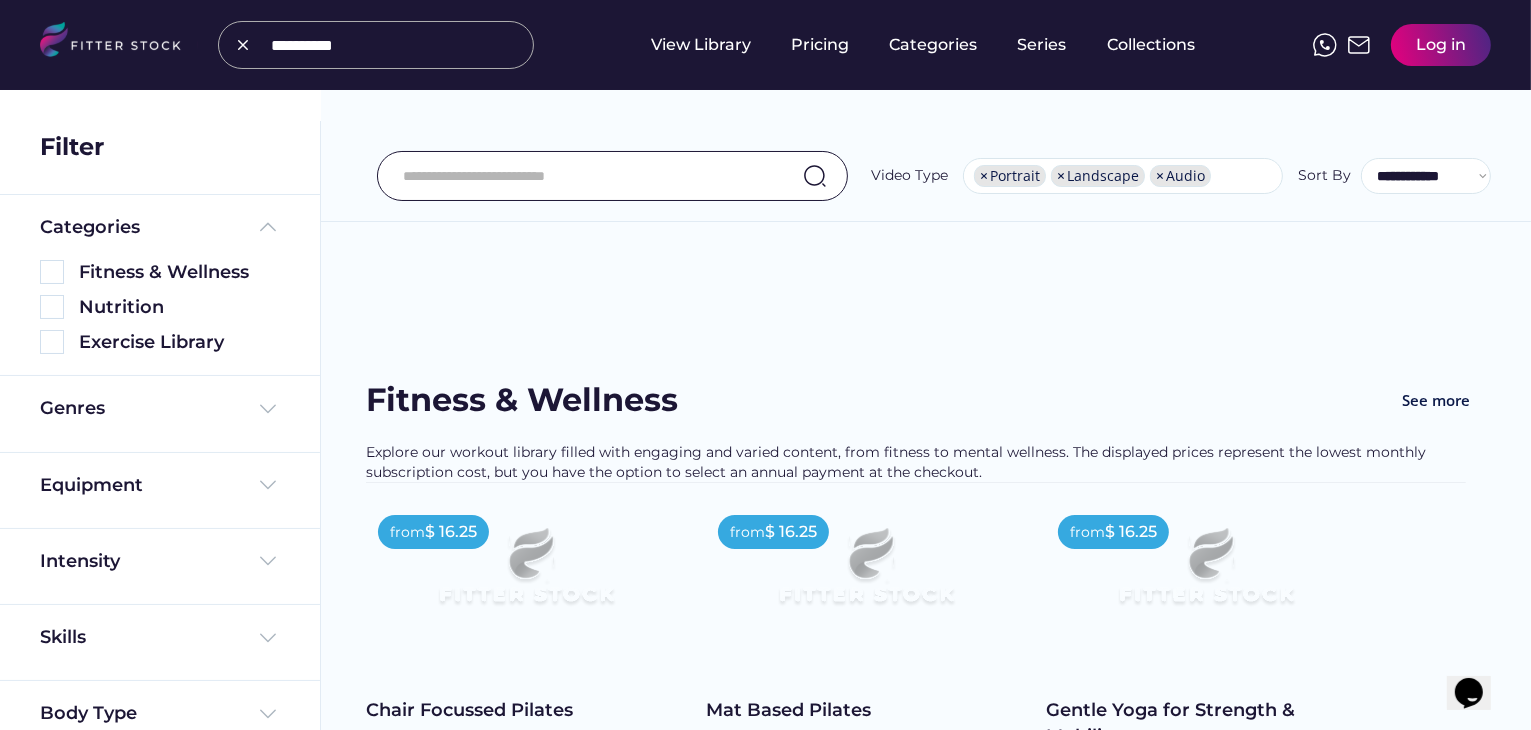 type on "**********" 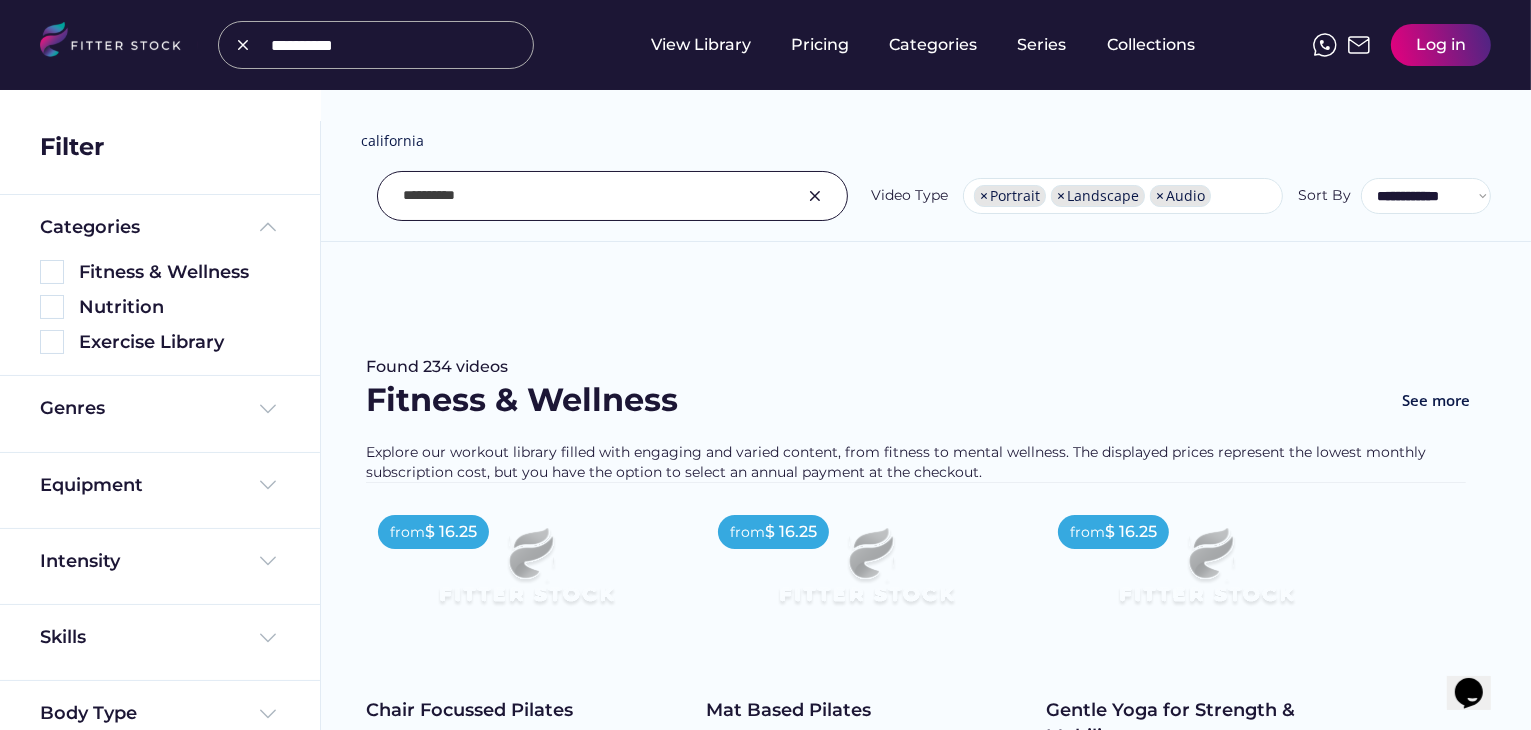 click on "We couldn’t find any video results  We couldn’t find any video results  Found 234 videos Fitness & Wellness See more  Explore our workout library filled with engaging and varied content, from fitness to mental wellness. The displayed prices represent the lowest monthly subscription cost, but you have the option to select an annual payment at the checkout. from  $ 16.25 Chair Focussed Pilates Video 11-20 Mins Strength & Conditioning Stretch & Mobilise Full Body The Mind In Rachel's chair Pilates class you will target each area of the body whilst seated...
shopping_cart
Add to Cart from  $ 16.25 Mat Based Pilates Video 11-20 Mins Strength & Conditioning Mind Health Full Body The Mind Rachel will lead you in this full body mat Pilates class which incorporates both classical and...
shopping_cart
Add to Cart from  $ 16.25 Gentle Yoga for Strength & Mobility Video 11-20 Mins Stretch & Mobilise Mind Health Full Body The Mind
shopping_cart
from" at bounding box center [926, 2314] 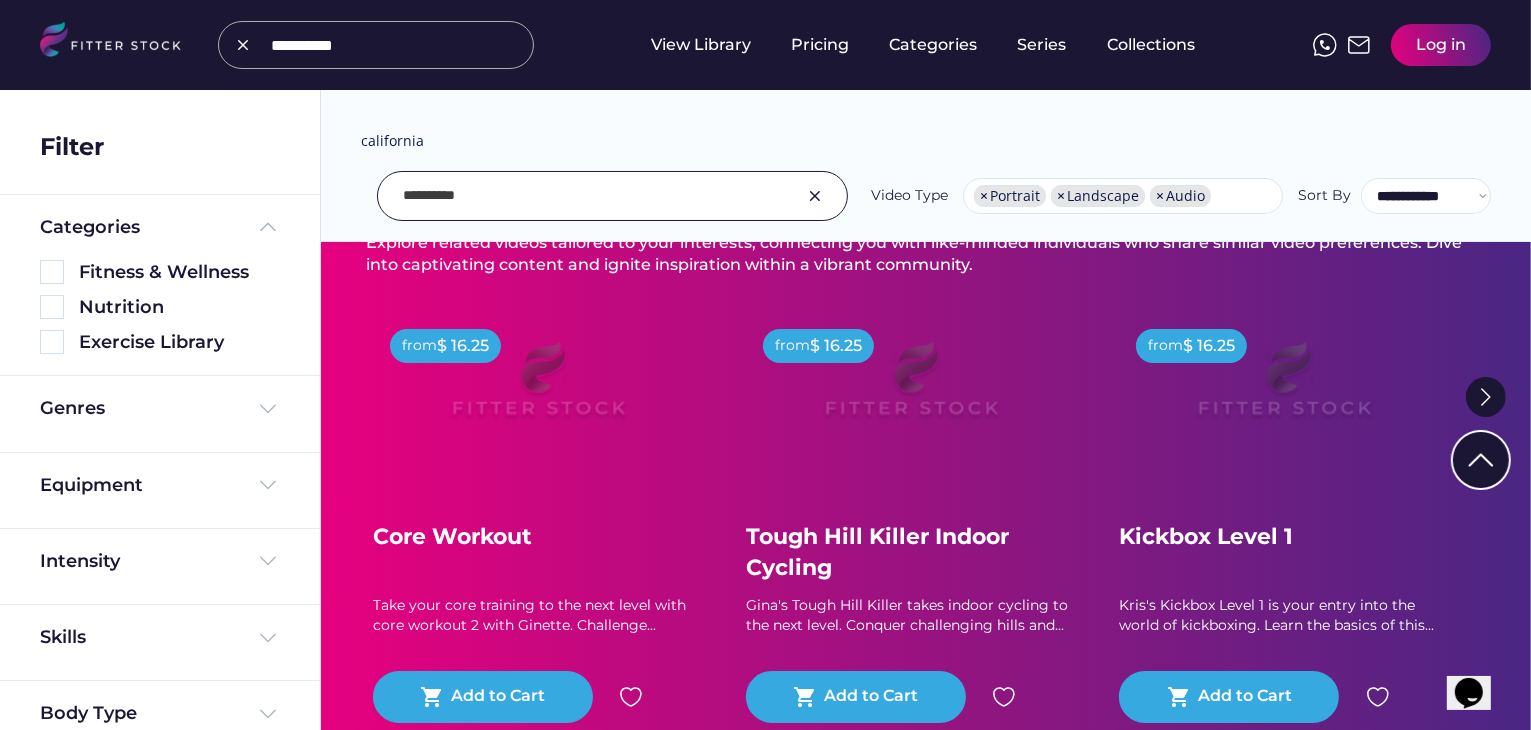 scroll, scrollTop: 0, scrollLeft: 0, axis: both 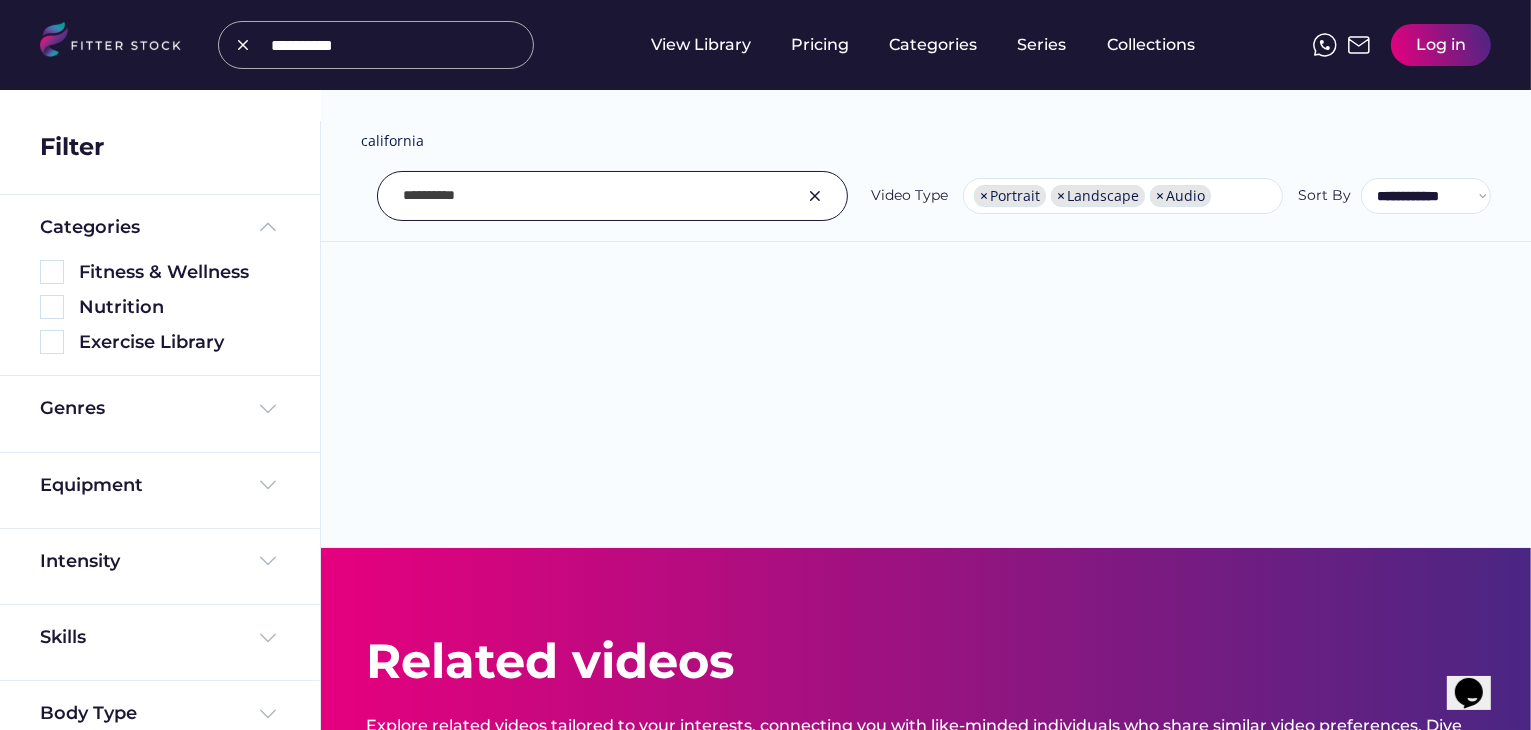 click at bounding box center (396, 45) 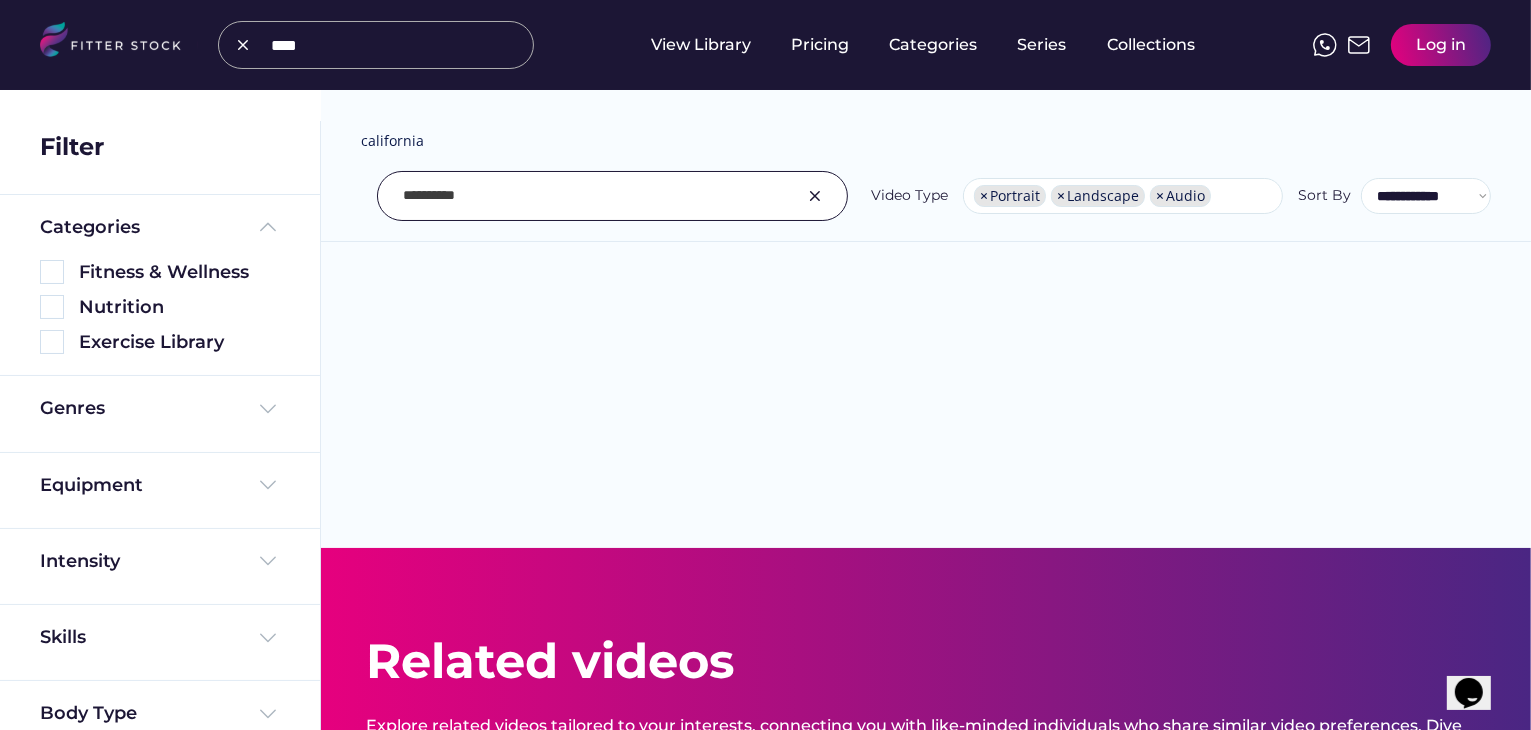 type on "****" 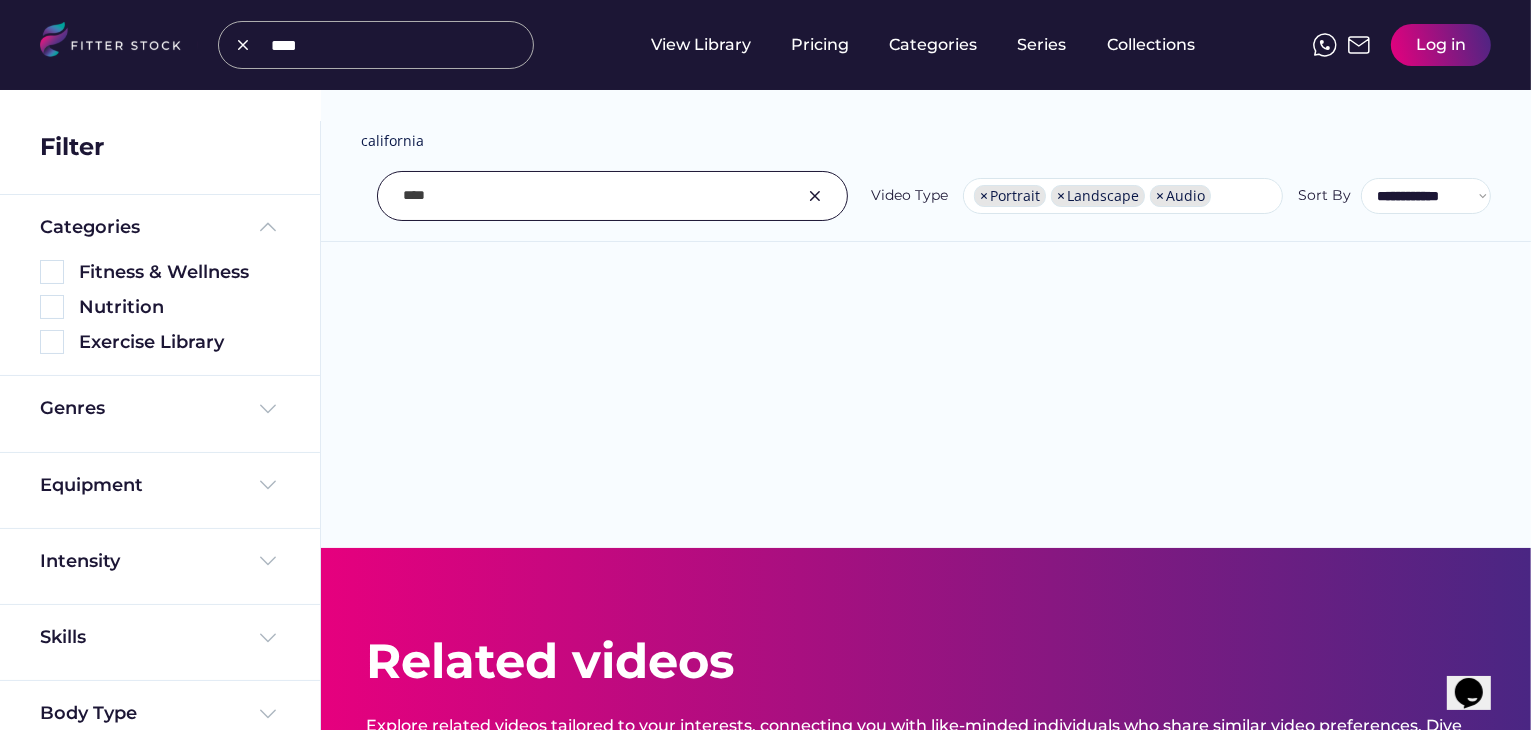 click at bounding box center [815, 196] 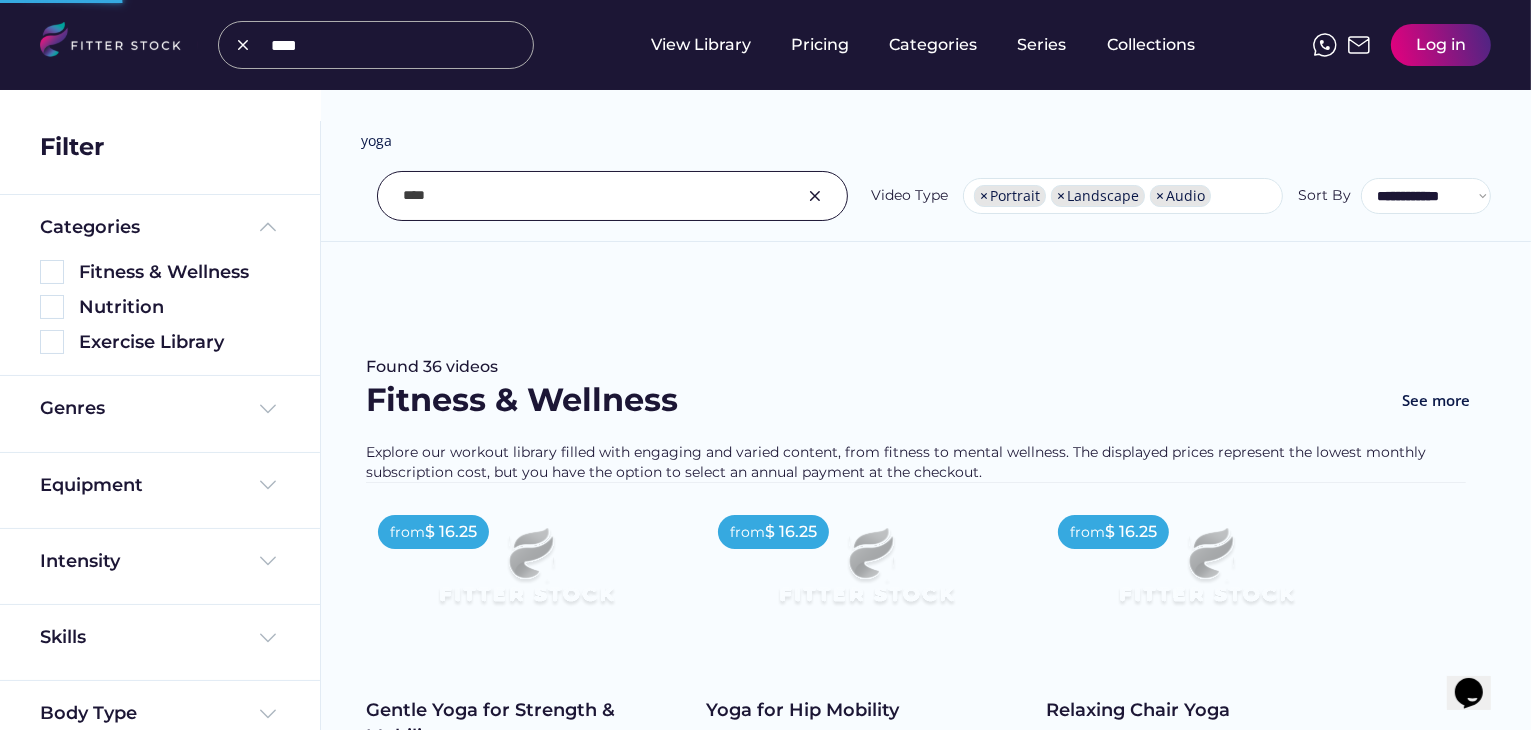 type 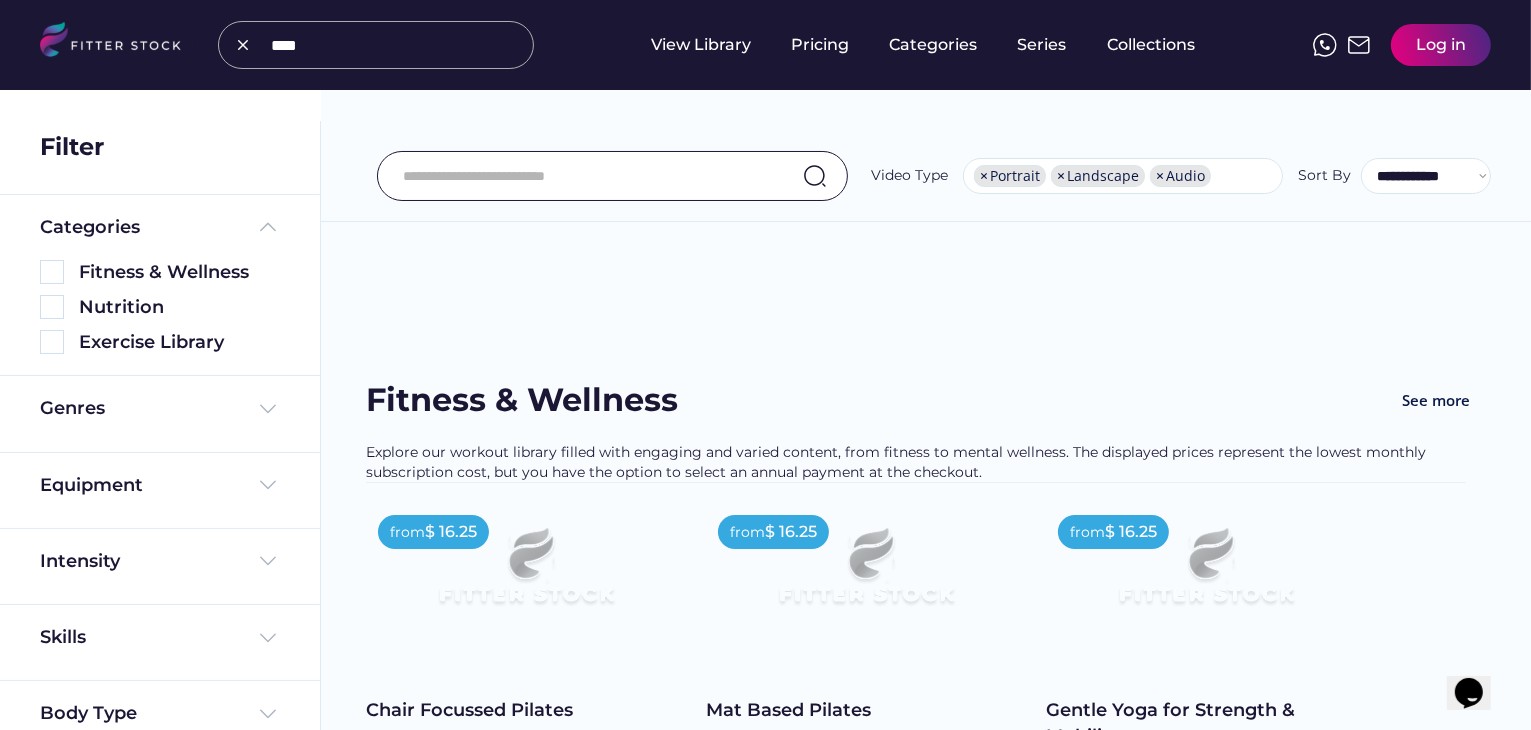 click at bounding box center [243, 45] 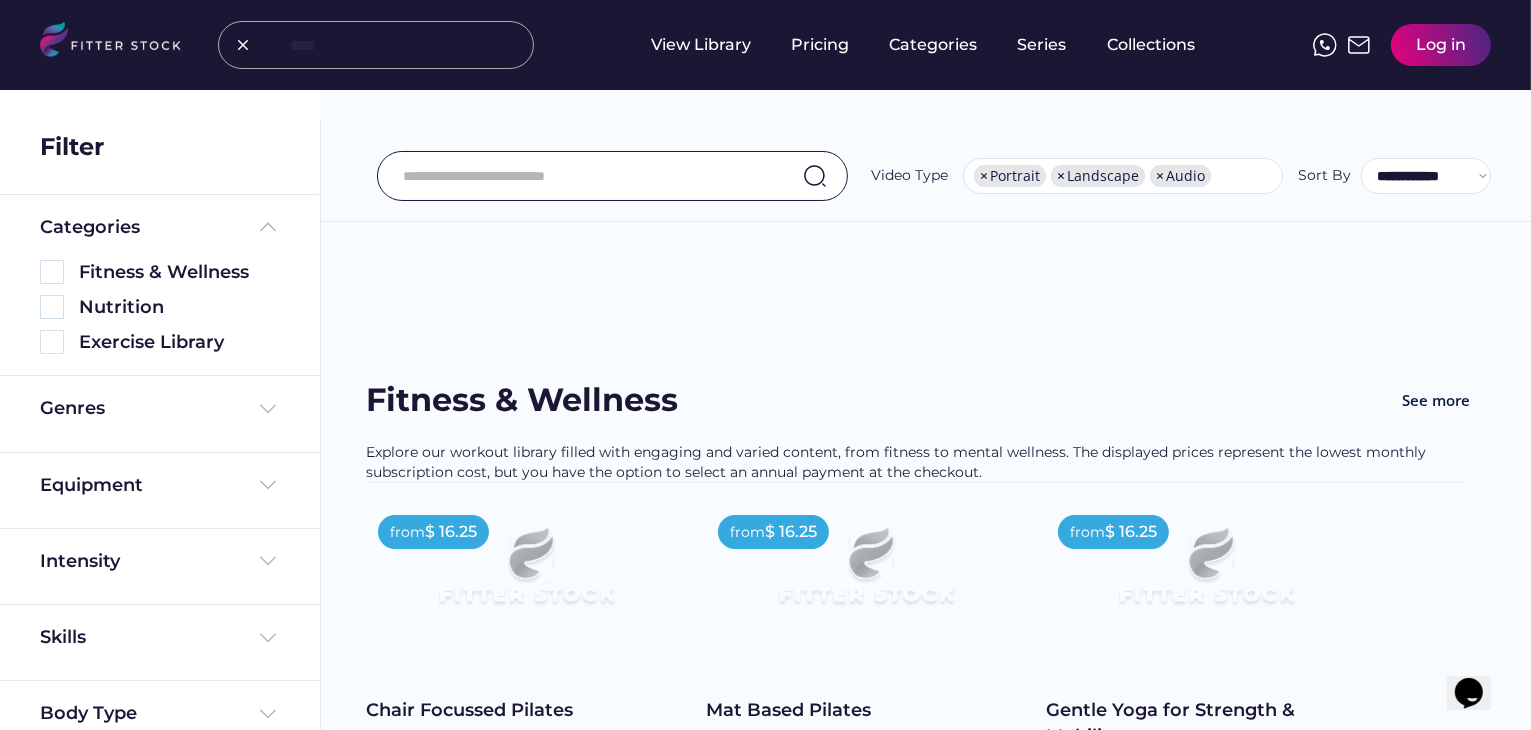 click at bounding box center (243, 45) 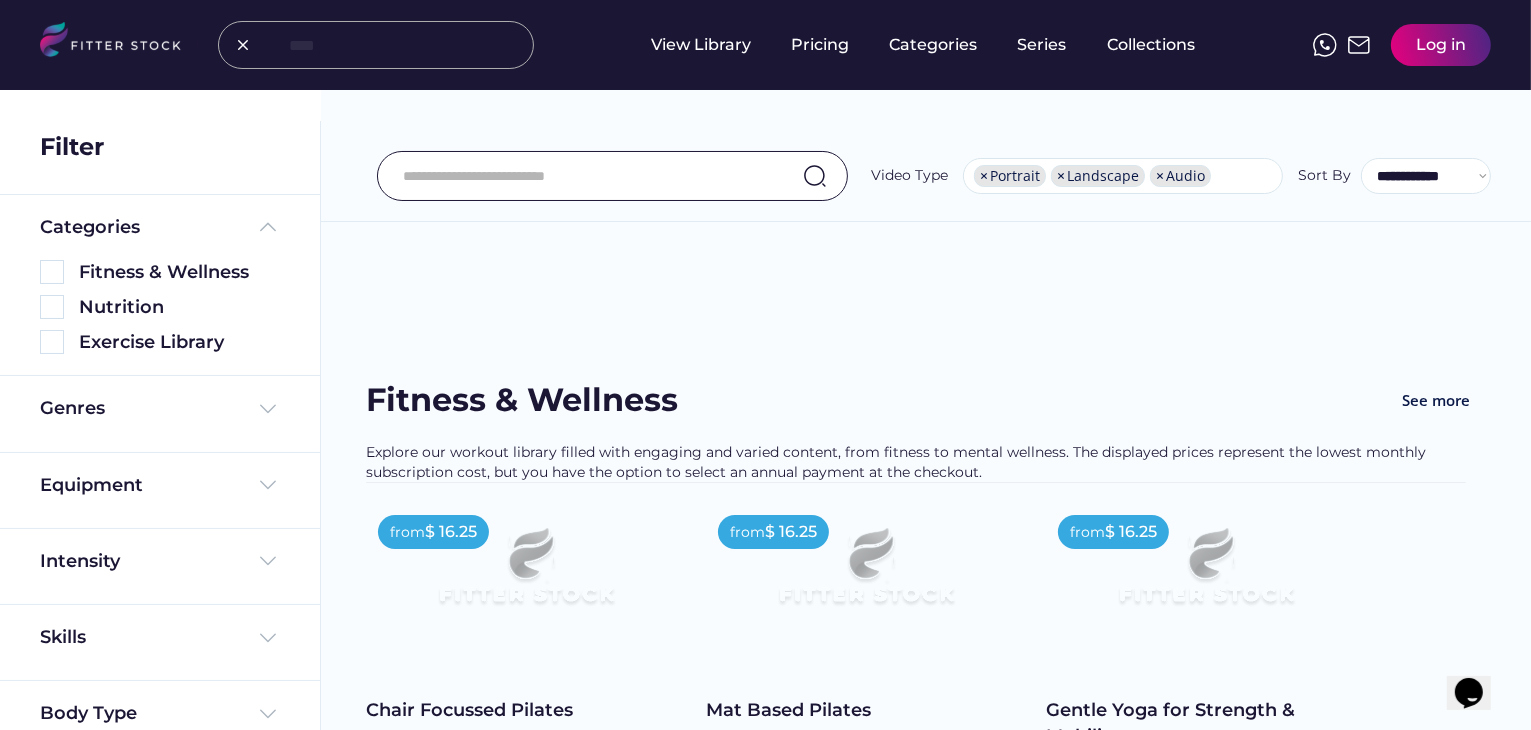 click at bounding box center [414, 45] 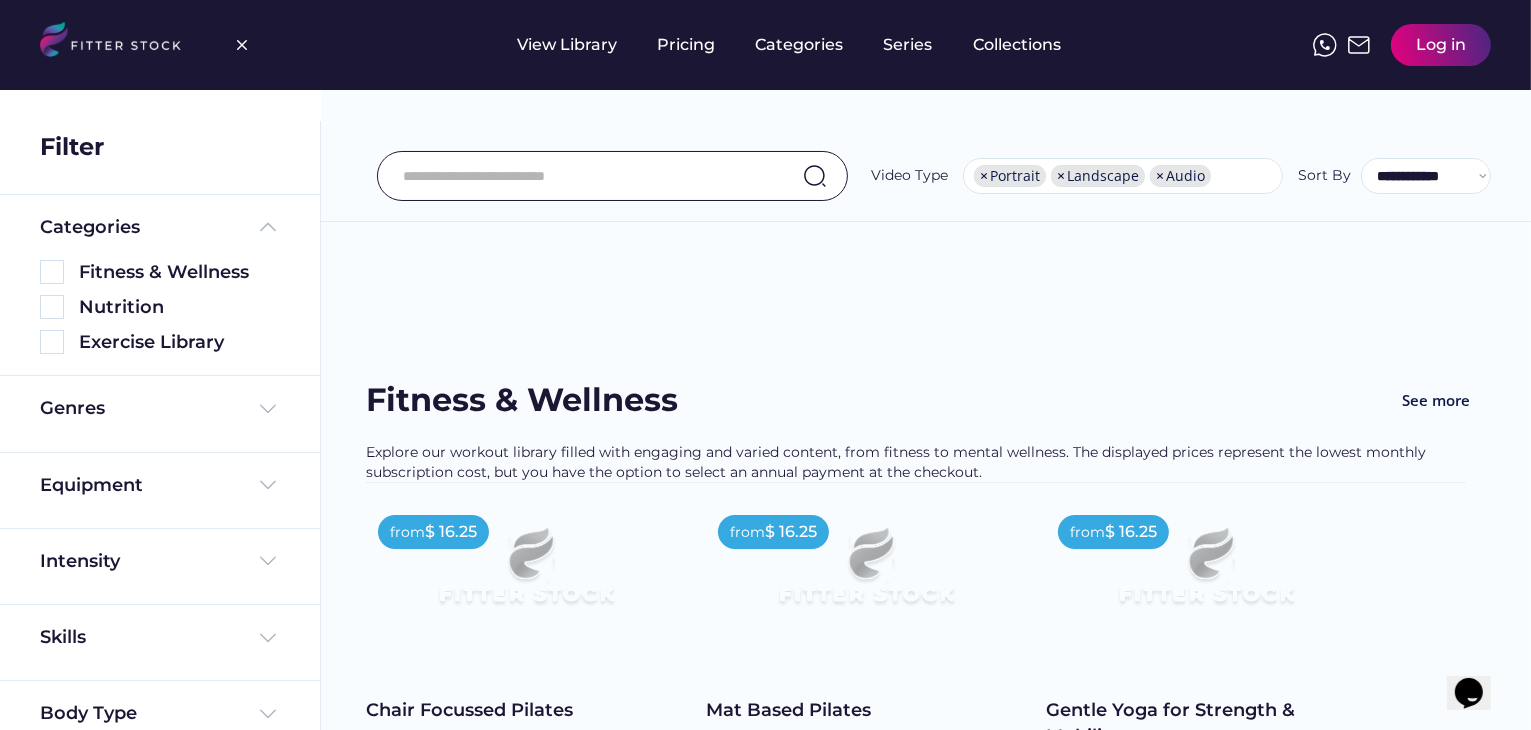 click at bounding box center [242, 45] 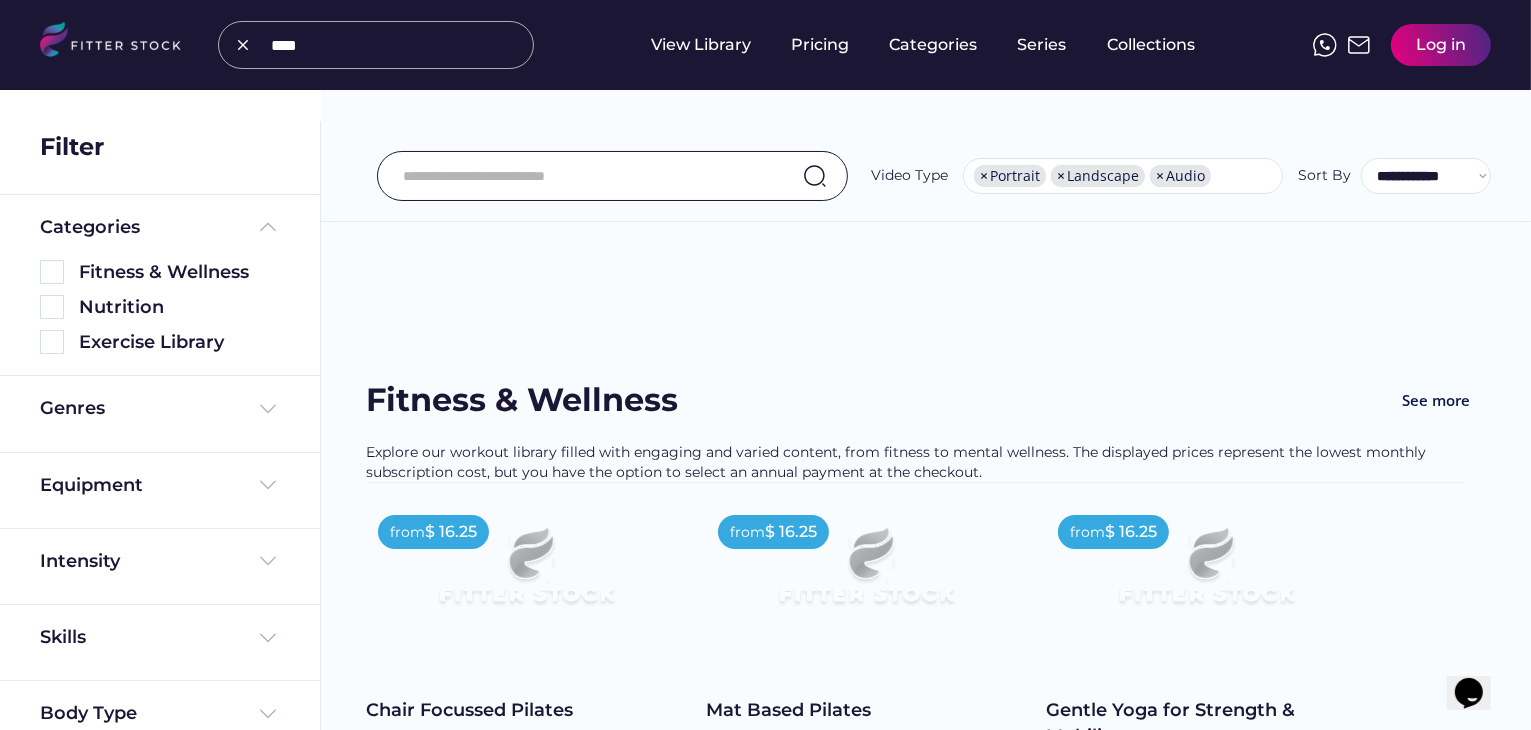 click at bounding box center [396, 45] 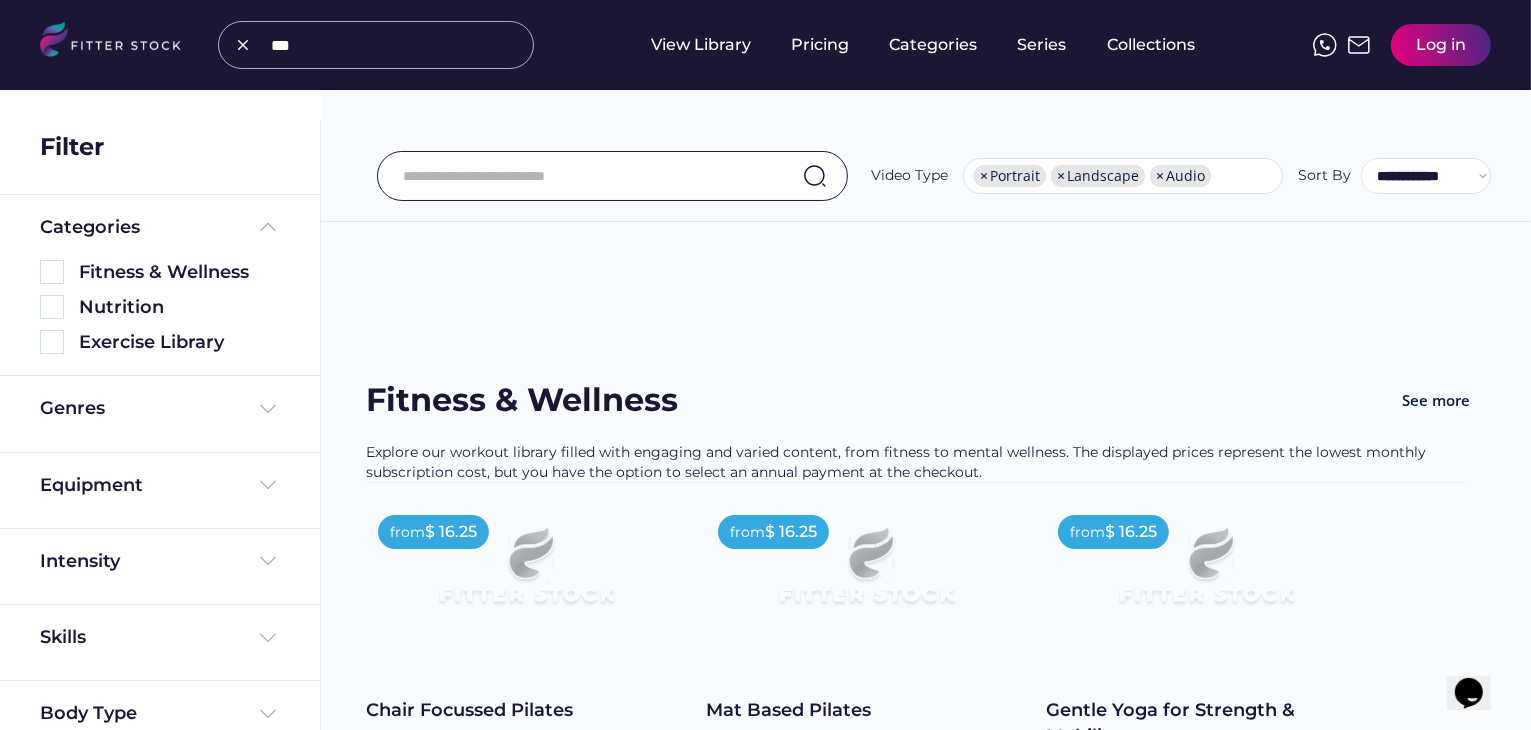 type on "****" 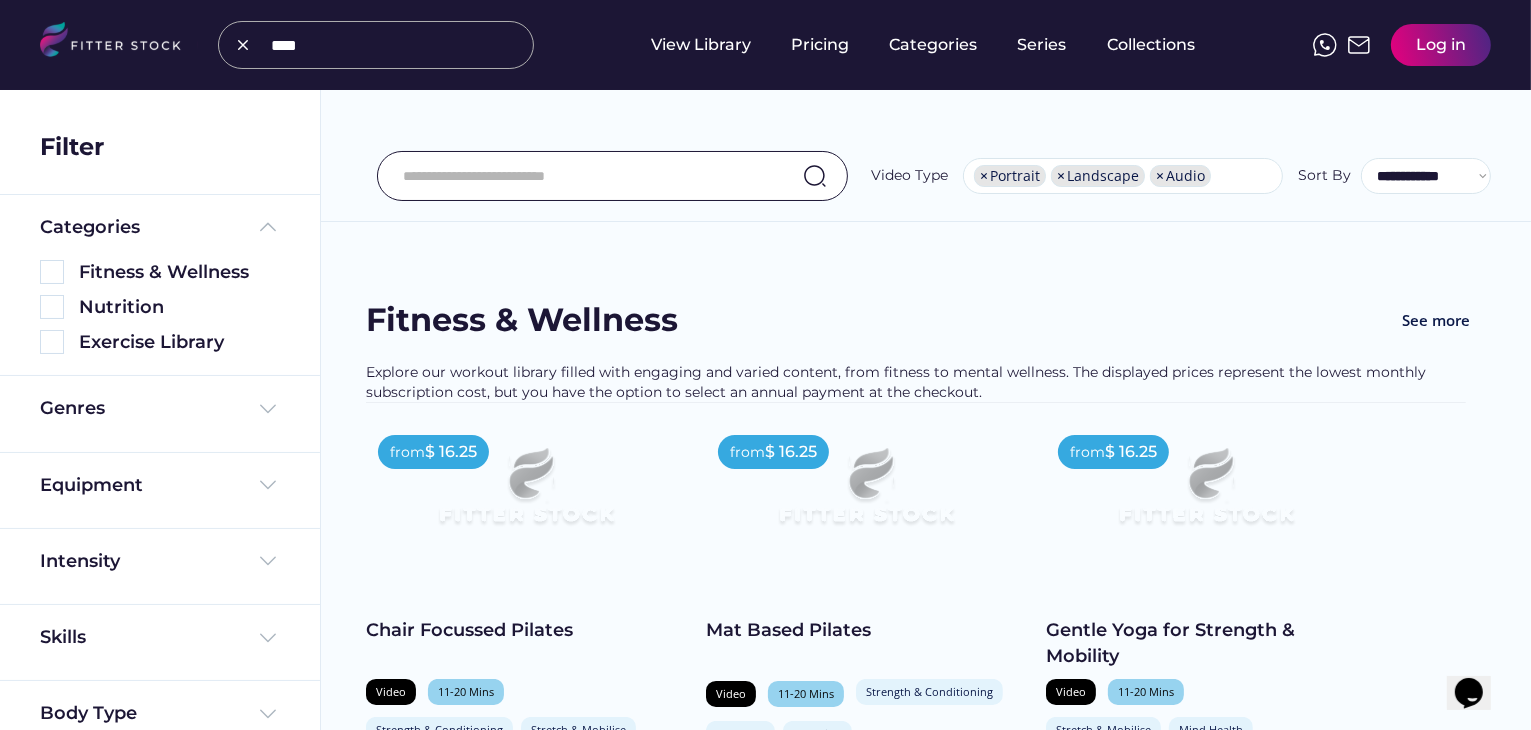scroll, scrollTop: 0, scrollLeft: 0, axis: both 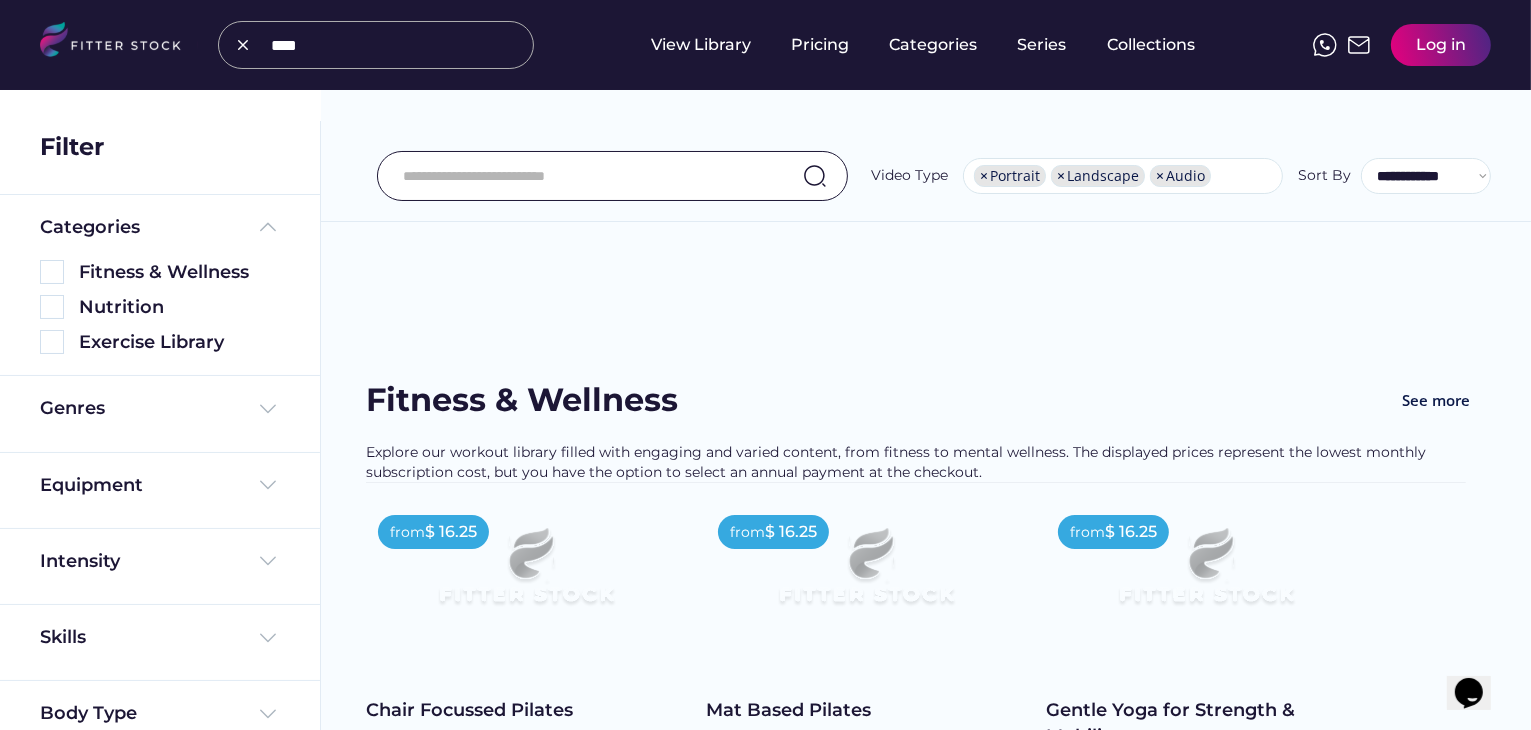 click on "We couldn’t find any video results  We couldn’t find any video results  Found 234 videos Fitness & Wellness See more  Explore our workout library filled with engaging and varied content, from fitness to mental wellness. The displayed prices represent the lowest monthly subscription cost, but you have the option to select an annual payment at the checkout. from  $ 16.25 Chair Focussed Pilates Video 11-20 Mins Strength & Conditioning Stretch & Mobilise Full Body The Mind In Rachel's chair Pilates class you will target each area of the body whilst seated...
shopping_cart
Add to Cart from  $ 16.25 Mat Based Pilates Video 11-20 Mins Strength & Conditioning Mind Health Full Body The Mind Rachel will lead you in this full body mat Pilates class which incorporates both classical and...
shopping_cart
Add to Cart from  $ 16.25 Gentle Yoga for Strength & Mobility Video 11-20 Mins Stretch & Mobilise Mind Health Full Body The Mind
shopping_cart
from" at bounding box center [926, 2314] 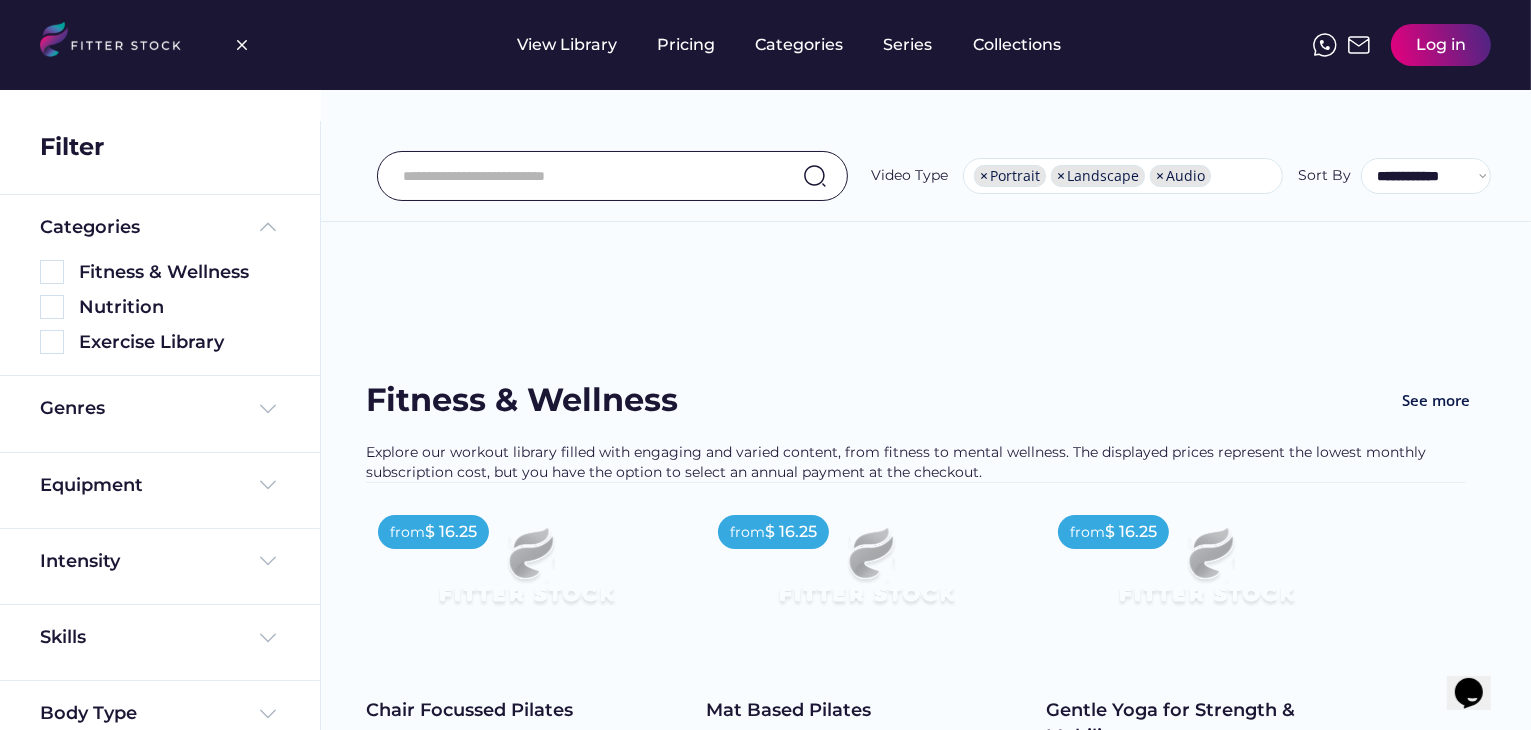 click at bounding box center [242, 45] 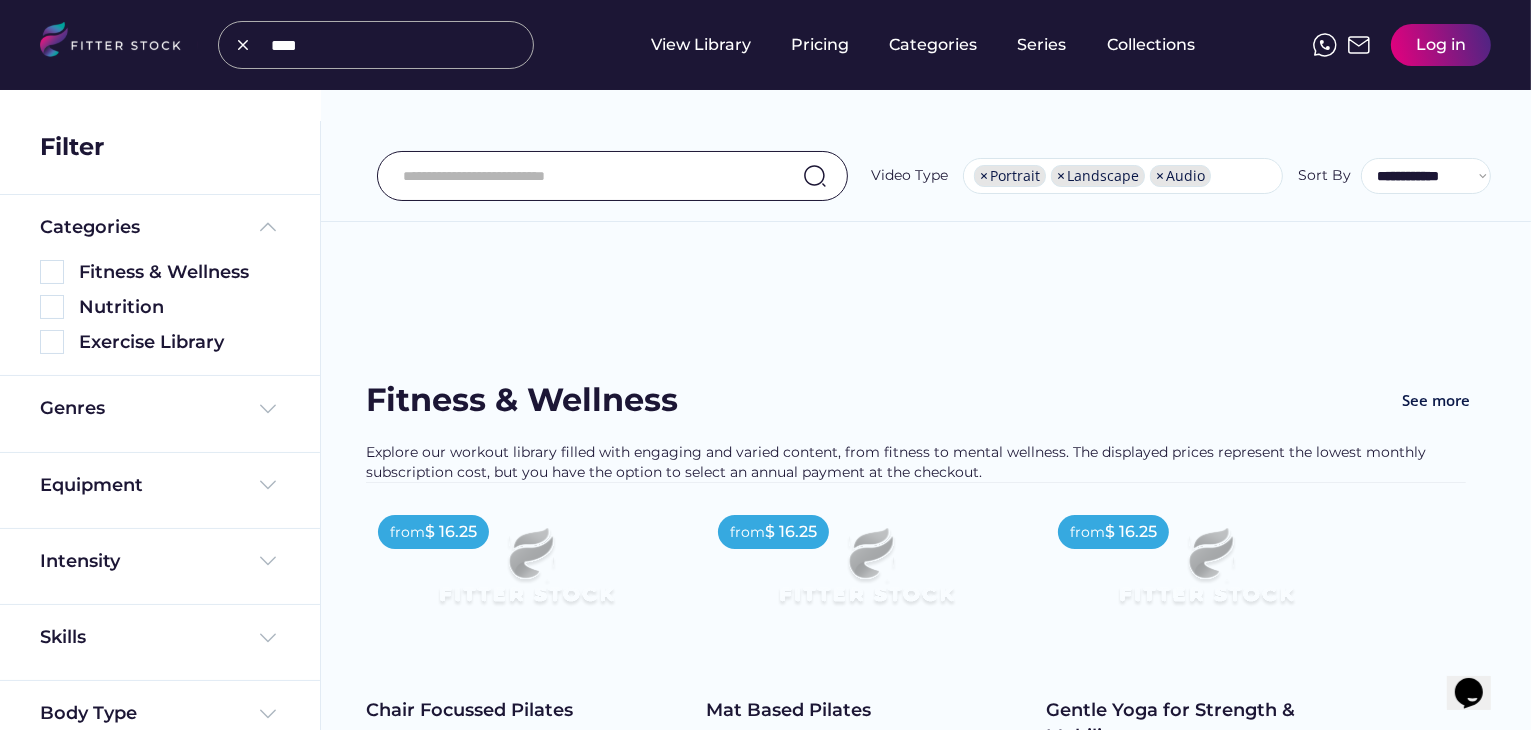 click at bounding box center (396, 45) 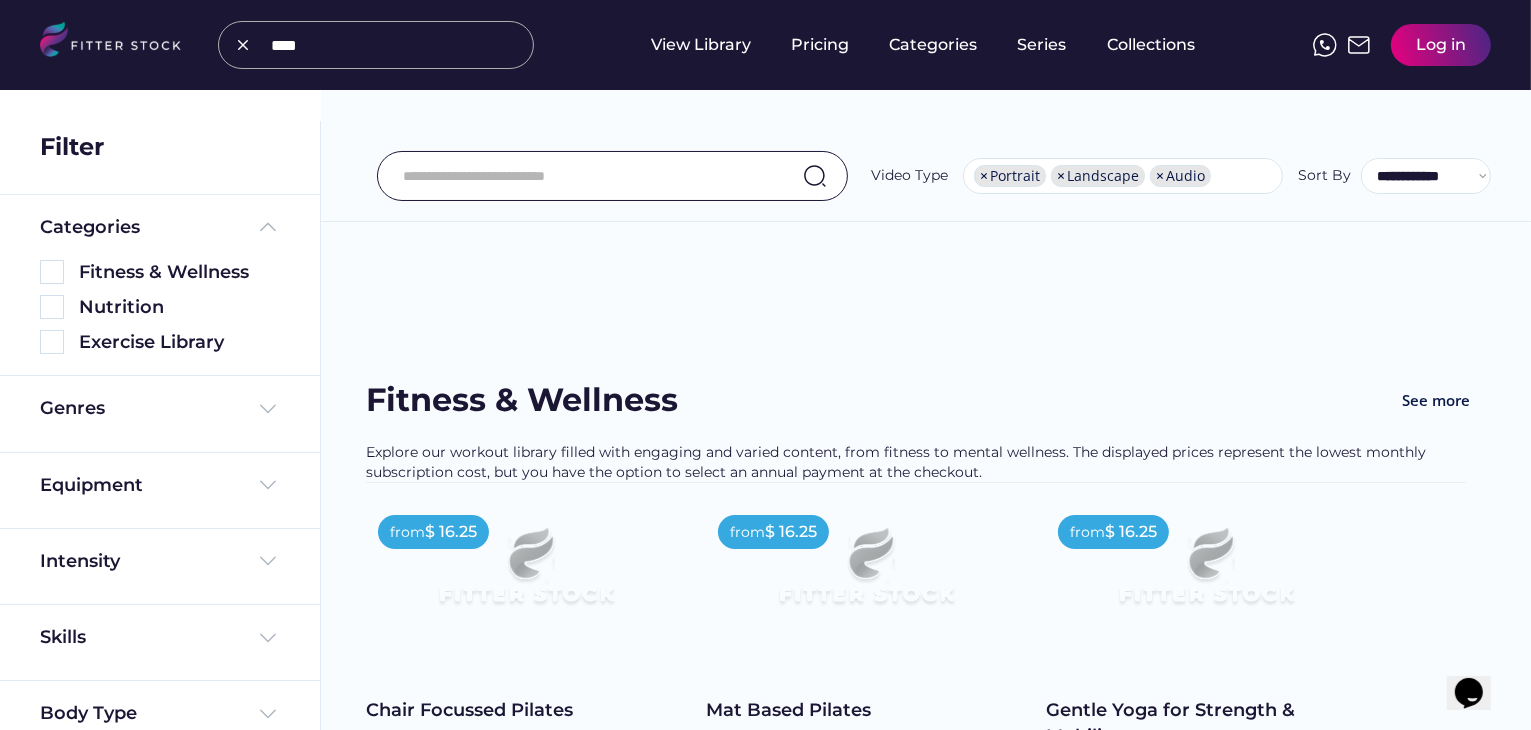 click at bounding box center [243, 45] 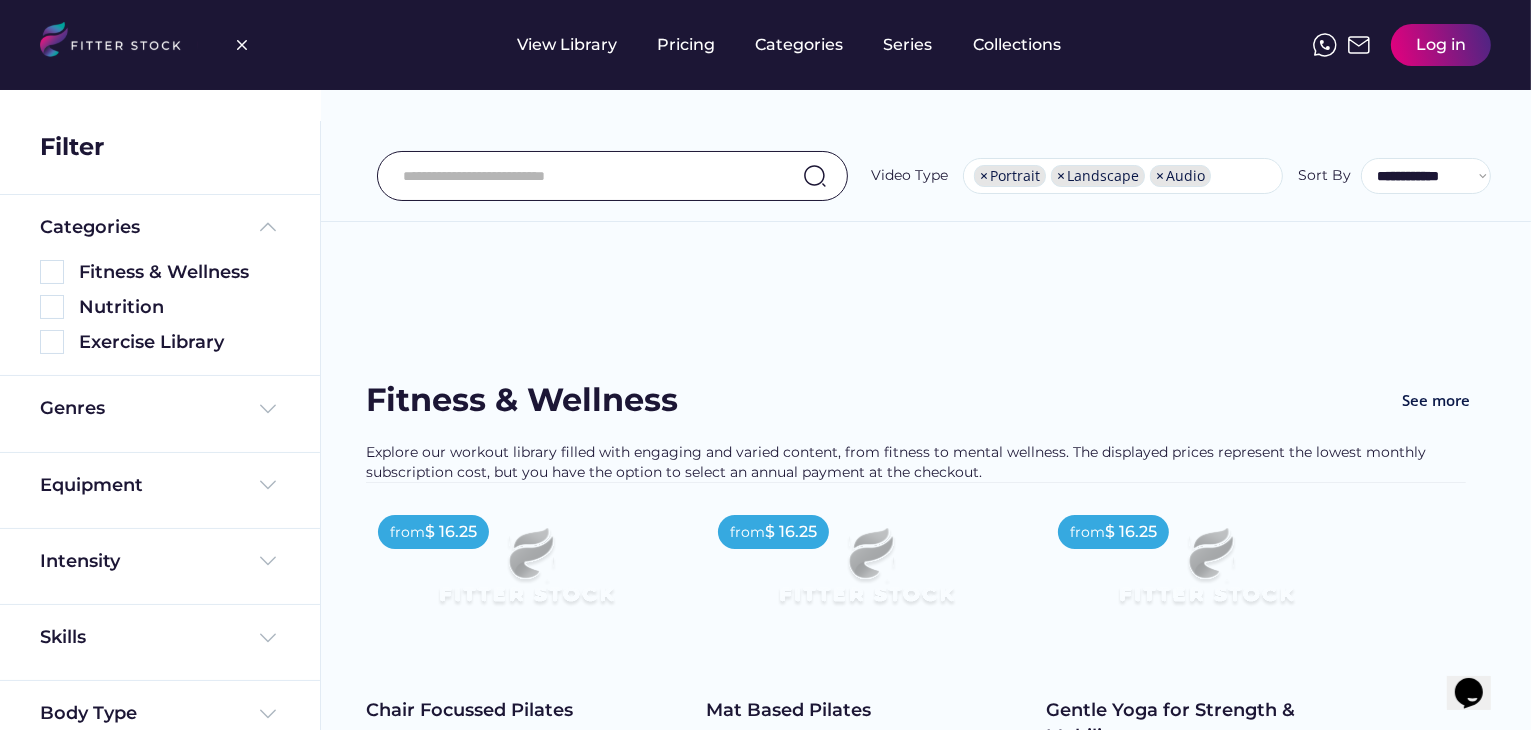 click at bounding box center [242, 45] 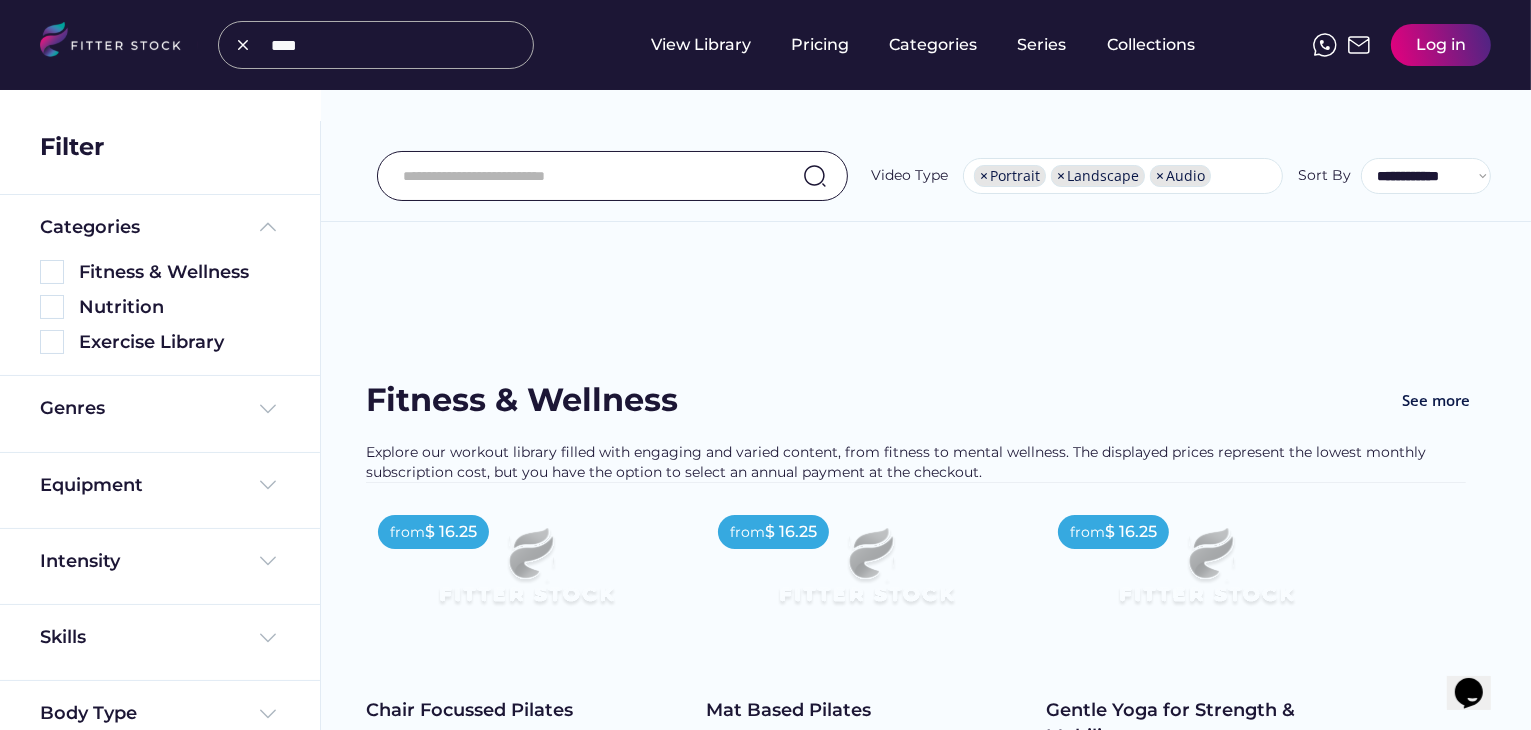 click at bounding box center [396, 45] 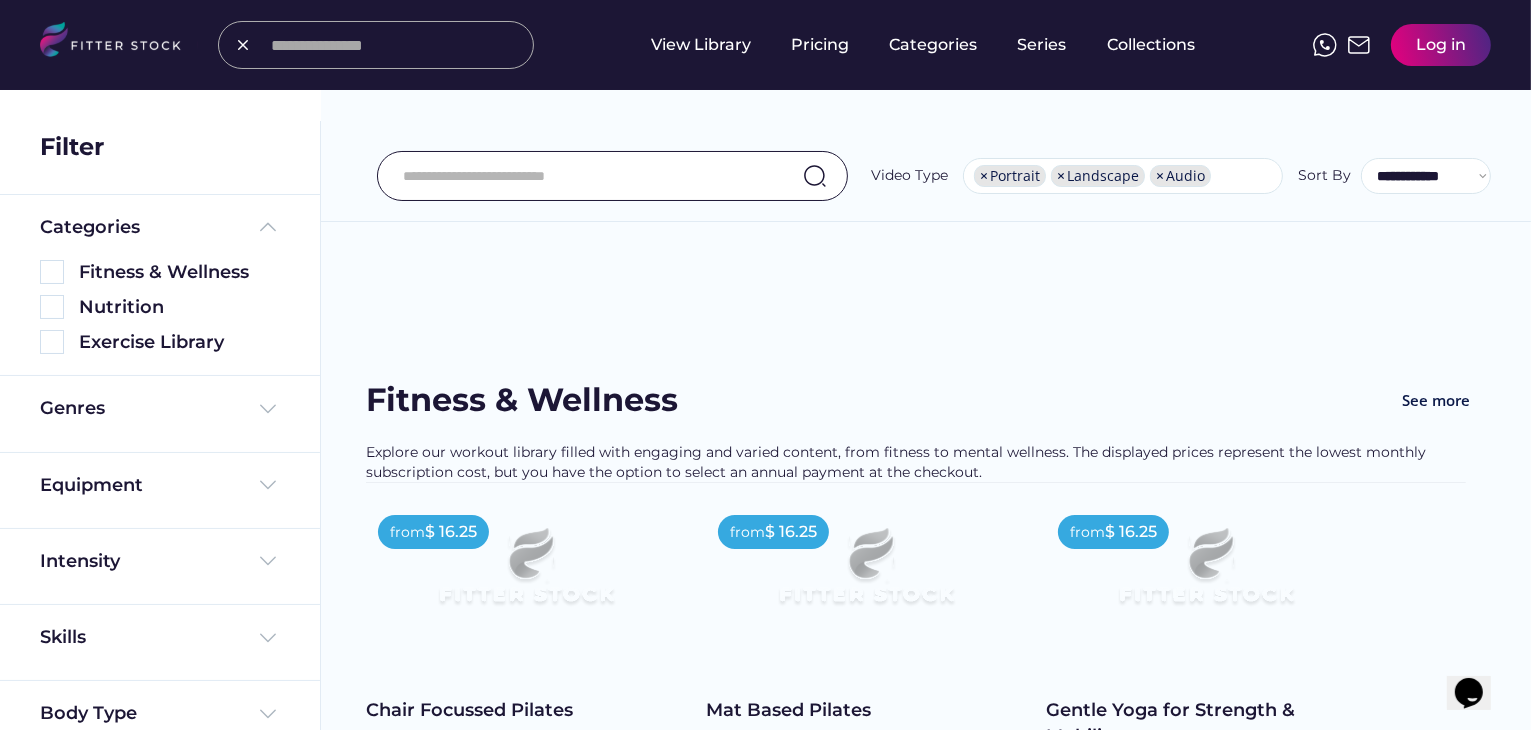 click on "We couldn’t find any video results  We couldn’t find any video results  Found 234 videos Fitness & Wellness See more  Explore our workout library filled with engaging and varied content, from fitness to mental wellness. The displayed prices represent the lowest monthly subscription cost, but you have the option to select an annual payment at the checkout. from  $ 16.25 Chair Focussed Pilates Video 11-20 Mins Strength & Conditioning Stretch & Mobilise Full Body The Mind In Rachel's chair Pilates class you will target each area of the body whilst seated...
shopping_cart
Add to Cart from  $ 16.25 Mat Based Pilates Video 11-20 Mins Strength & Conditioning Mind Health Full Body The Mind Rachel will lead you in this full body mat Pilates class which incorporates both classical and...
shopping_cart
Add to Cart from  $ 16.25 Gentle Yoga for Strength & Mobility Video 11-20 Mins Stretch & Mobilise Mind Health Full Body The Mind
shopping_cart
from" at bounding box center [926, 2314] 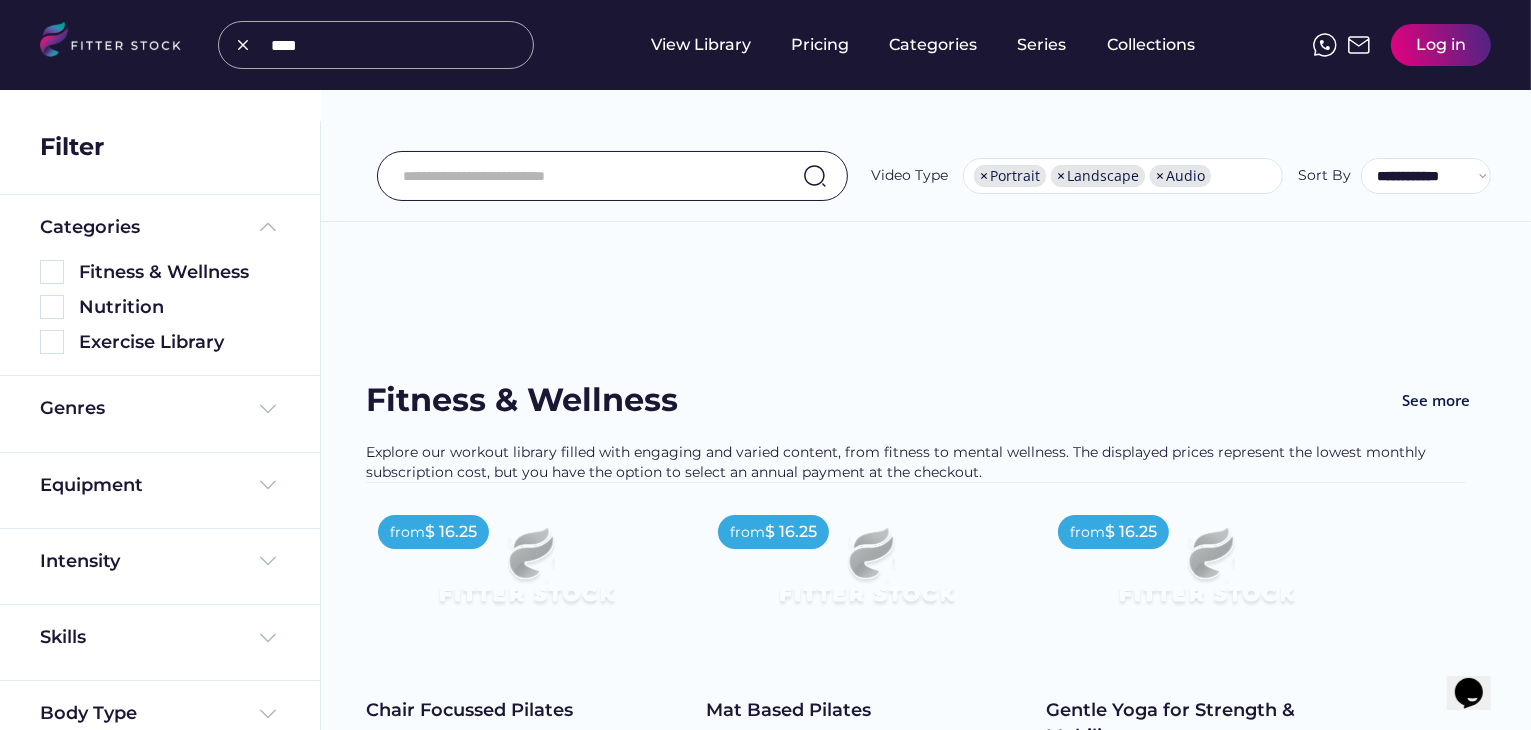 type on "****" 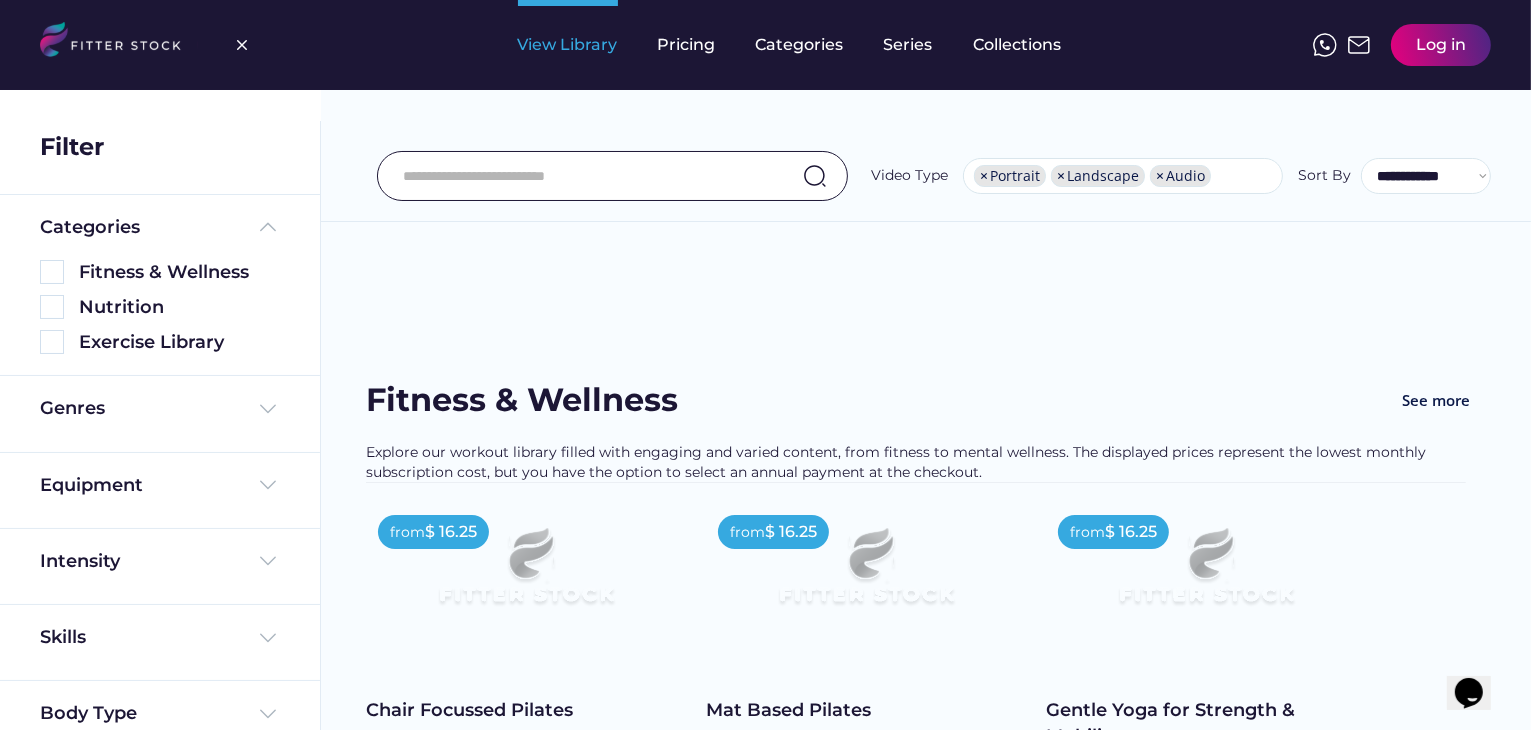 click on "View Library" at bounding box center [568, 45] 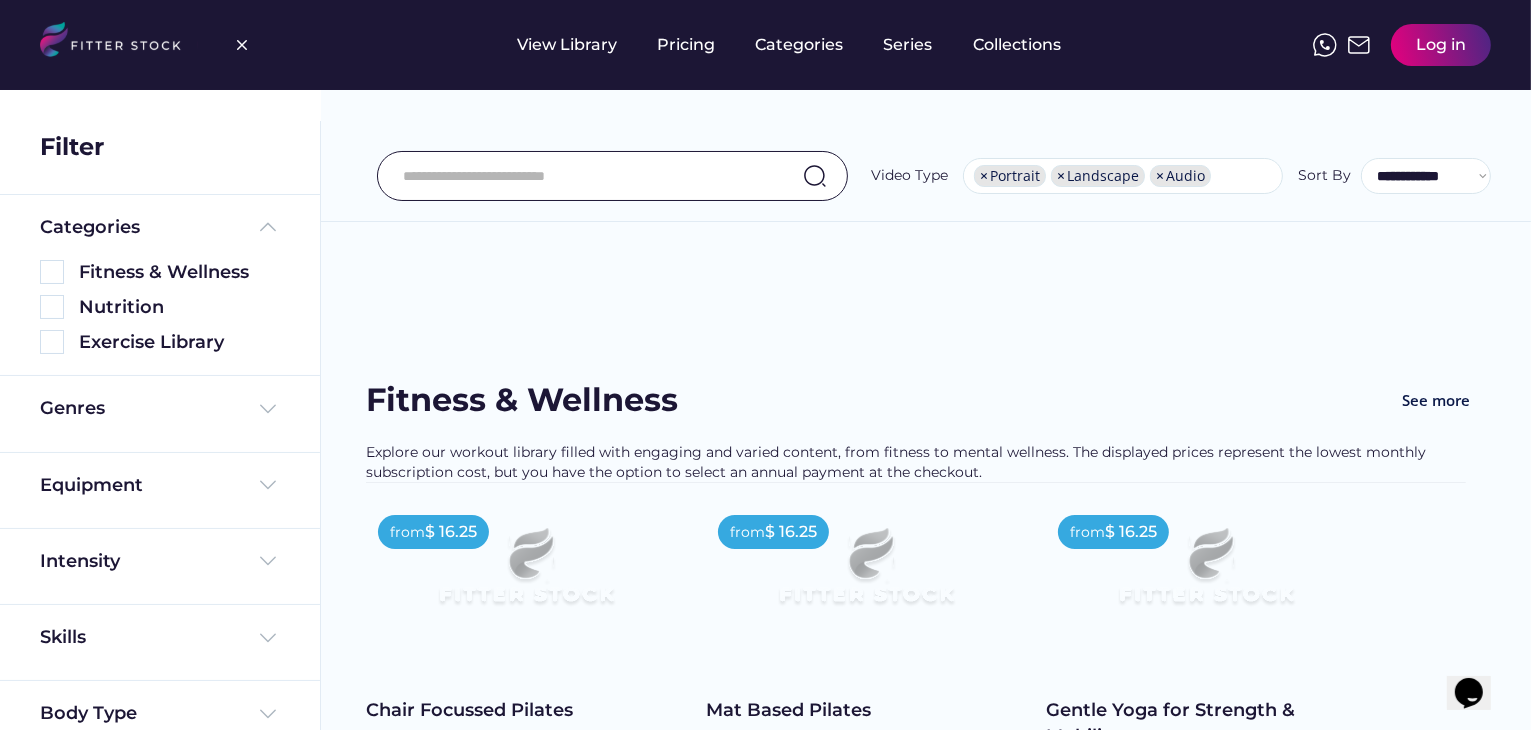 click 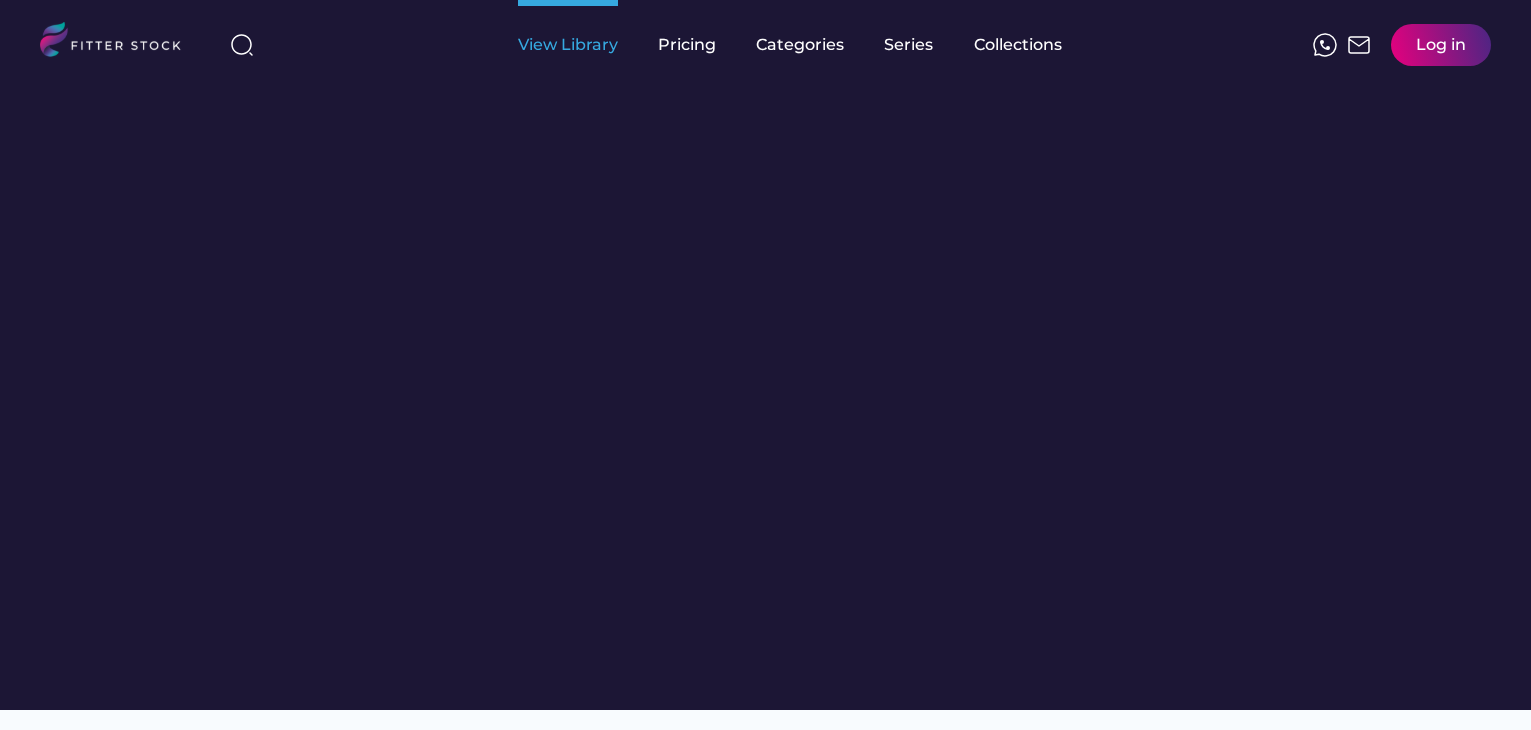 scroll, scrollTop: 0, scrollLeft: 0, axis: both 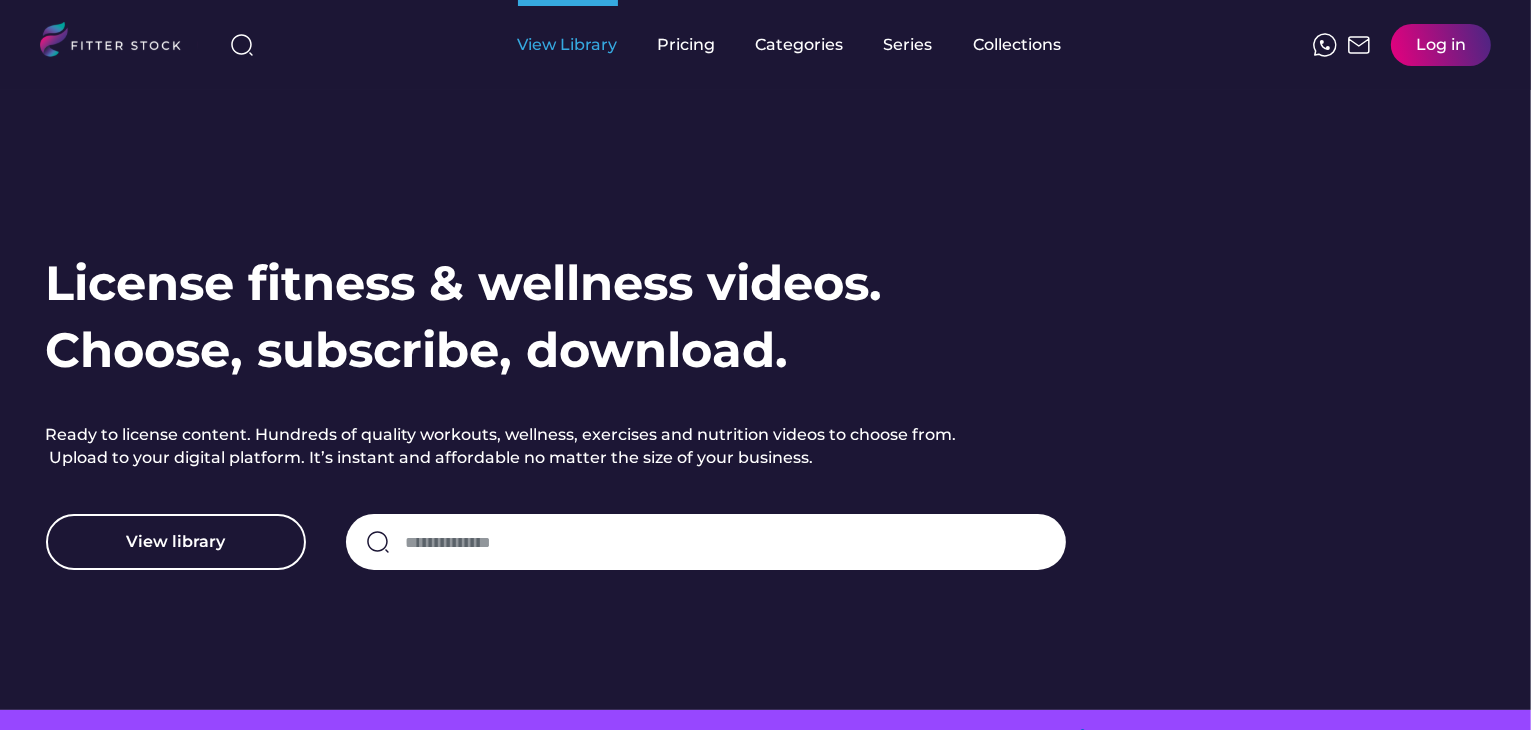 click on "View Library" at bounding box center (568, 45) 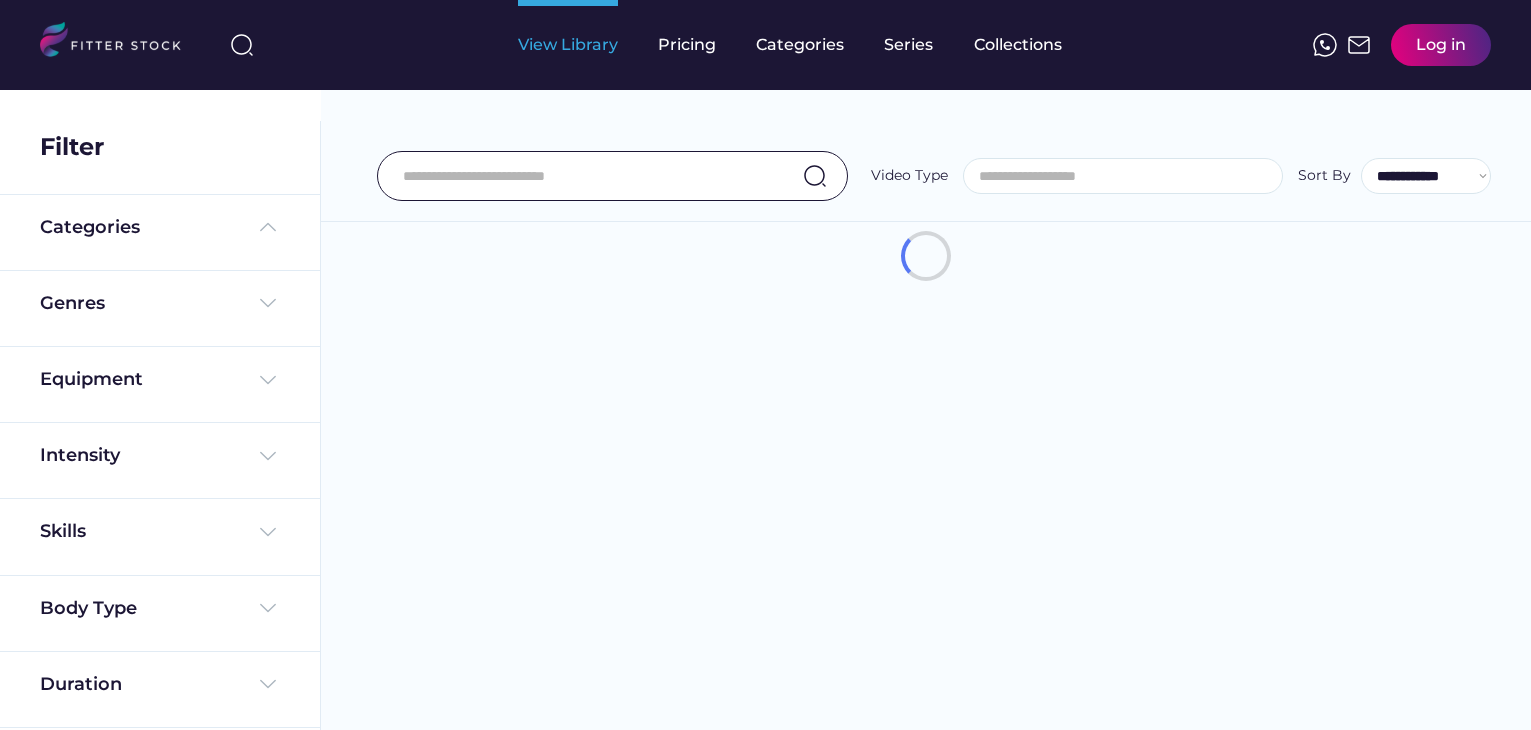 select 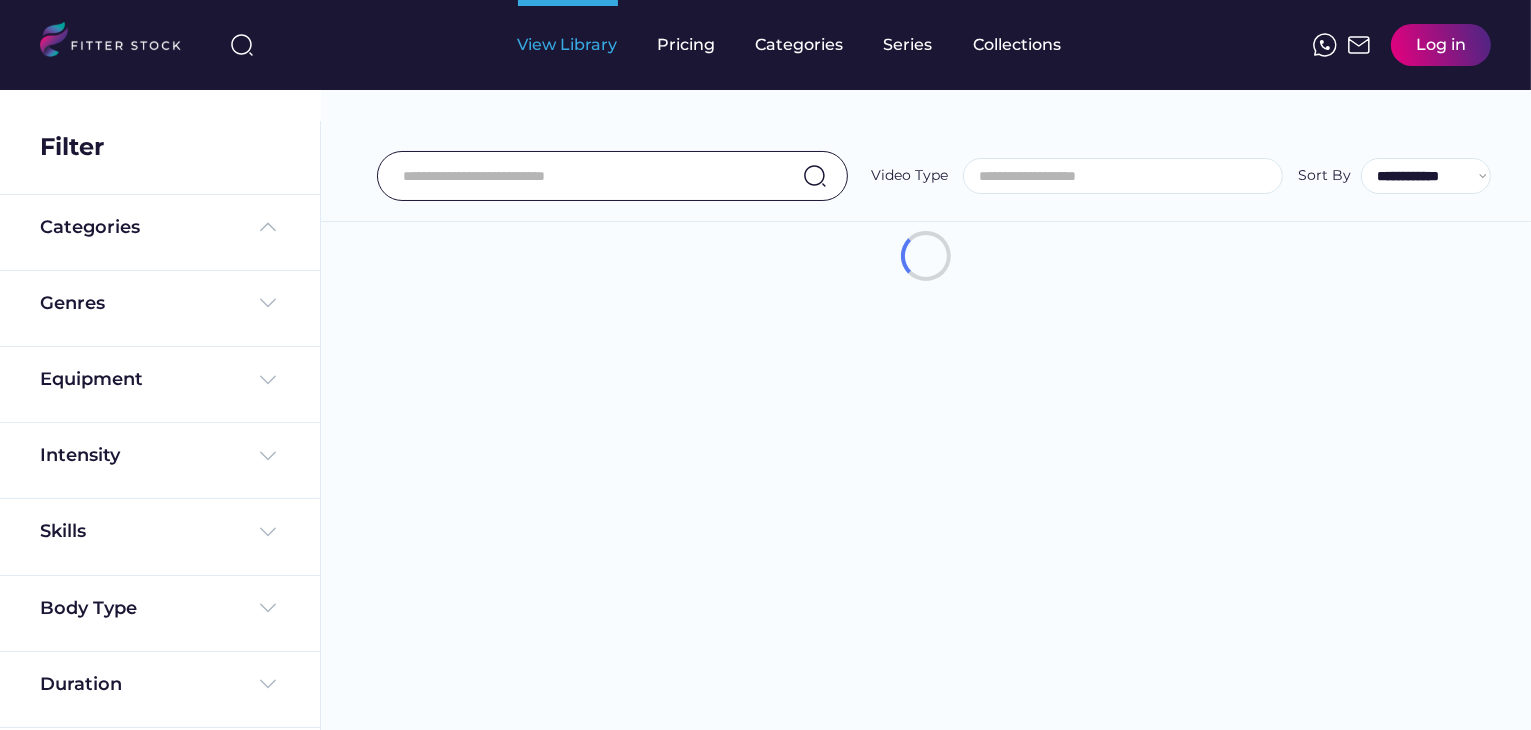select on "**********" 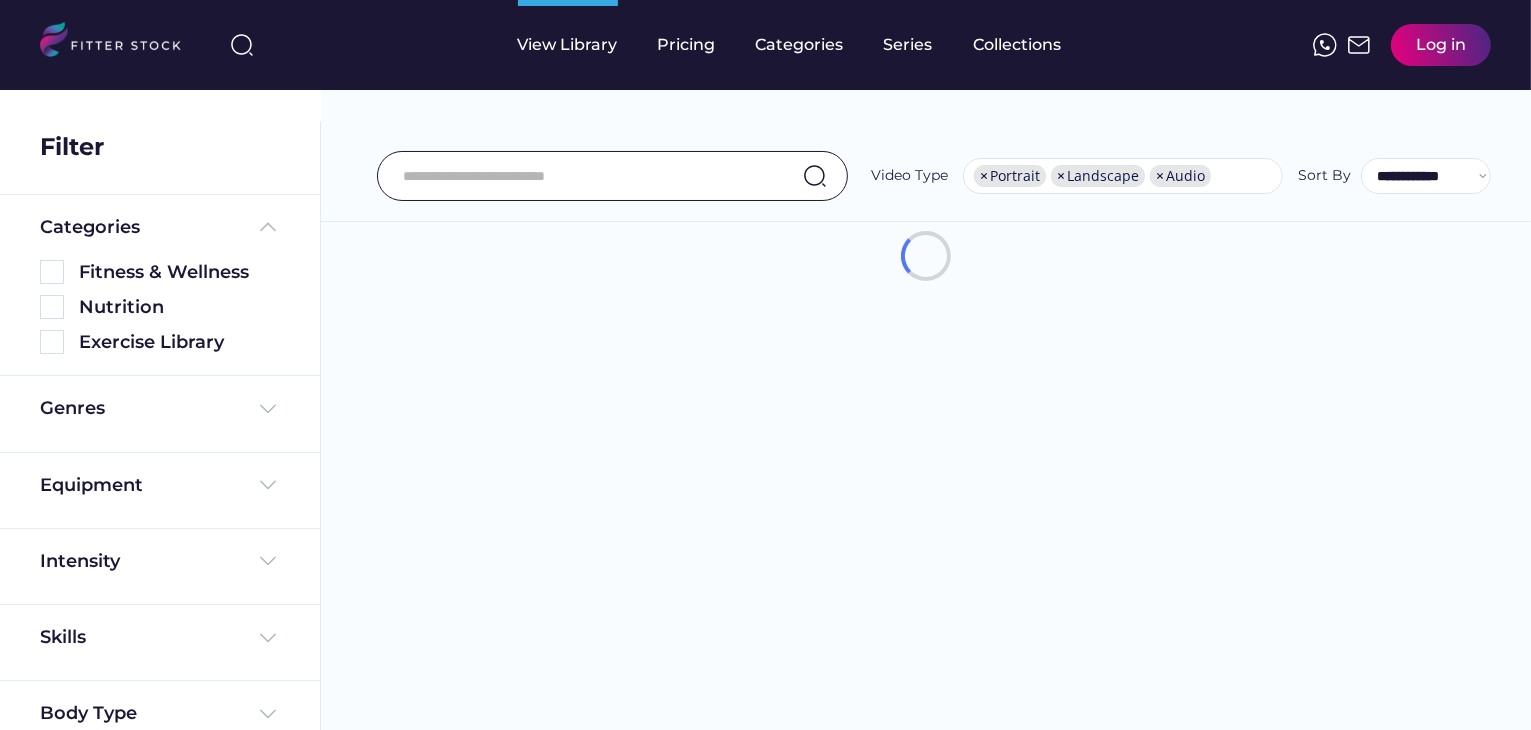 scroll, scrollTop: 0, scrollLeft: 0, axis: both 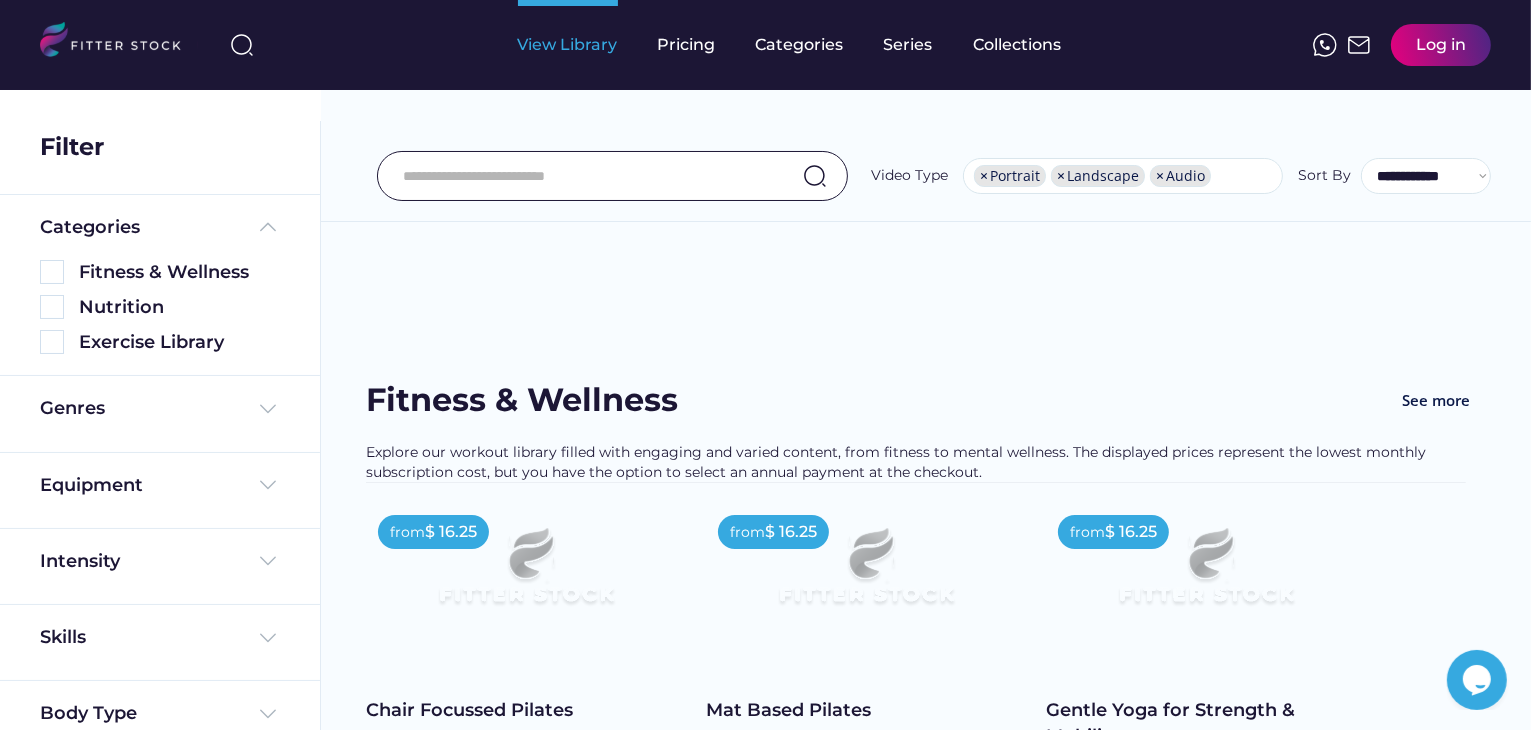 click on "View Library" at bounding box center (568, 45) 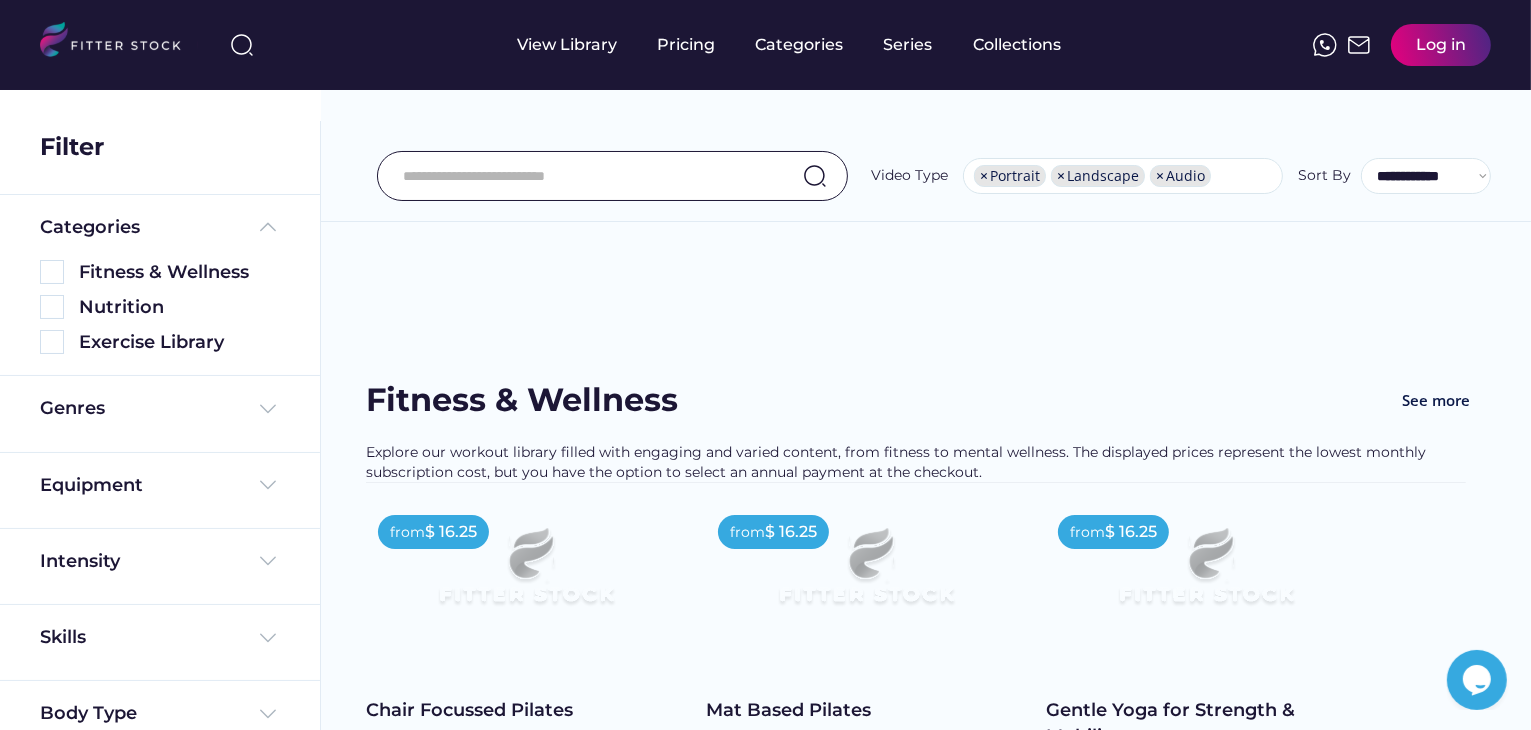 click at bounding box center (242, 45) 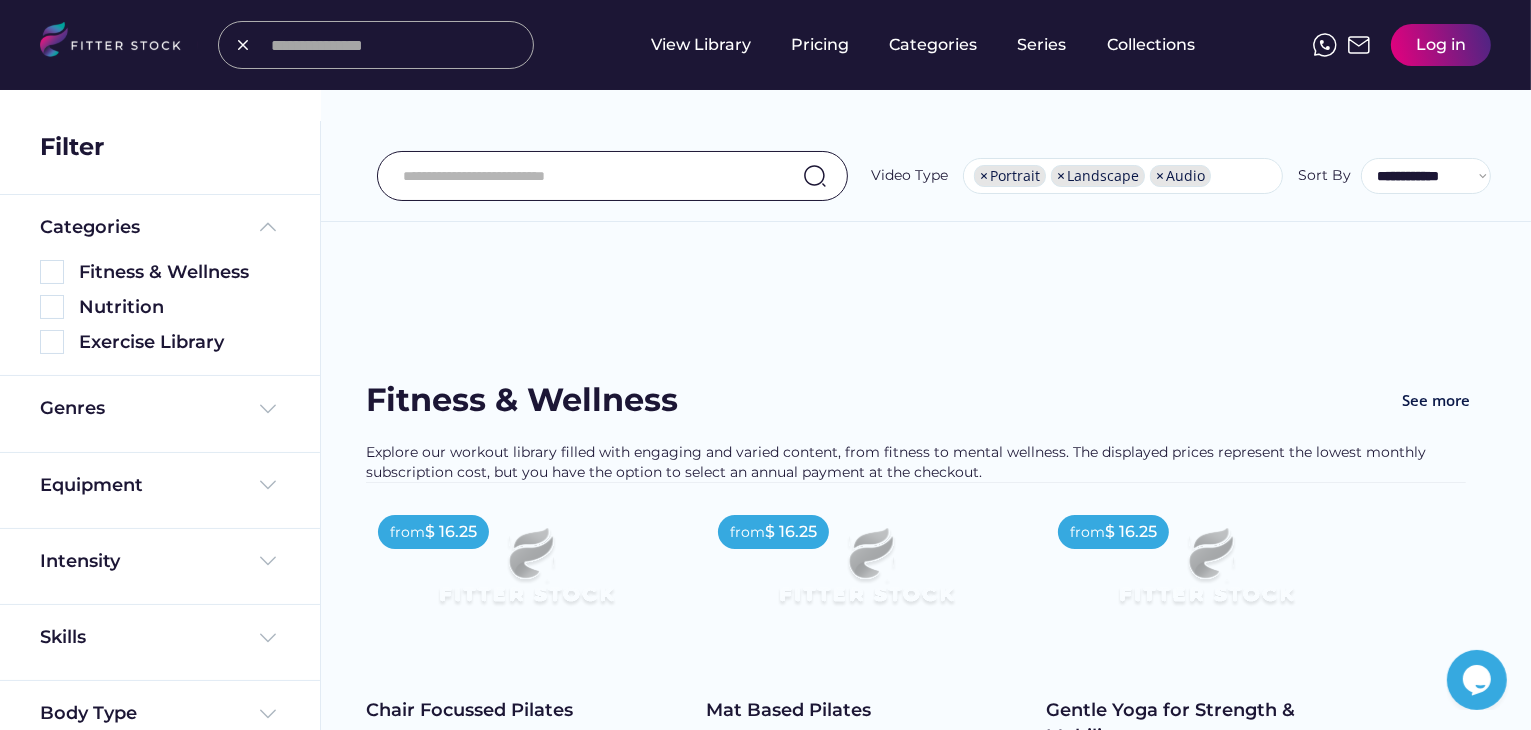 click at bounding box center (396, 45) 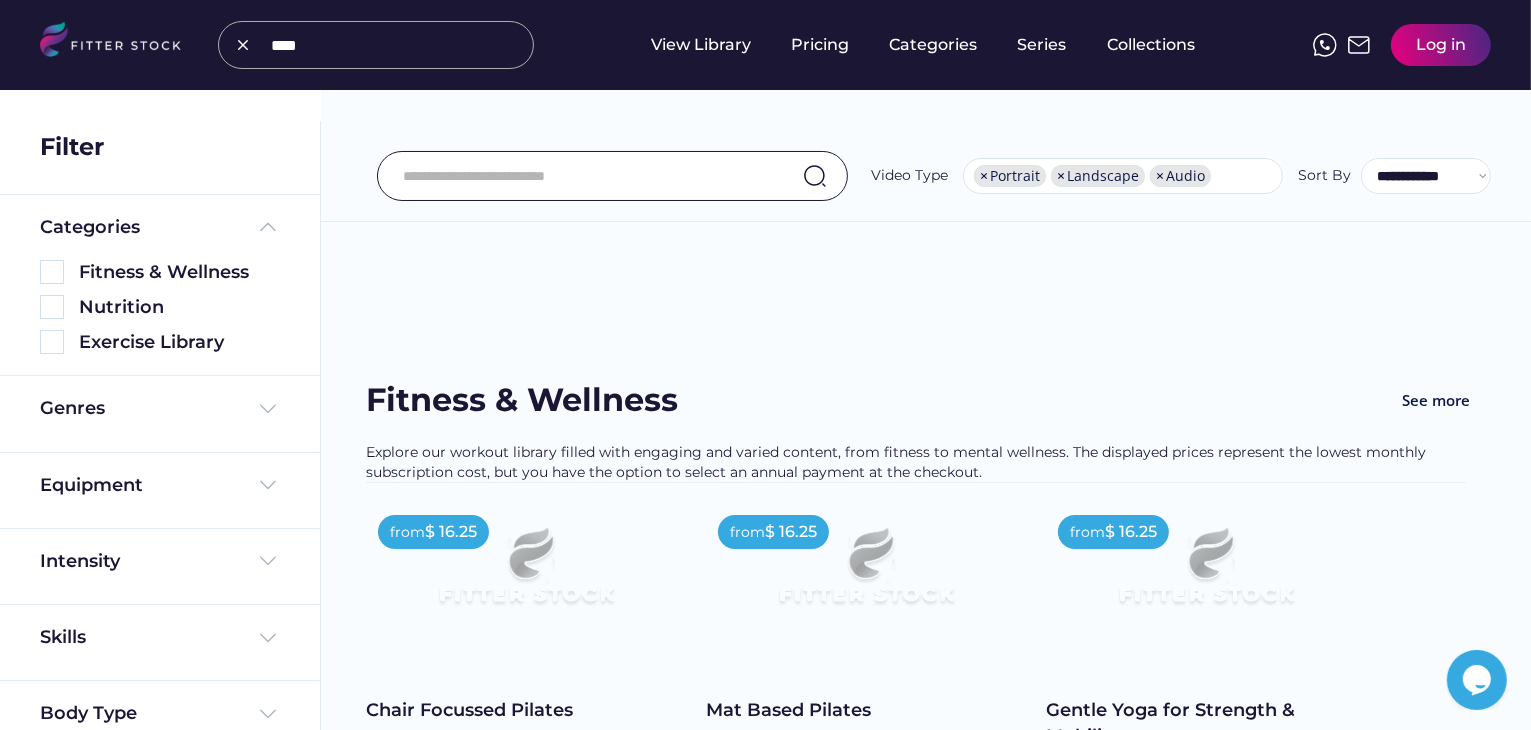 type on "****" 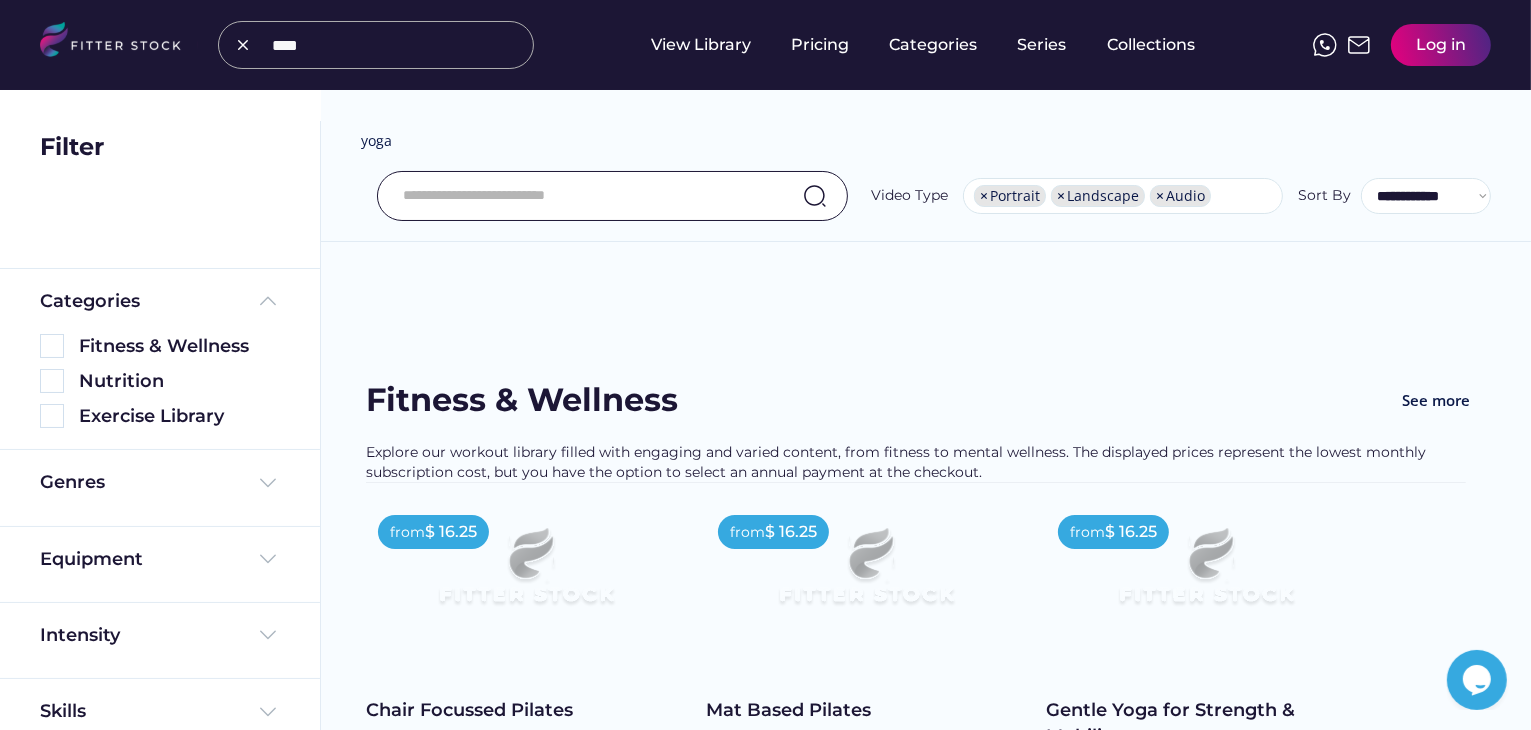 type on "****" 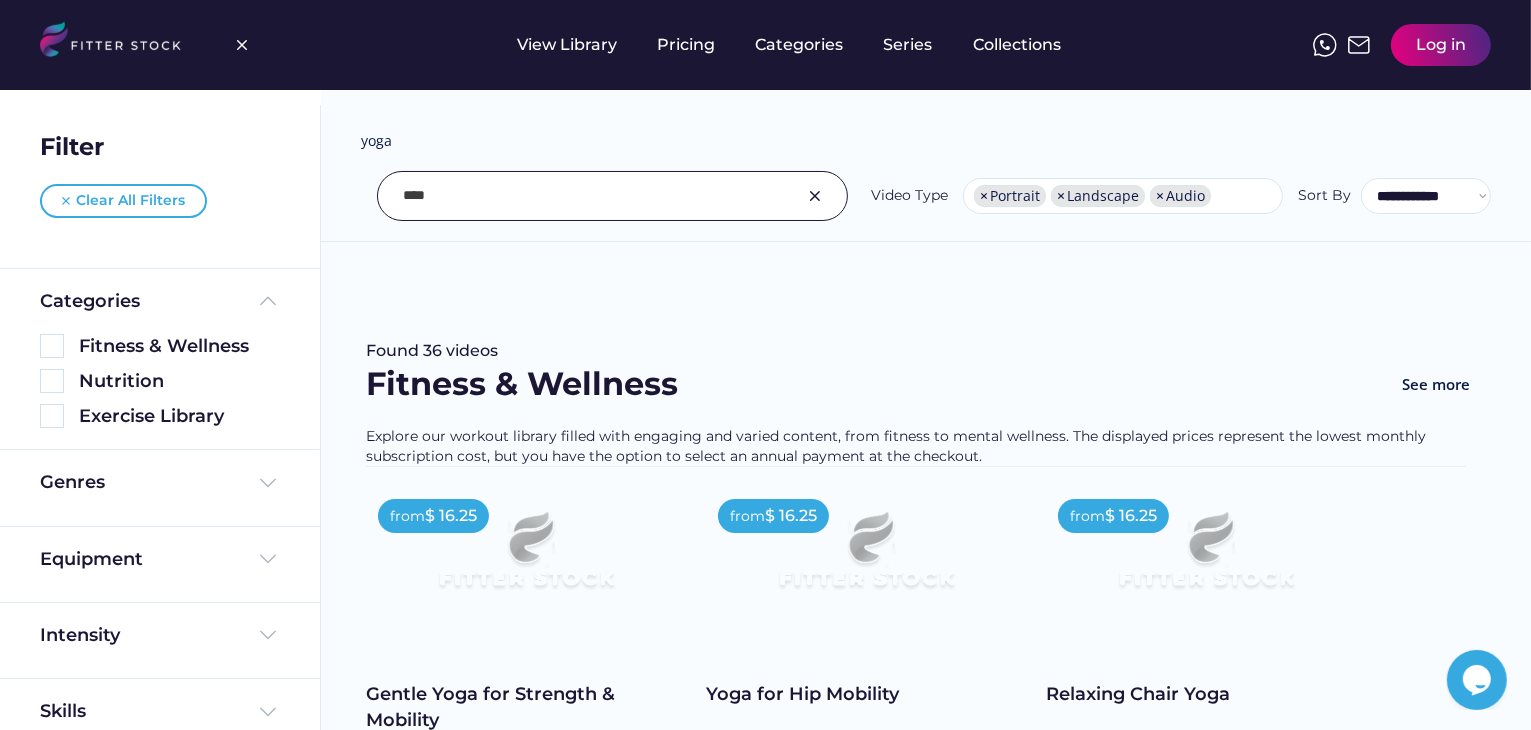 scroll, scrollTop: 0, scrollLeft: 0, axis: both 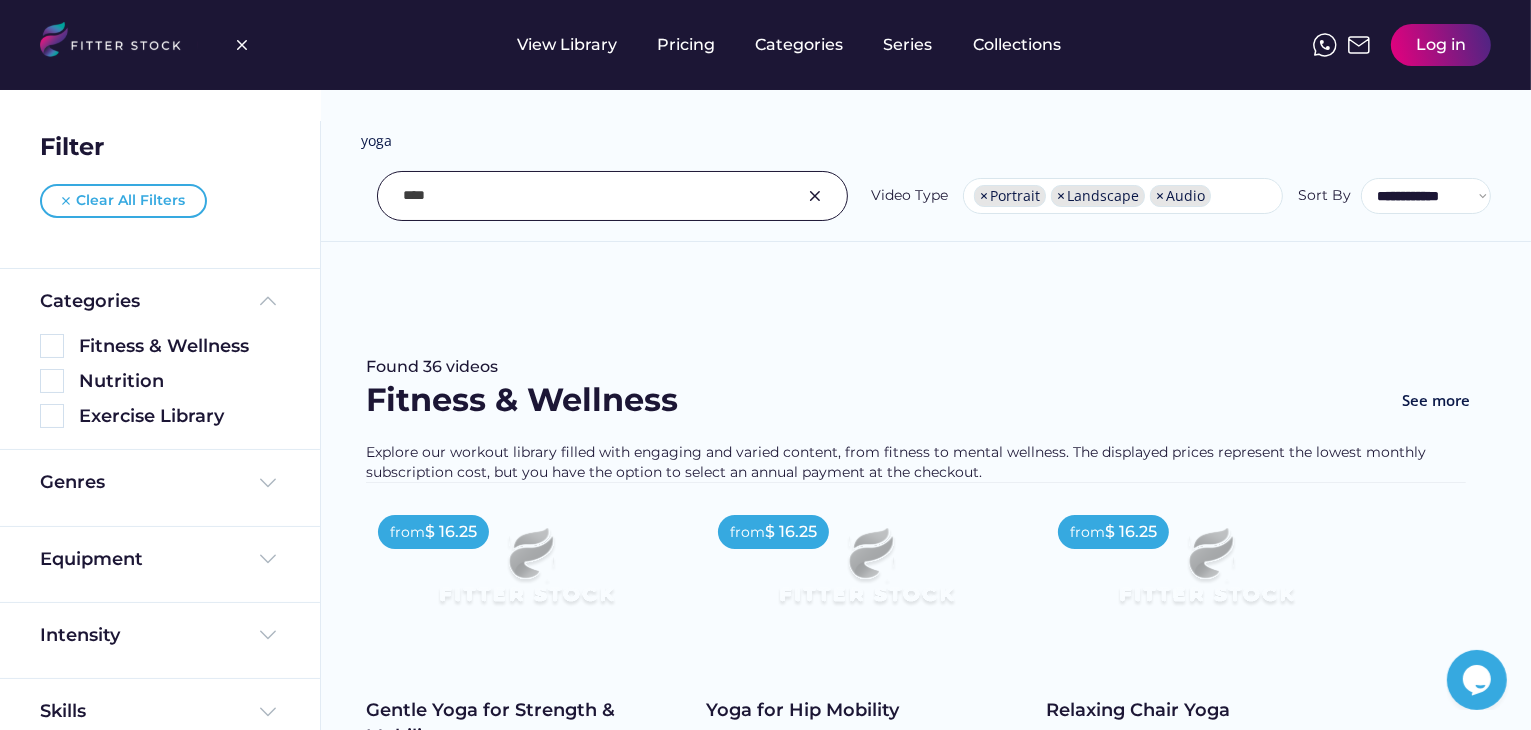 click at bounding box center [815, 196] 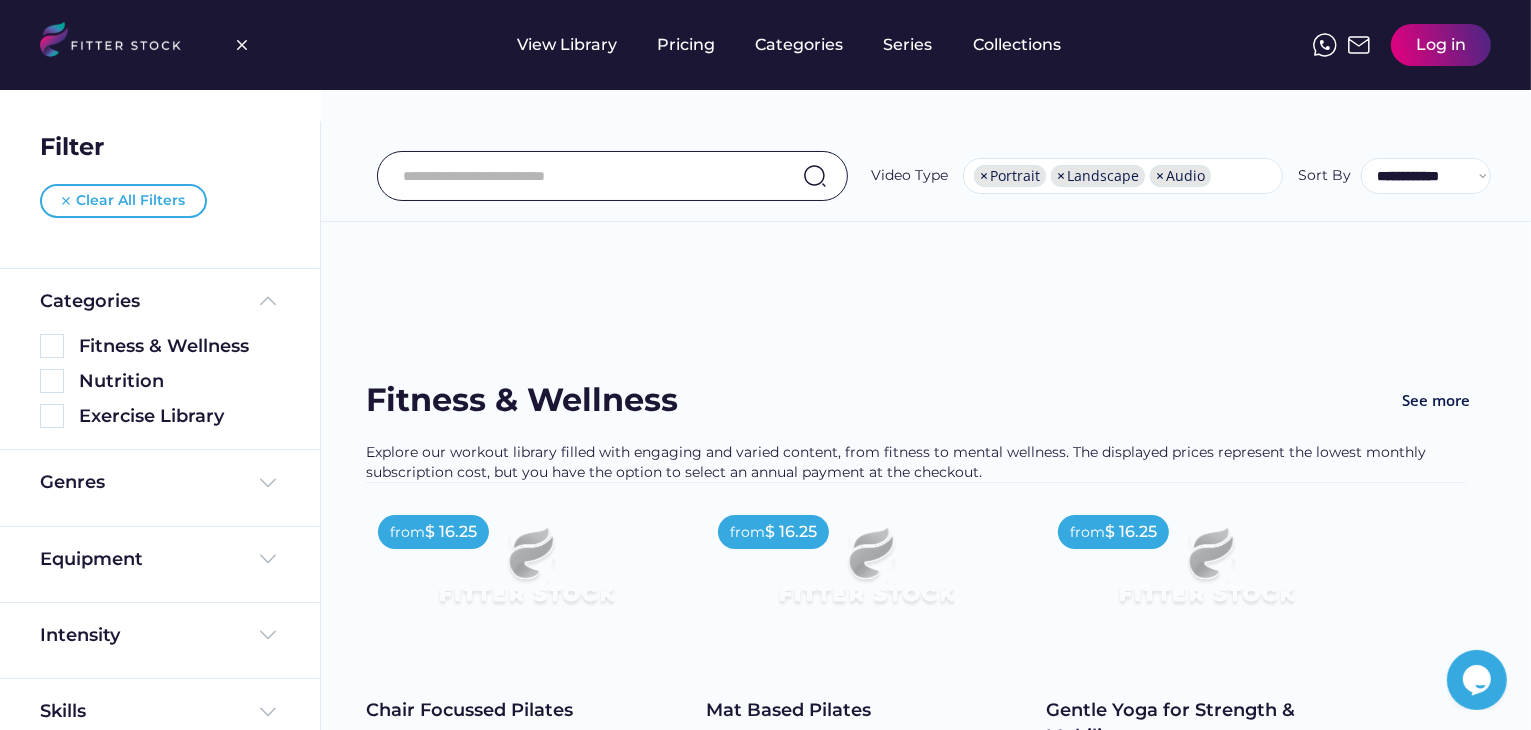 click at bounding box center (242, 45) 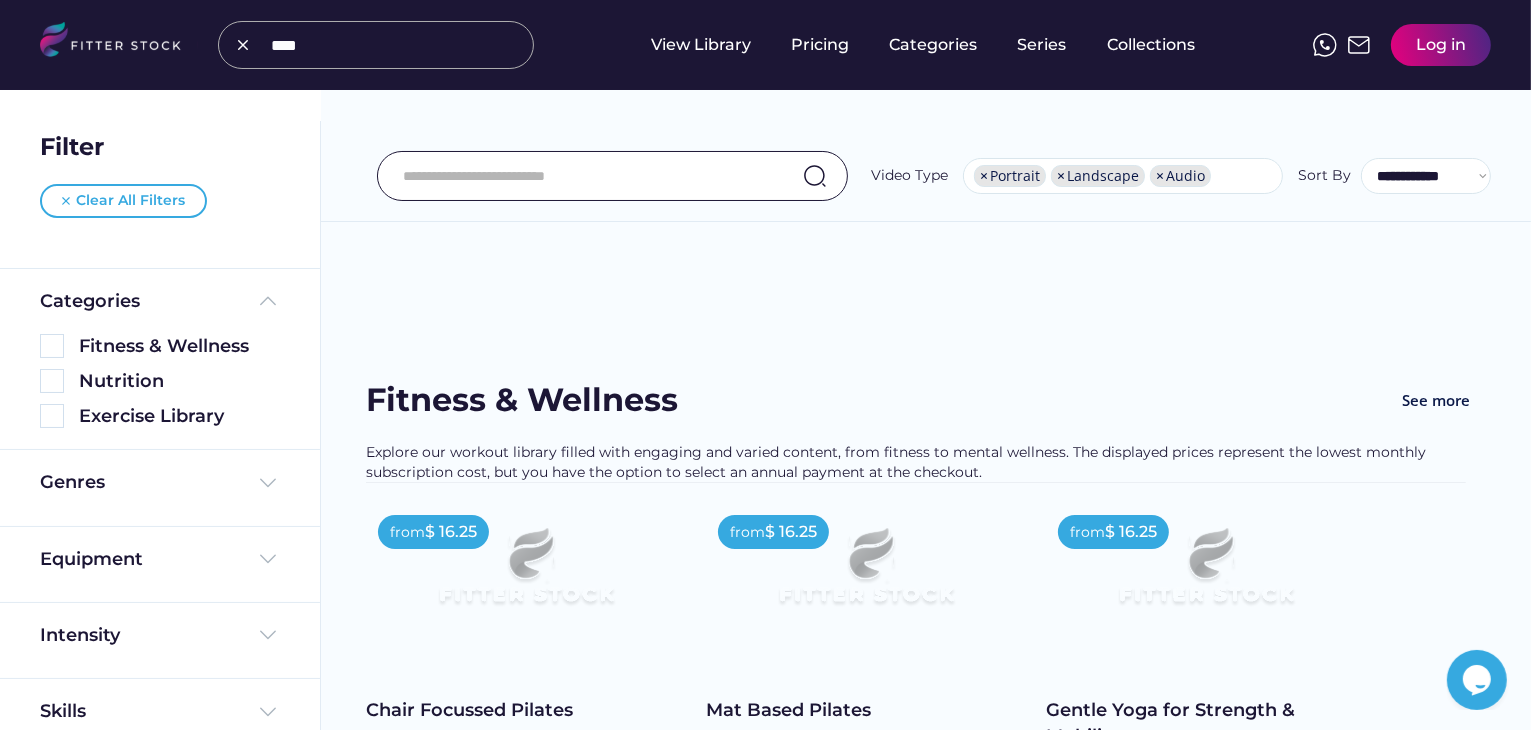 click at bounding box center [396, 45] 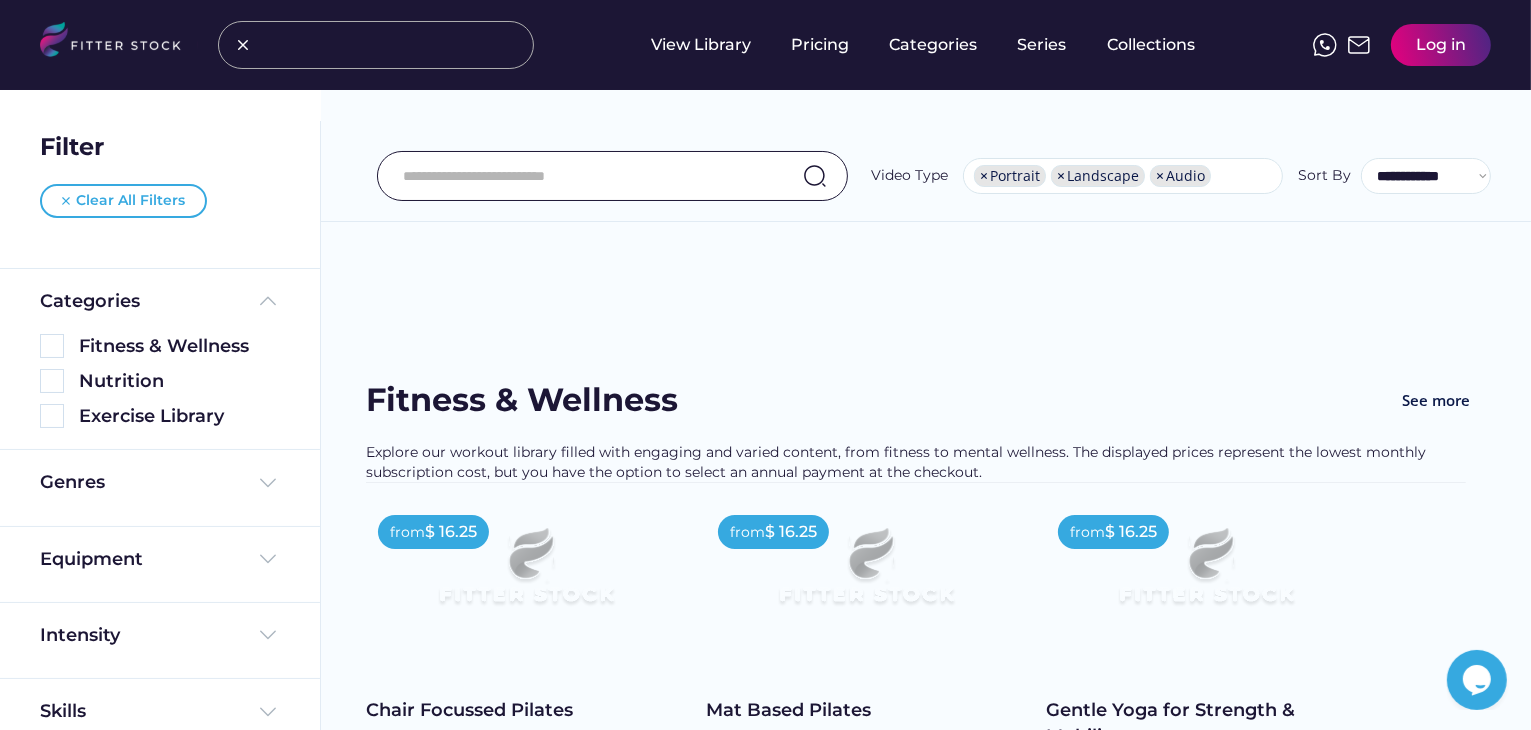 click on "View Library Pricing Categories Series Collections Log in" at bounding box center [765, 45] 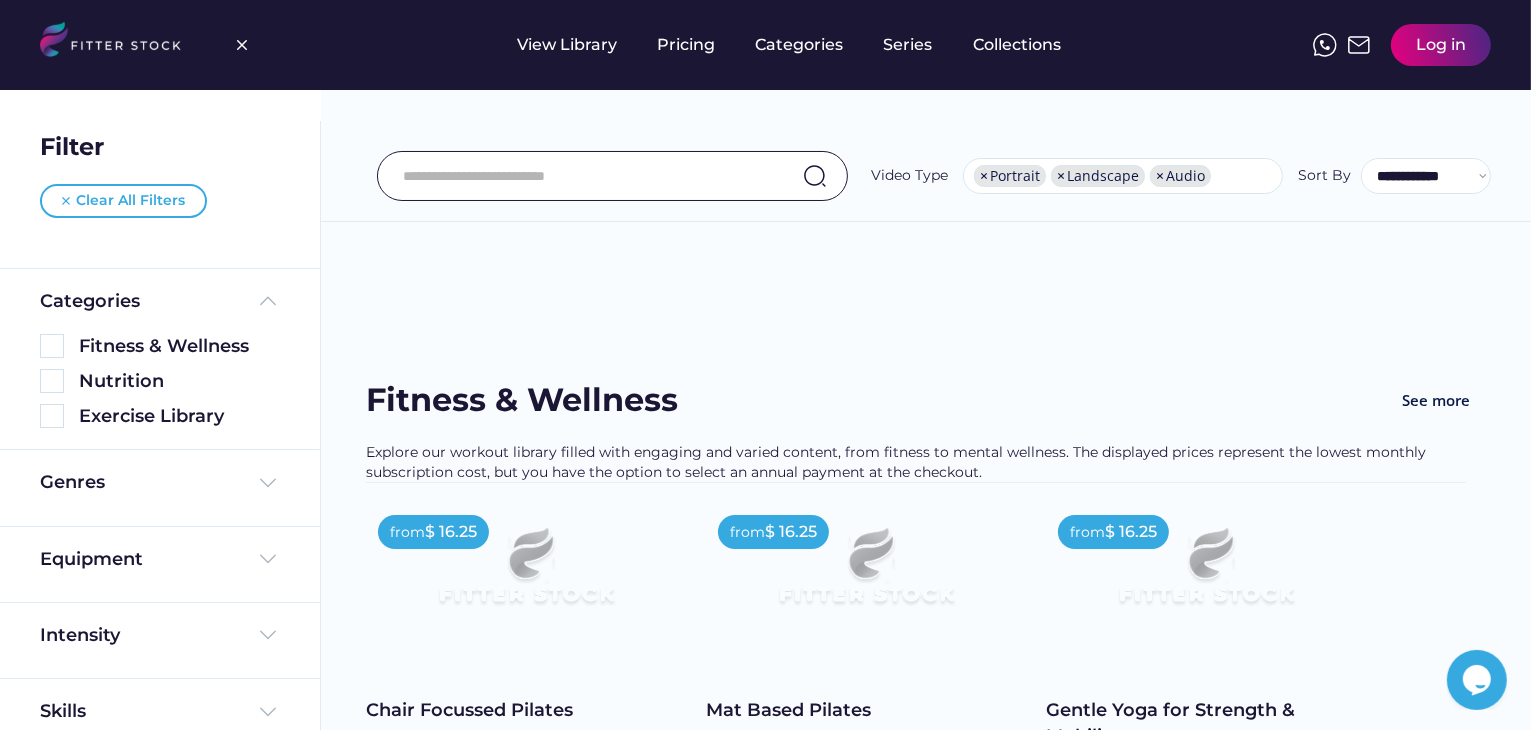 click at bounding box center [242, 45] 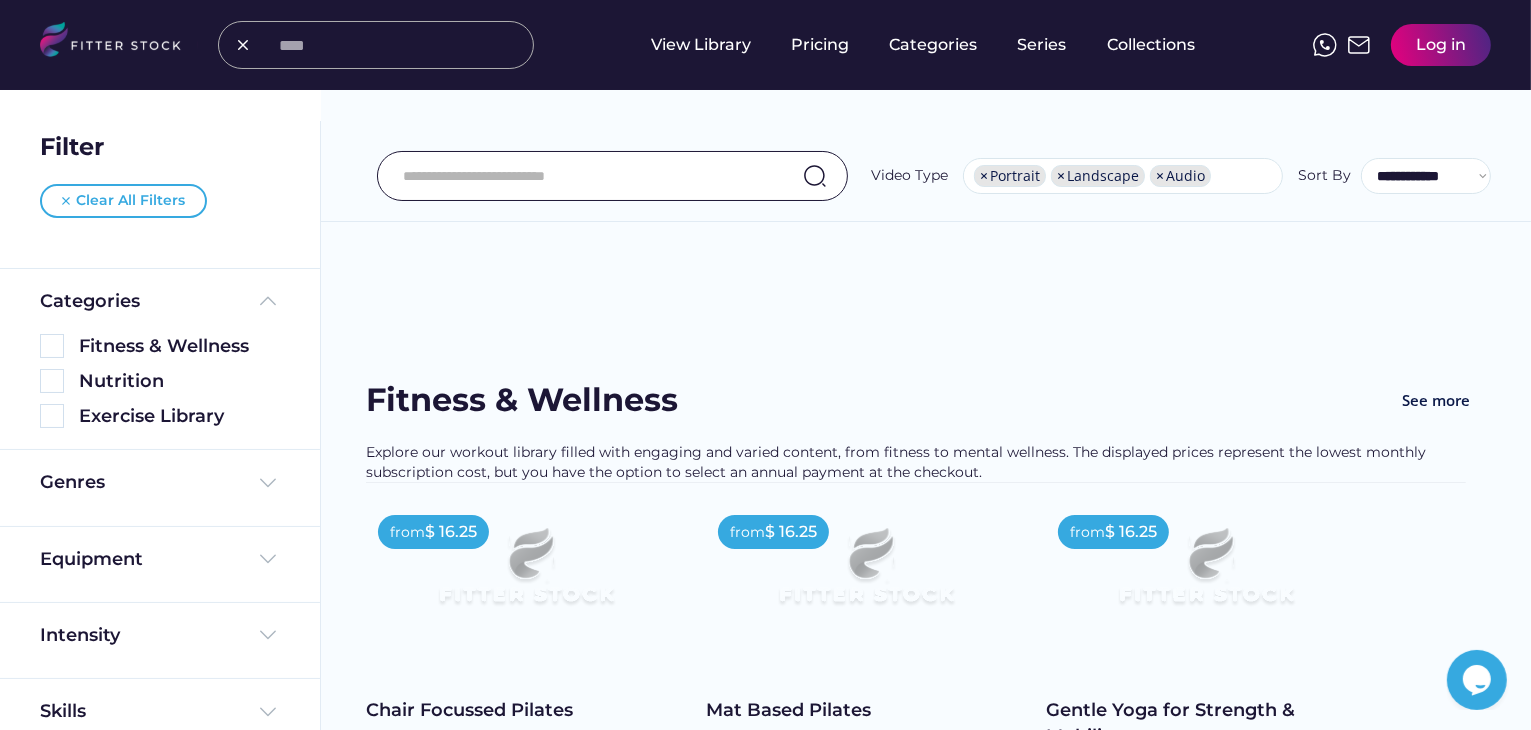 click at bounding box center [404, 45] 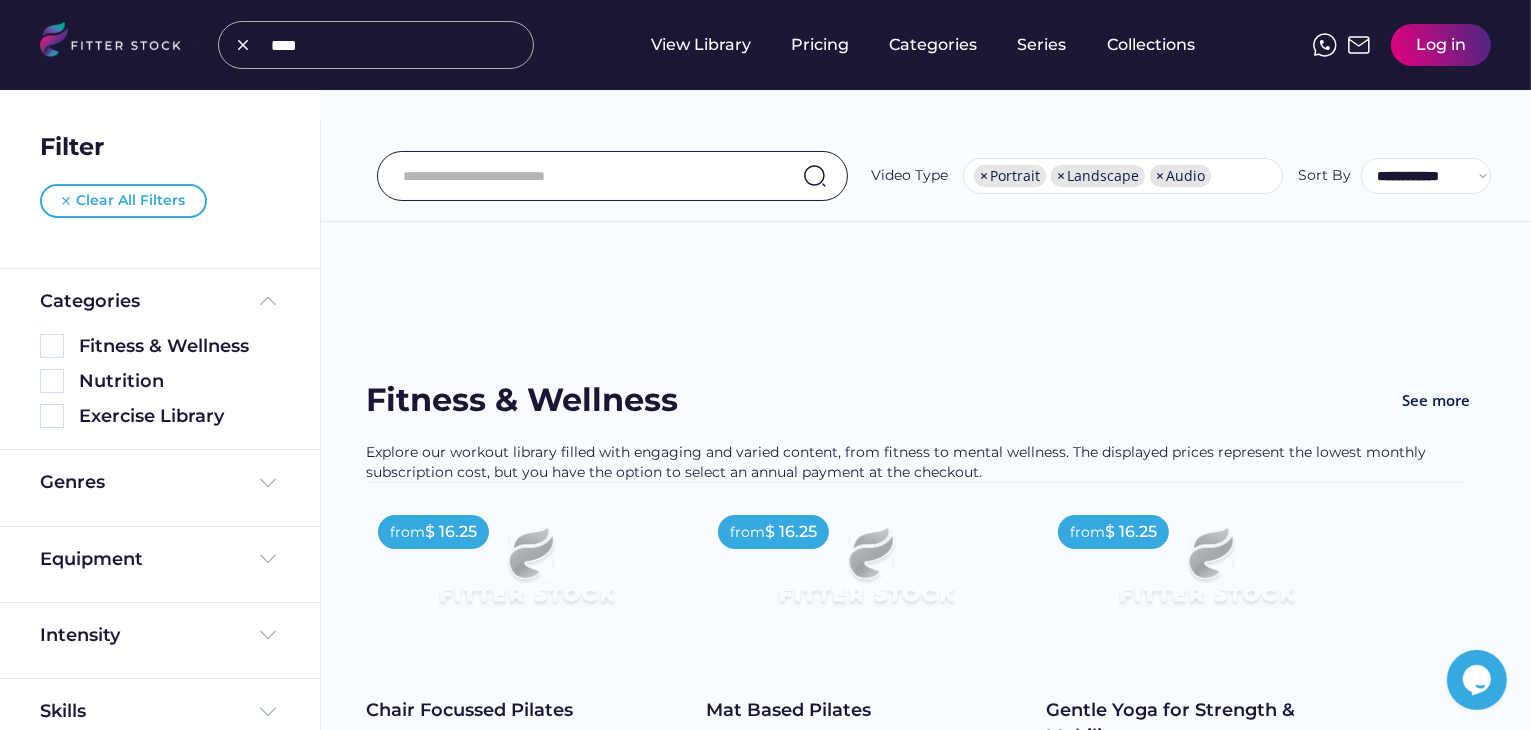 click at bounding box center (396, 45) 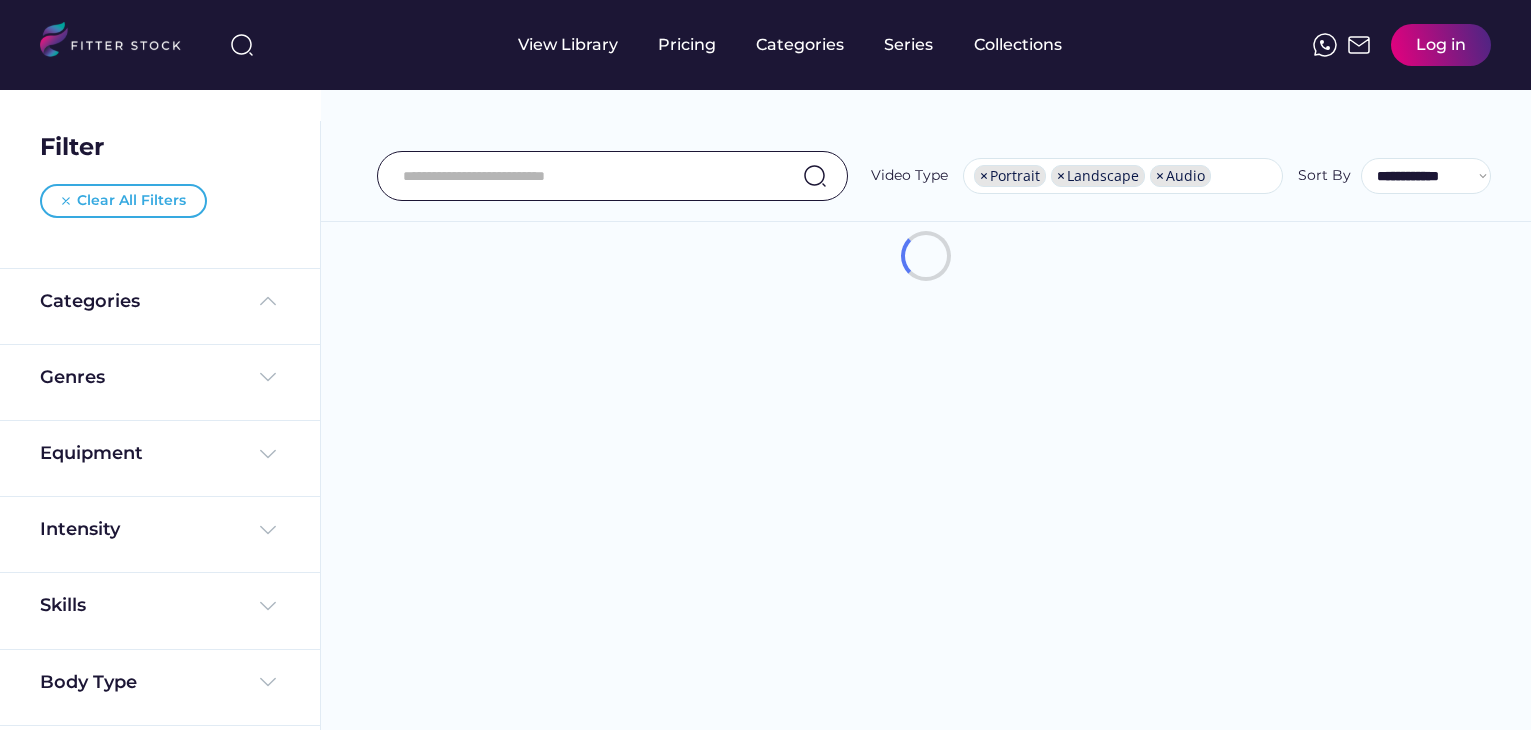 select on "**********" 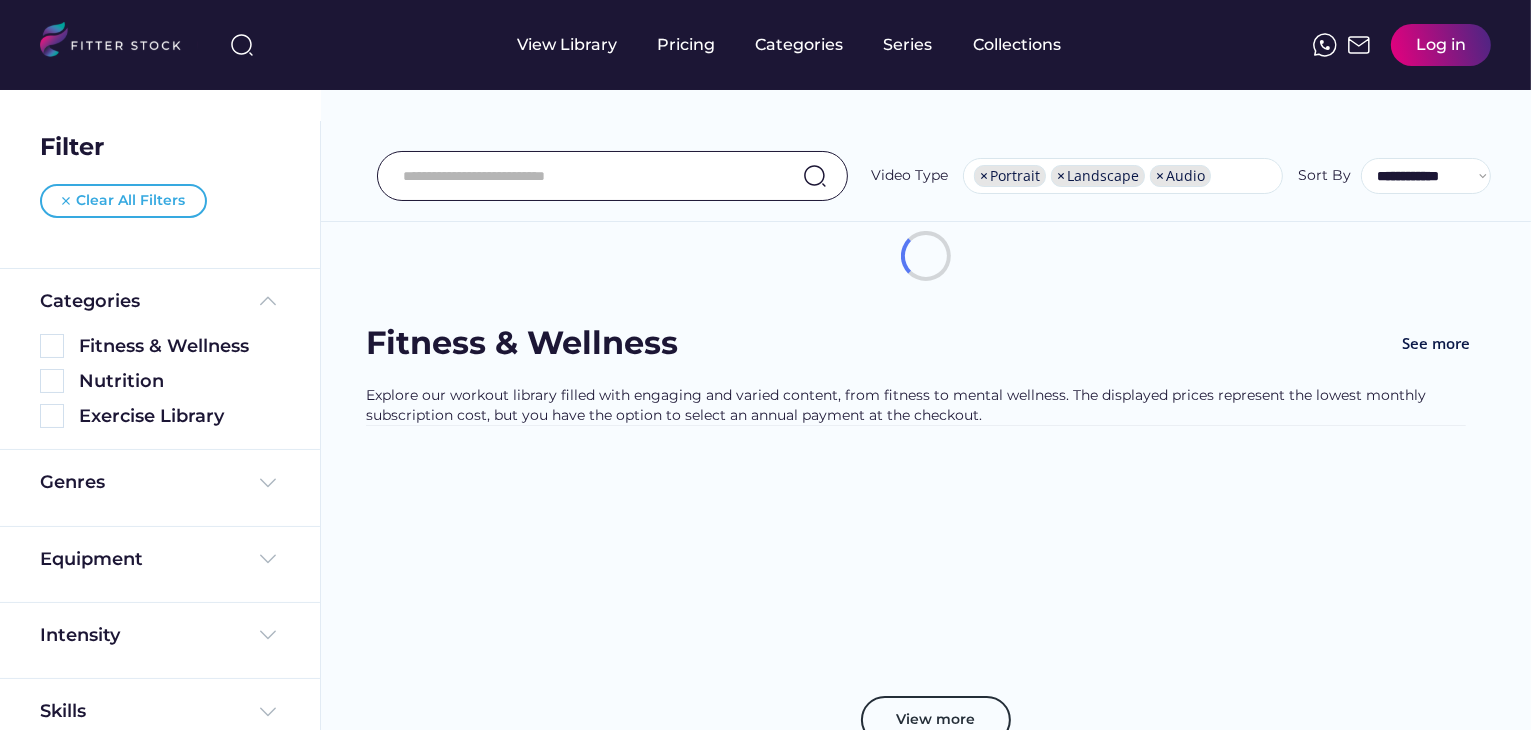 scroll, scrollTop: 34, scrollLeft: 0, axis: vertical 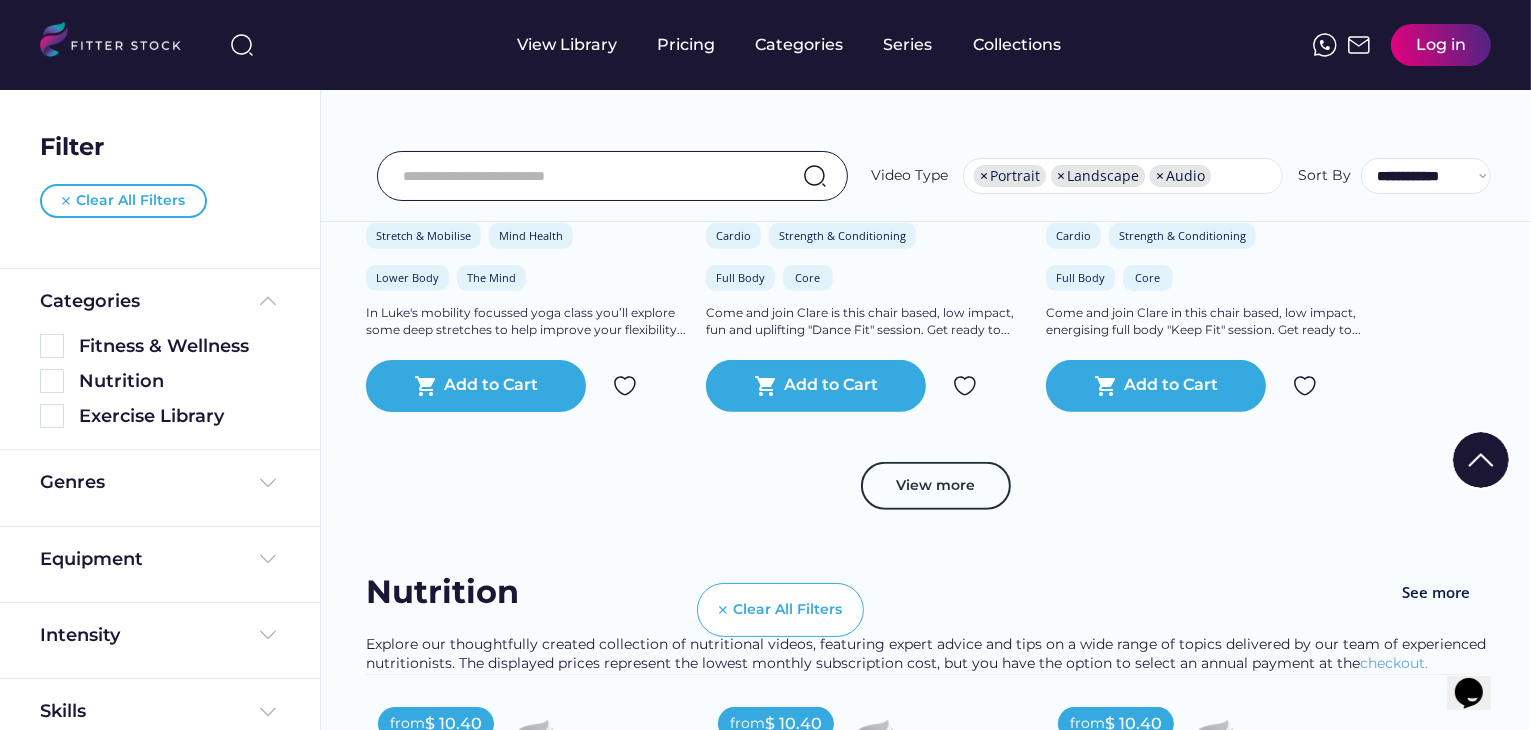 click on "Clear All Filters" at bounding box center (780, 610) 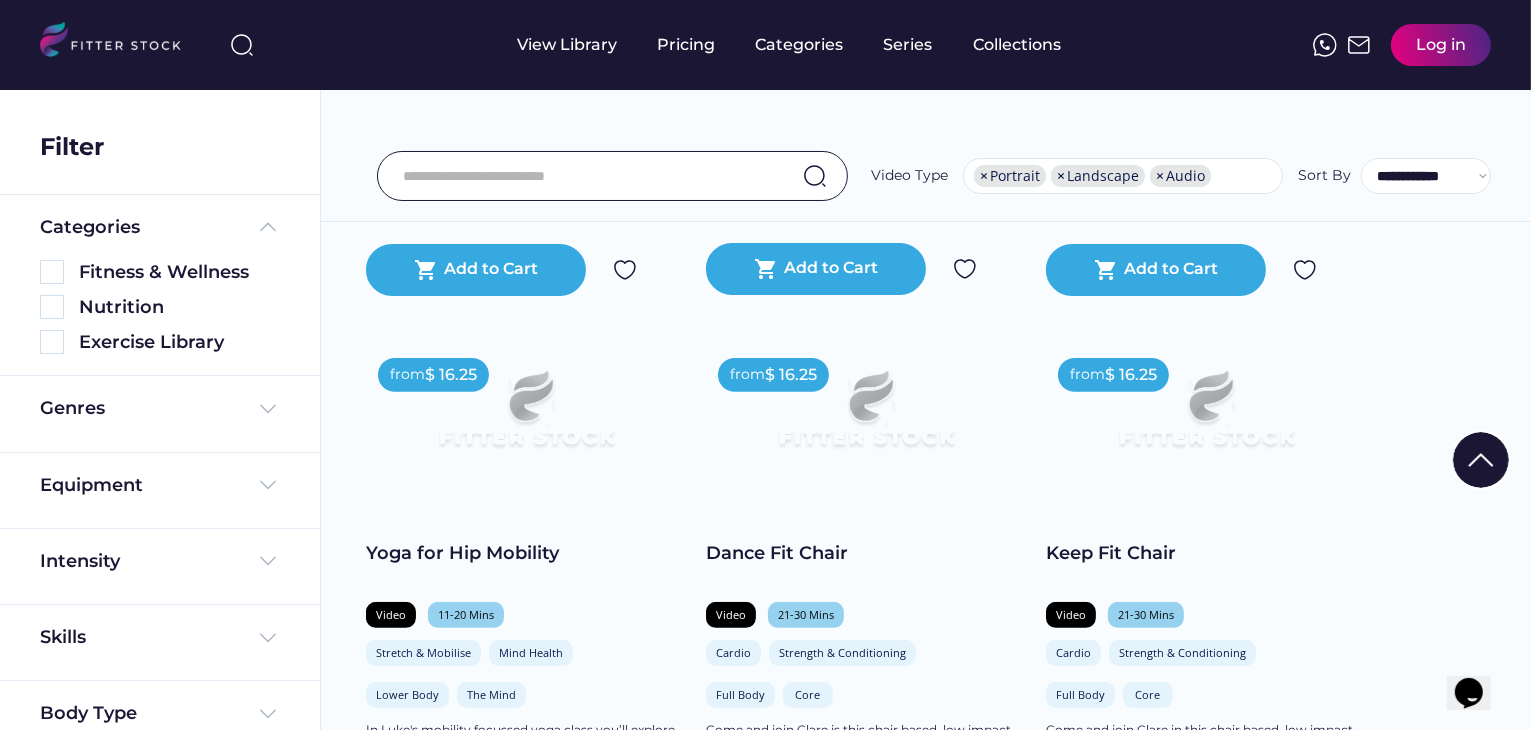 scroll, scrollTop: 491, scrollLeft: 0, axis: vertical 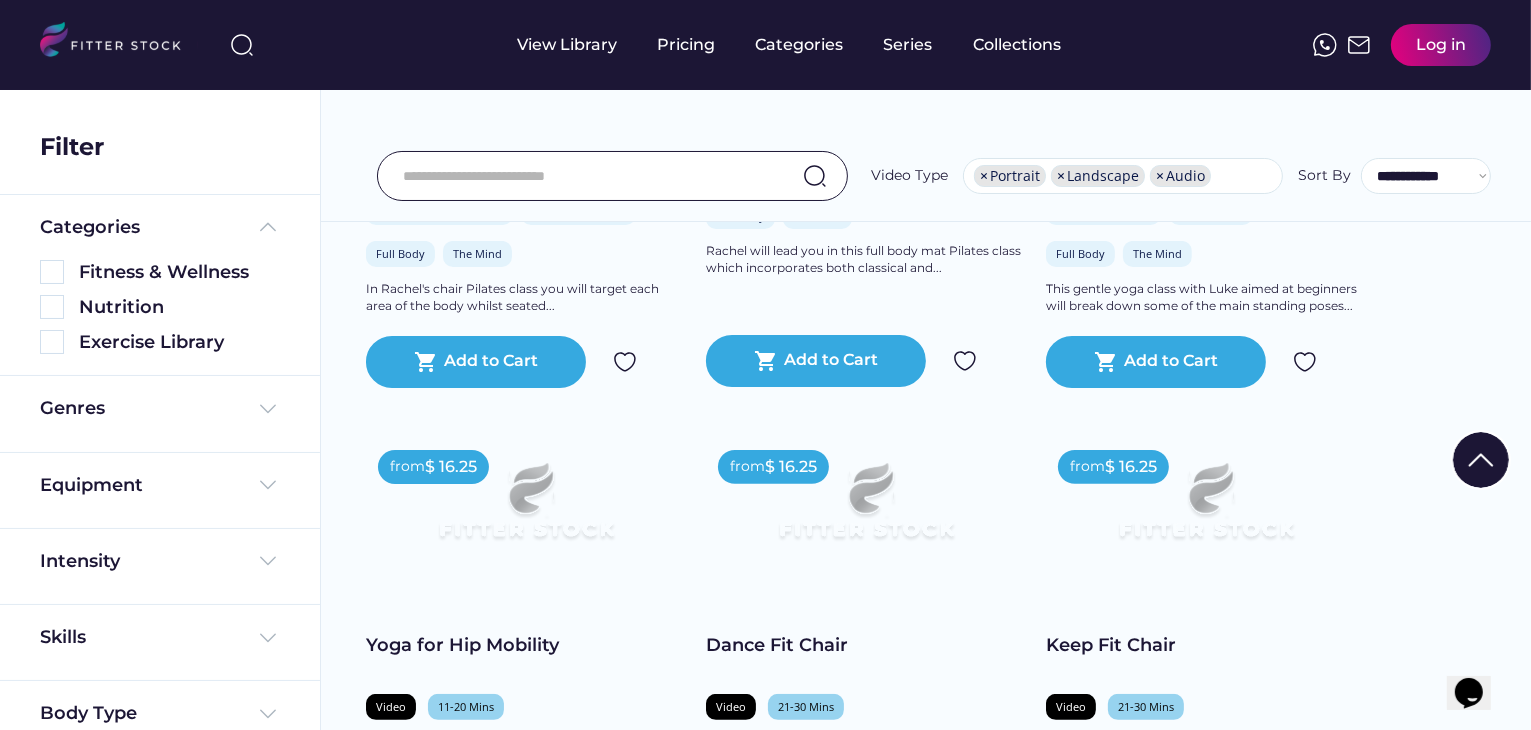 click at bounding box center (242, 45) 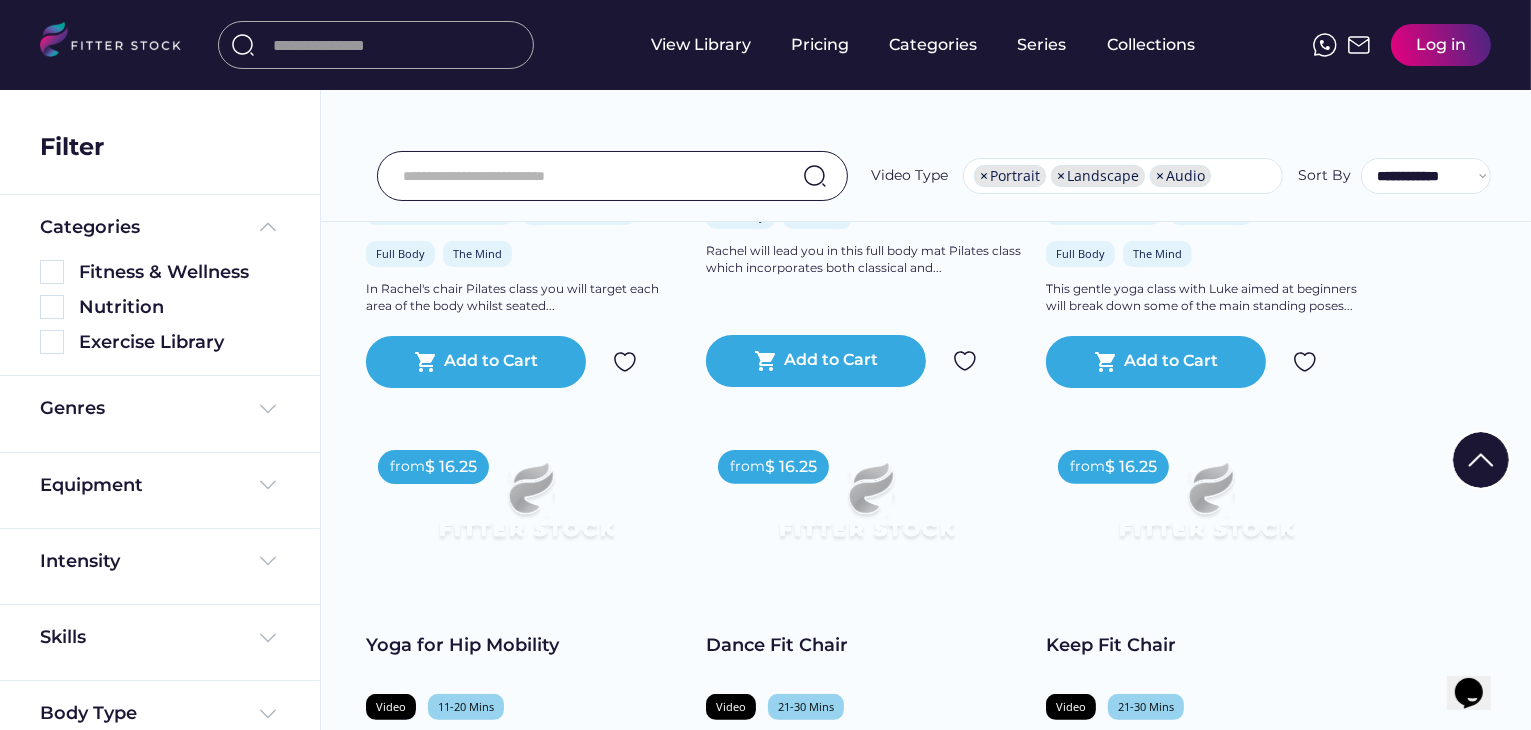 click at bounding box center [398, 45] 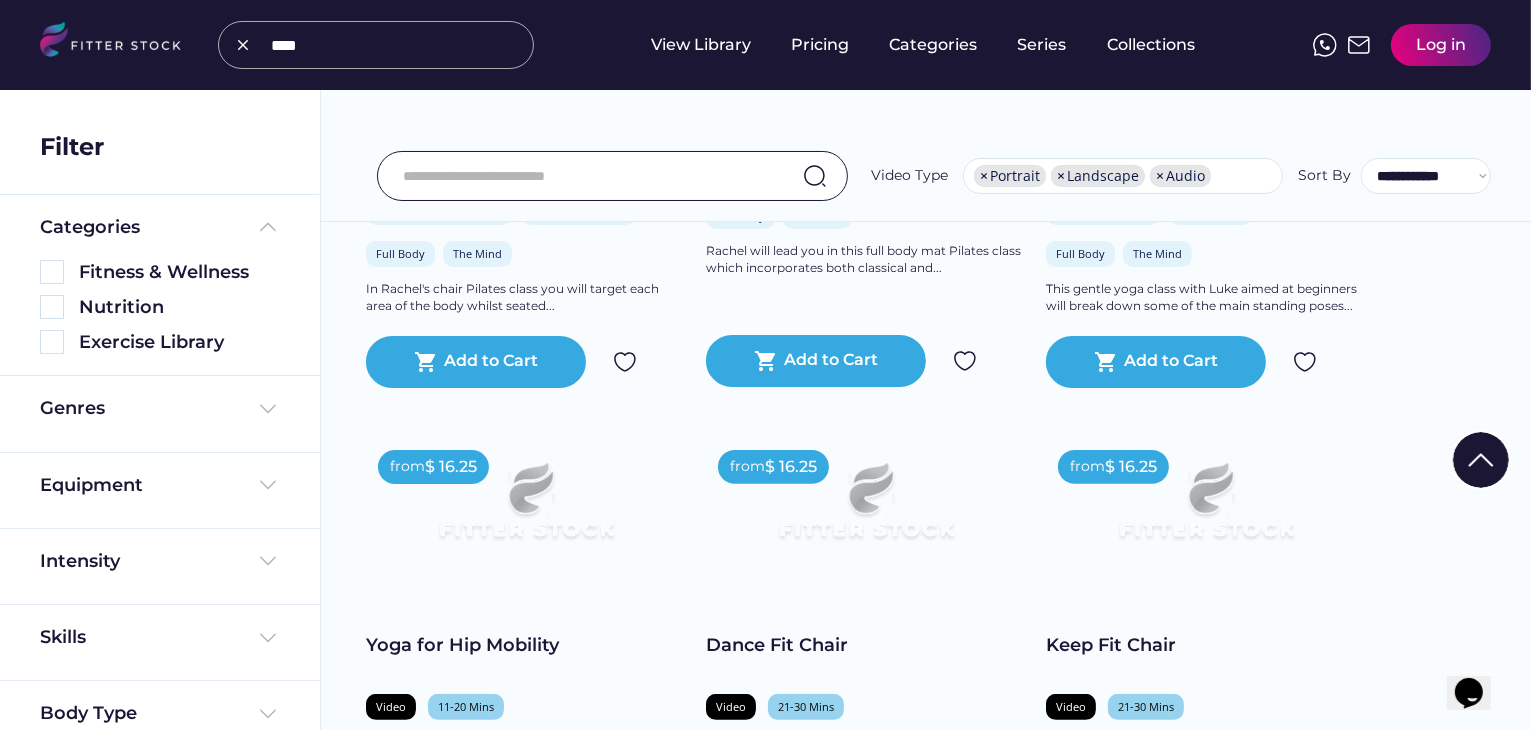 type on "****" 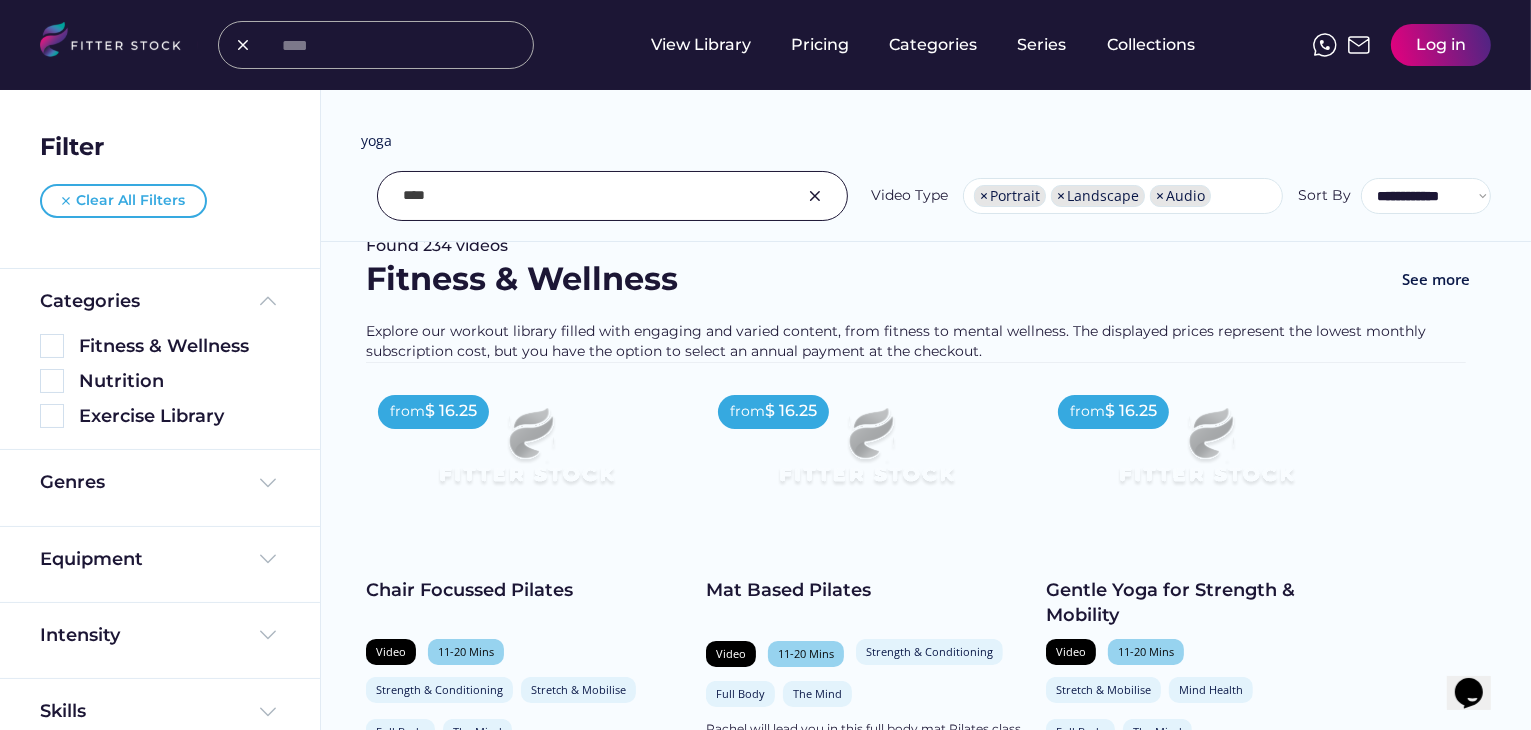 scroll, scrollTop: 22, scrollLeft: 0, axis: vertical 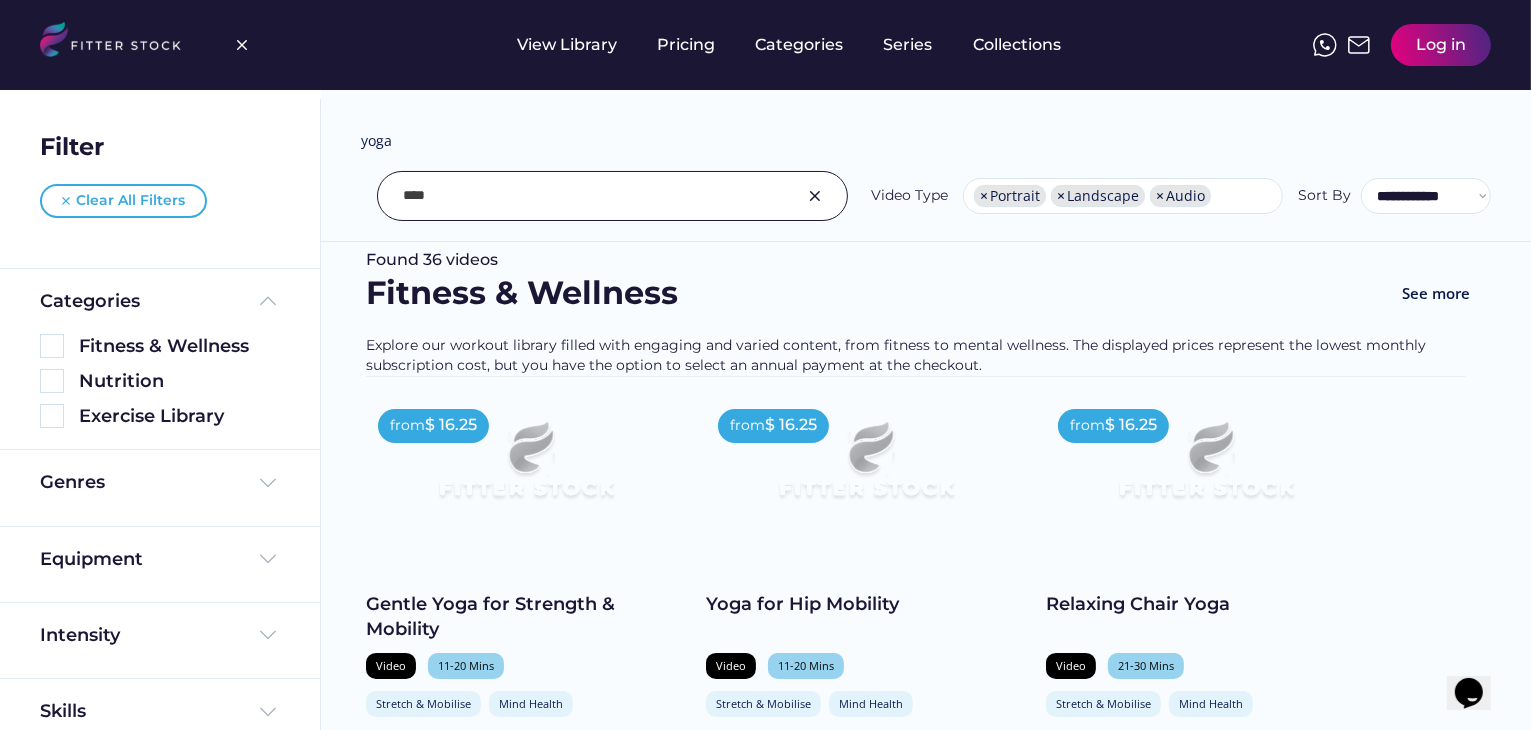 click at bounding box center [242, 45] 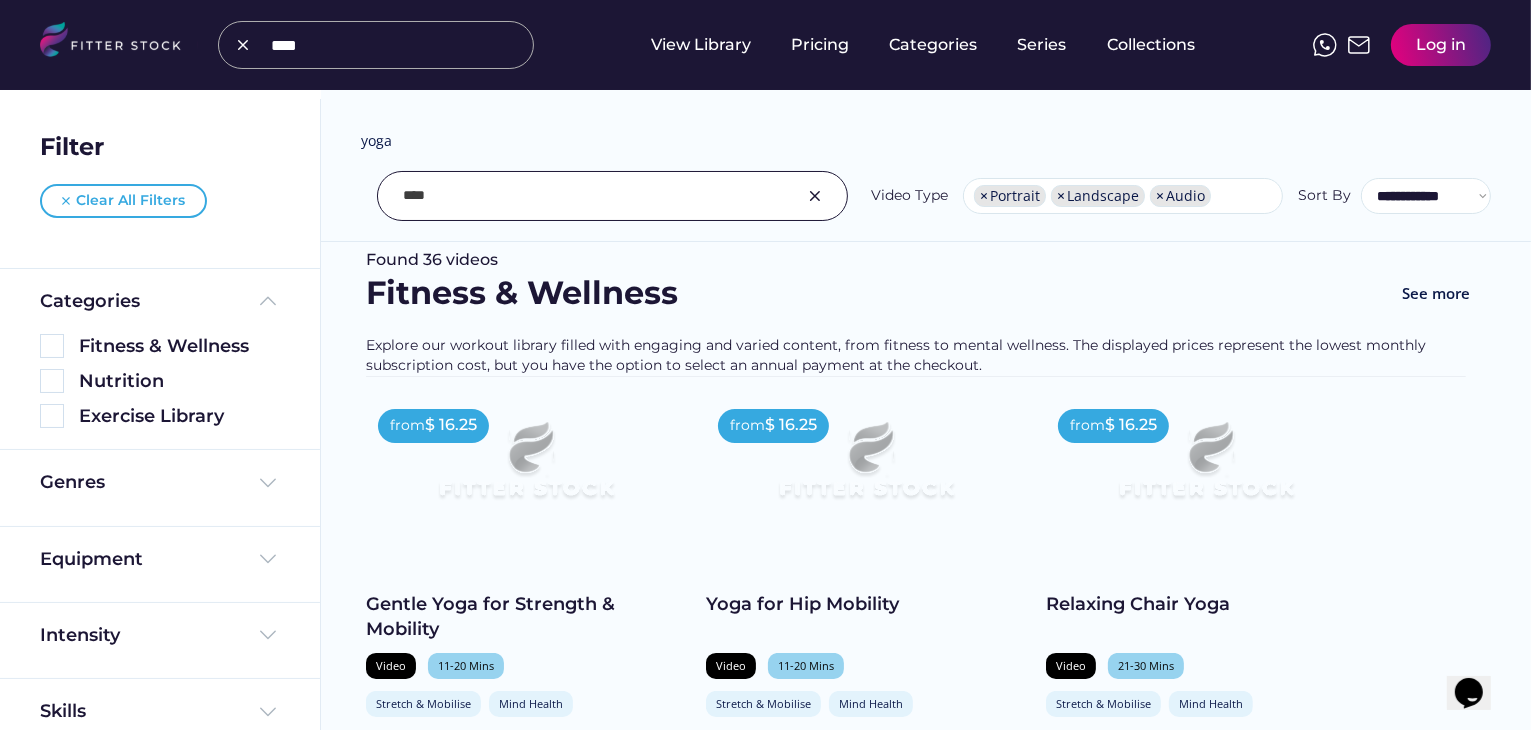 click at bounding box center [612, 196] 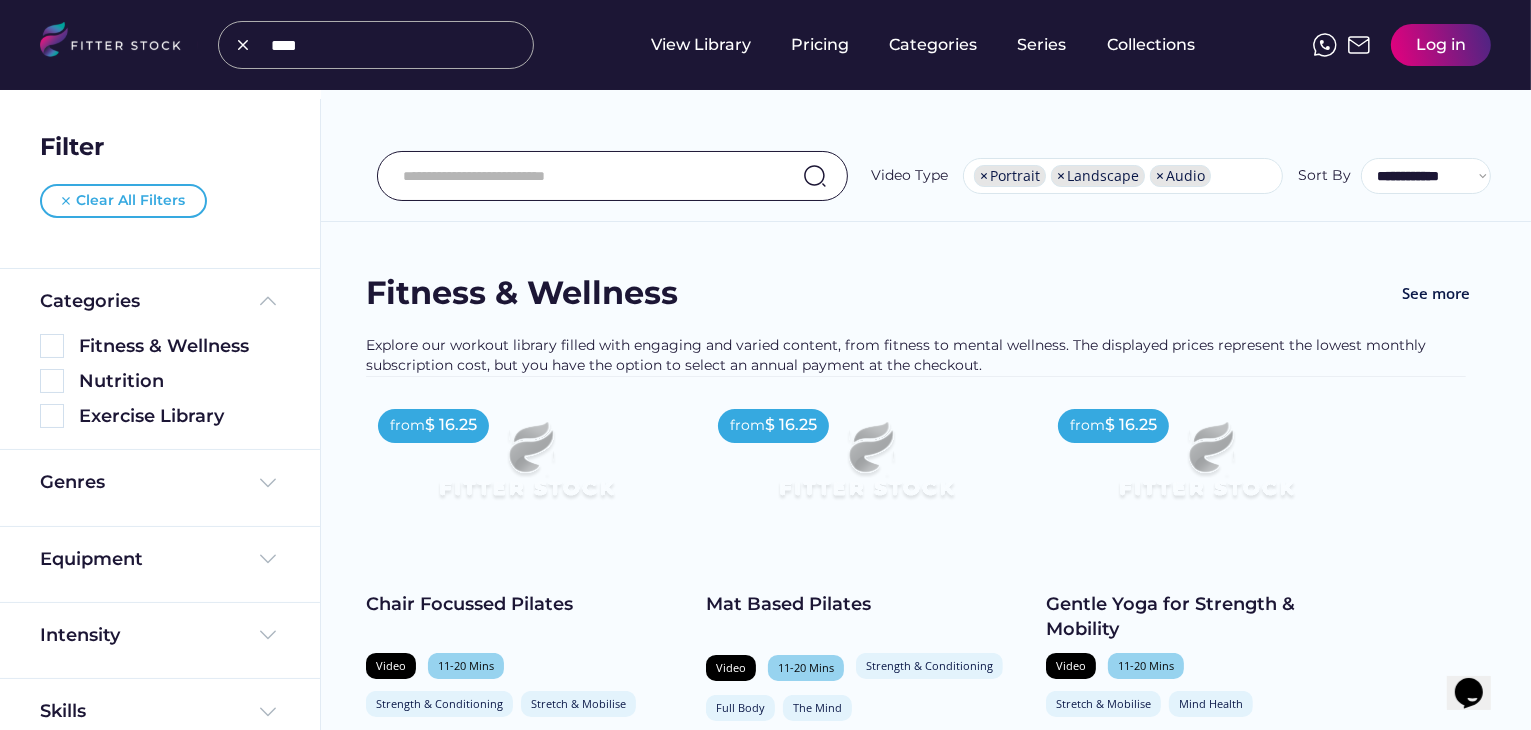 click at bounding box center [396, 45] 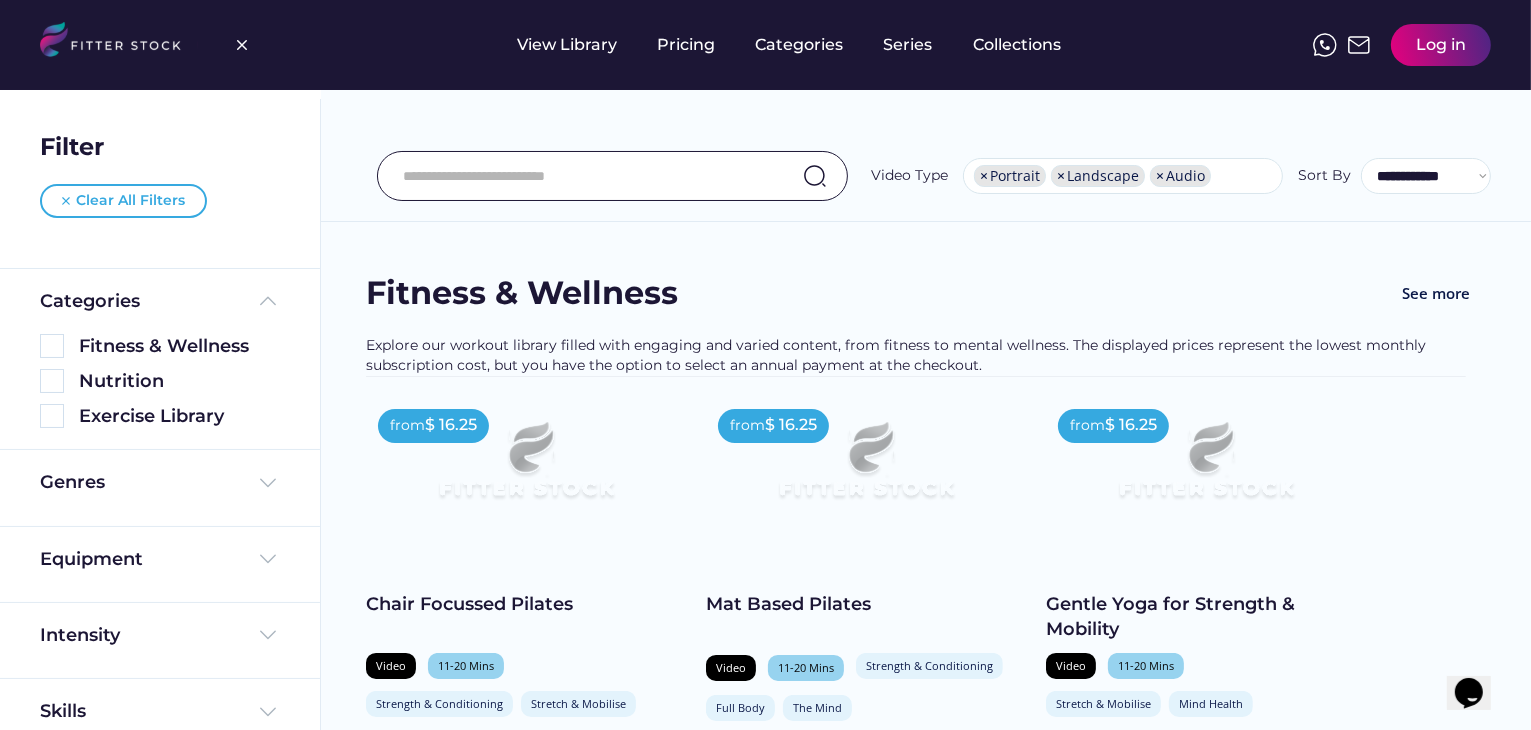 click at bounding box center (242, 45) 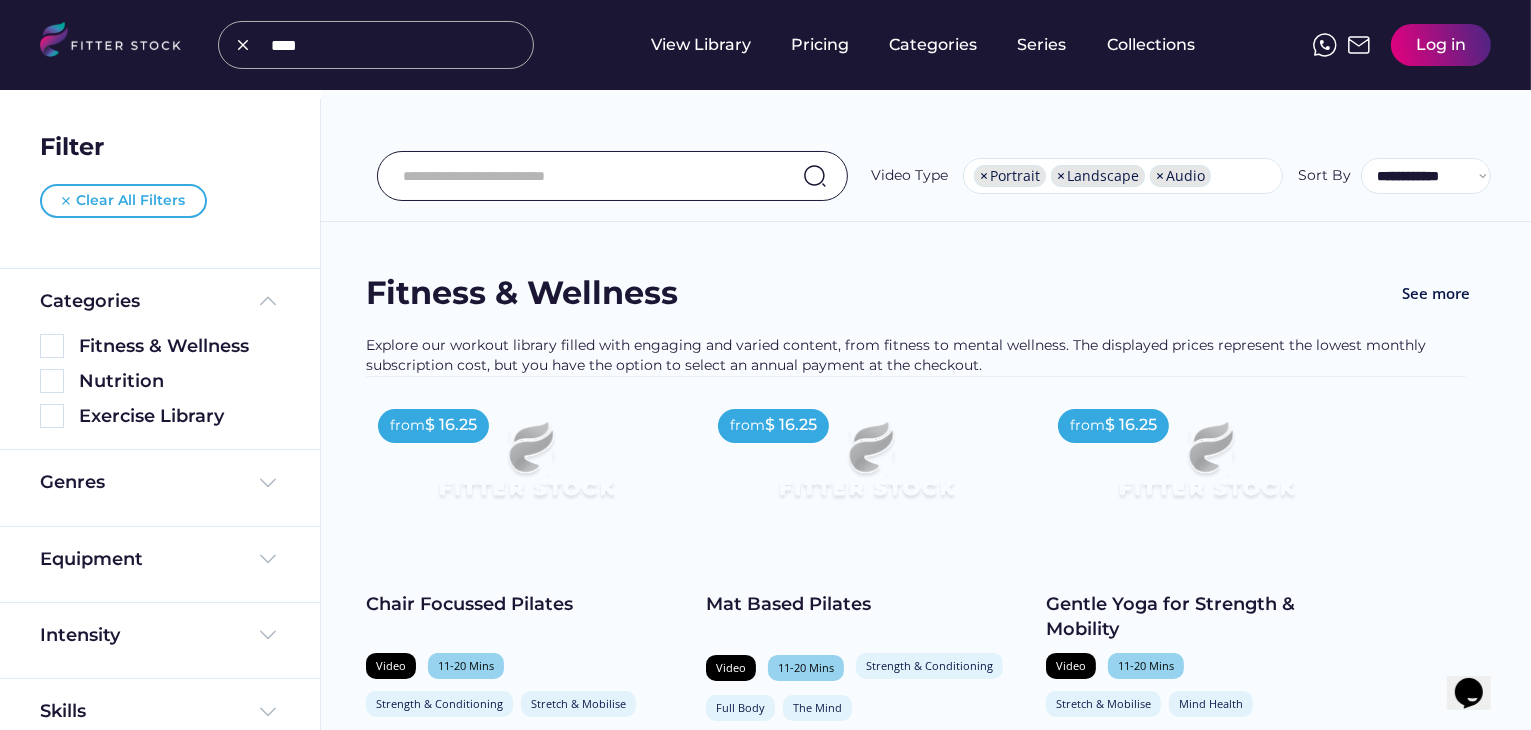 click at bounding box center (243, 45) 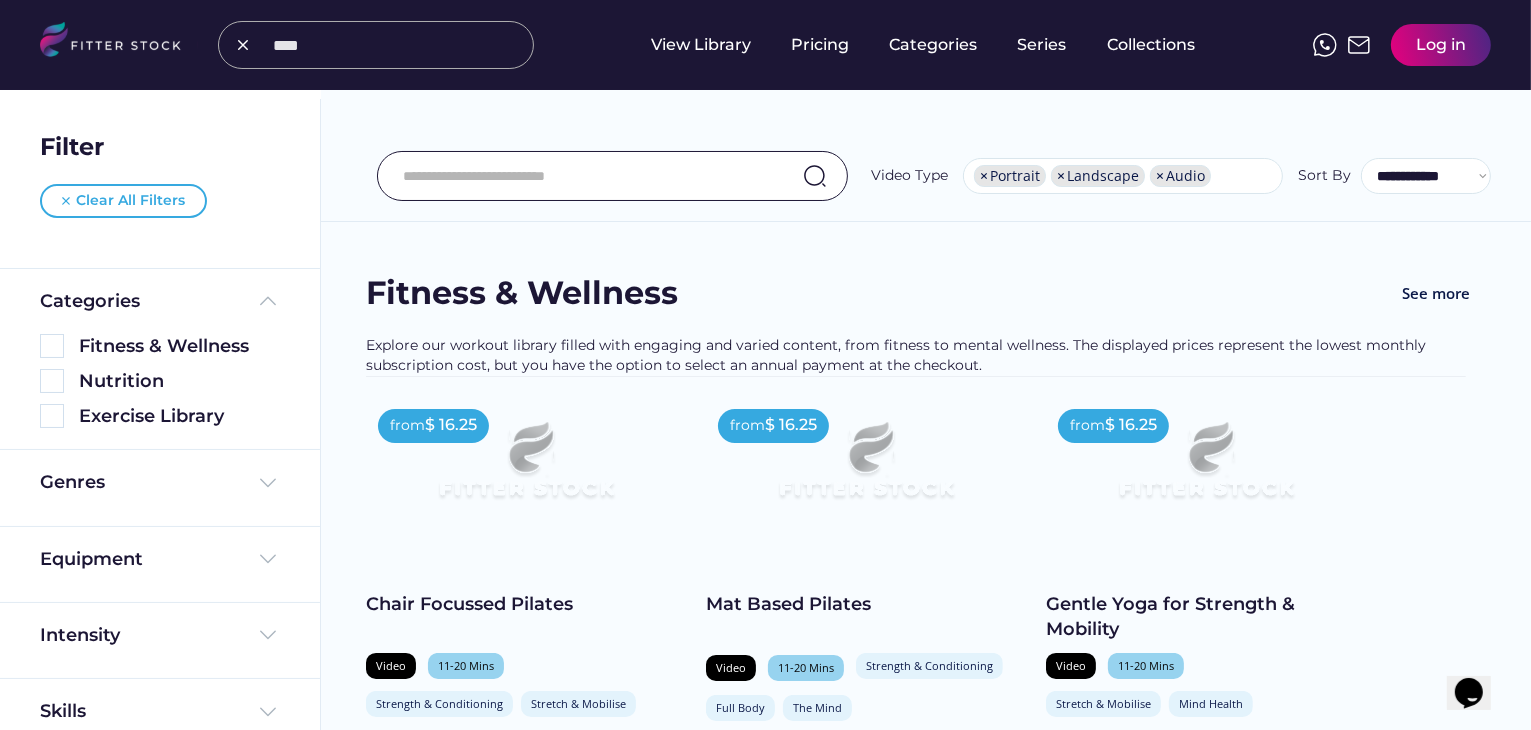 click at bounding box center [243, 45] 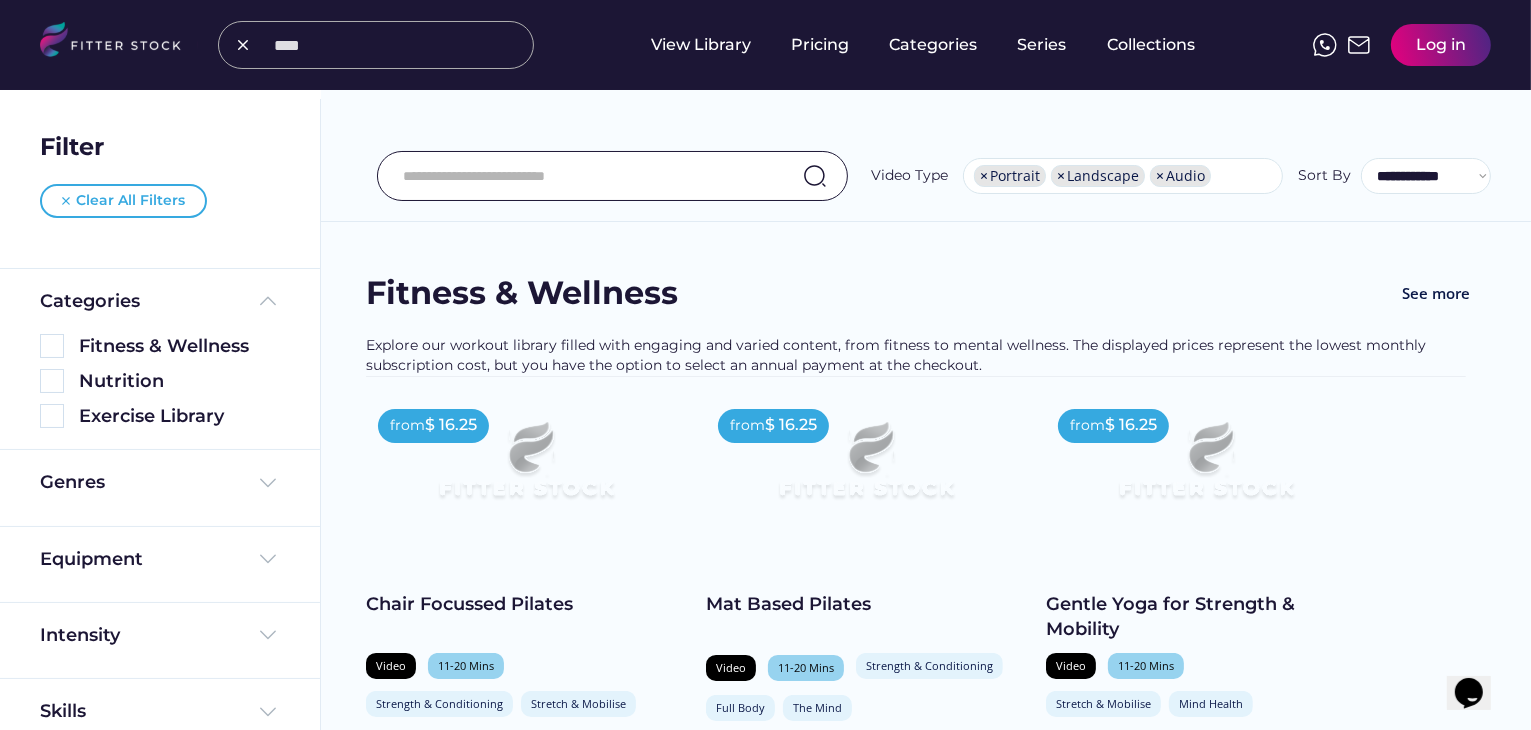 click at bounding box center (243, 45) 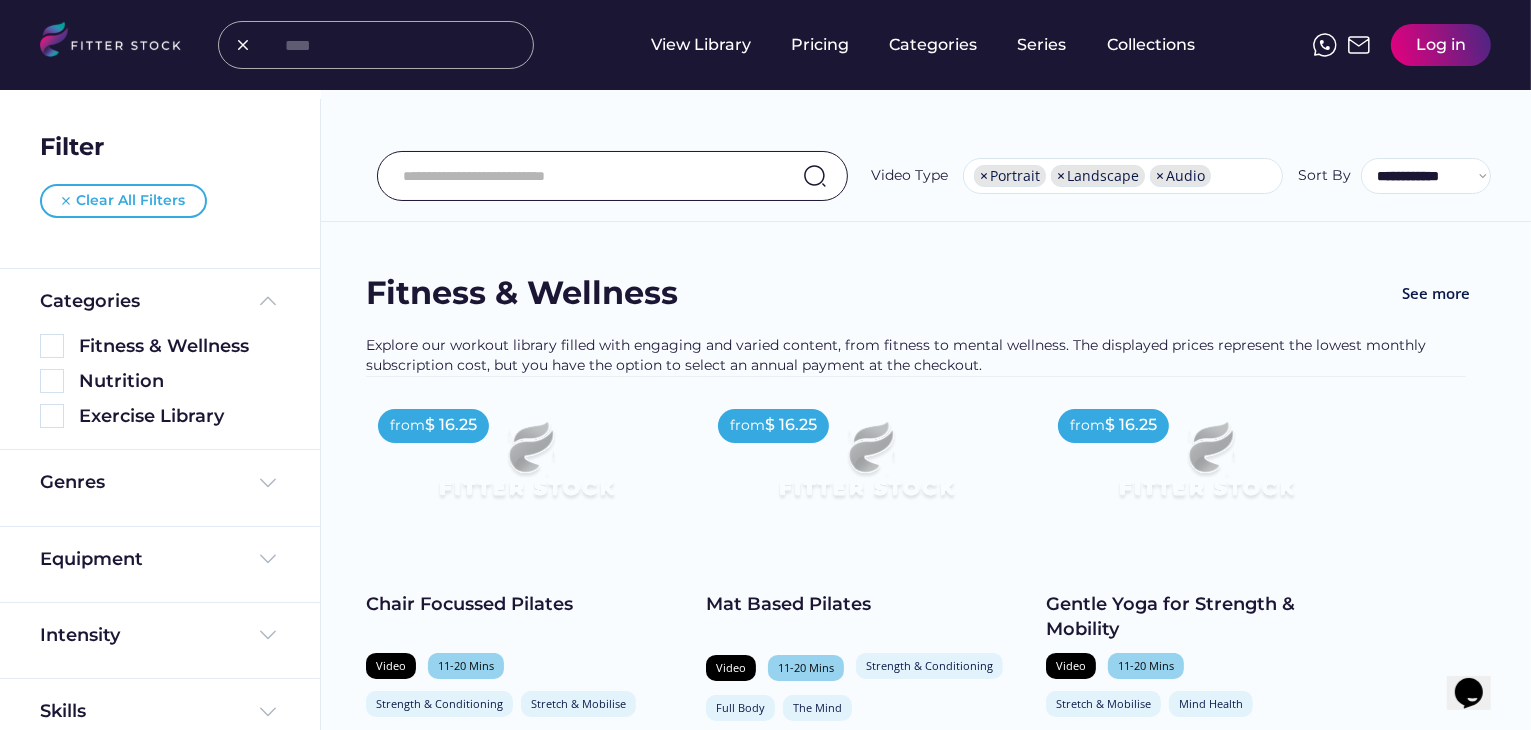 click on "**********" at bounding box center [926, 121] 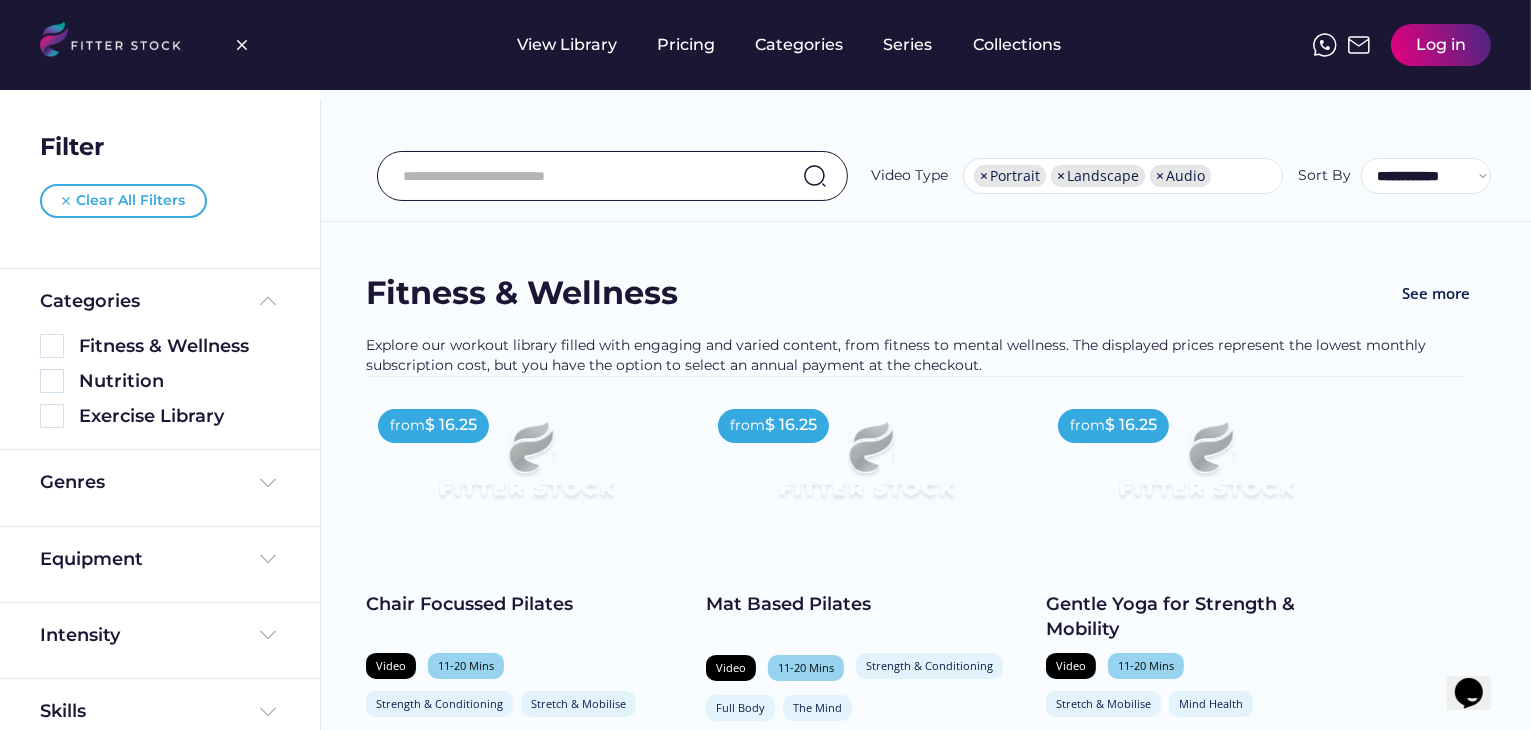 click 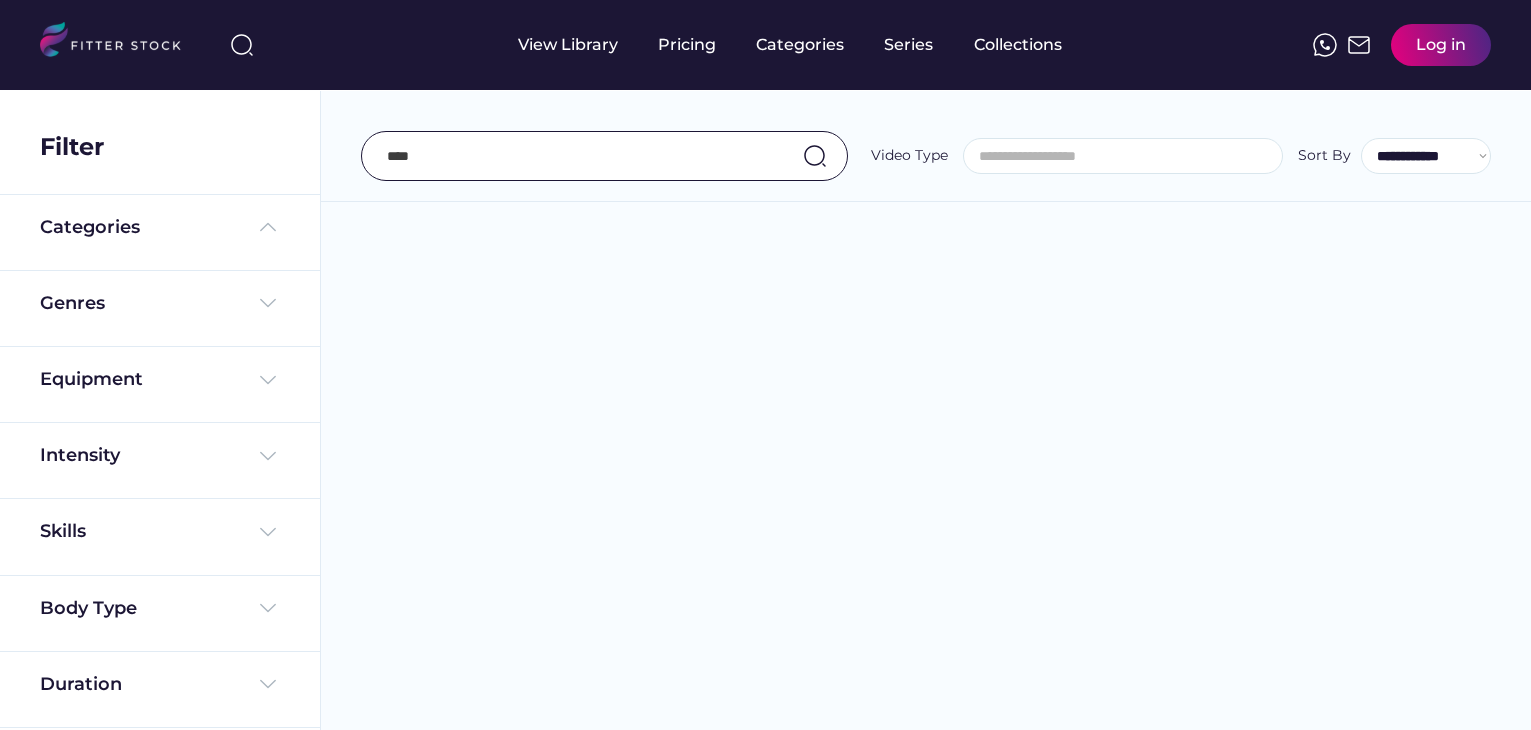 select 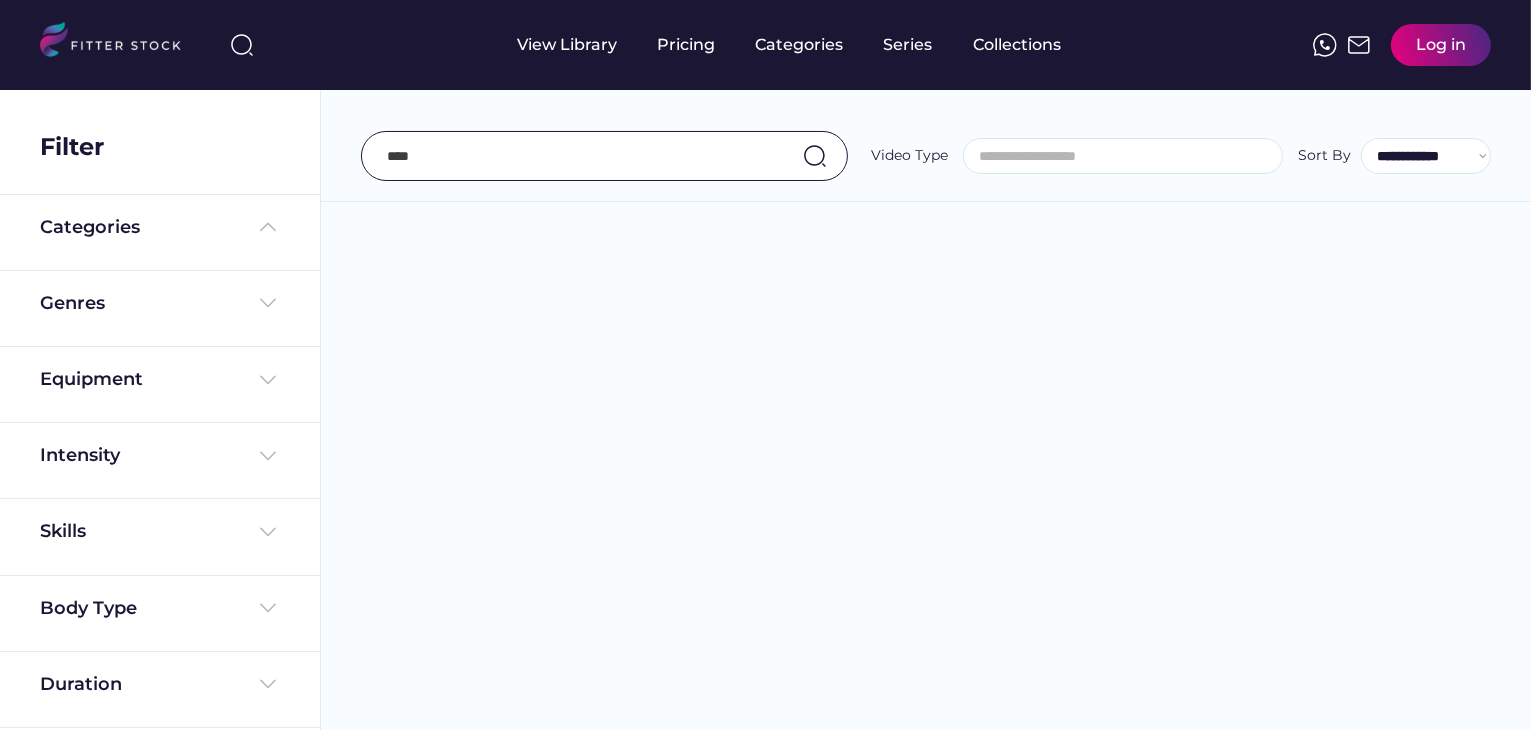 scroll, scrollTop: 0, scrollLeft: 0, axis: both 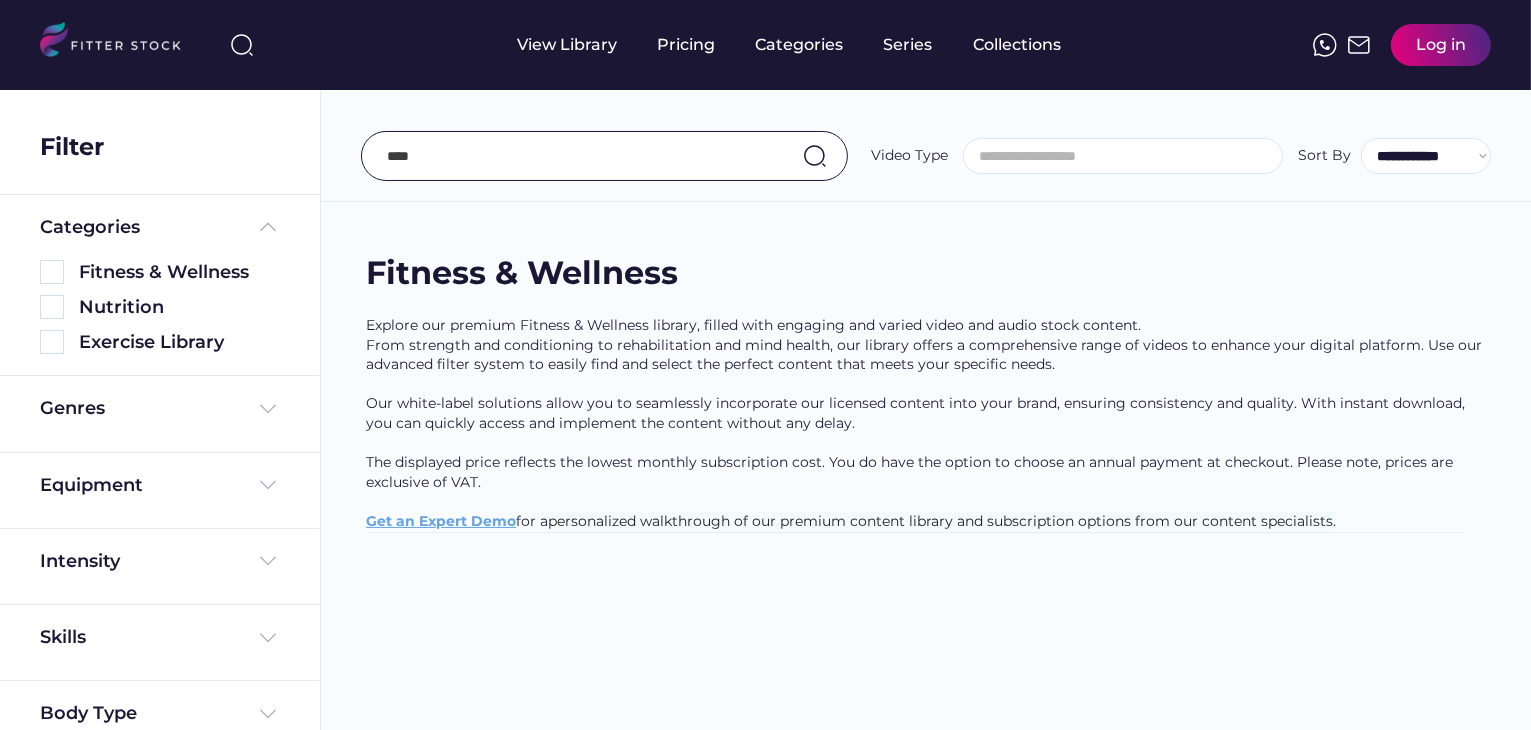 select on "**********" 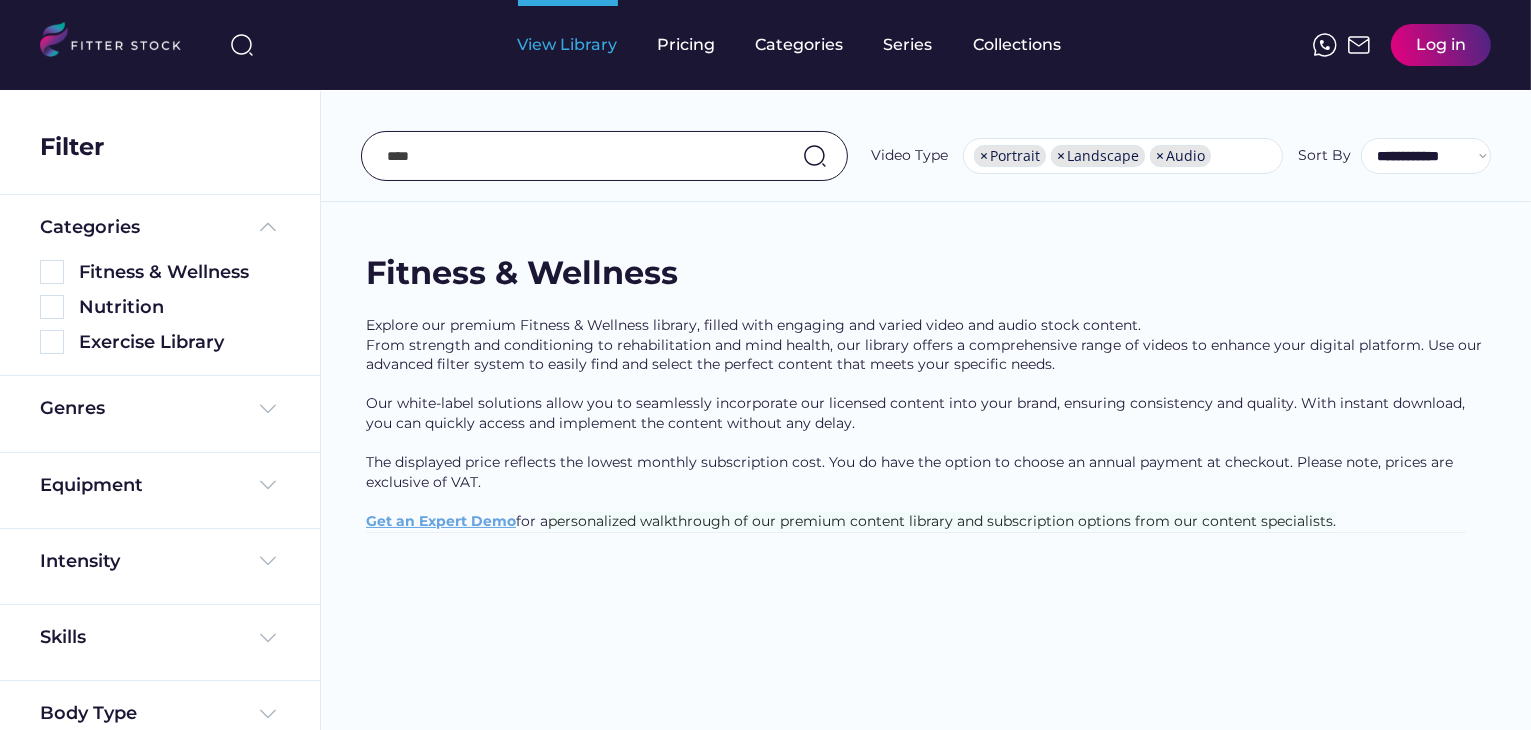 scroll, scrollTop: 34, scrollLeft: 0, axis: vertical 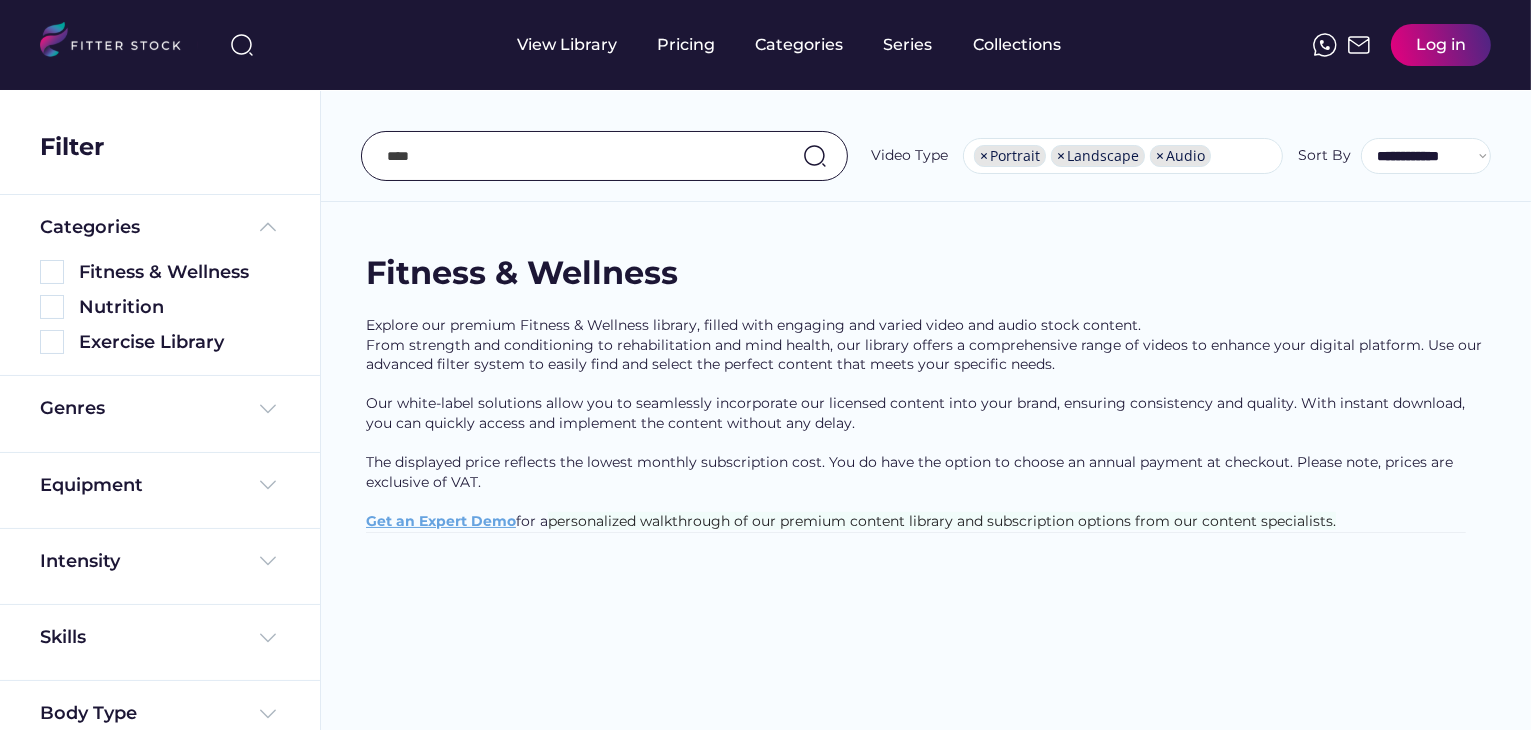 click at bounding box center [587, 156] 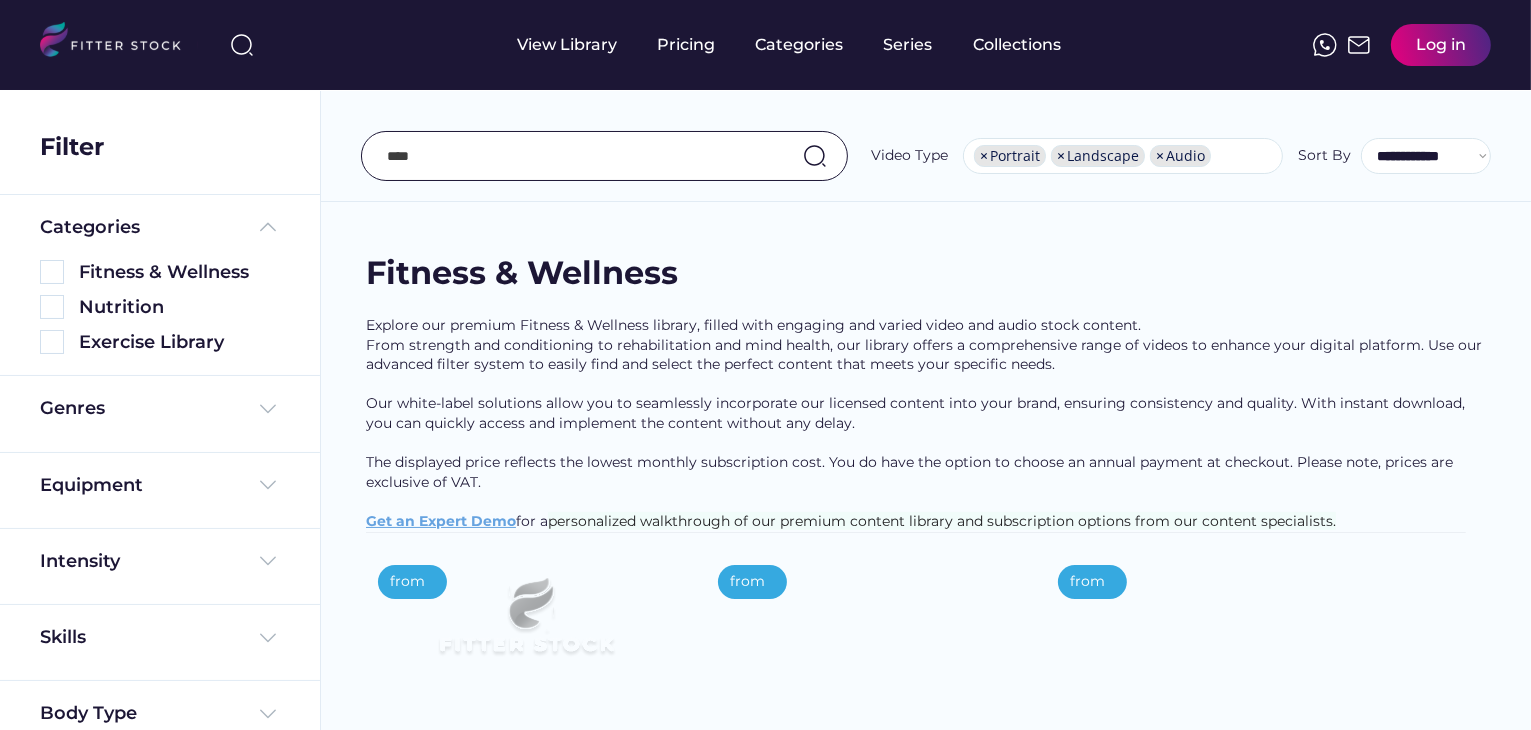 click at bounding box center (587, 156) 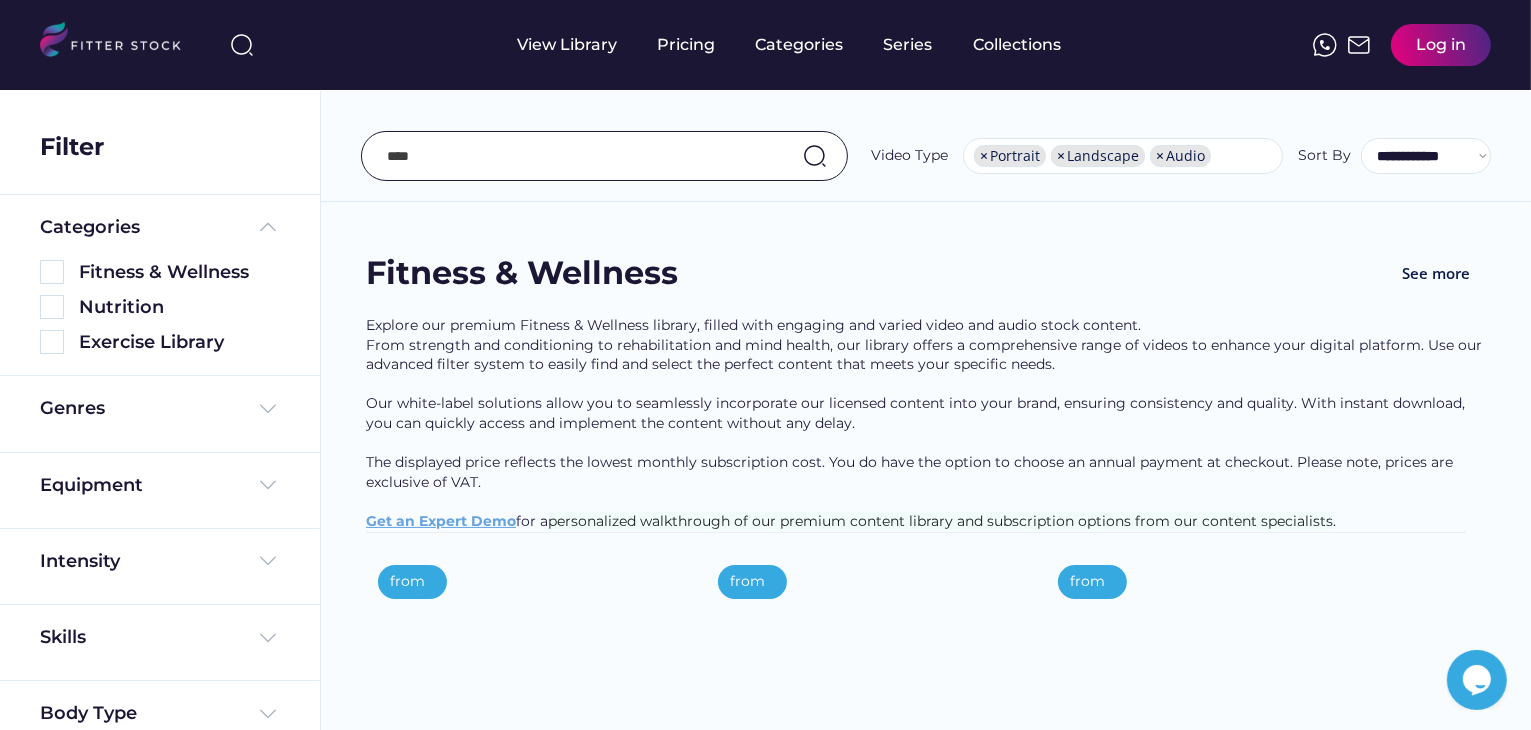 scroll, scrollTop: 0, scrollLeft: 0, axis: both 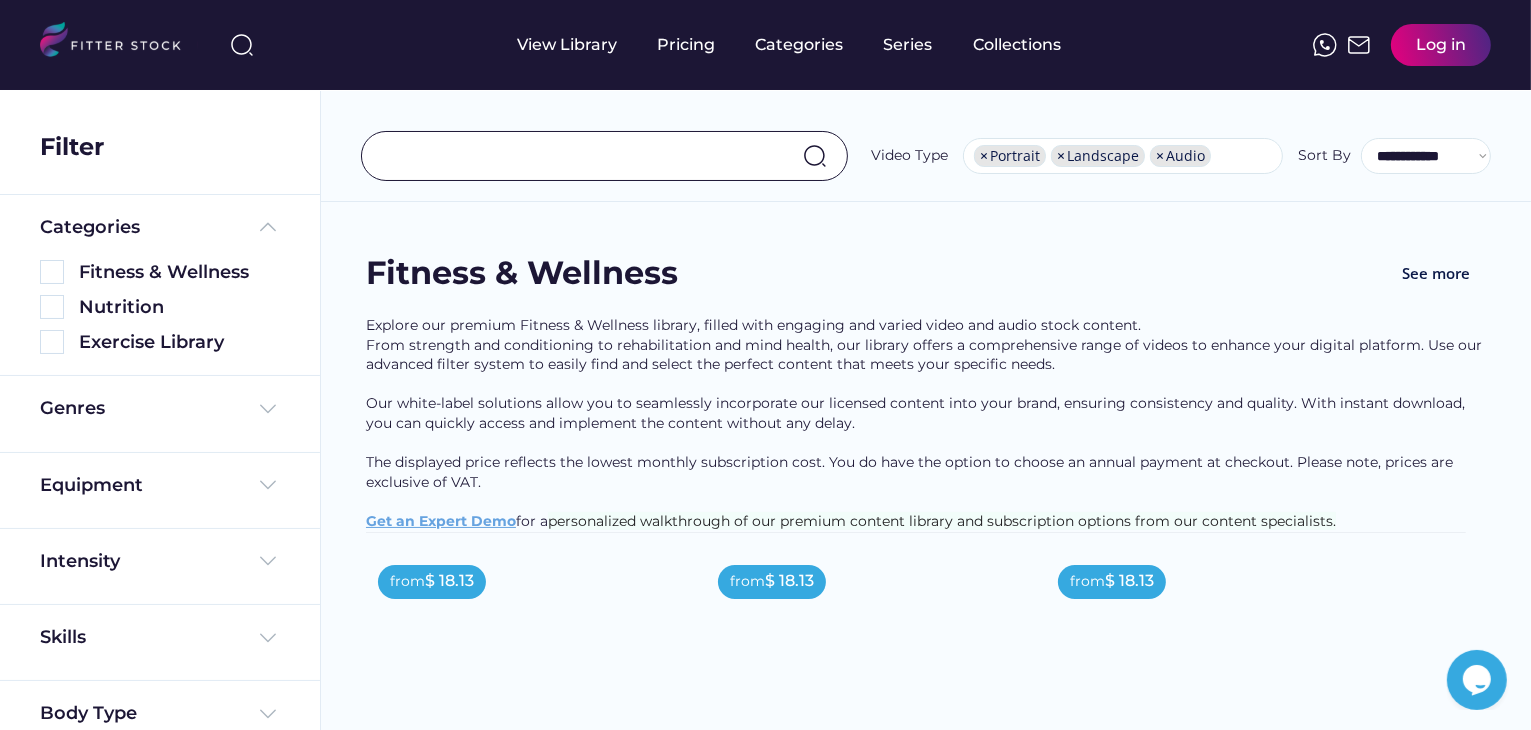 type 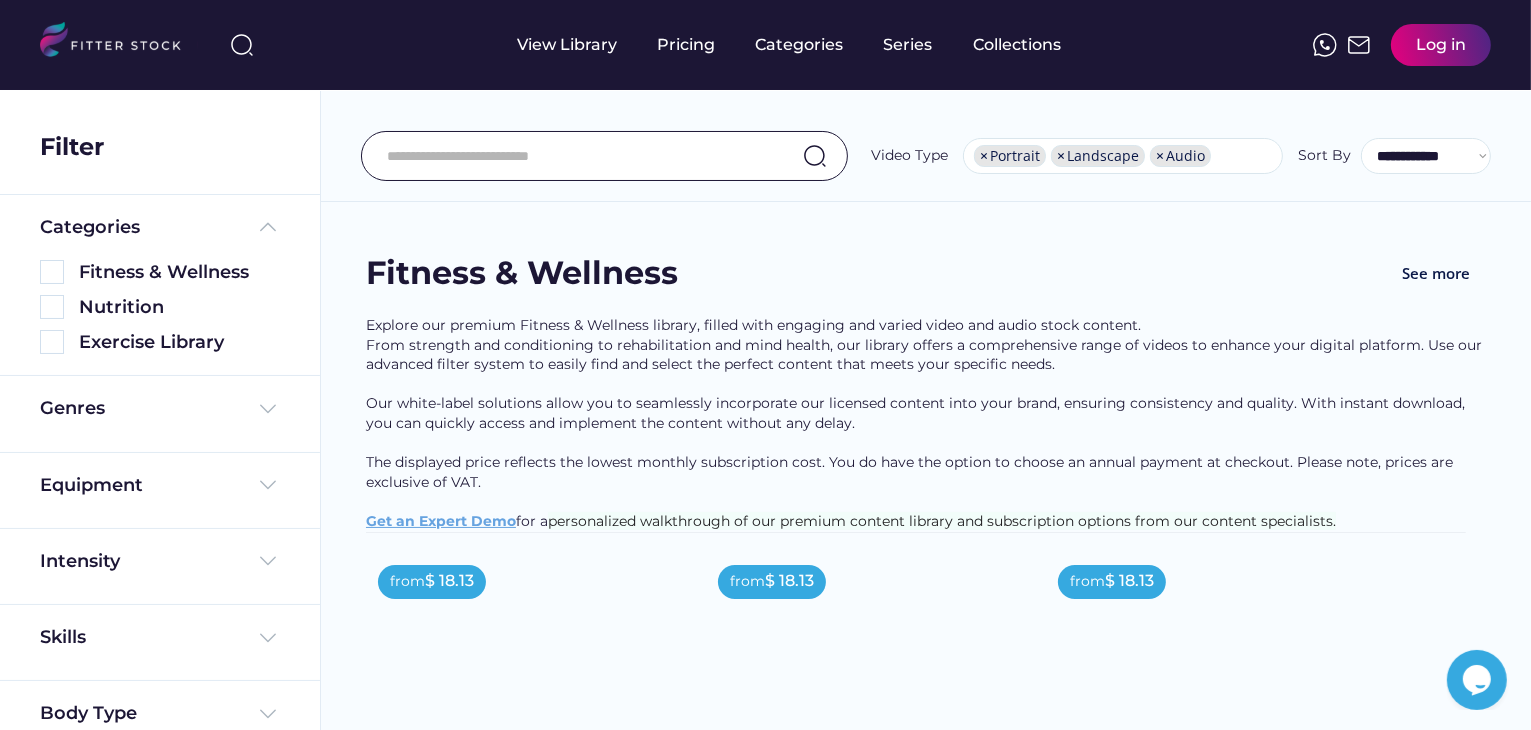 click on "Fitness & Wellness See more Explore our premium Fitness & Wellness library, filled with engaging and varied video and audio stock content.
From strength and conditioning to rehabilitation and mind health, our library offers a comprehensive range of videos to enhance your digital platform. Use our advanced filter system to easily find and select the perfect content that meets your specific needs. Our white-label solutions allow you to seamlessly incorporate our licensed content into your brand, ensuring consistency and quality. With instant download, you can quickly access and implement the content without any delay. The displayed price reflects the lowest monthly subscription cost. You do have the option to choose an annual payment at checkout. Please note, prices are exclusive of VAT. ﻿ Get an Expert Demo  for a  personalized walkthrough of our premium content library and subscription options from our content specialists.  from  $ 18.13 Chair Focused Pilates Video 21.8 mins Strength & Conditioning" at bounding box center [926, 2197] 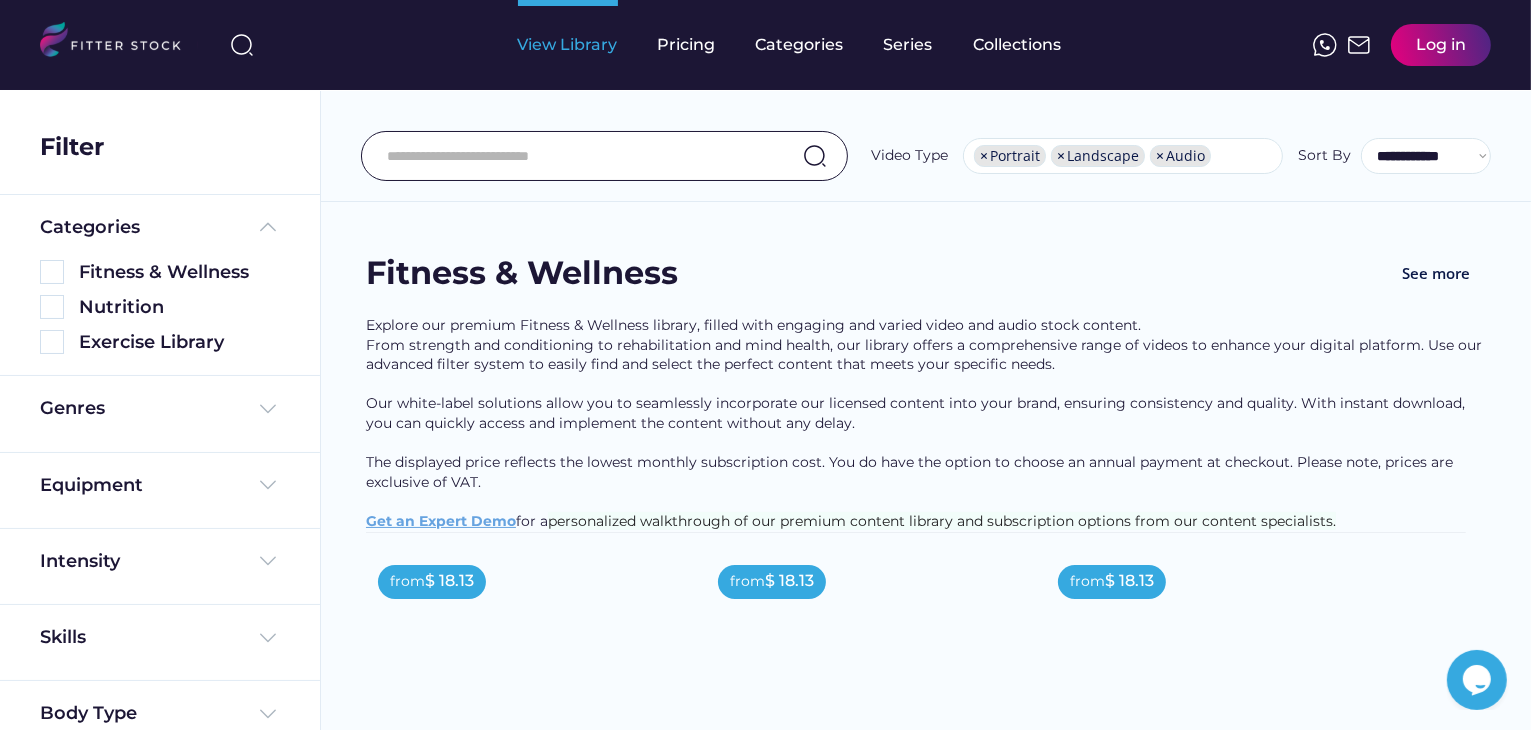 click on "View Library" at bounding box center (568, 45) 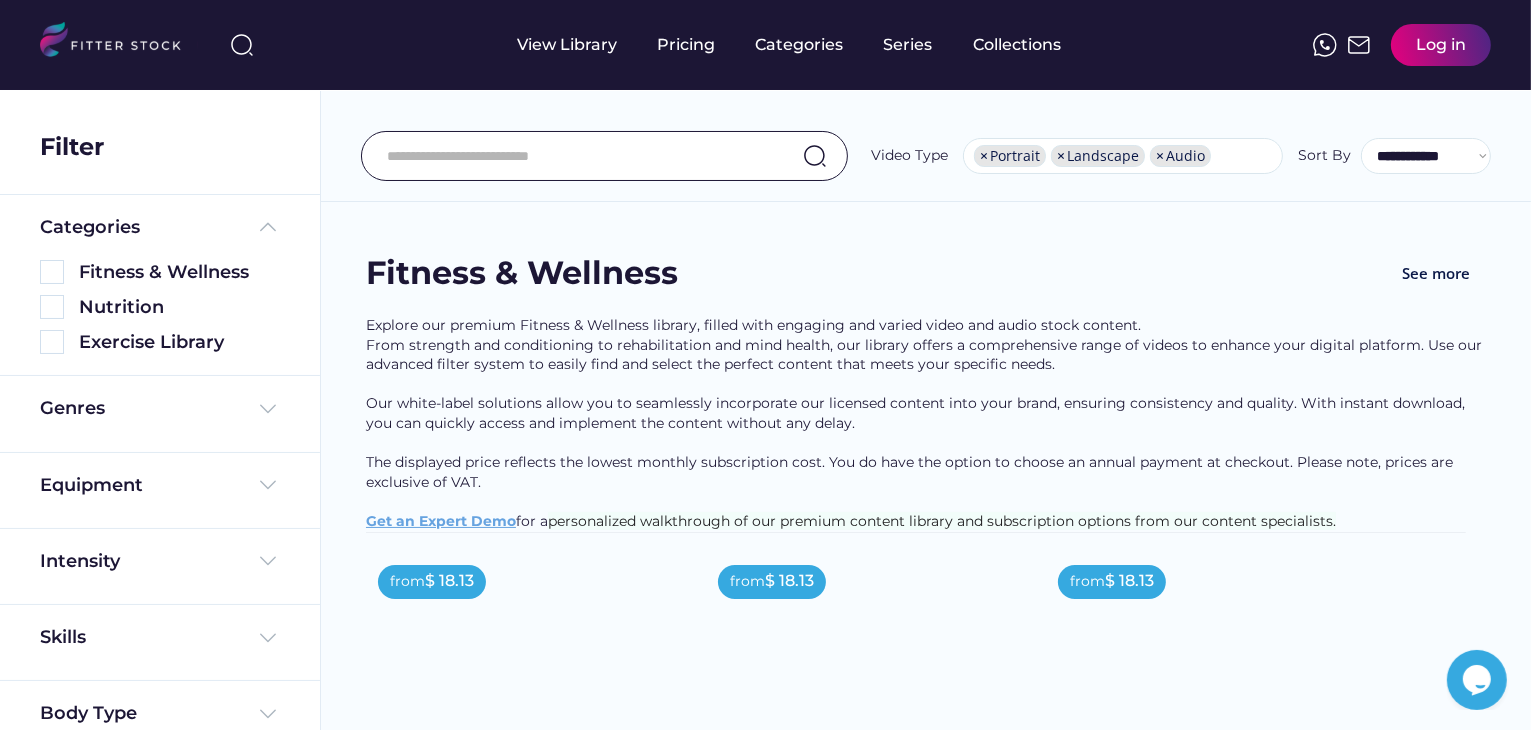 click at bounding box center [242, 45] 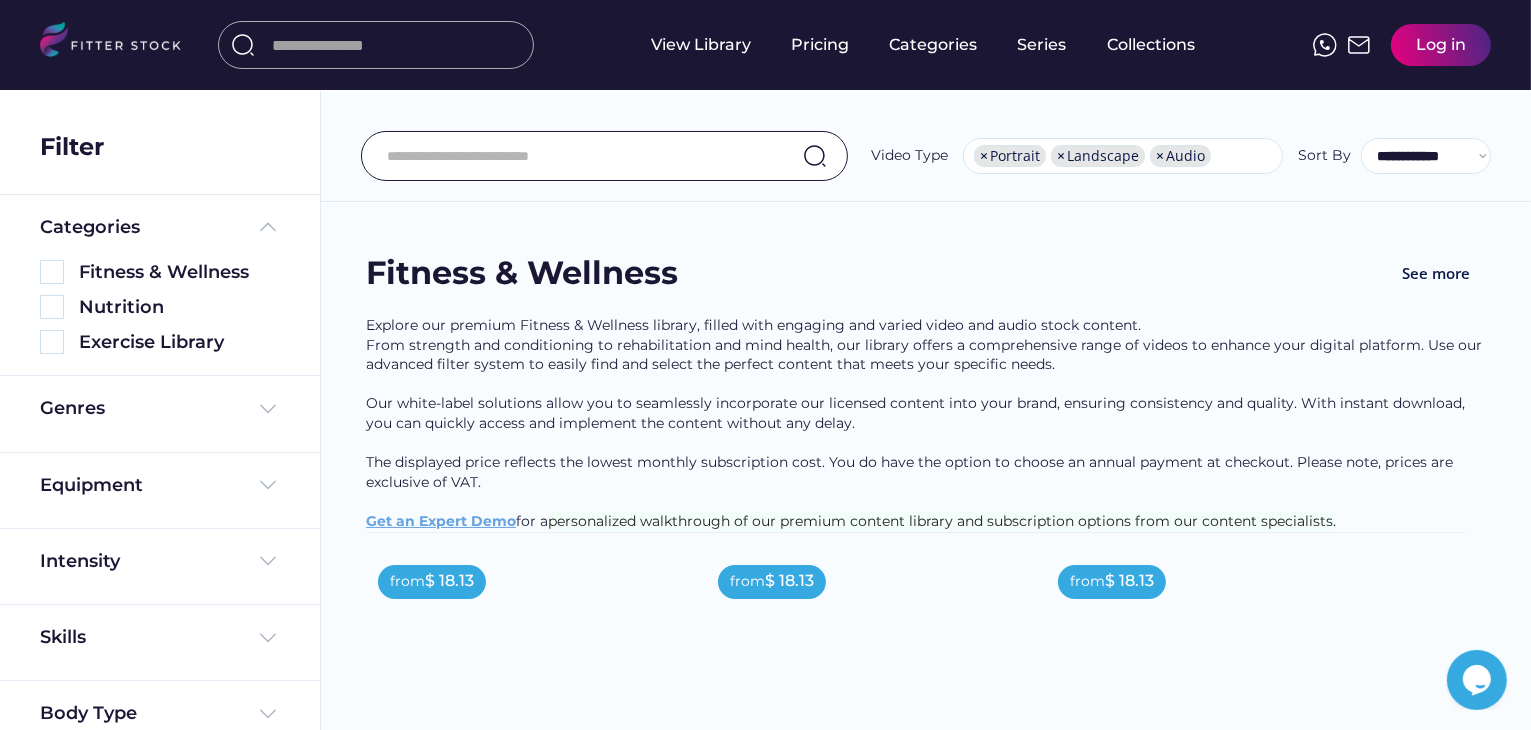 click at bounding box center (397, 45) 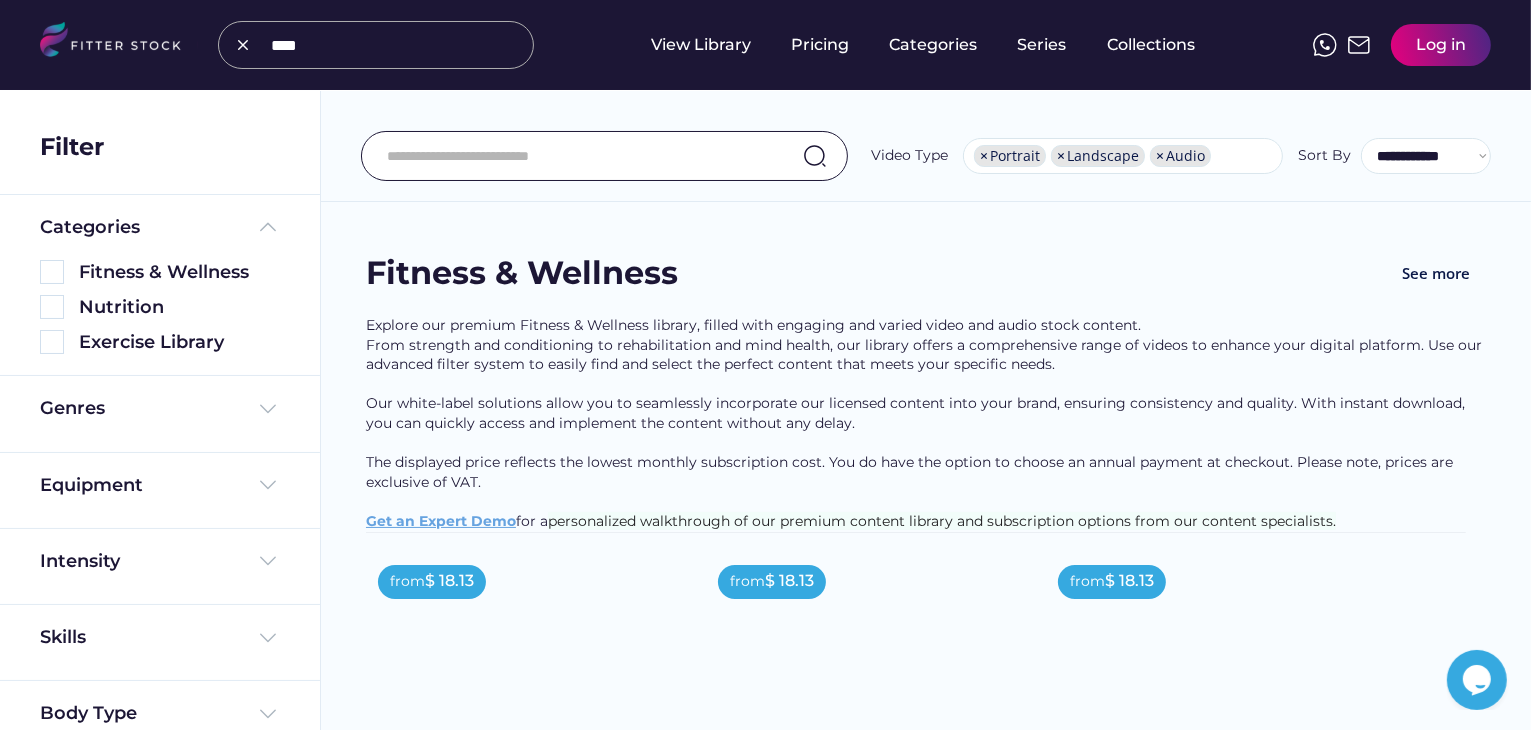 type on "****" 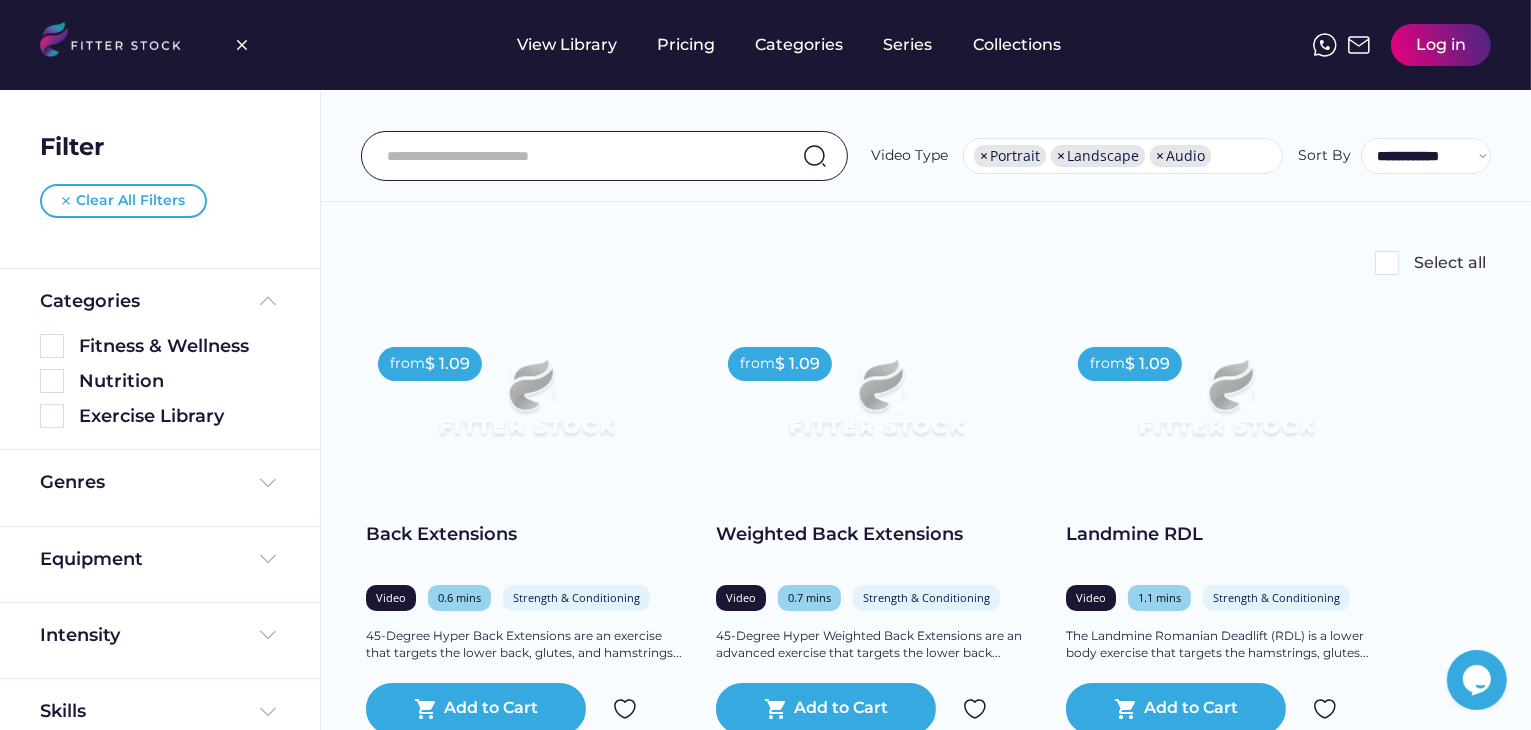 click at bounding box center [587, 156] 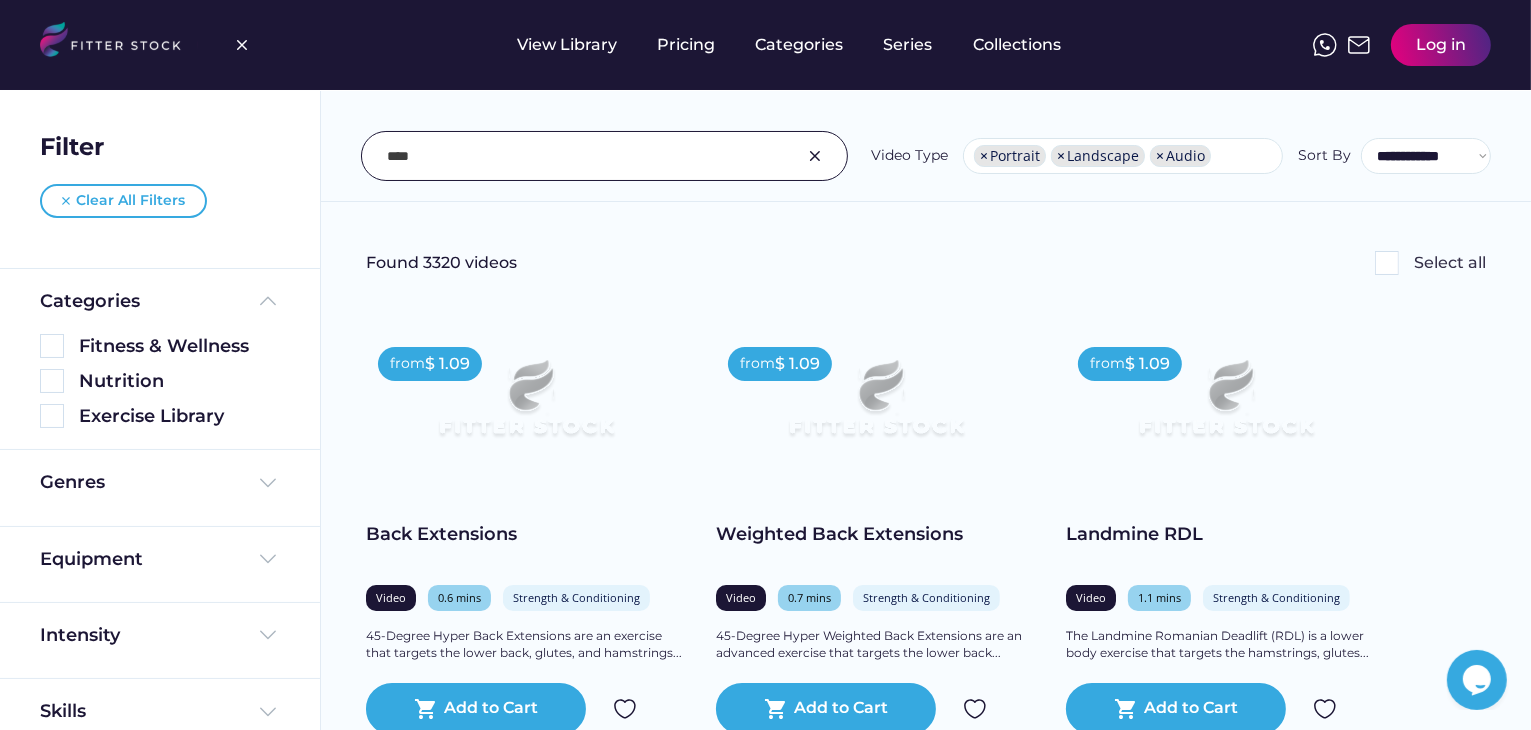 type on "****" 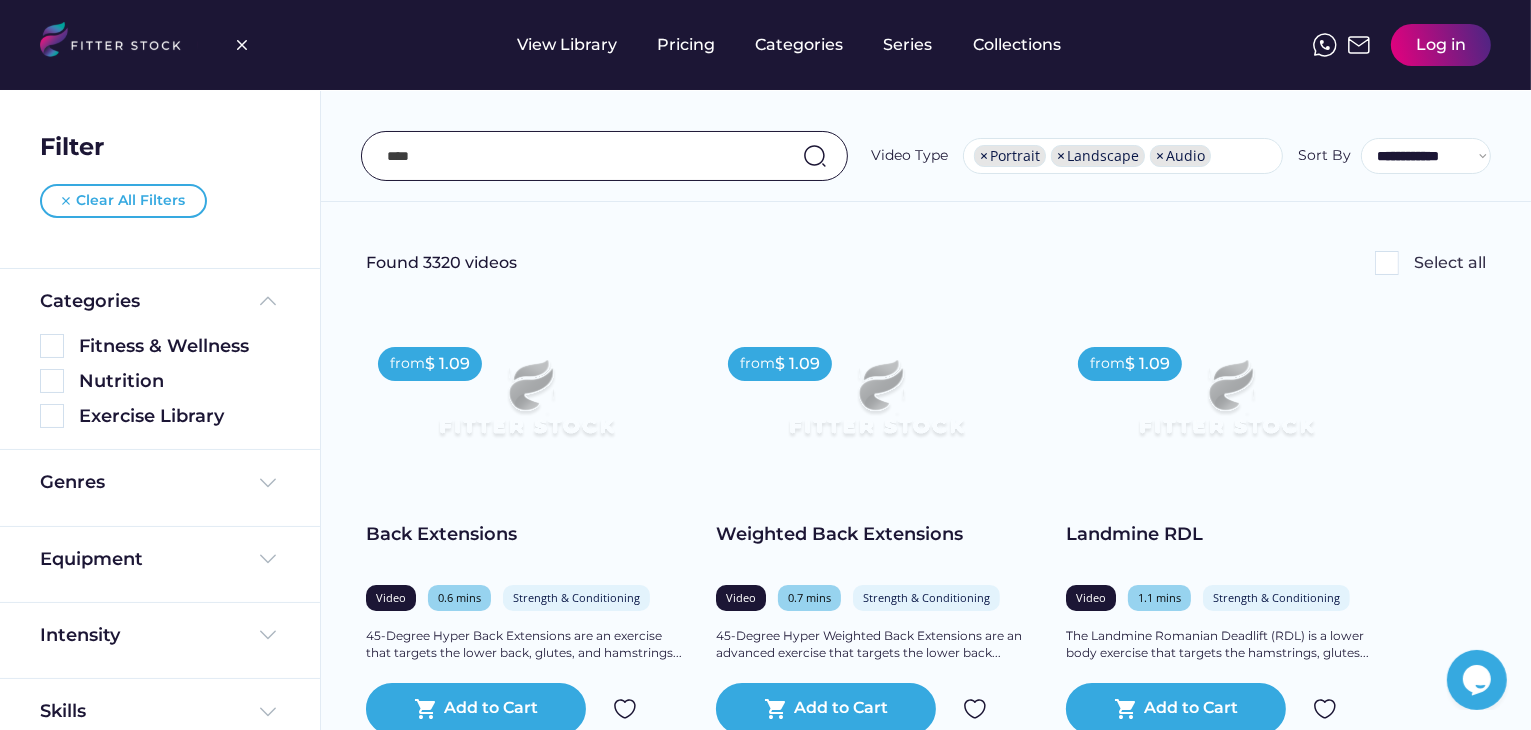 type 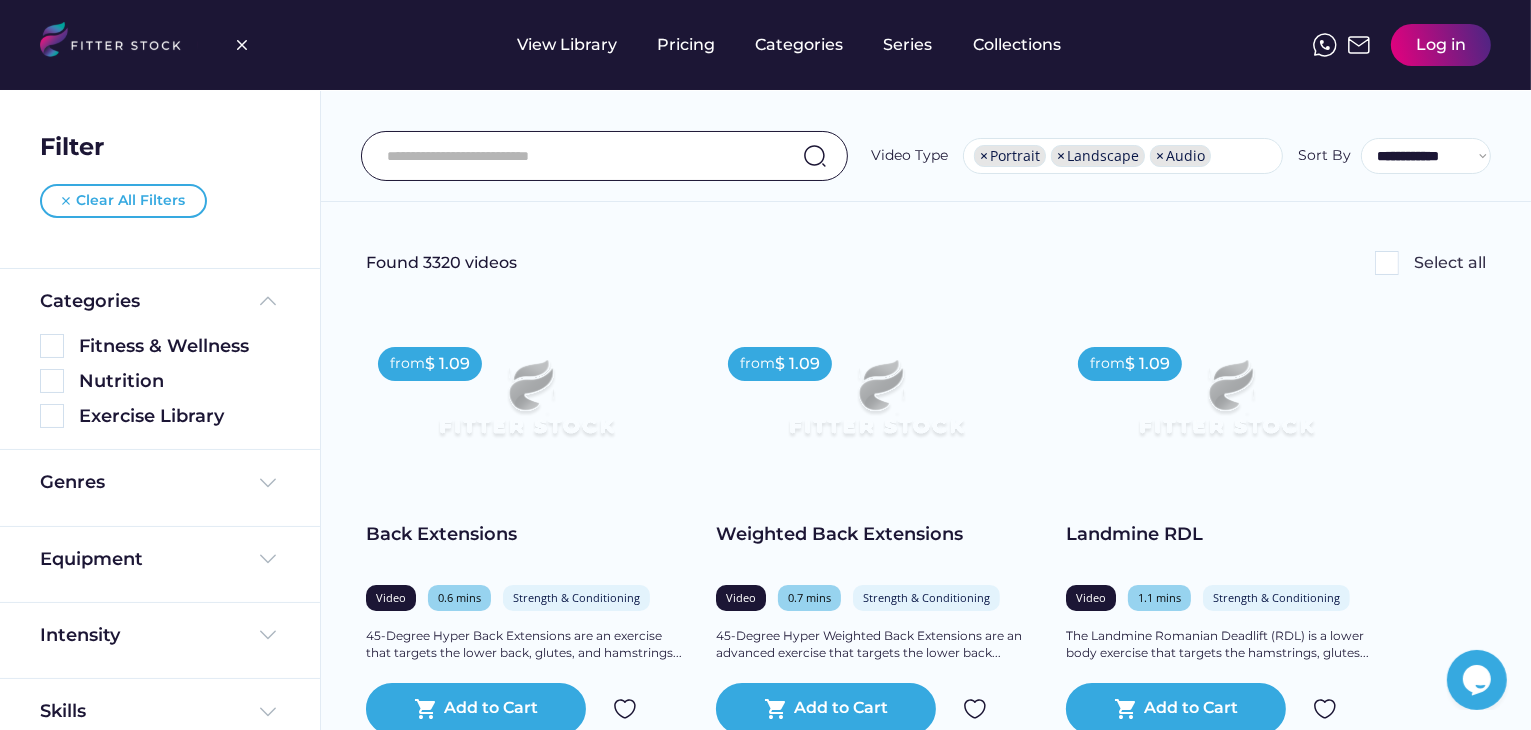 click at bounding box center (242, 45) 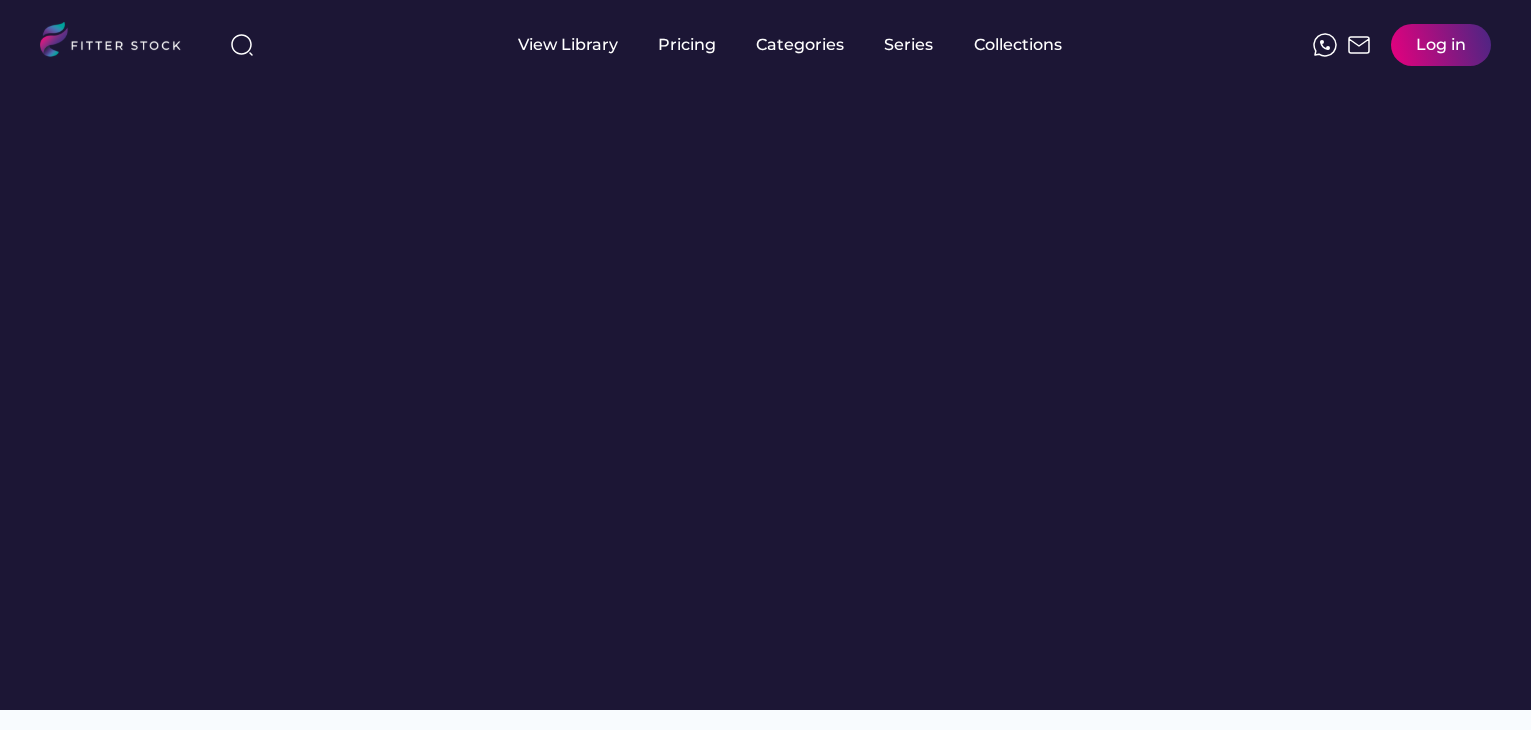 scroll, scrollTop: 0, scrollLeft: 0, axis: both 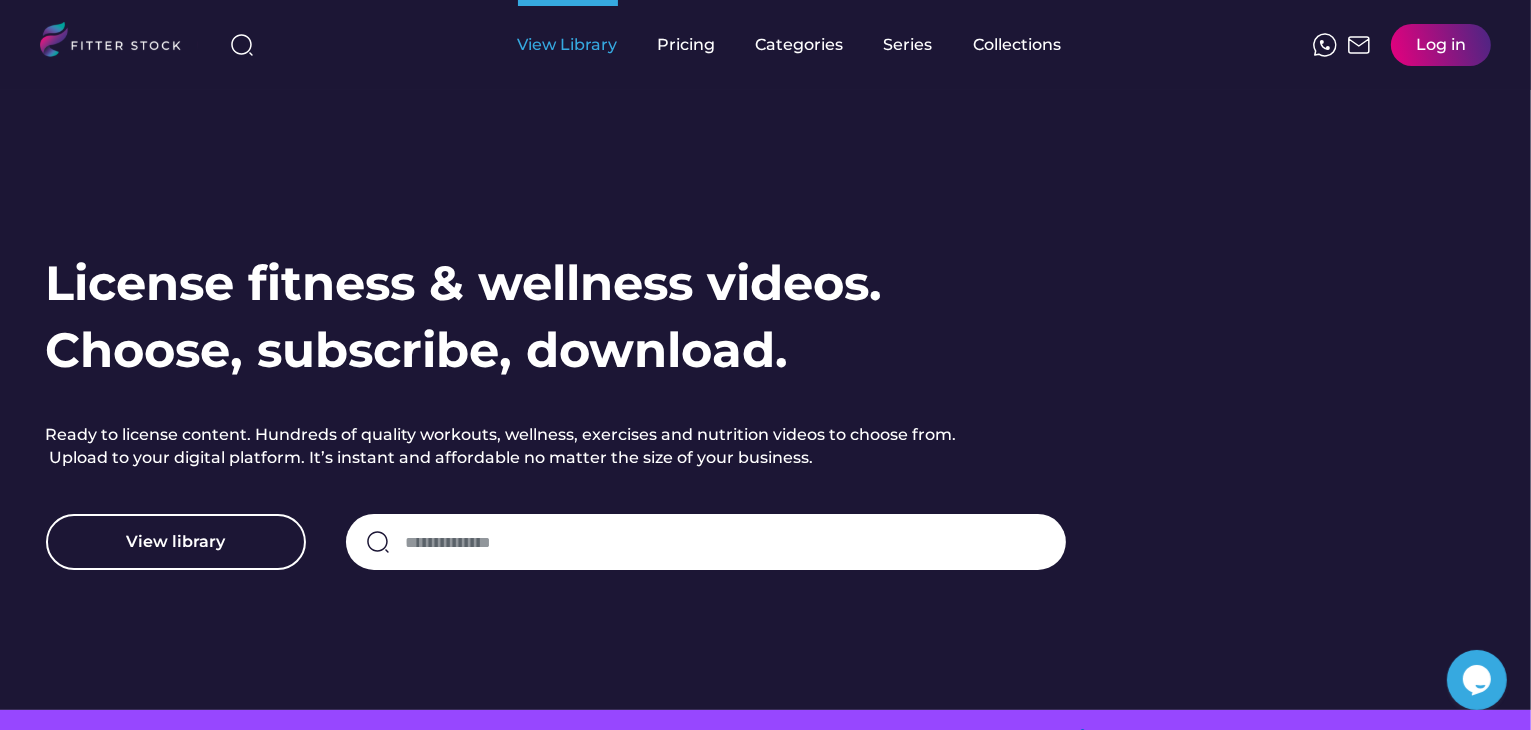 click on "View Library" at bounding box center (568, 45) 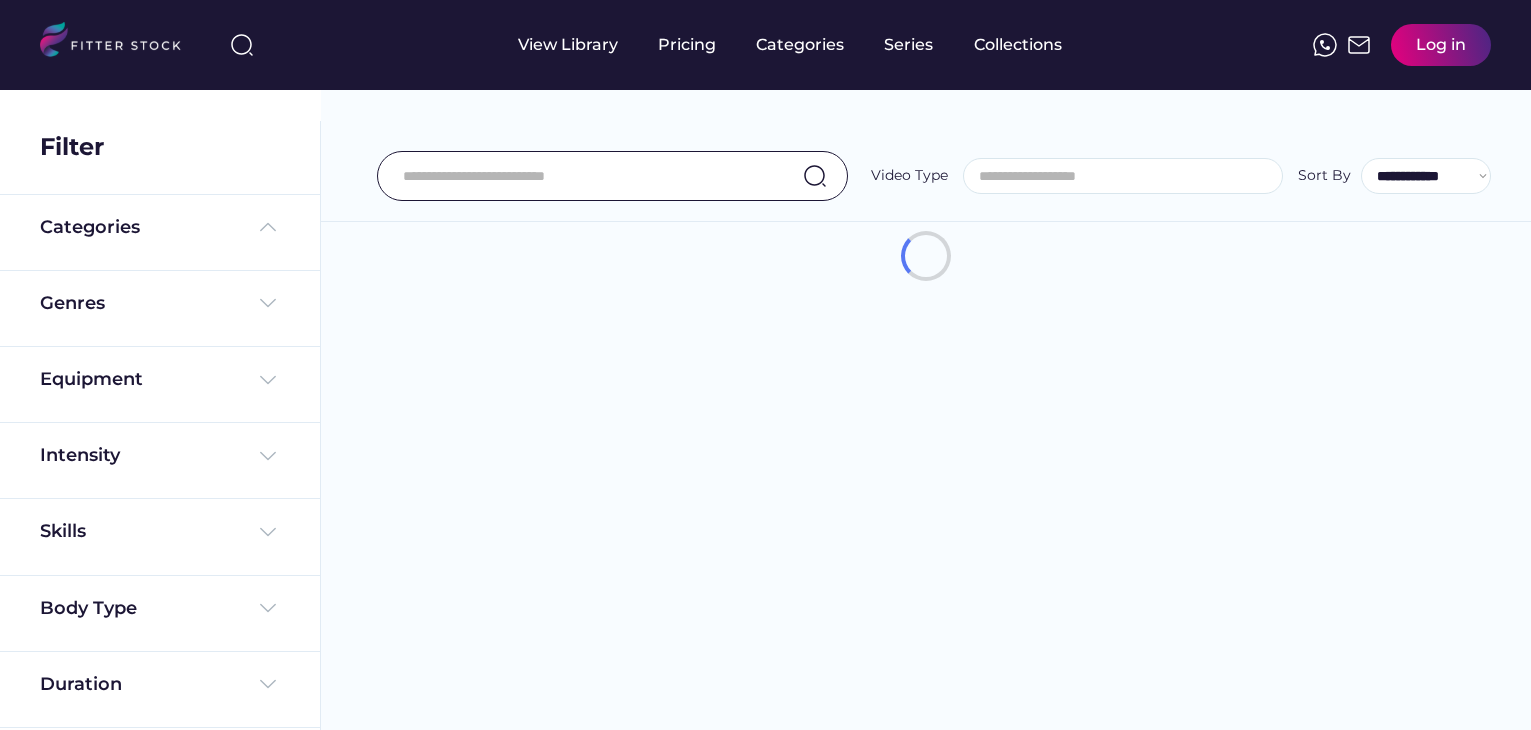 select 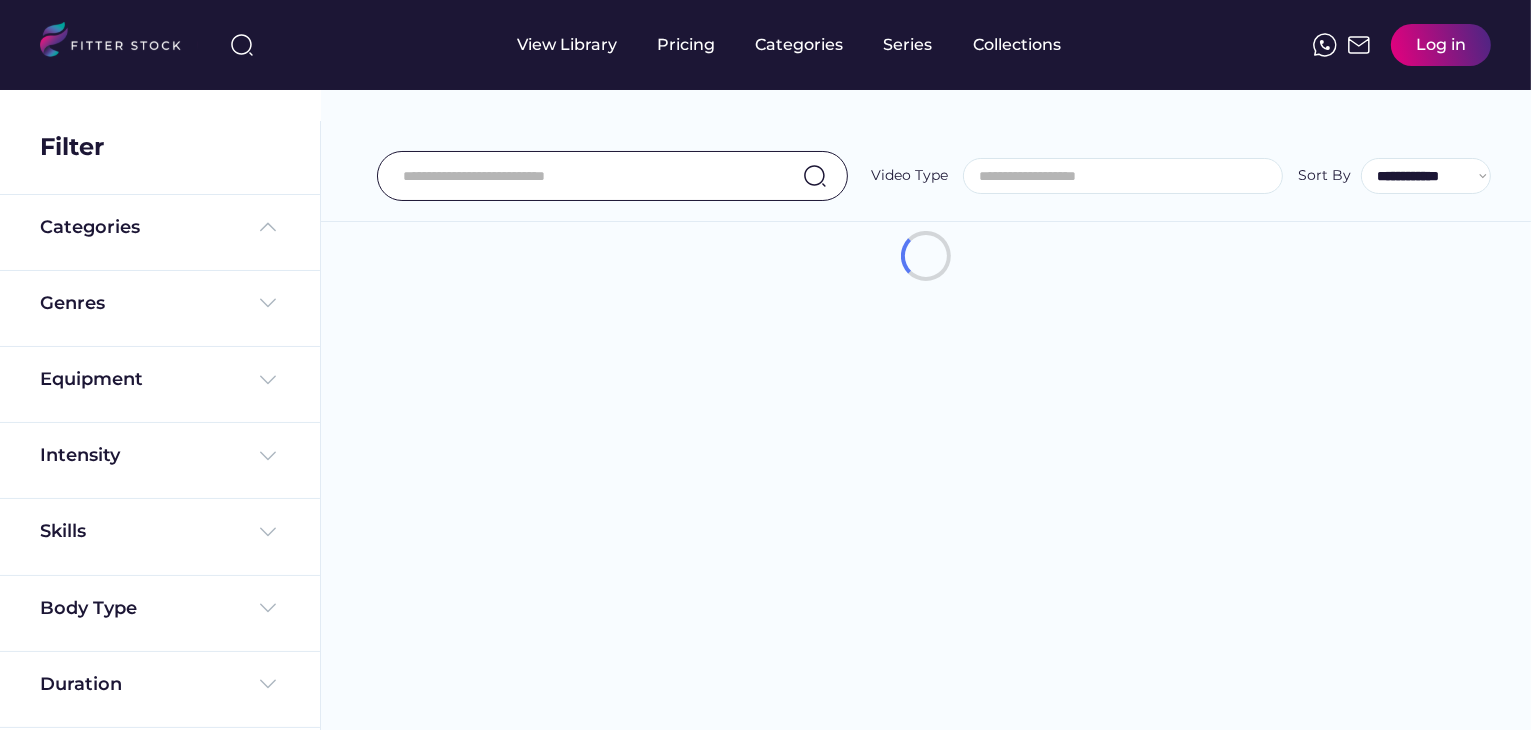 select on "**********" 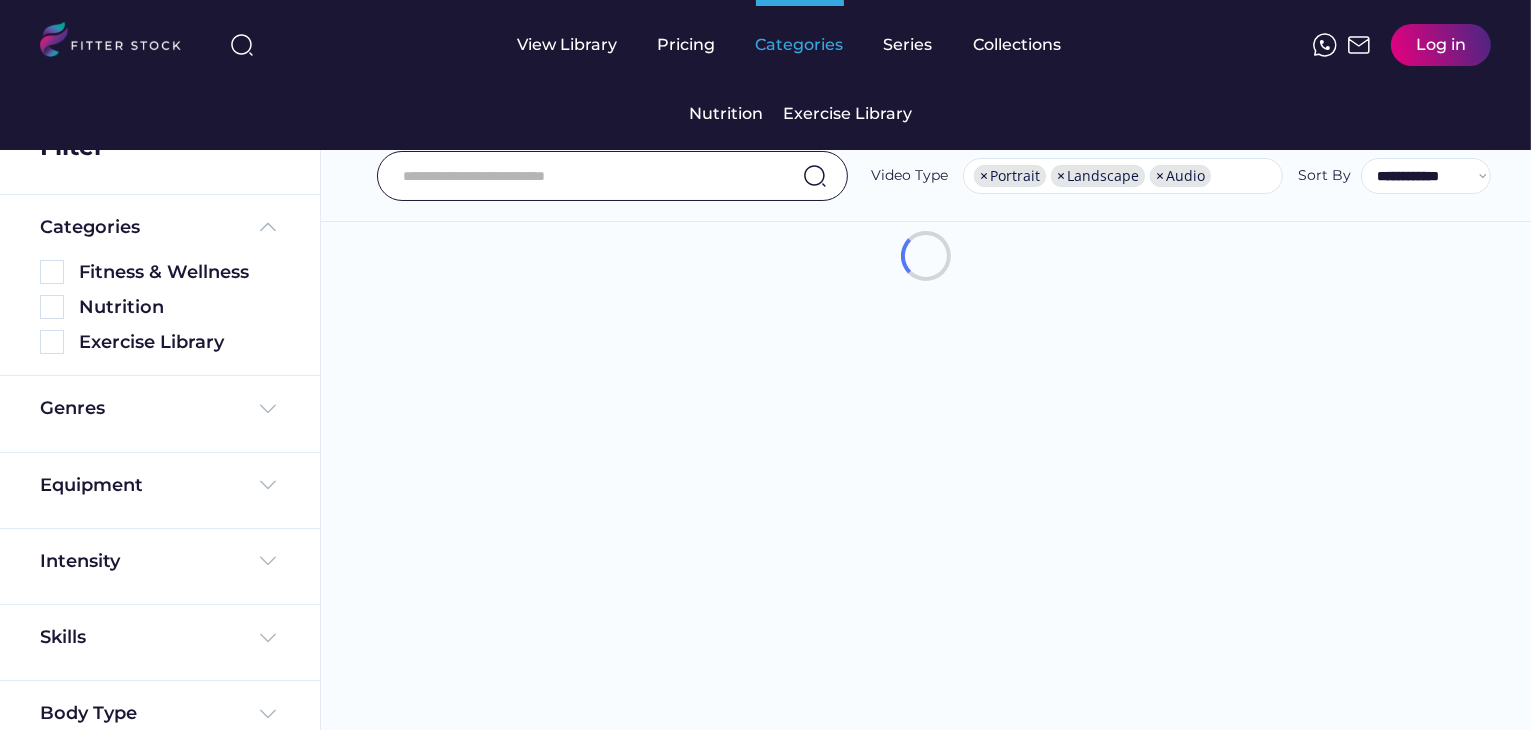 scroll, scrollTop: 34, scrollLeft: 0, axis: vertical 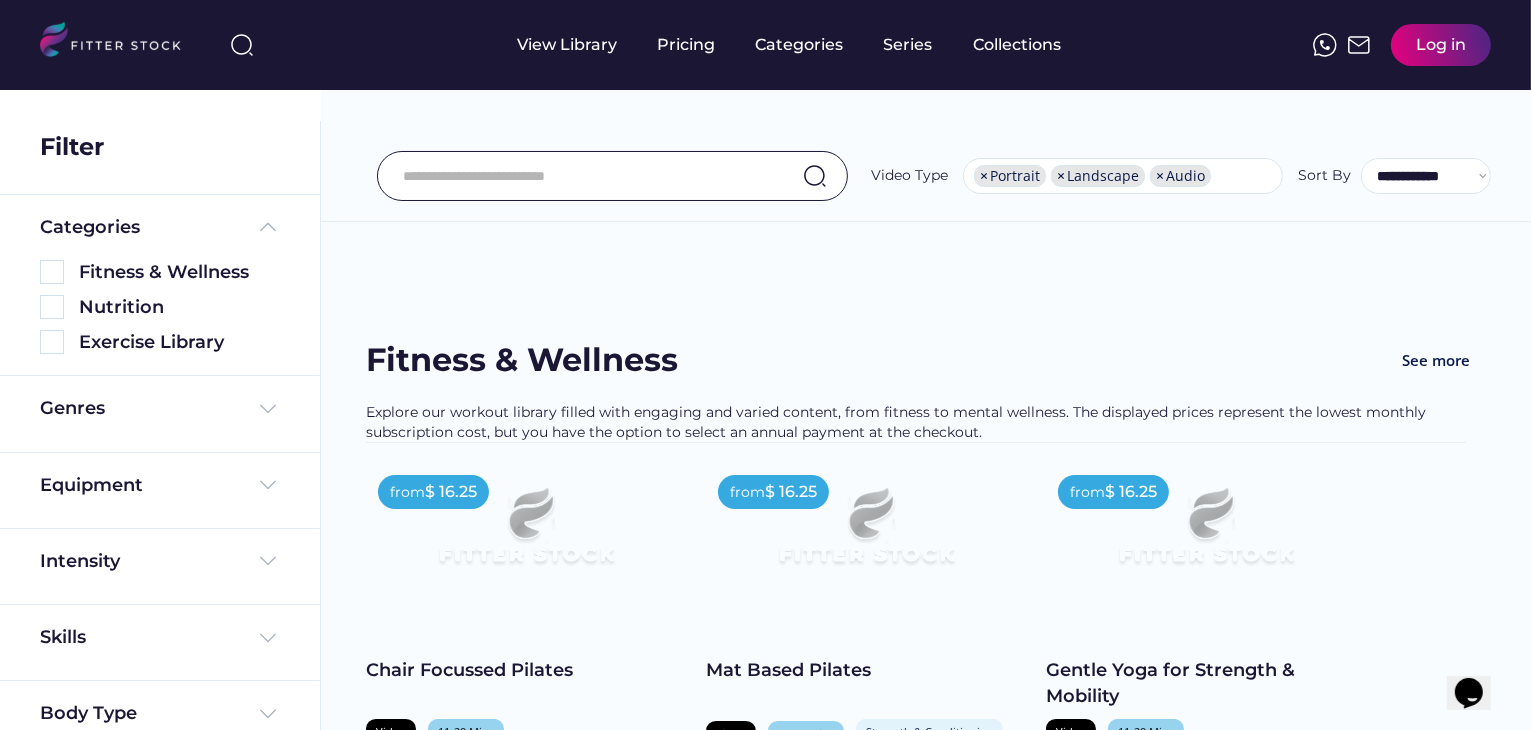 click at bounding box center (242, 45) 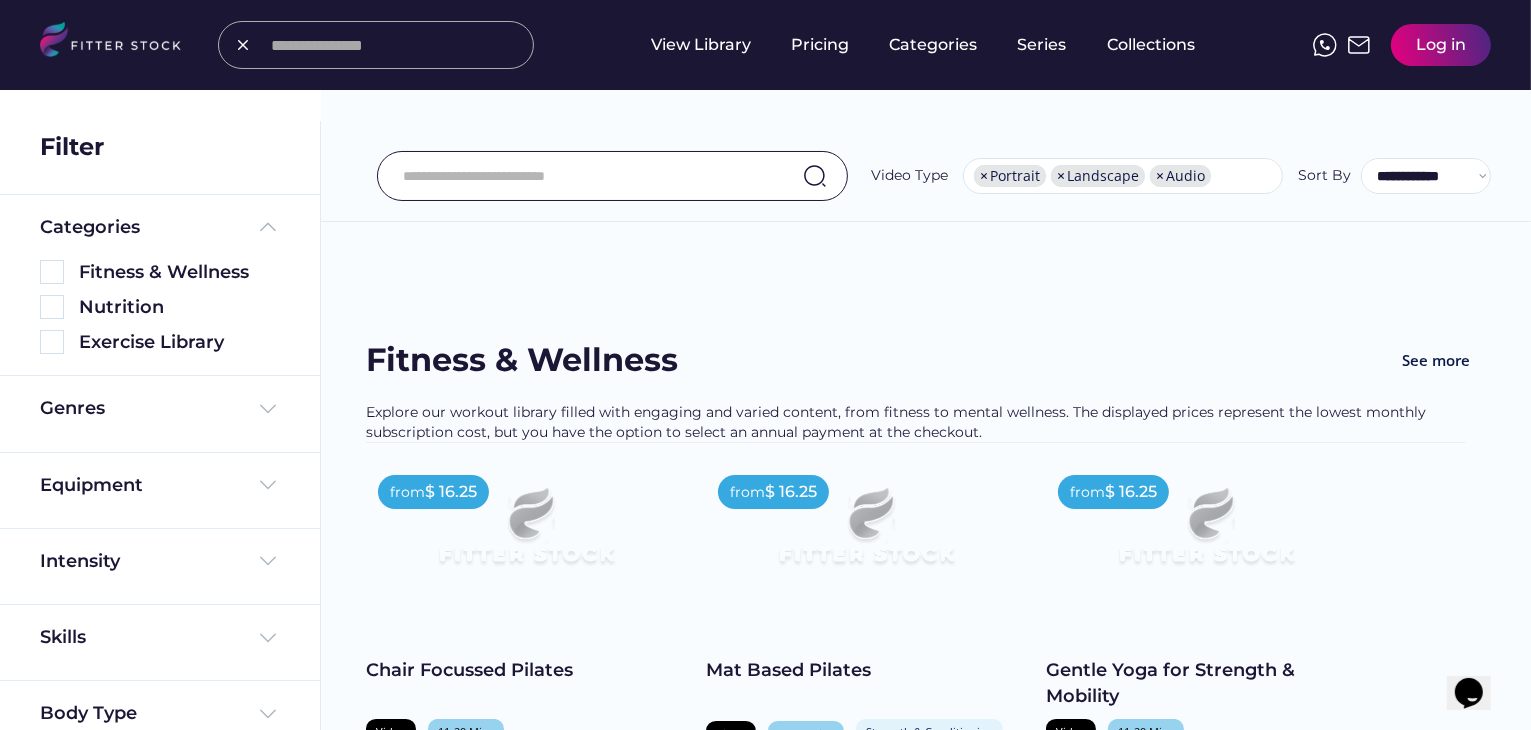 click at bounding box center (396, 45) 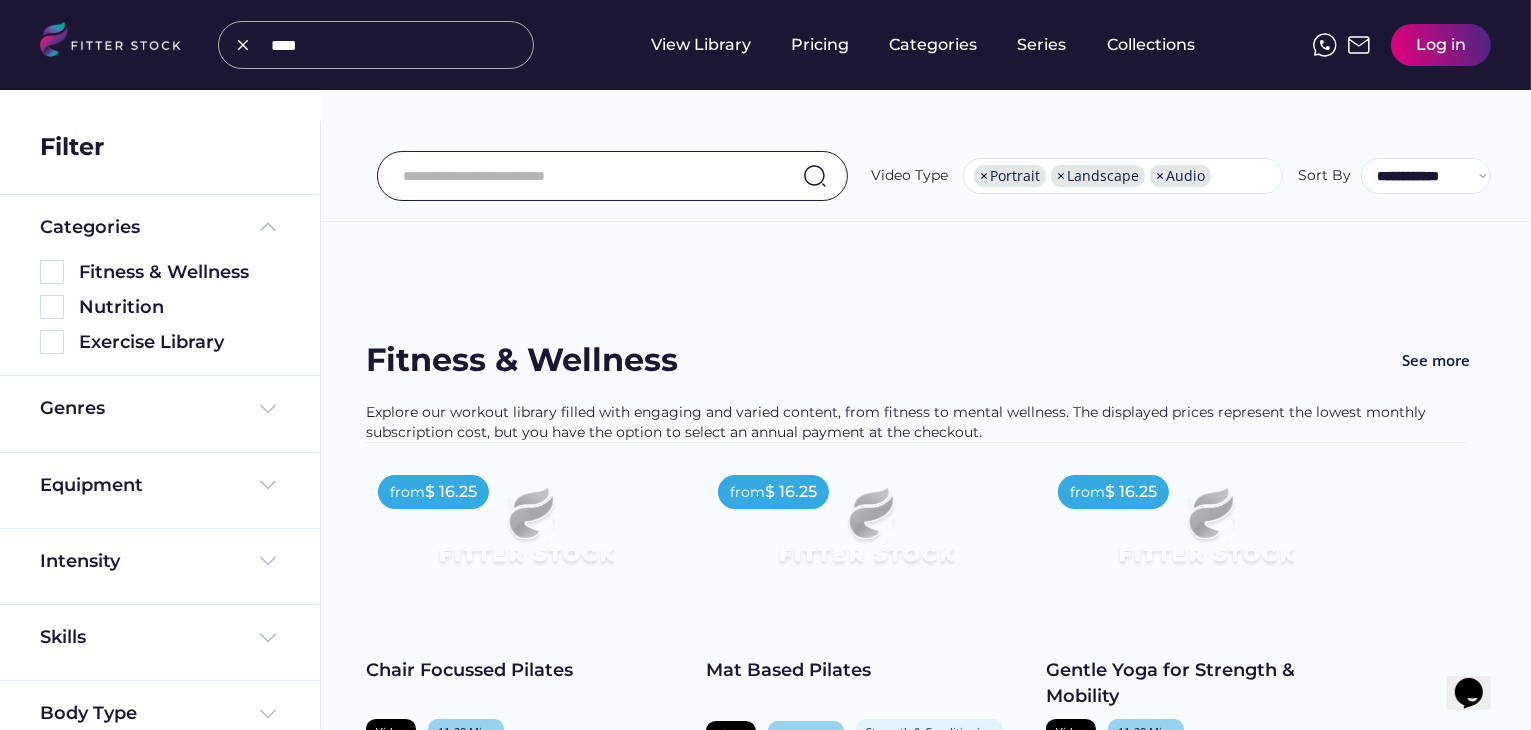 type on "****" 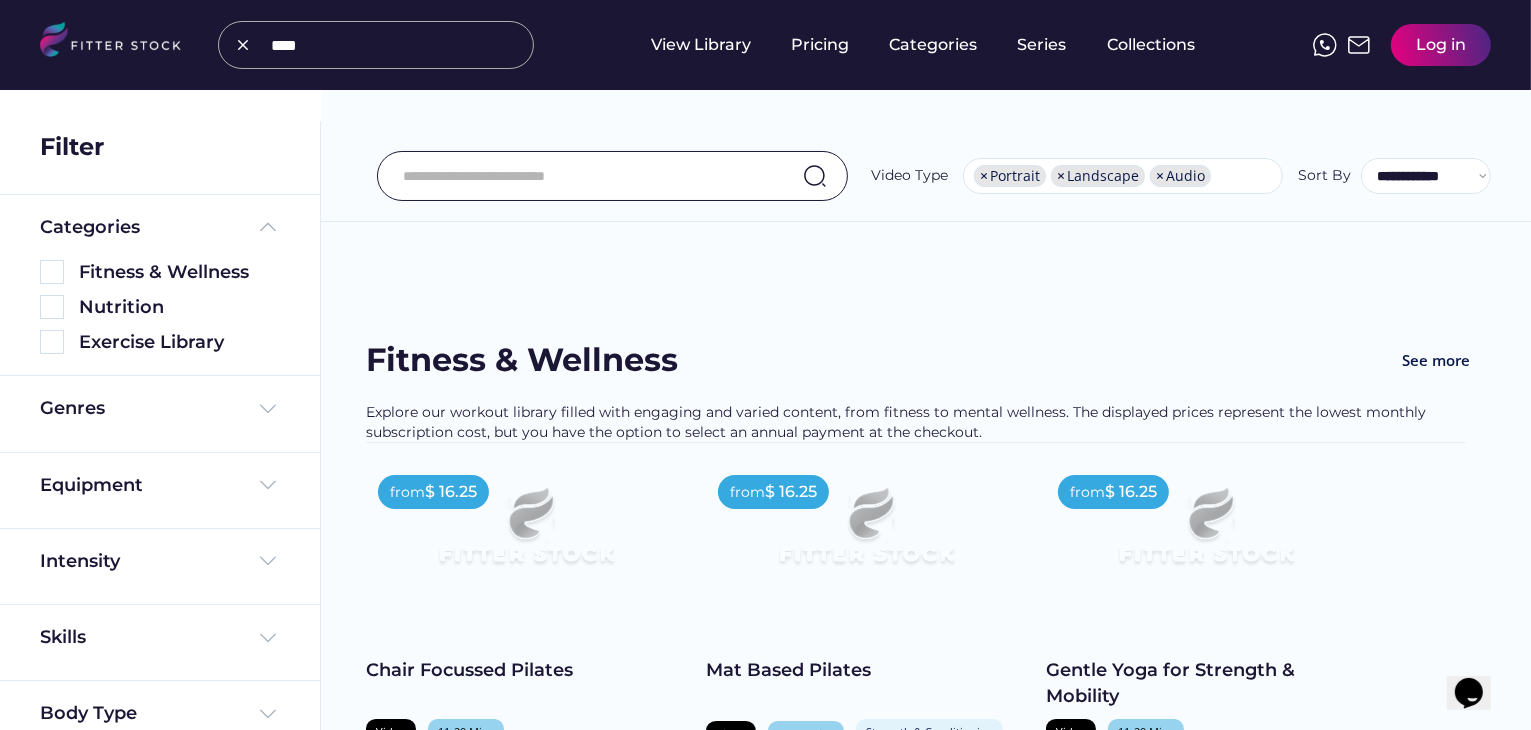 type on "****" 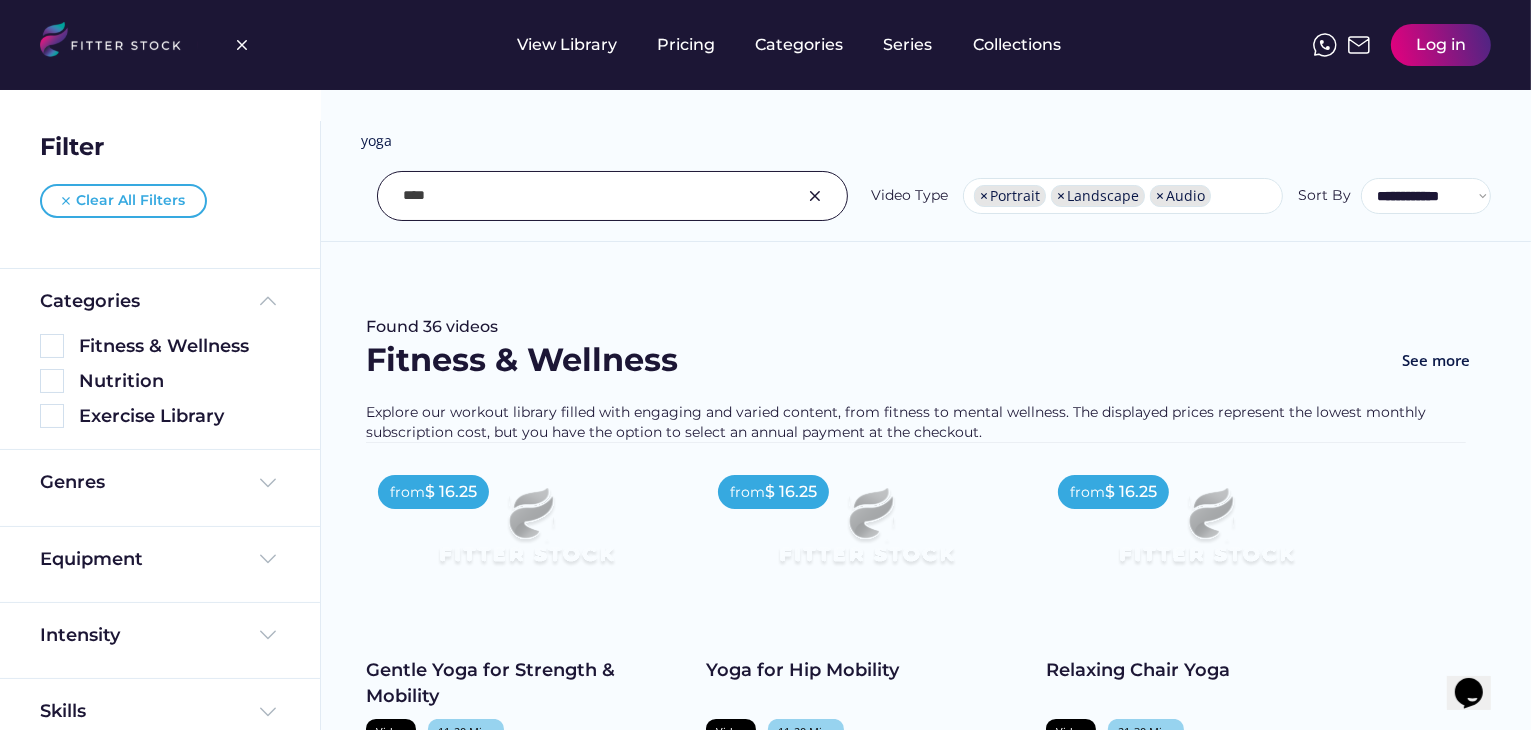click at bounding box center (242, 45) 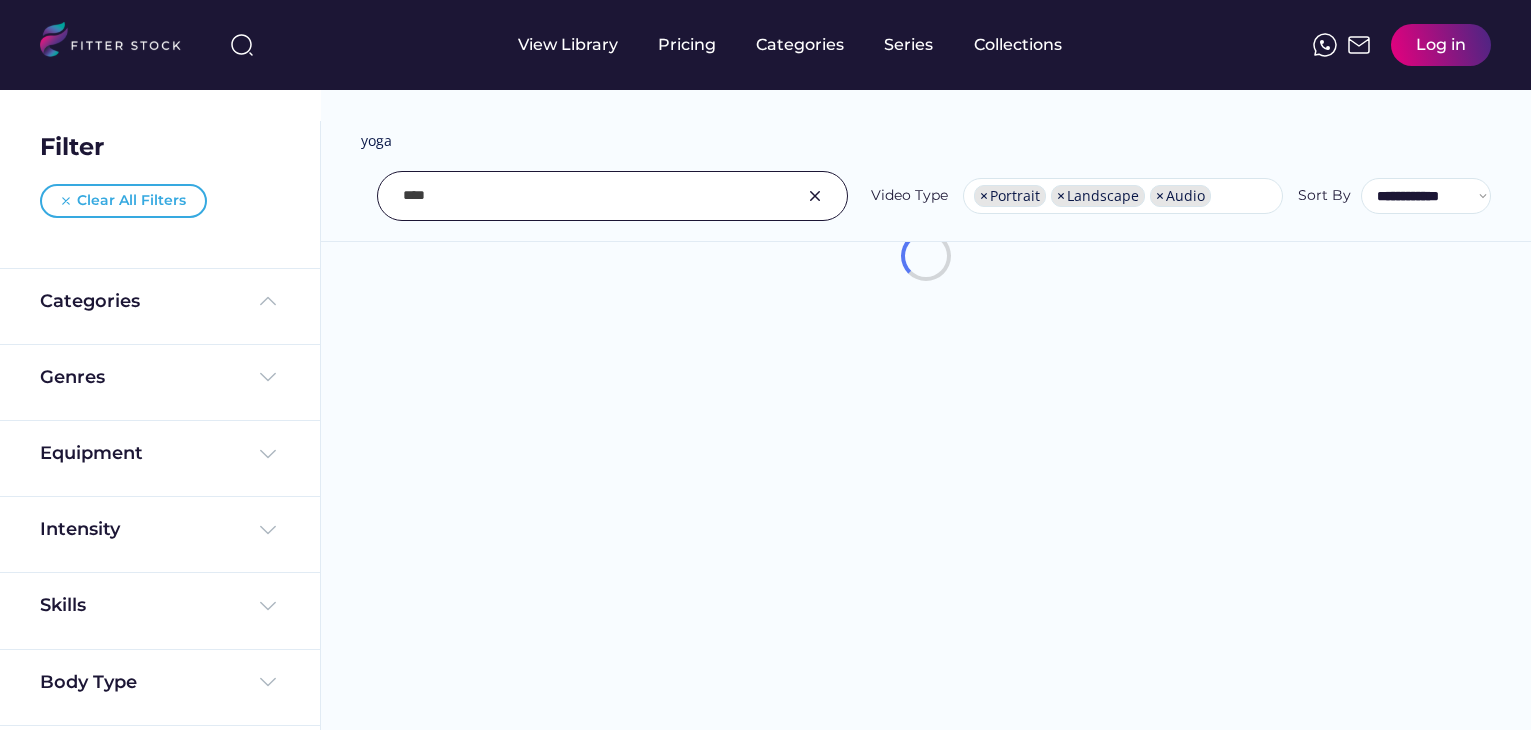select on "**********" 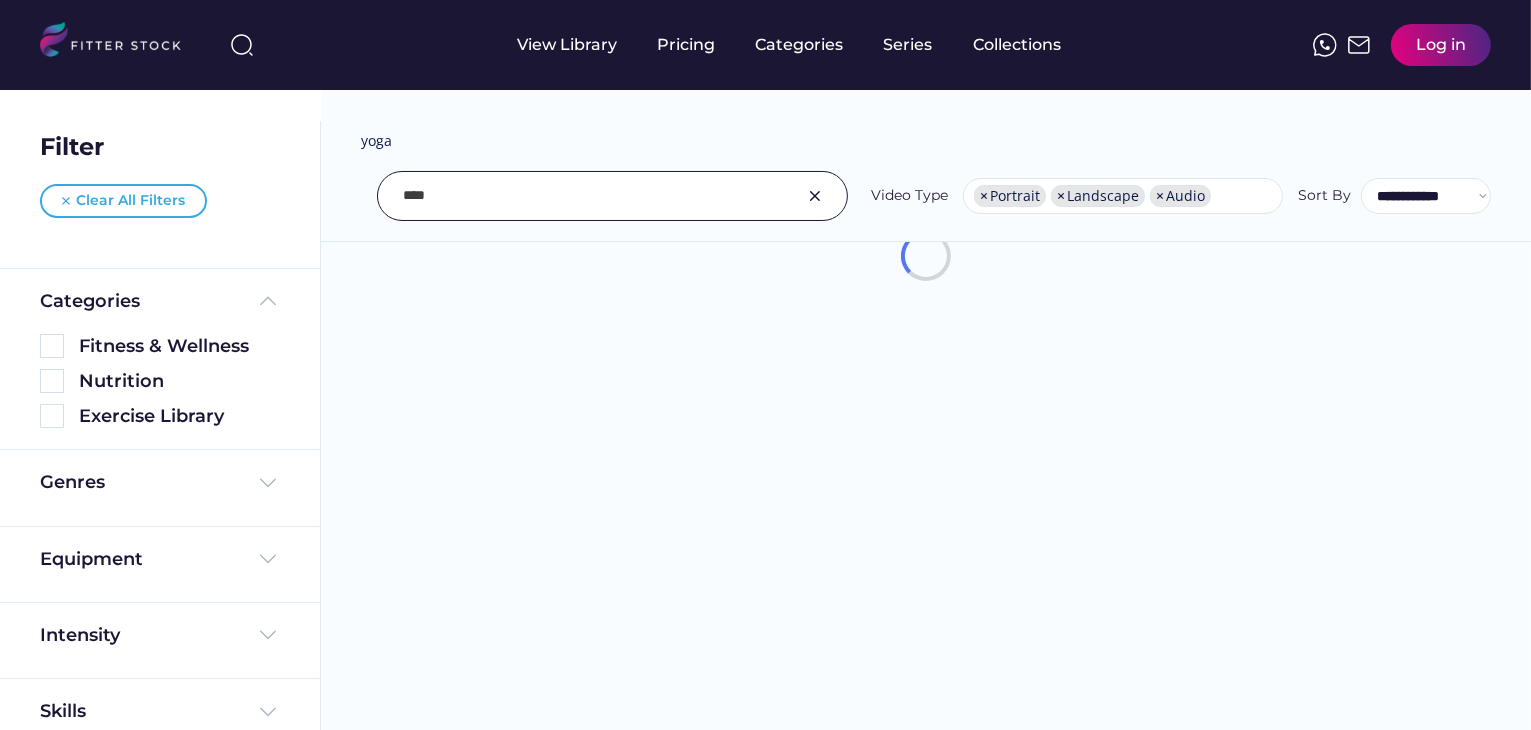 scroll, scrollTop: 34, scrollLeft: 0, axis: vertical 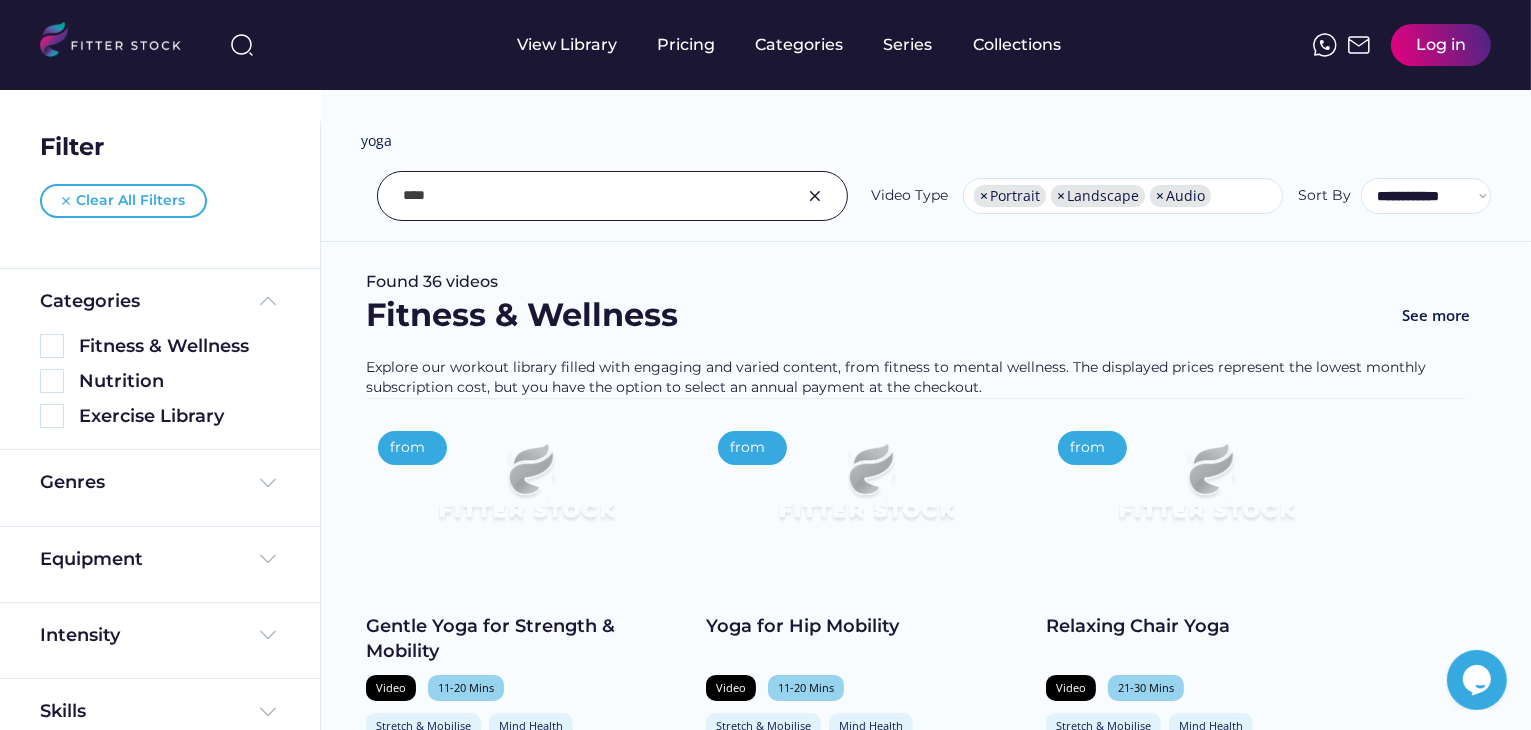 click at bounding box center (815, 196) 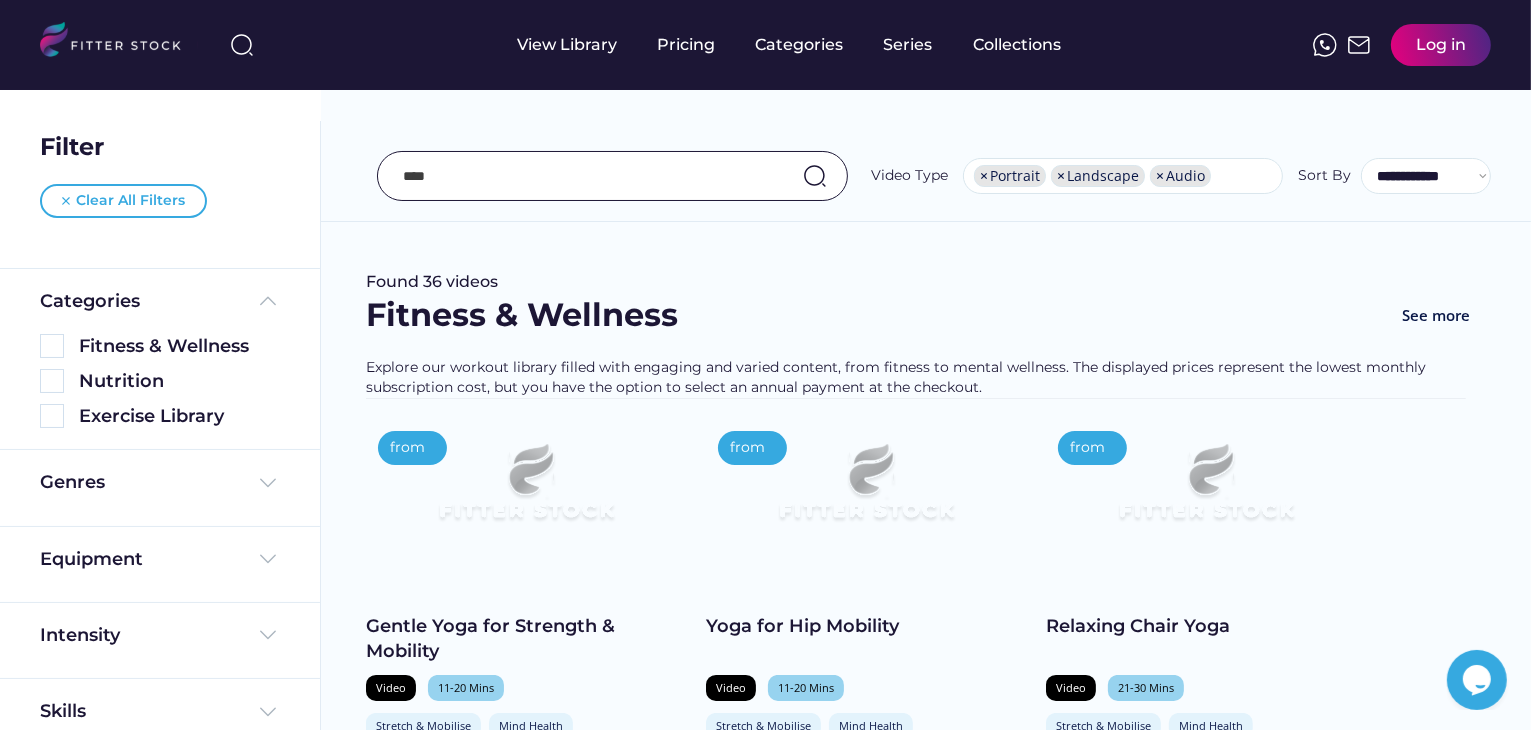 type 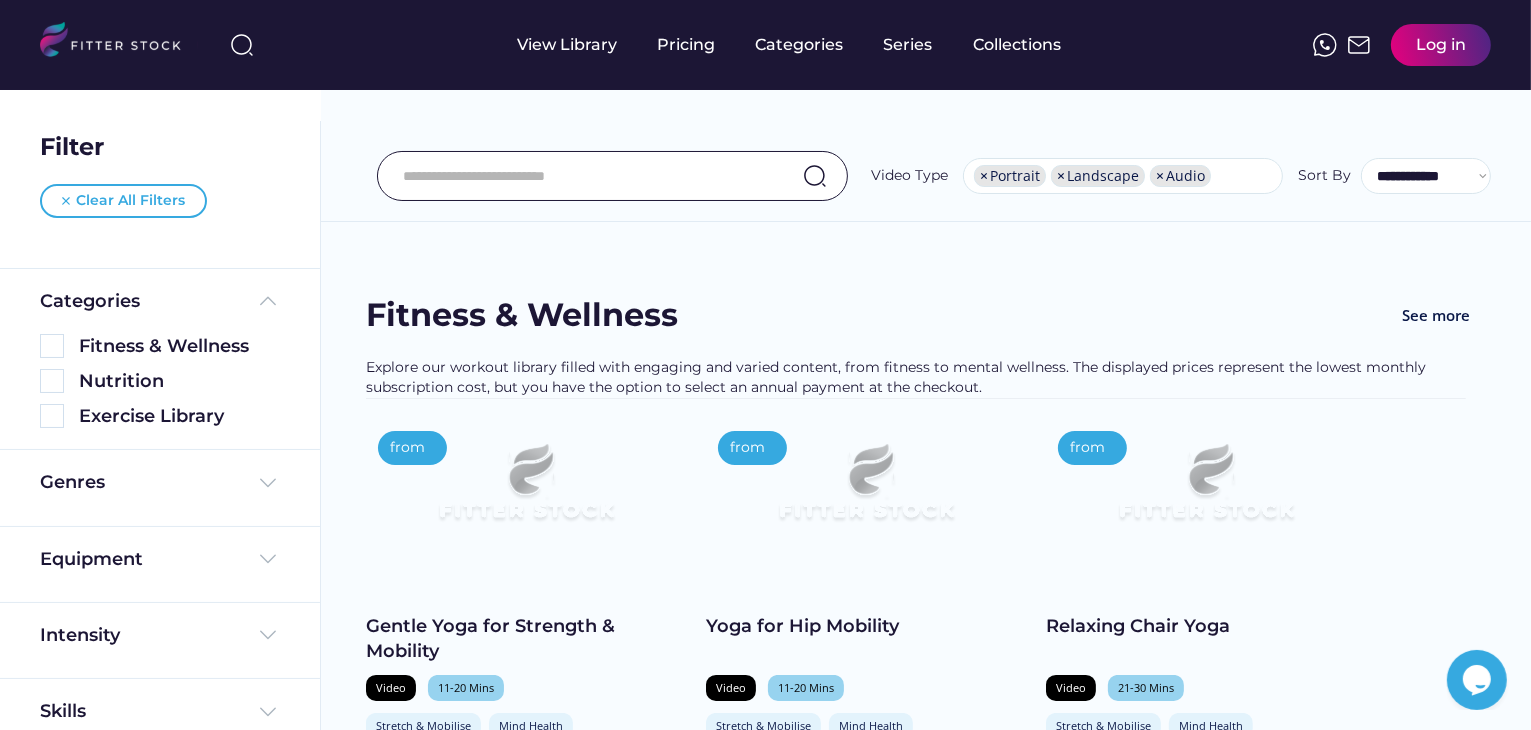 click on "**********" at bounding box center (926, 121) 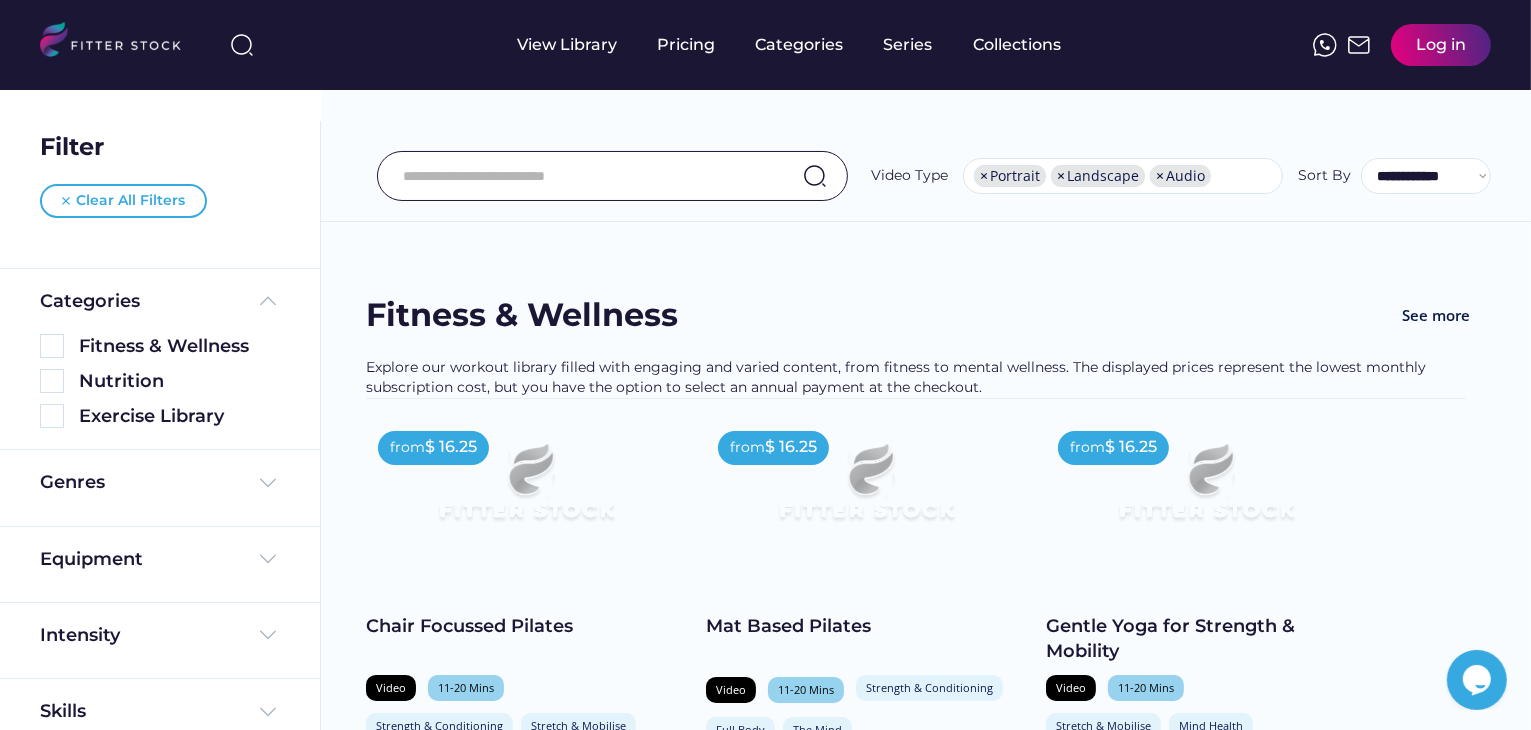 click on "**********" at bounding box center (926, 121) 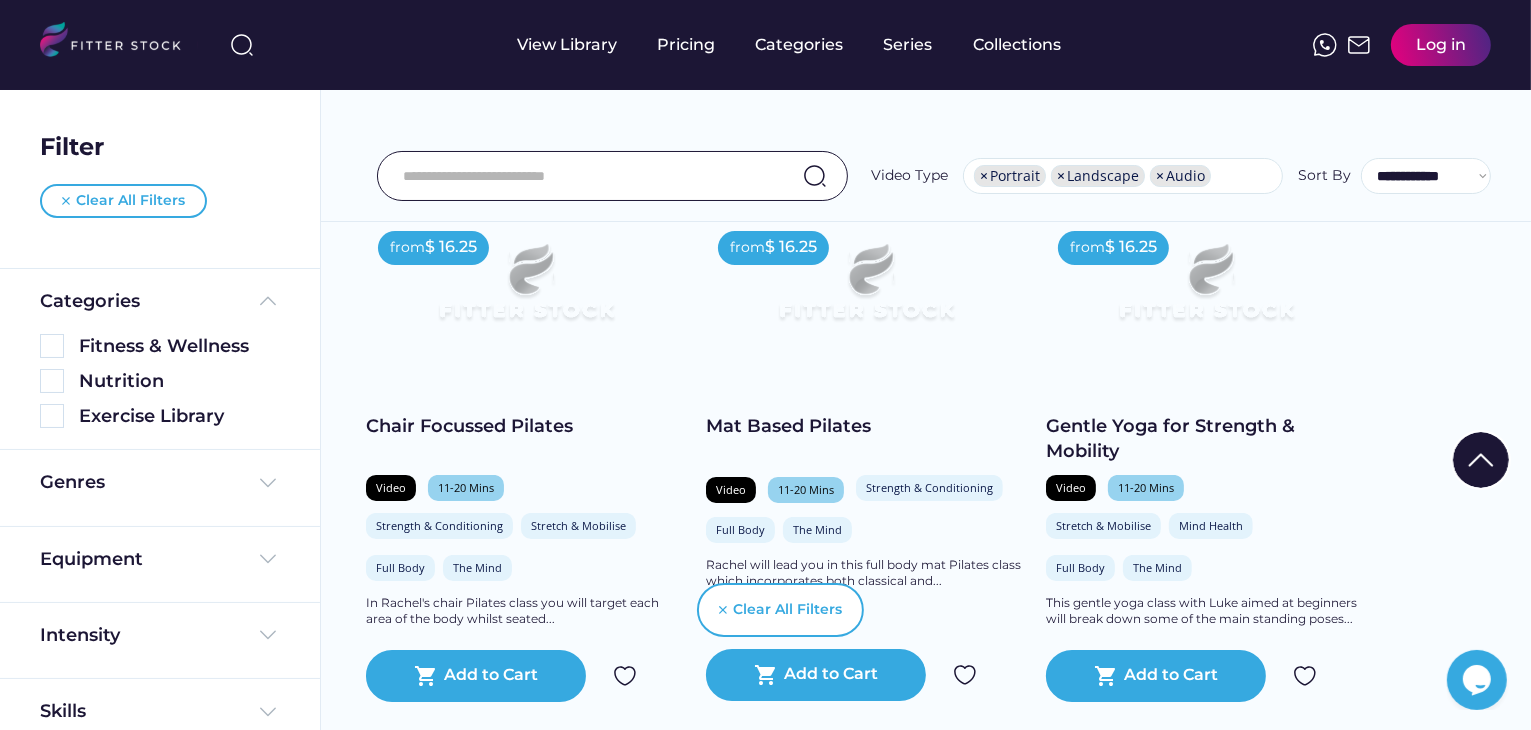 scroll, scrollTop: 0, scrollLeft: 0, axis: both 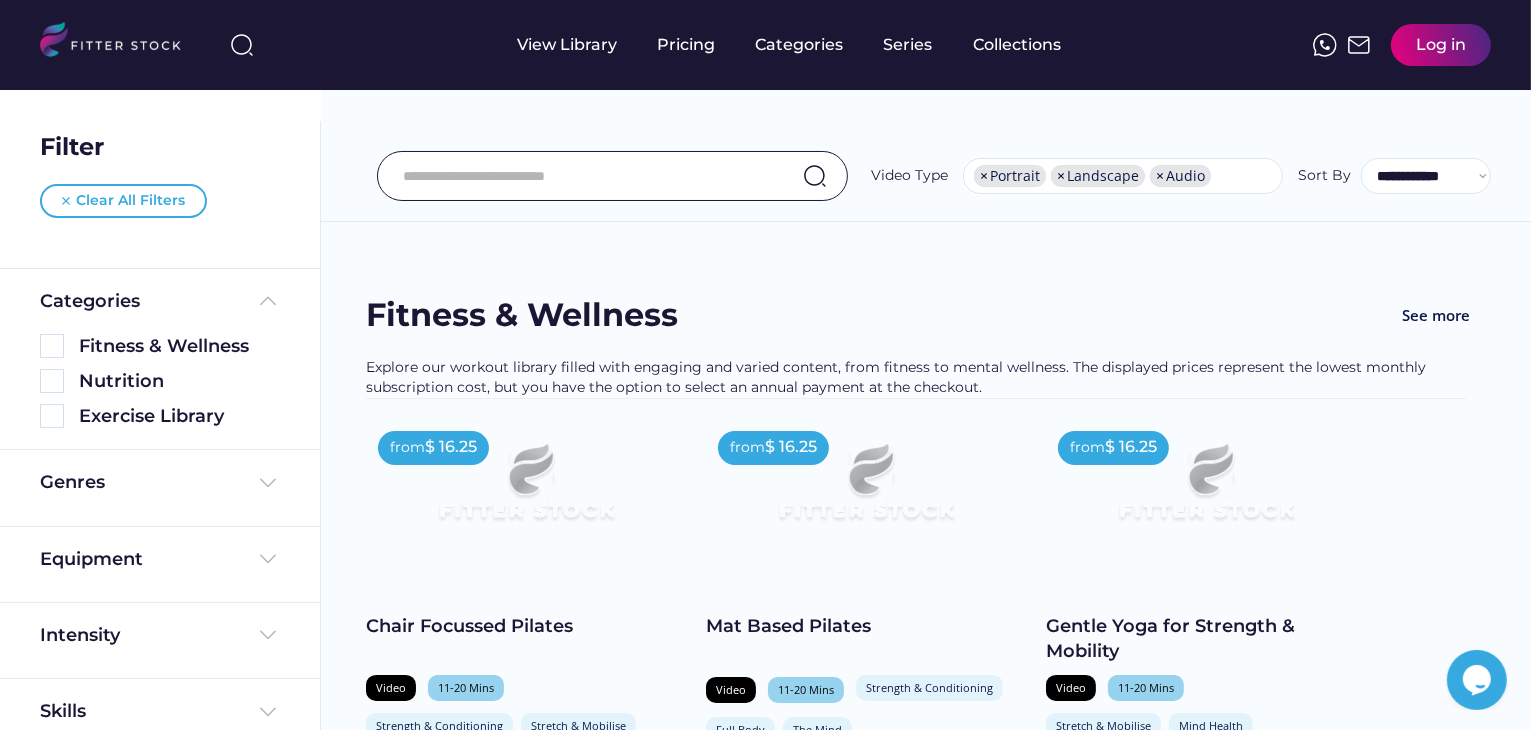 click at bounding box center (526, 491) 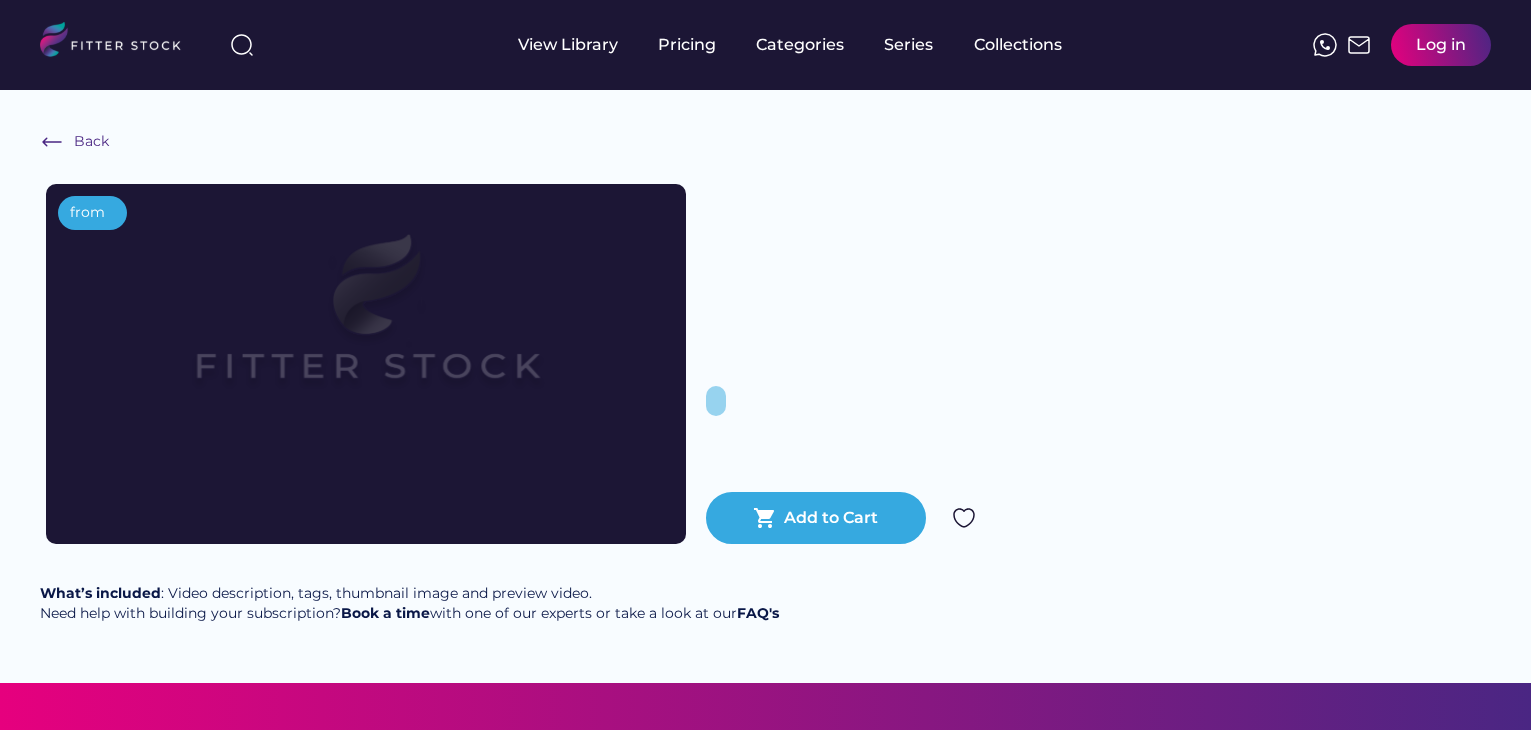 scroll, scrollTop: 0, scrollLeft: 0, axis: both 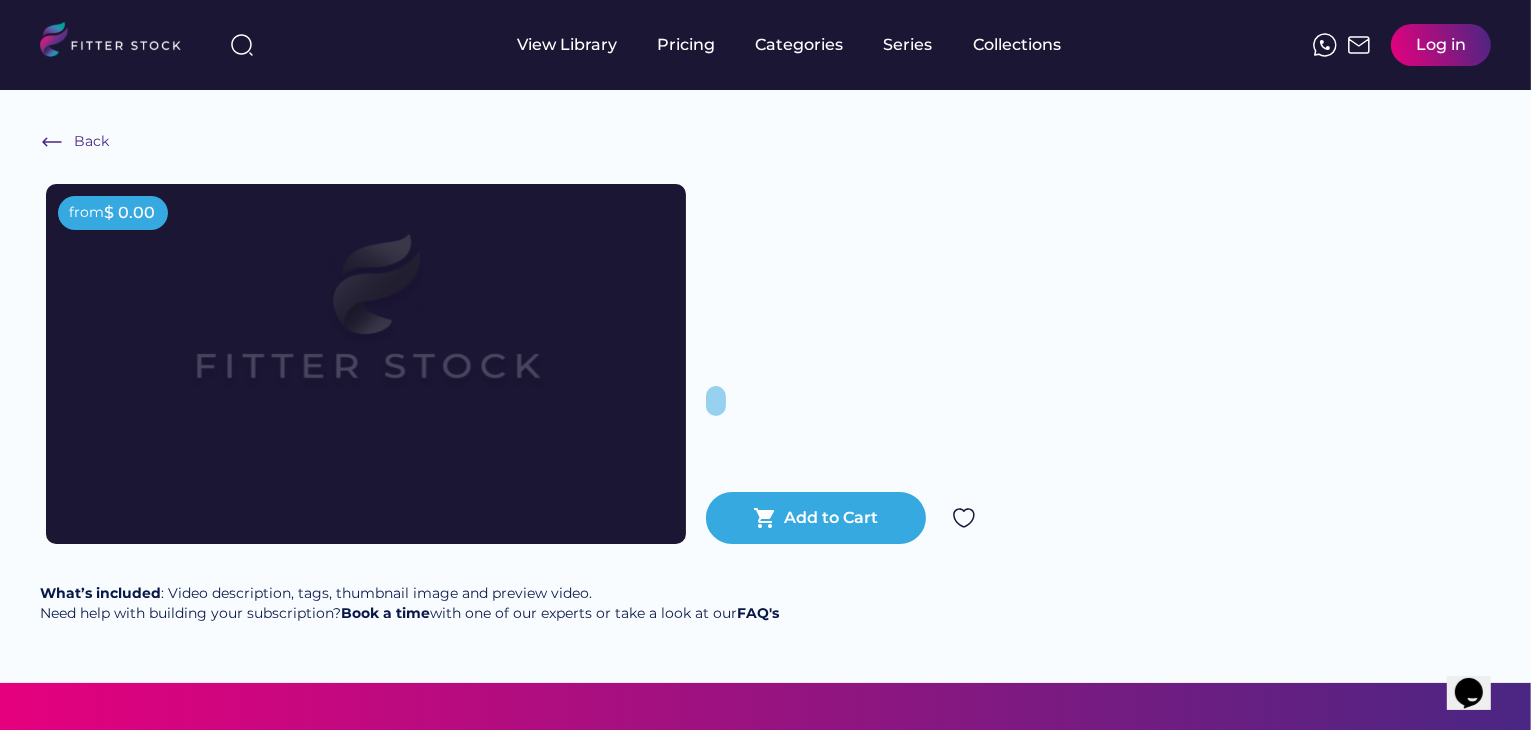 click at bounding box center (366, 328) 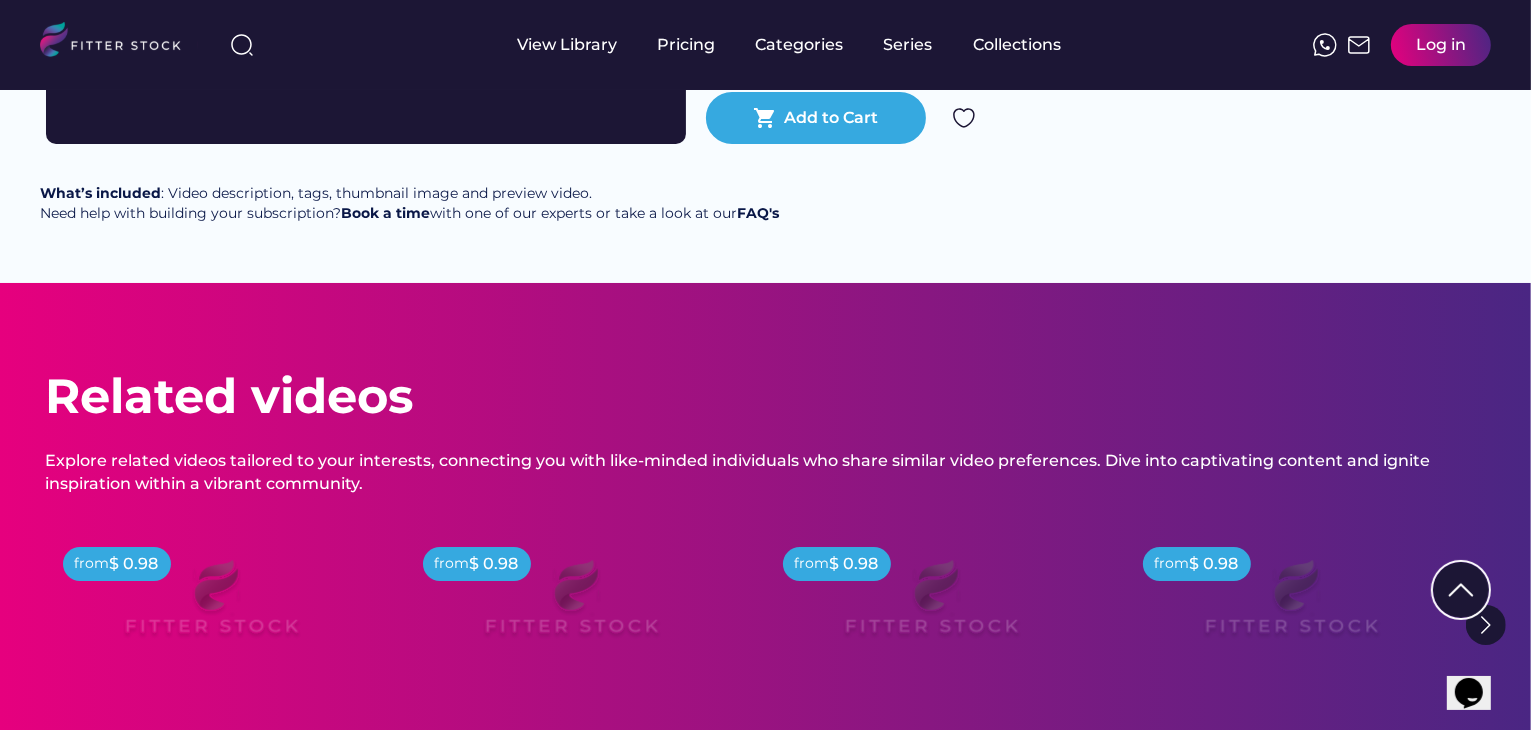 scroll, scrollTop: 0, scrollLeft: 0, axis: both 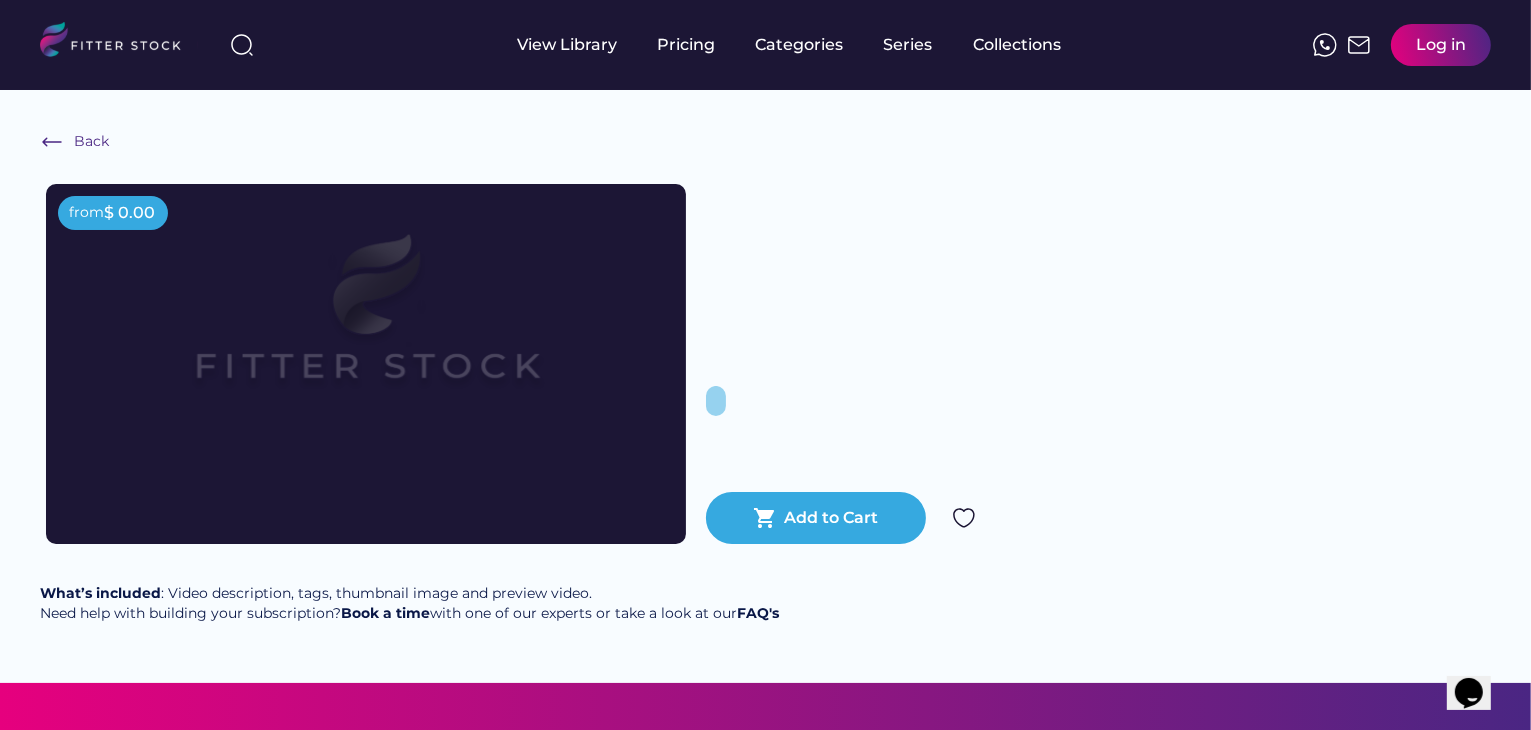 click at bounding box center (366, 328) 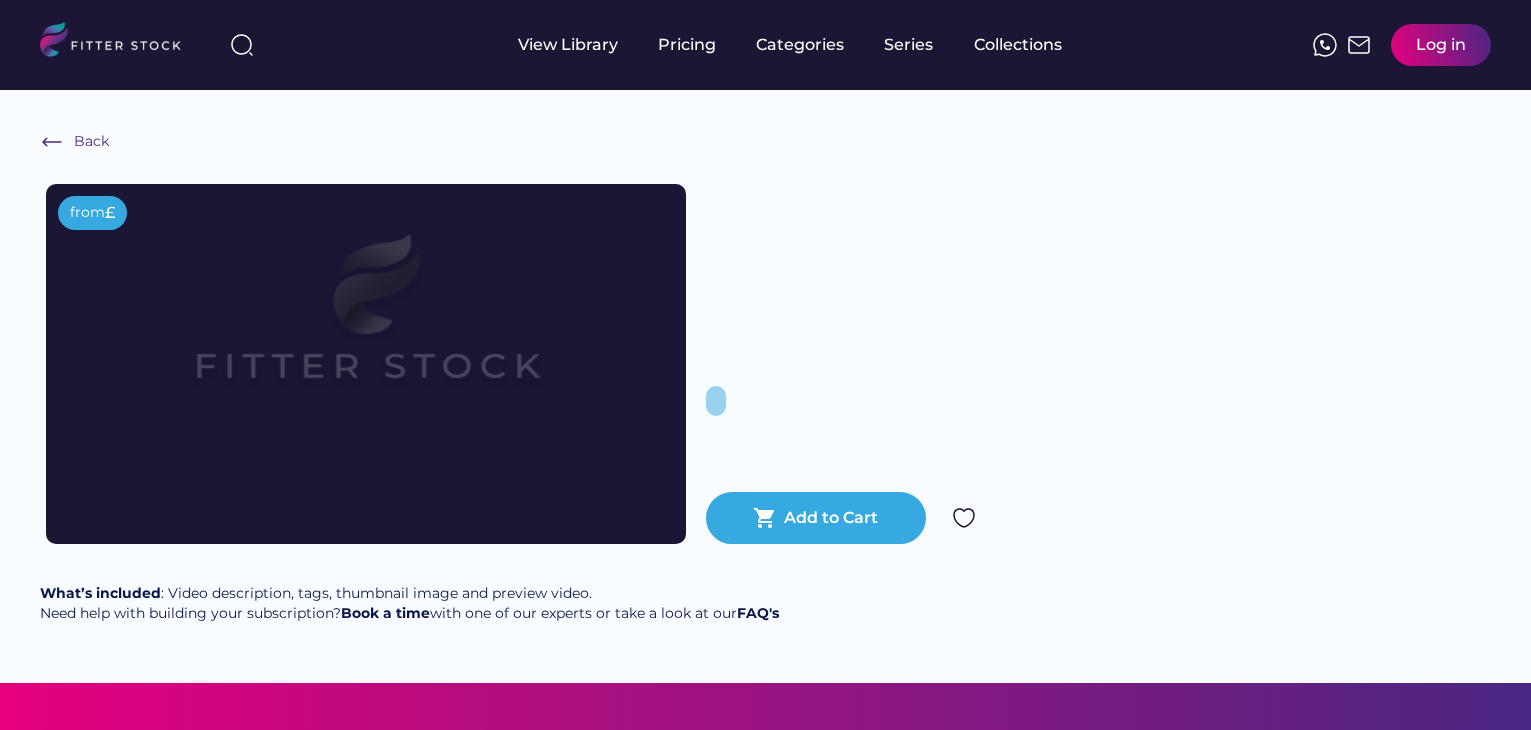 scroll, scrollTop: 0, scrollLeft: 0, axis: both 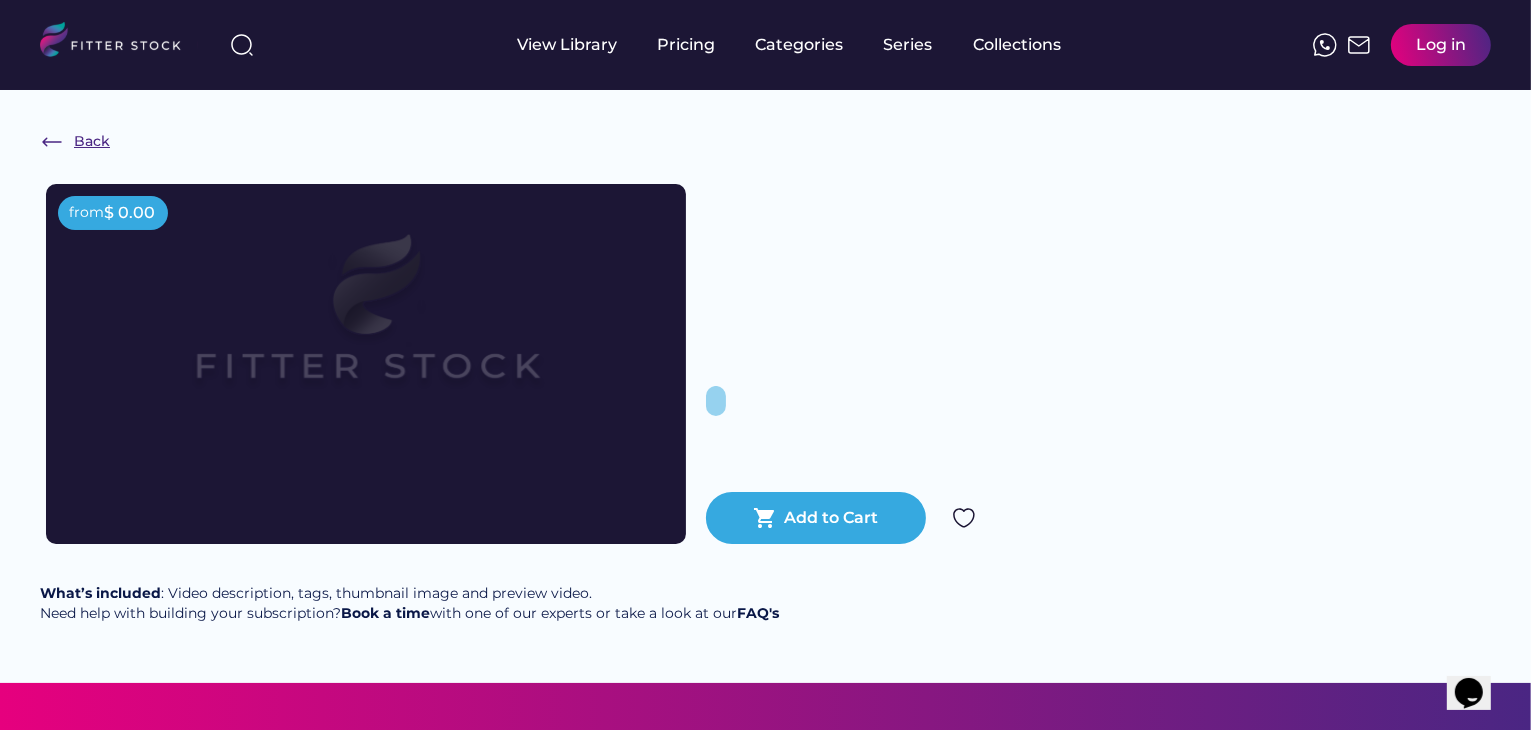 click at bounding box center [52, 142] 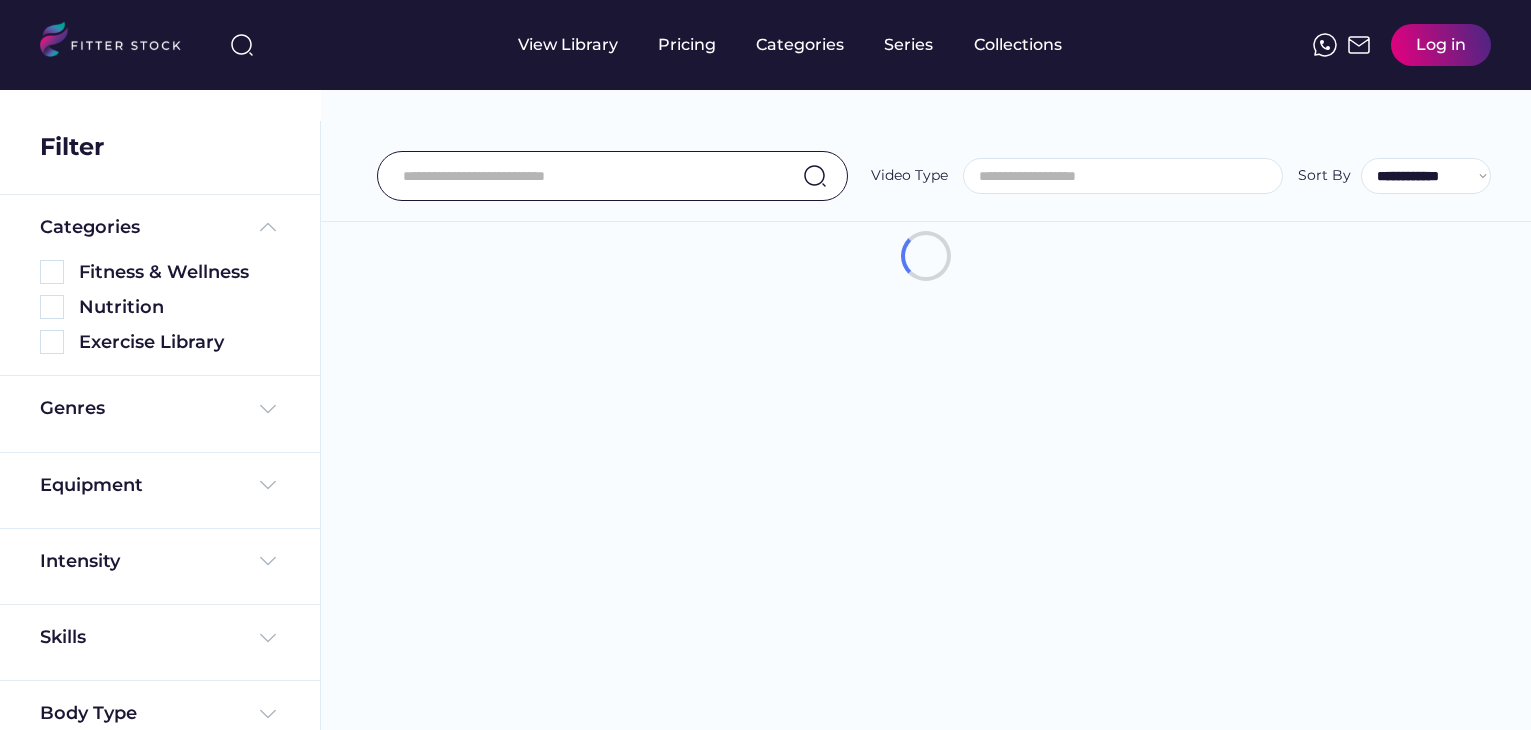 select 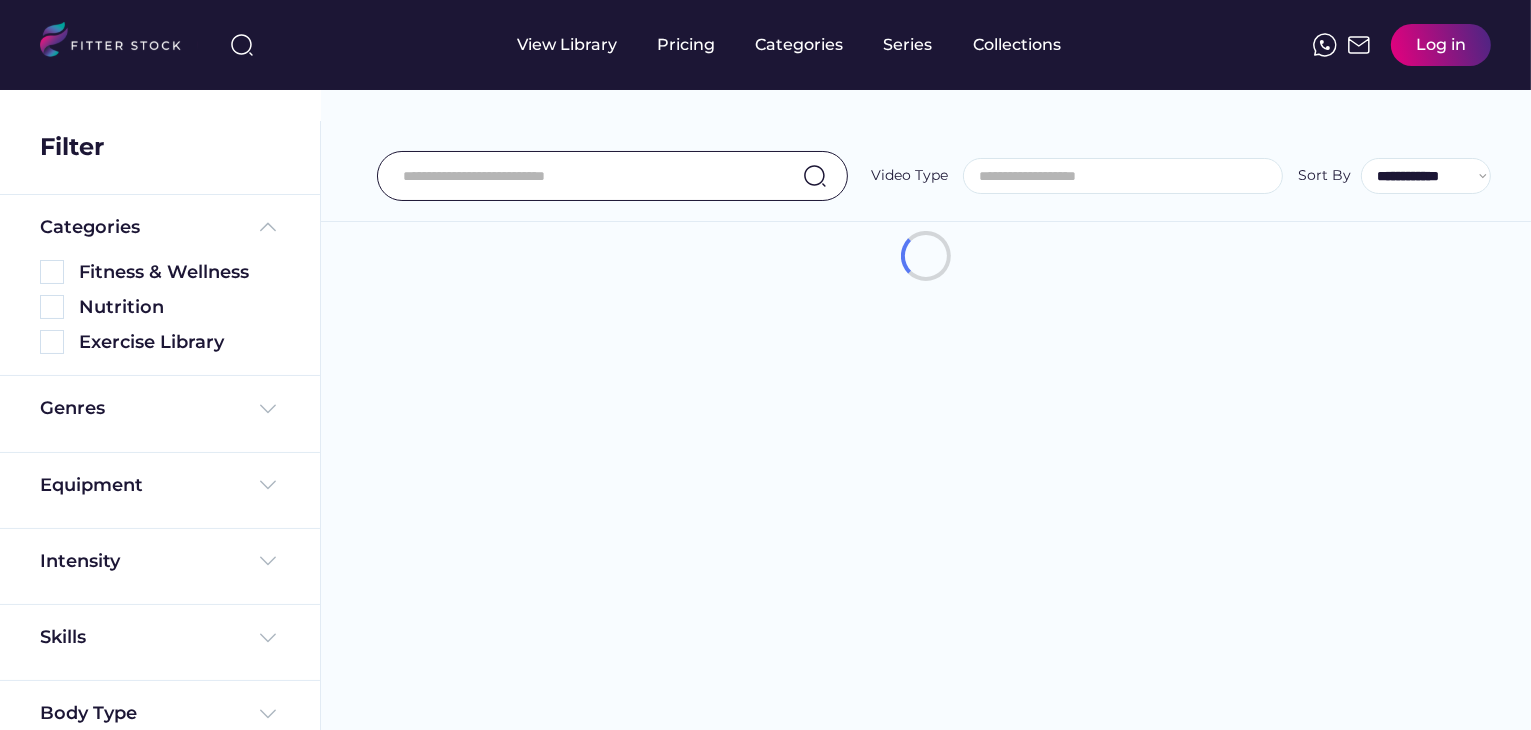 select on "**********" 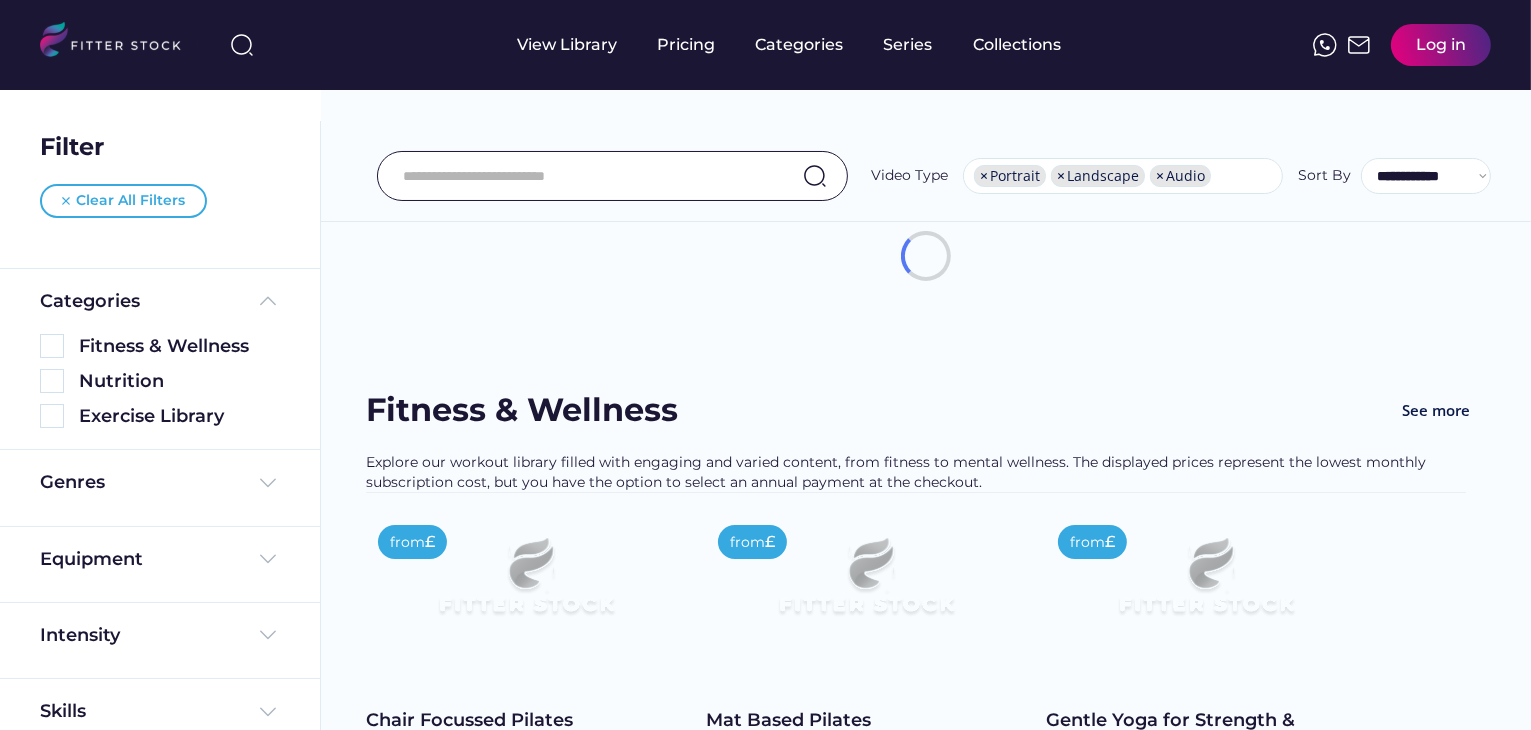 scroll, scrollTop: 0, scrollLeft: 0, axis: both 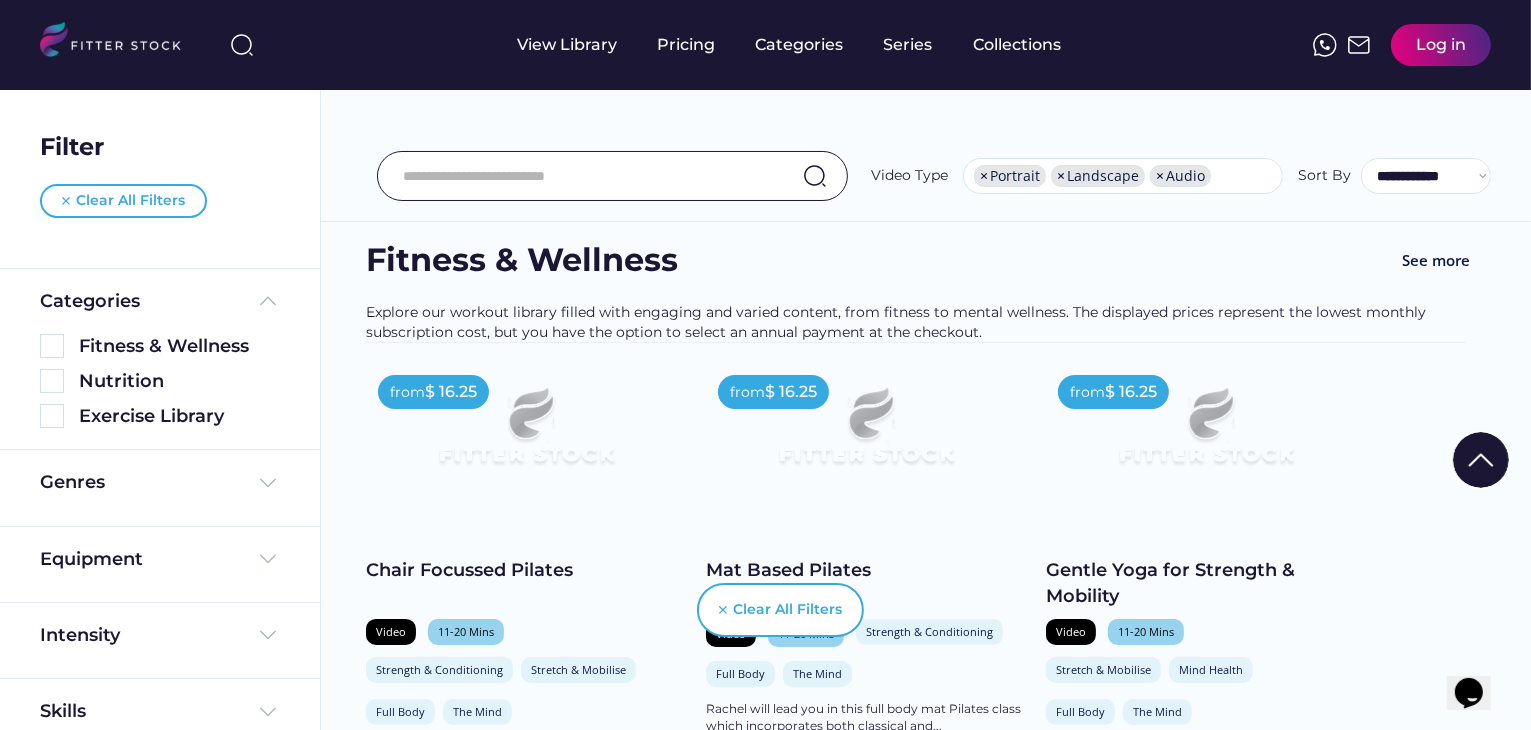 click at bounding box center [526, 435] 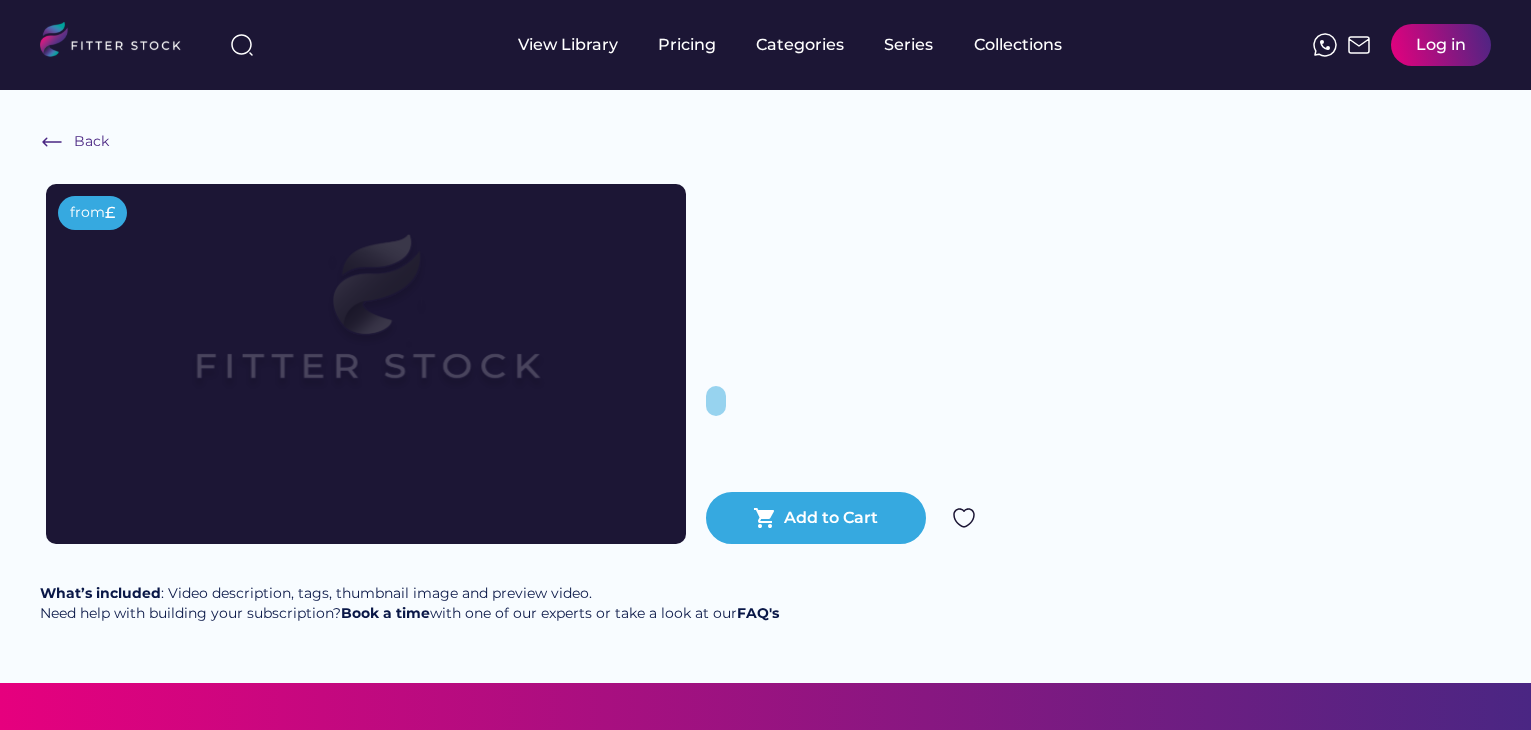 scroll, scrollTop: 0, scrollLeft: 0, axis: both 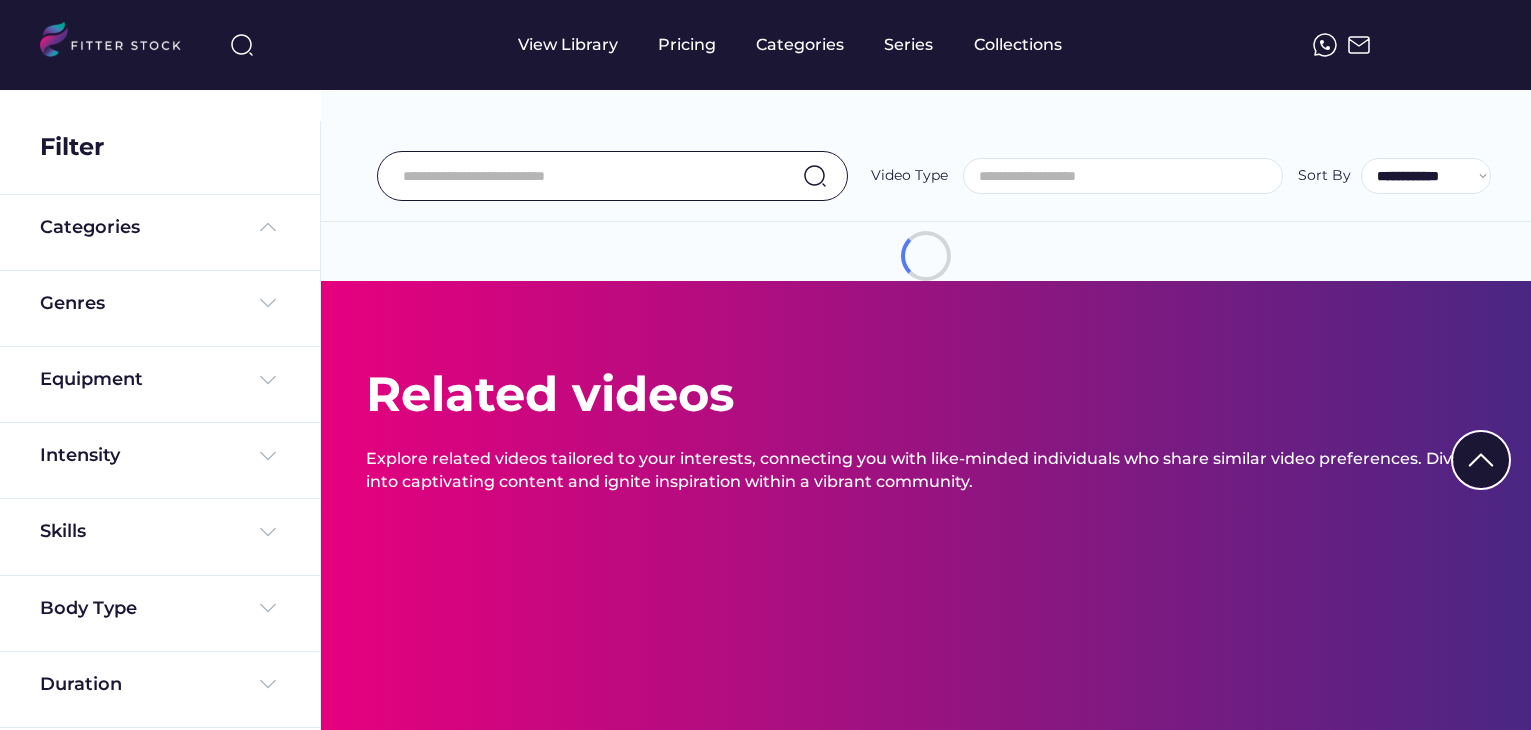 select 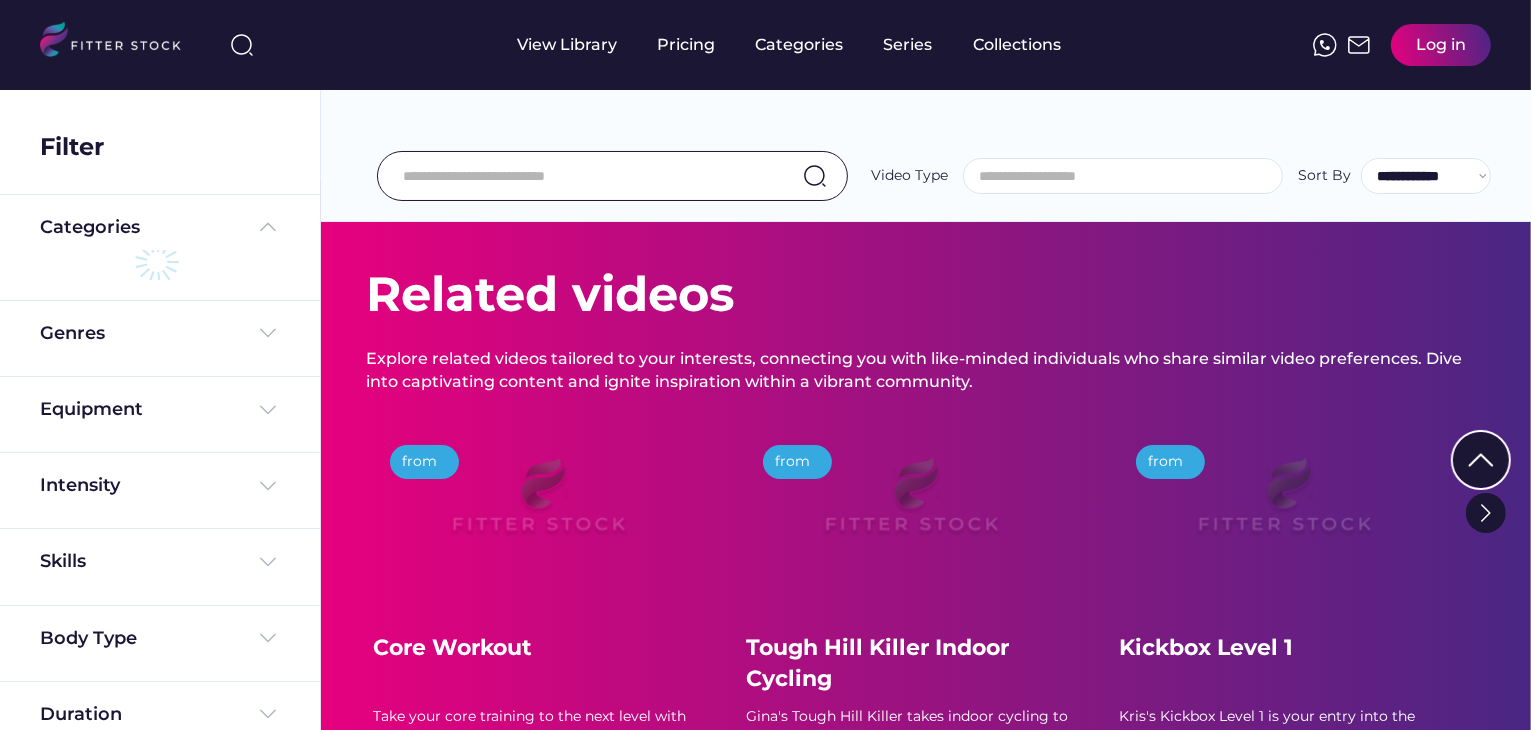 scroll, scrollTop: 0, scrollLeft: 0, axis: both 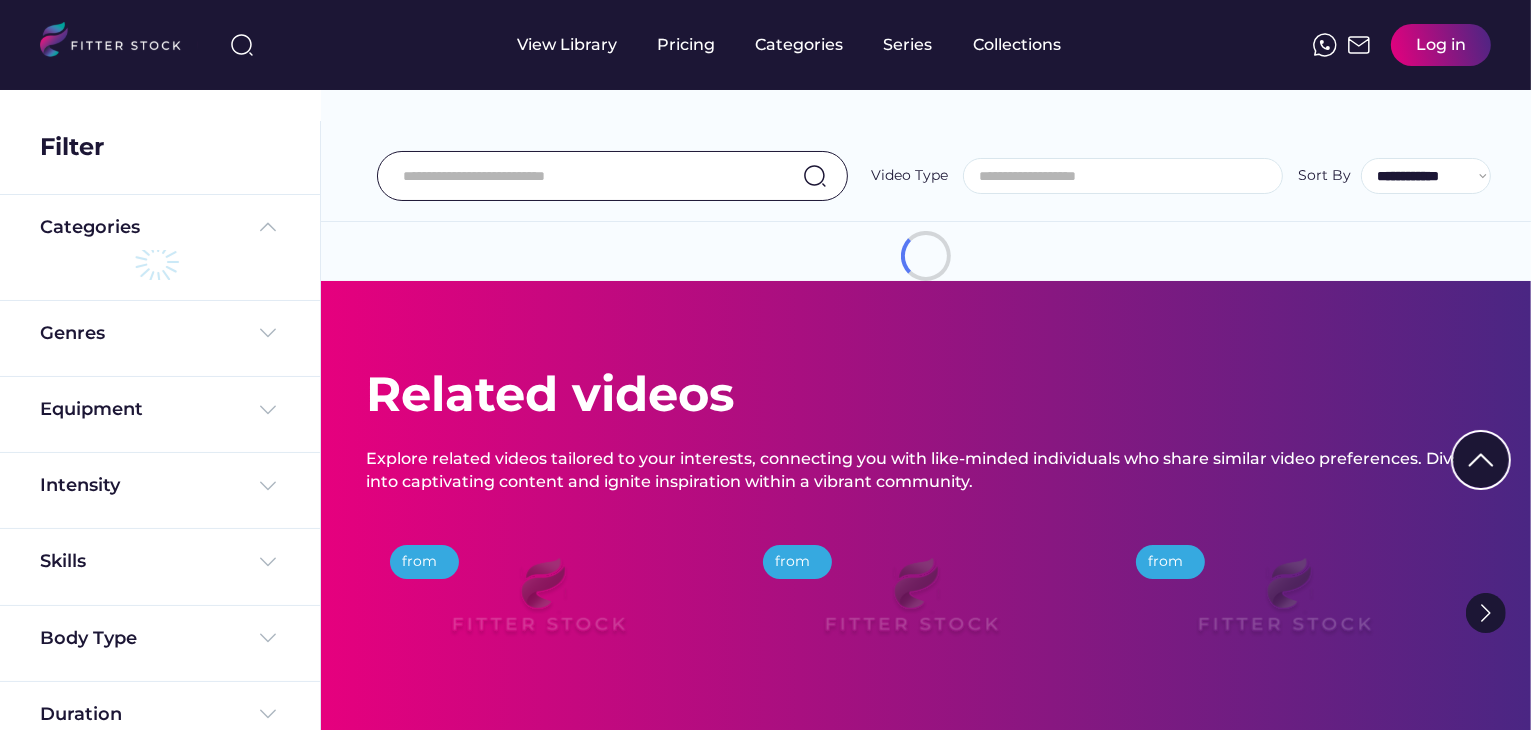 select on "**********" 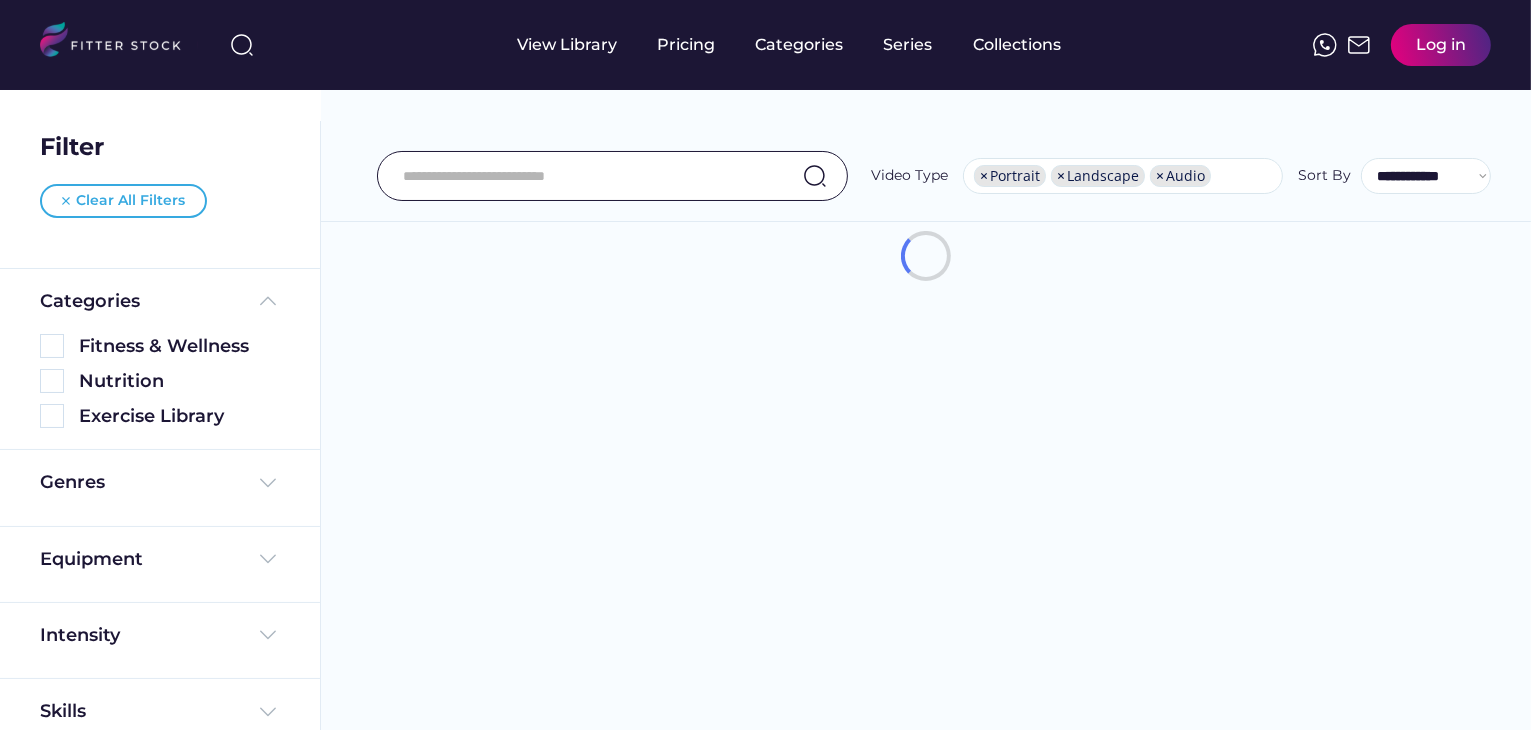 scroll, scrollTop: 34, scrollLeft: 0, axis: vertical 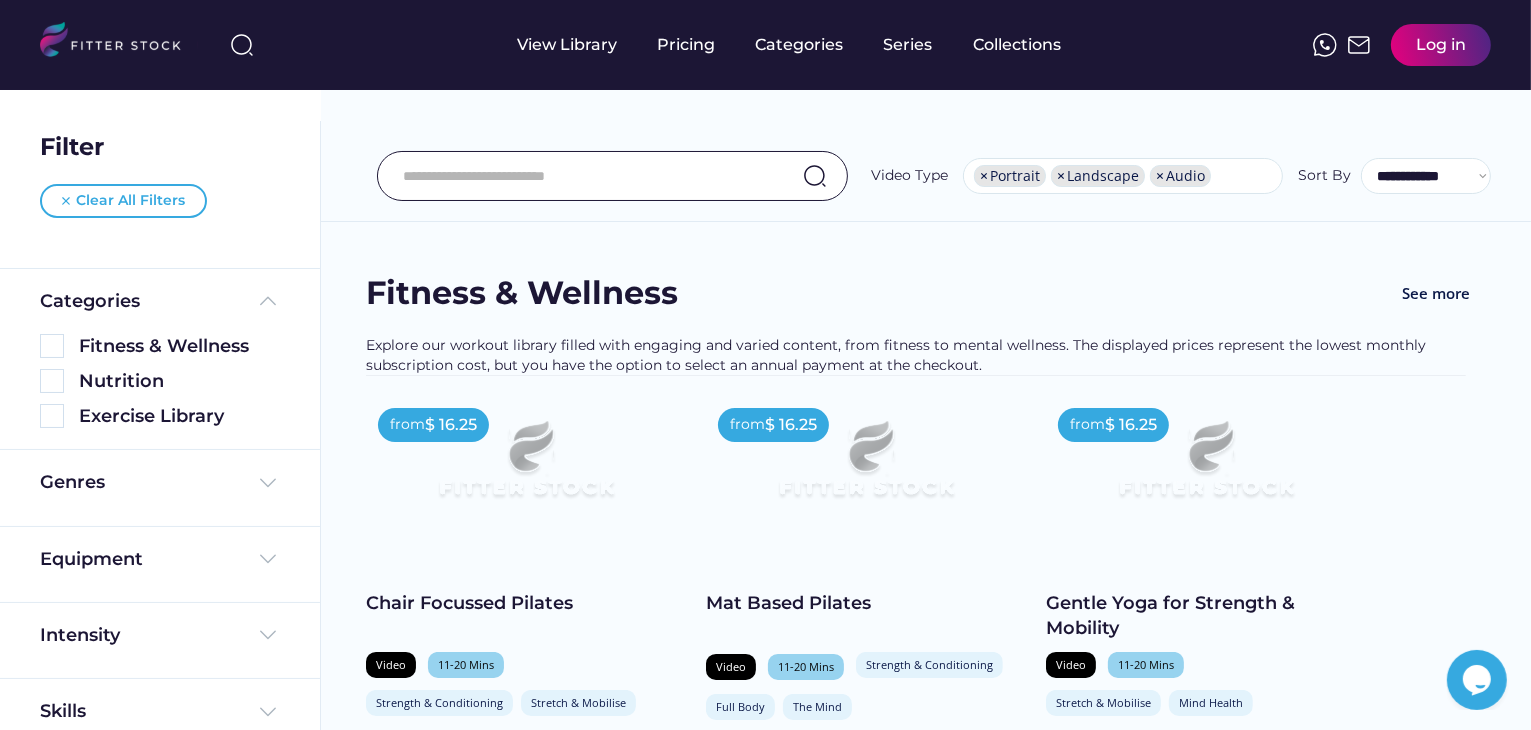 click at bounding box center (242, 45) 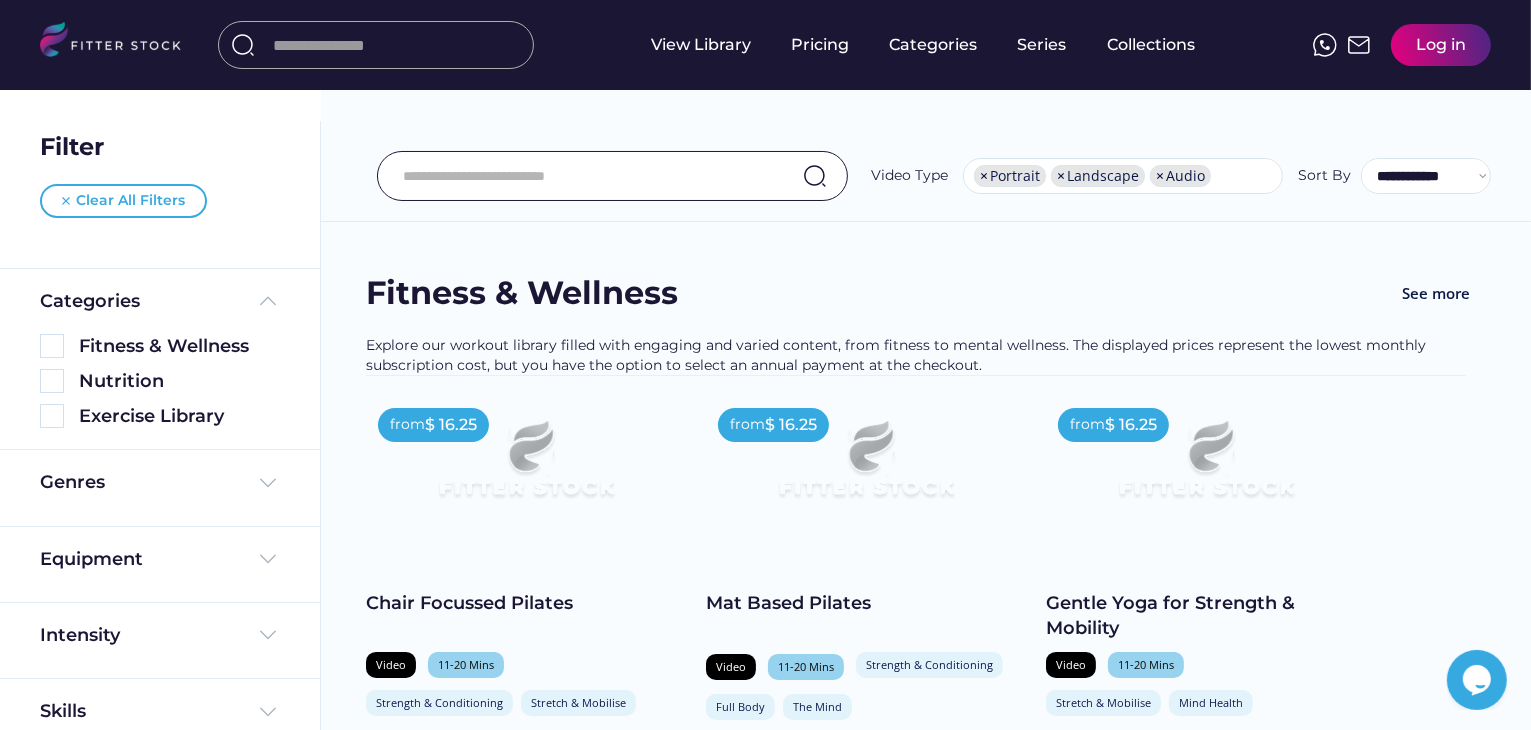 click at bounding box center [398, 45] 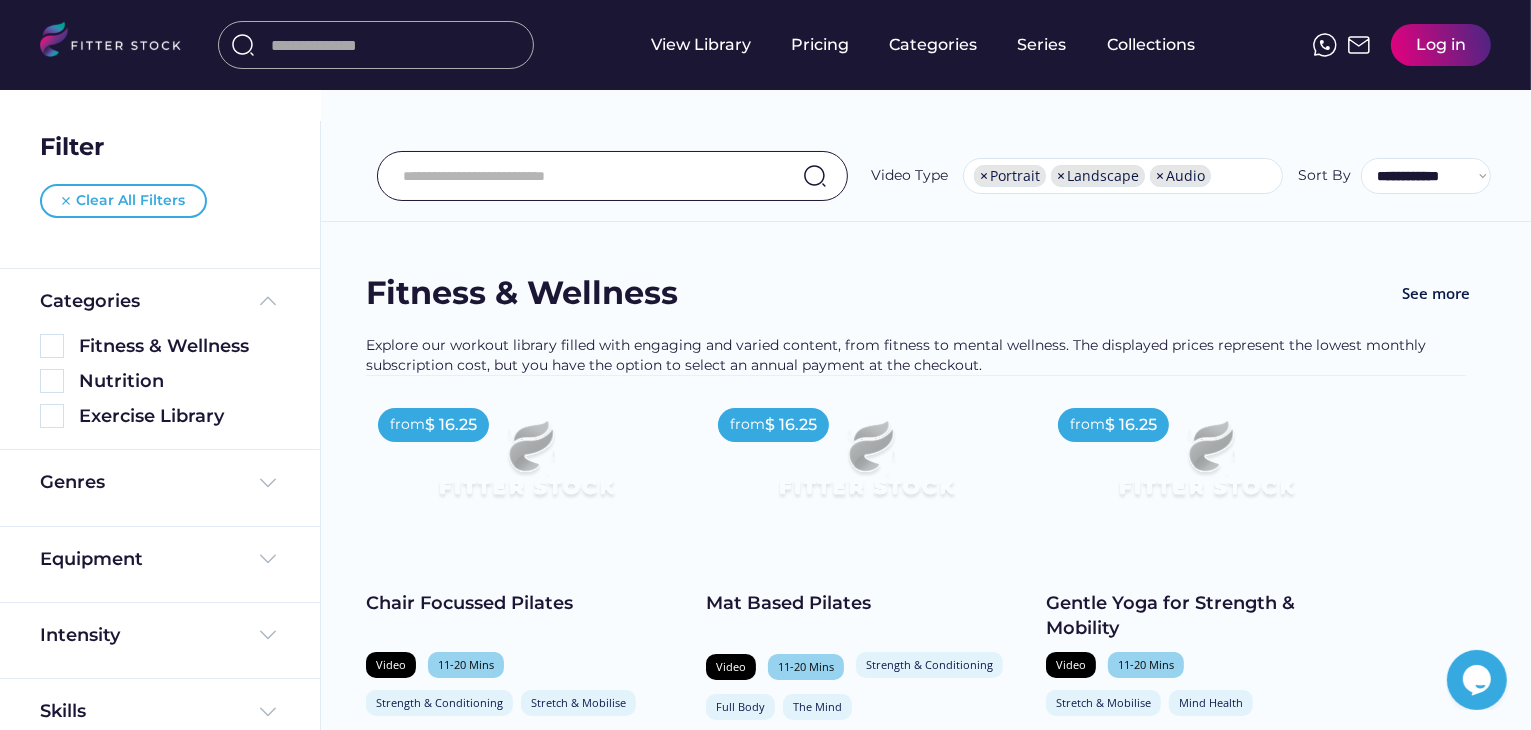 click at bounding box center (243, 45) 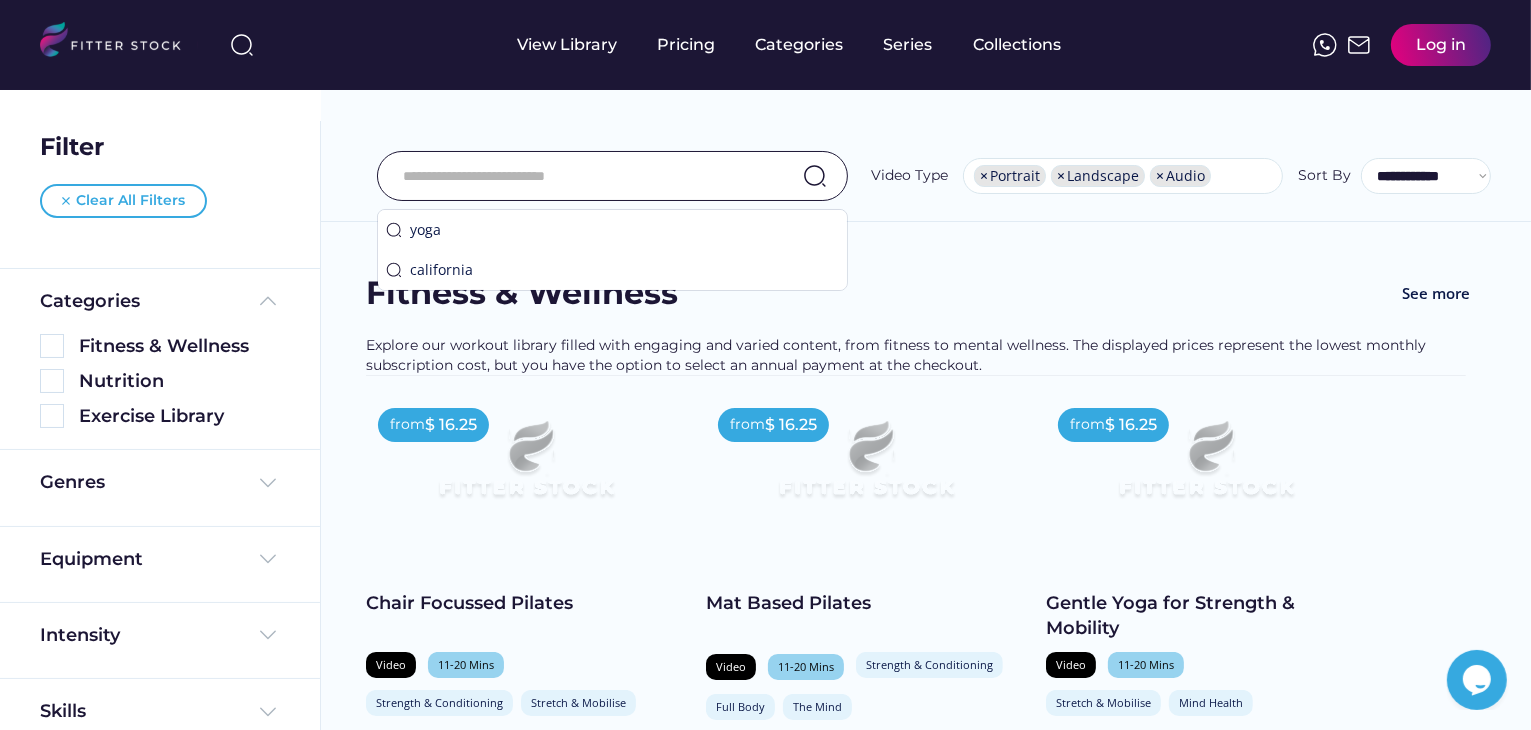 click at bounding box center [587, 176] 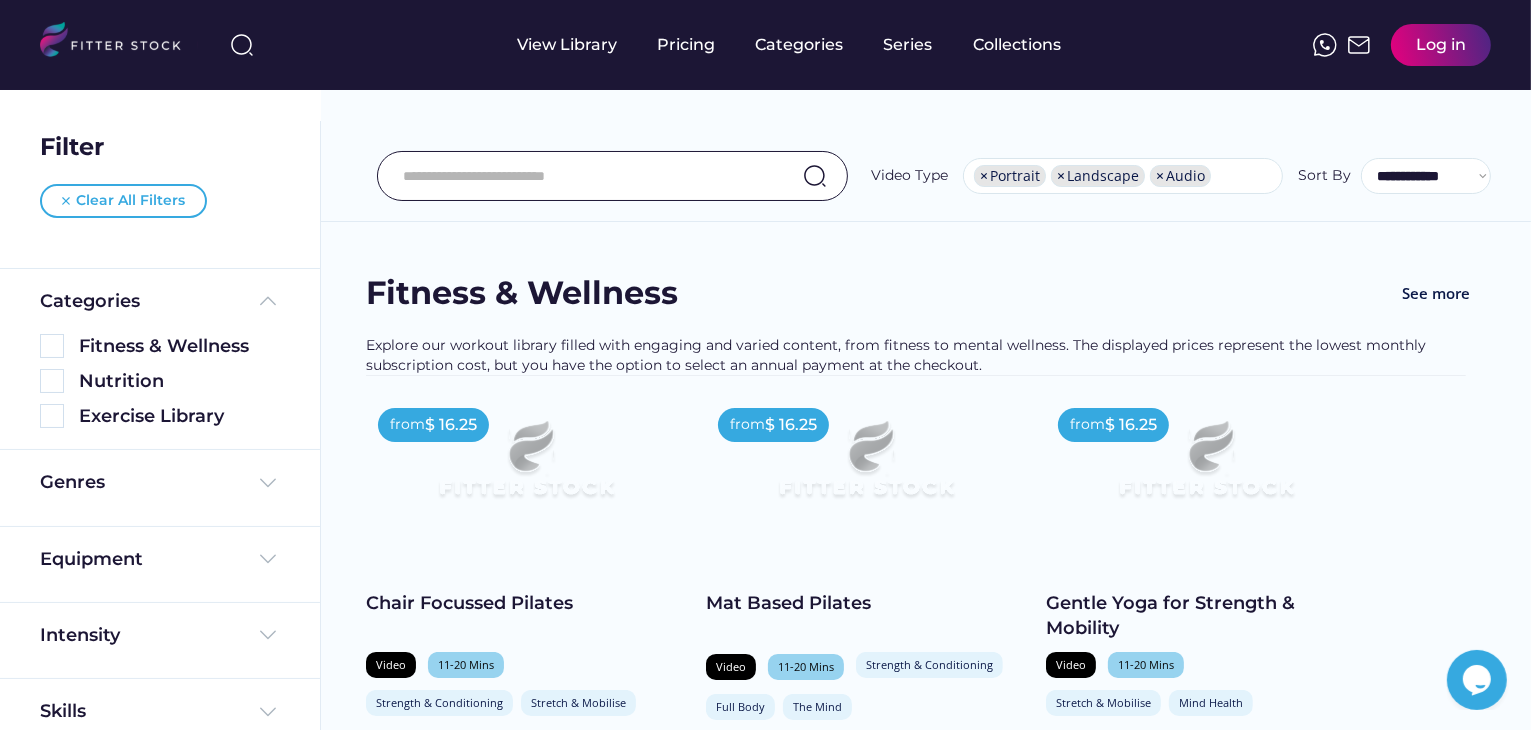 click at bounding box center [242, 45] 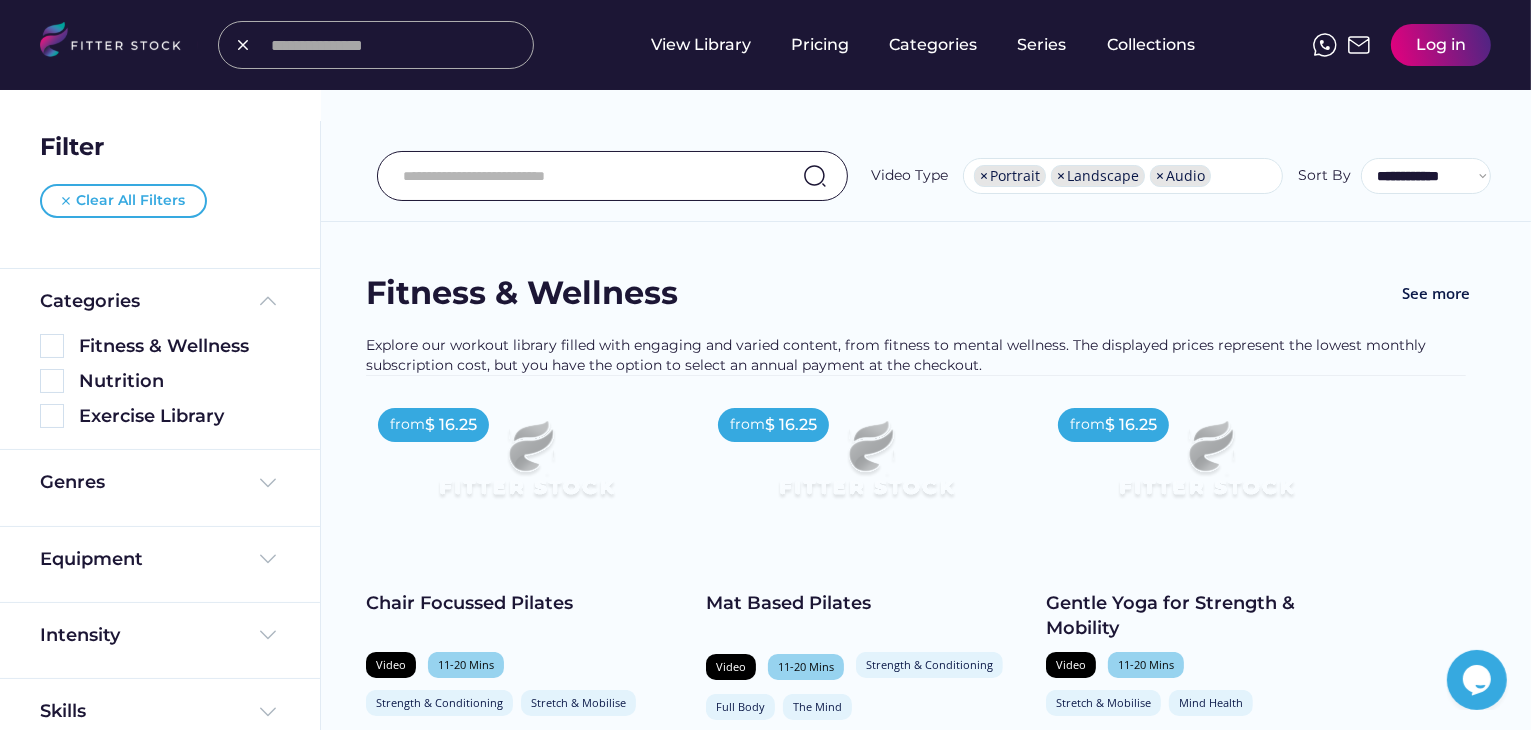 click at bounding box center (396, 45) 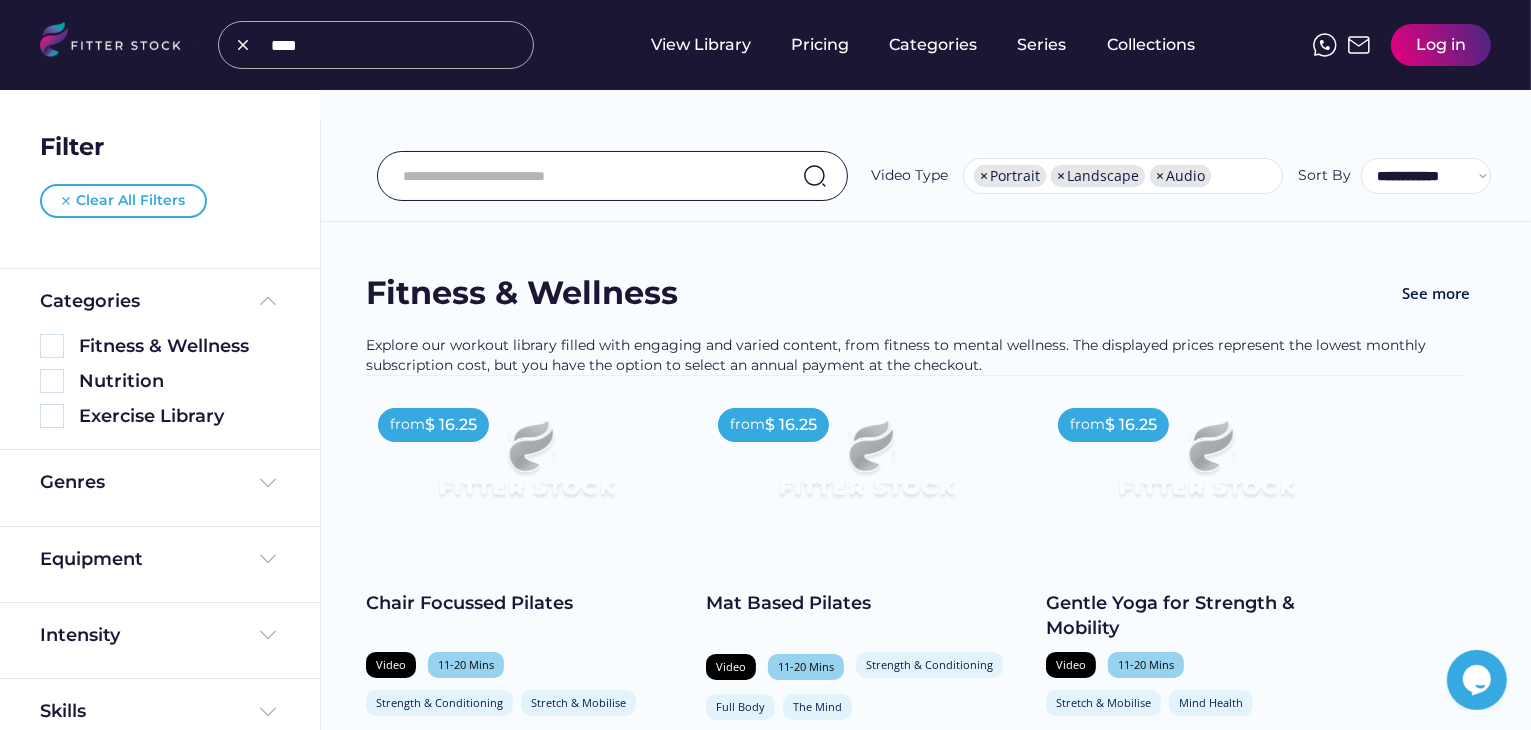 type on "****" 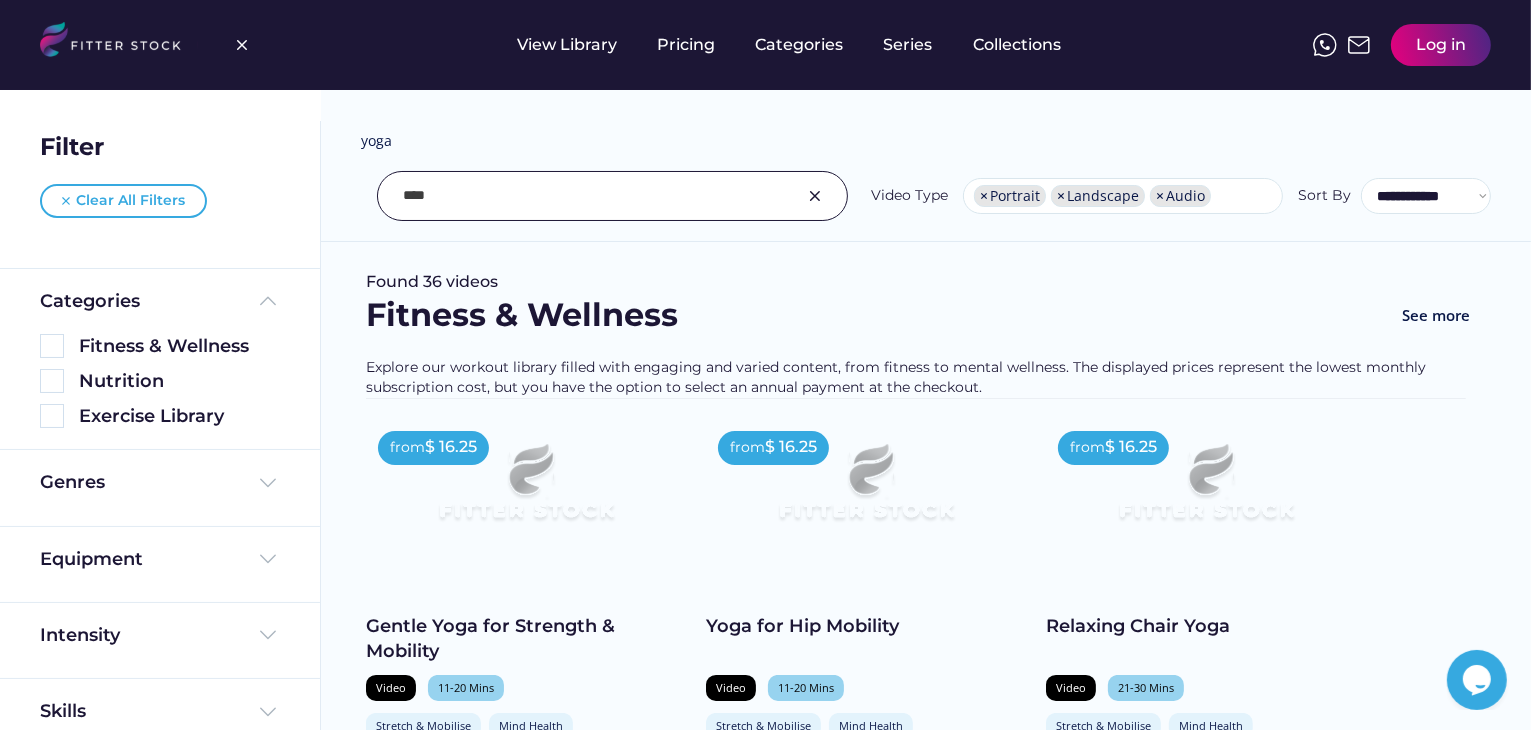 click at bounding box center (815, 196) 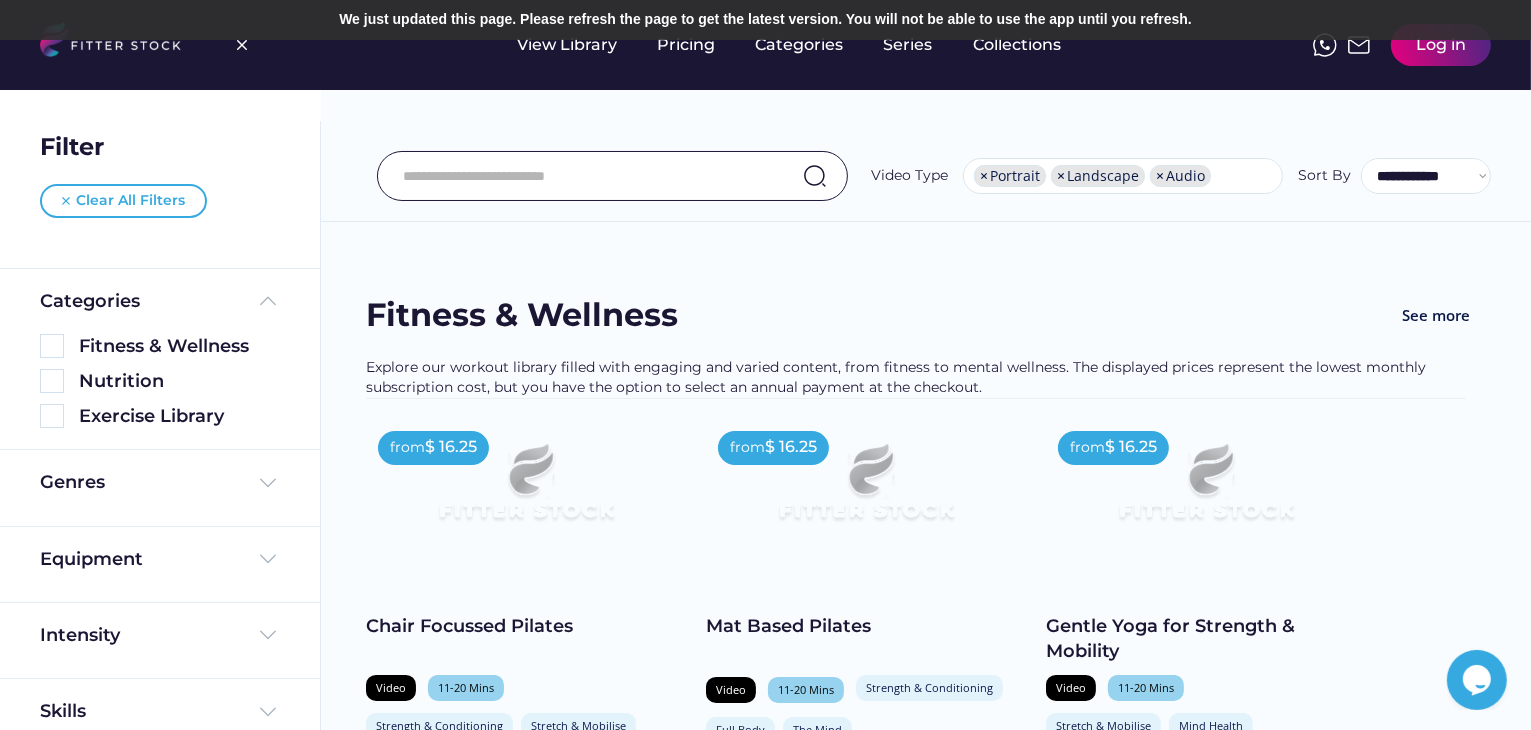 click on "**********" at bounding box center (926, 121) 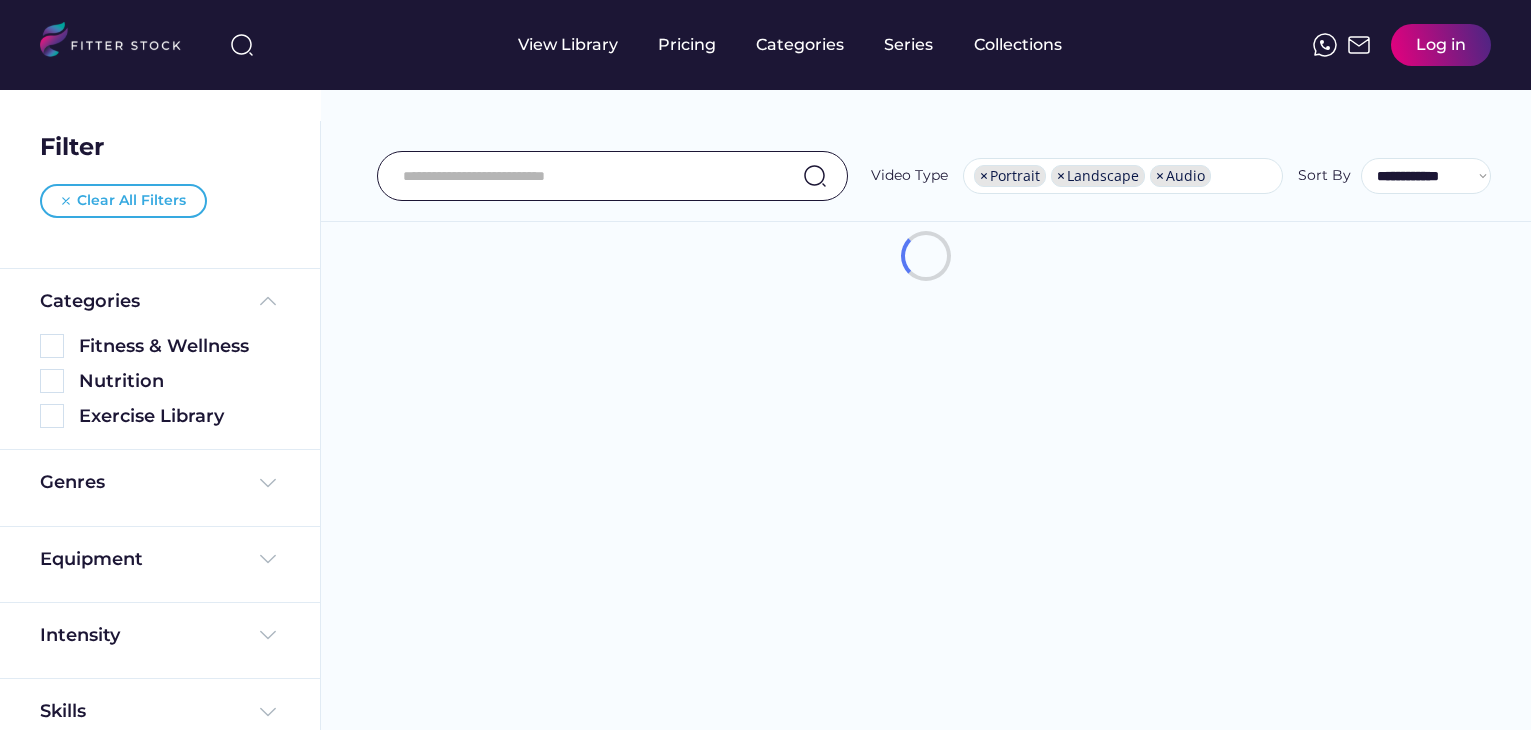 select on "**********" 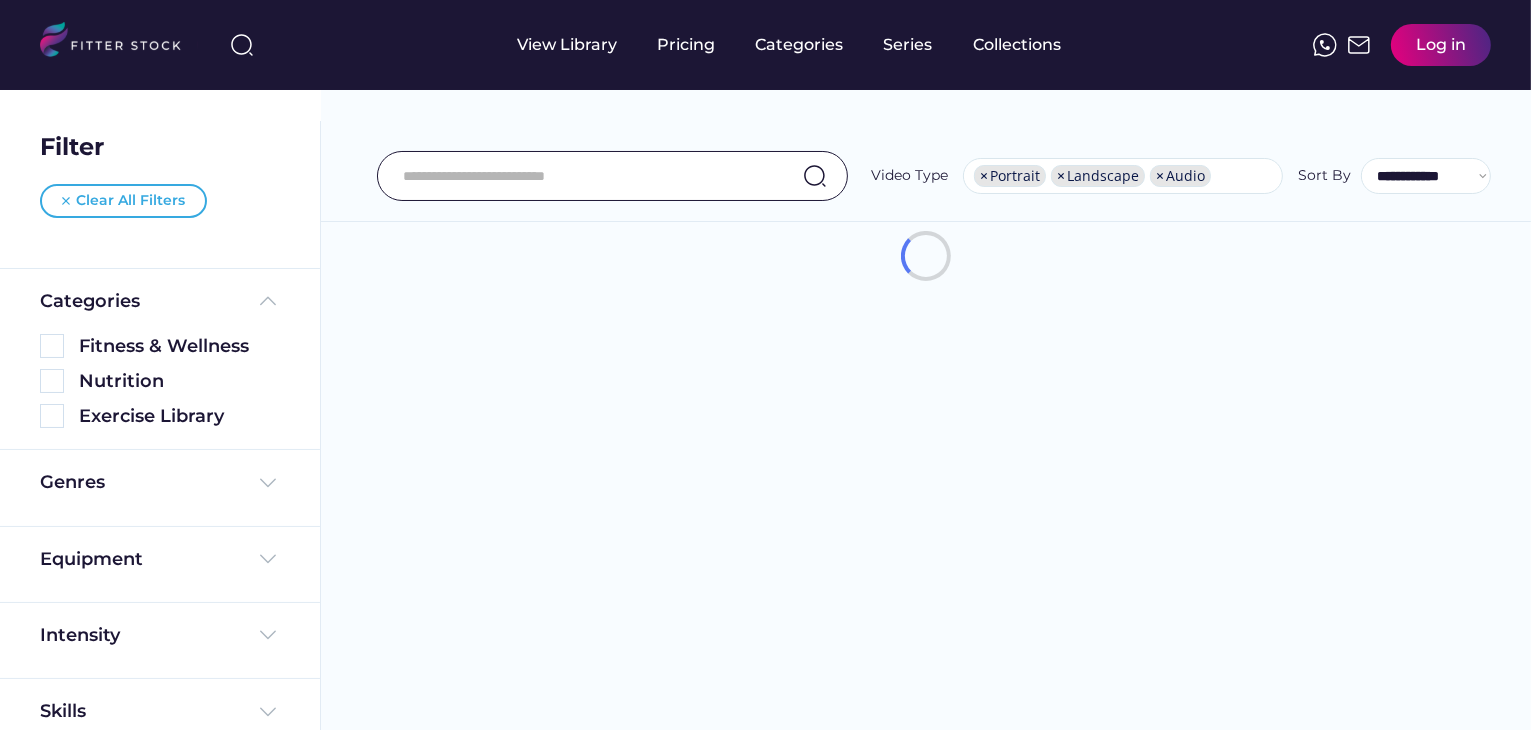 scroll, scrollTop: 34, scrollLeft: 0, axis: vertical 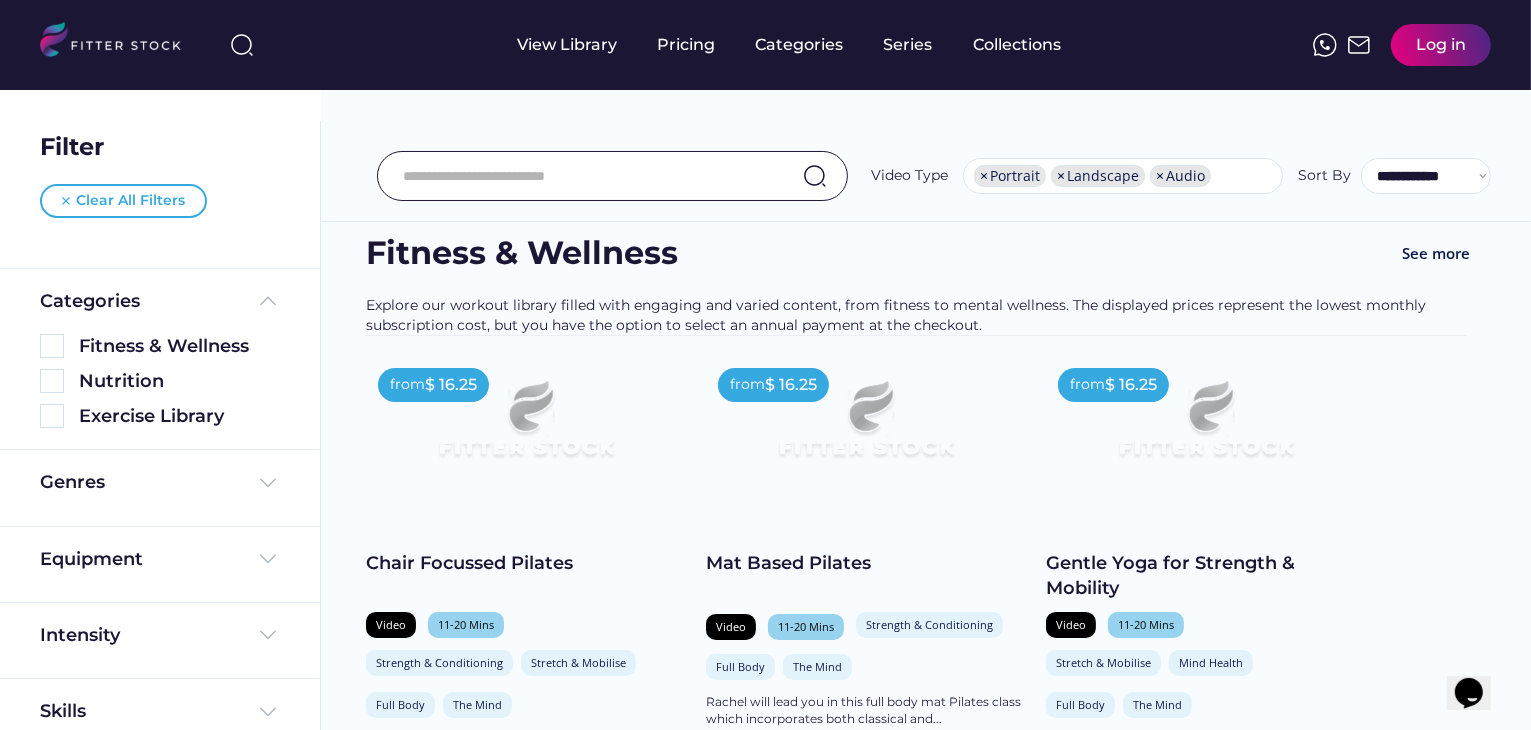 click on "Fitness & Wellness See more" at bounding box center [926, 263] 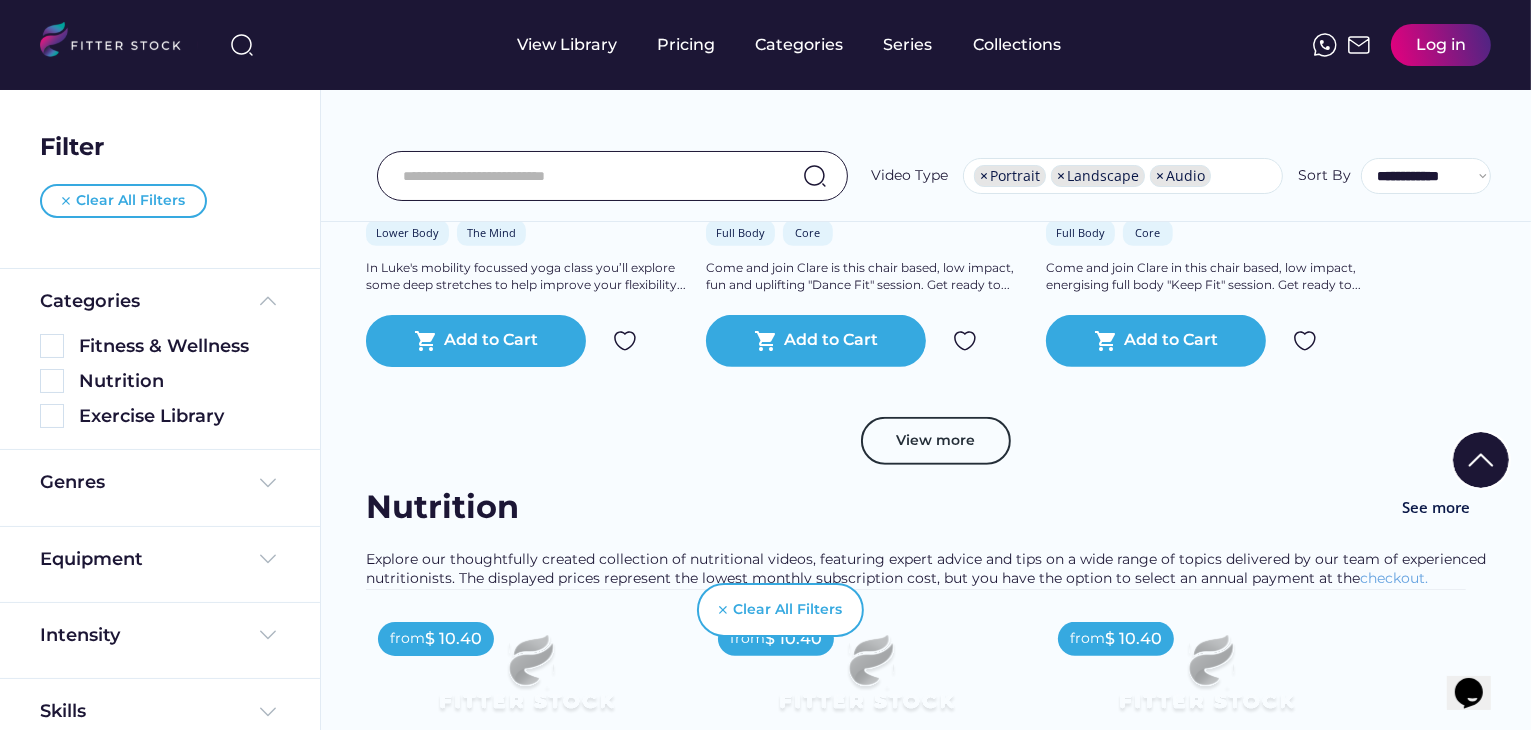 scroll, scrollTop: 1000, scrollLeft: 0, axis: vertical 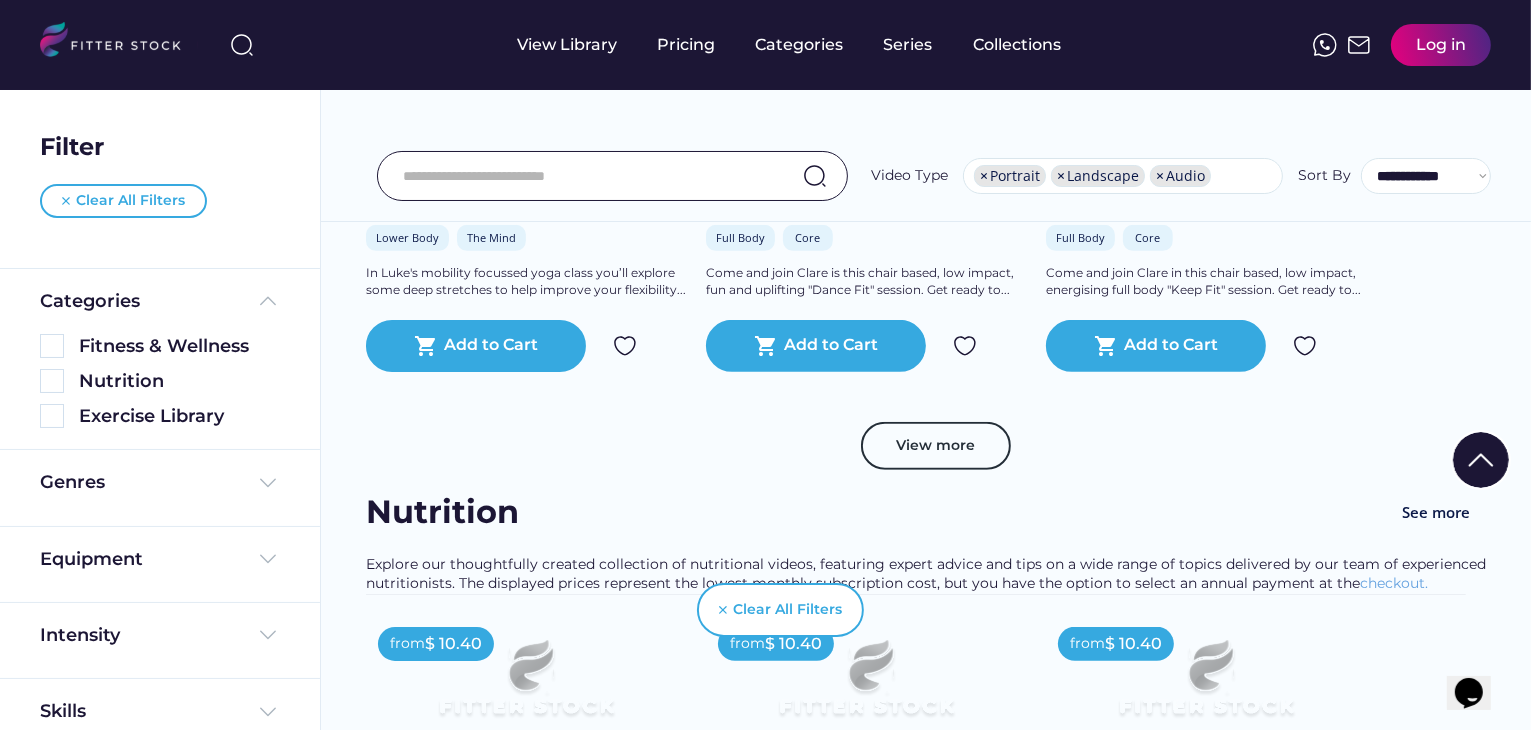 click on "View more" at bounding box center (926, 456) 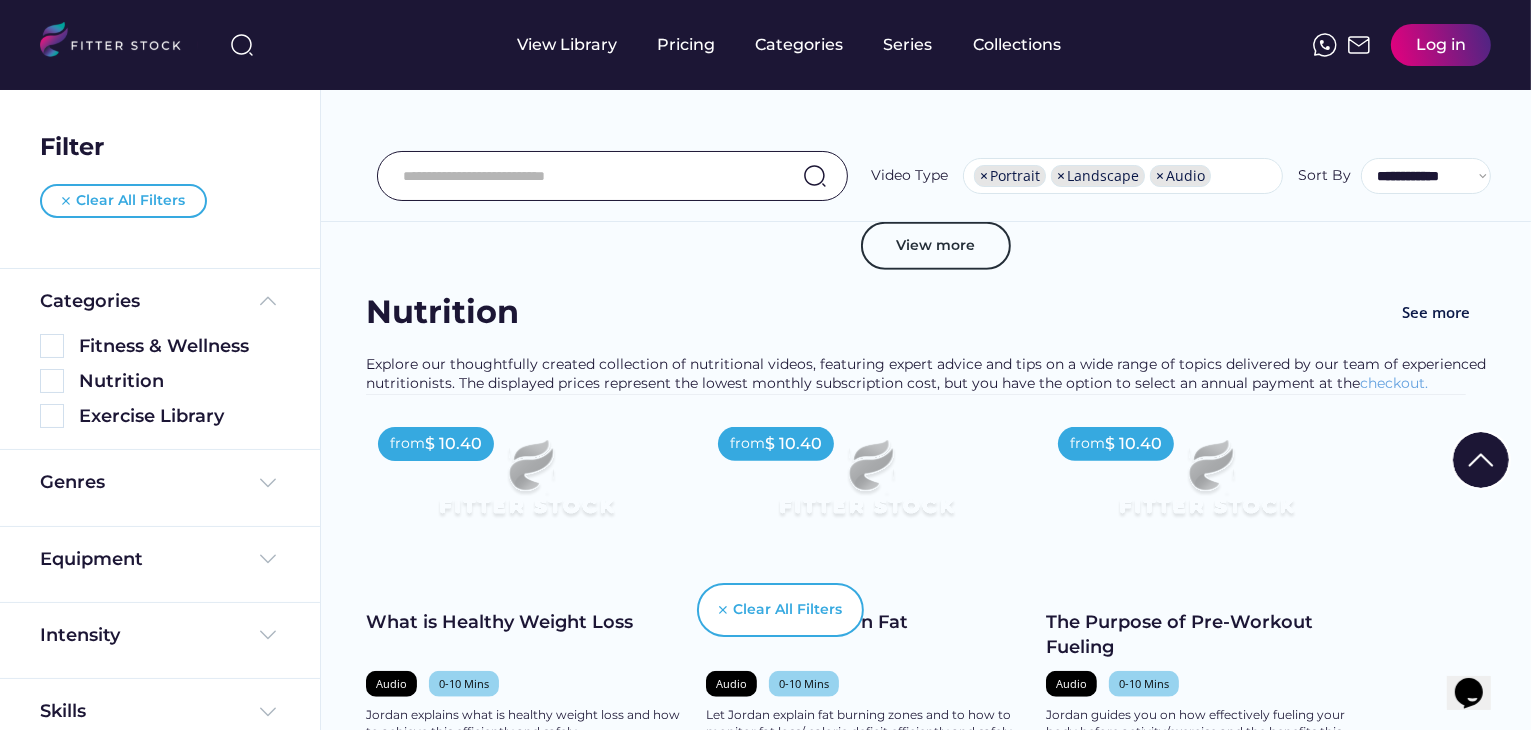 click on "View more" at bounding box center [926, 256] 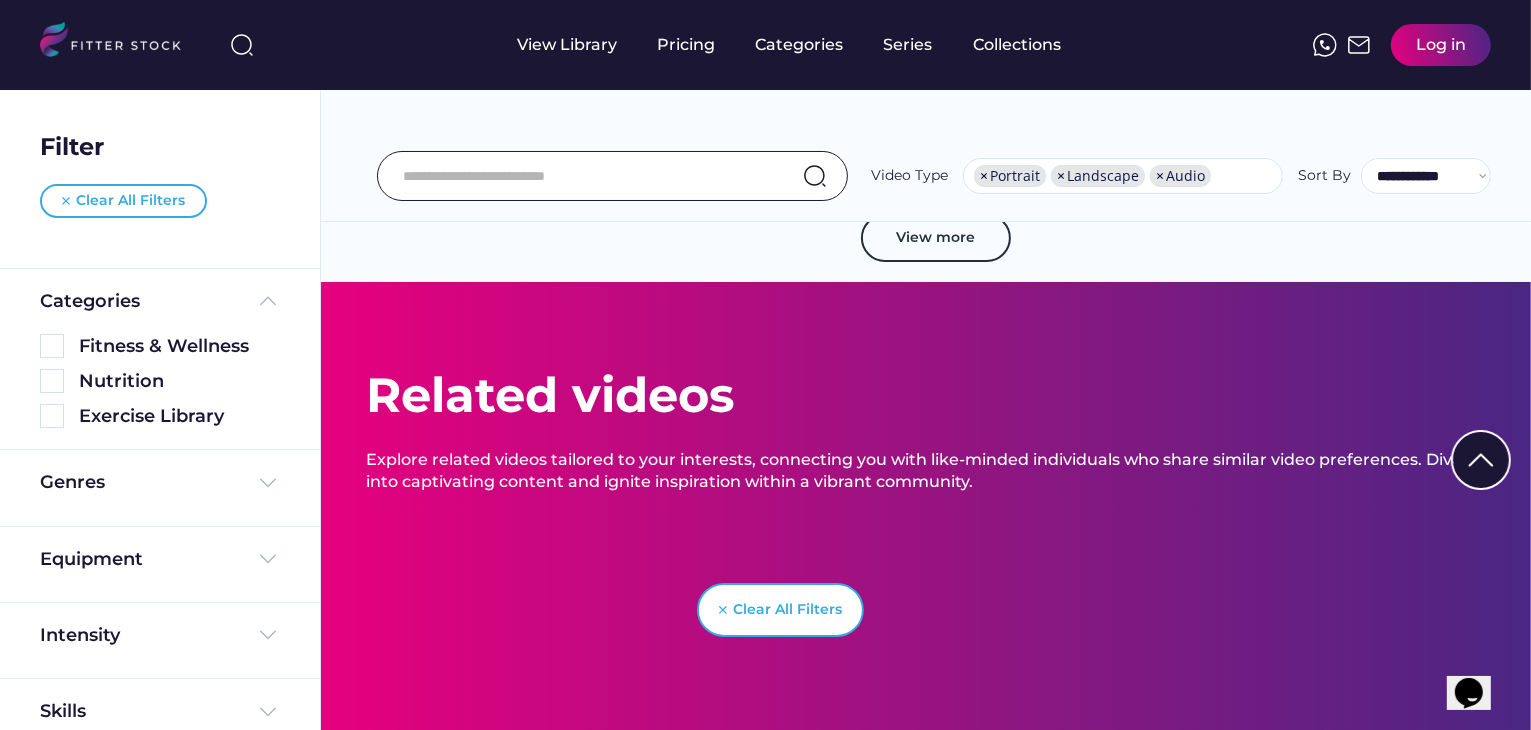 scroll, scrollTop: 4100, scrollLeft: 0, axis: vertical 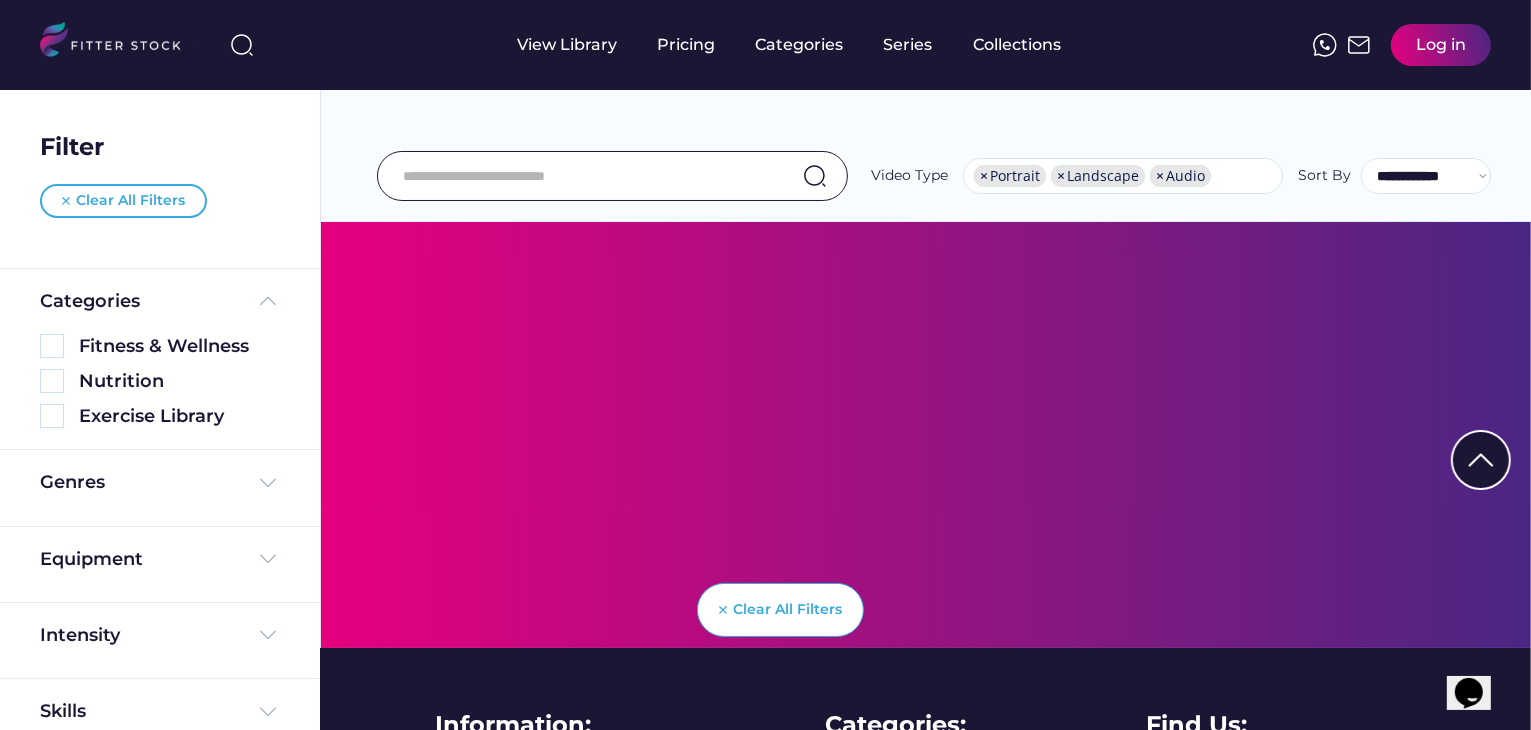 click on "Clear All Filters" at bounding box center [780, 610] 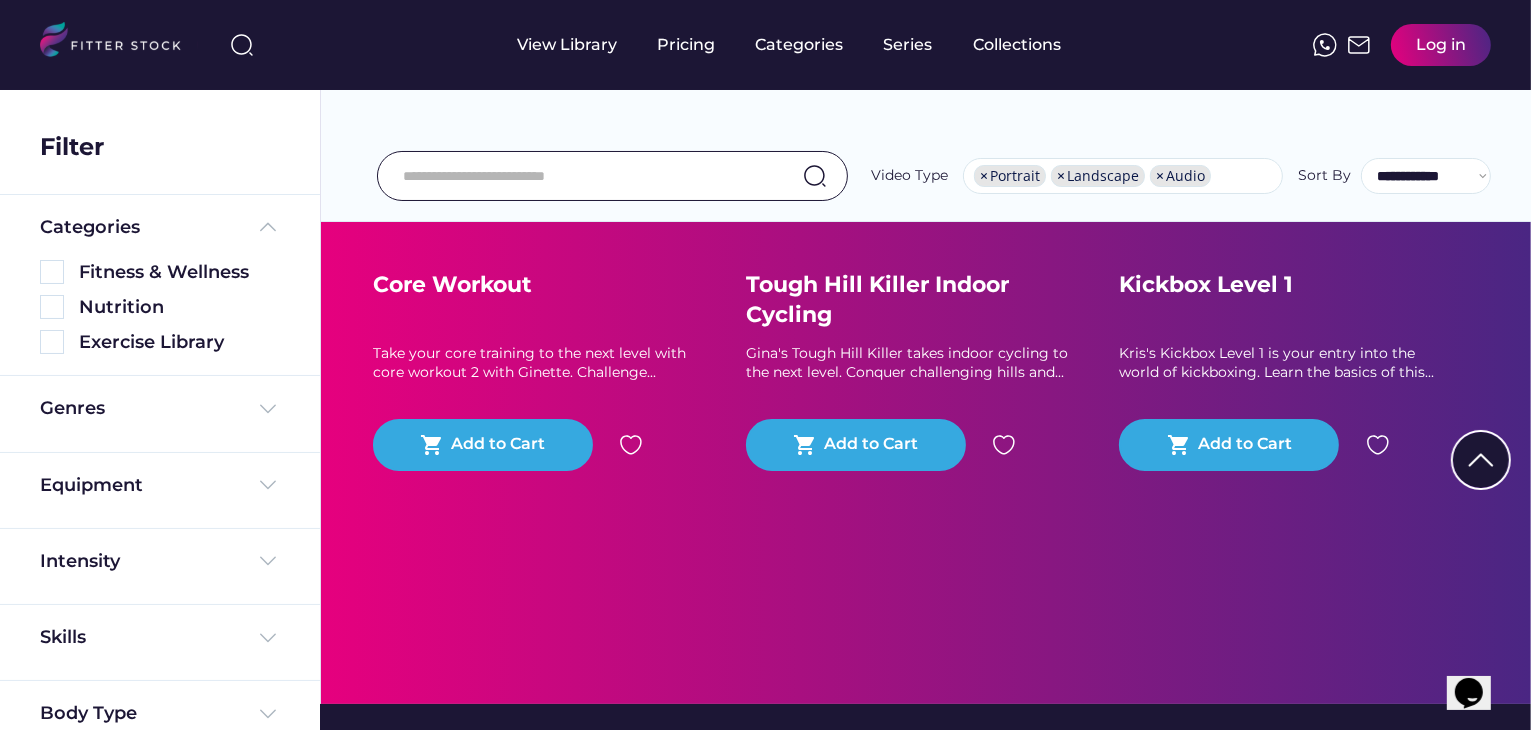 scroll, scrollTop: 4476, scrollLeft: 0, axis: vertical 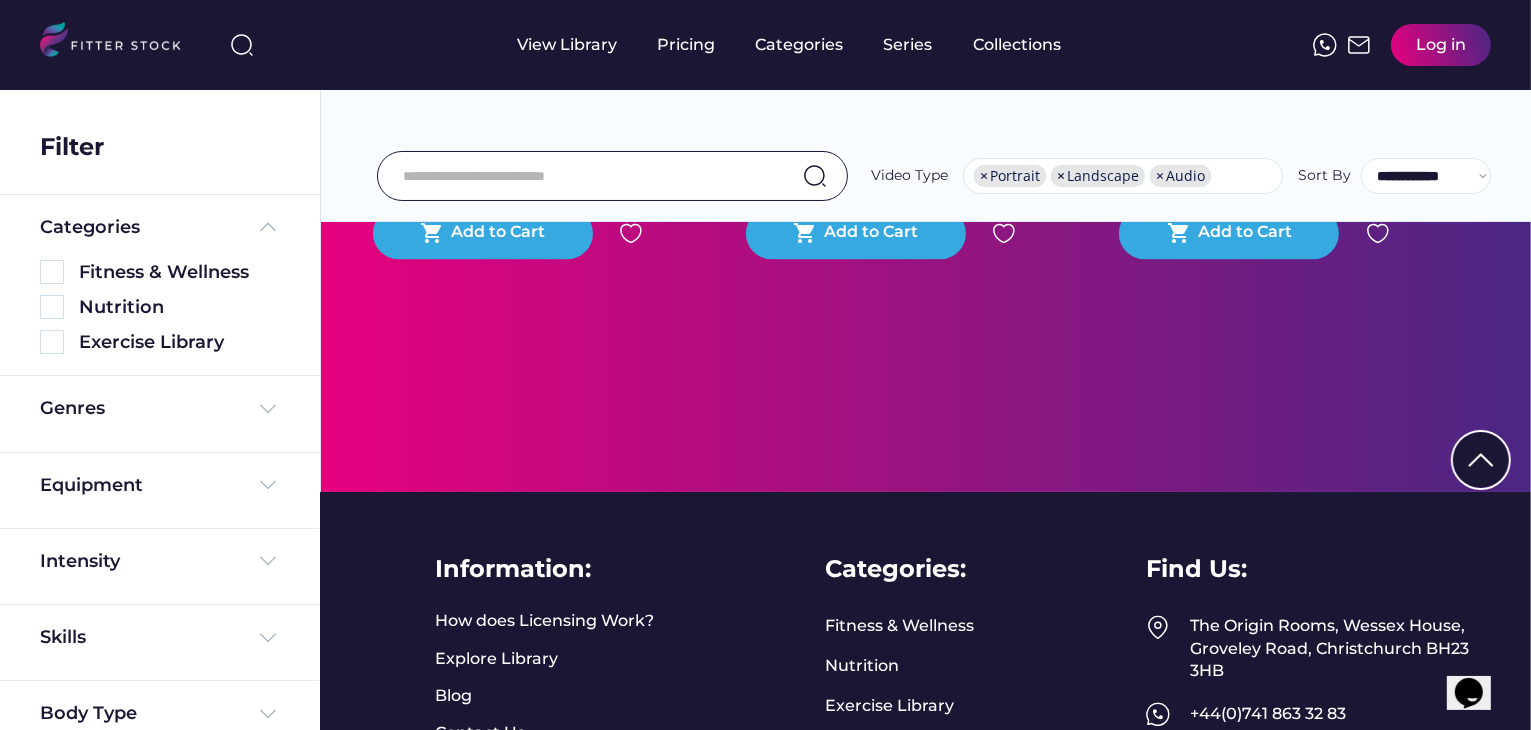 click on "from  $ 16.25 Core Workout  Take your core training to the next level with core workout 2 with Ginette. Challenge...
shopping_cart
Add to Cart from  $ 16.25 Tough Hill Killer Indoor Cycling Gina's Tough Hill Killer takes indoor cycling to the next level. Conquer challenging hills and...
shopping_cart
Add to Cart from  $ 16.25 Kickbox Level 1 Kris's Kickbox Level 1 is your entry into the world of kickboxing. Learn the basics of this...
shopping_cart
Add to Cart" at bounding box center [926, 118] 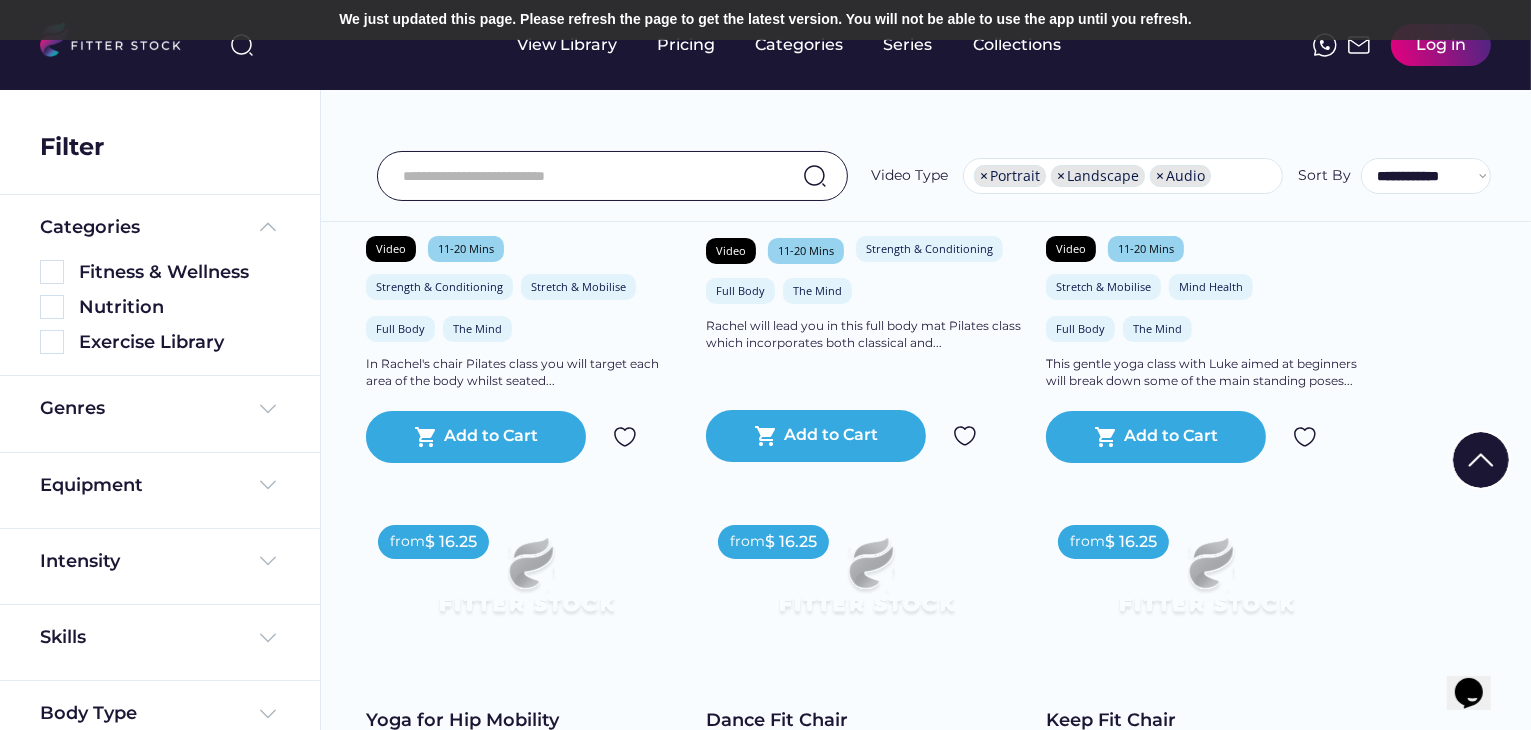 scroll, scrollTop: 0, scrollLeft: 0, axis: both 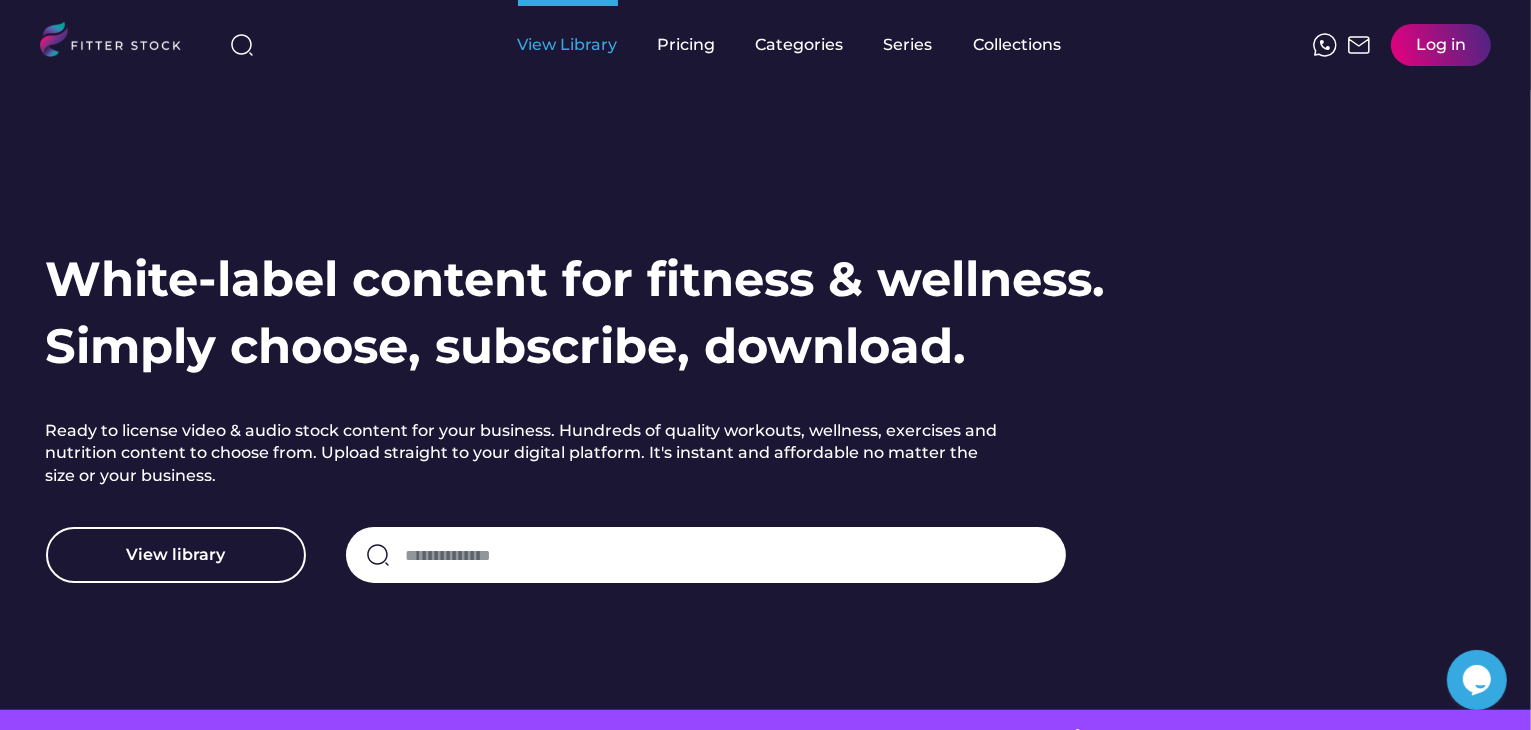 click on "View Library" at bounding box center (568, 45) 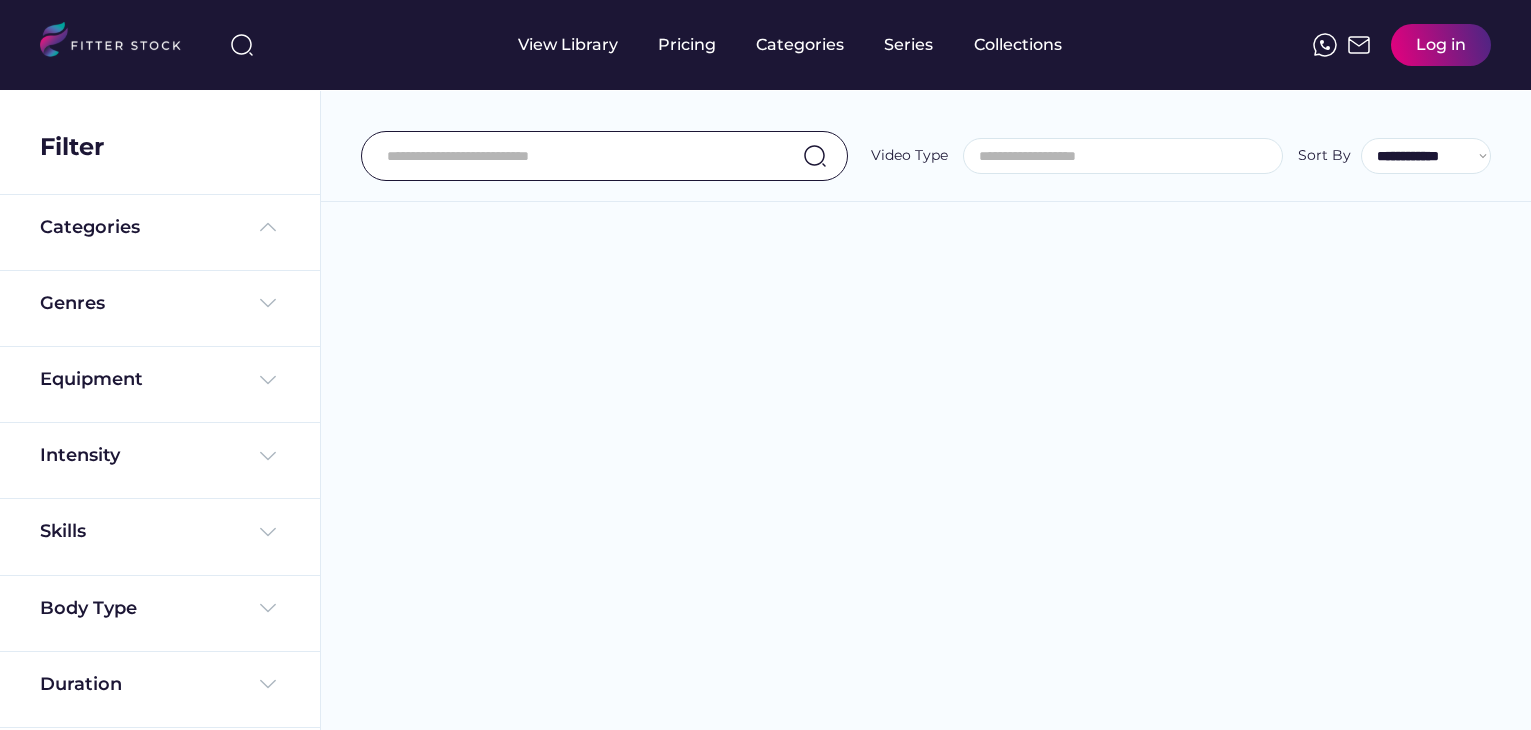 select 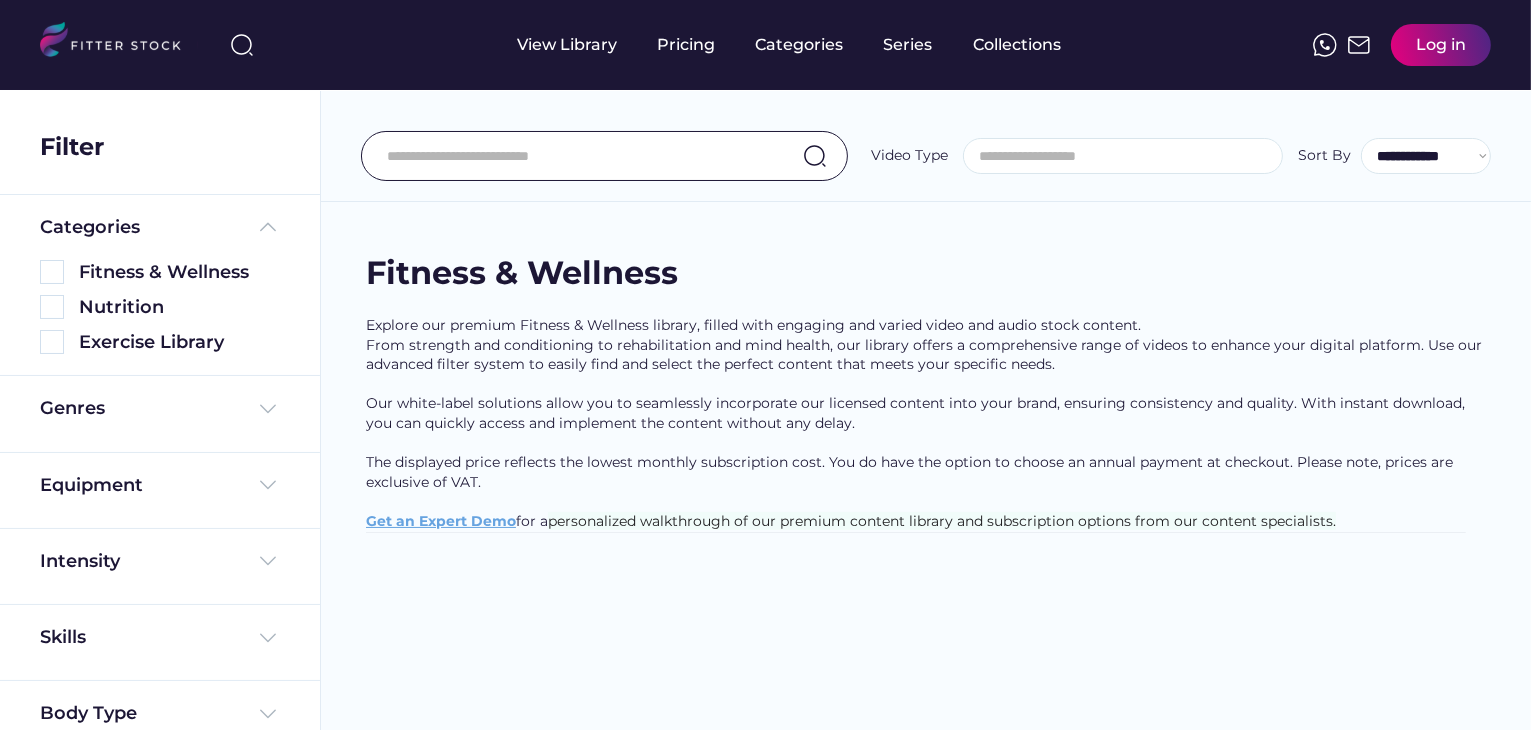 scroll, scrollTop: 0, scrollLeft: 0, axis: both 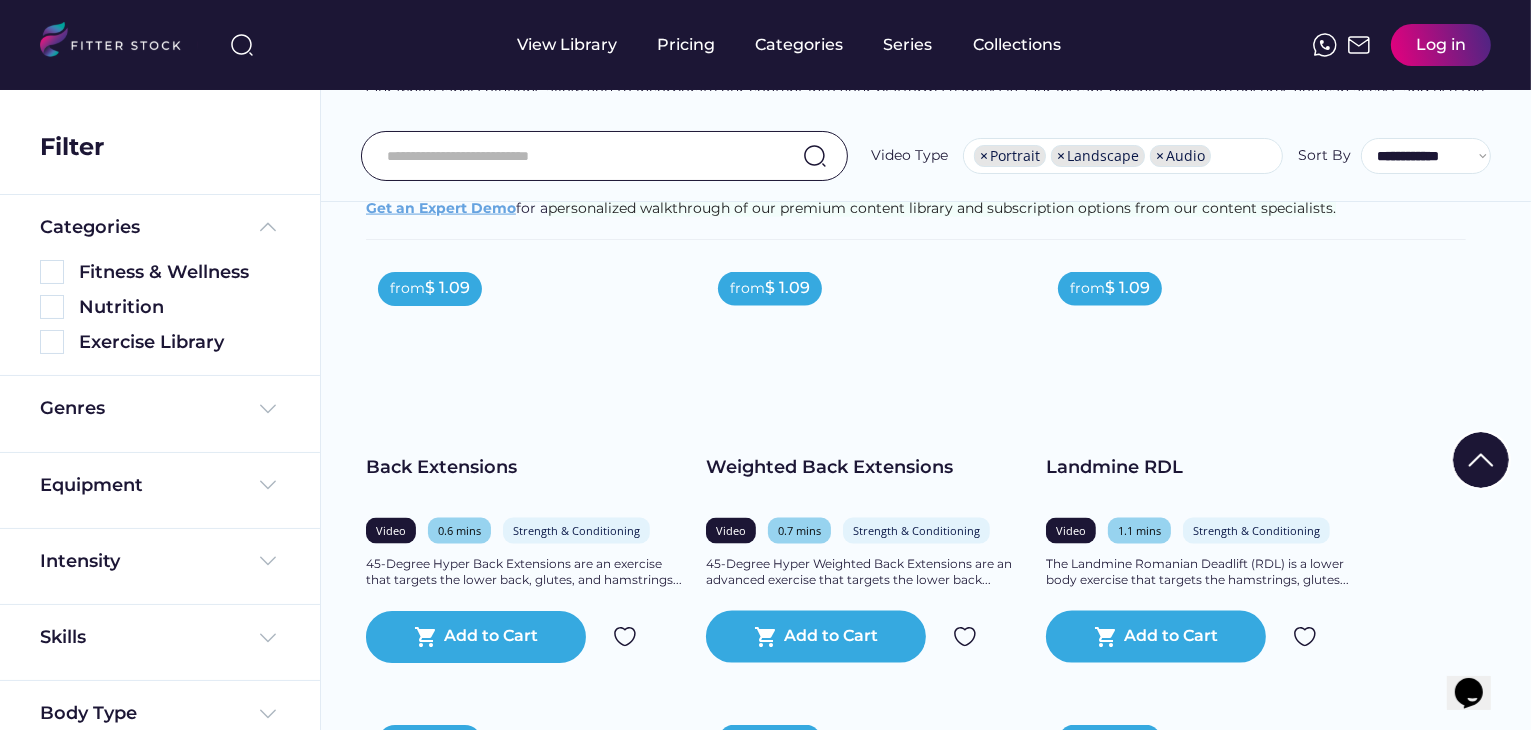 click on "View Library Pricing Categories Series Collections Log in" at bounding box center (765, 45) 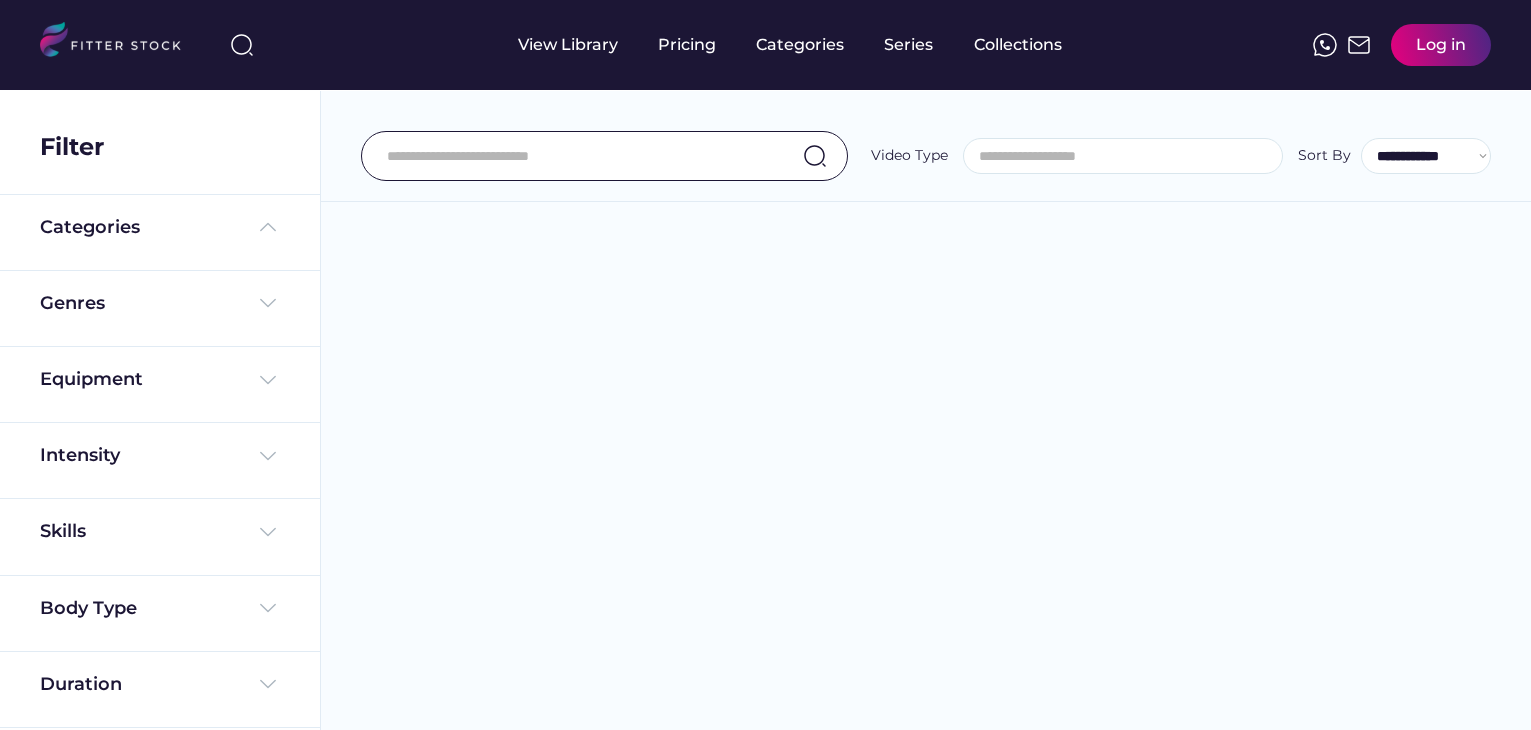 select 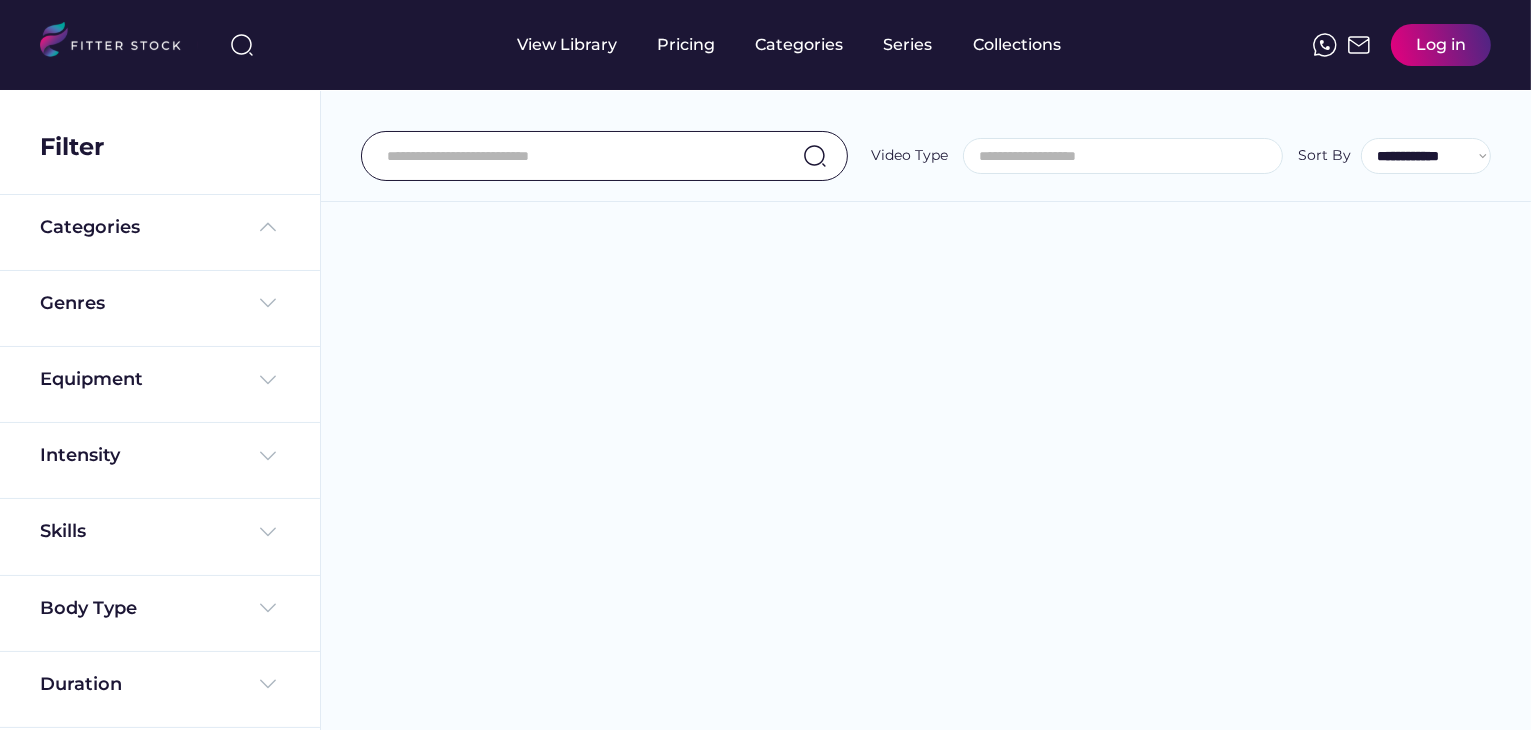 scroll, scrollTop: 0, scrollLeft: 0, axis: both 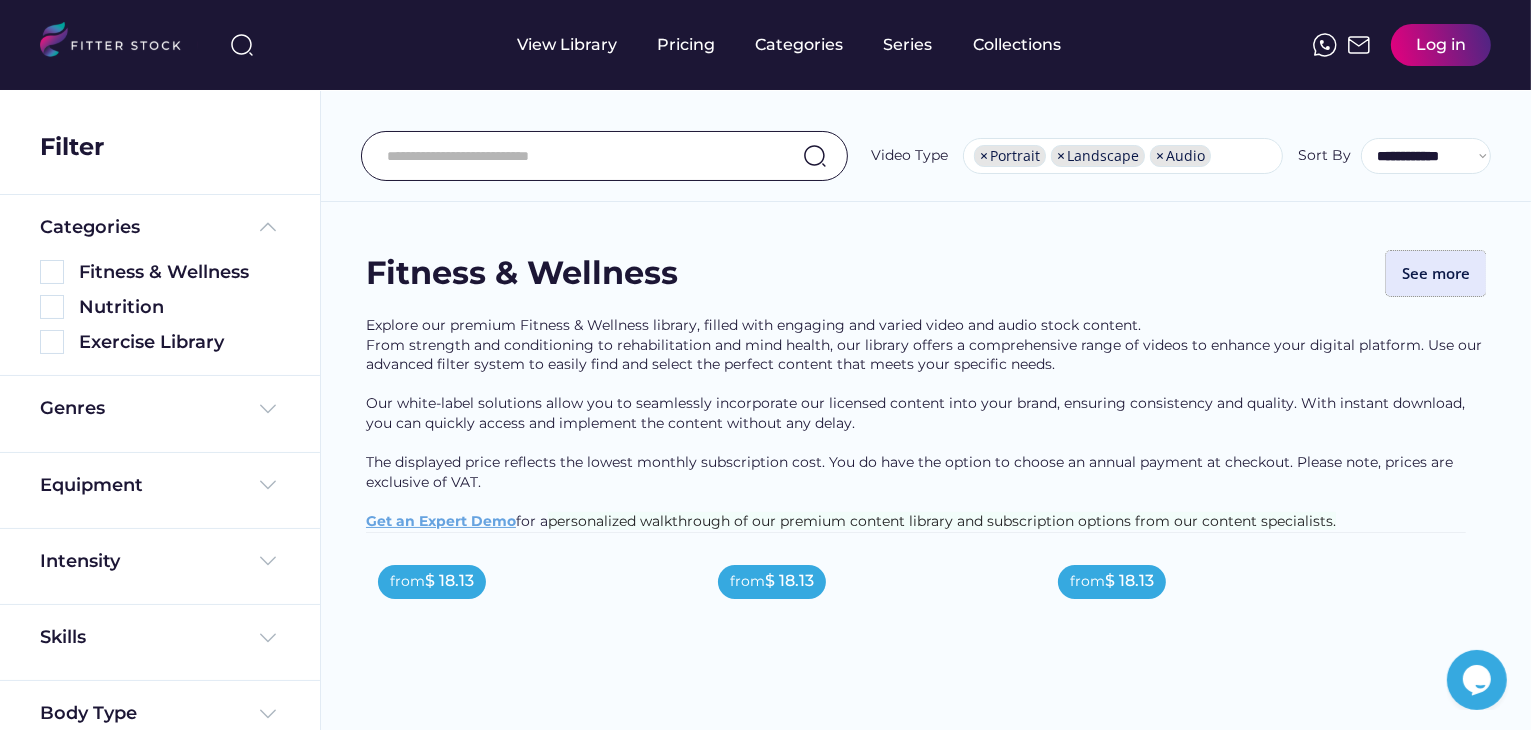 click on "See more" at bounding box center [1436, 273] 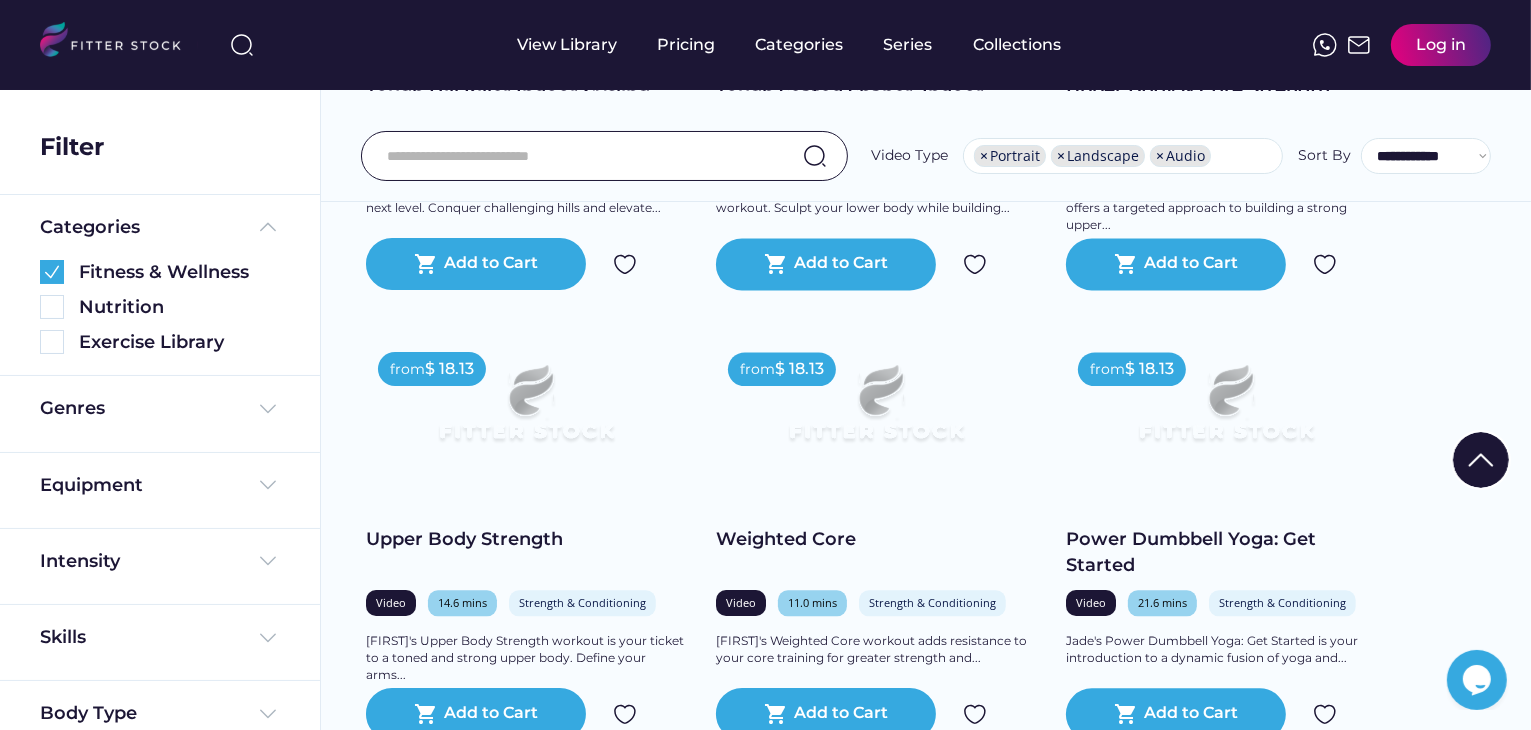 scroll, scrollTop: 4900, scrollLeft: 0, axis: vertical 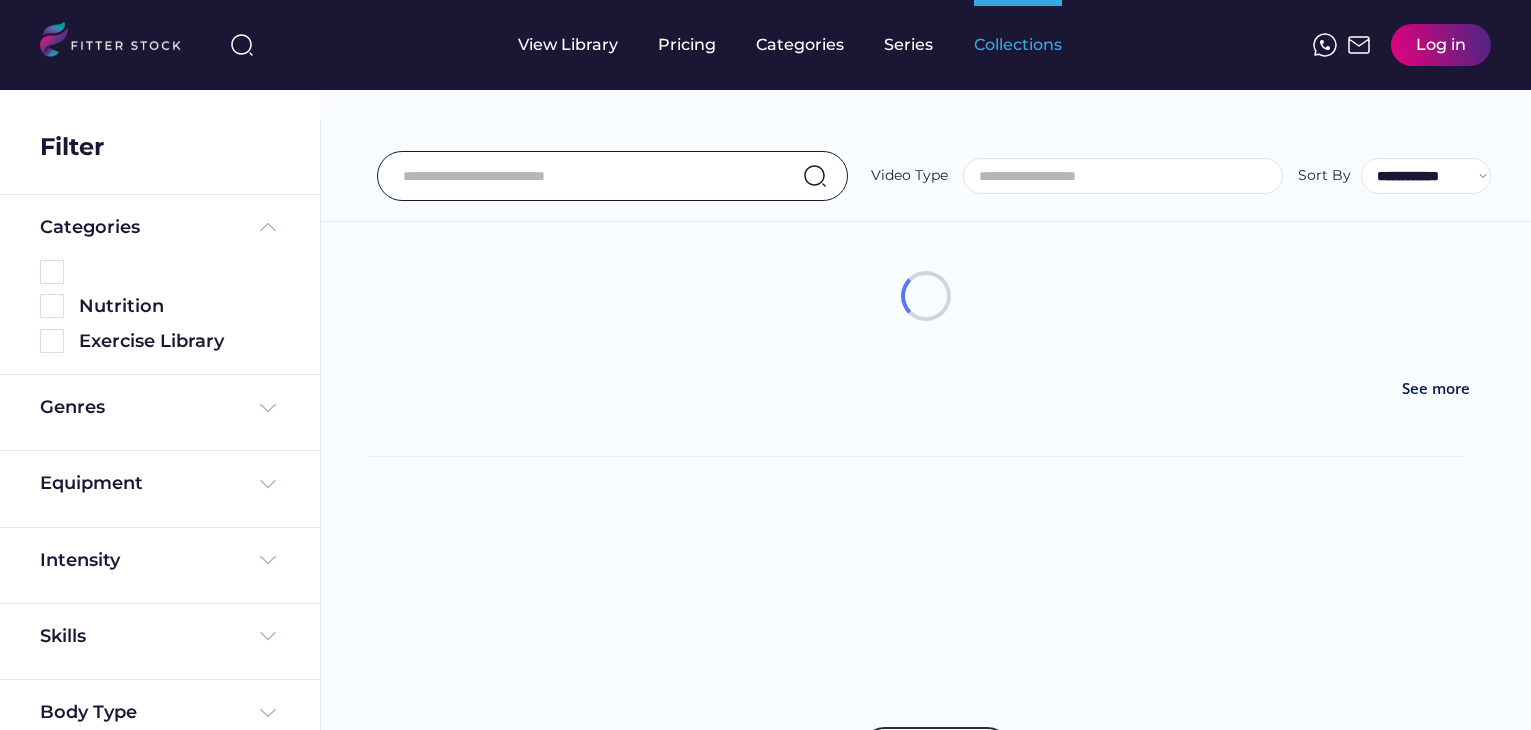 select 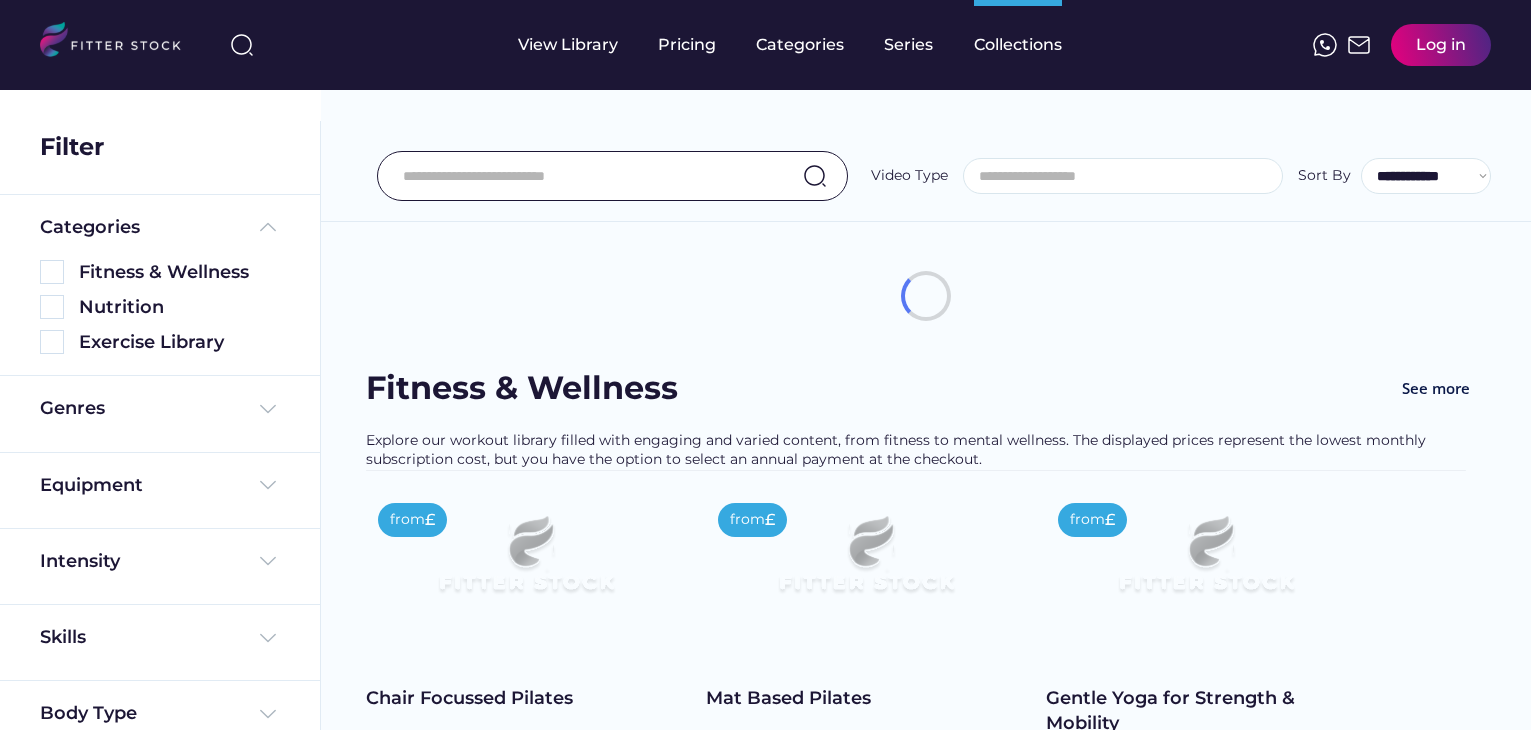 scroll, scrollTop: 0, scrollLeft: 0, axis: both 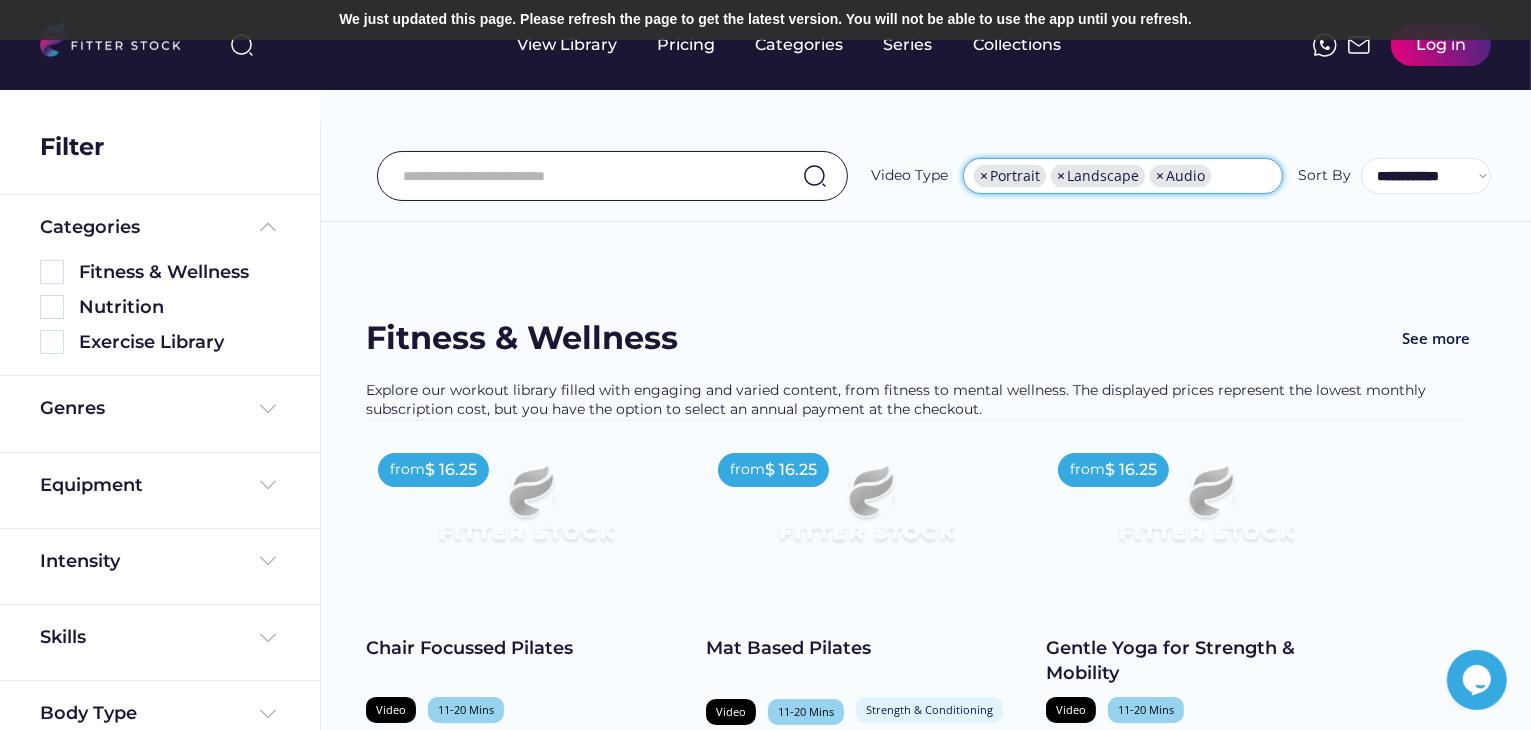 click on "×" at bounding box center [1160, 176] 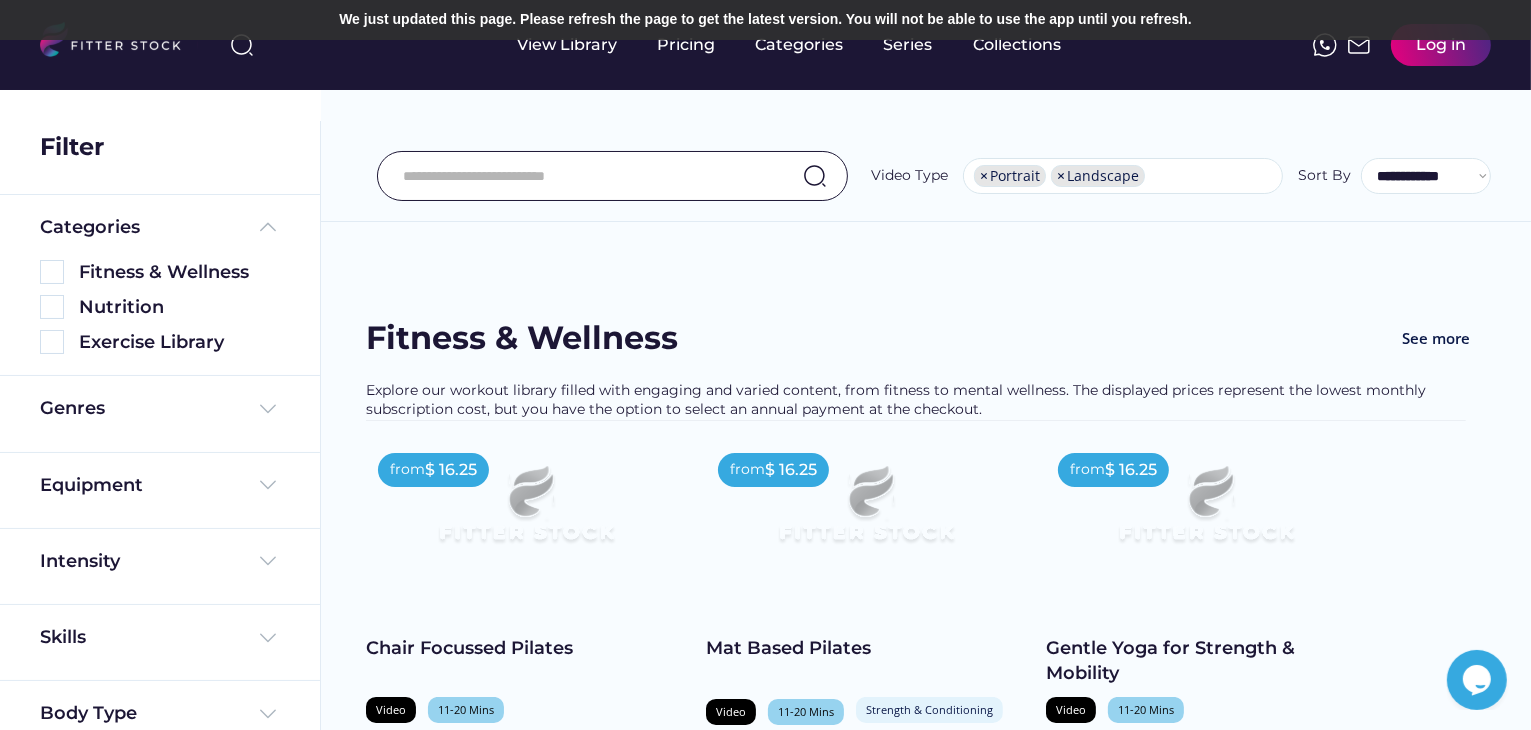 scroll, scrollTop: 32, scrollLeft: 0, axis: vertical 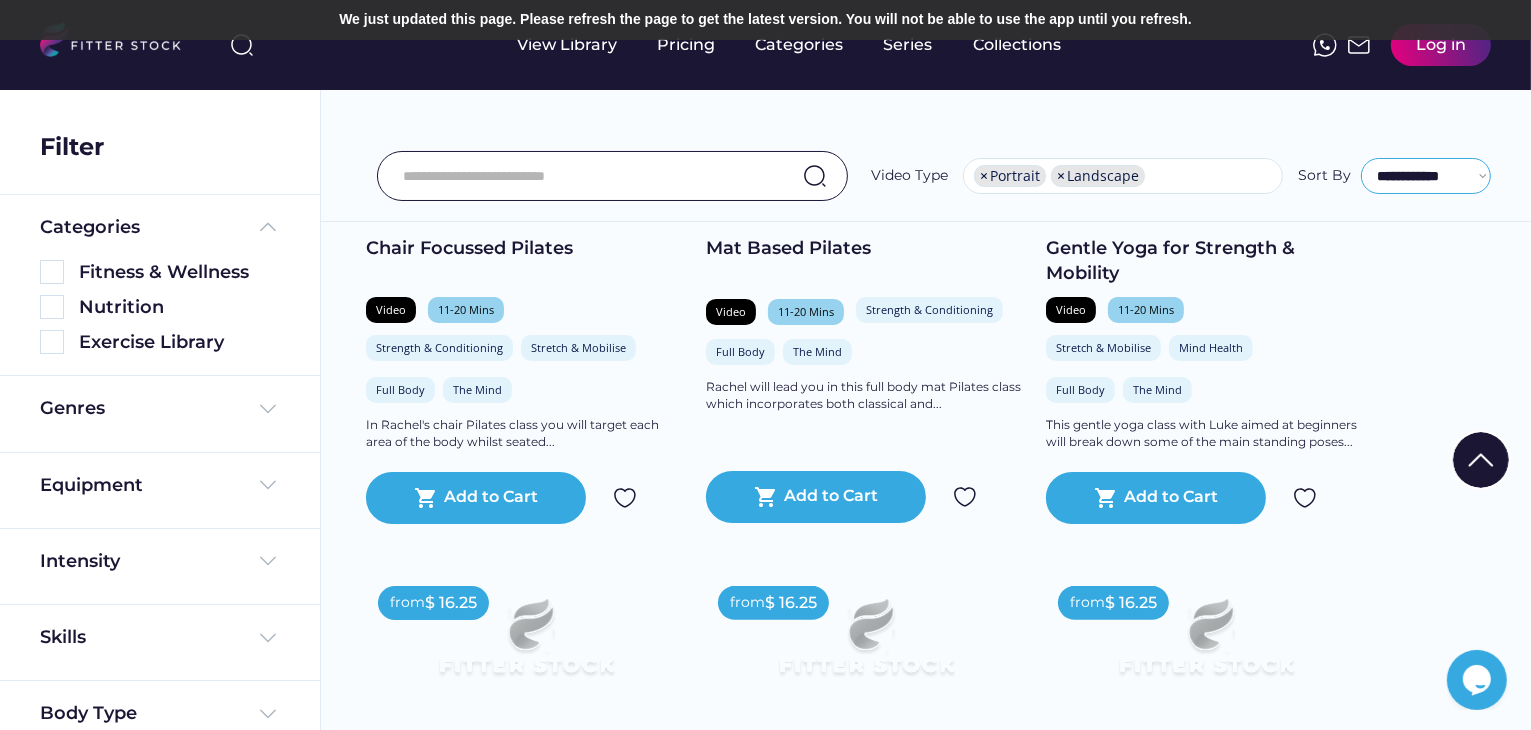 click on "**********" at bounding box center (1426, 176) 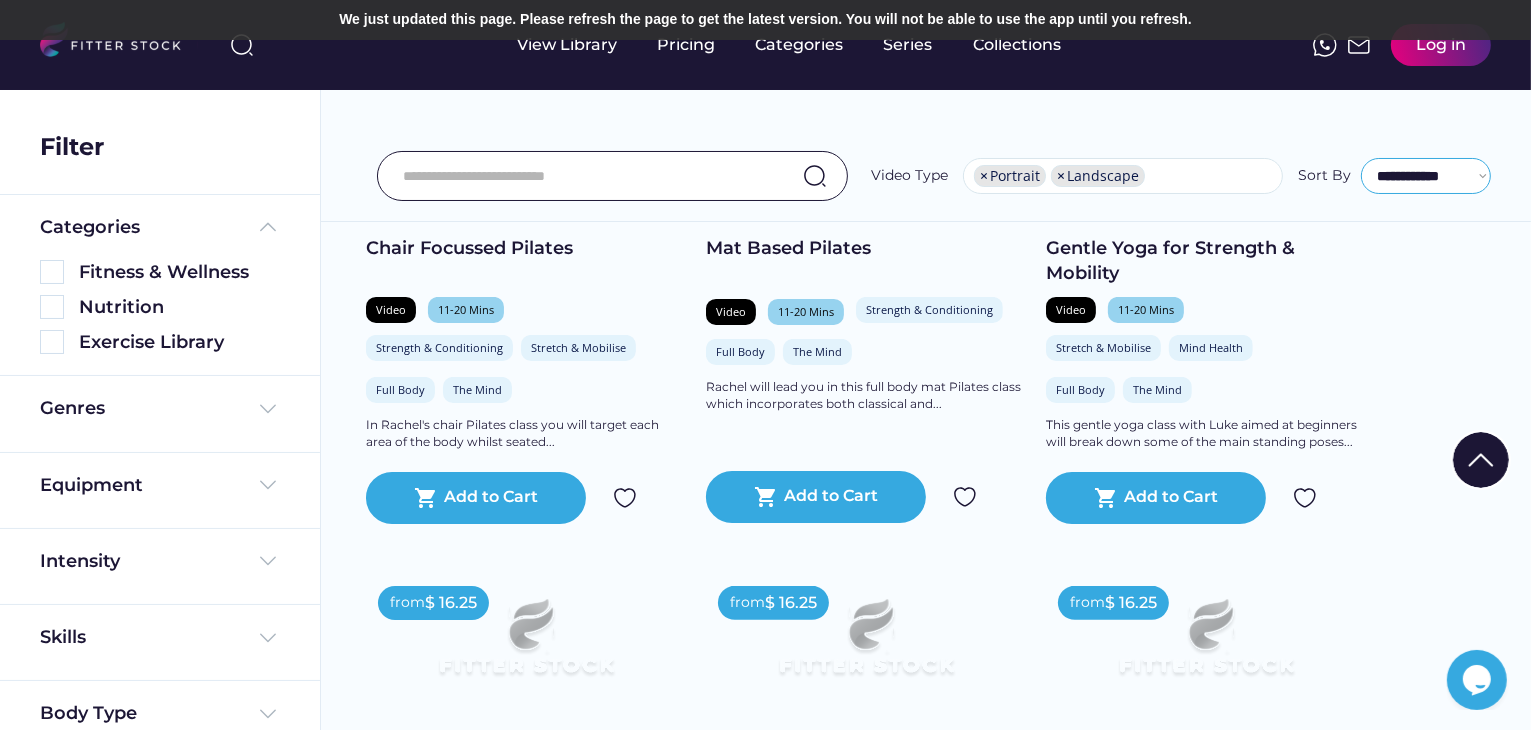 click on "**********" at bounding box center (1426, 176) 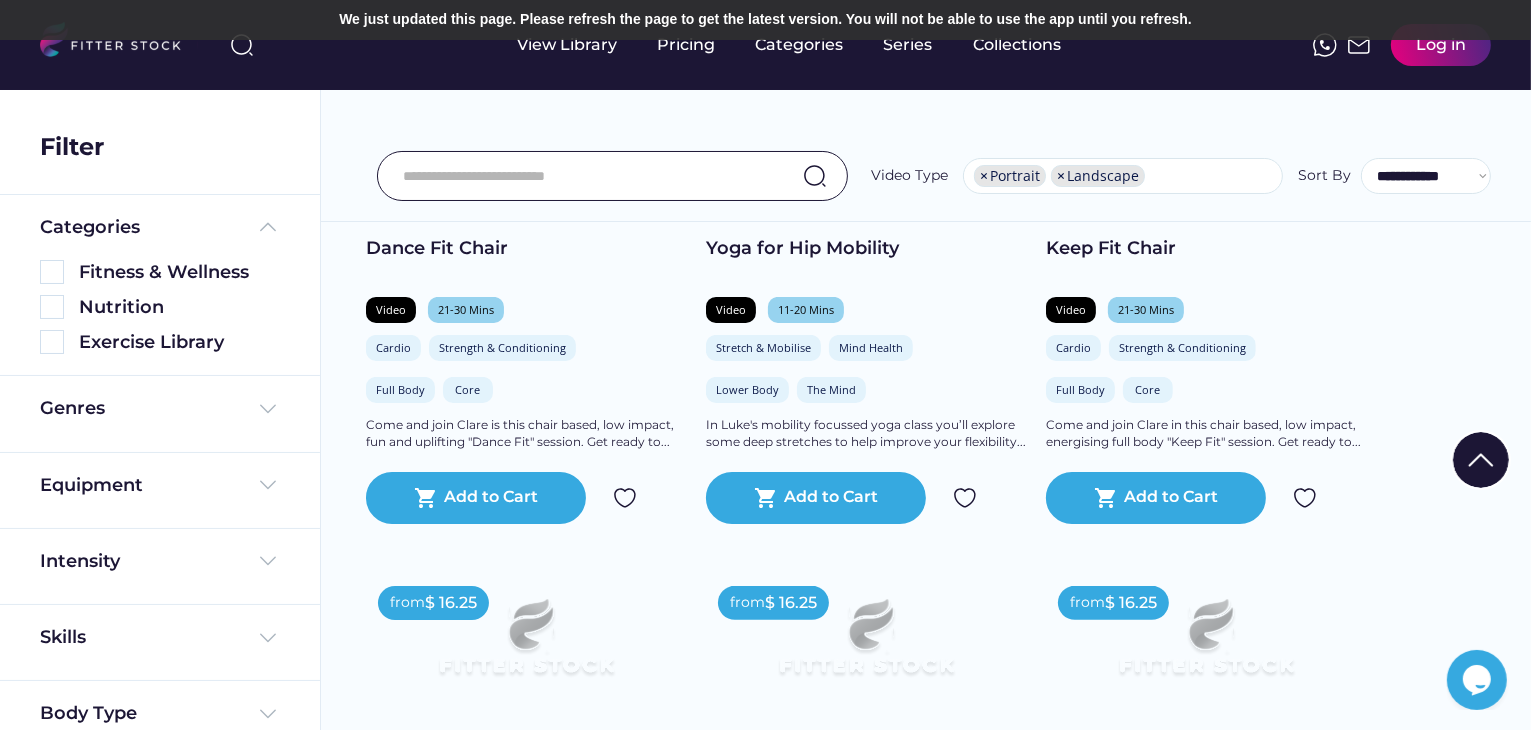 scroll, scrollTop: 0, scrollLeft: 0, axis: both 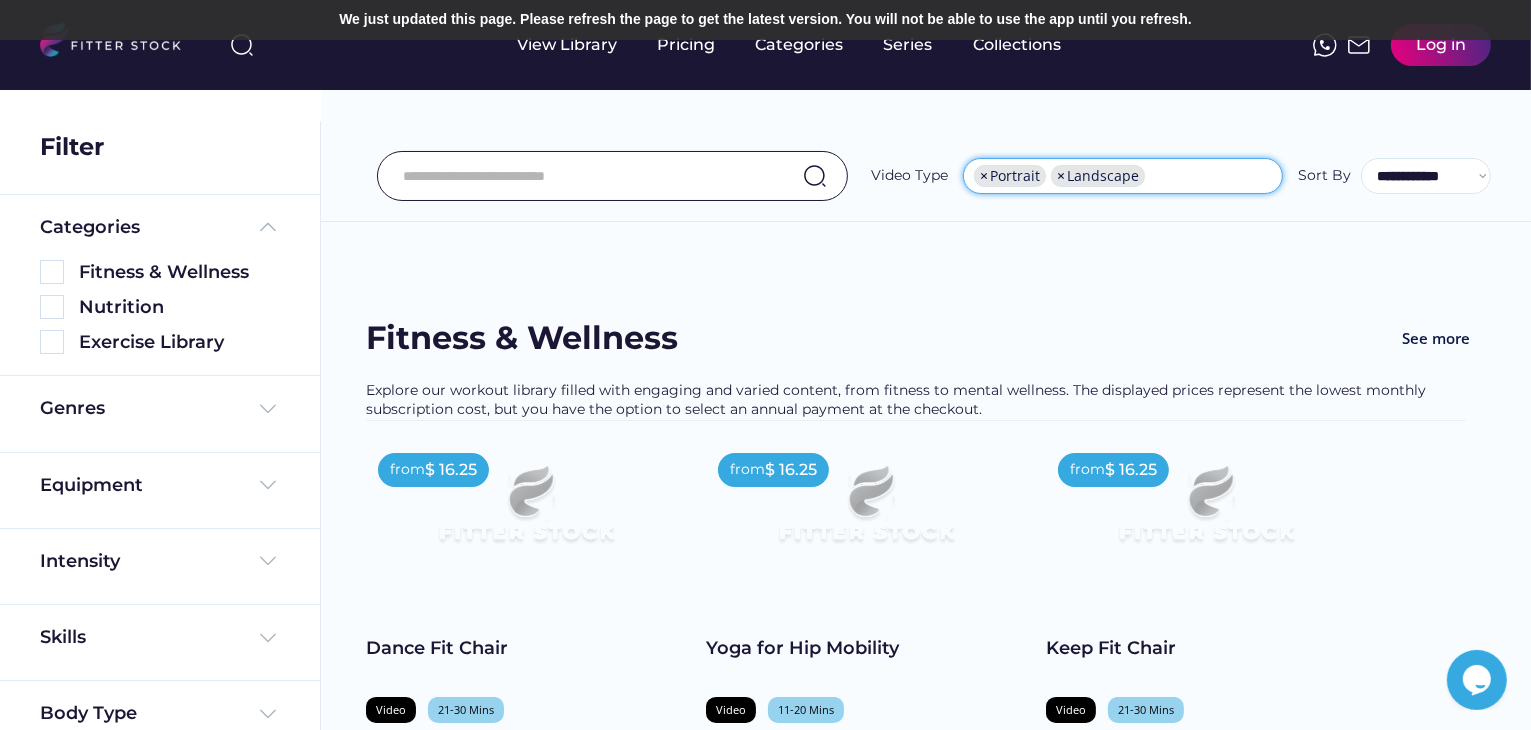 click on "×" at bounding box center [1061, 176] 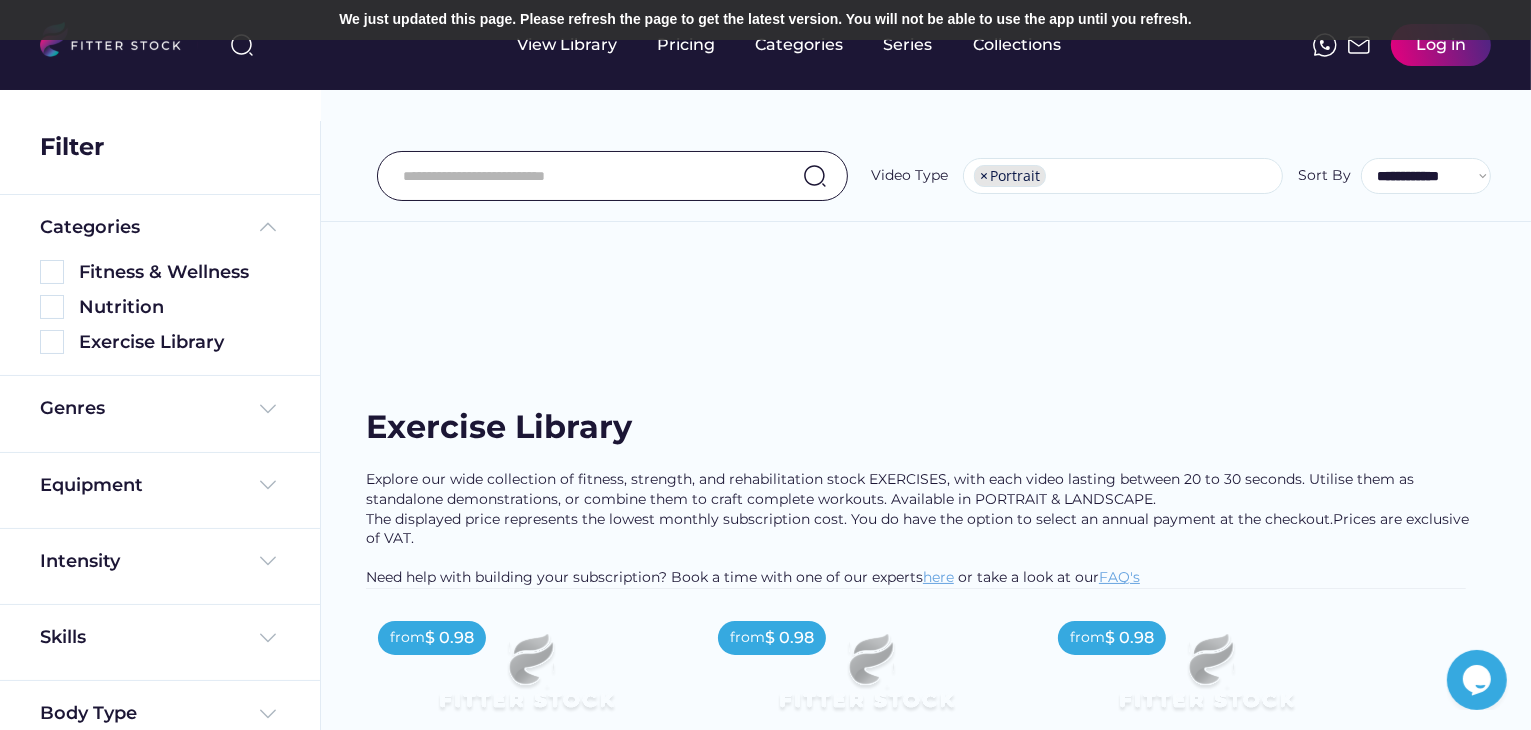 click on "×" at bounding box center (984, 176) 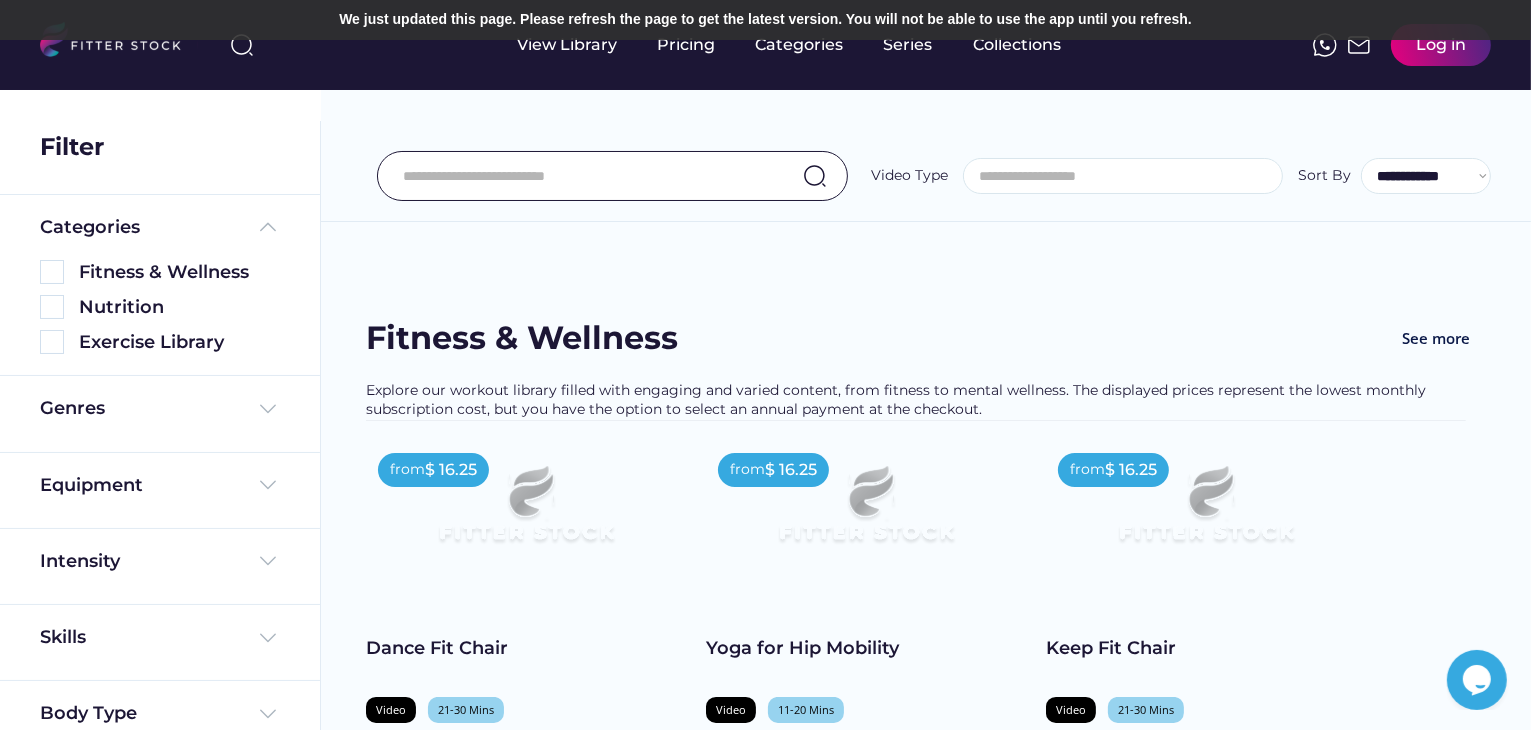 click on "We couldn’t find any video results  Found  videos Fitness & Wellness See more  Explore our workout library filled with engaging and varied content, from fitness to mental wellness. The displayed prices represent the lowest monthly subscription cost, but you have the option to select an annual payment at the checkout. from  $ 16.25 Dance Fit Chair Video 21-30 Mins Cardio Strength & Conditioning Full Body Core Come and join Clare is this chair based, low impact, fun and uplifting "Dance Fit" session. Get ready to...
shopping_cart
Add to Cart from  $ 16.25 Yoga for Hip Mobility Video 11-20 Mins Stretch & Mobilise Mind Health Lower Body The Mind In Luke's mobility focussed yoga class you’ll explore some deep stretches to help improve your flexibility...
shopping_cart
Add to Cart from  $ 16.25 Keep Fit Chair Video 21-30 Mins Cardio Strength & Conditioning Full Body Core
shopping_cart
Add to Cart from  $ 16.25 Tough Hill Killer Indoor Cycling" at bounding box center (926, 2253) 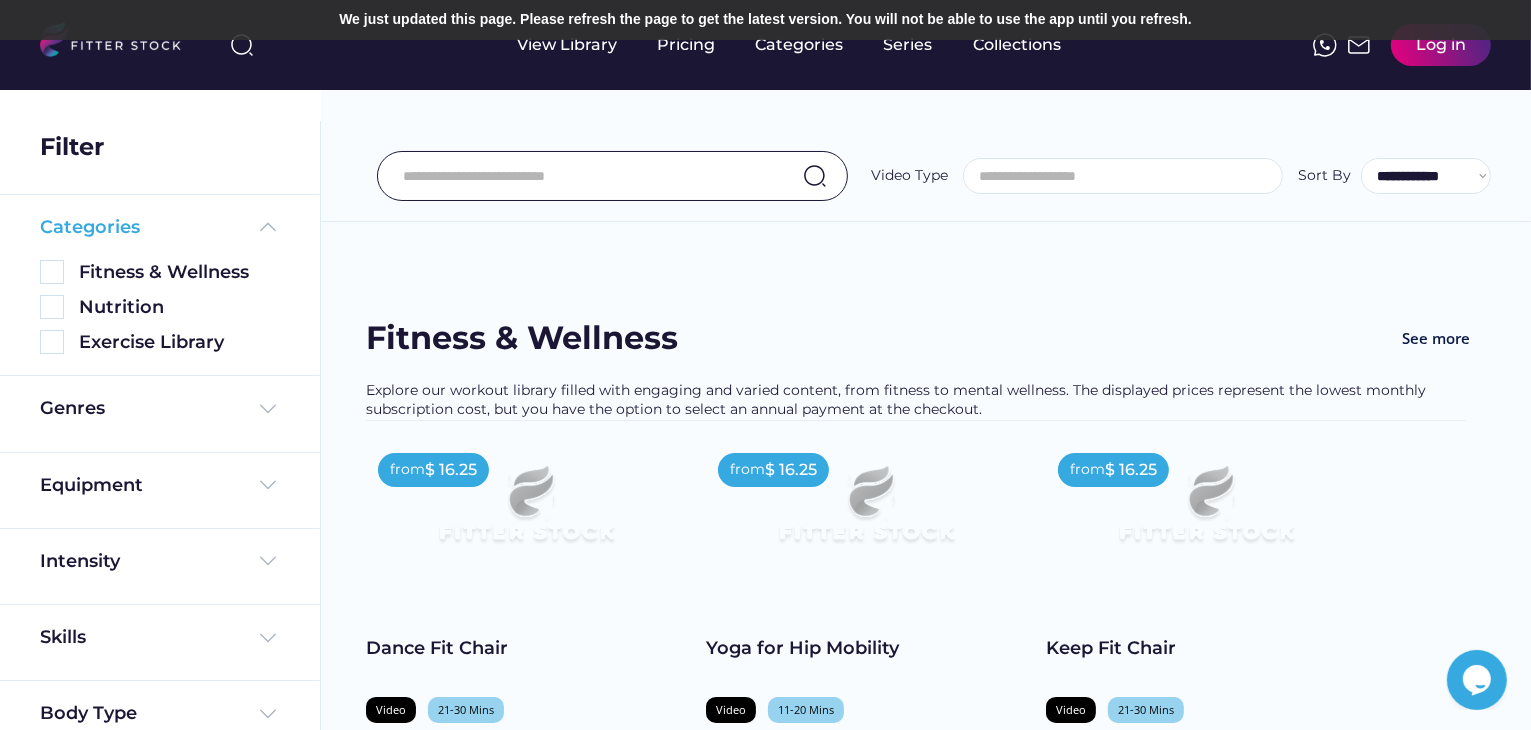 click at bounding box center [268, 227] 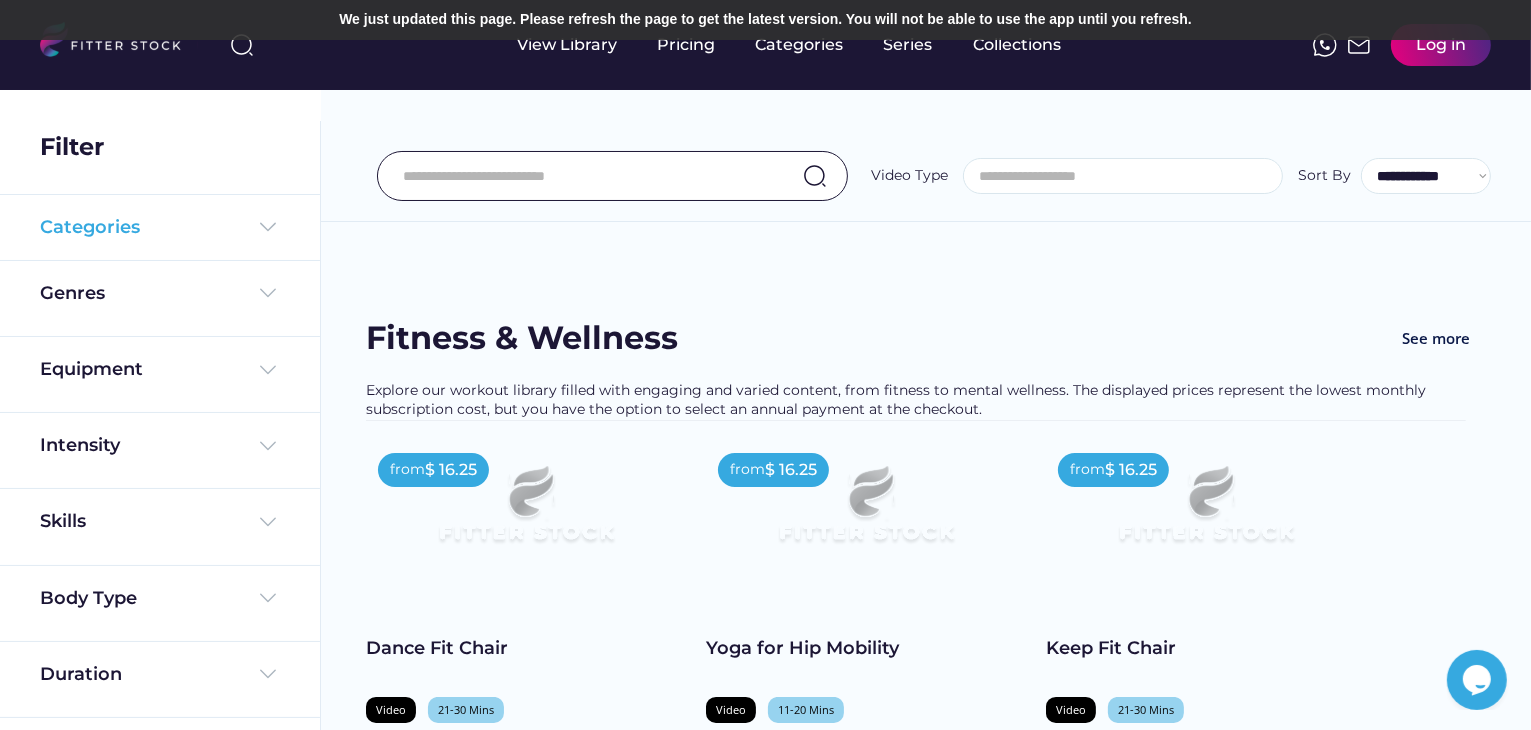 click at bounding box center [268, 227] 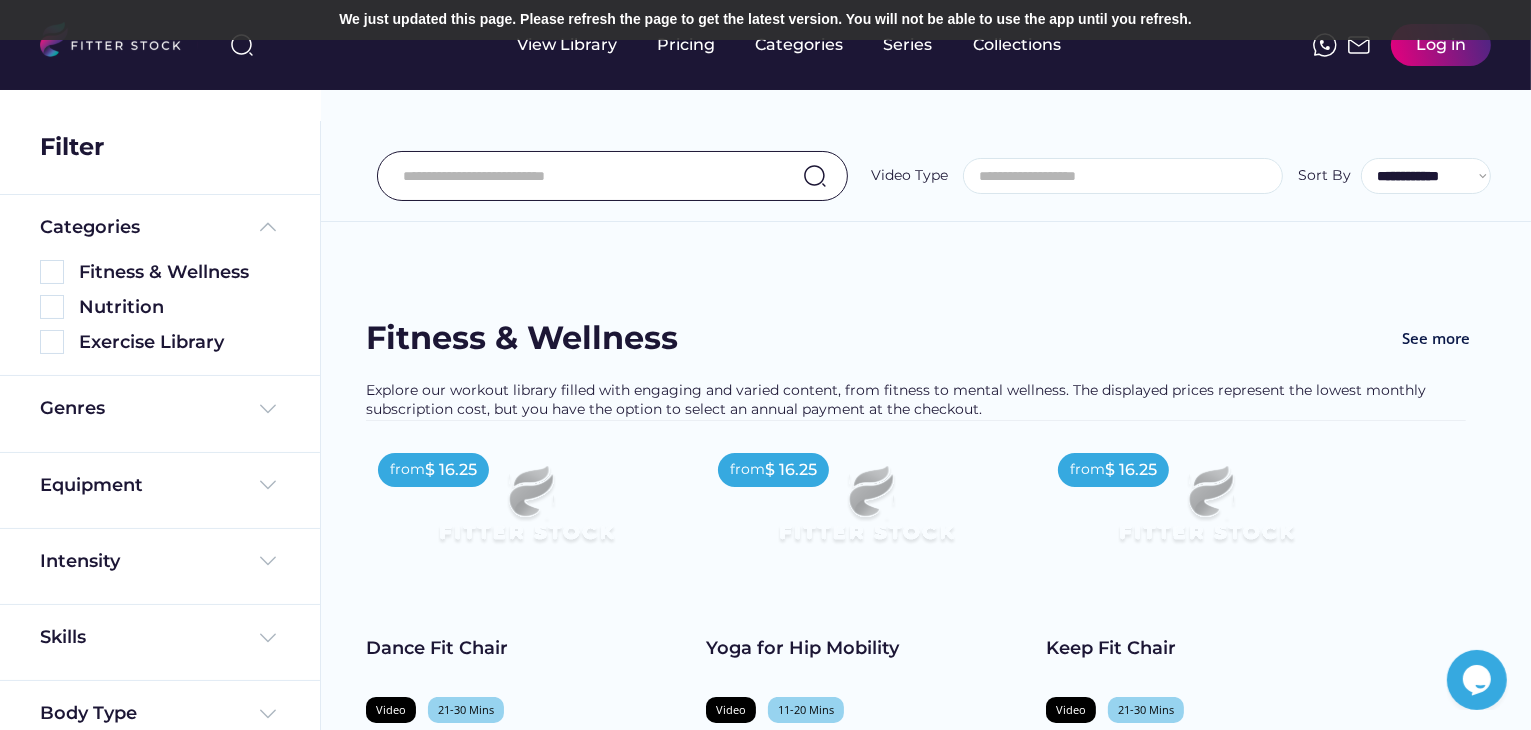 click on "Filter" at bounding box center [72, 147] 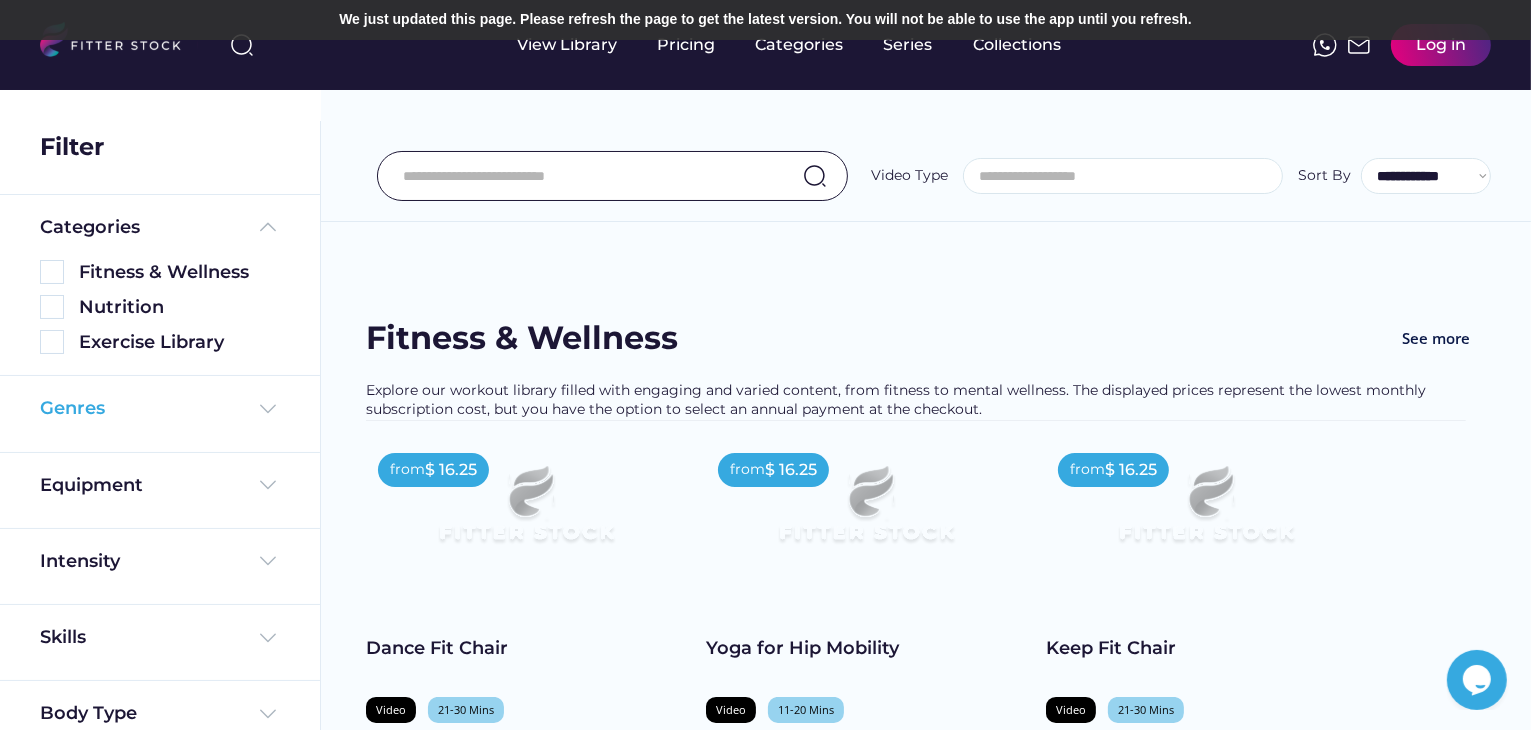 click on "Genres" at bounding box center (72, 408) 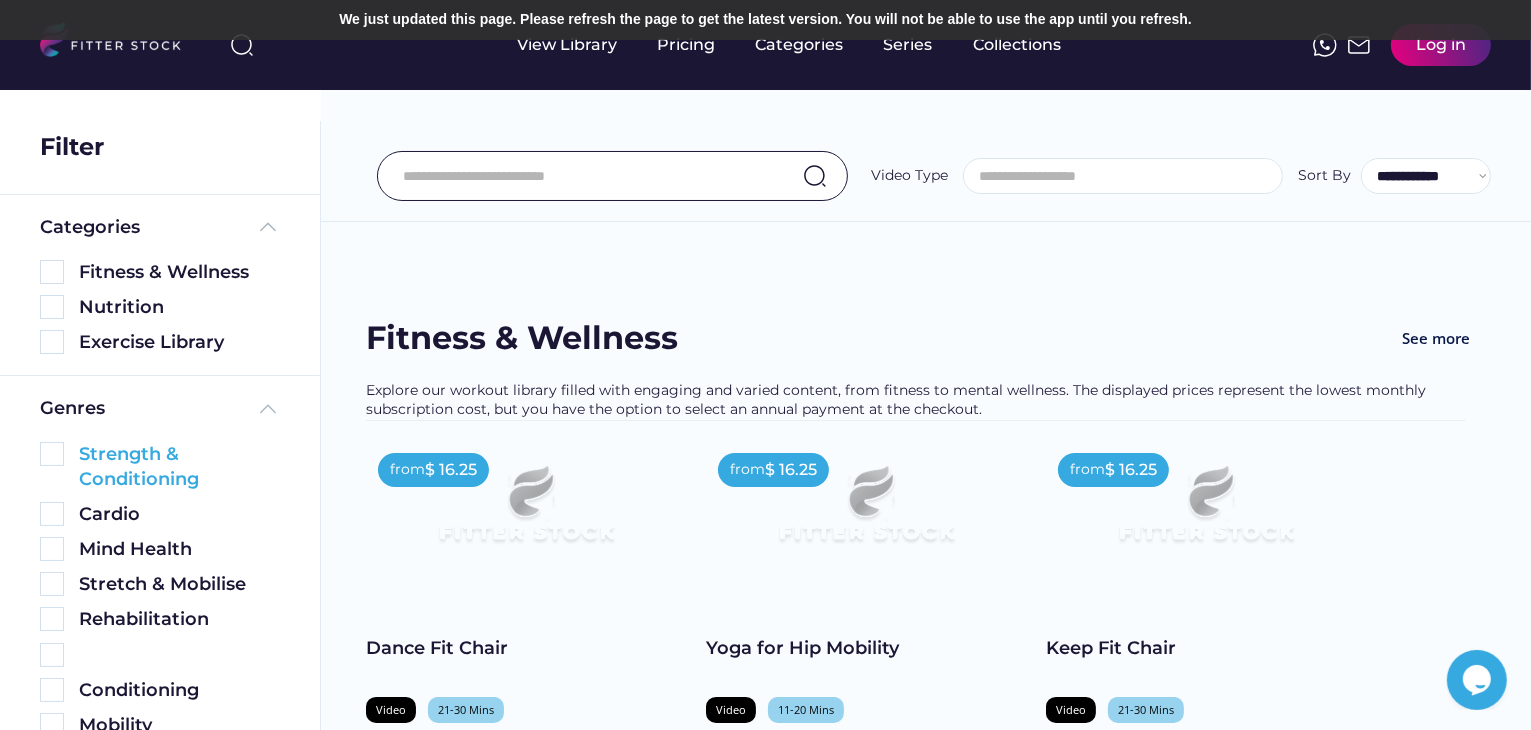 click on "Strength & Conditioning" at bounding box center [179, 467] 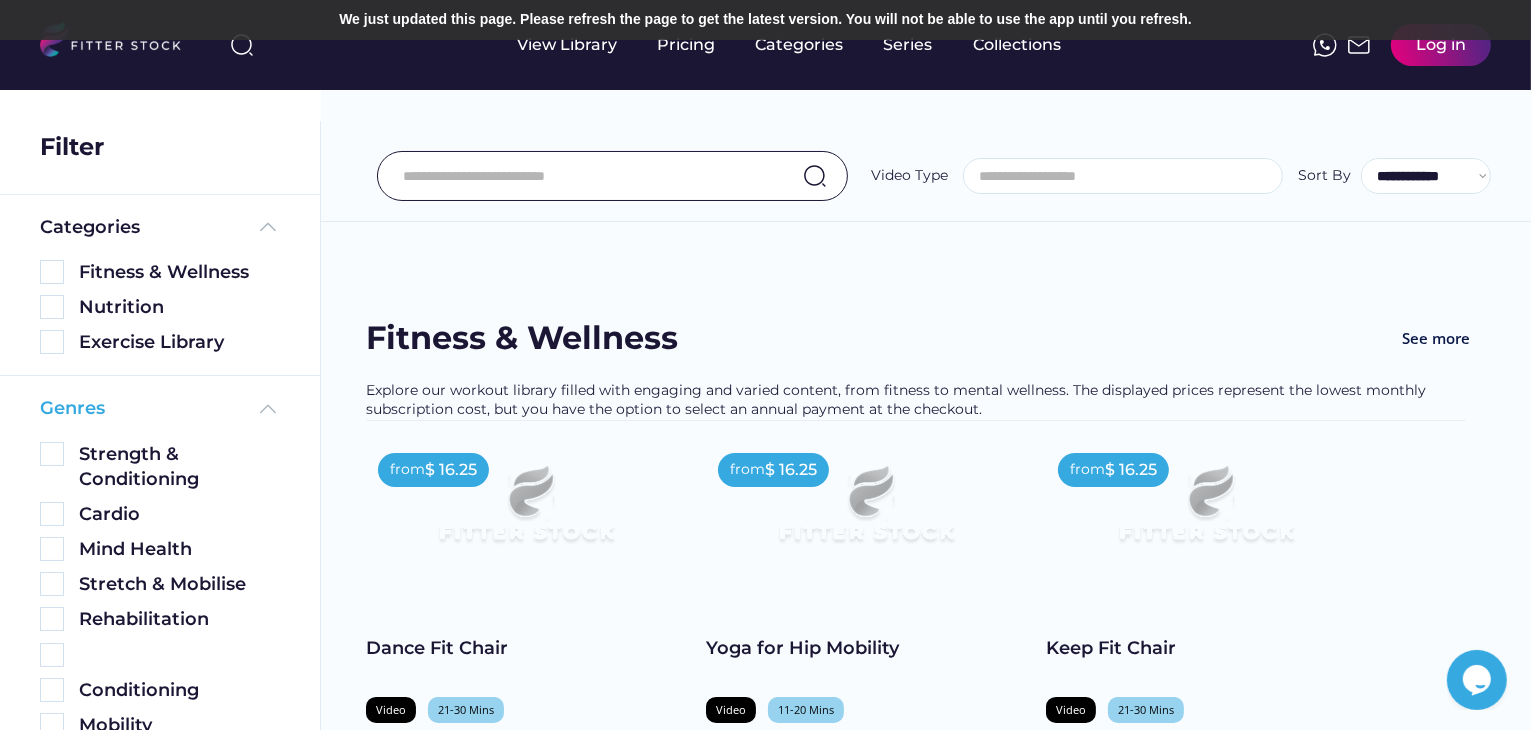 click on "Genres" at bounding box center (72, 408) 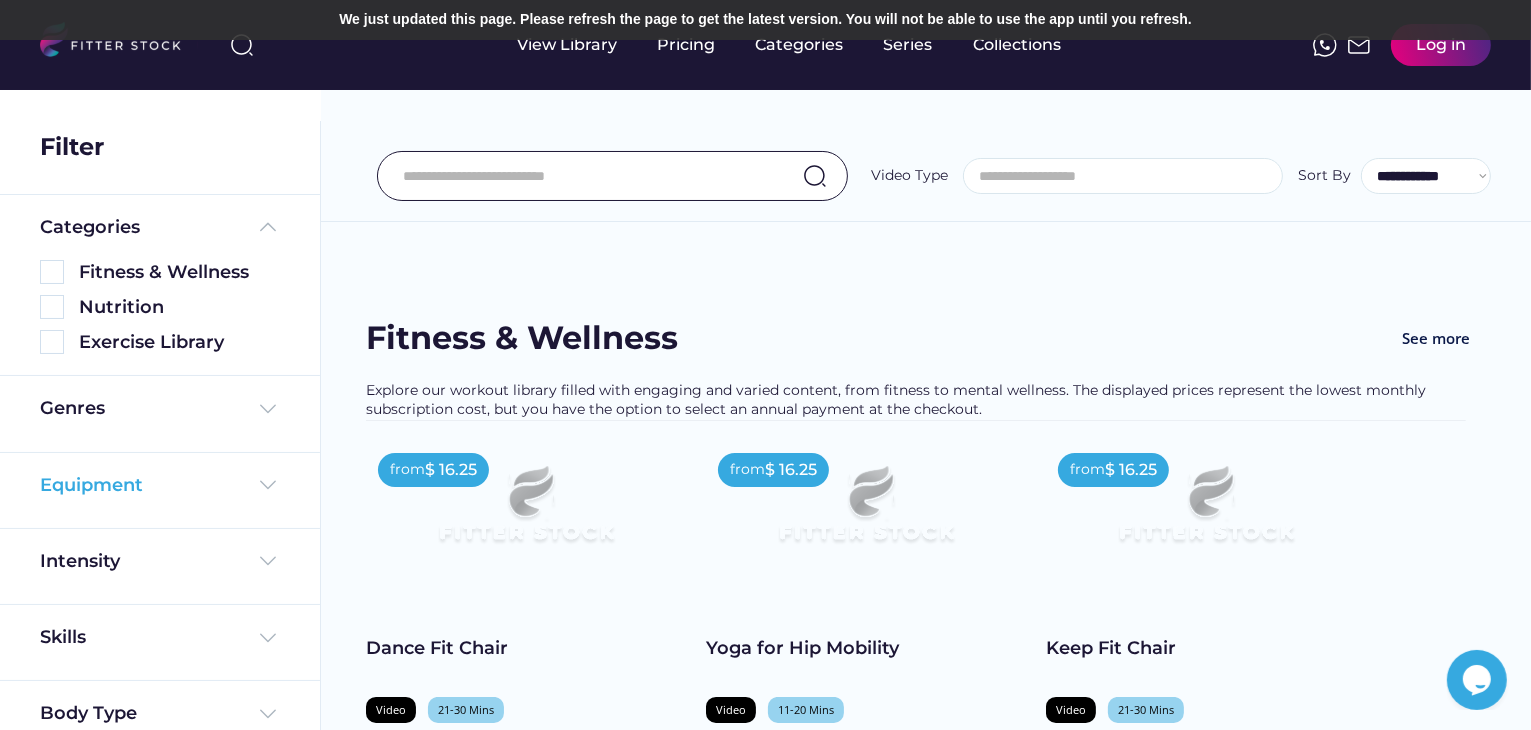 click on "Equipment" at bounding box center (91, 485) 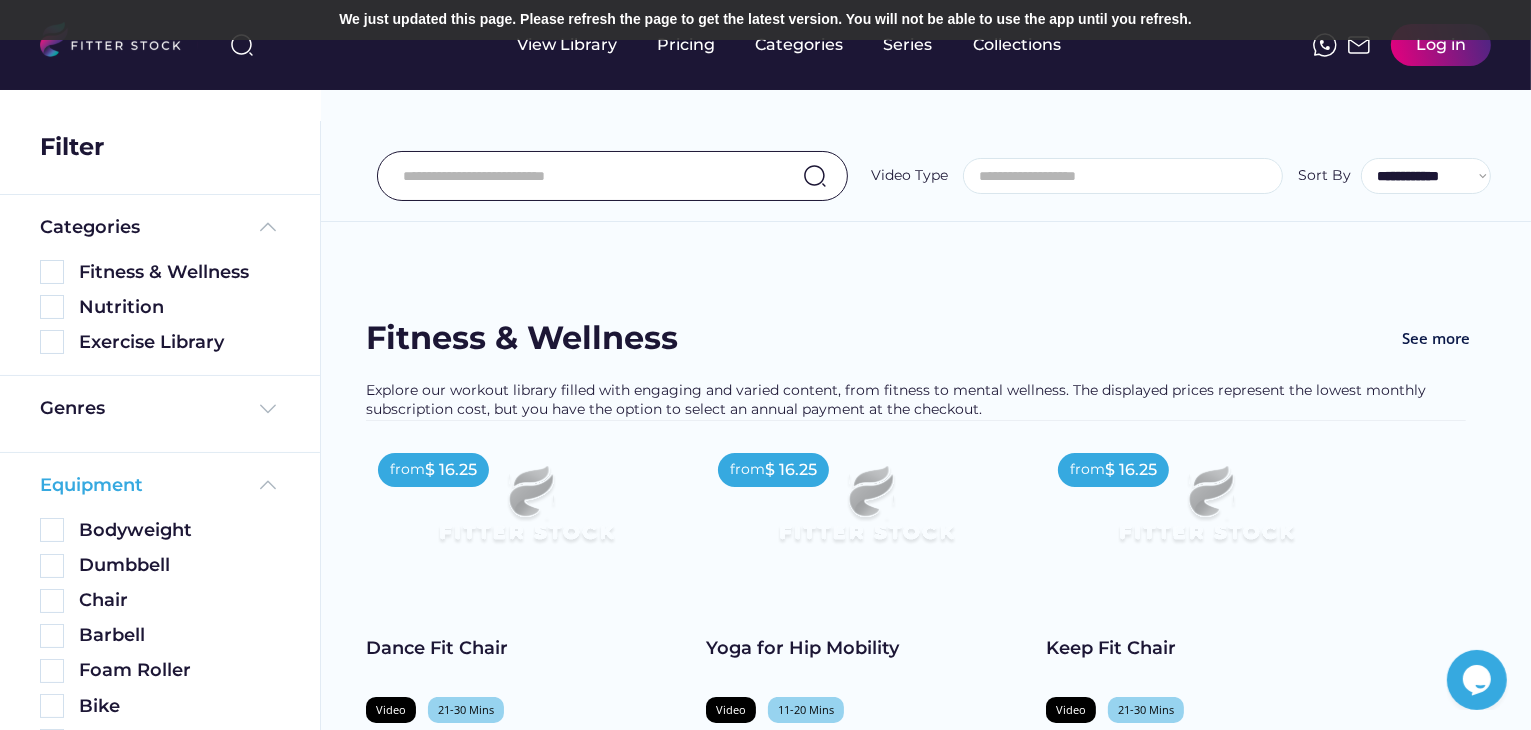 click on "Equipment" at bounding box center (160, 485) 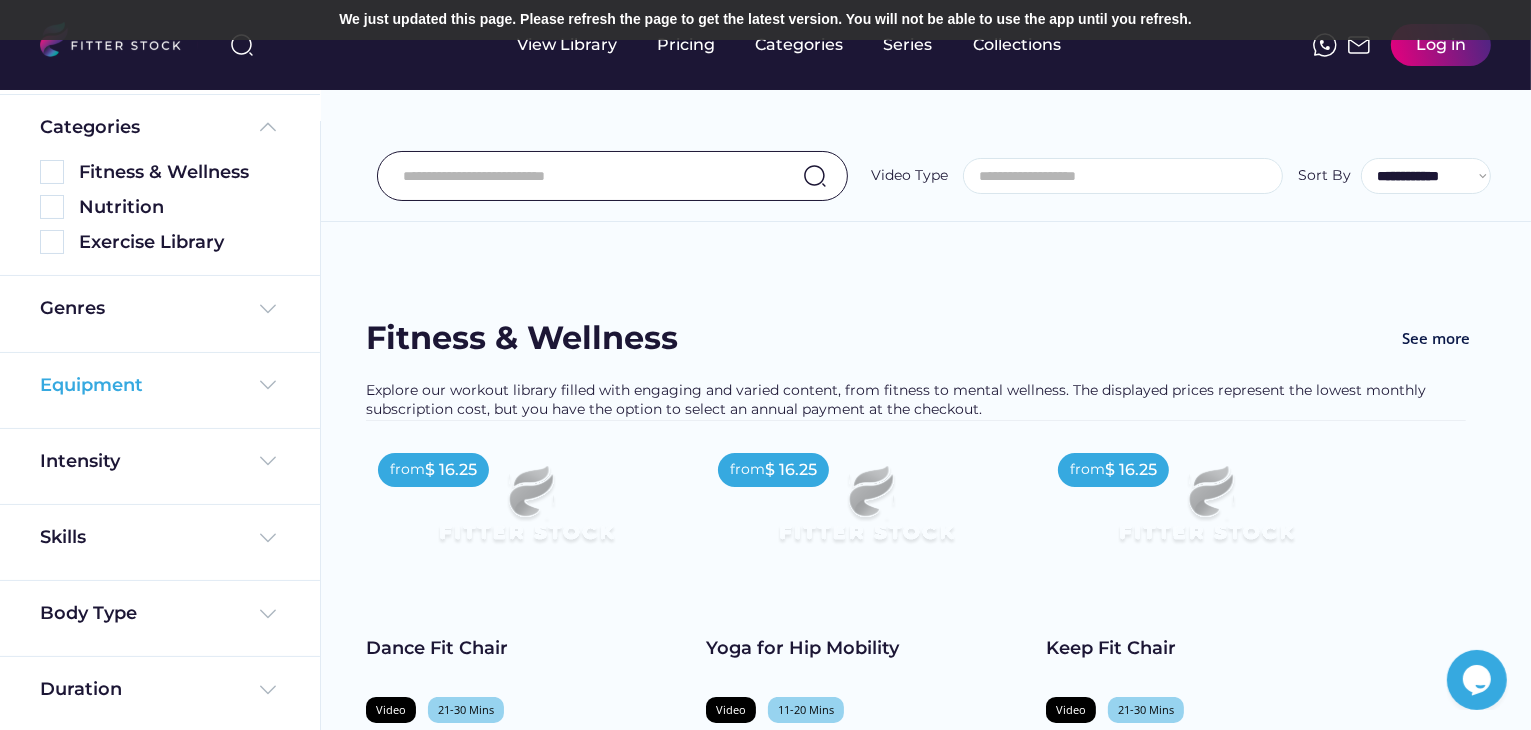 scroll, scrollTop: 102, scrollLeft: 0, axis: vertical 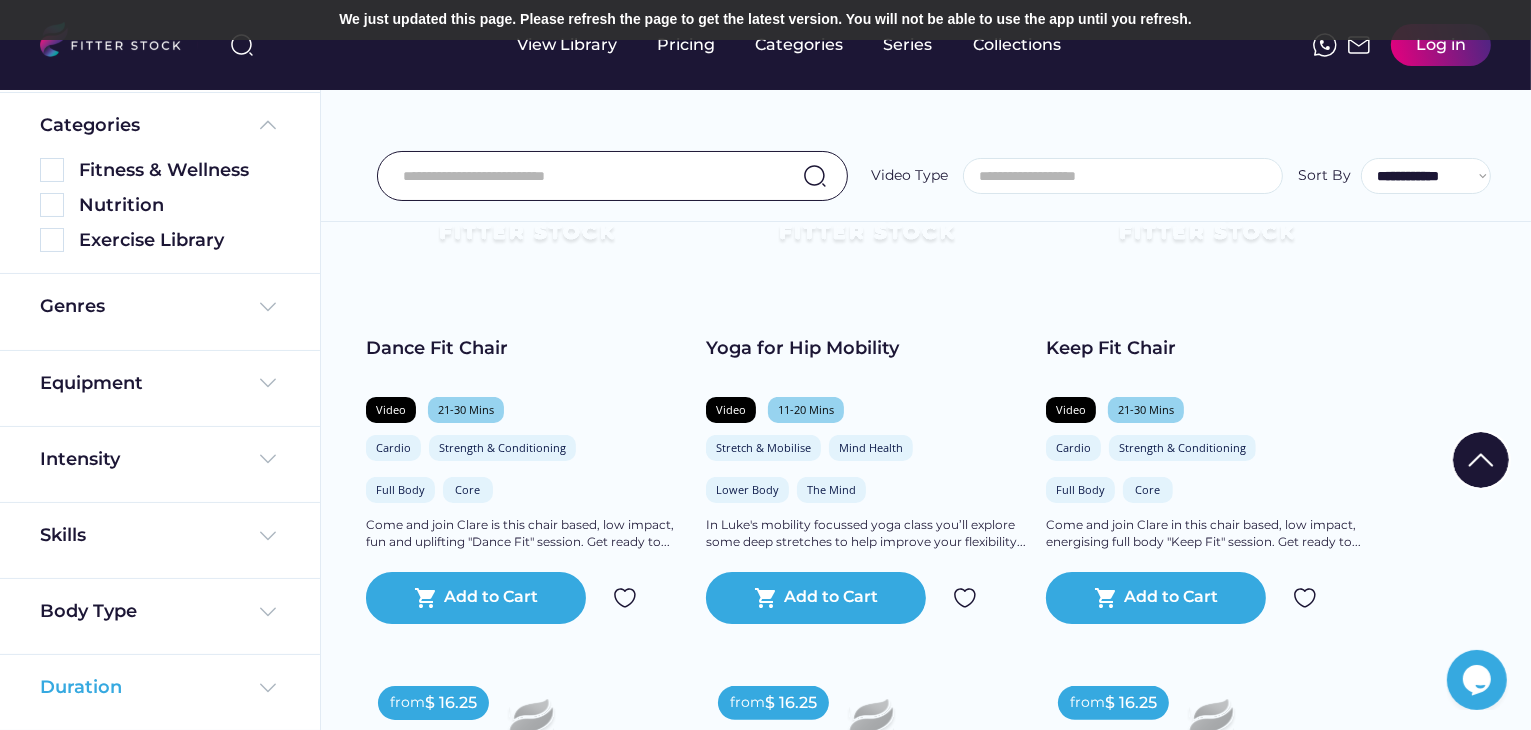click on "Duration" at bounding box center [81, 687] 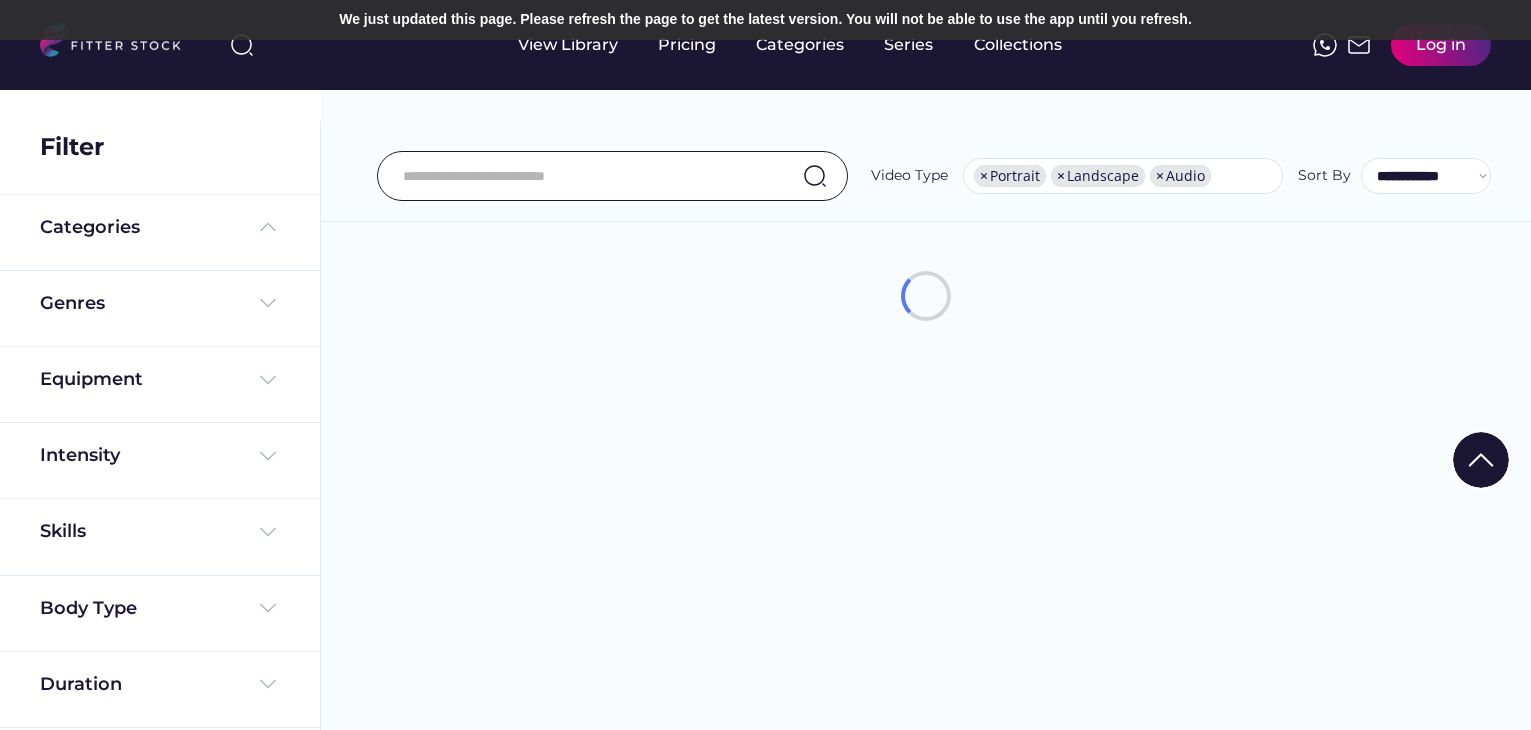 select on "**********" 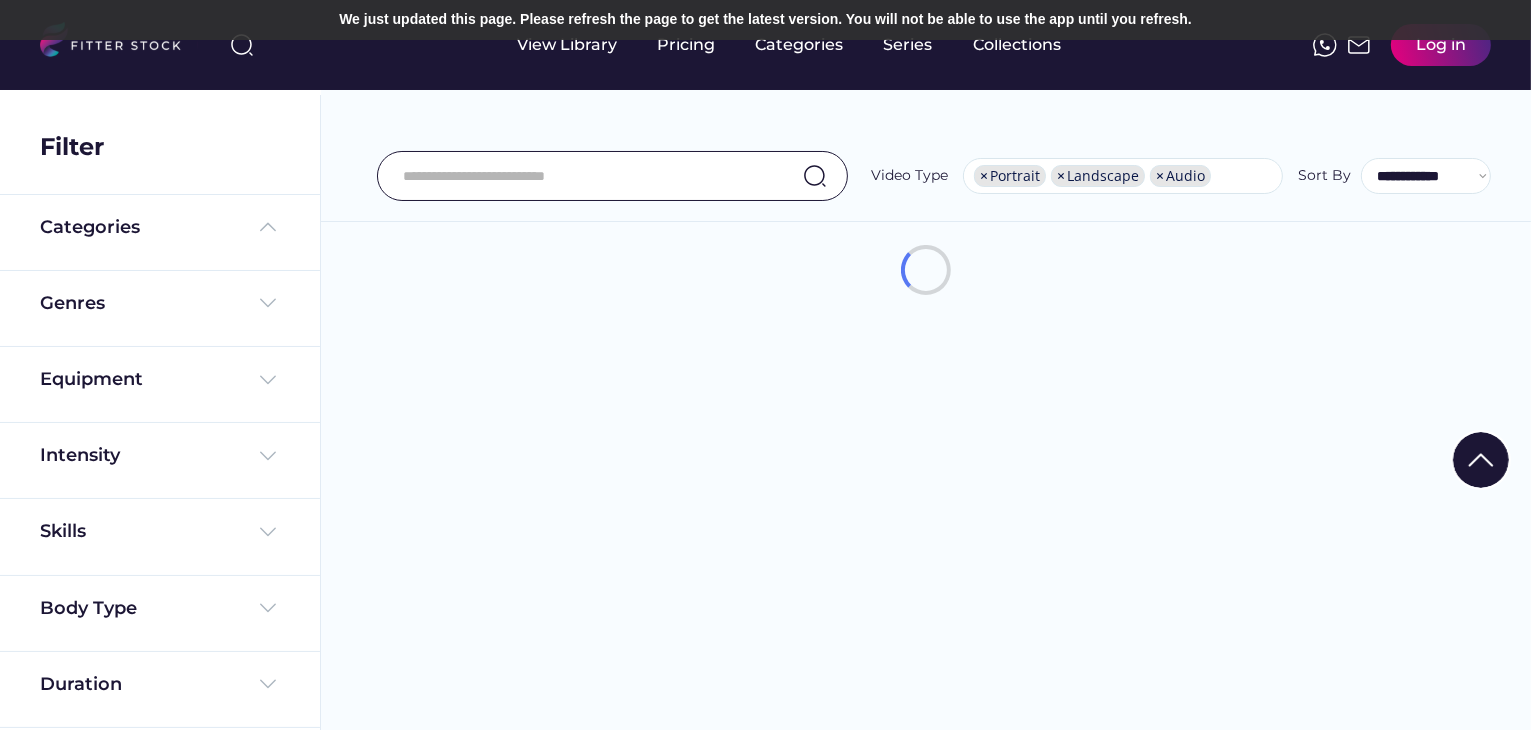 scroll, scrollTop: 34, scrollLeft: 0, axis: vertical 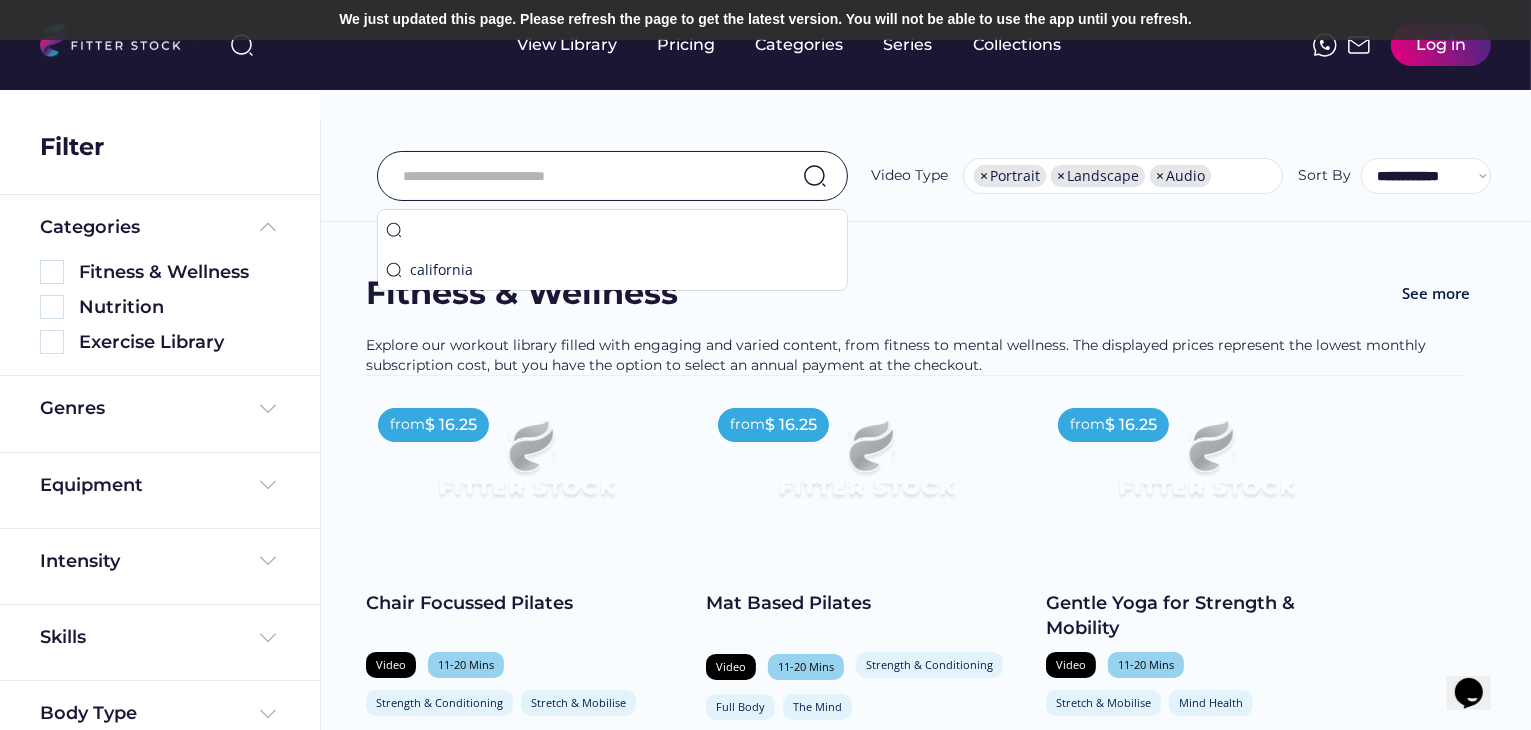 click at bounding box center [587, 176] 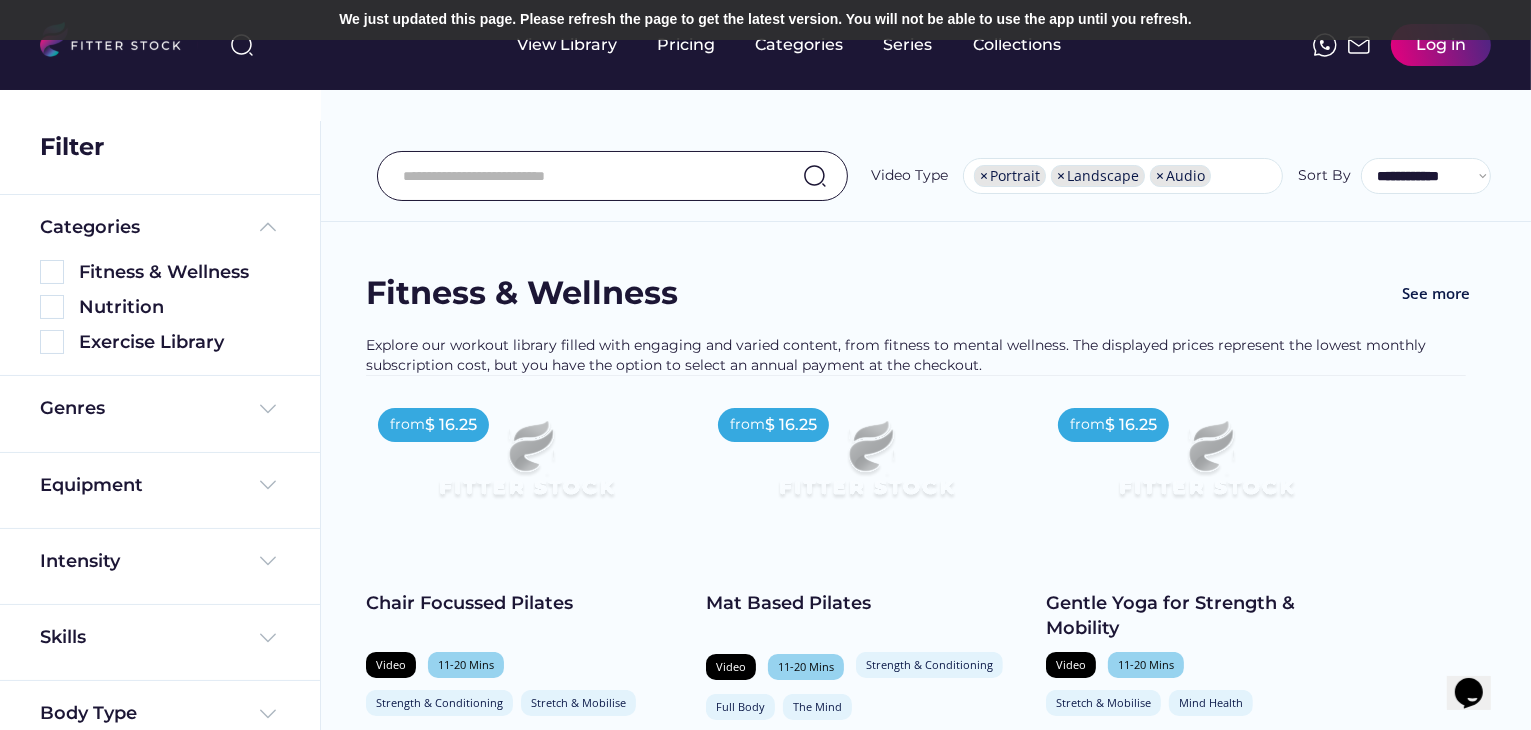 click on "**********" at bounding box center (926, 121) 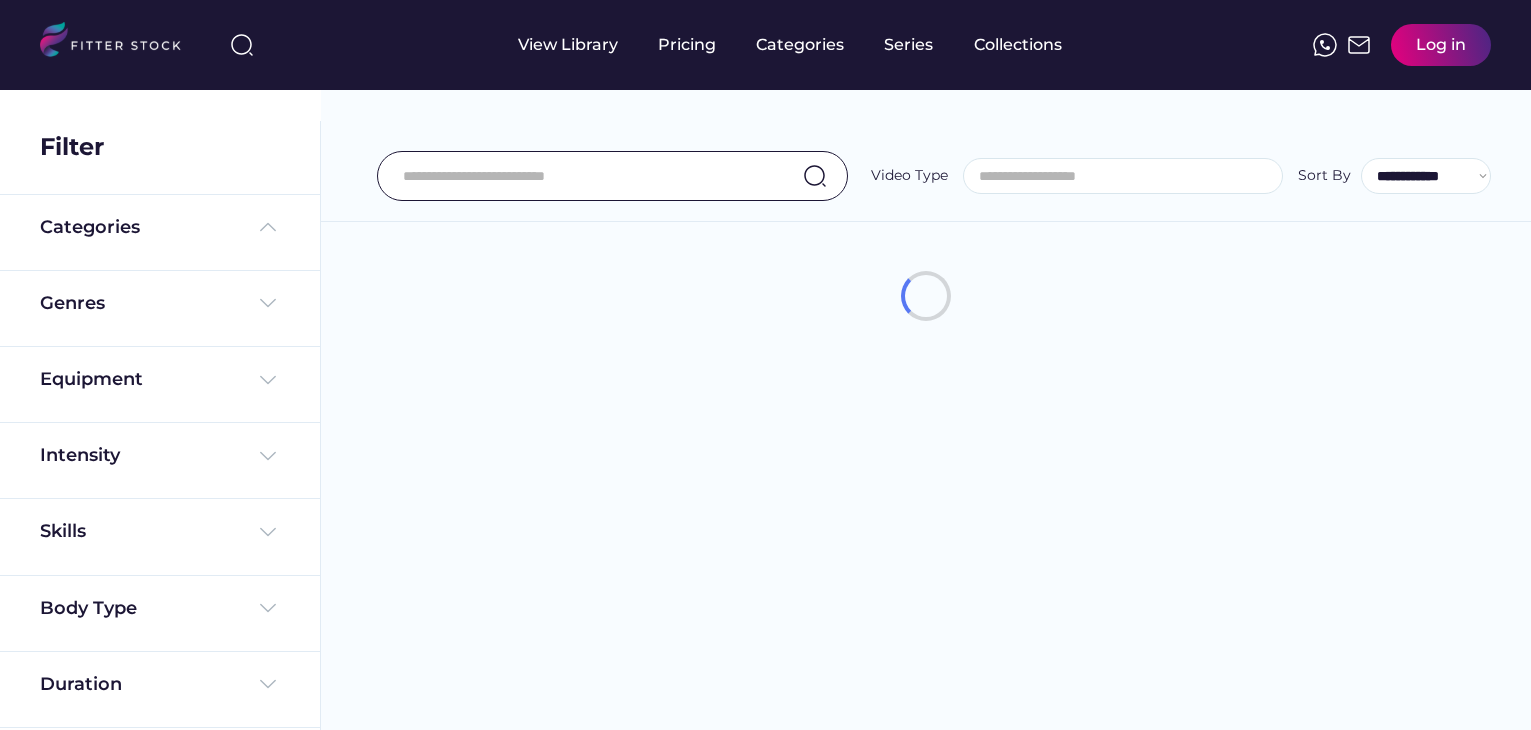 select 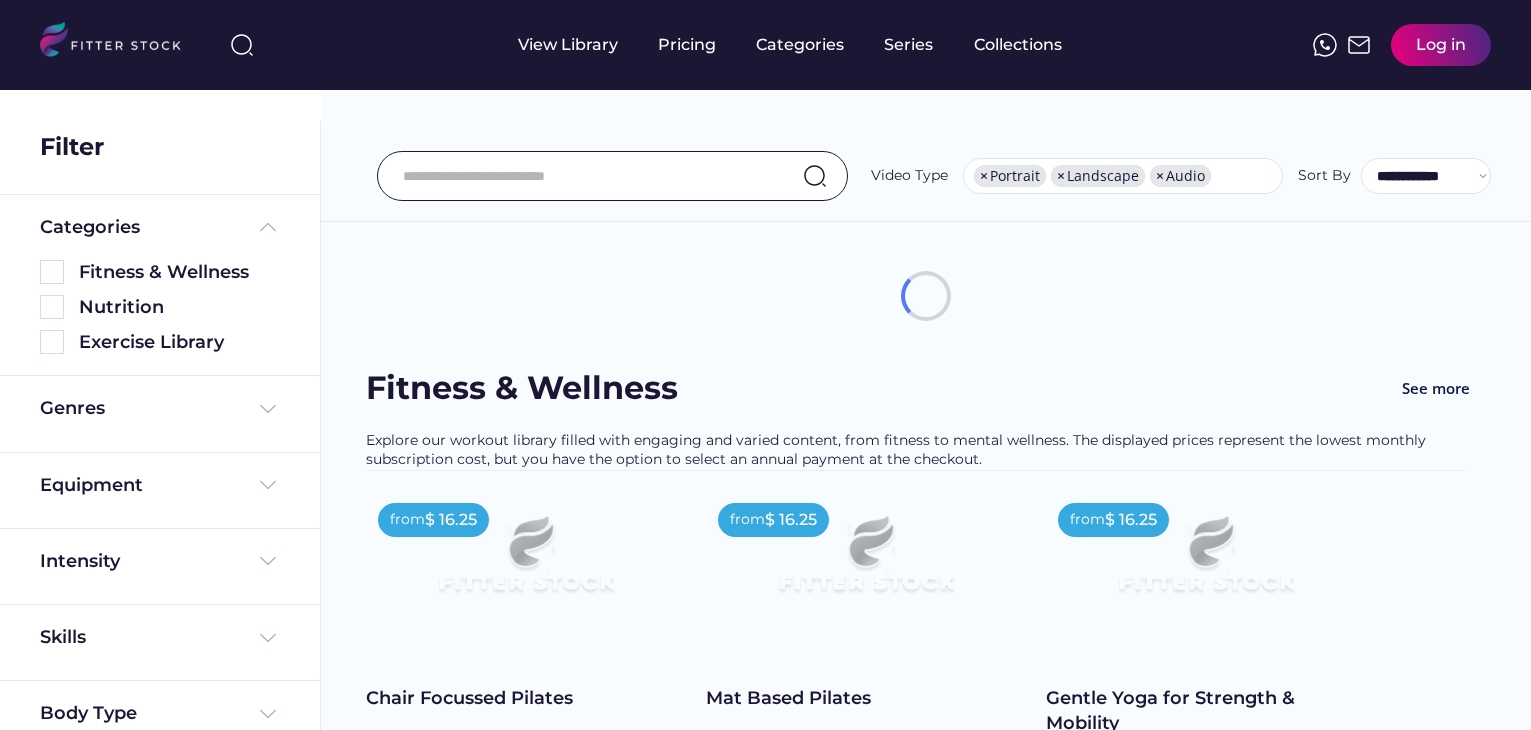 select on "**********" 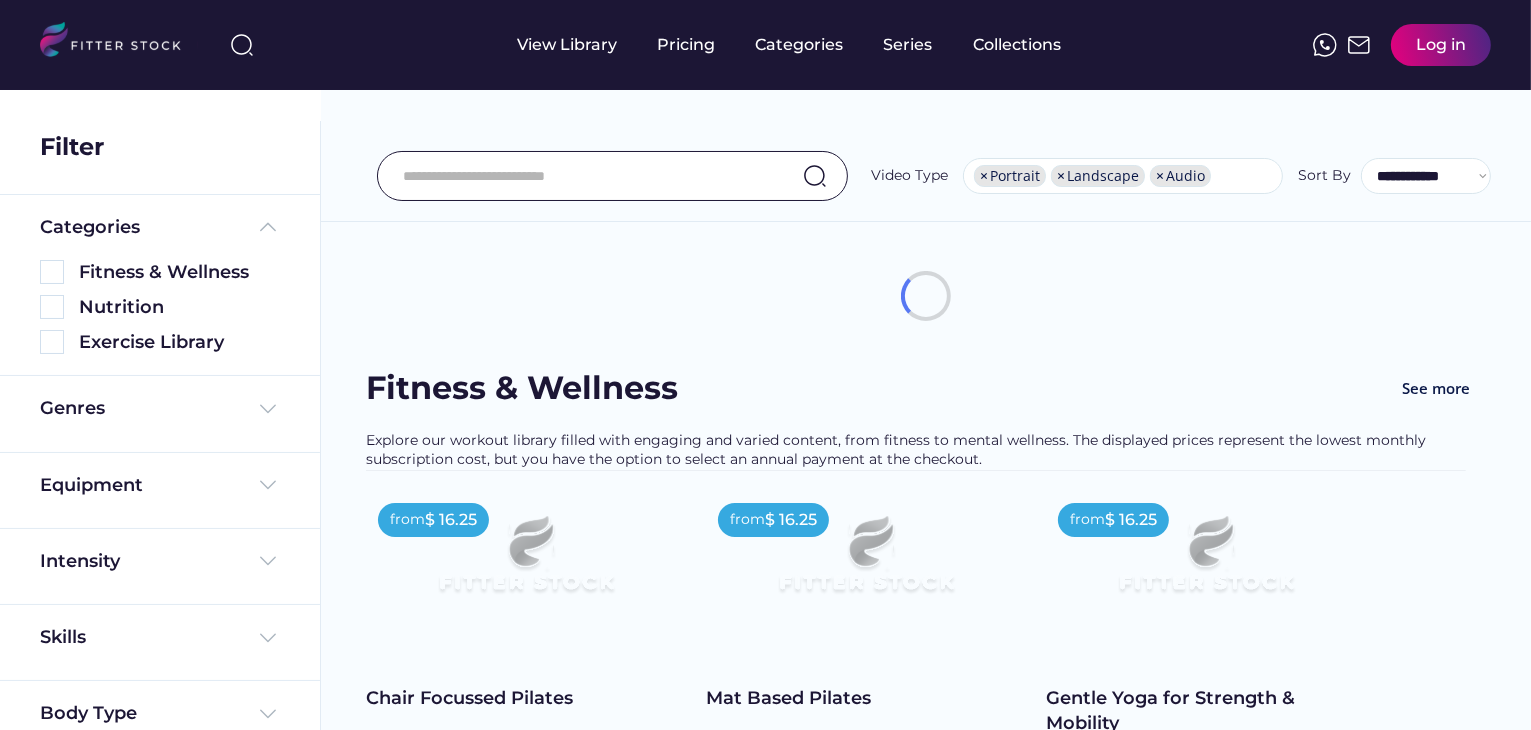 scroll, scrollTop: 34, scrollLeft: 0, axis: vertical 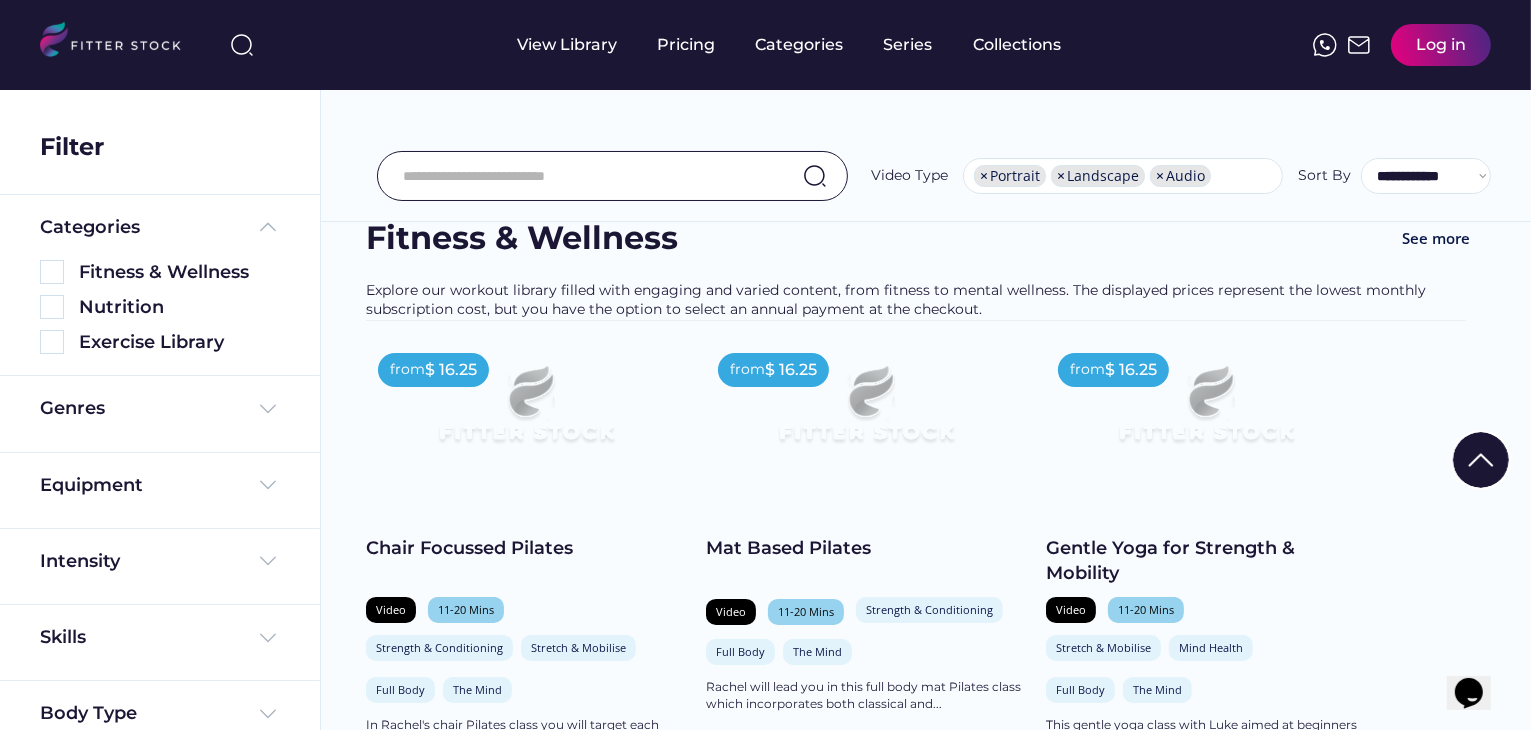 click at bounding box center [1481, 460] 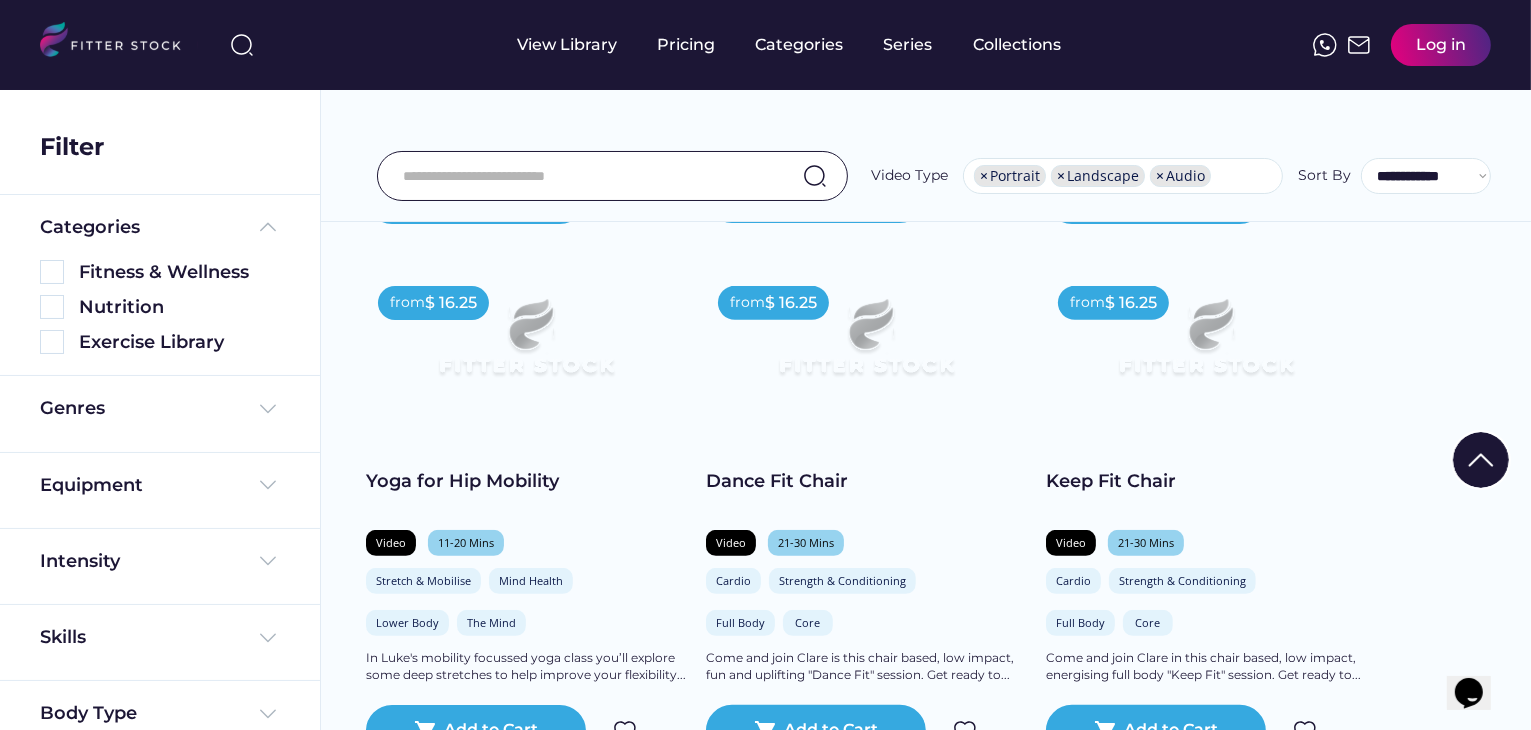 scroll, scrollTop: 1300, scrollLeft: 0, axis: vertical 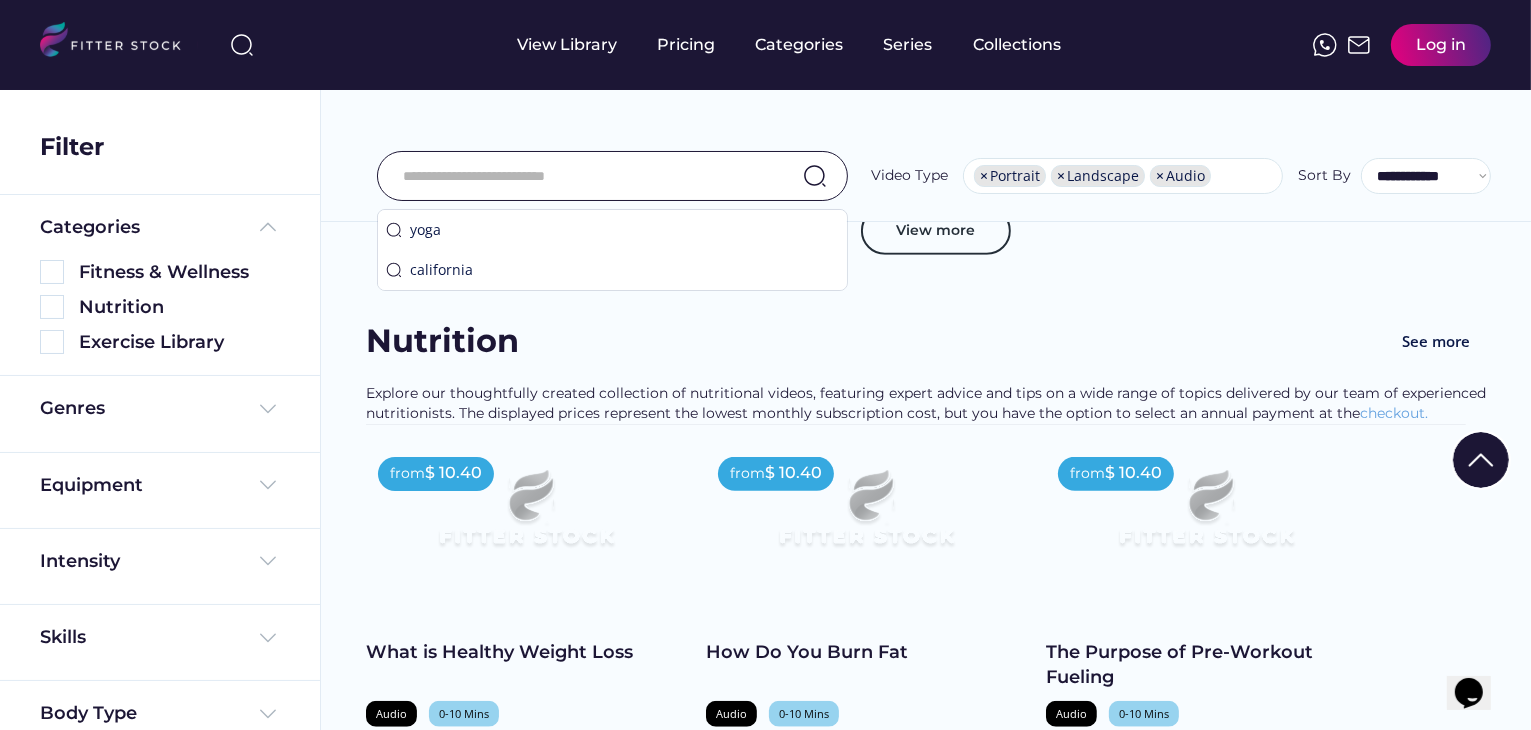 click at bounding box center (587, 176) 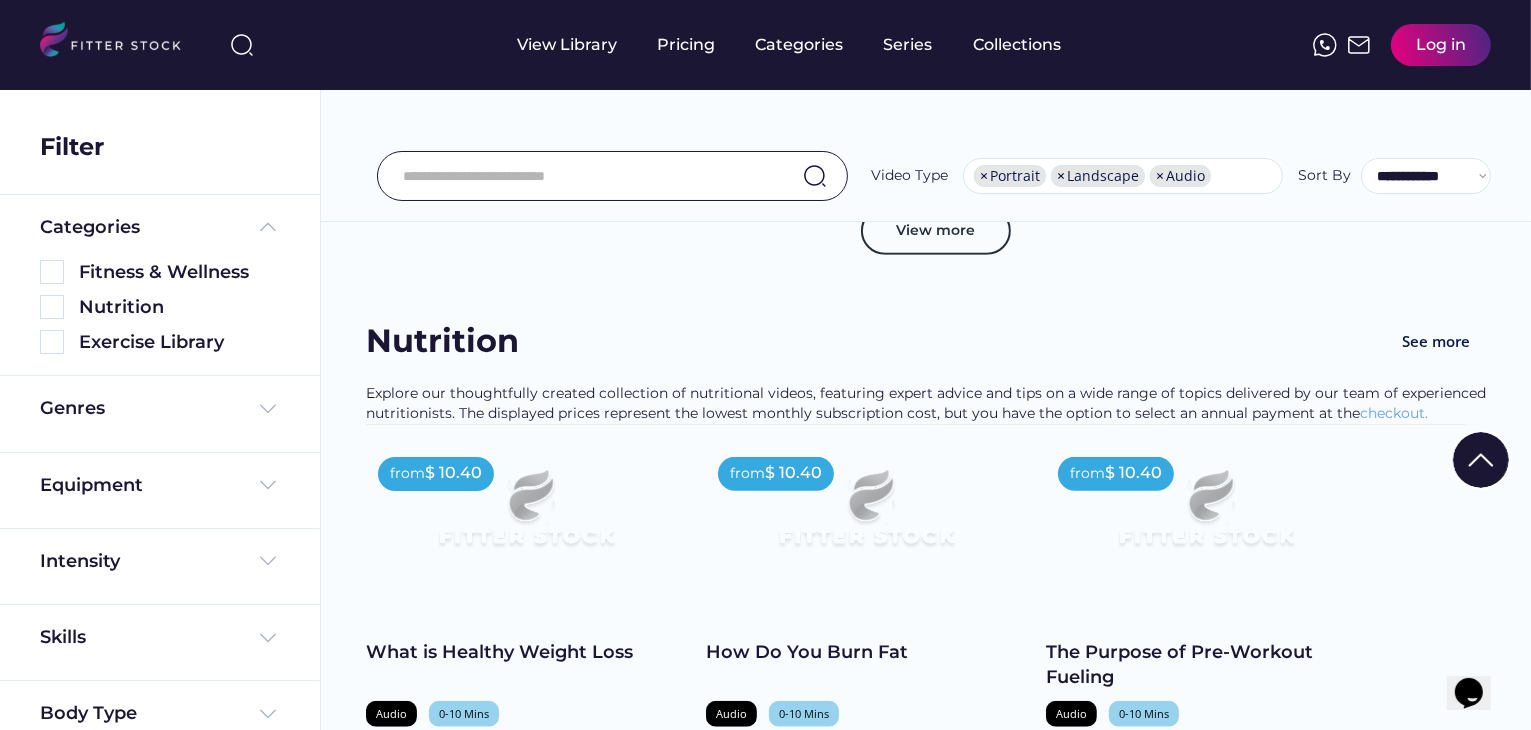 click at bounding box center (587, 176) 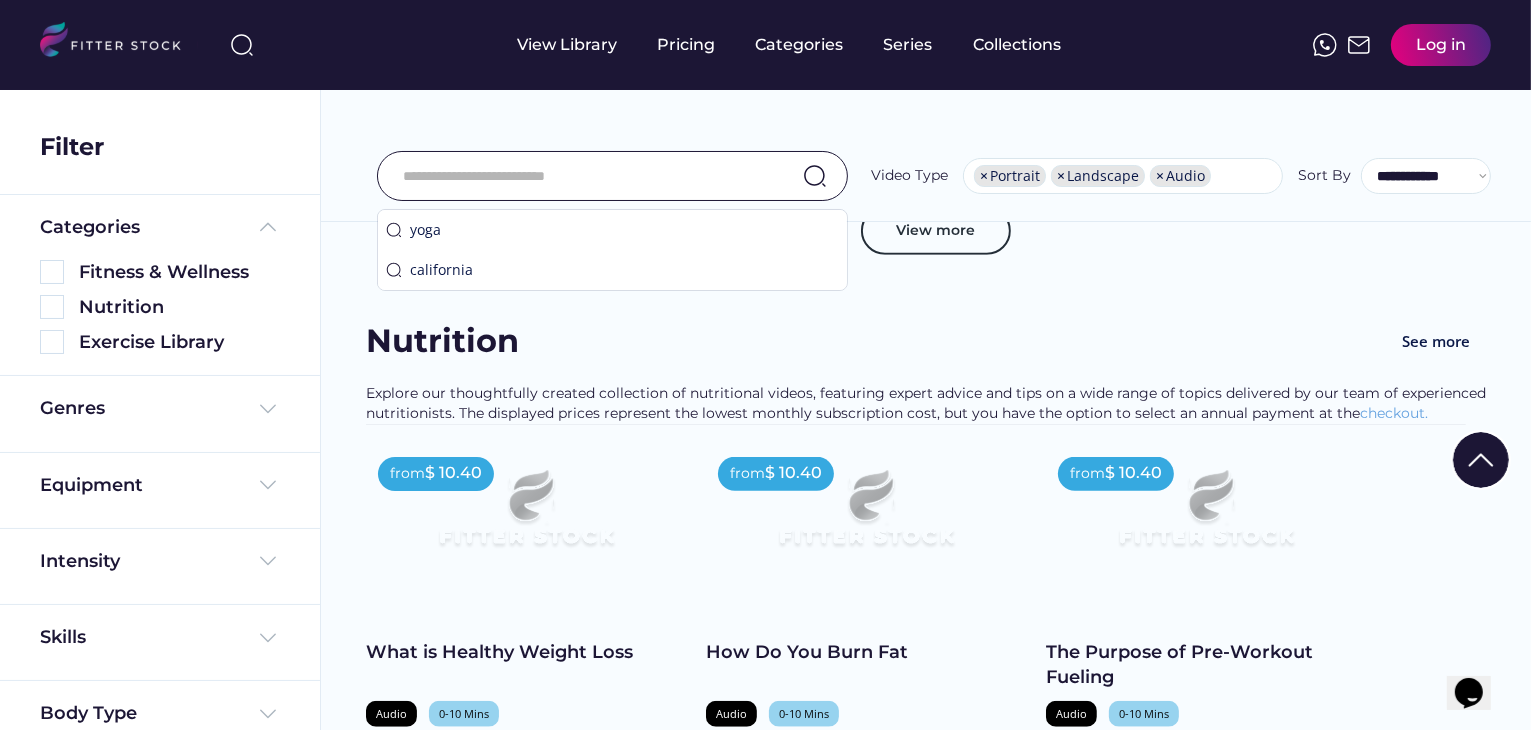 click at bounding box center (587, 176) 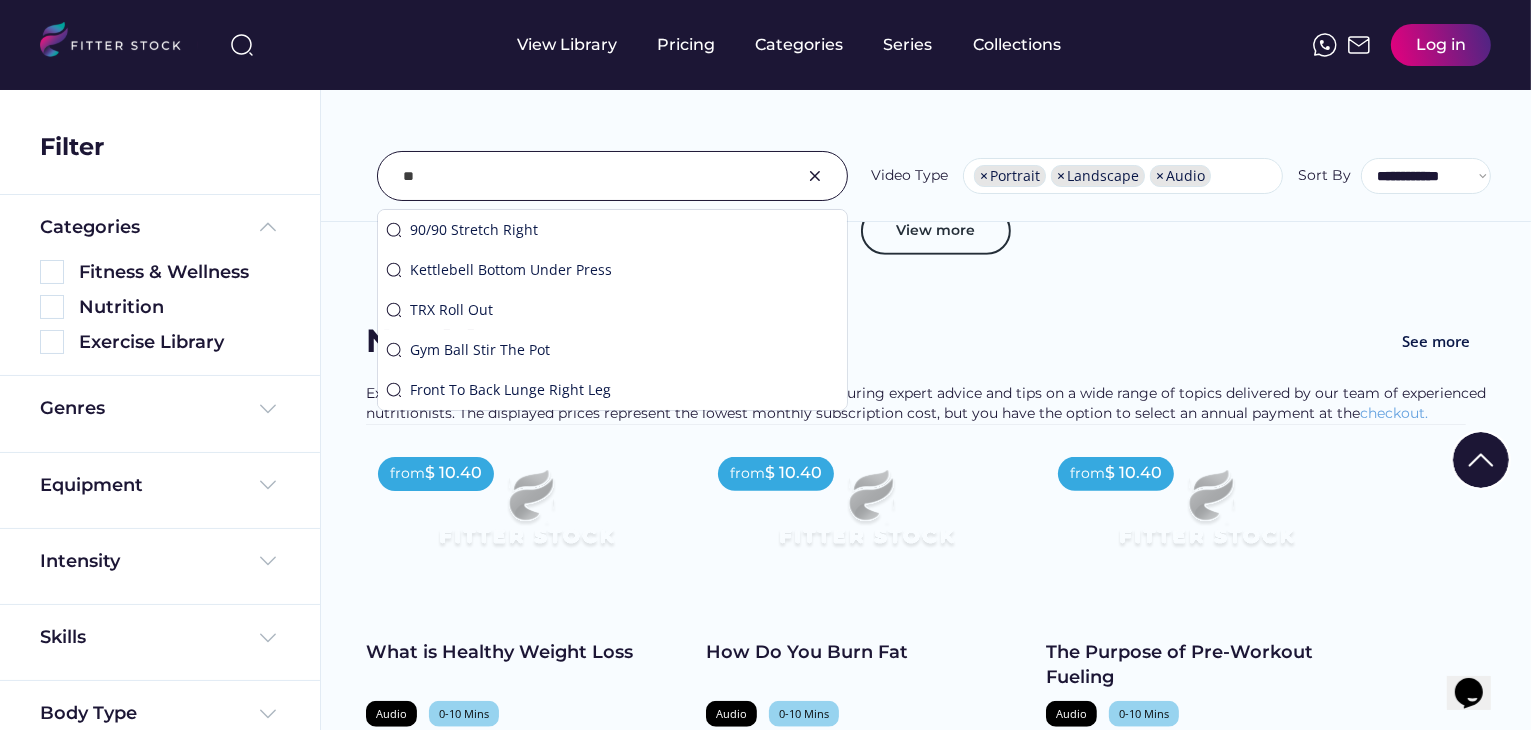 type on "*" 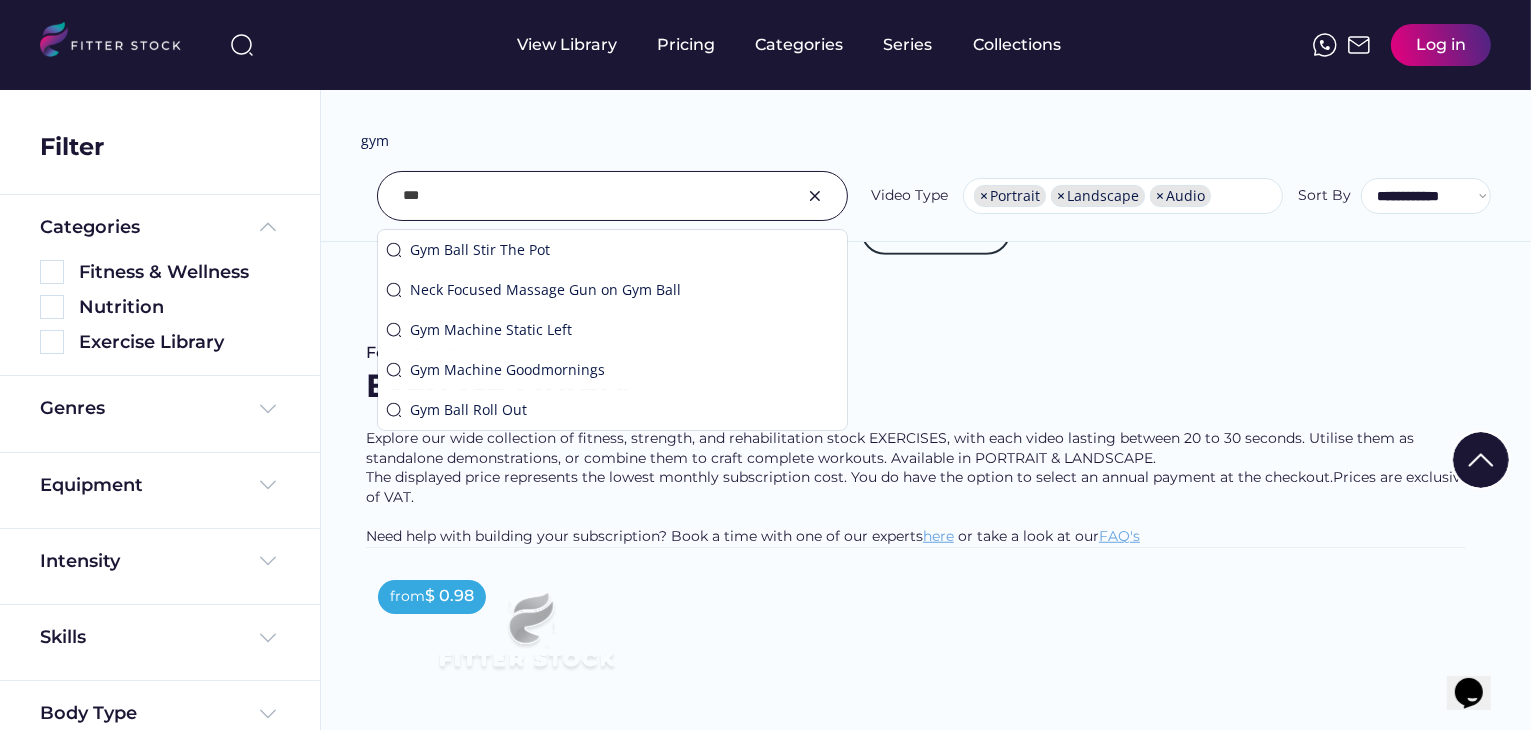 type on "***" 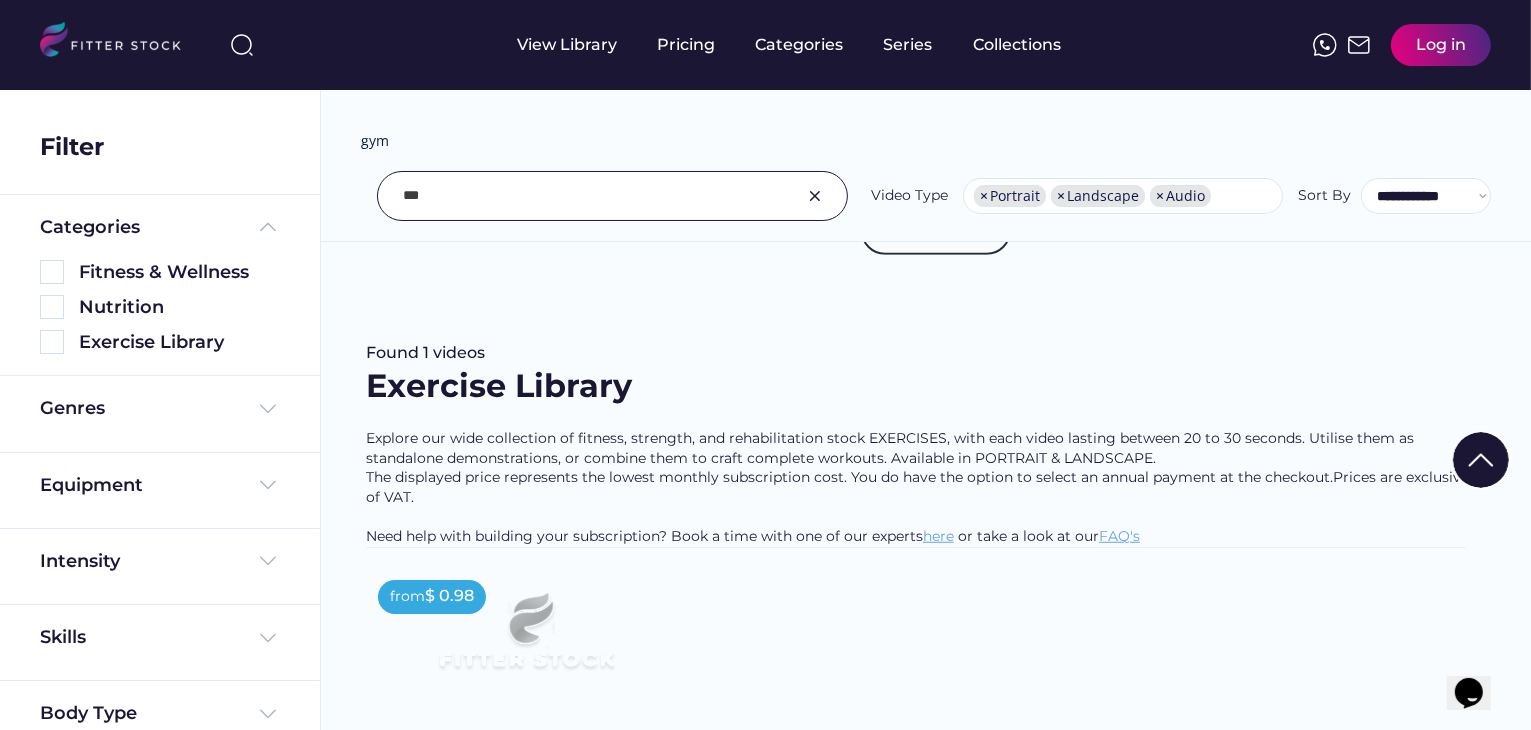 click at bounding box center (815, 196) 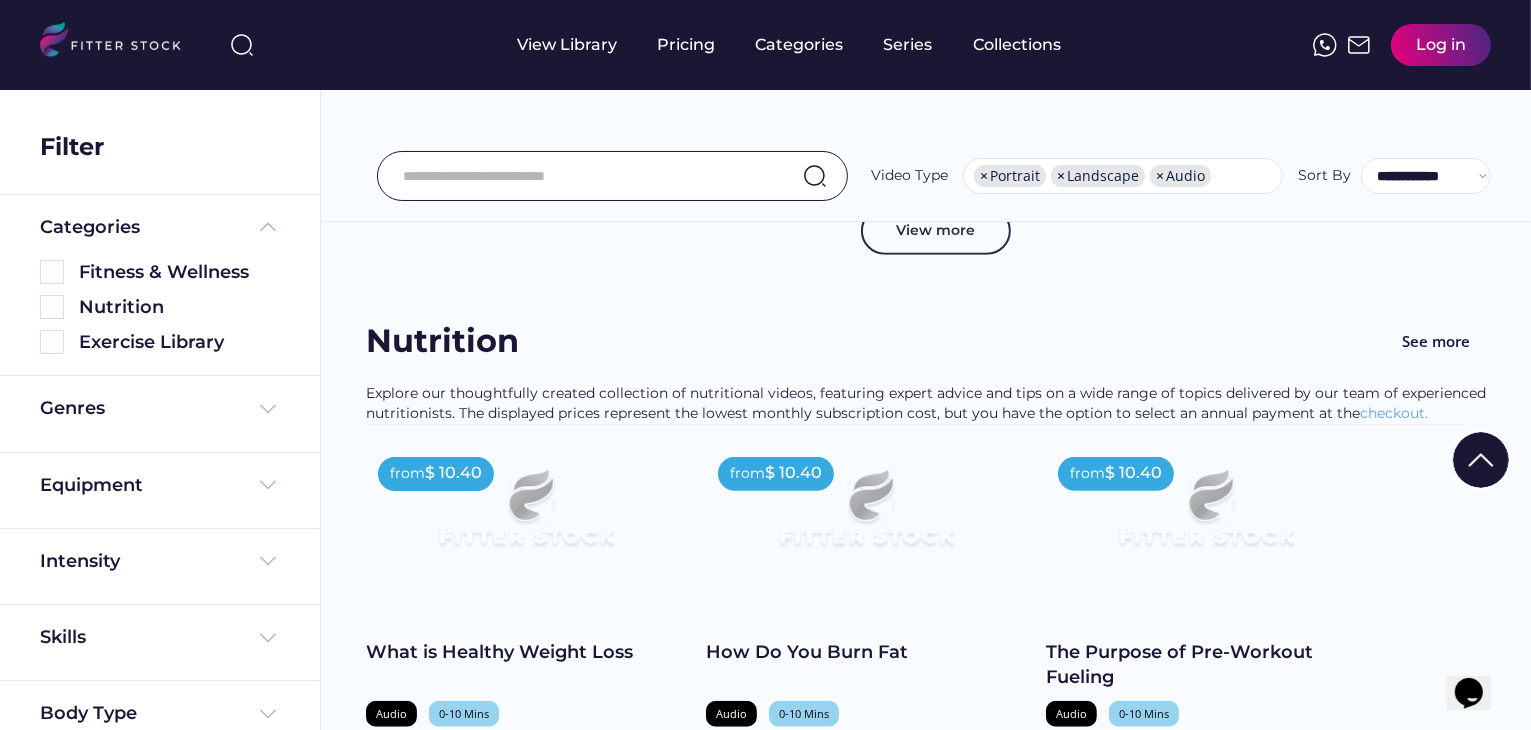 click at bounding box center (587, 176) 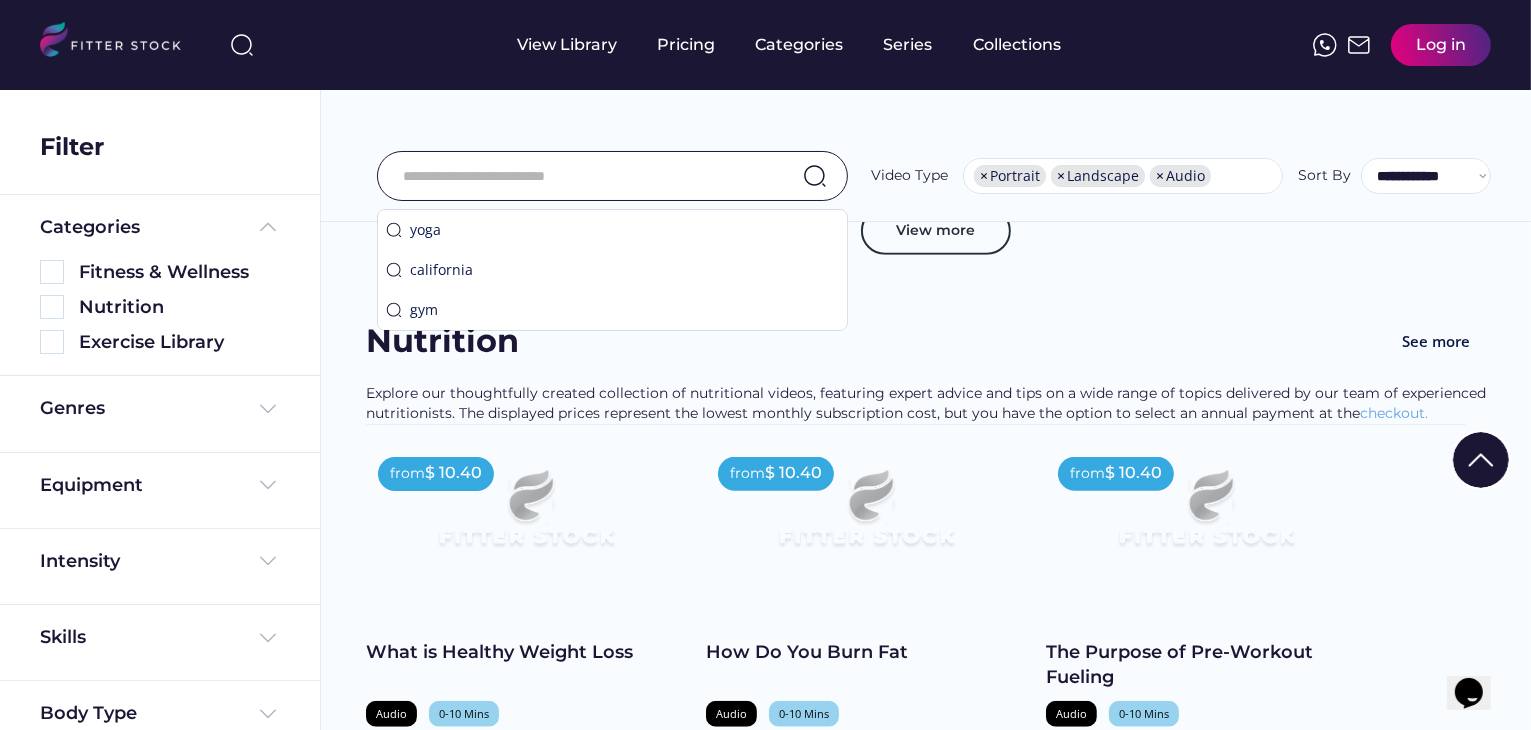 click at bounding box center [587, 176] 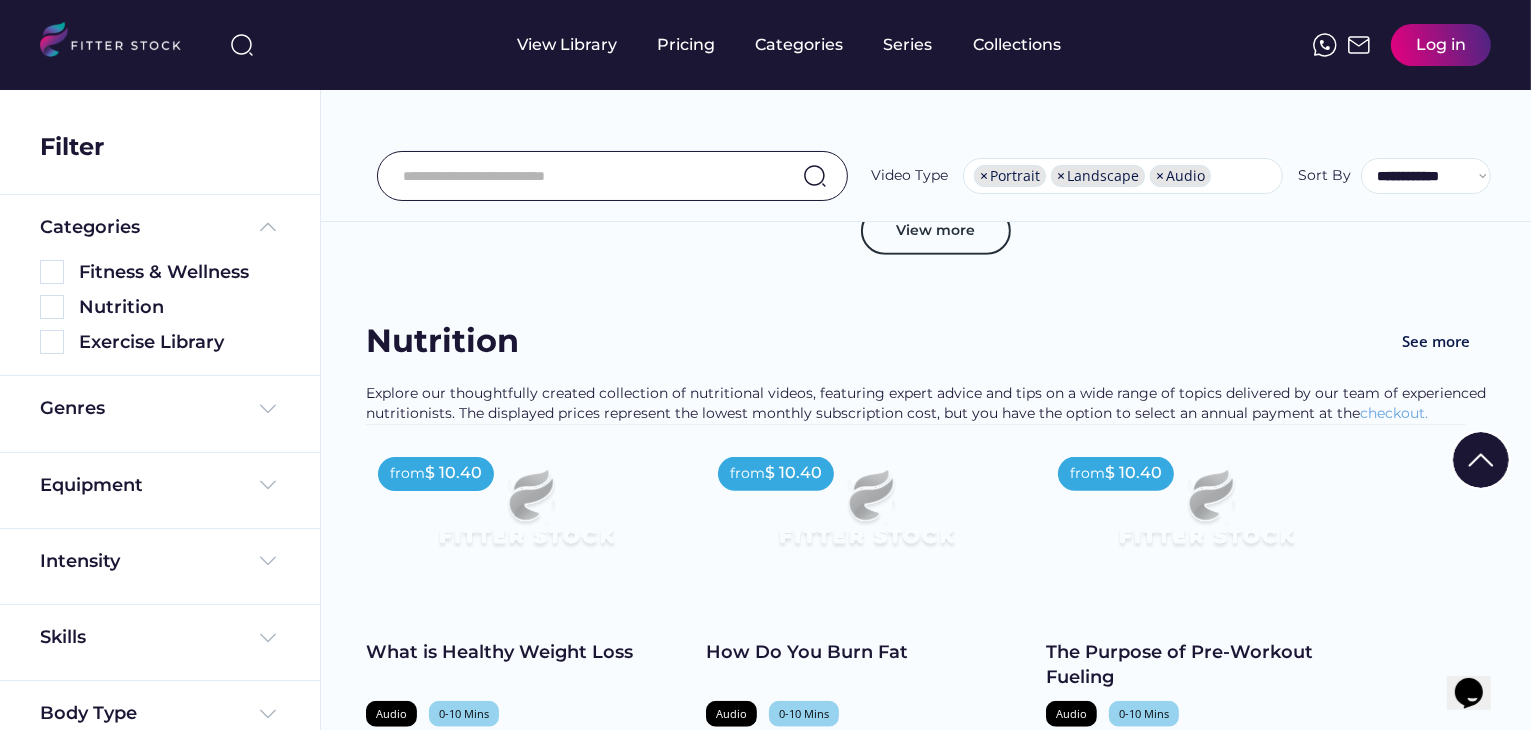 click on "**********" at bounding box center (926, 121) 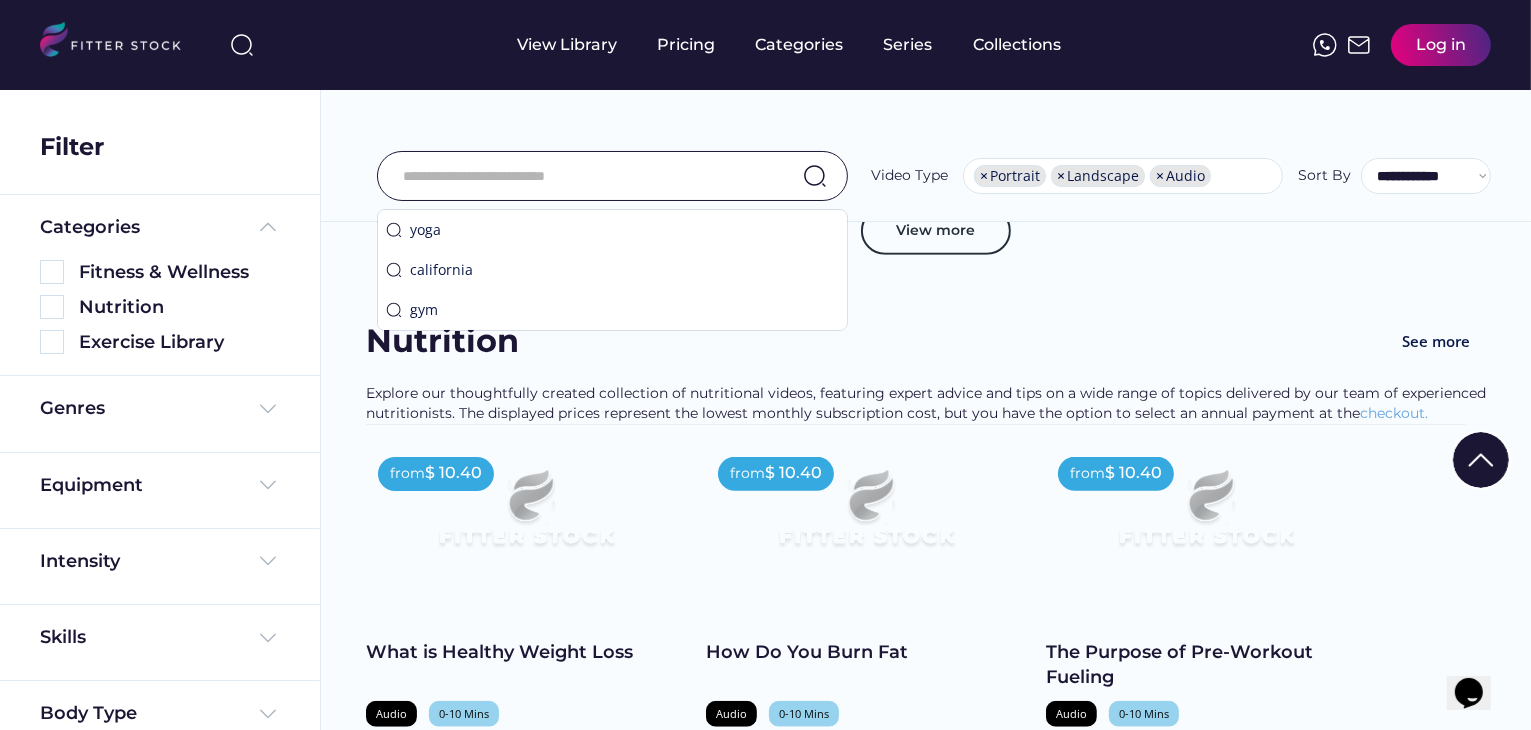 click at bounding box center [587, 176] 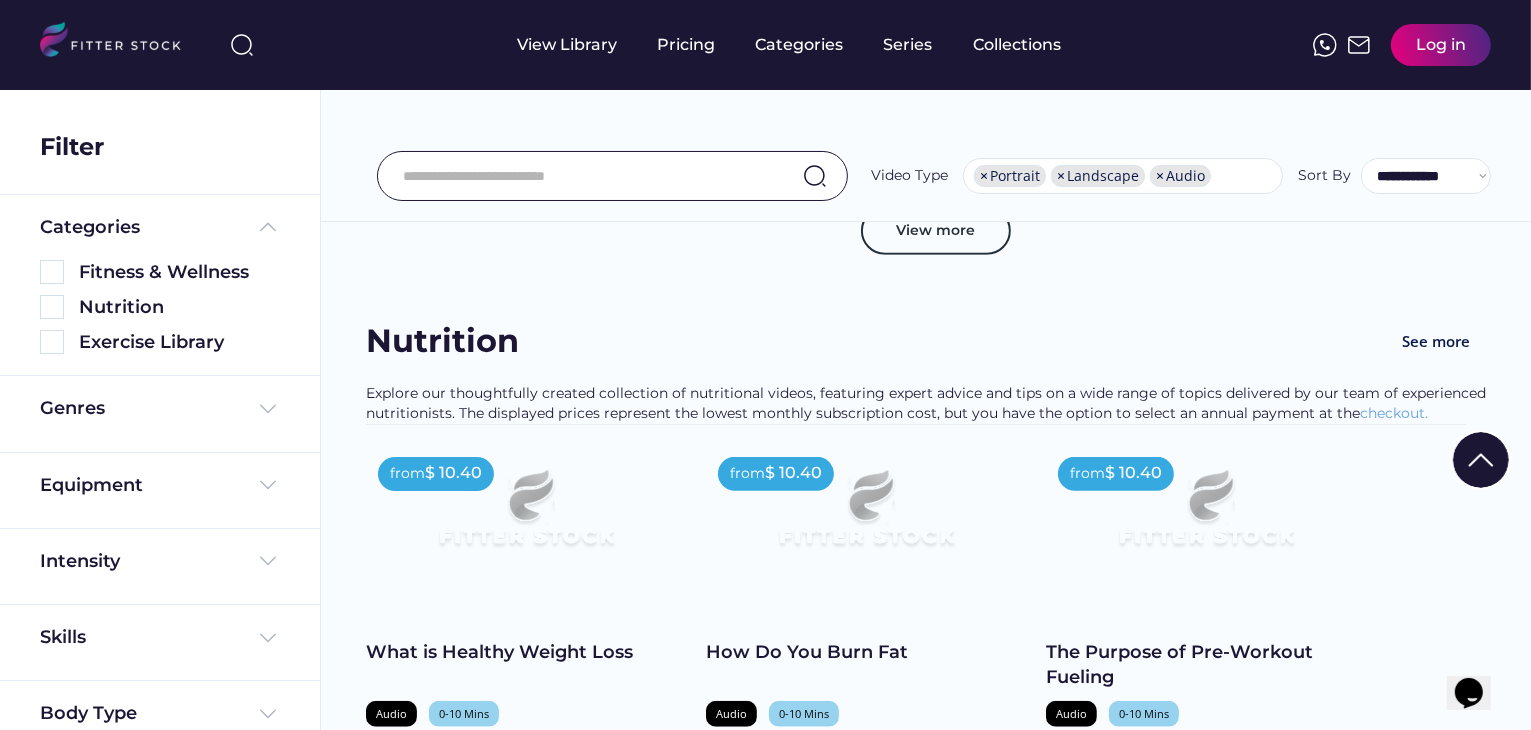 click on "**********" at bounding box center [926, 121] 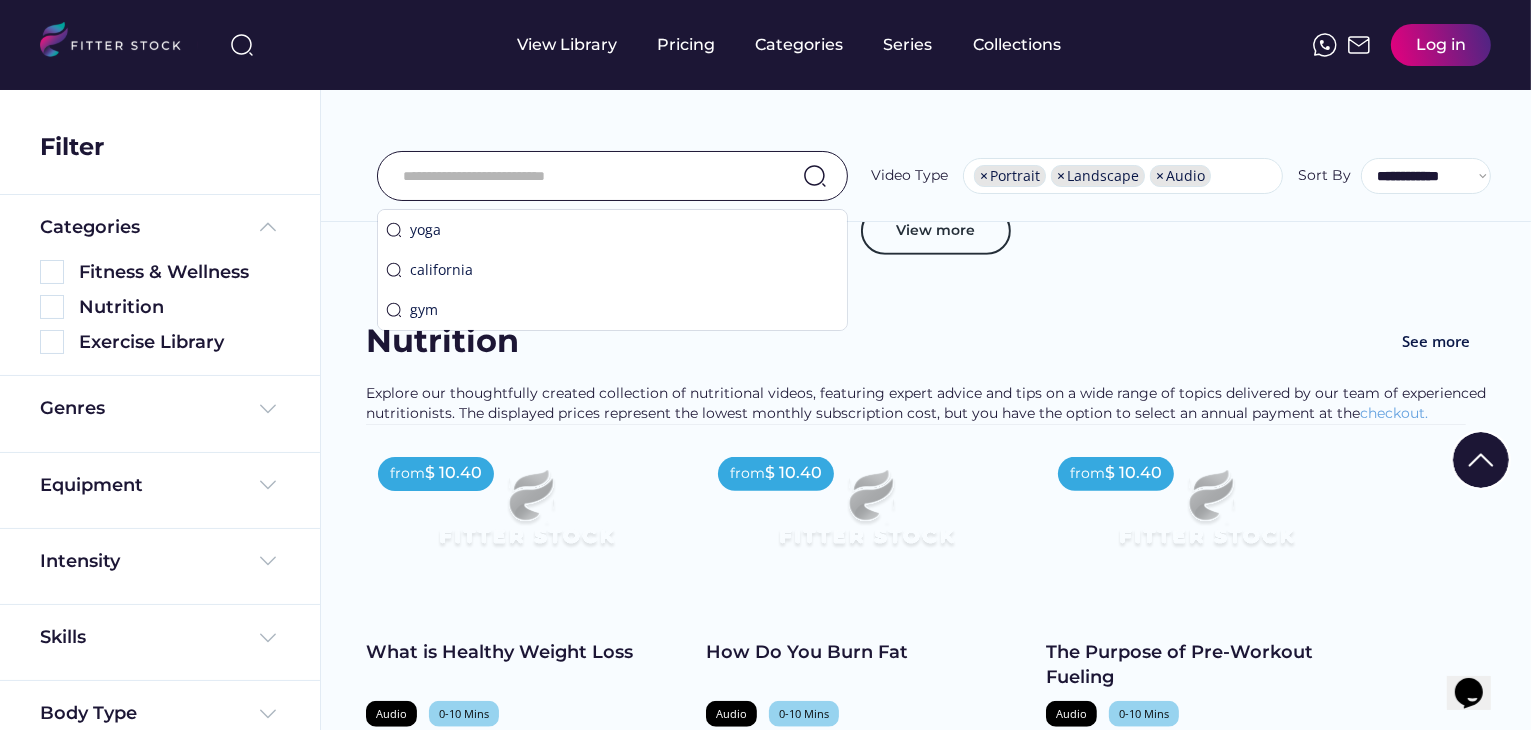 click at bounding box center (587, 176) 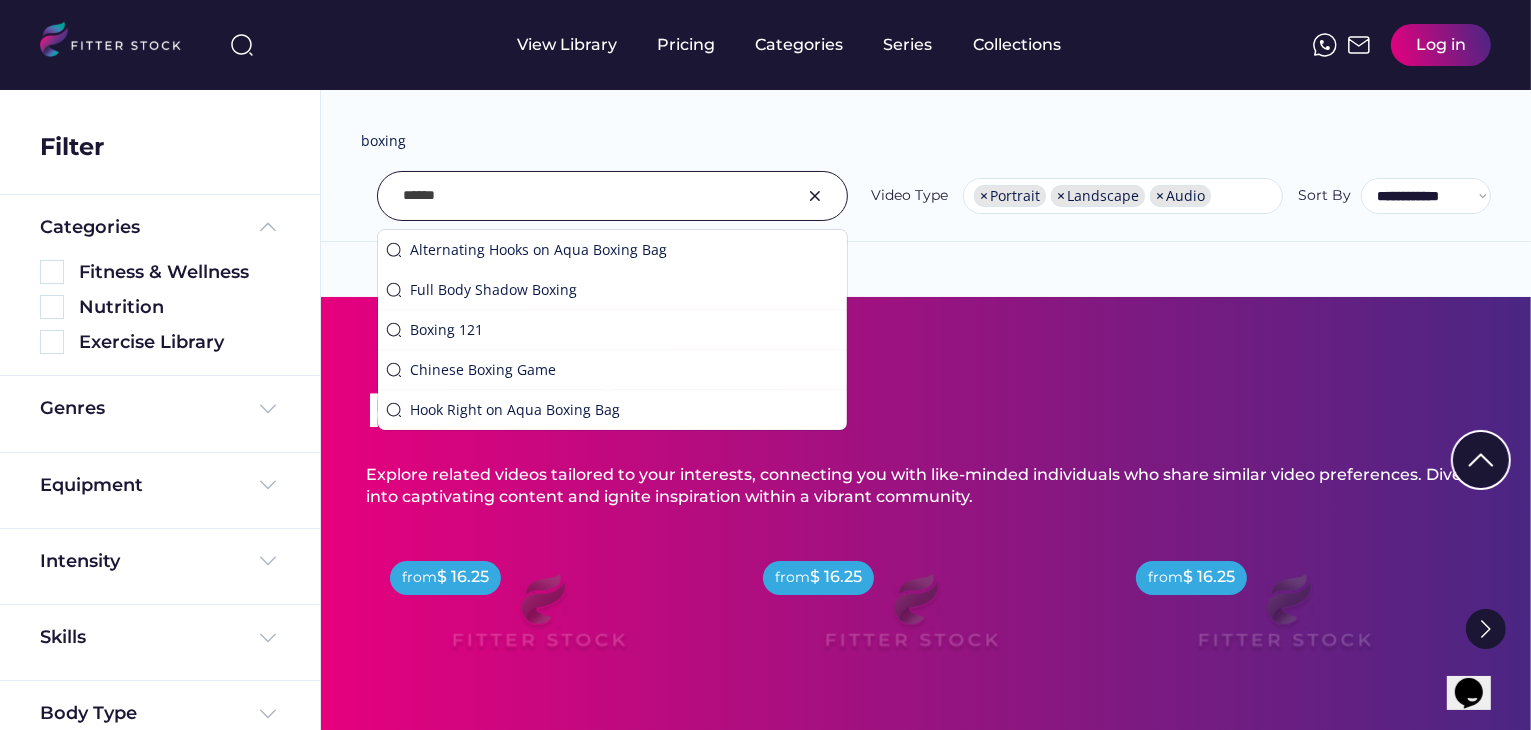 type on "******" 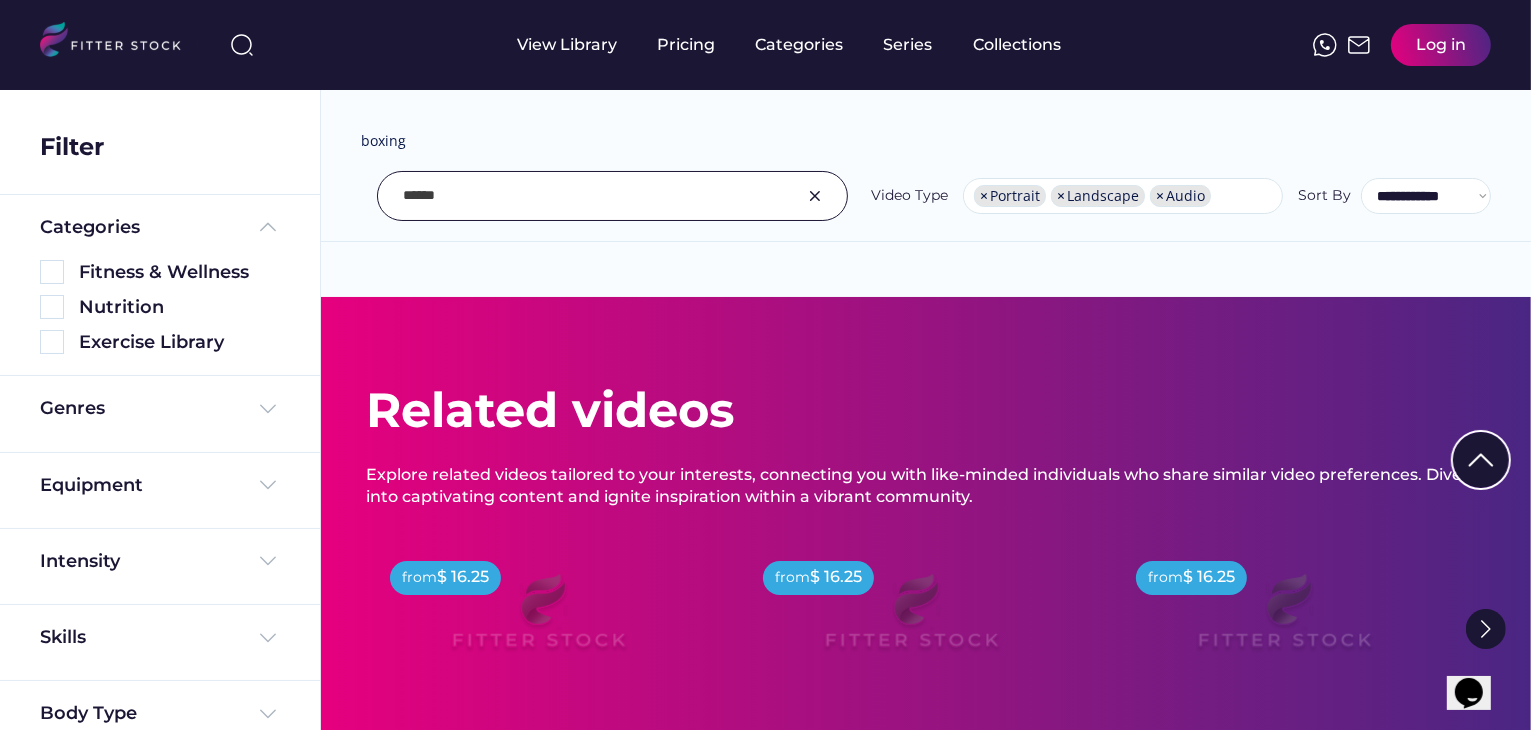 click on "We couldn’t find any video results  Found  videos Nutrition See more  Explore our thoughtfully created collection of nutritional videos, featuring expert advice and tips on a wide range of topics delivered by our team of experienced nutritionists. The displayed prices represent the lowest monthly subscription cost, but you have the option to select an annual payment at the  checkout. from  $ 0.00
shopping_cart
Add to Cart from  $ 0.00
shopping_cart
Add to Cart from  $ 0.00
shopping_cart
Add to Cart from  $ 0.00
shopping_cart
Add to Cart from  $ 0.00
shopping_cart
Add to Cart from  $ 0.00
shopping_cart
Add to Cart View more" at bounding box center [926, 229] 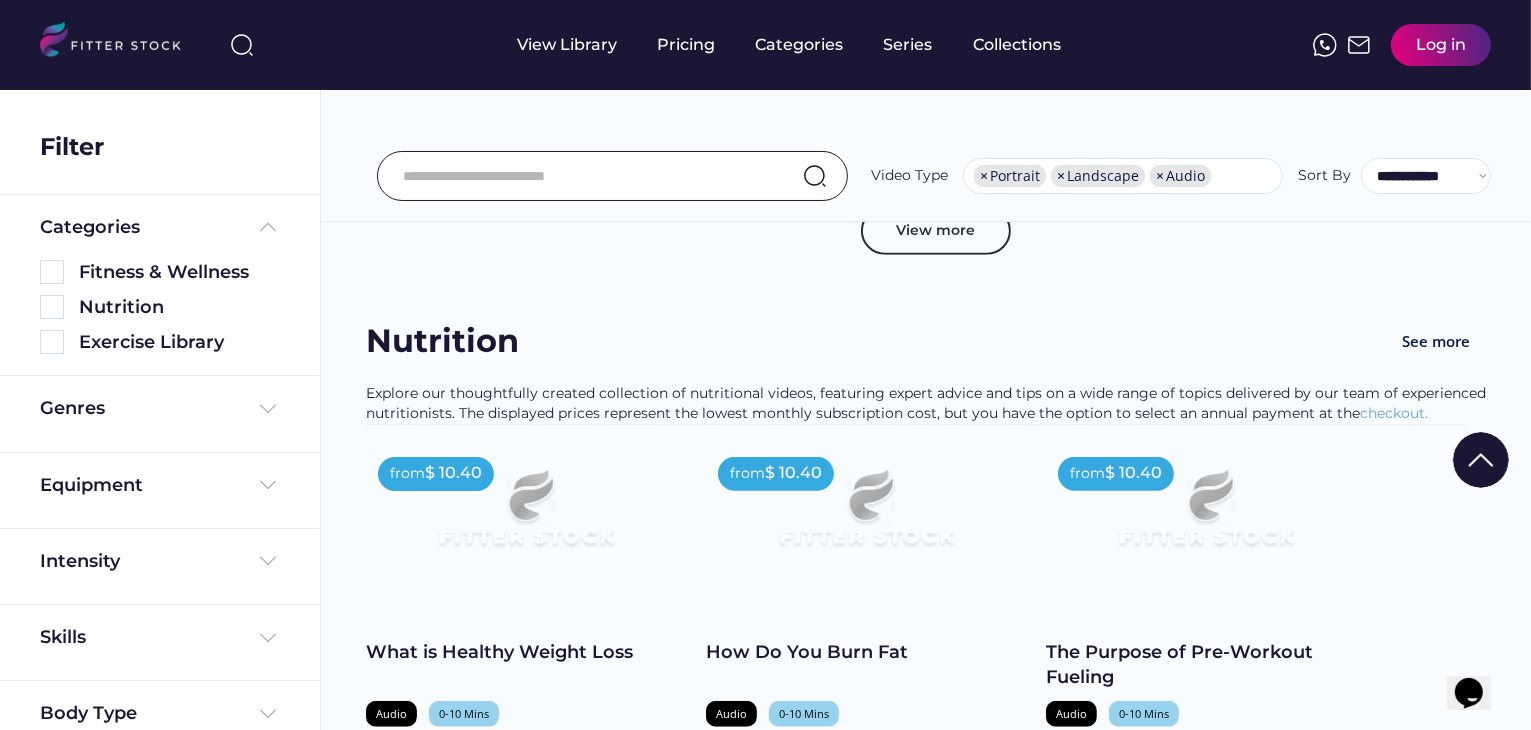 click at bounding box center [587, 176] 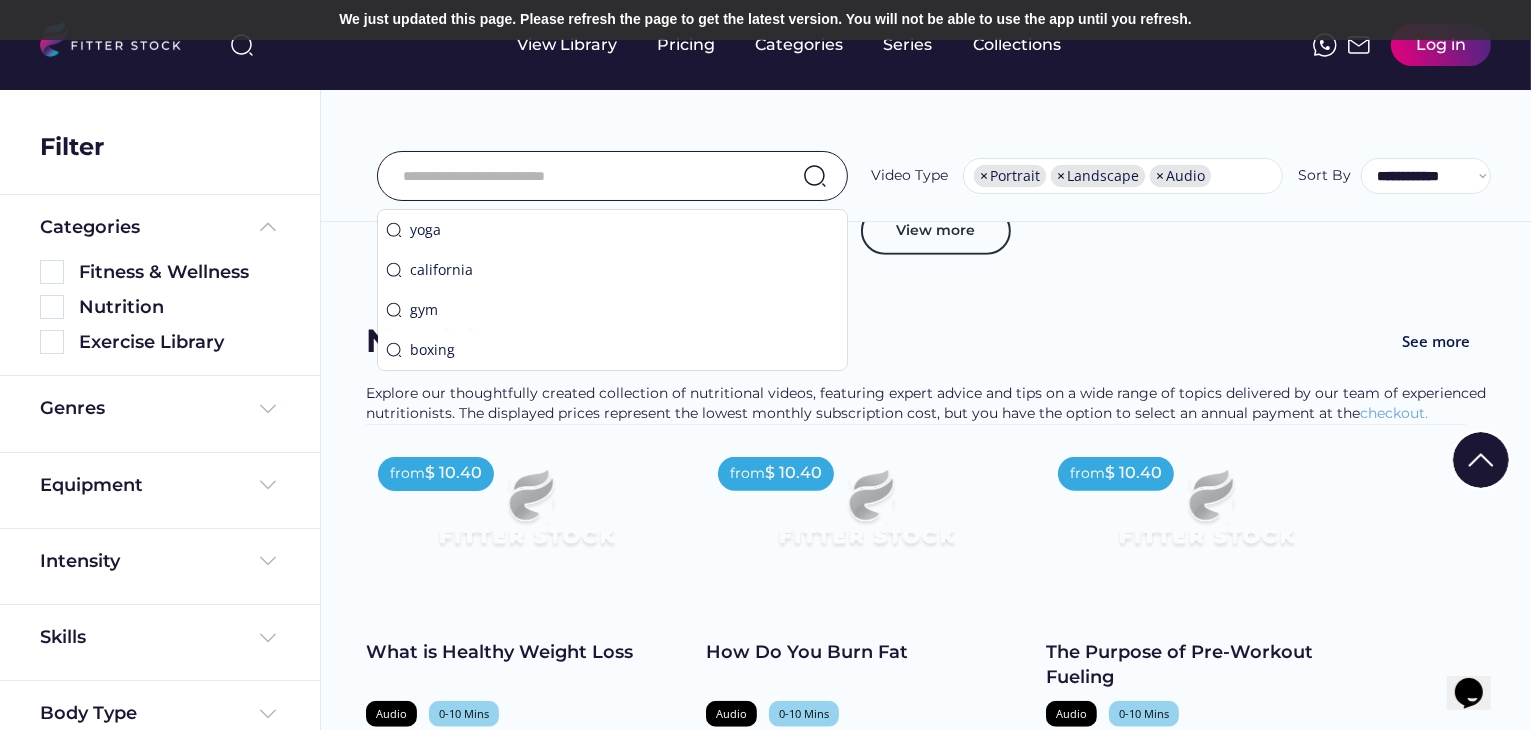 click at bounding box center (587, 176) 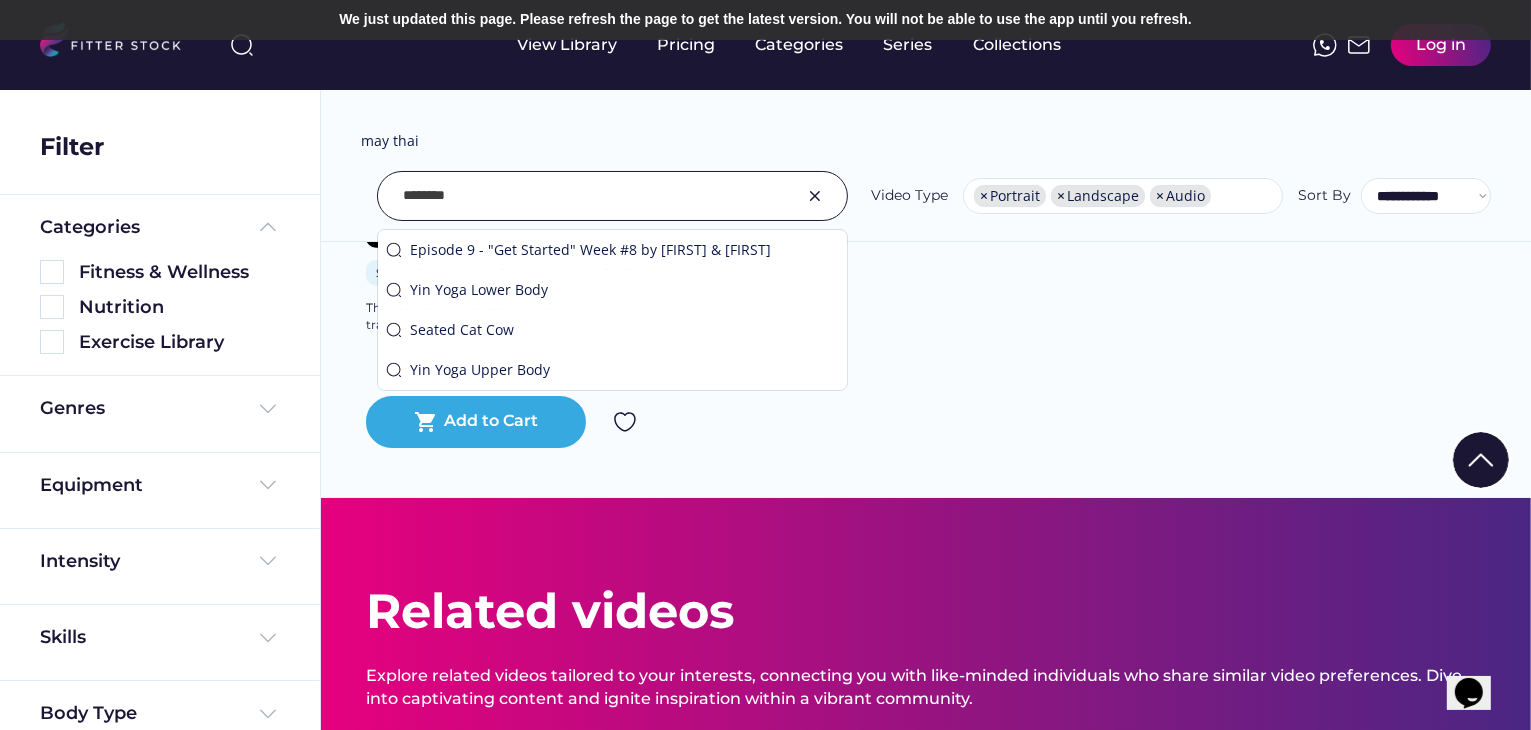 type on "********" 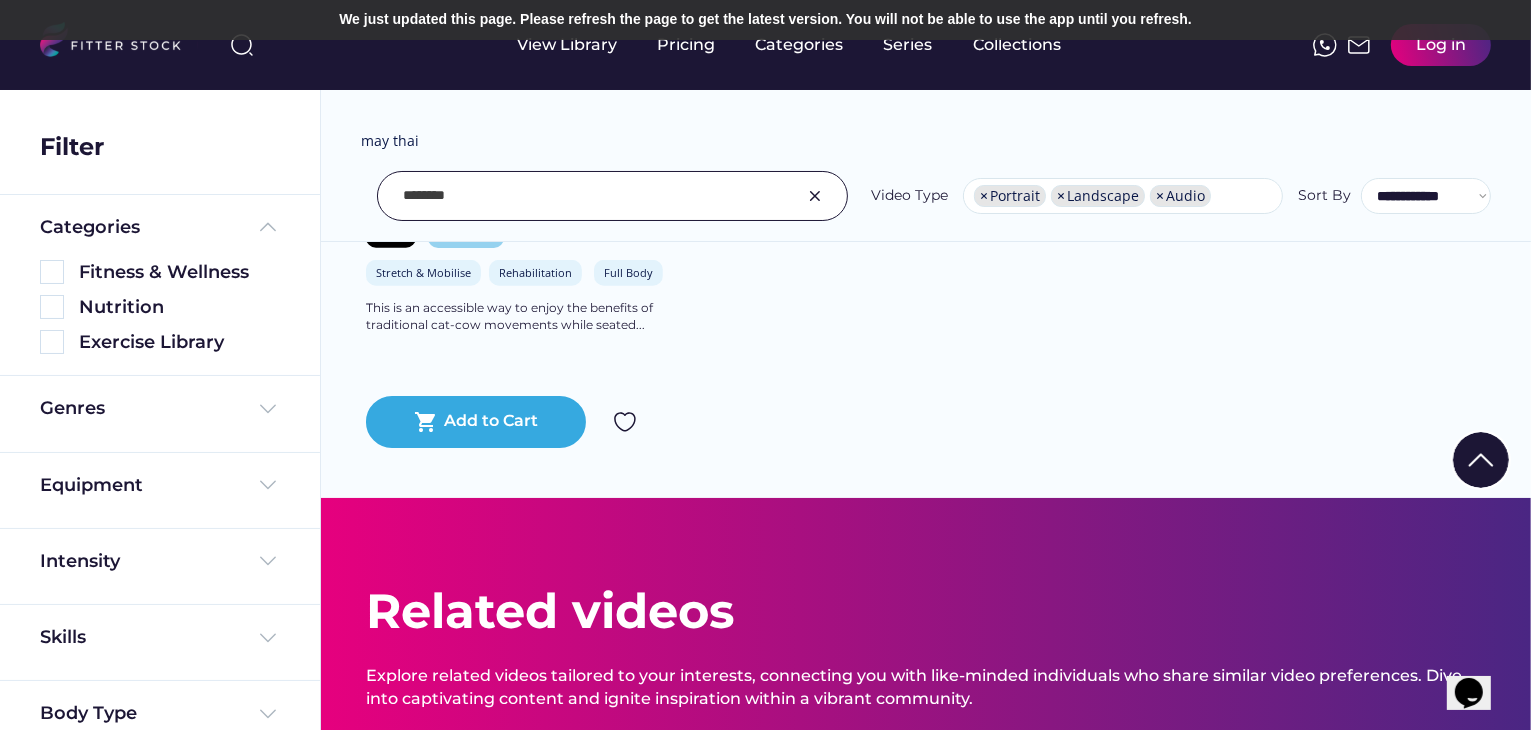 click at bounding box center (815, 196) 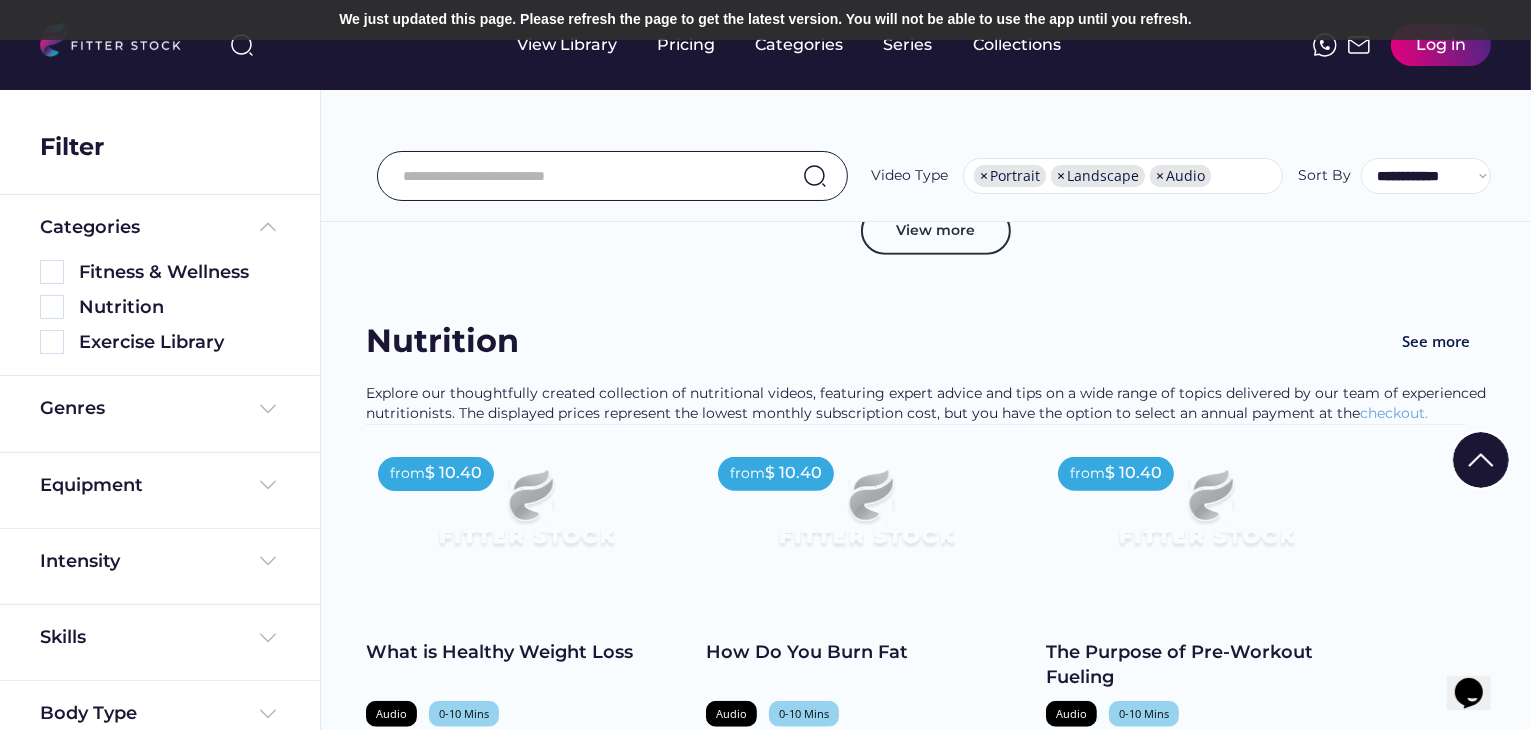 scroll, scrollTop: 3156, scrollLeft: 0, axis: vertical 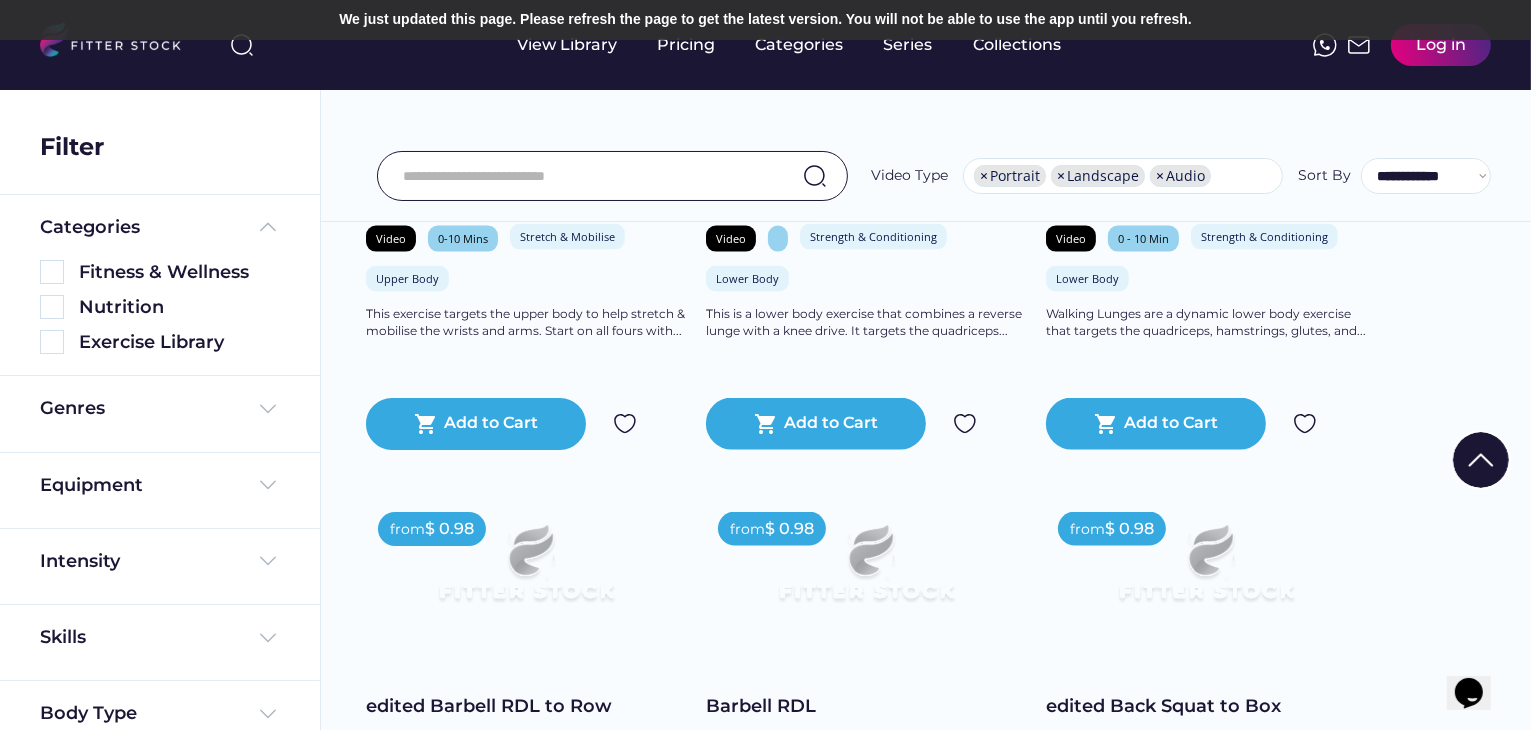 click on "**********" at bounding box center [926, 121] 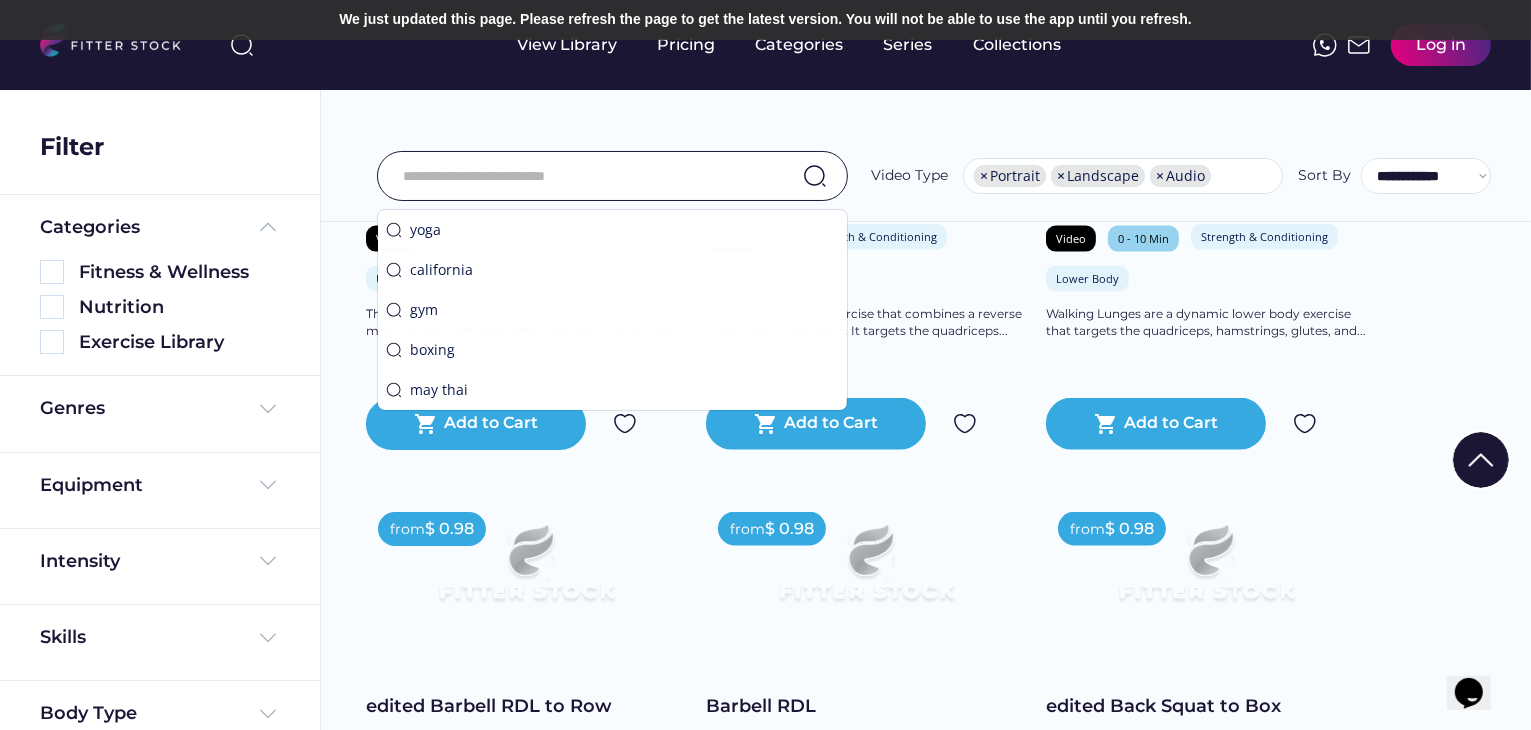 click at bounding box center (587, 176) 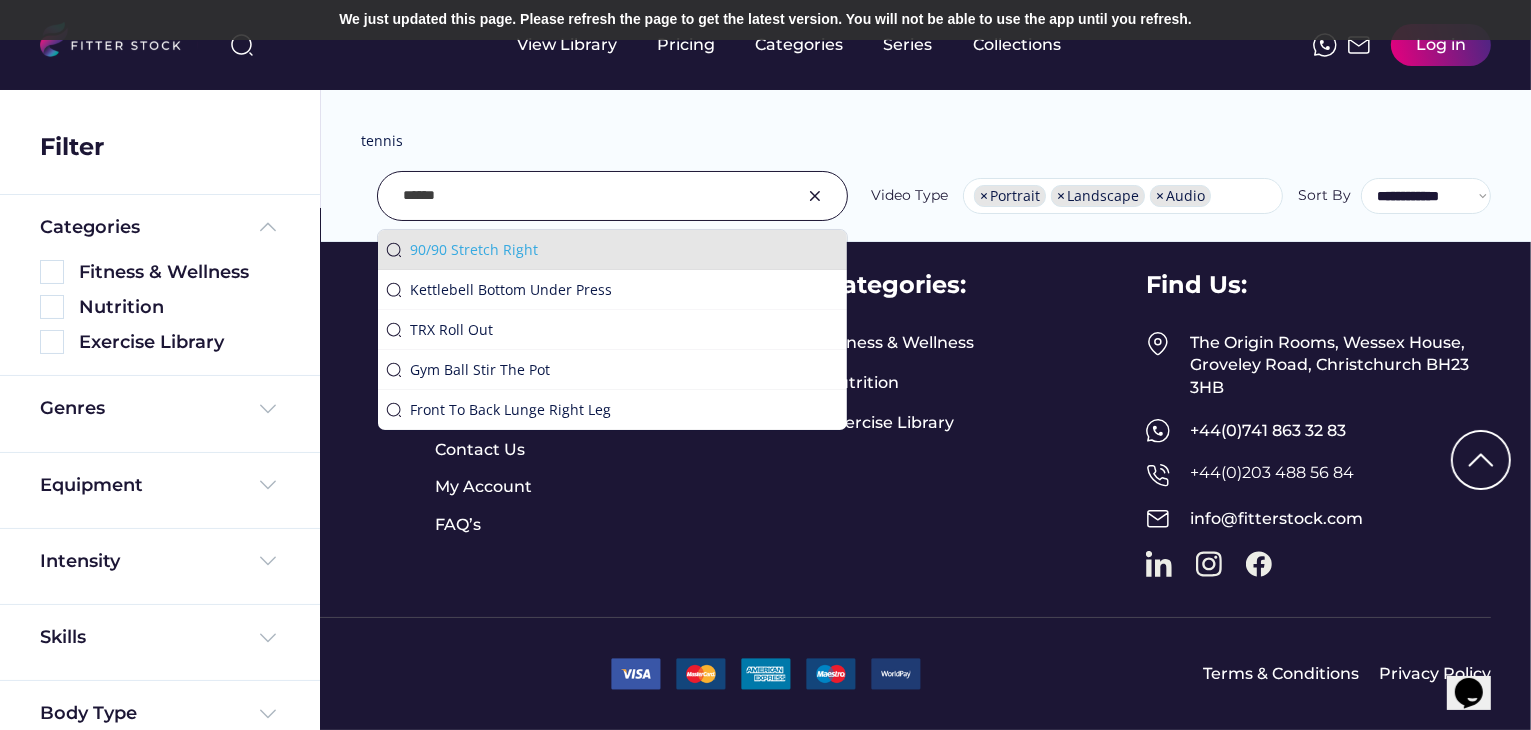scroll, scrollTop: 643, scrollLeft: 0, axis: vertical 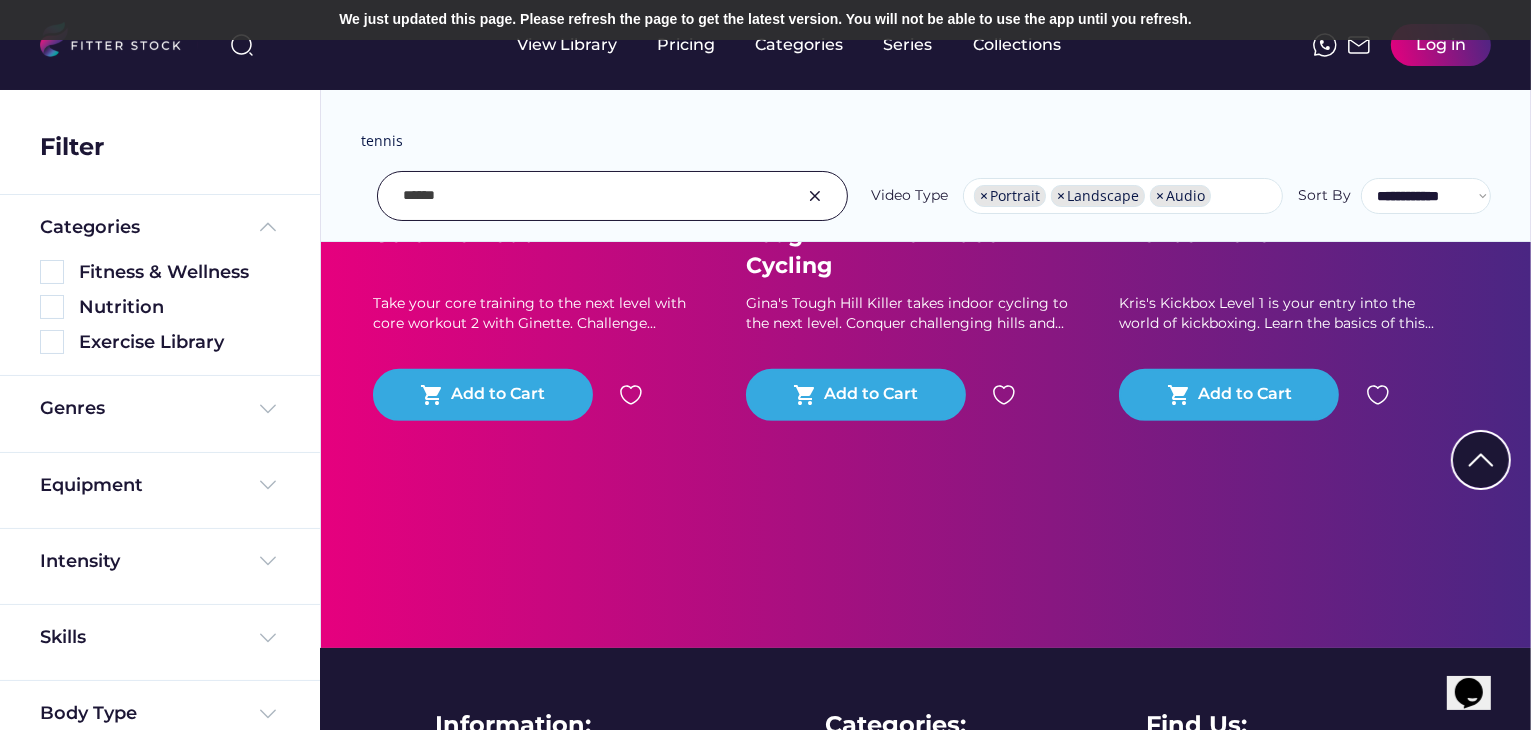 type on "******" 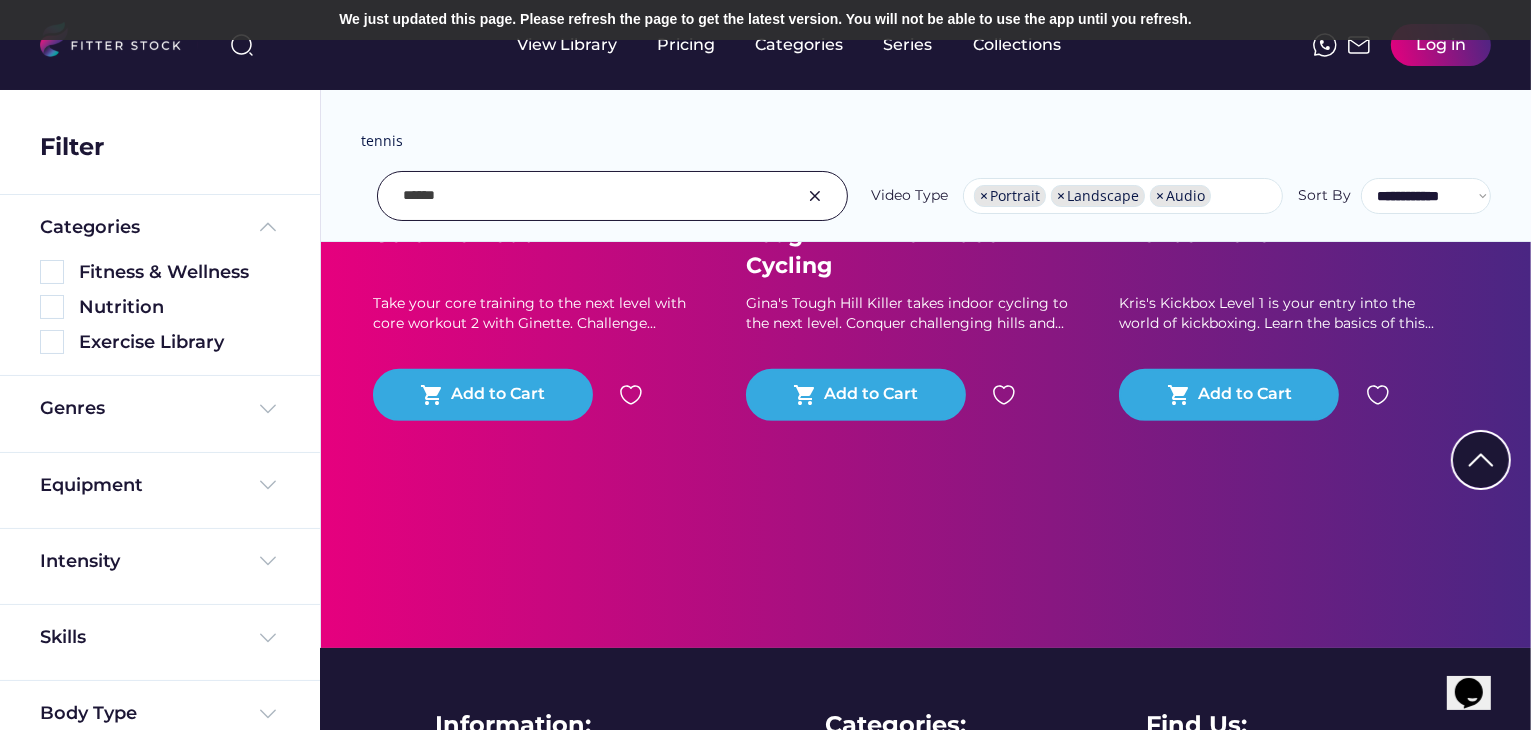 click at bounding box center (815, 196) 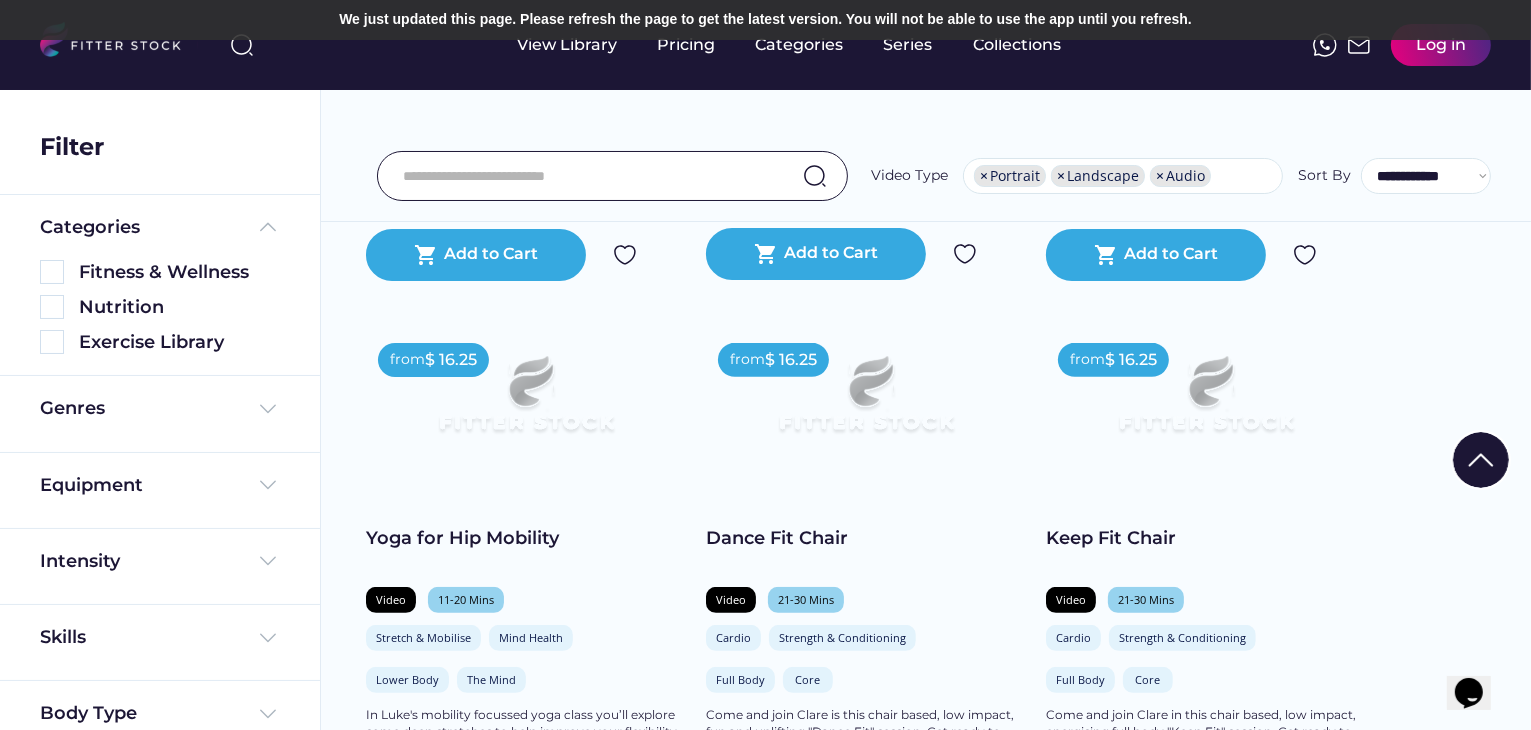 scroll, scrollTop: 4511, scrollLeft: 0, axis: vertical 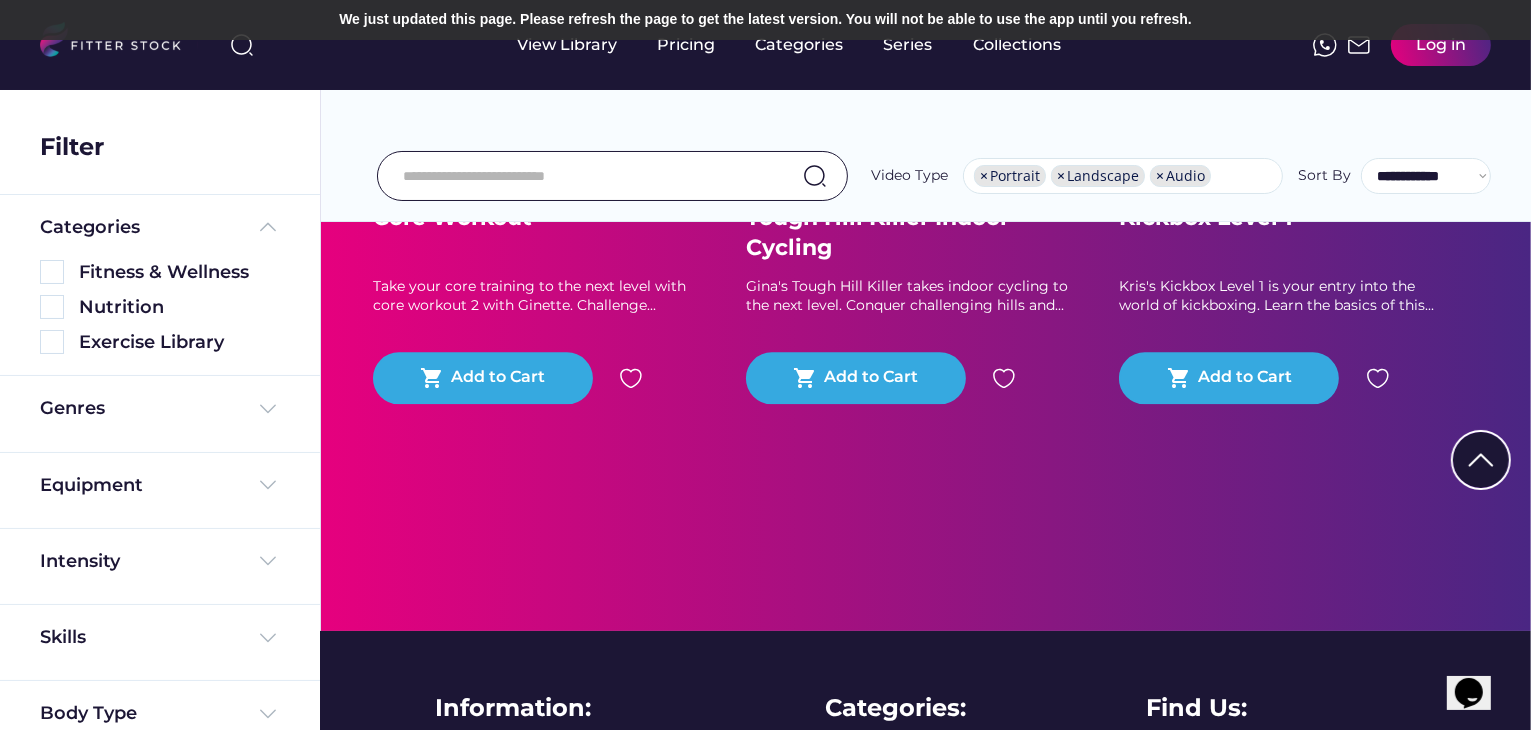 drag, startPoint x: 644, startPoint y: 142, endPoint x: 641, endPoint y: 154, distance: 12.369317 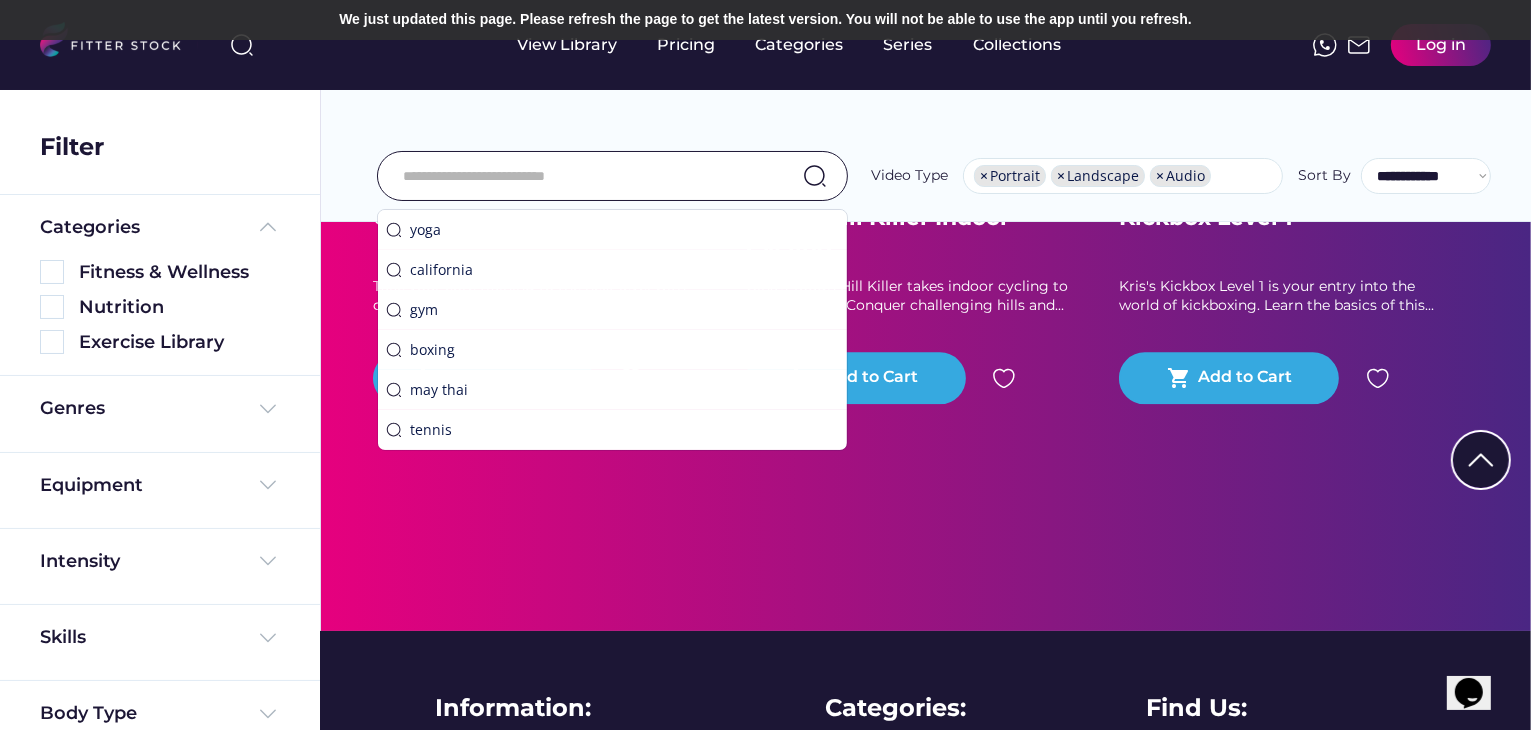 click at bounding box center (587, 176) 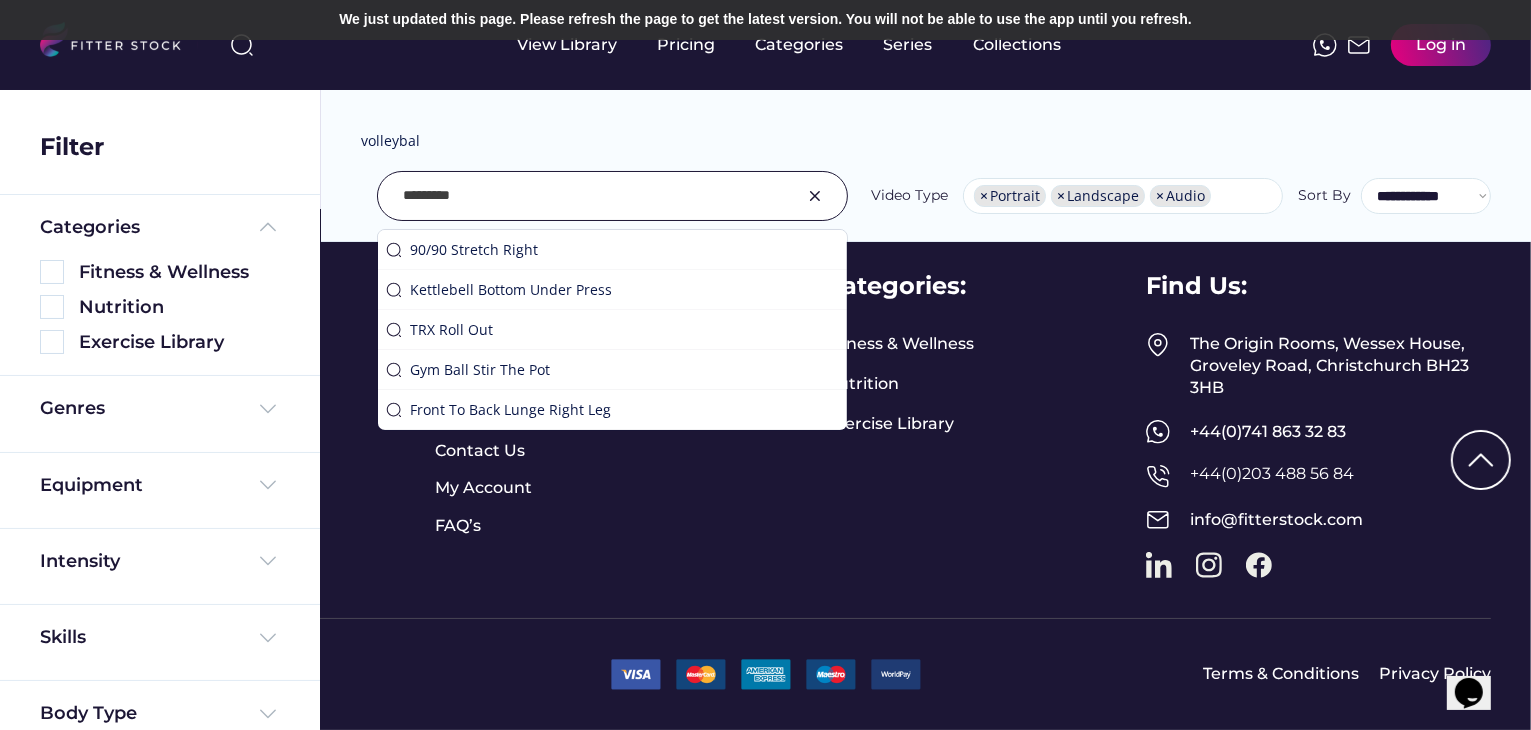 scroll, scrollTop: 643, scrollLeft: 0, axis: vertical 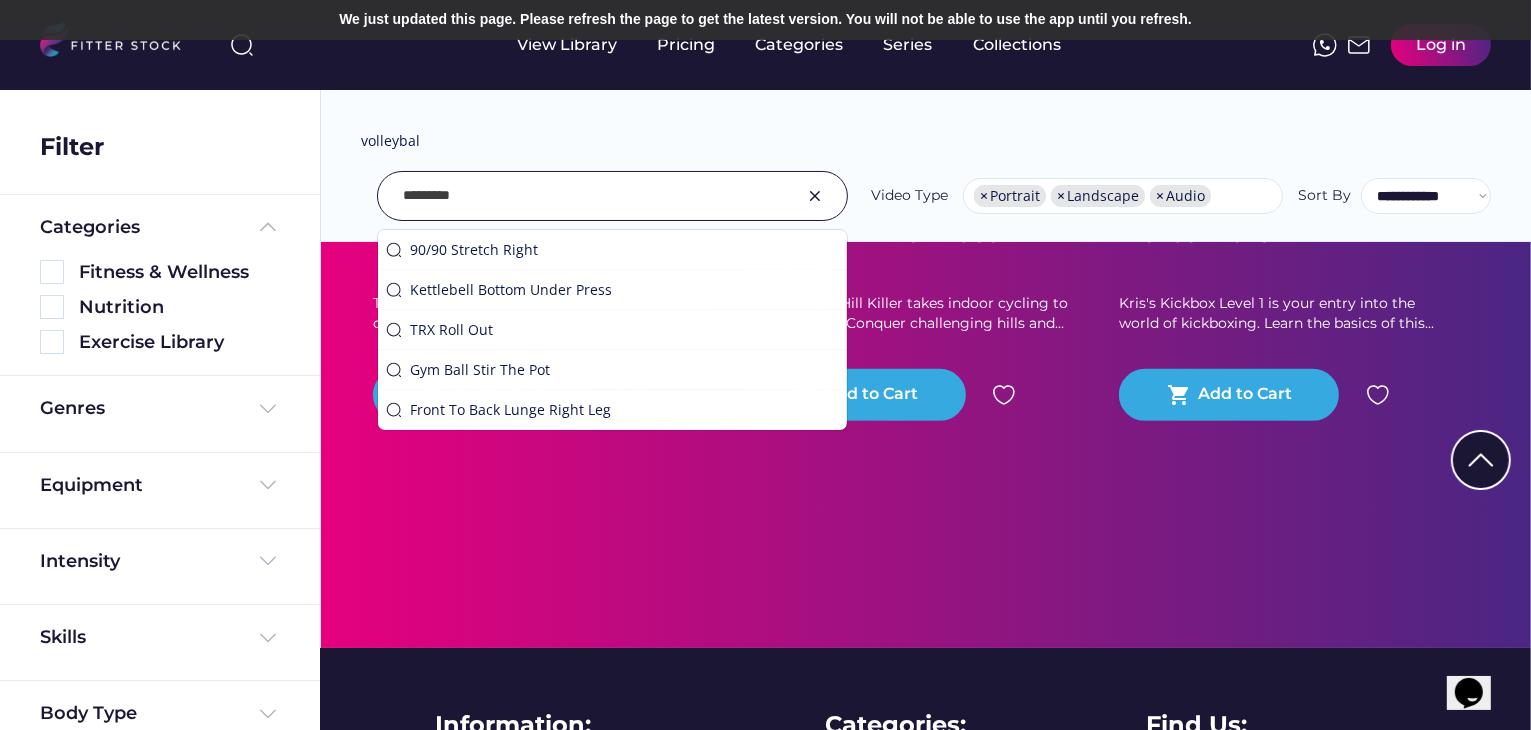 type on "*********" 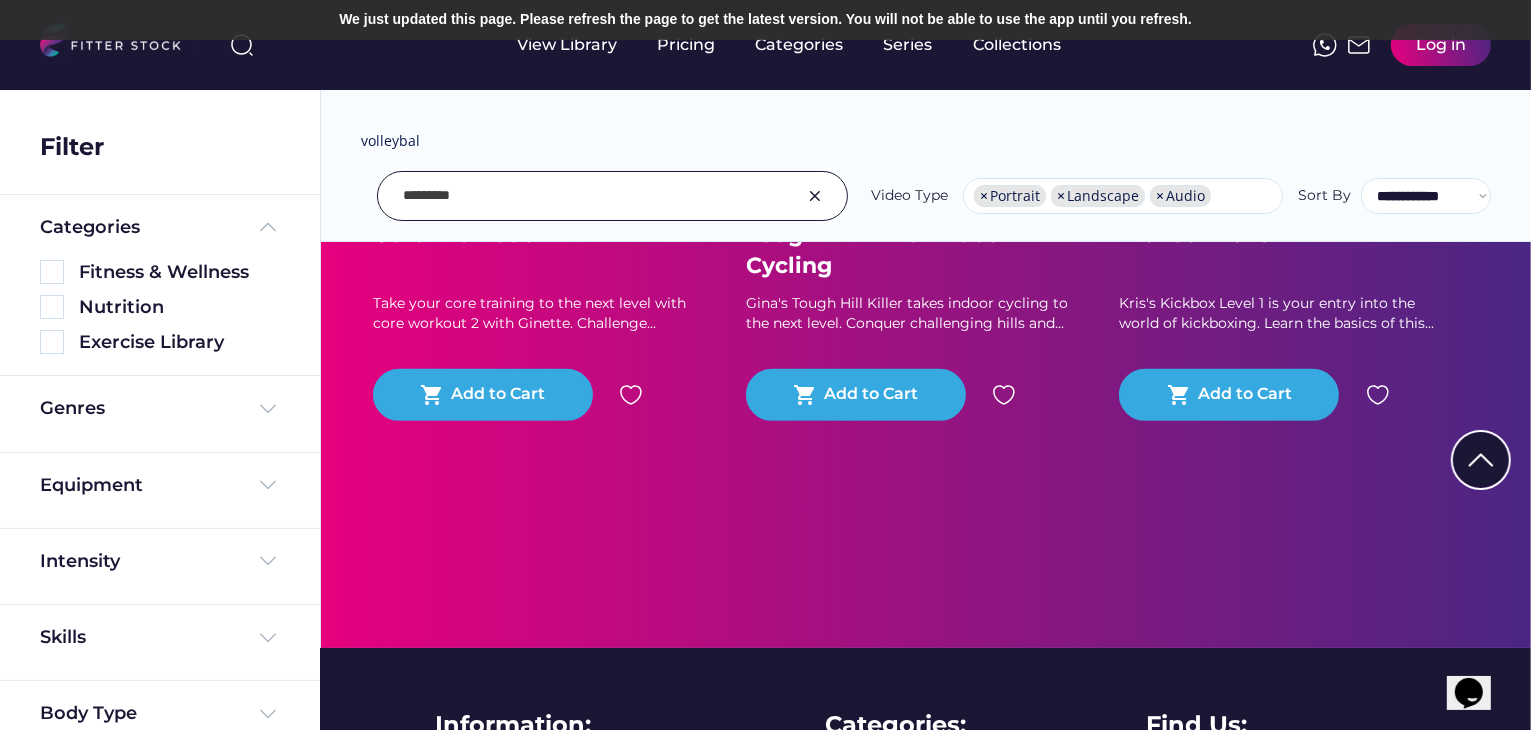 click on "**********" at bounding box center (926, 131) 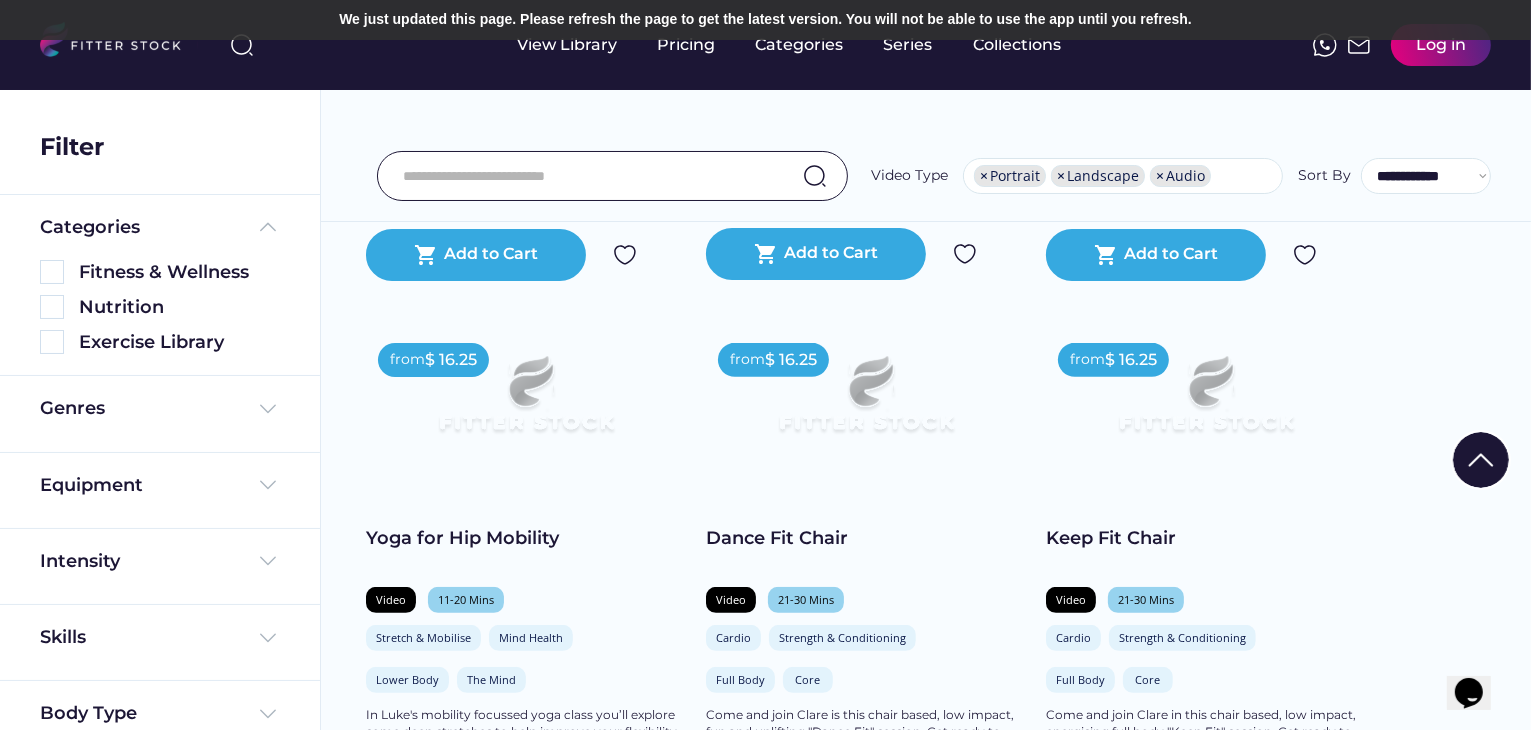 scroll, scrollTop: 4511, scrollLeft: 0, axis: vertical 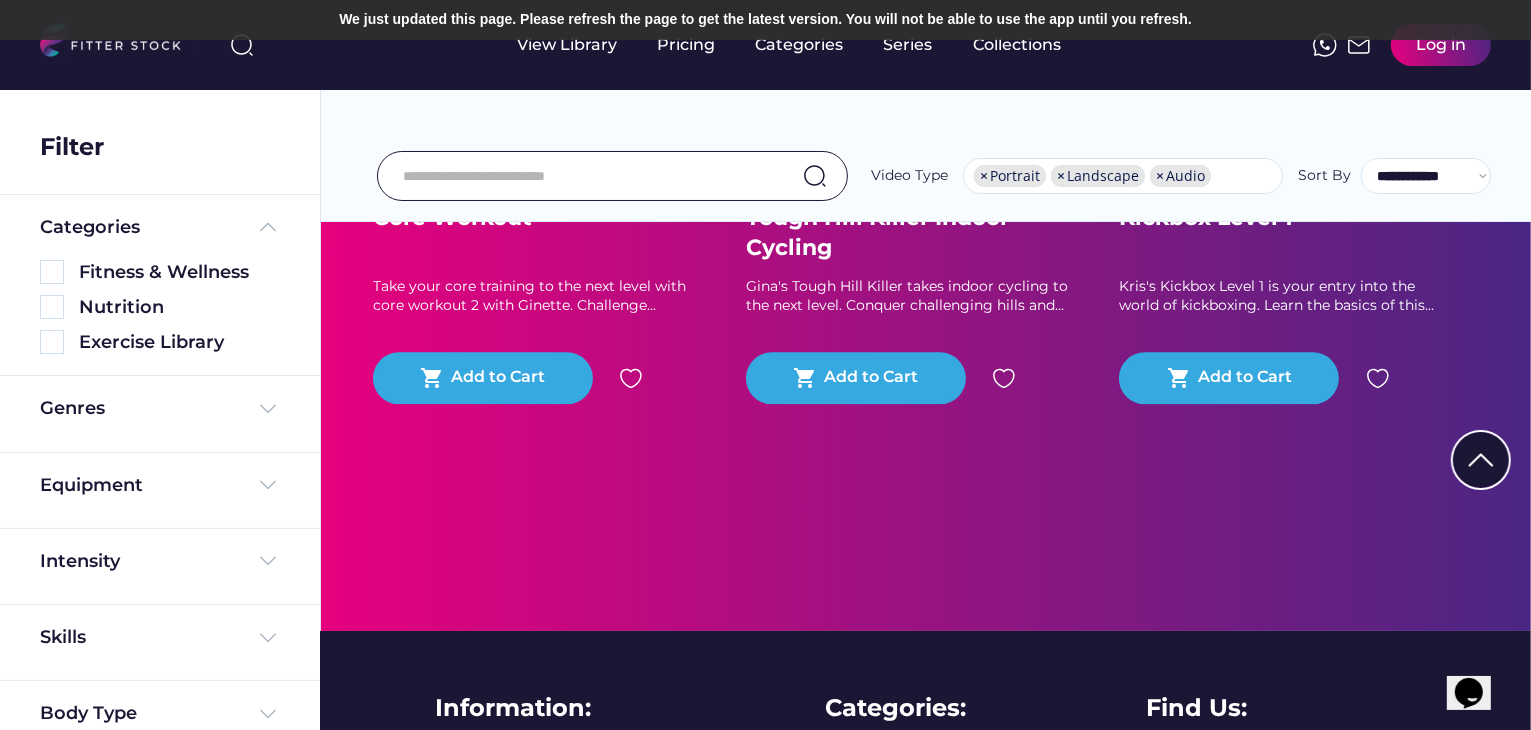 click at bounding box center (587, 176) 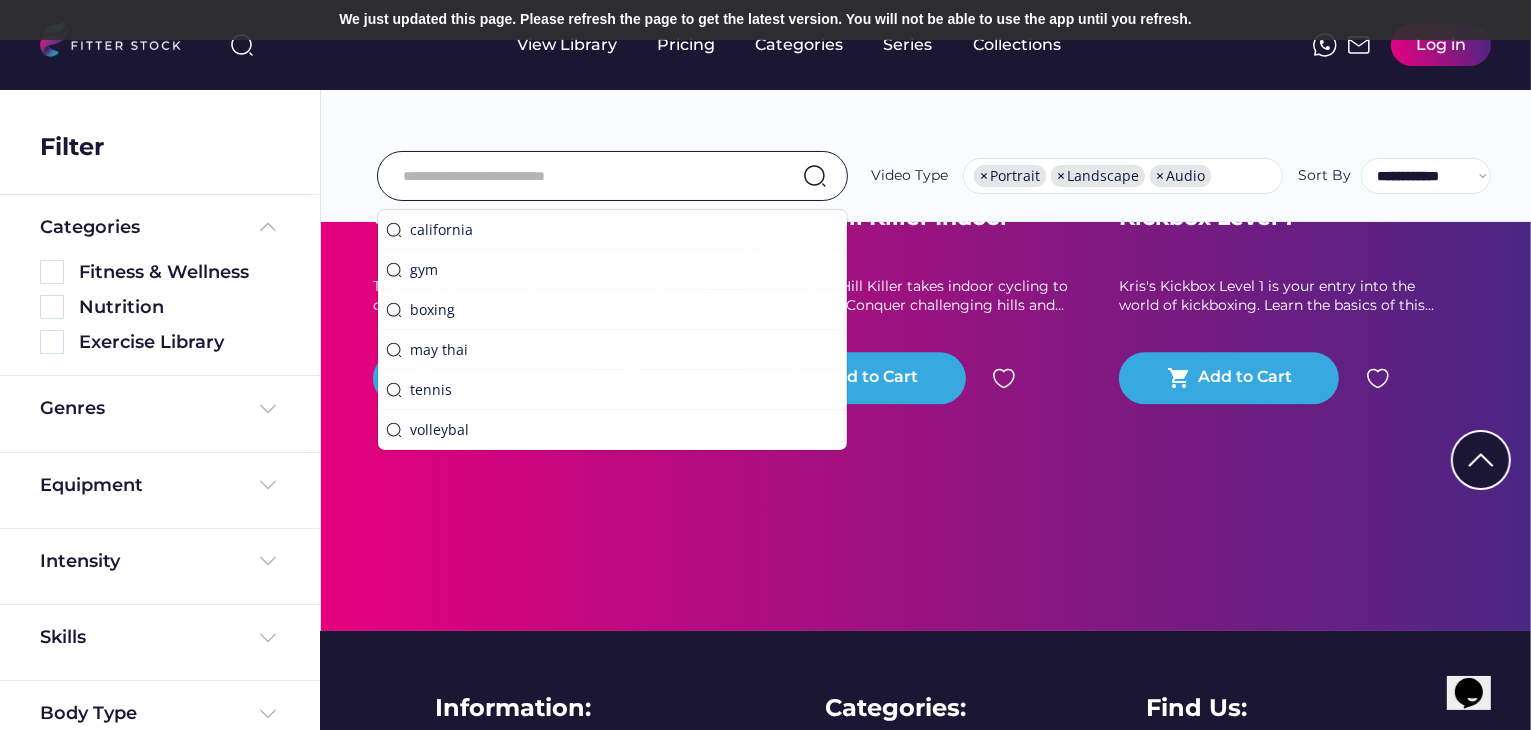 click at bounding box center [587, 176] 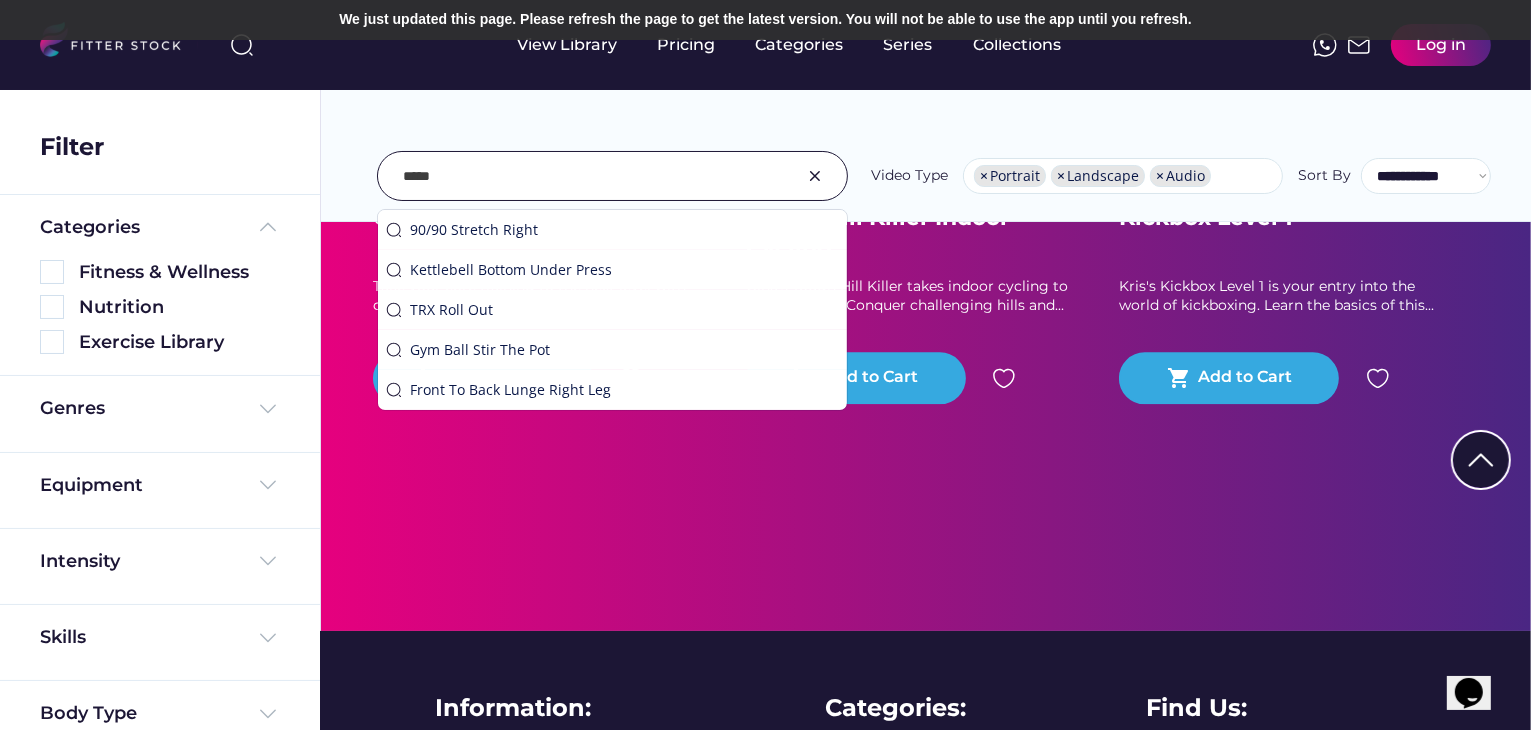 type on "*****" 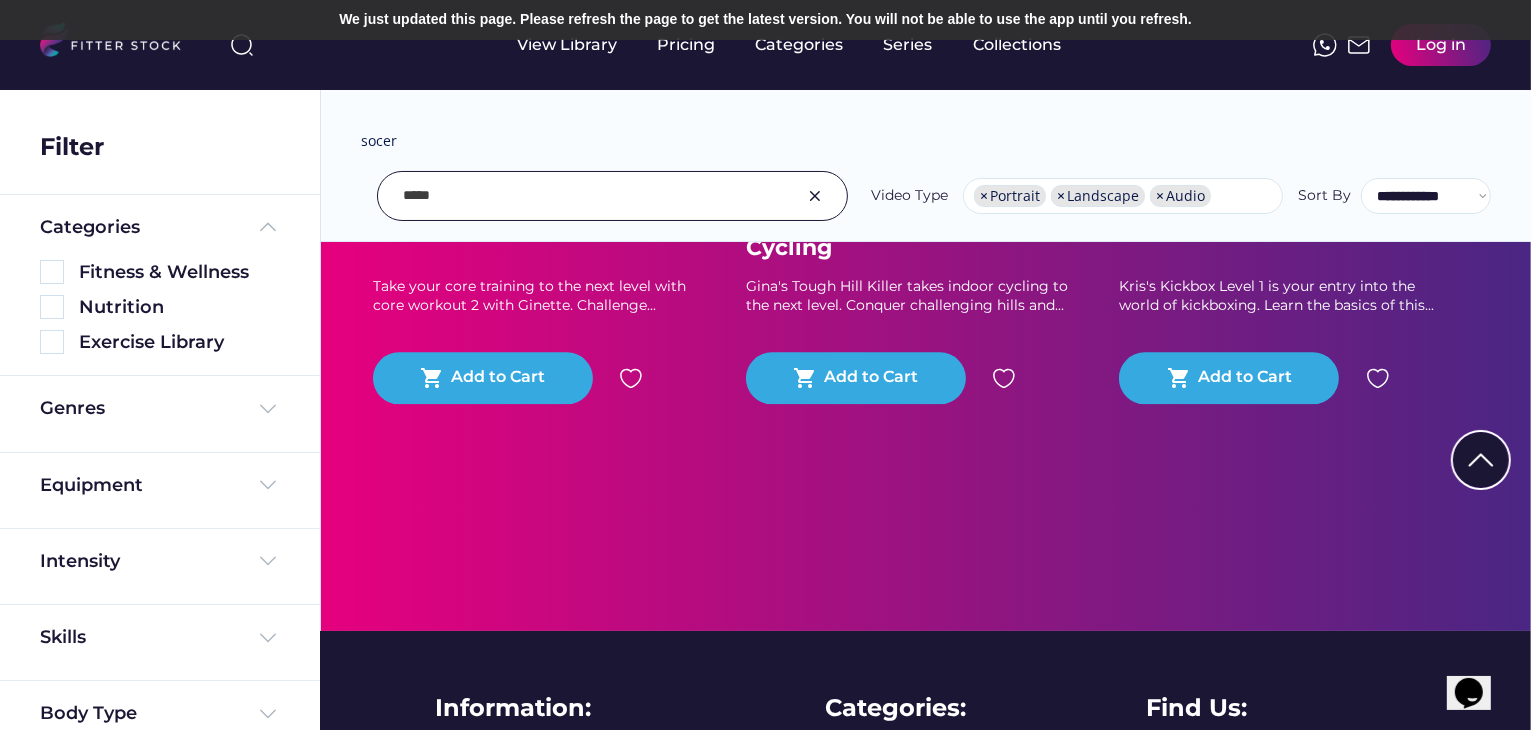 scroll, scrollTop: 643, scrollLeft: 0, axis: vertical 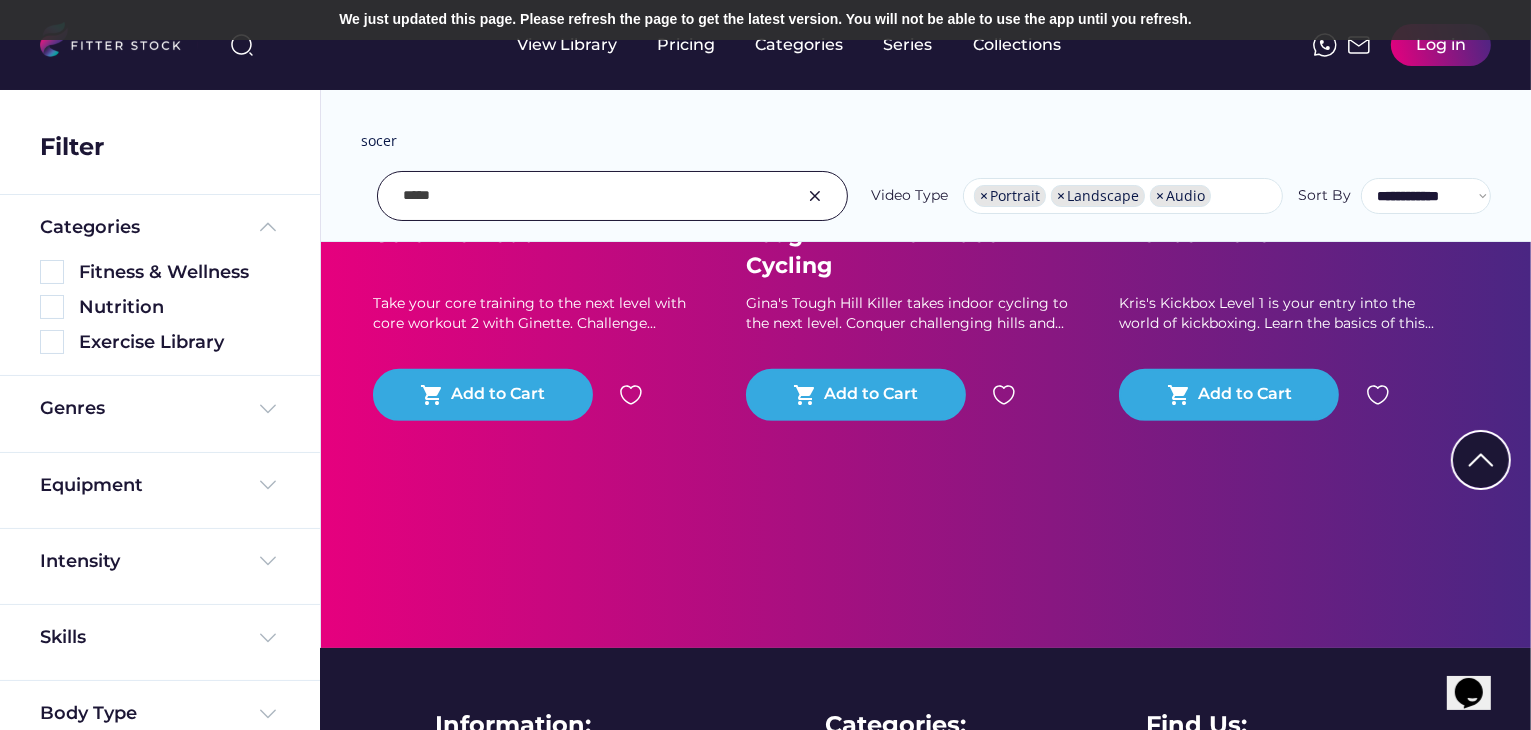 click at bounding box center (815, 196) 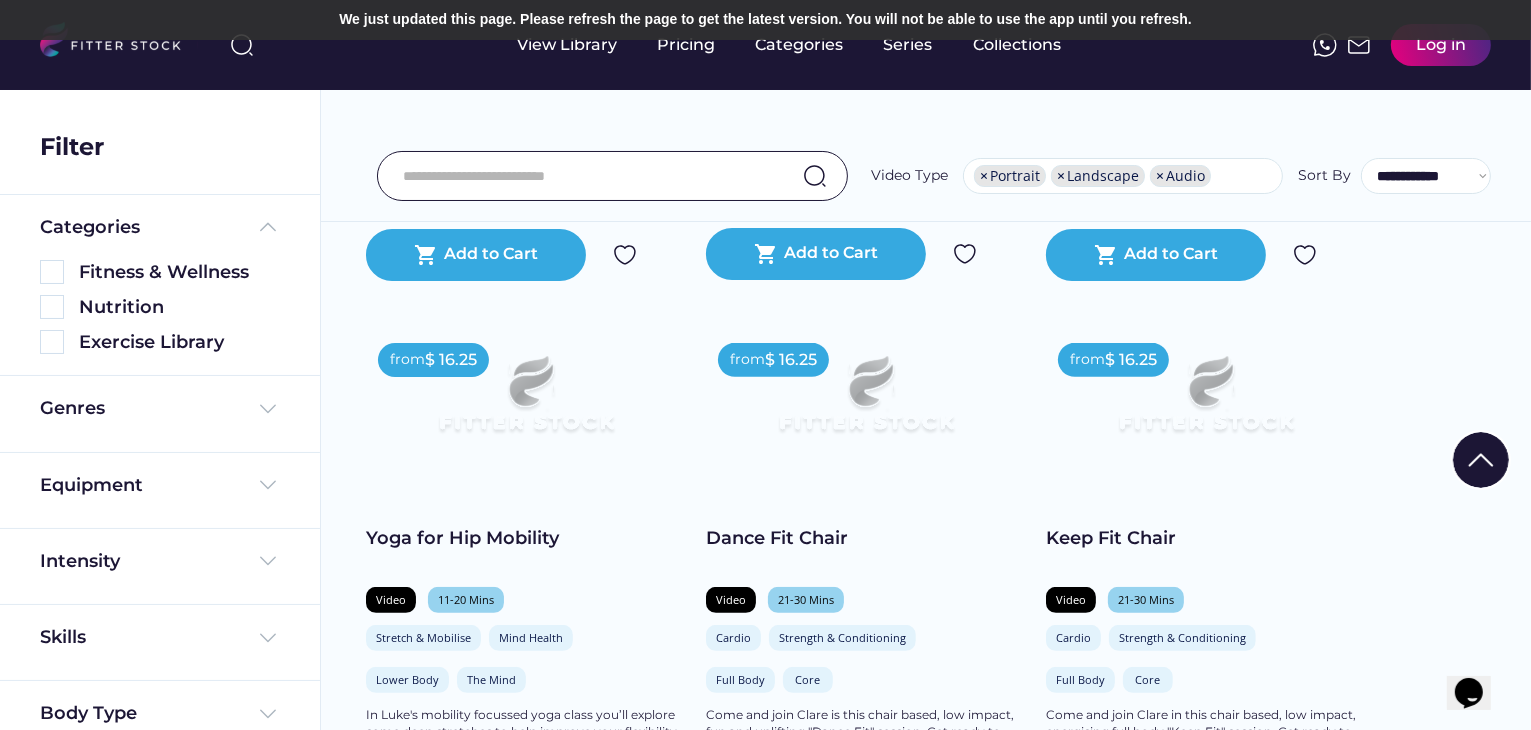 scroll, scrollTop: 4511, scrollLeft: 0, axis: vertical 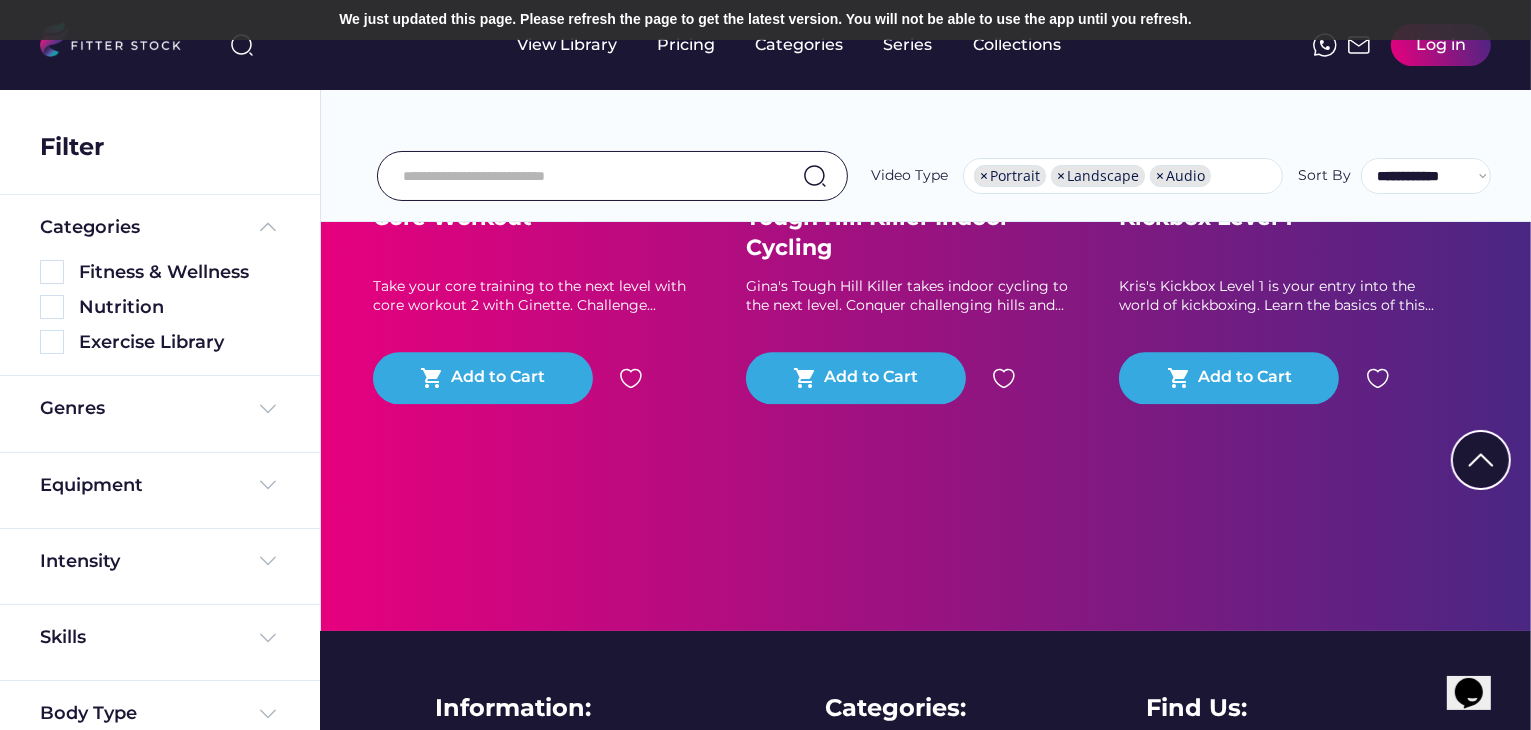 click at bounding box center [587, 176] 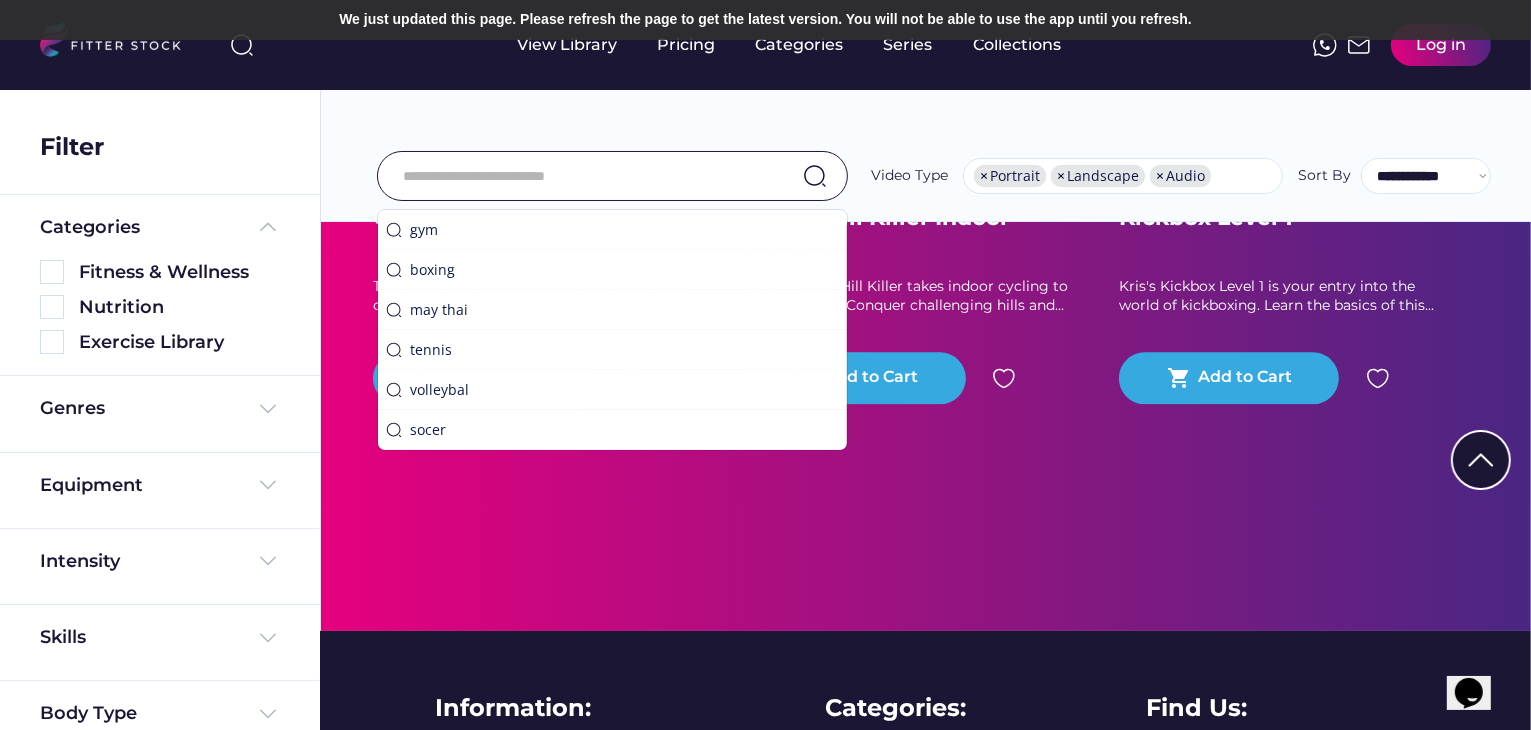 click at bounding box center [587, 176] 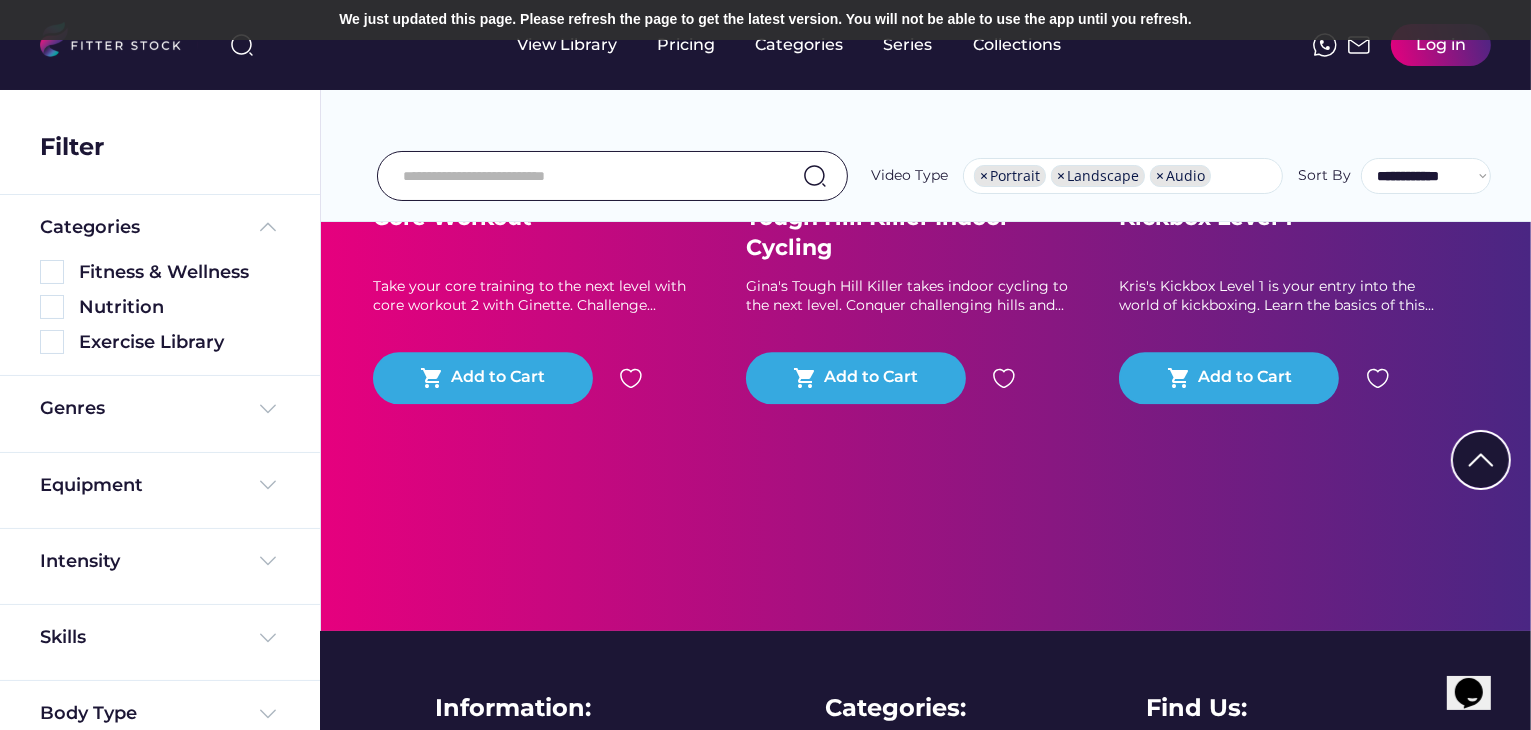 click on "**********" at bounding box center (926, 121) 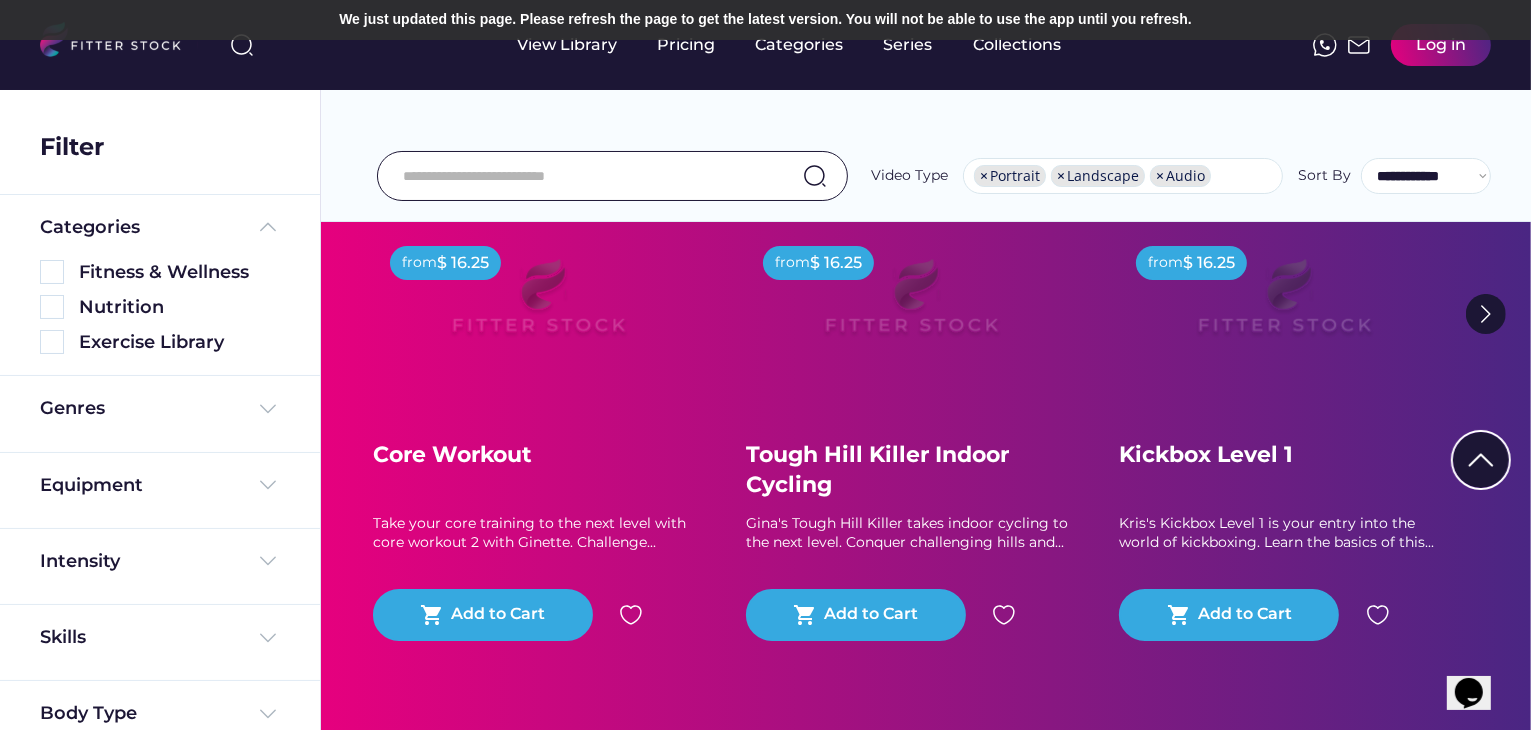 scroll, scrollTop: 4111, scrollLeft: 0, axis: vertical 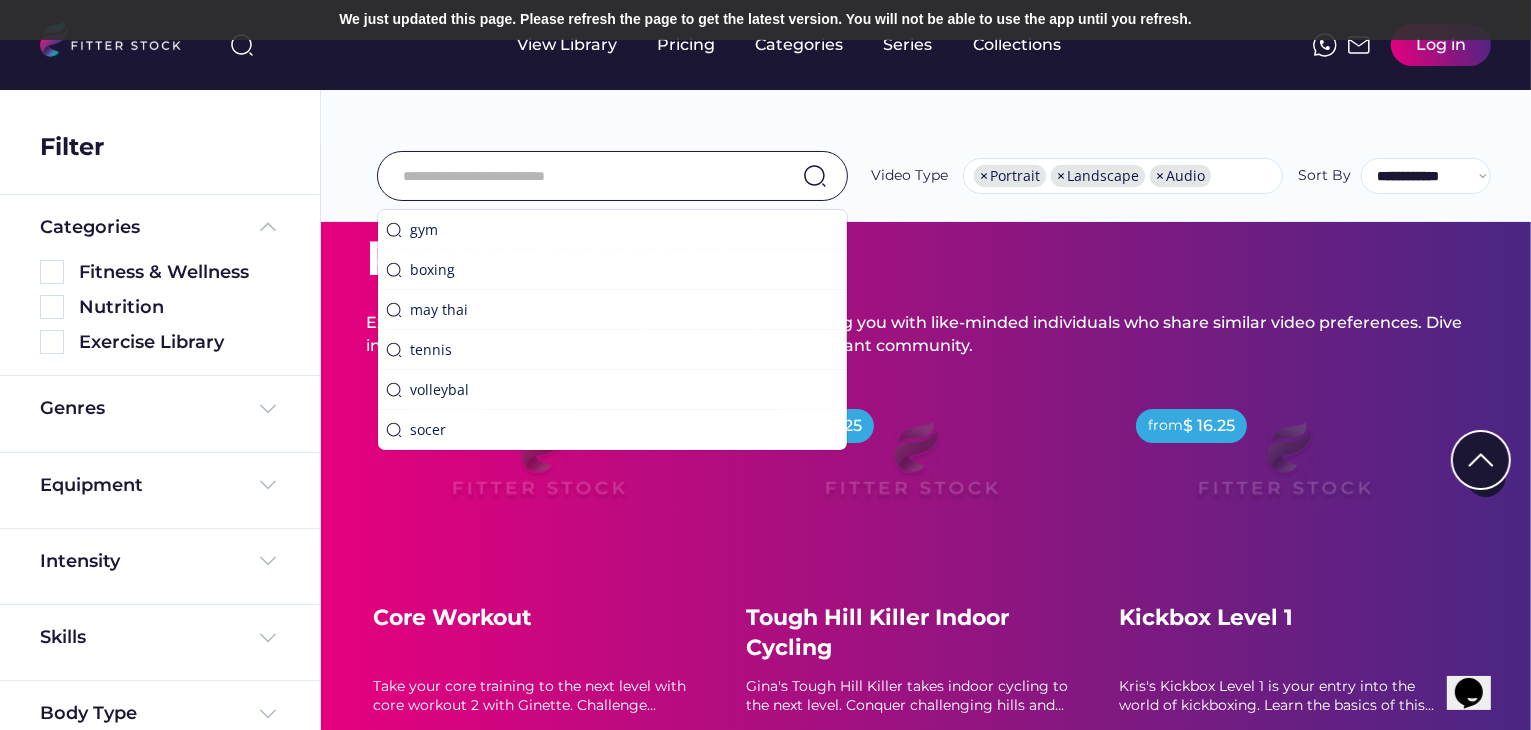 click at bounding box center [587, 176] 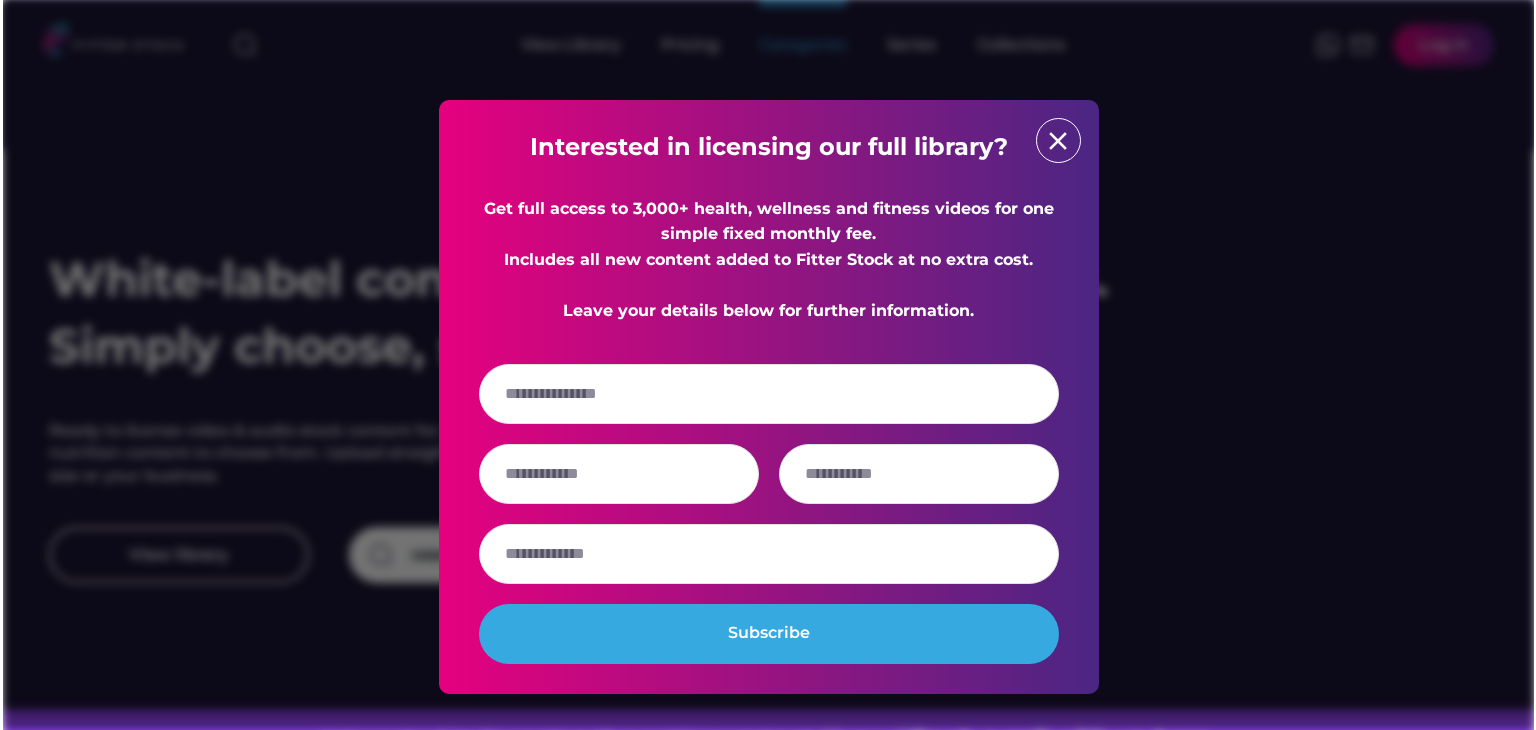 scroll, scrollTop: 0, scrollLeft: 0, axis: both 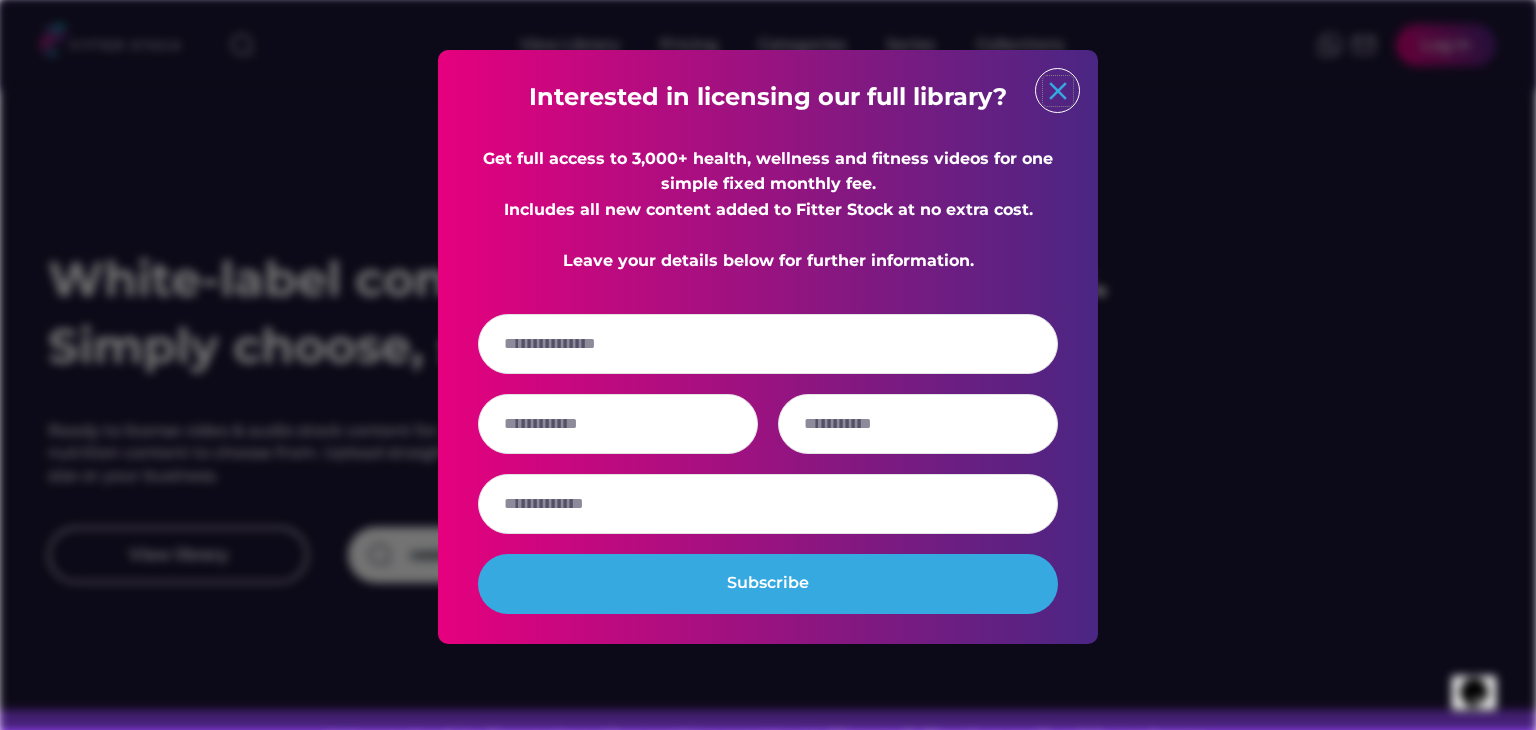 click on "close" 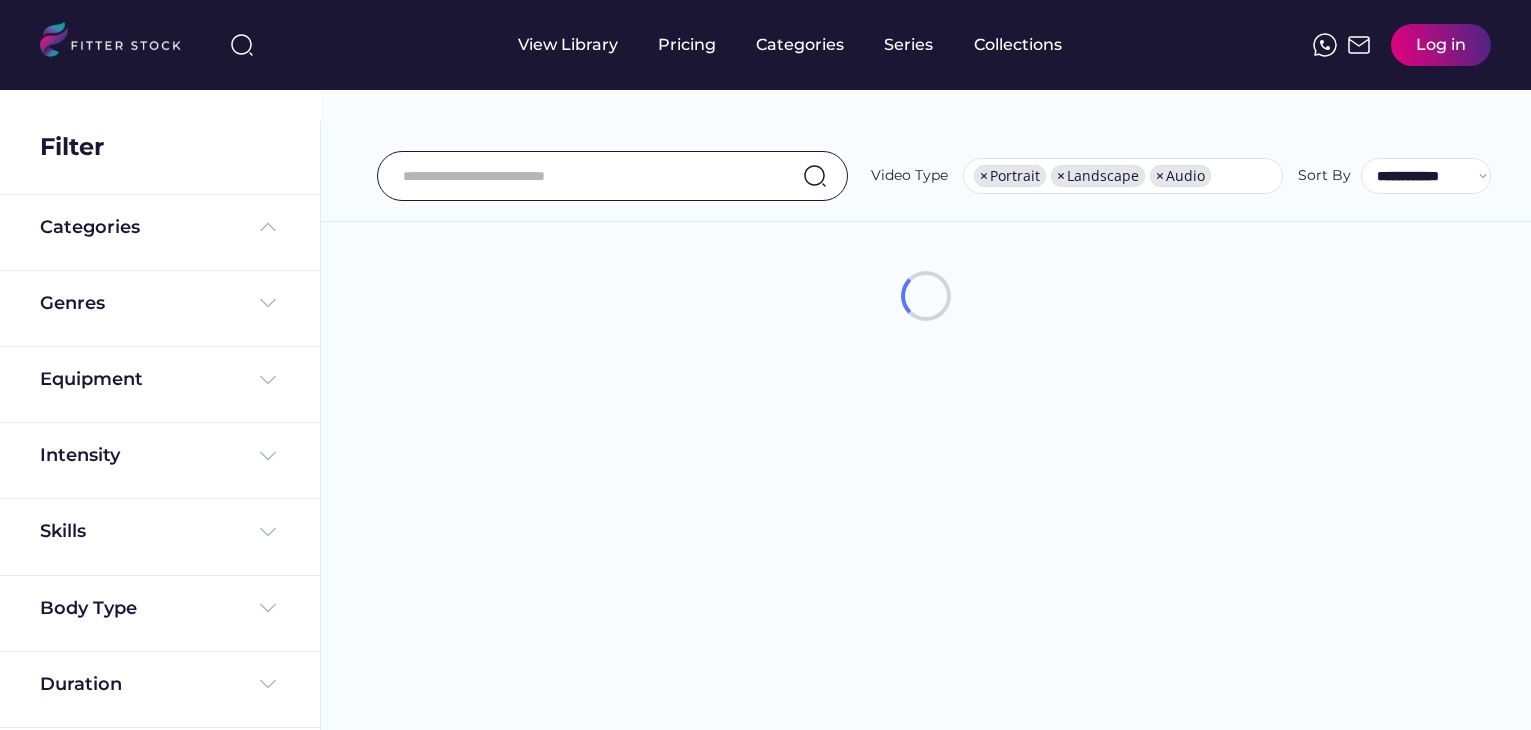 select on "**********" 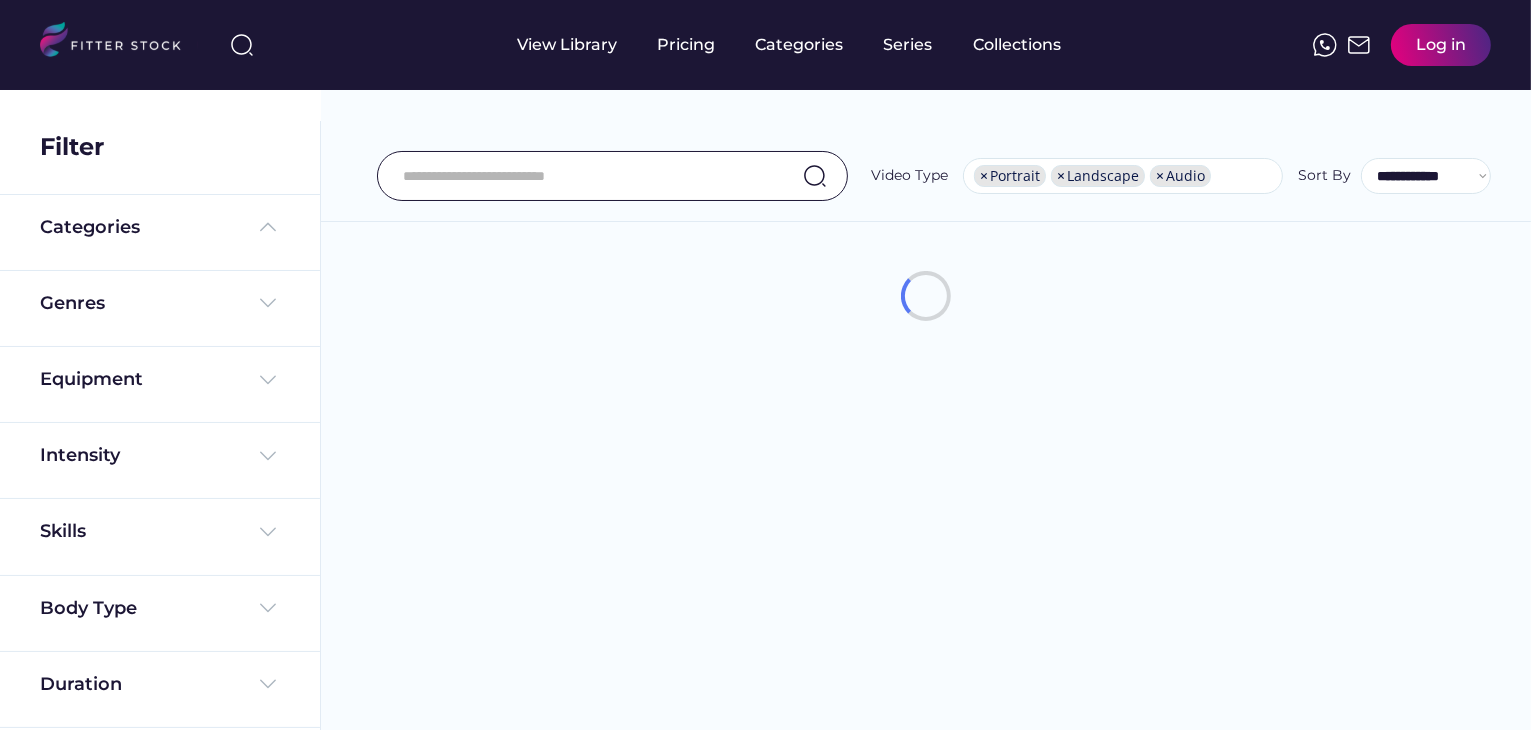scroll, scrollTop: 0, scrollLeft: 0, axis: both 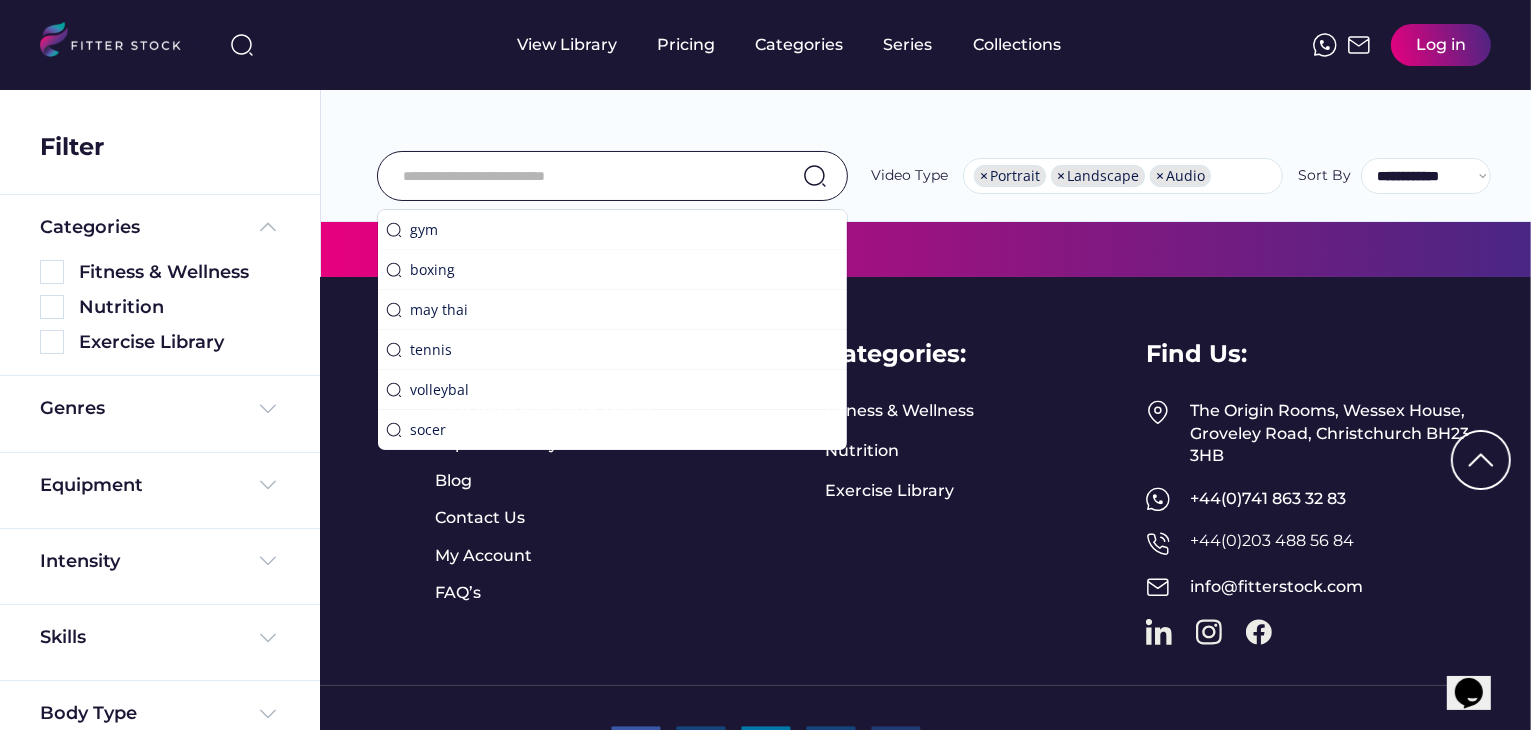 click at bounding box center [587, 176] 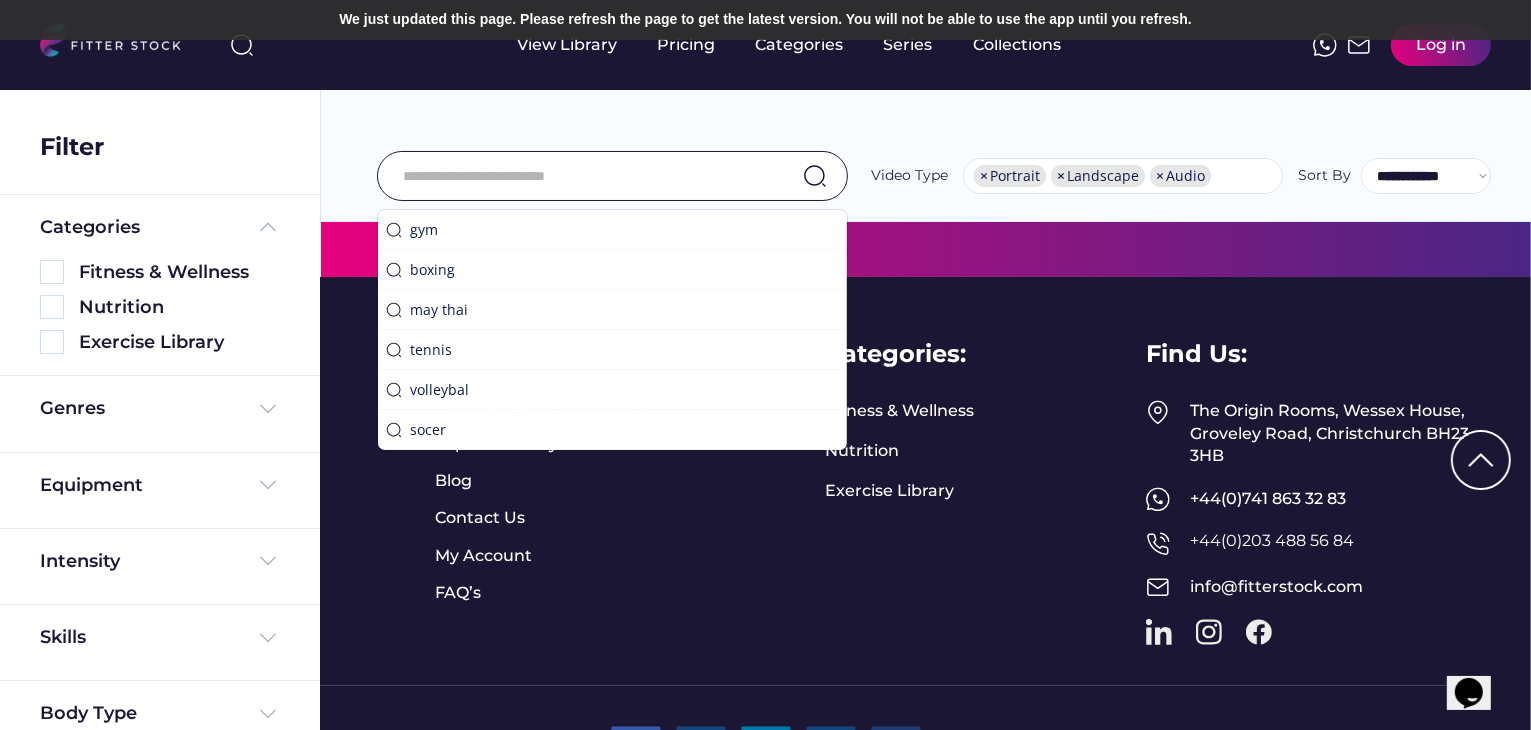 click on "**********" at bounding box center [926, 121] 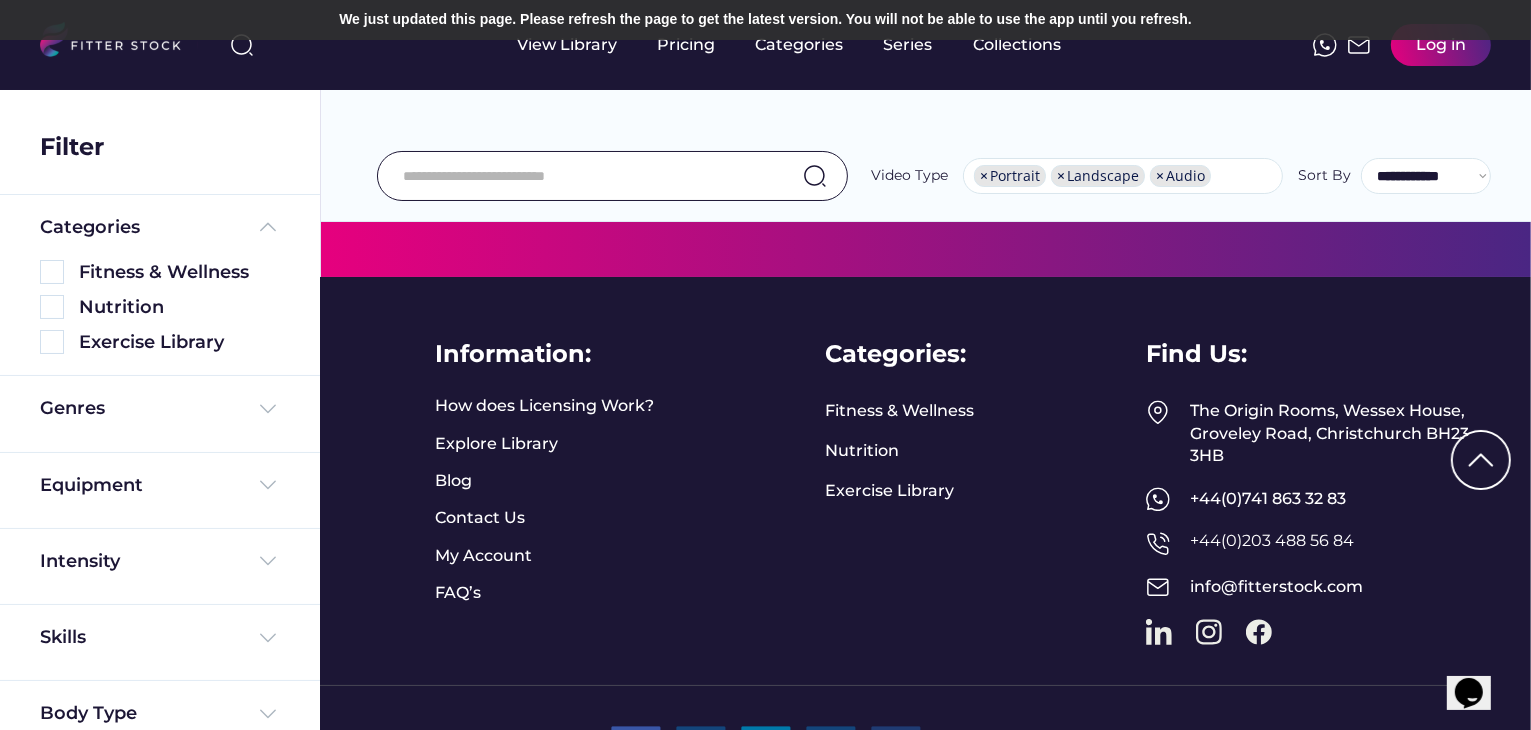 click on "**********" at bounding box center (926, 121) 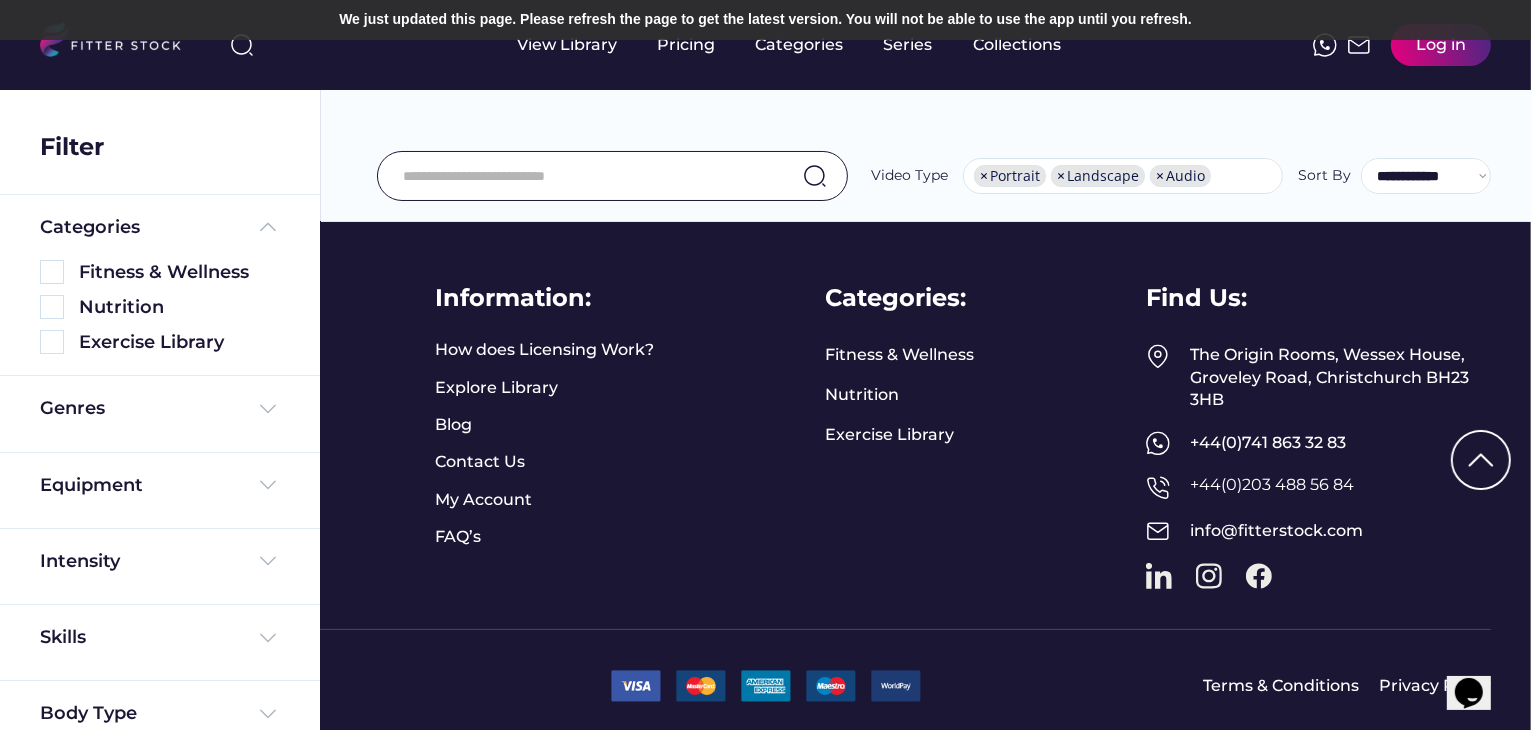 scroll, scrollTop: 4816, scrollLeft: 0, axis: vertical 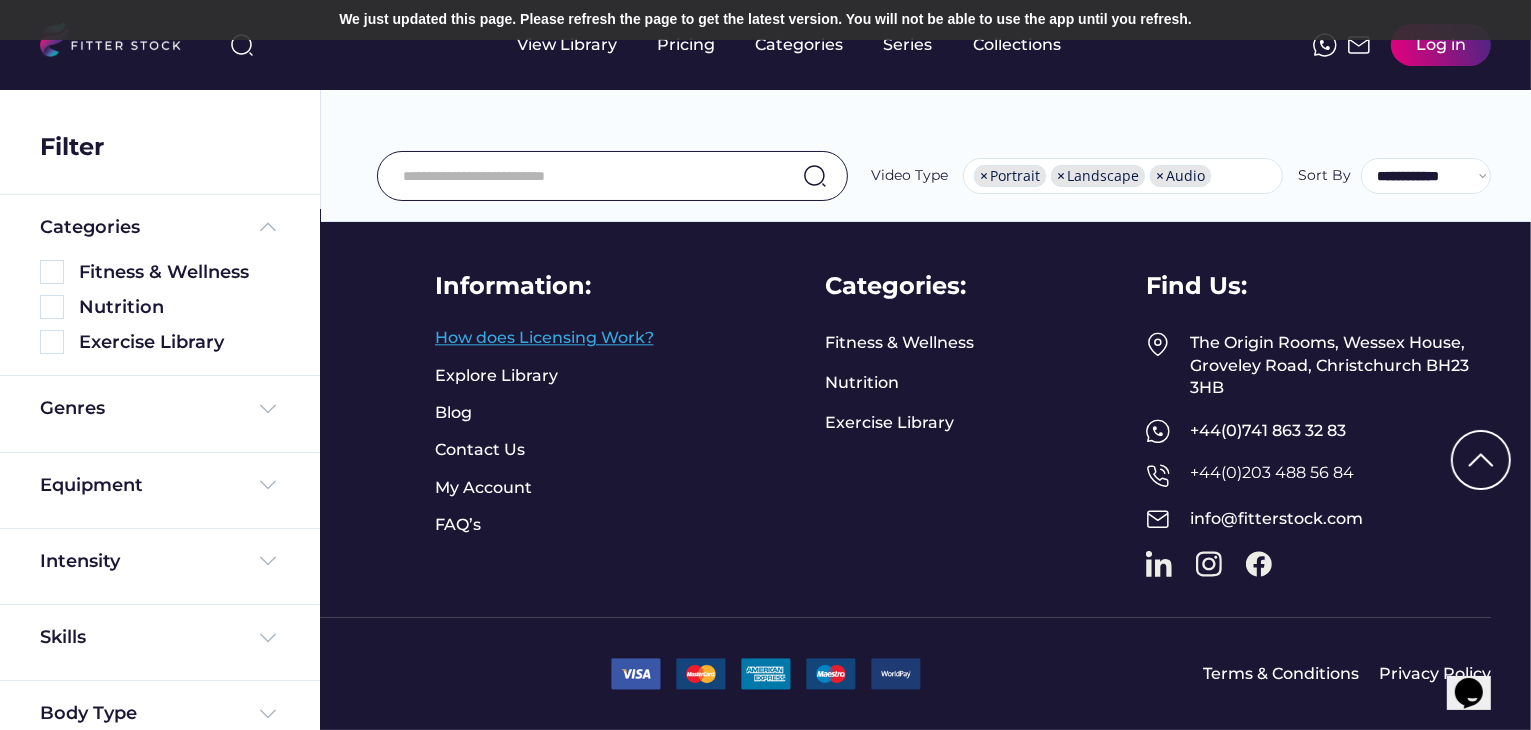 click on "How does Licensing Work?" at bounding box center [544, 338] 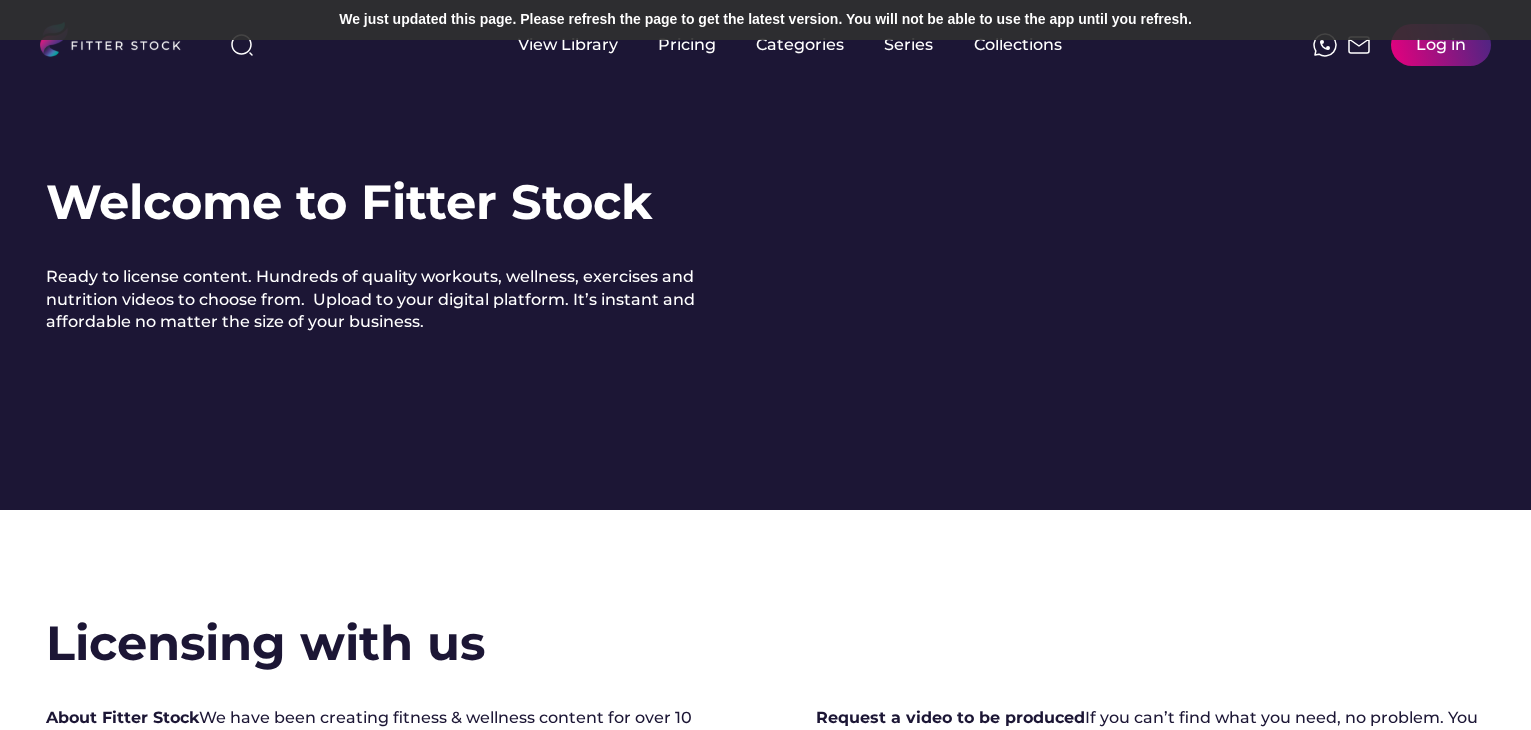 scroll, scrollTop: 0, scrollLeft: 0, axis: both 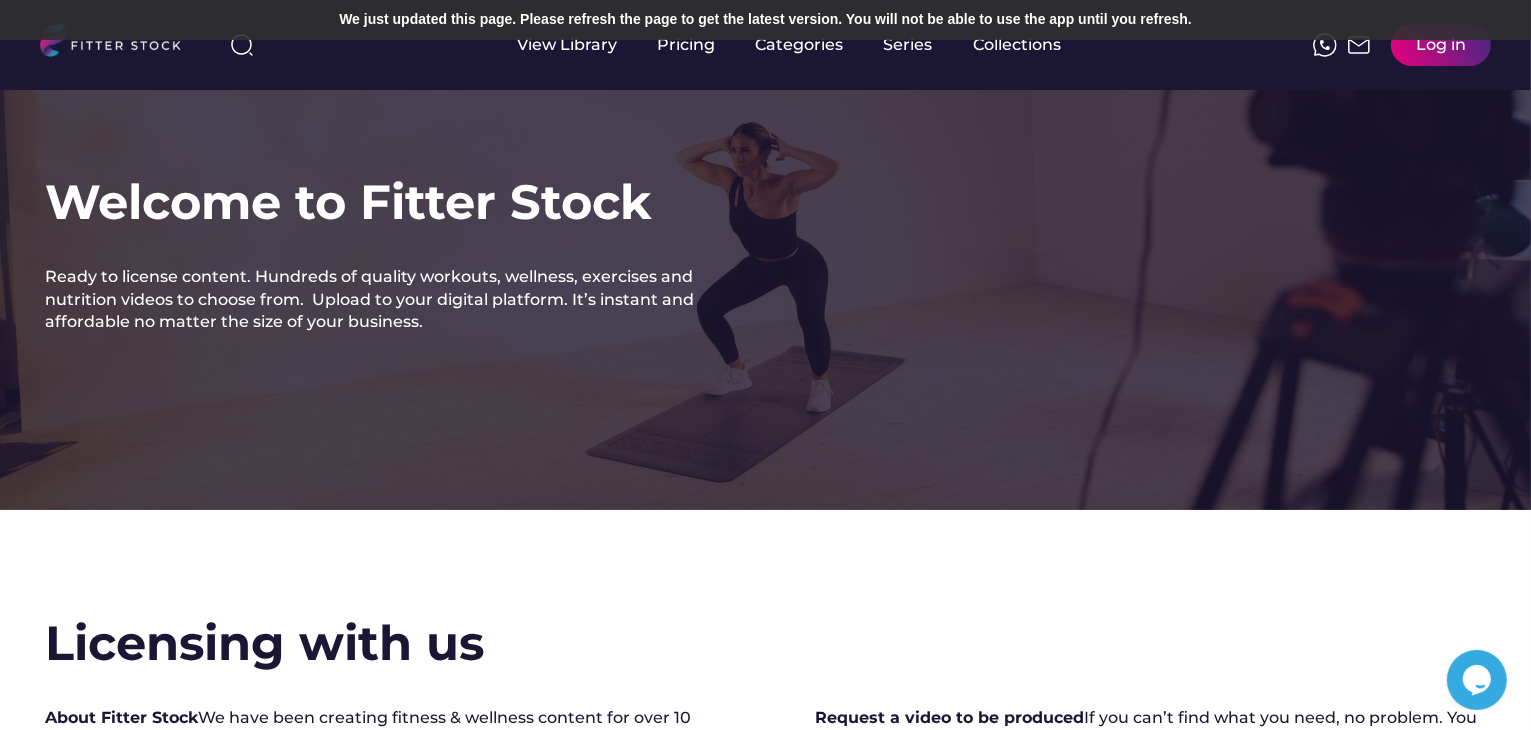 click on "Welcome to Fitter Stock Ready to license content. Hundreds of quality workouts, wellness, exercises and nutrition videos to choose from.  Upload to your digital platform. It’s instant and affordable no matter the size of your business." at bounding box center [765, 255] 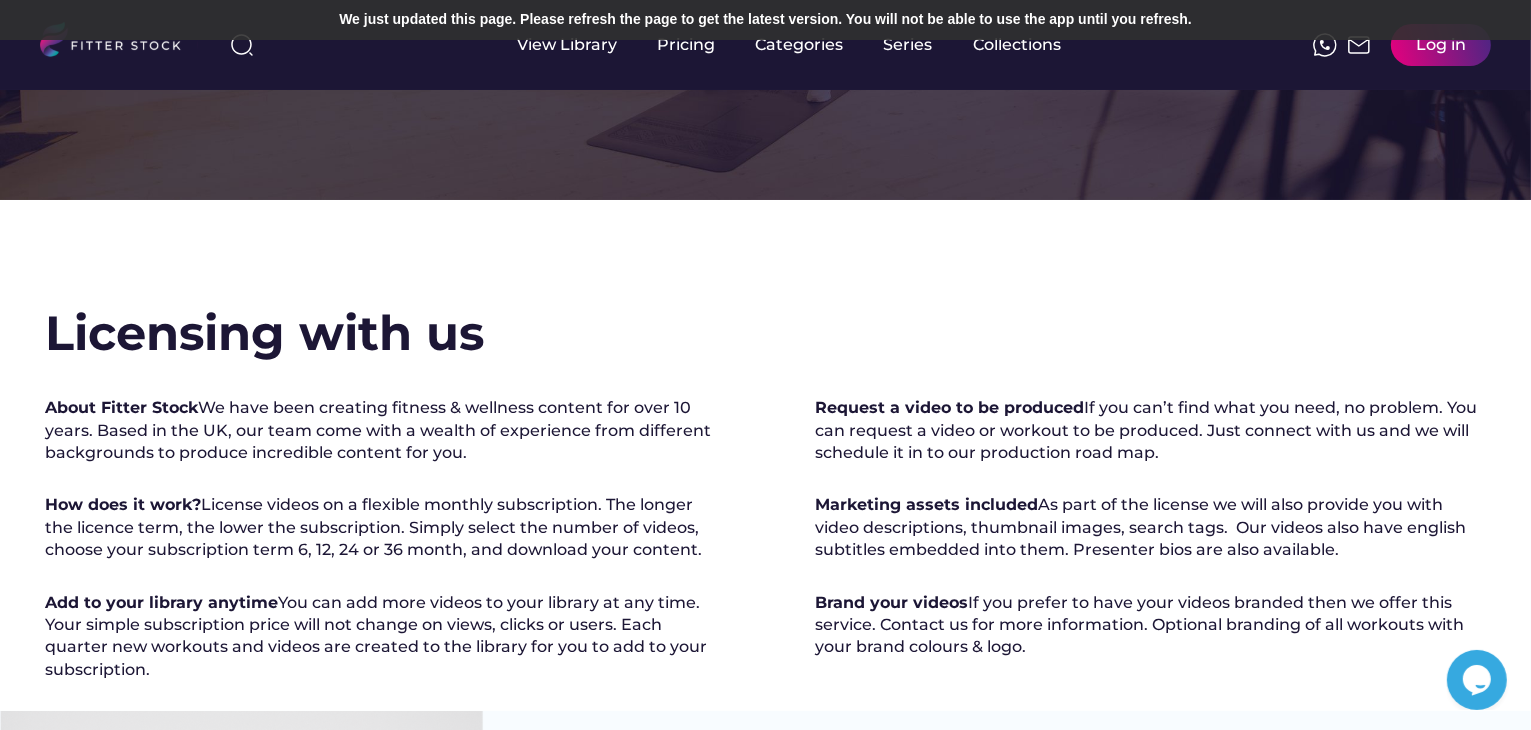 scroll, scrollTop: 0, scrollLeft: 0, axis: both 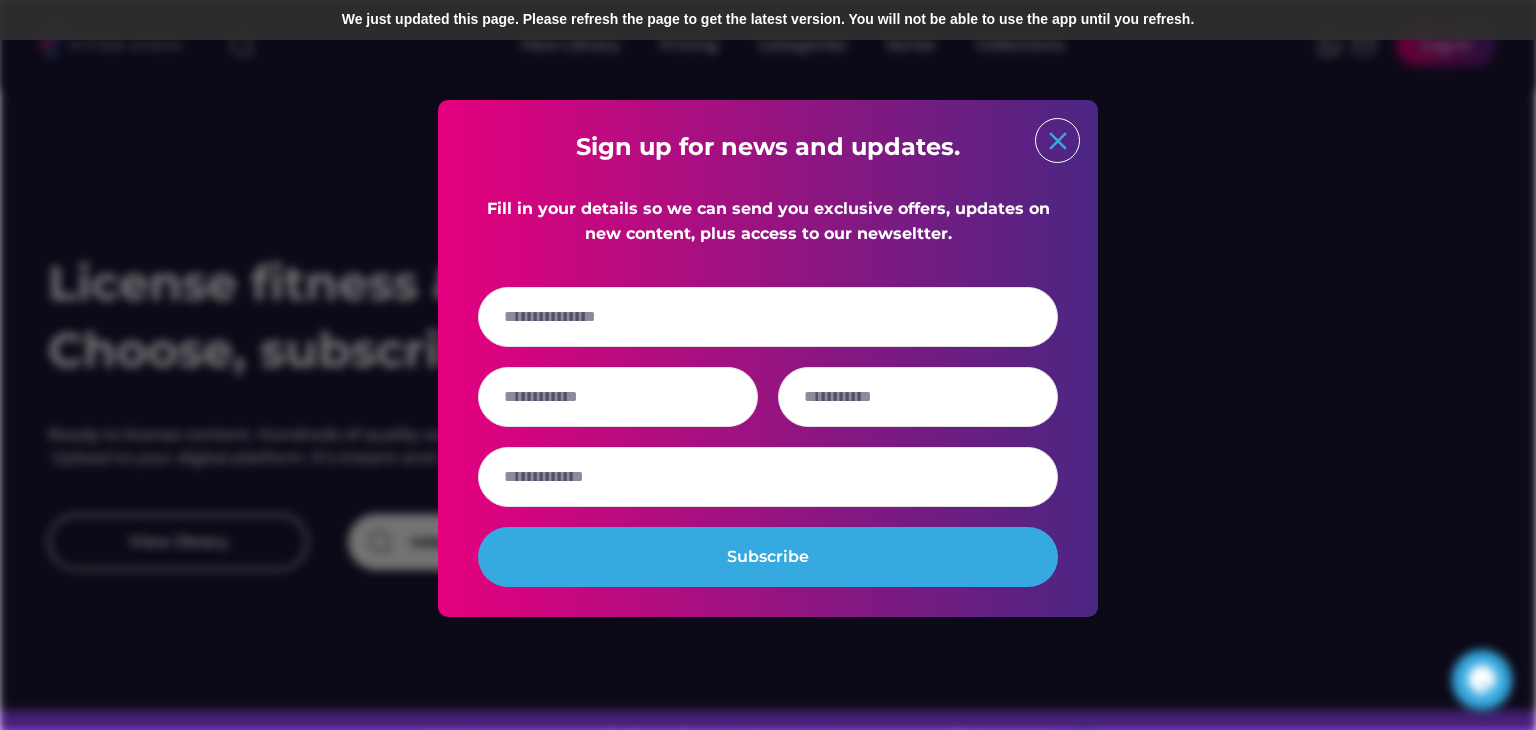 click on "close" 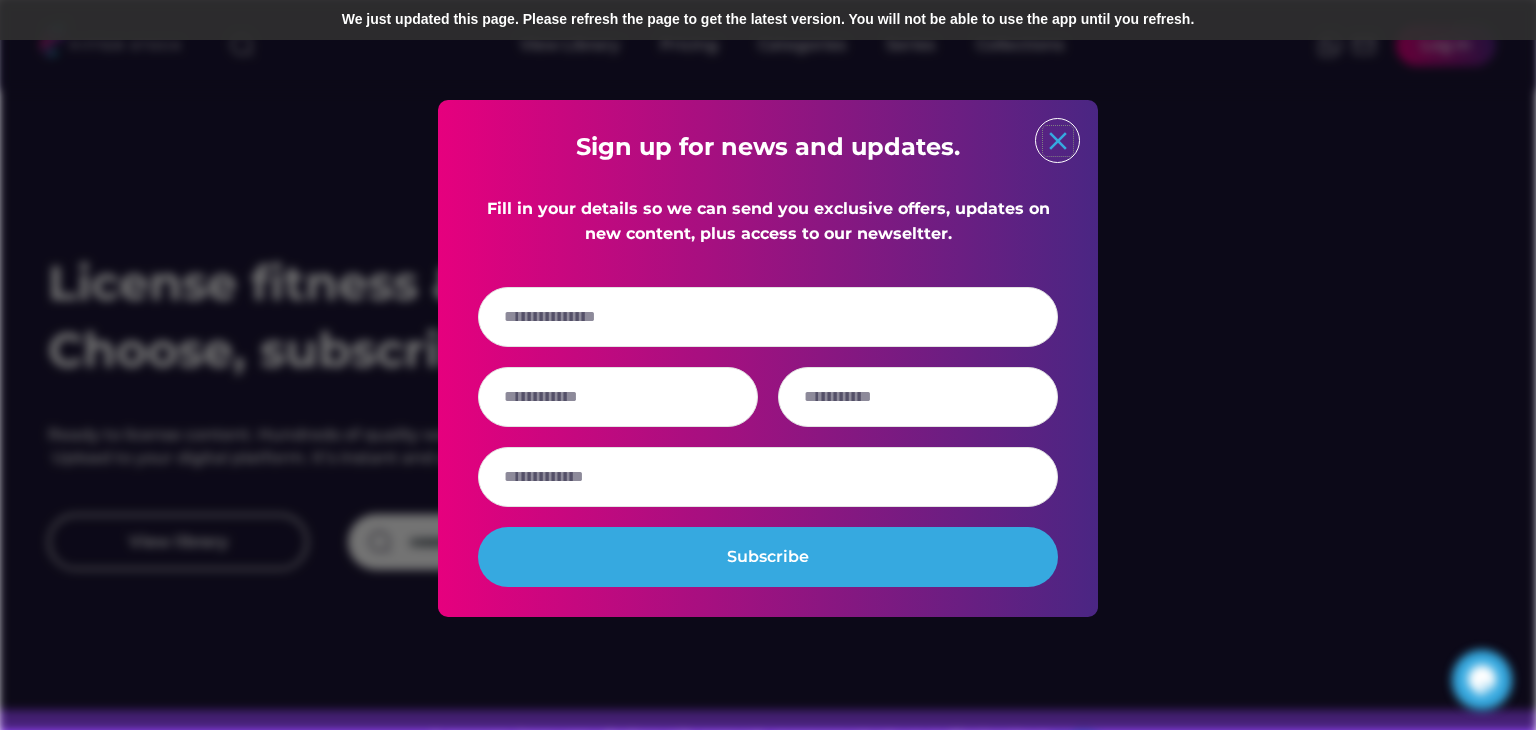 click on "close" 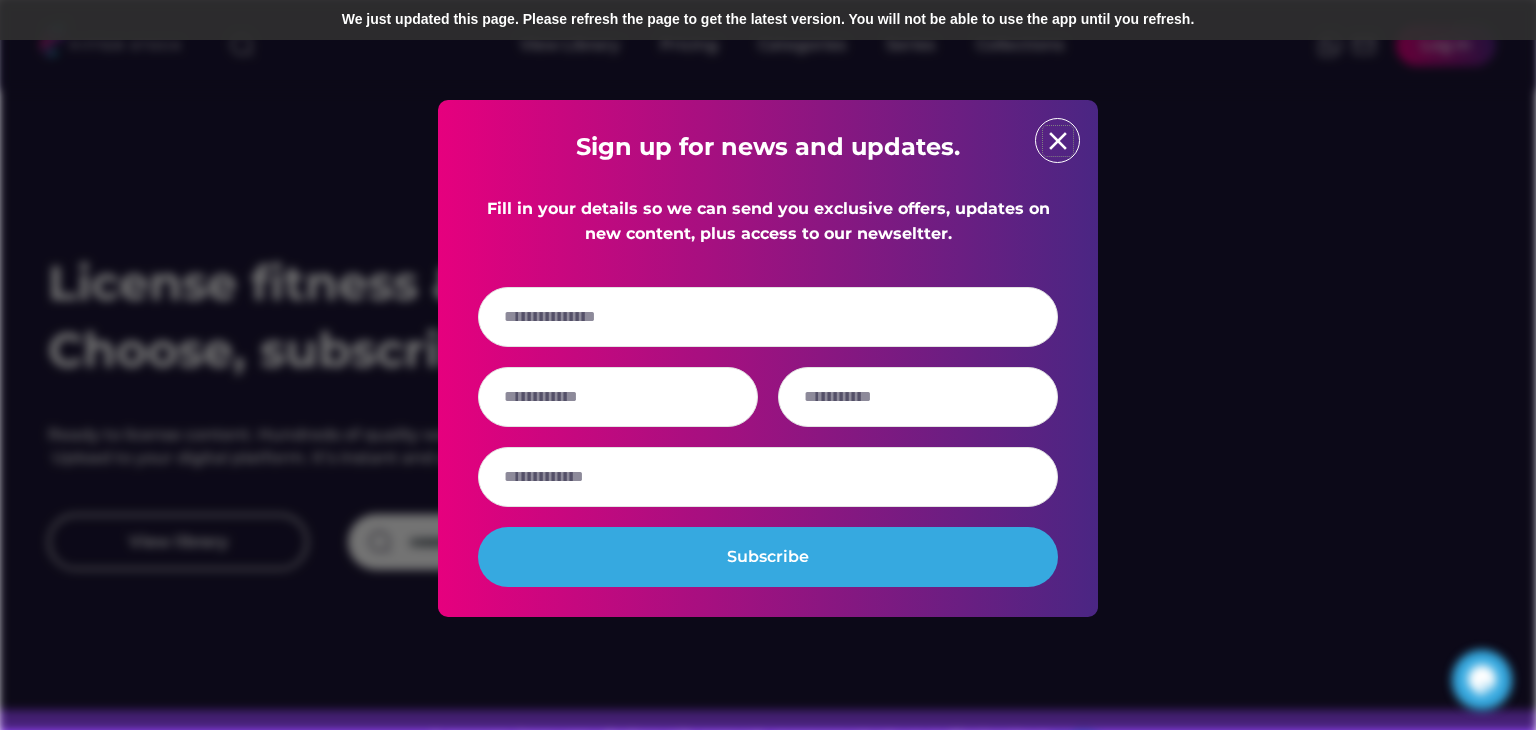 type 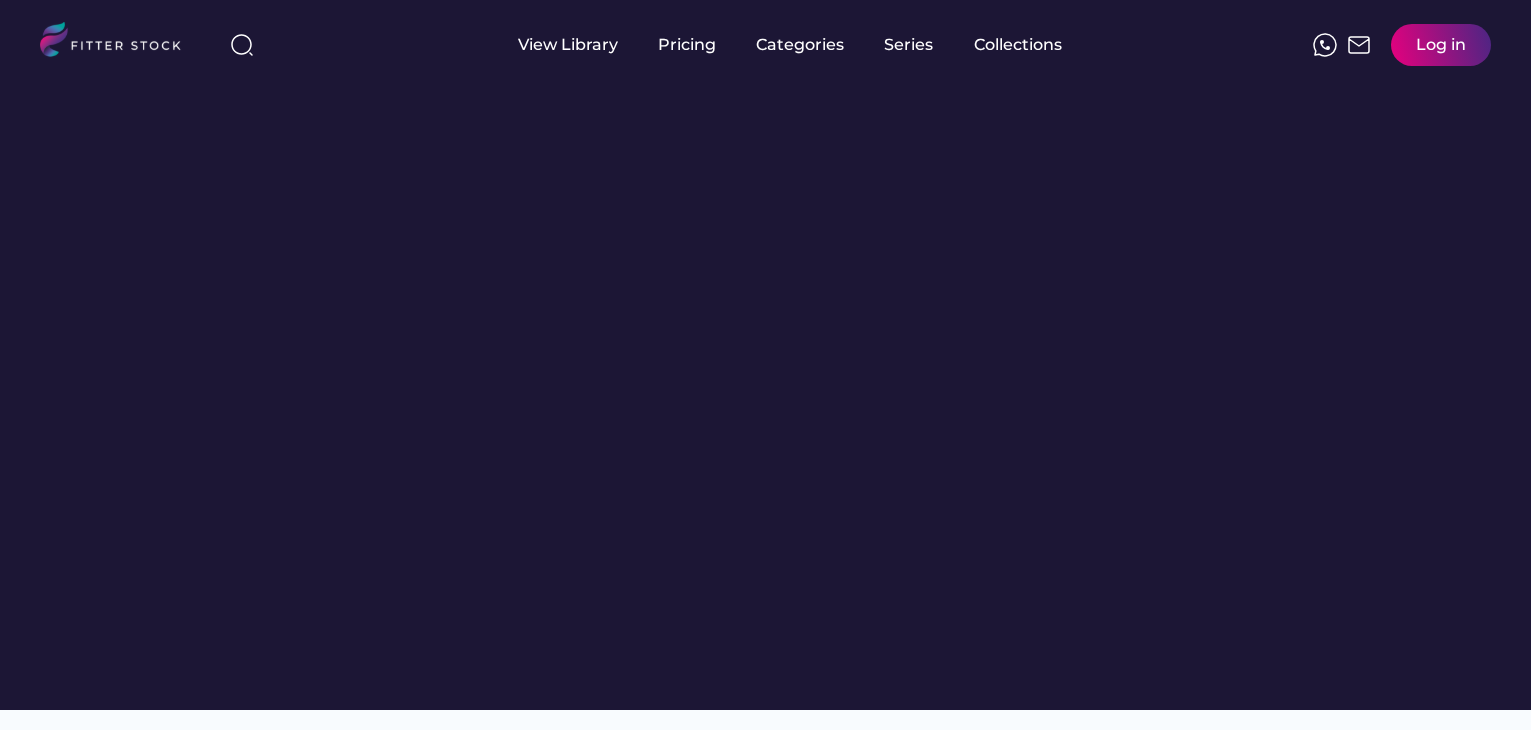 scroll, scrollTop: 0, scrollLeft: 0, axis: both 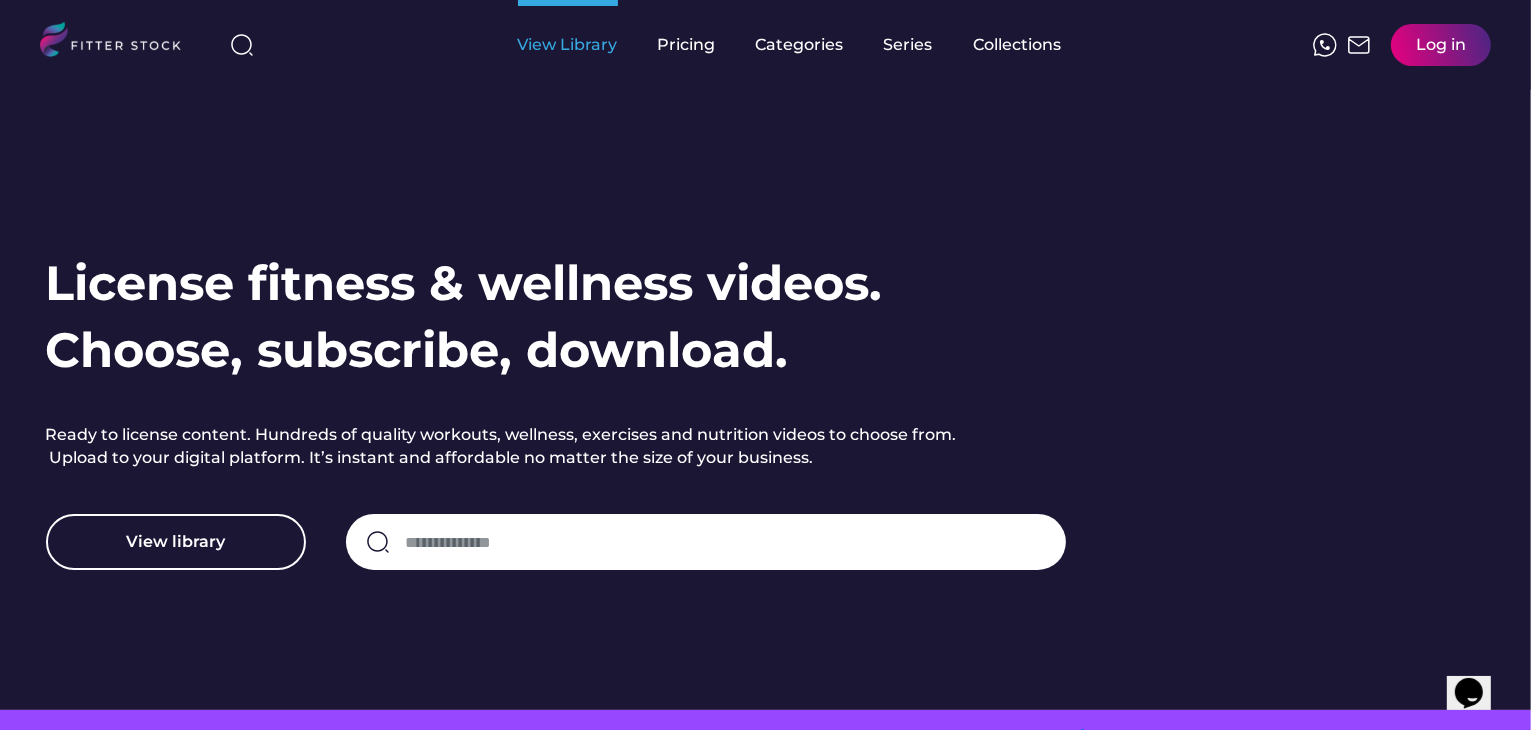 click on "View Library" at bounding box center (568, 45) 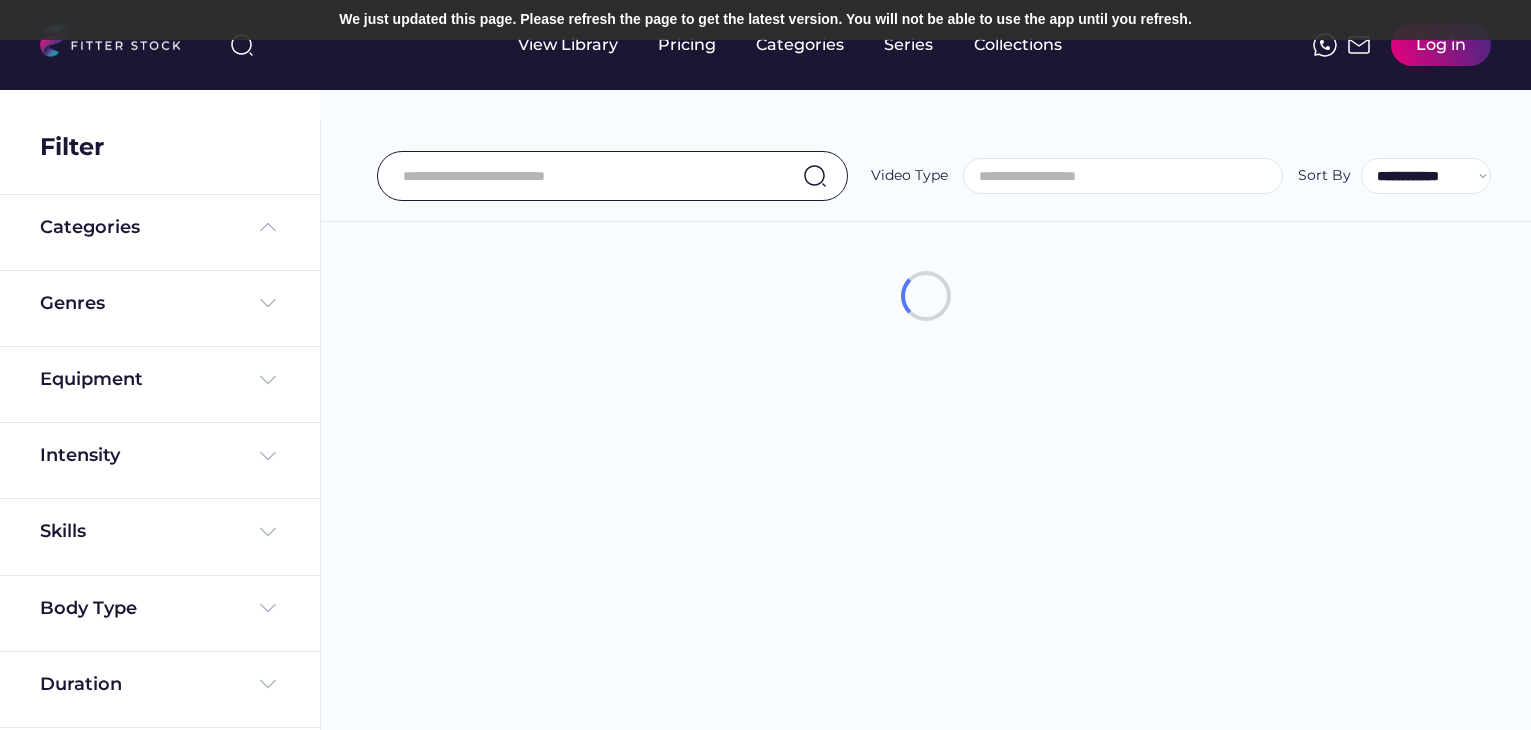 select 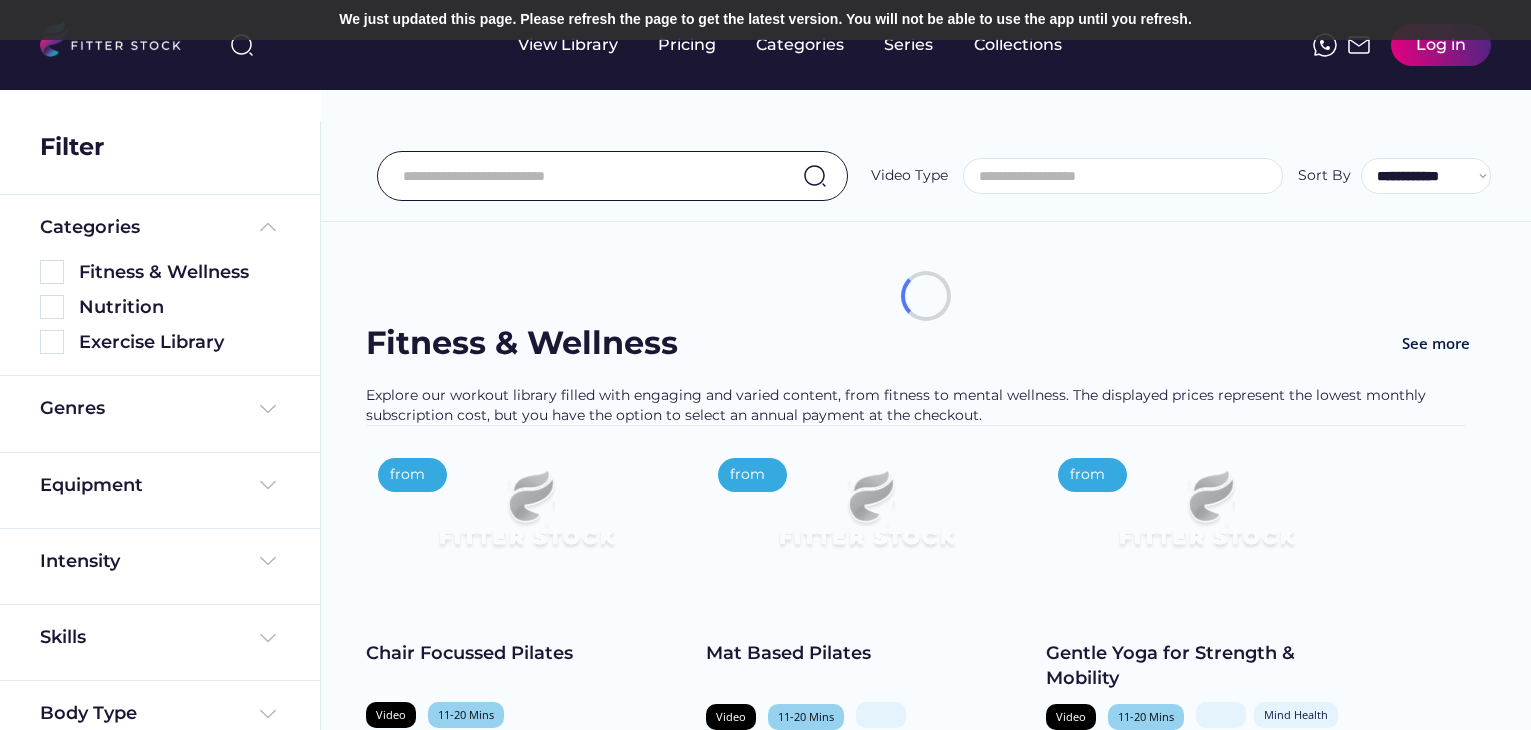 scroll, scrollTop: 0, scrollLeft: 0, axis: both 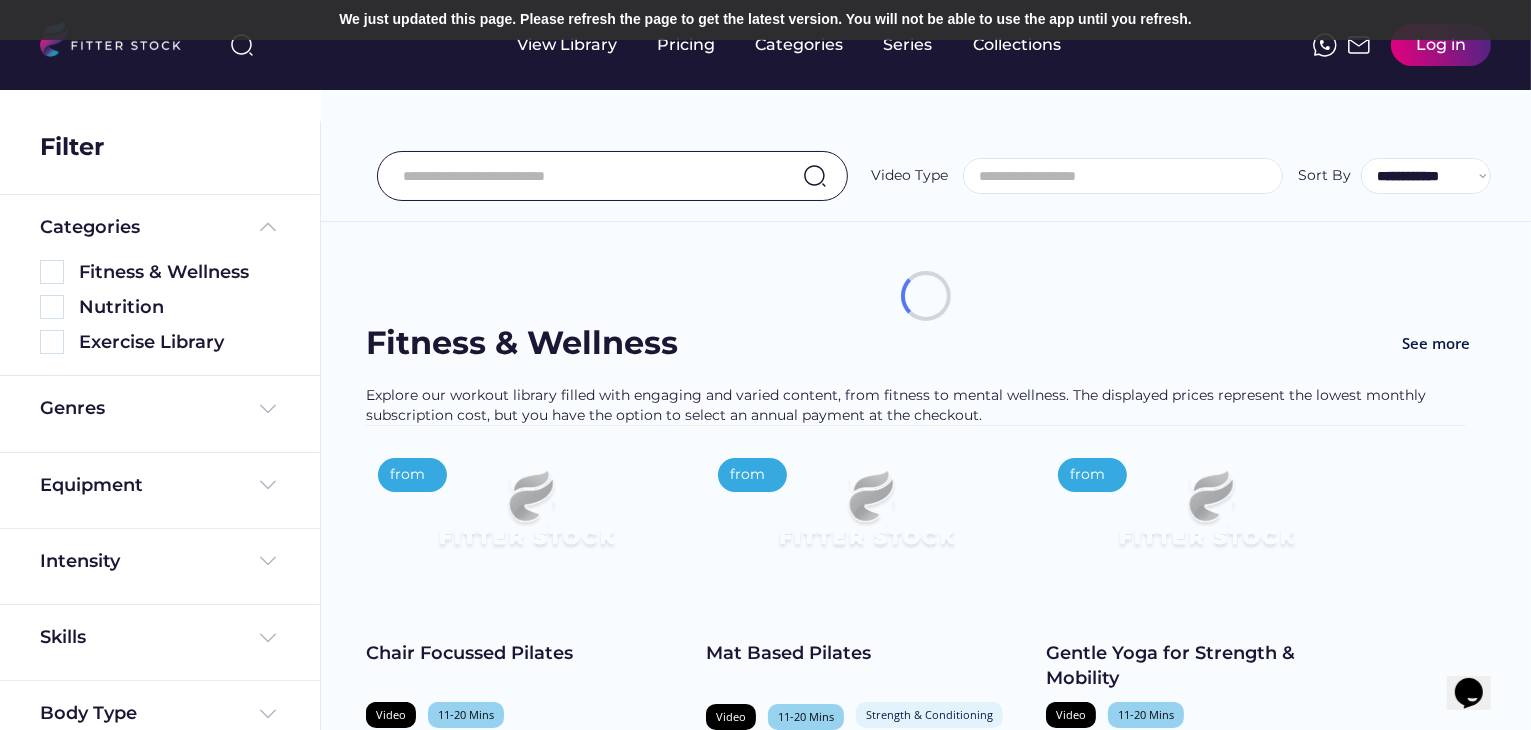 select on "**********" 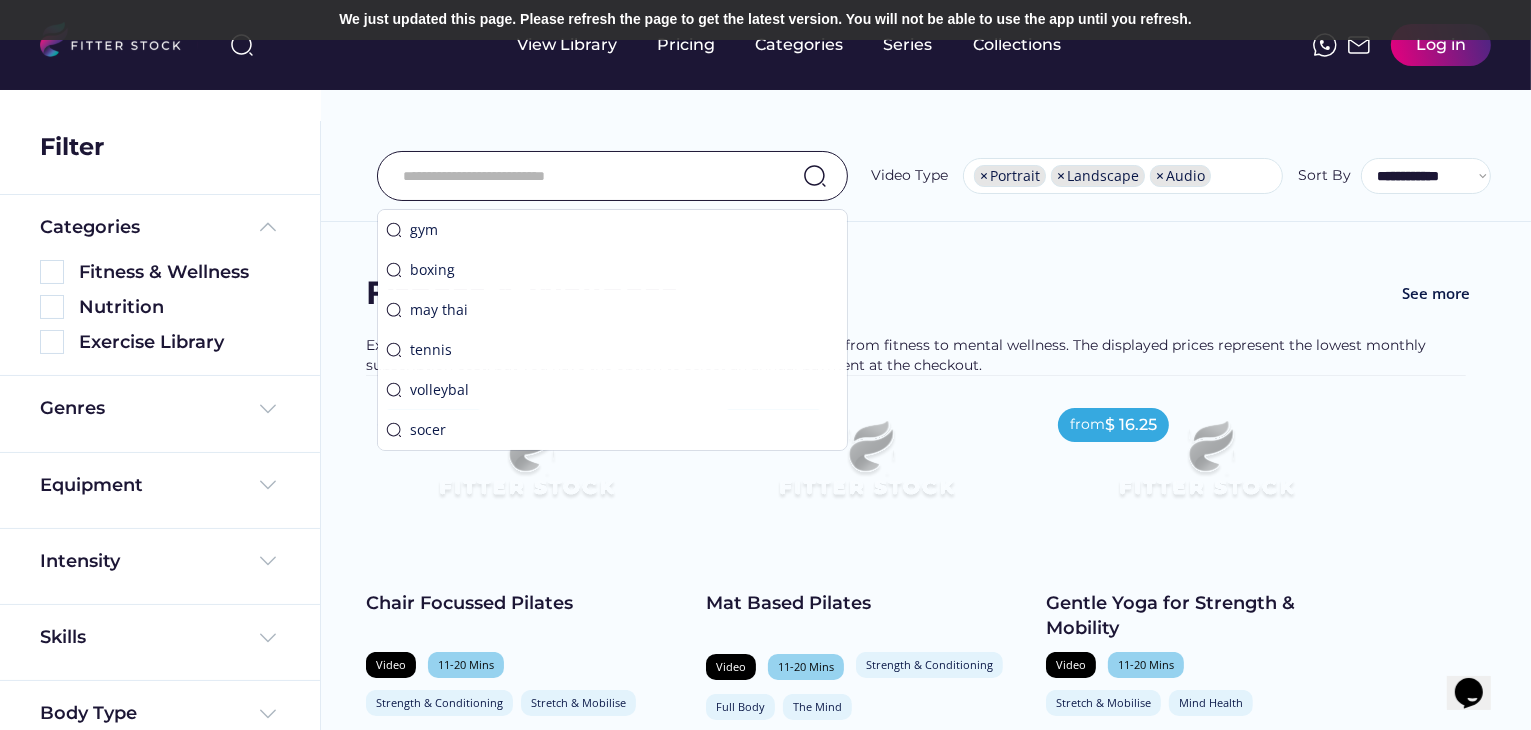 click at bounding box center [587, 176] 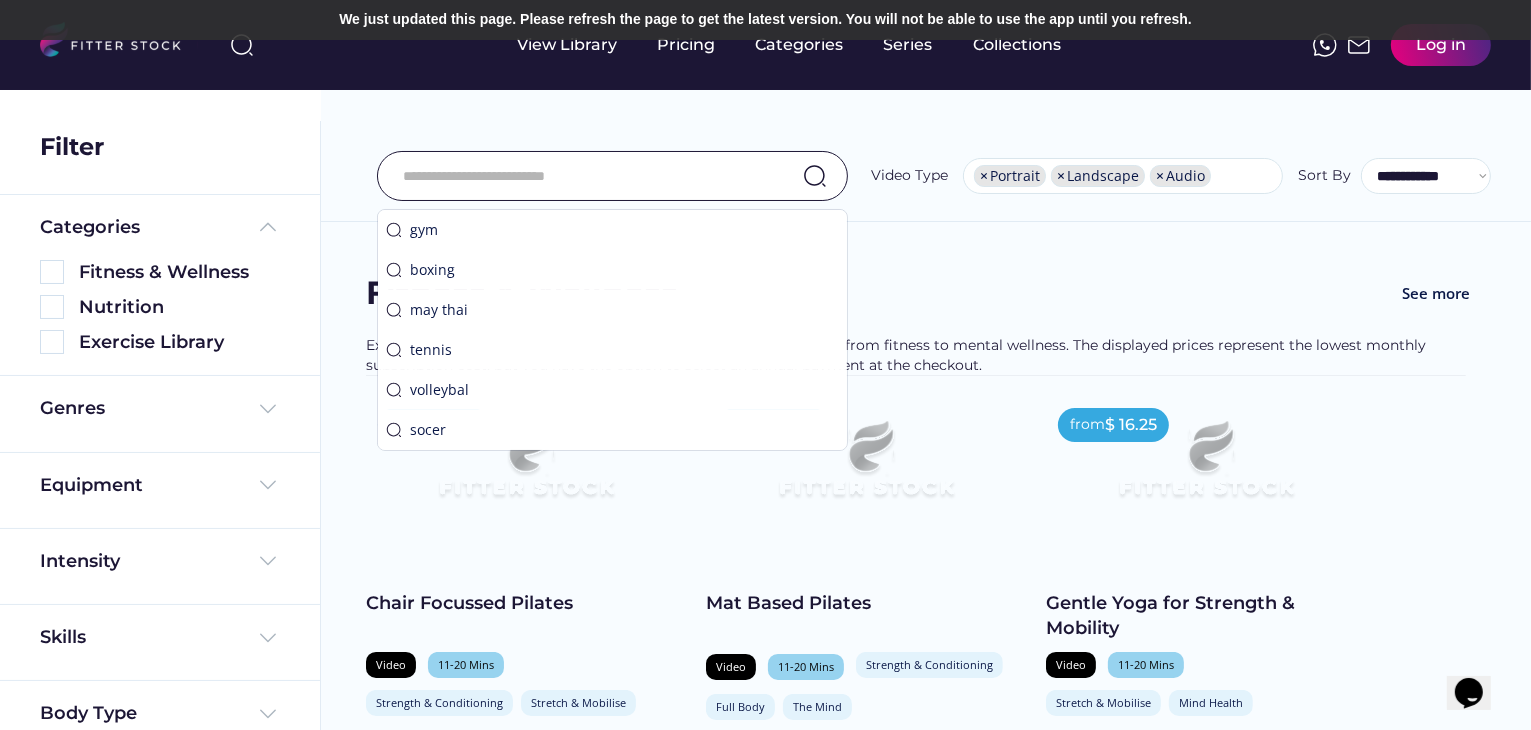 click on "**********" at bounding box center [926, 121] 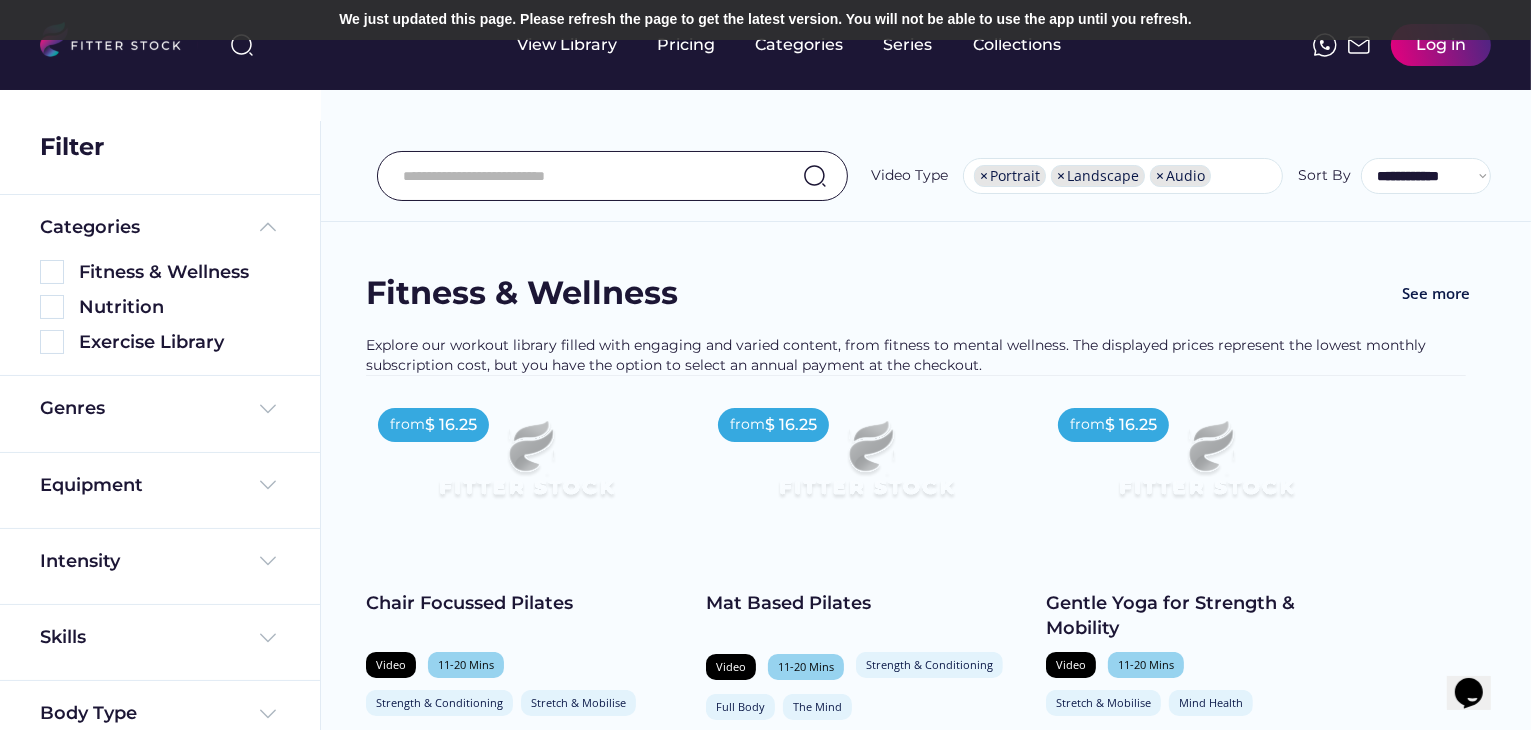 click at bounding box center [587, 176] 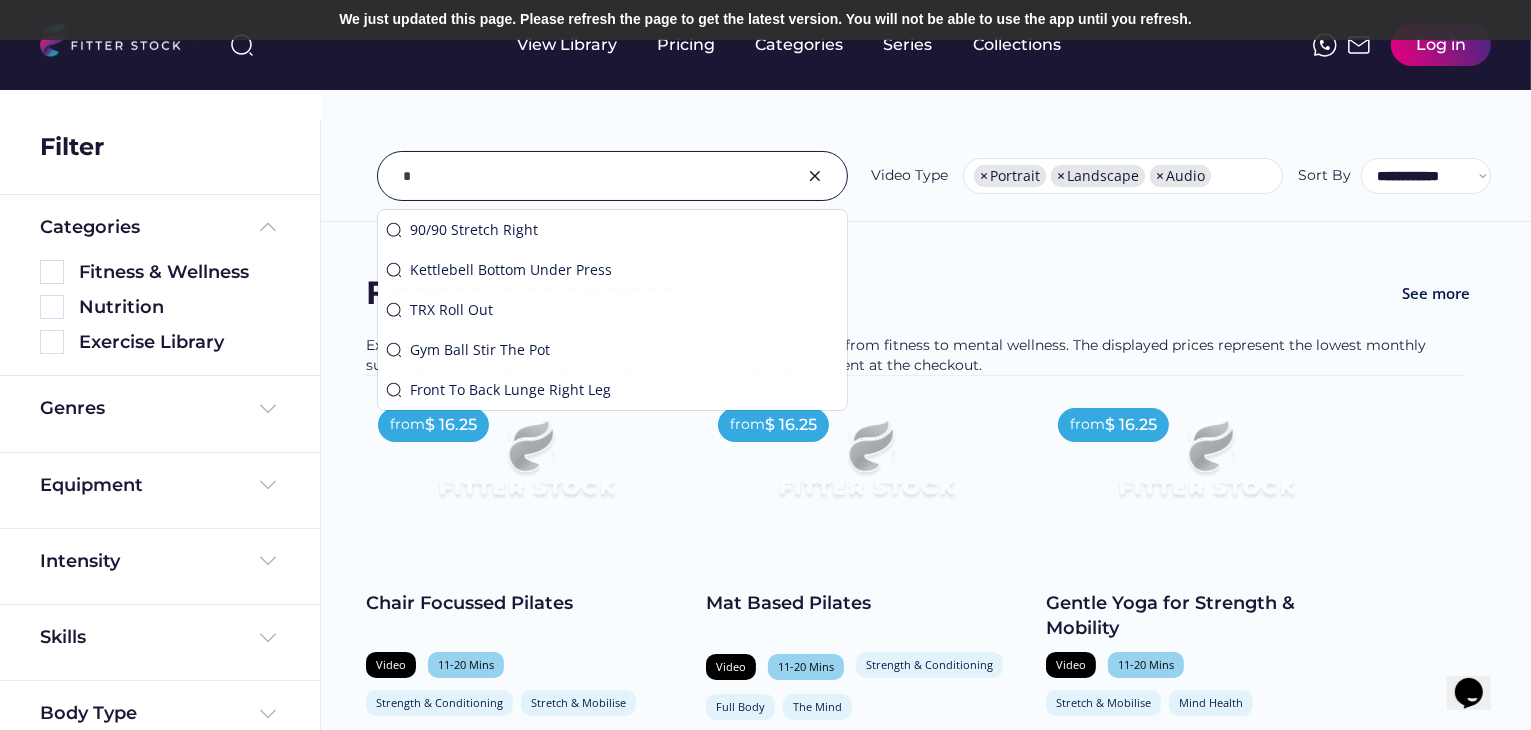 type on "*" 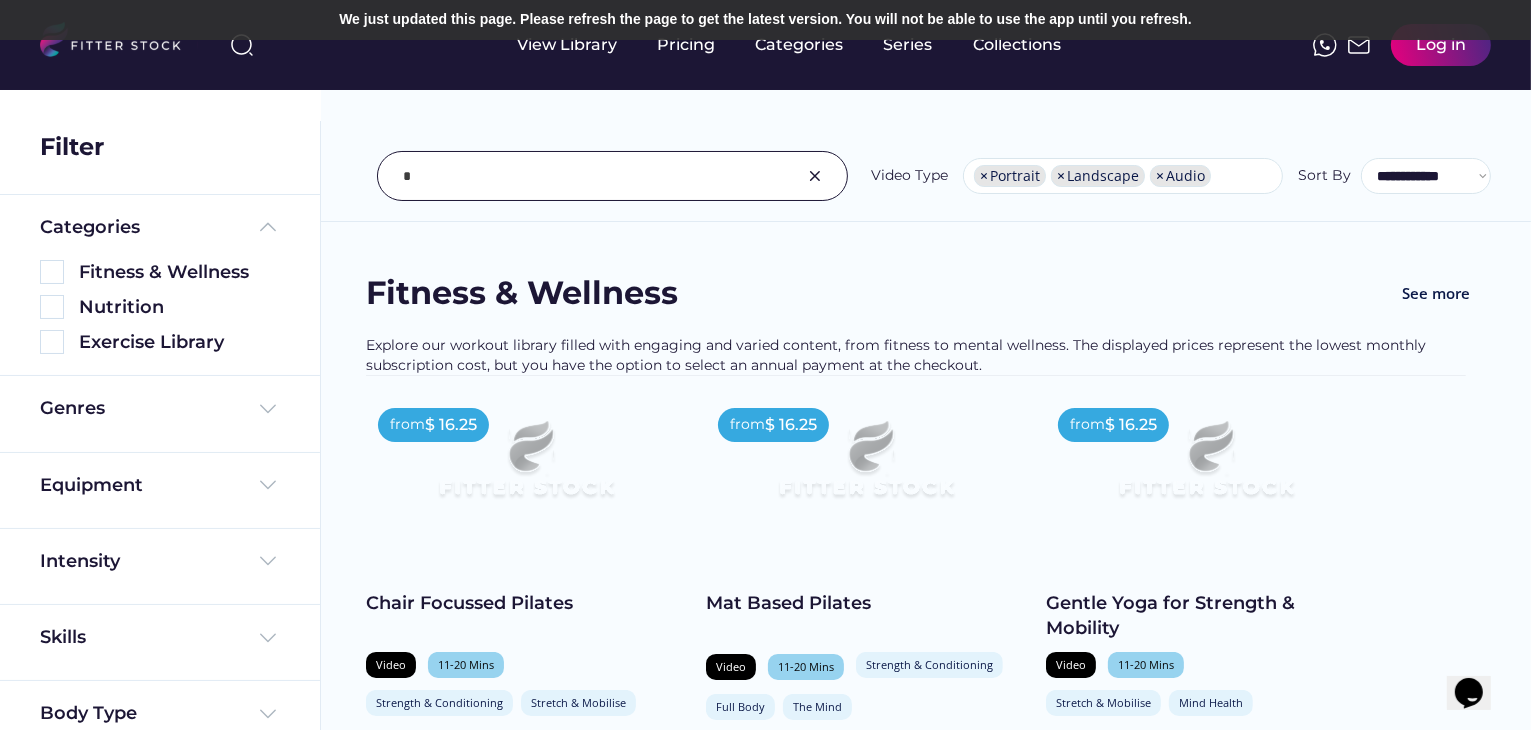 click at bounding box center [815, 176] 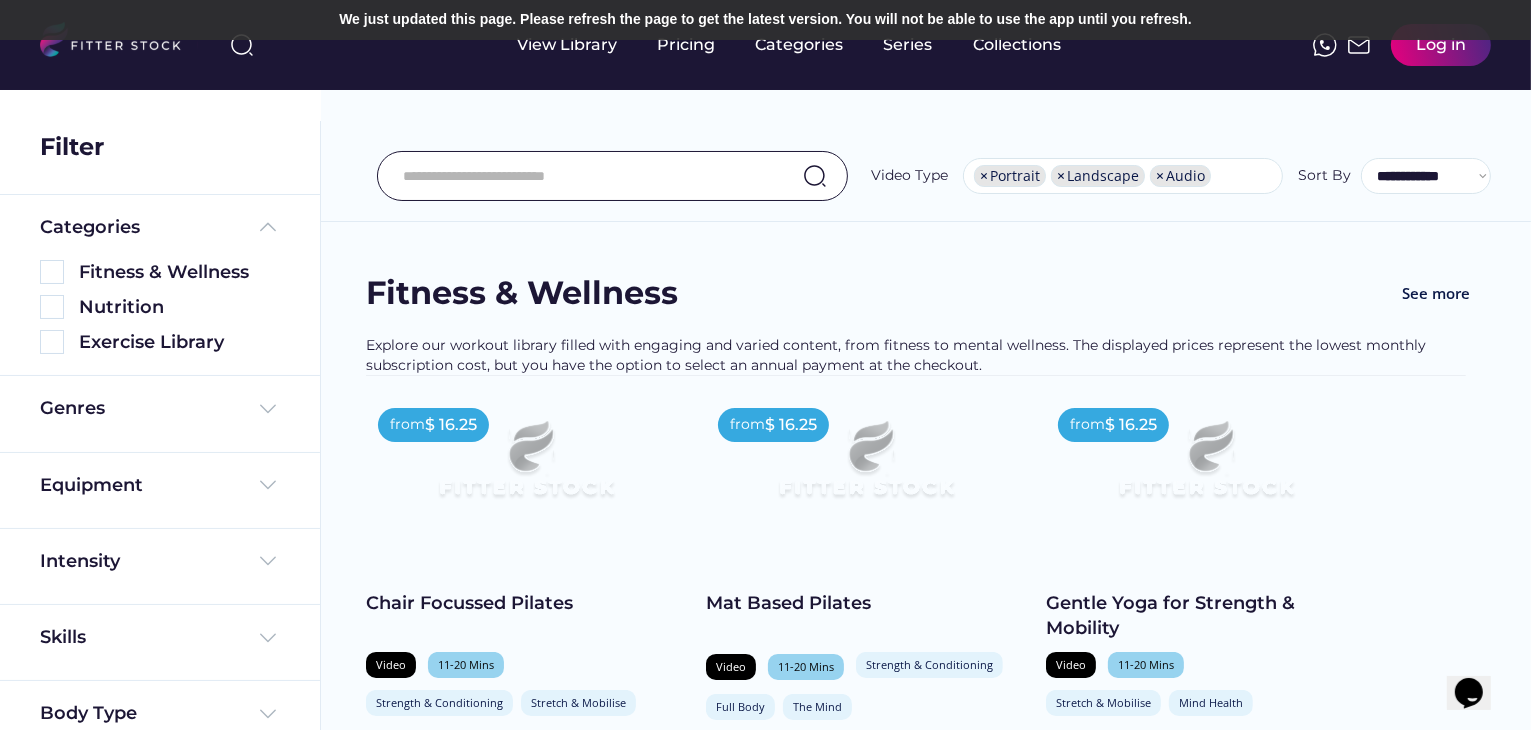click at bounding box center [612, 176] 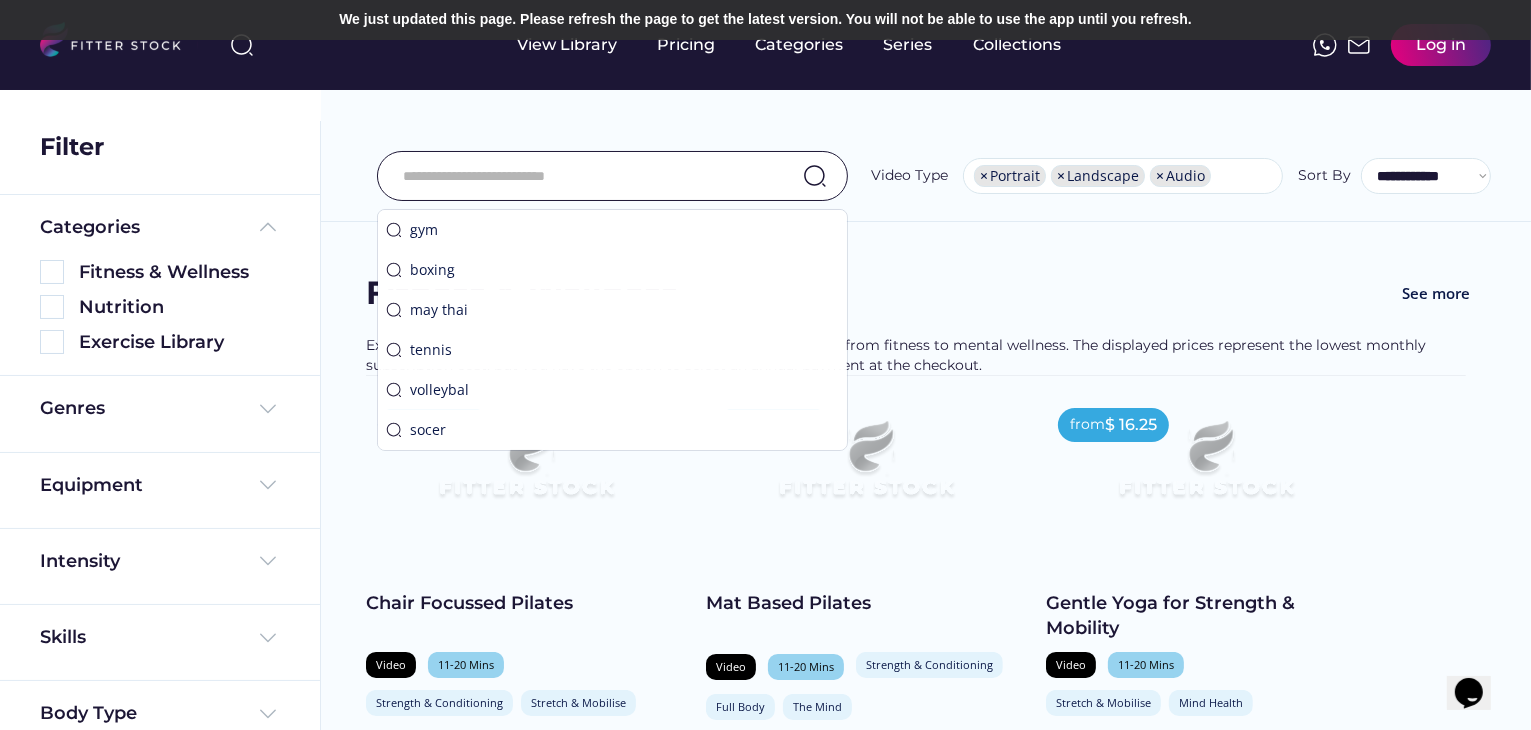 click at bounding box center [587, 176] 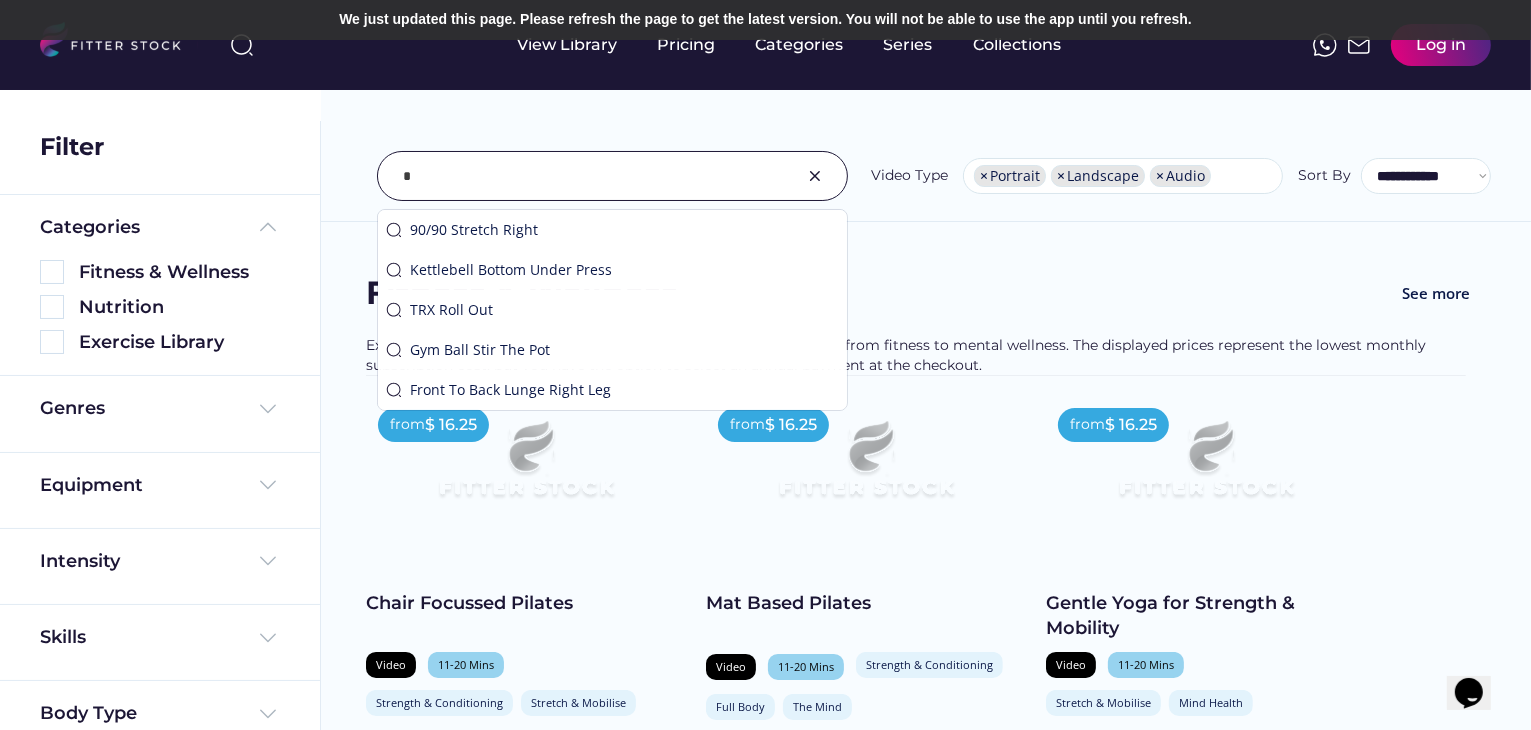 type on "*" 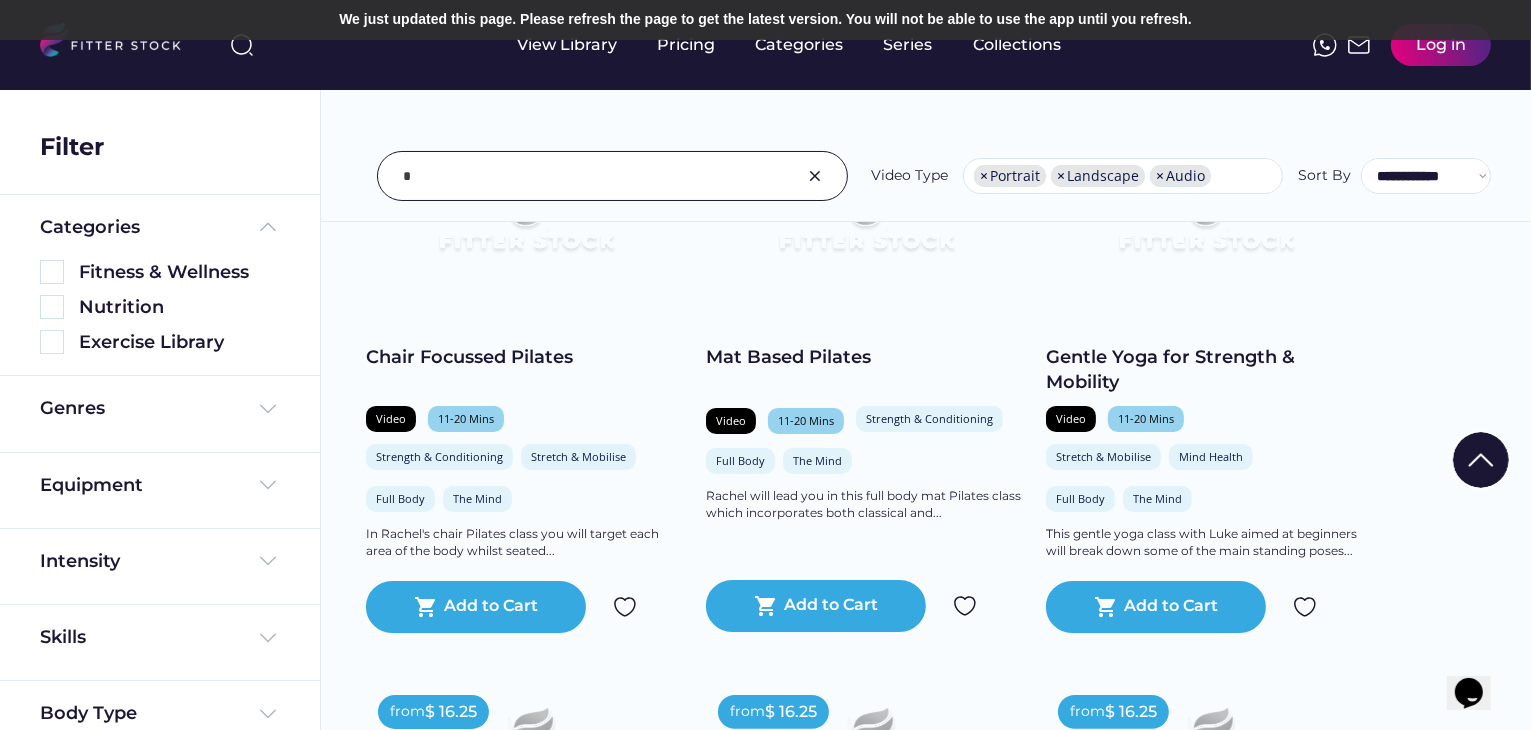 scroll, scrollTop: 400, scrollLeft: 0, axis: vertical 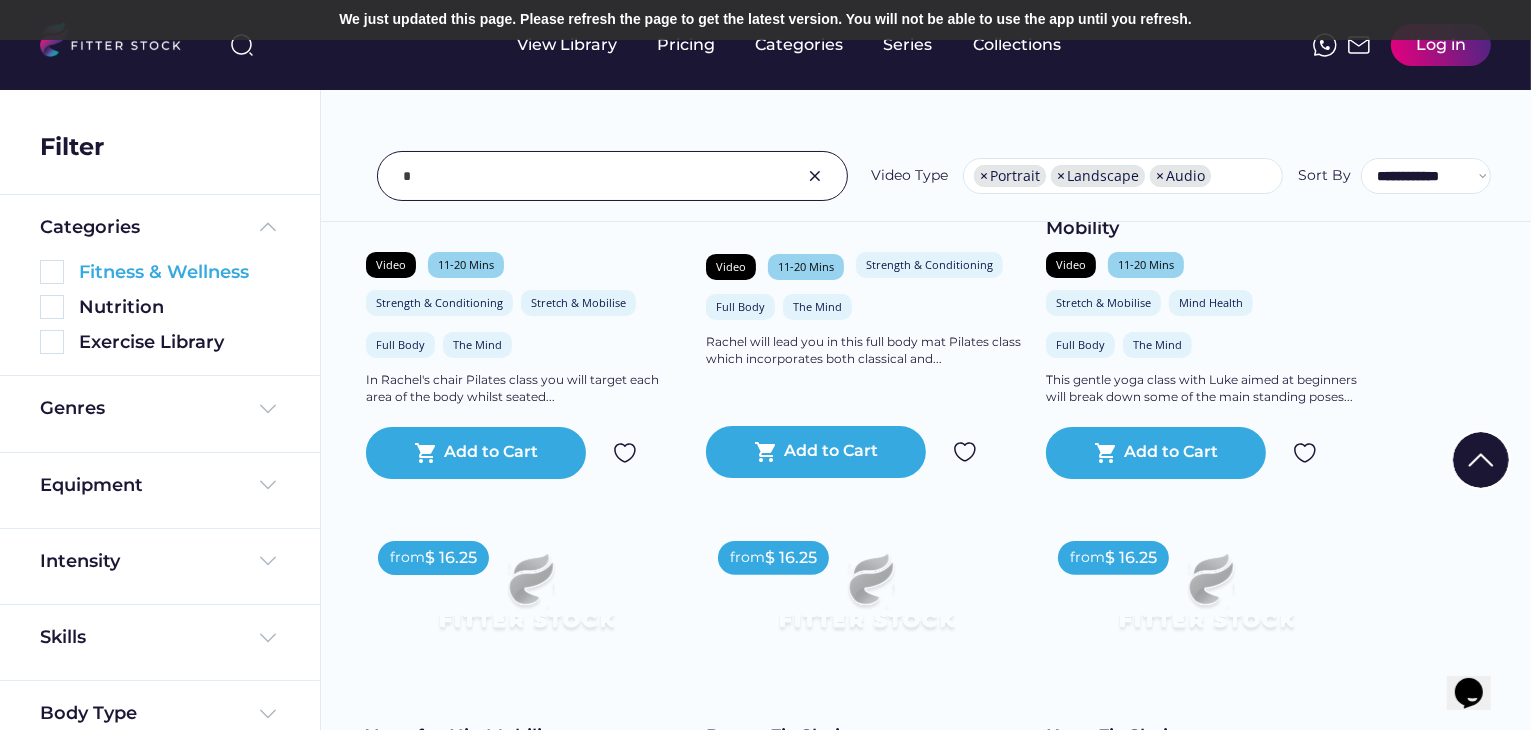 click at bounding box center [52, 272] 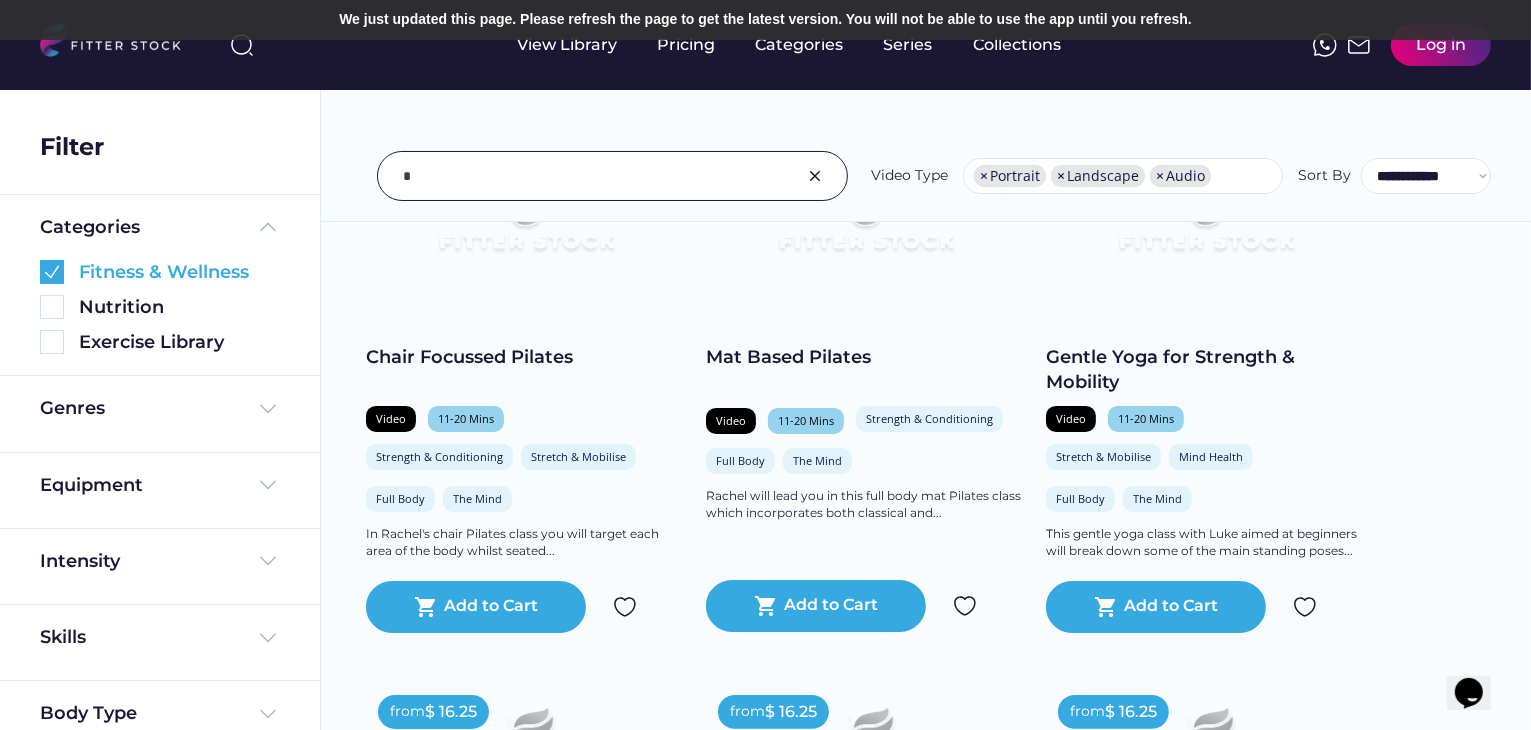 scroll, scrollTop: 20, scrollLeft: 0, axis: vertical 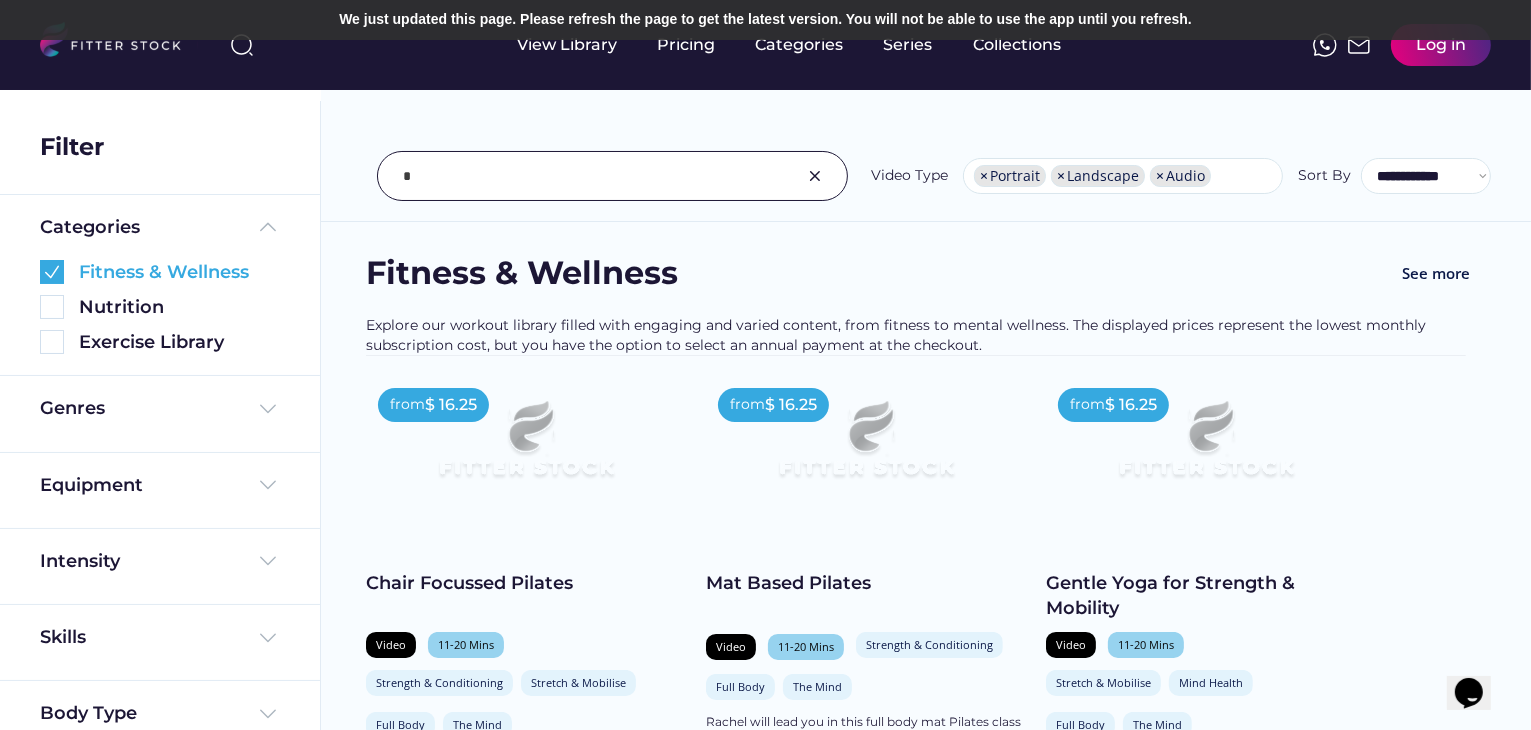 click at bounding box center (52, 272) 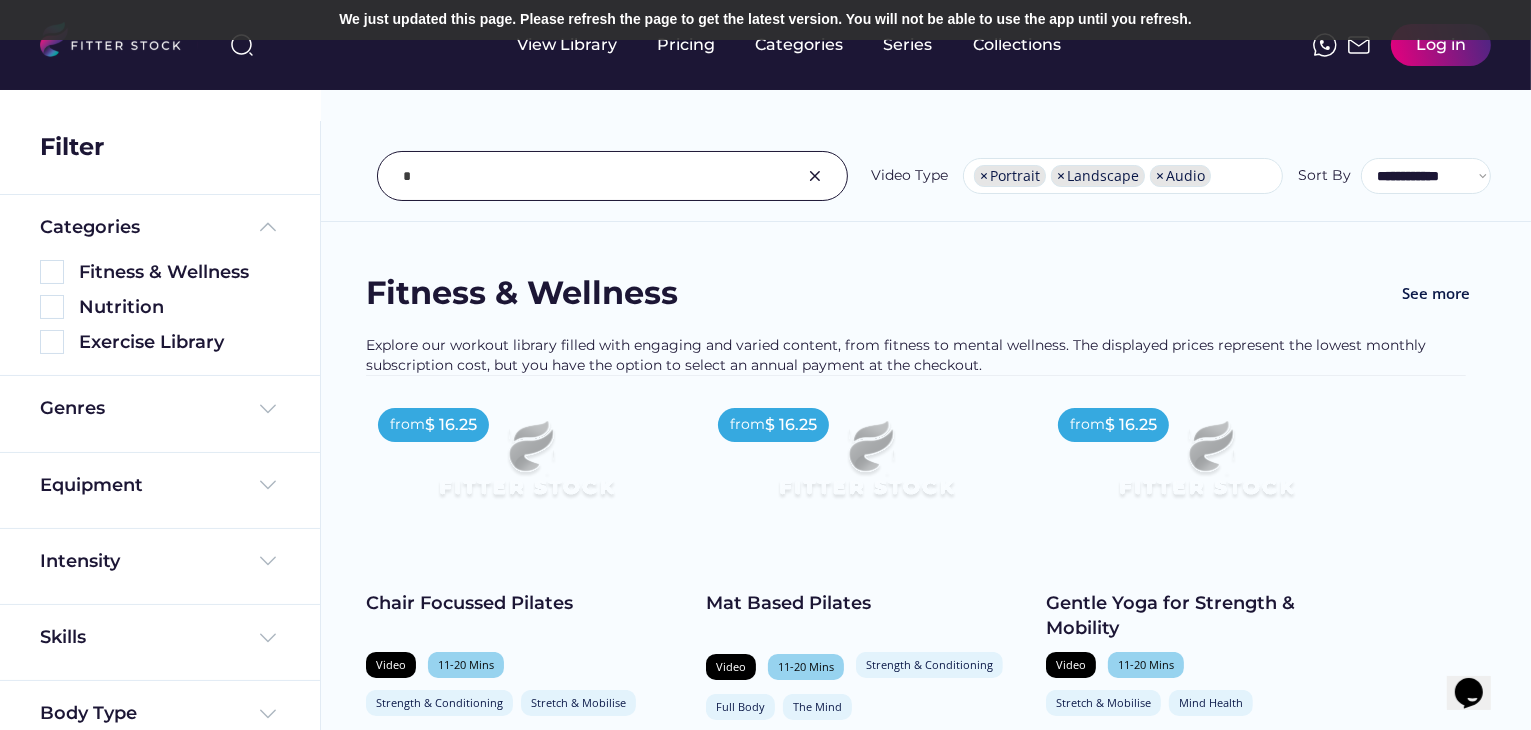click on "Fitness & Wellness See more  Explore our workout library filled with engaging and varied content, from fitness to mental wellness. The displayed prices represent the lowest monthly subscription cost, but you have the option to select an annual payment at the checkout. from  $ 16.25 Chair Focussed Pilates Video 11-20 Mins Strength & Conditioning Stretch & Mobilise Full Body The Mind In Rachel's chair Pilates class you will target each area of the body whilst seated...
shopping_cart
Add to Cart from  $ 16.25 Mat Based Pilates Video 11-20 Mins Strength & Conditioning Full Body The Mind Rachel will lead you in this full body mat Pilates class which incorporates both classical and...
shopping_cart
Add to Cart from  $ 16.25 Gentle Yoga for Strength & Mobility Video 11-20 Mins Stretch & Mobilise Mind Health Full Body The Mind This gentle yoga class with Luke aimed at beginners will break down some of the main standing poses...
shopping_cart
from" at bounding box center [926, 2186] 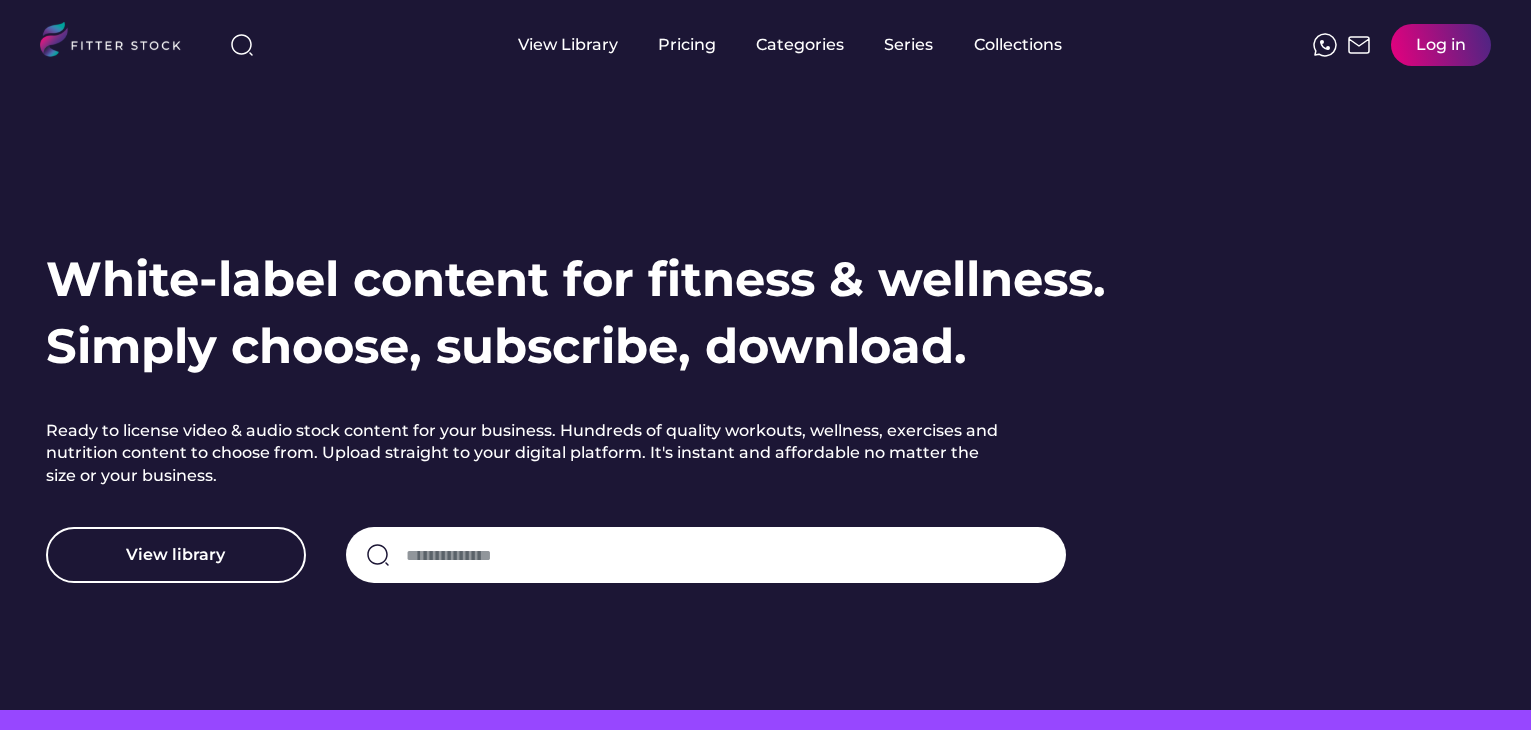 scroll, scrollTop: 0, scrollLeft: 0, axis: both 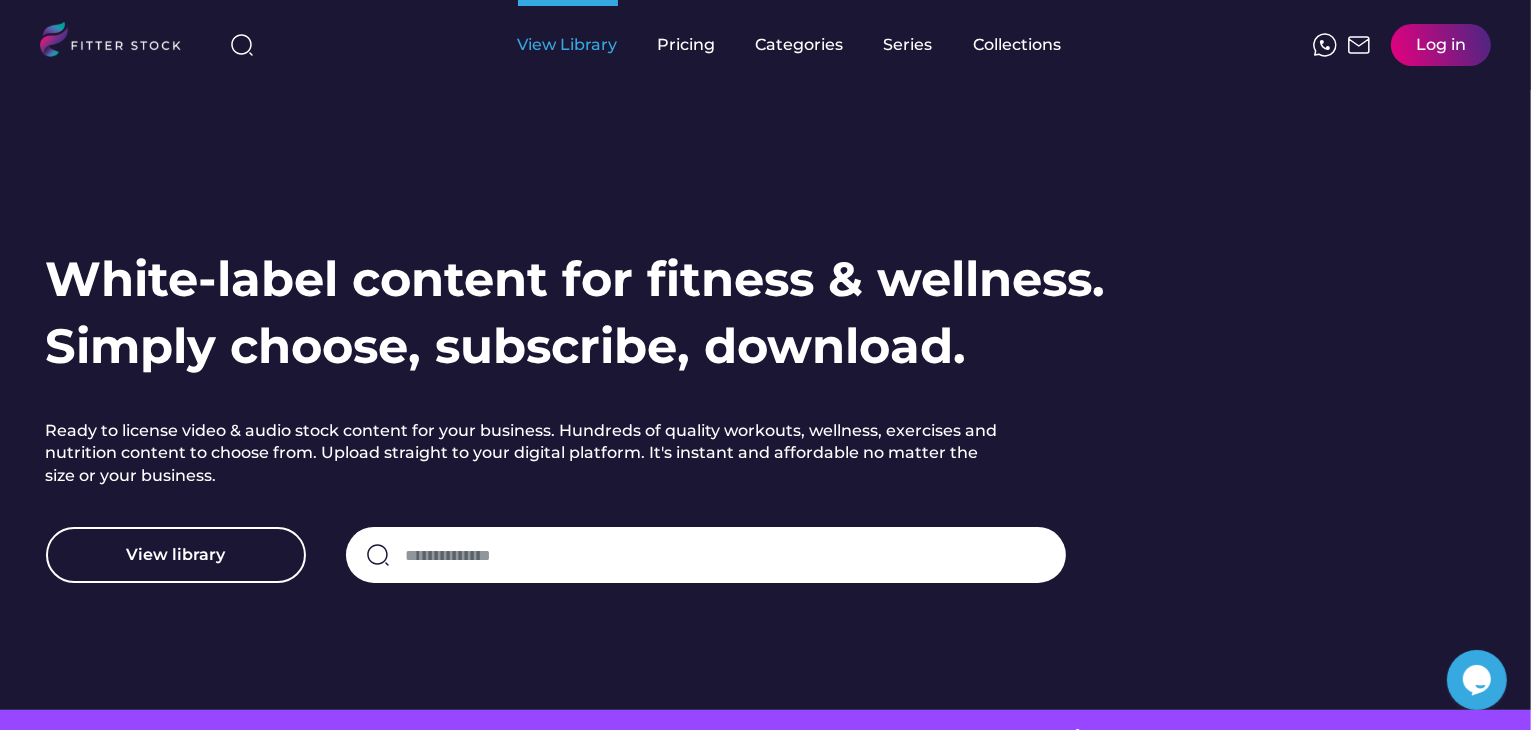 click on "View Library" at bounding box center (568, 45) 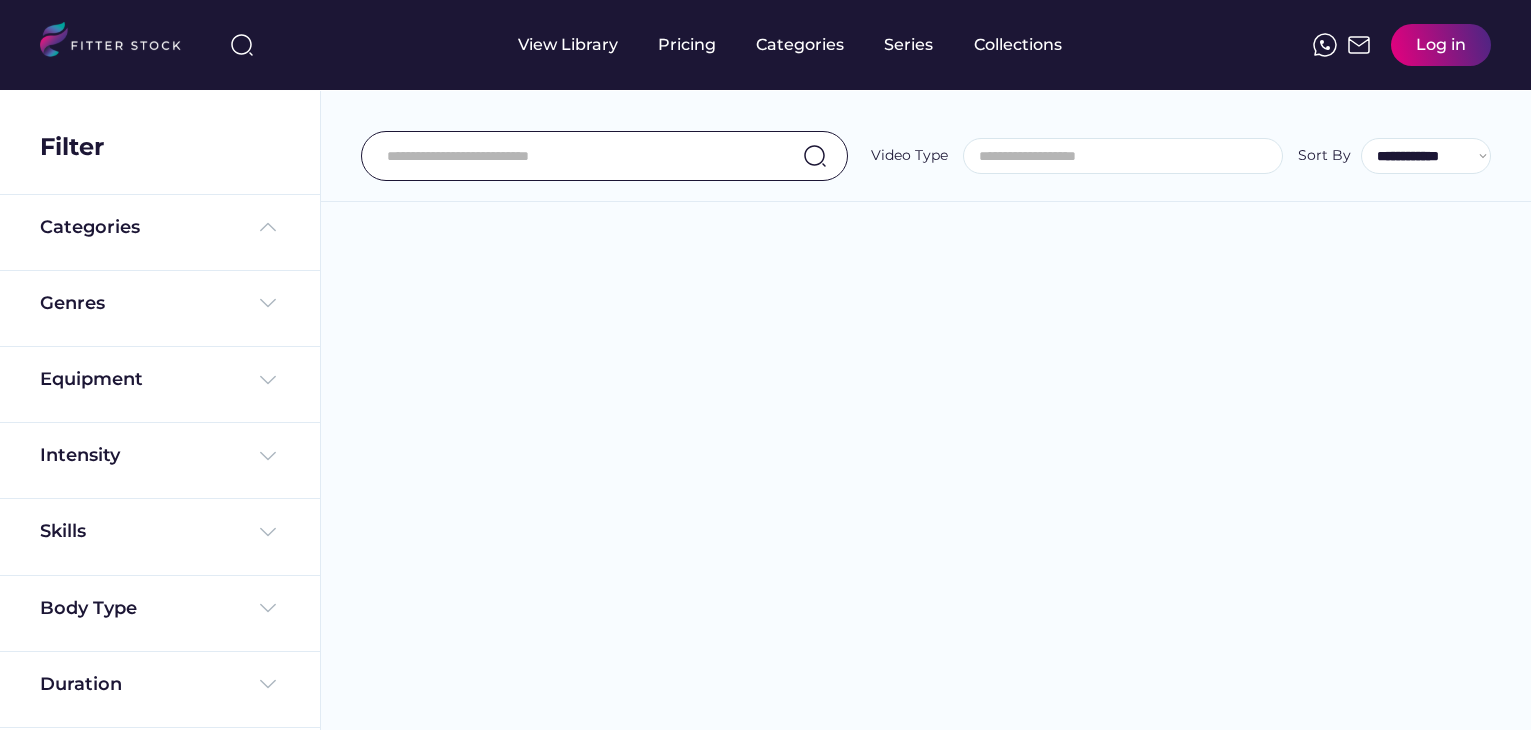 select 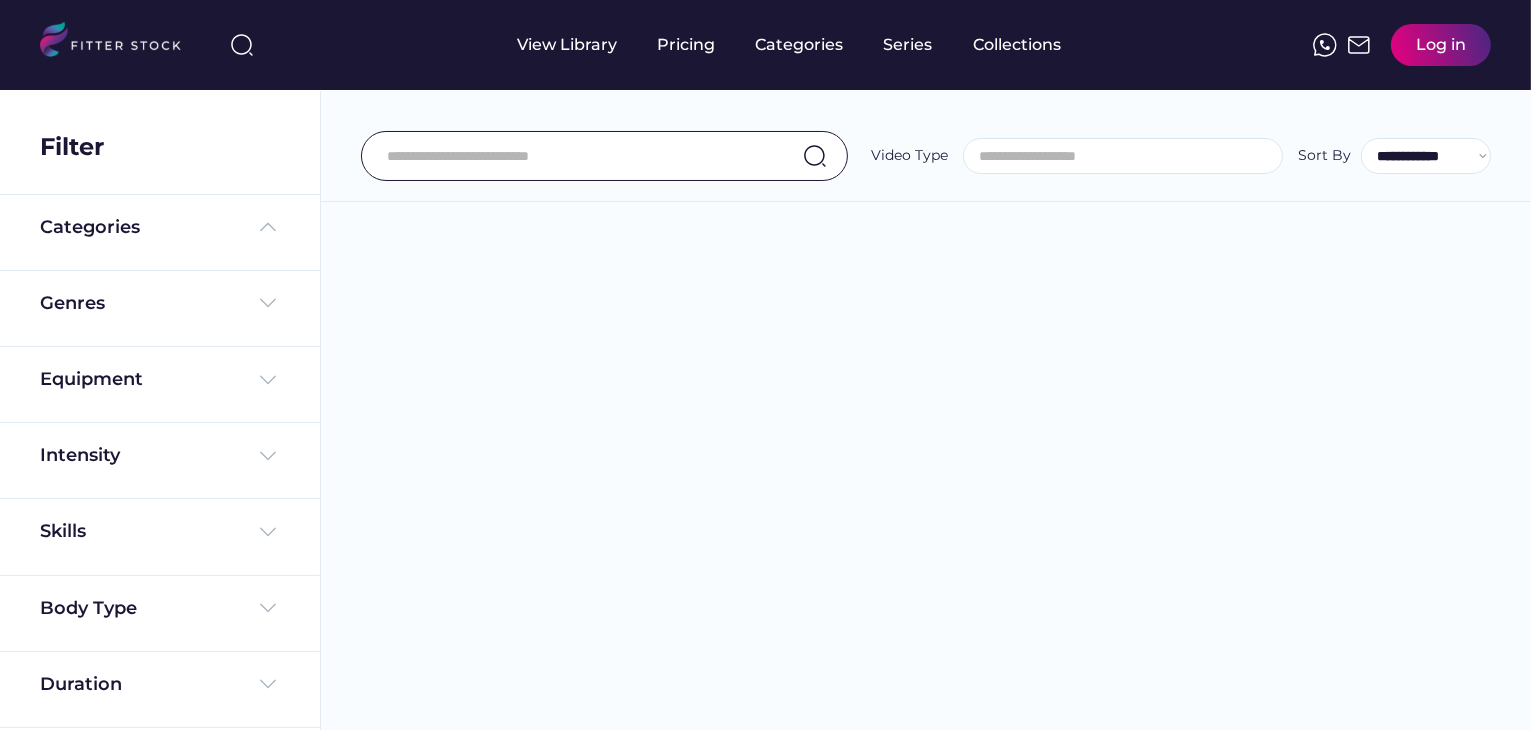 scroll, scrollTop: 0, scrollLeft: 0, axis: both 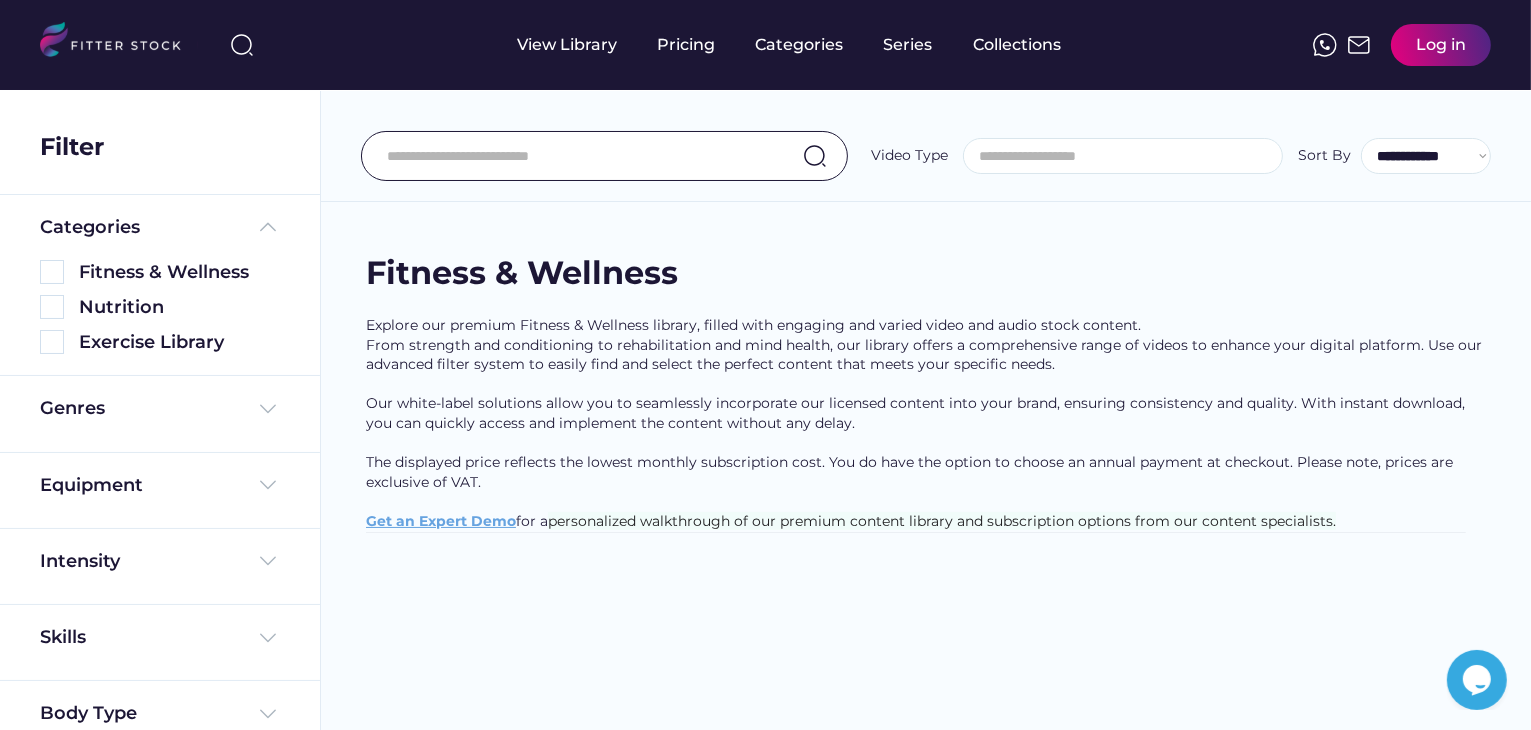 select on "**********" 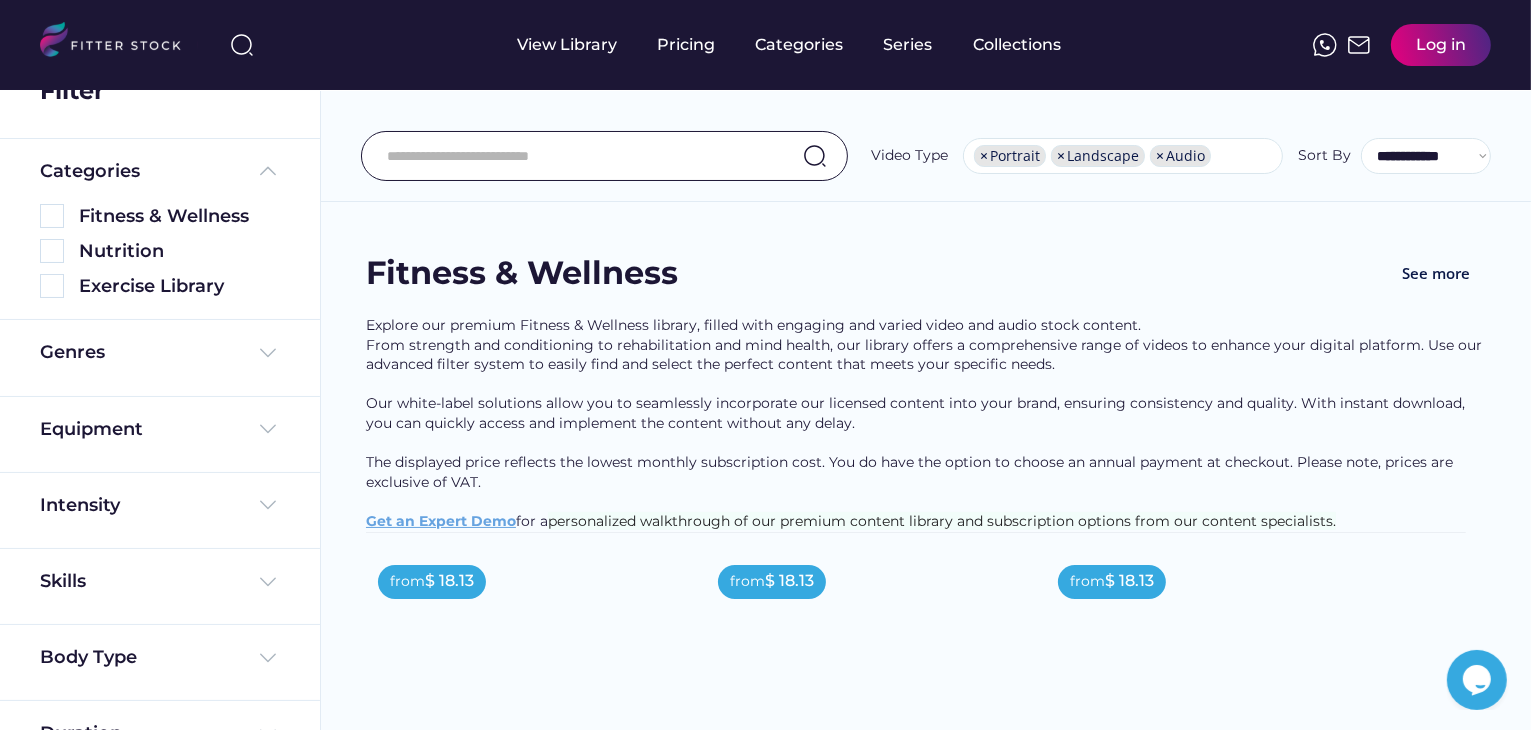 scroll, scrollTop: 102, scrollLeft: 0, axis: vertical 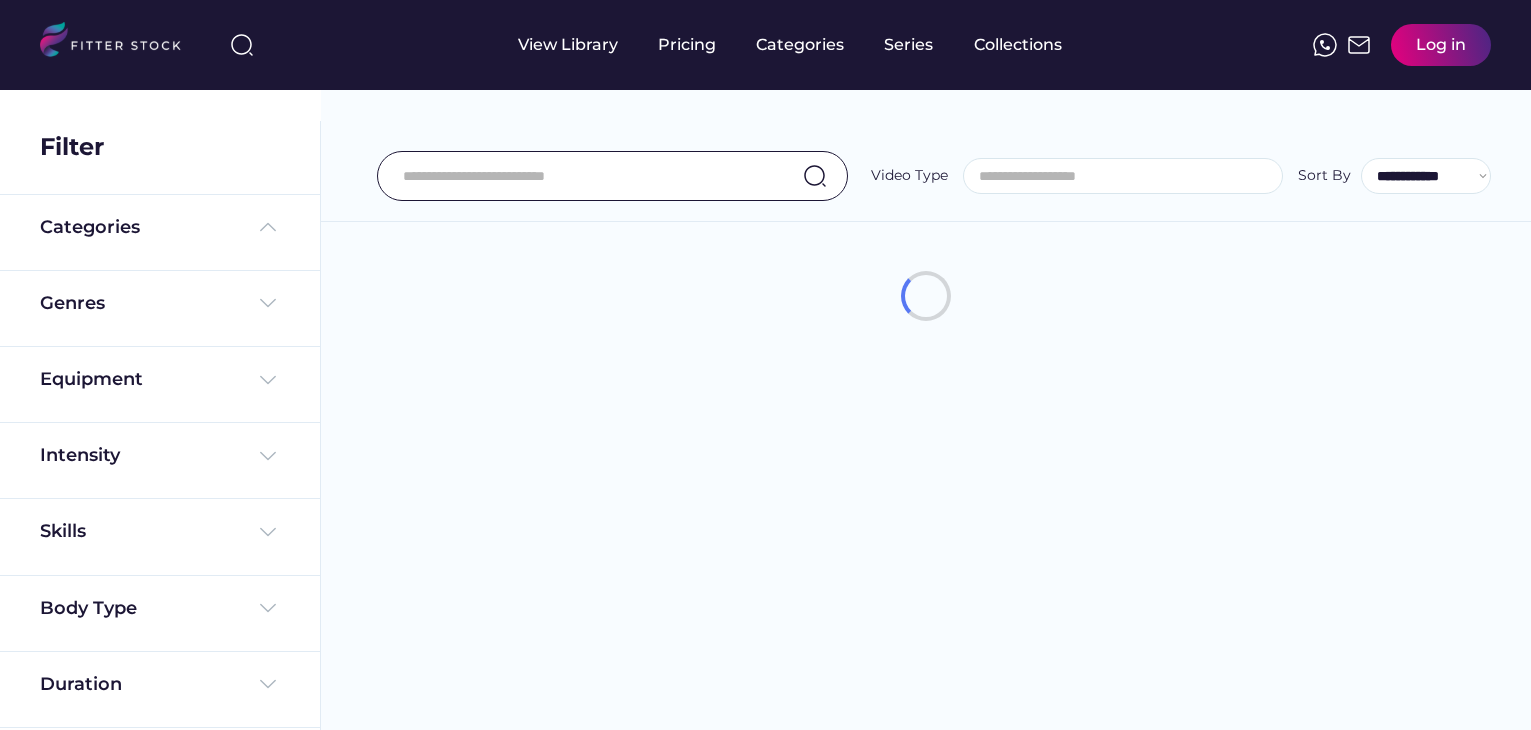 select 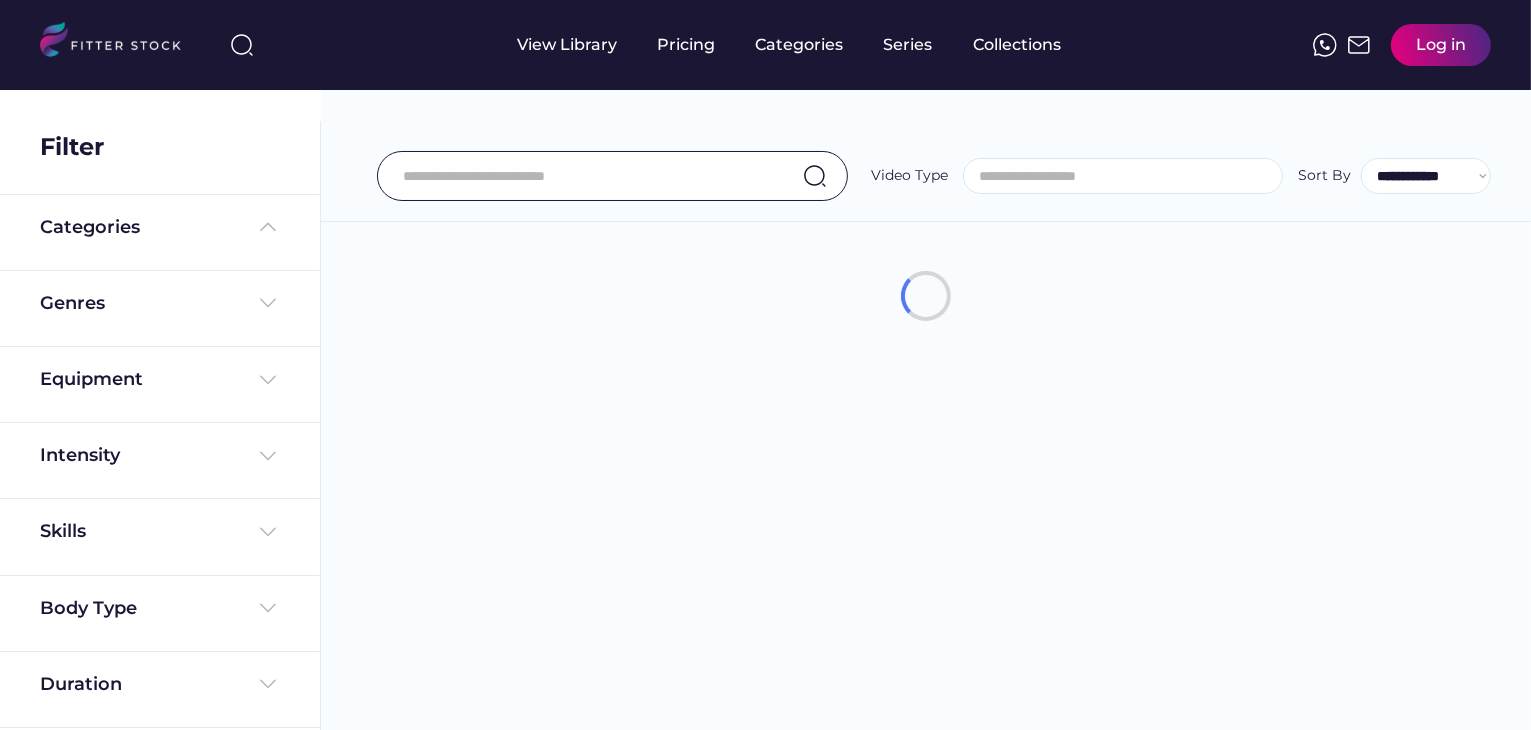 scroll, scrollTop: 34, scrollLeft: 0, axis: vertical 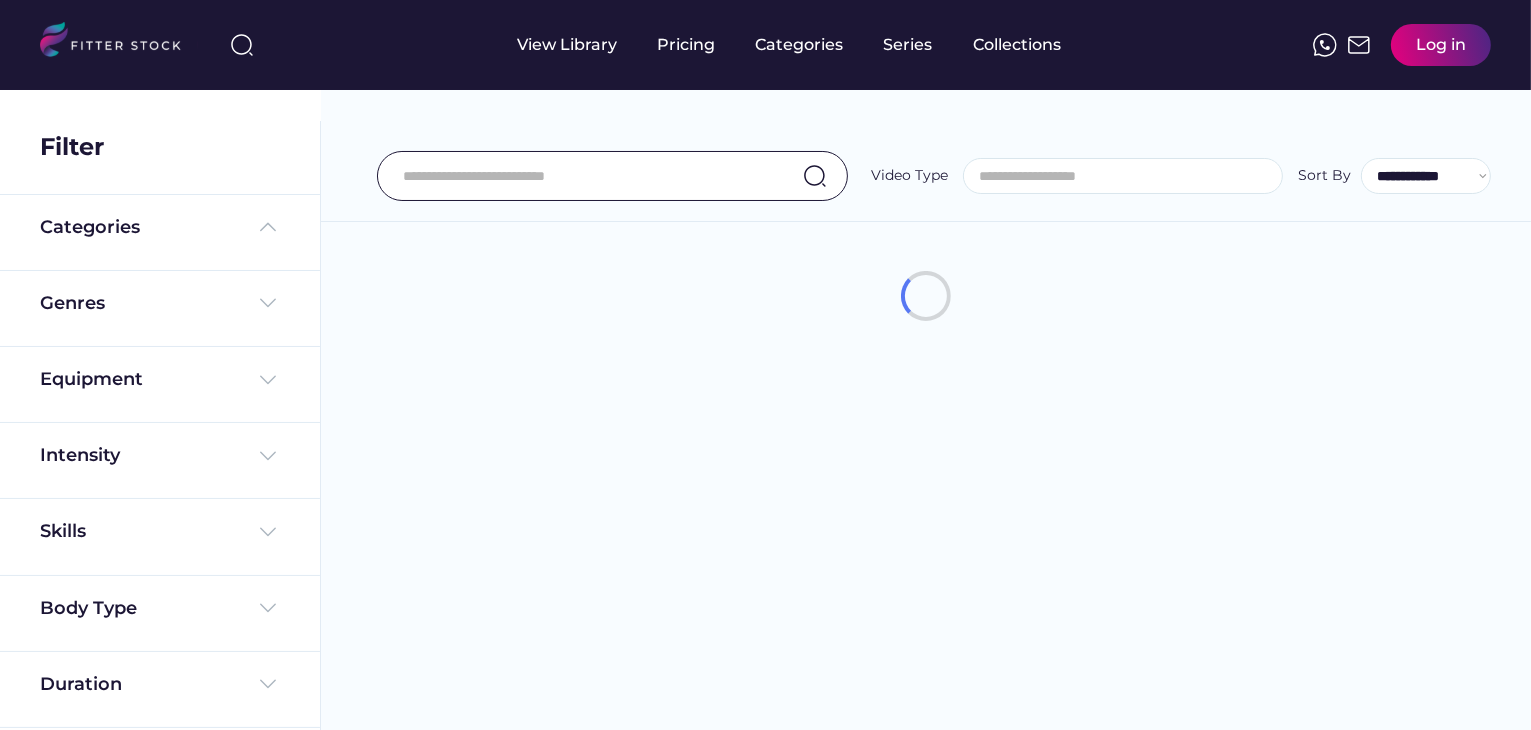 select on "**********" 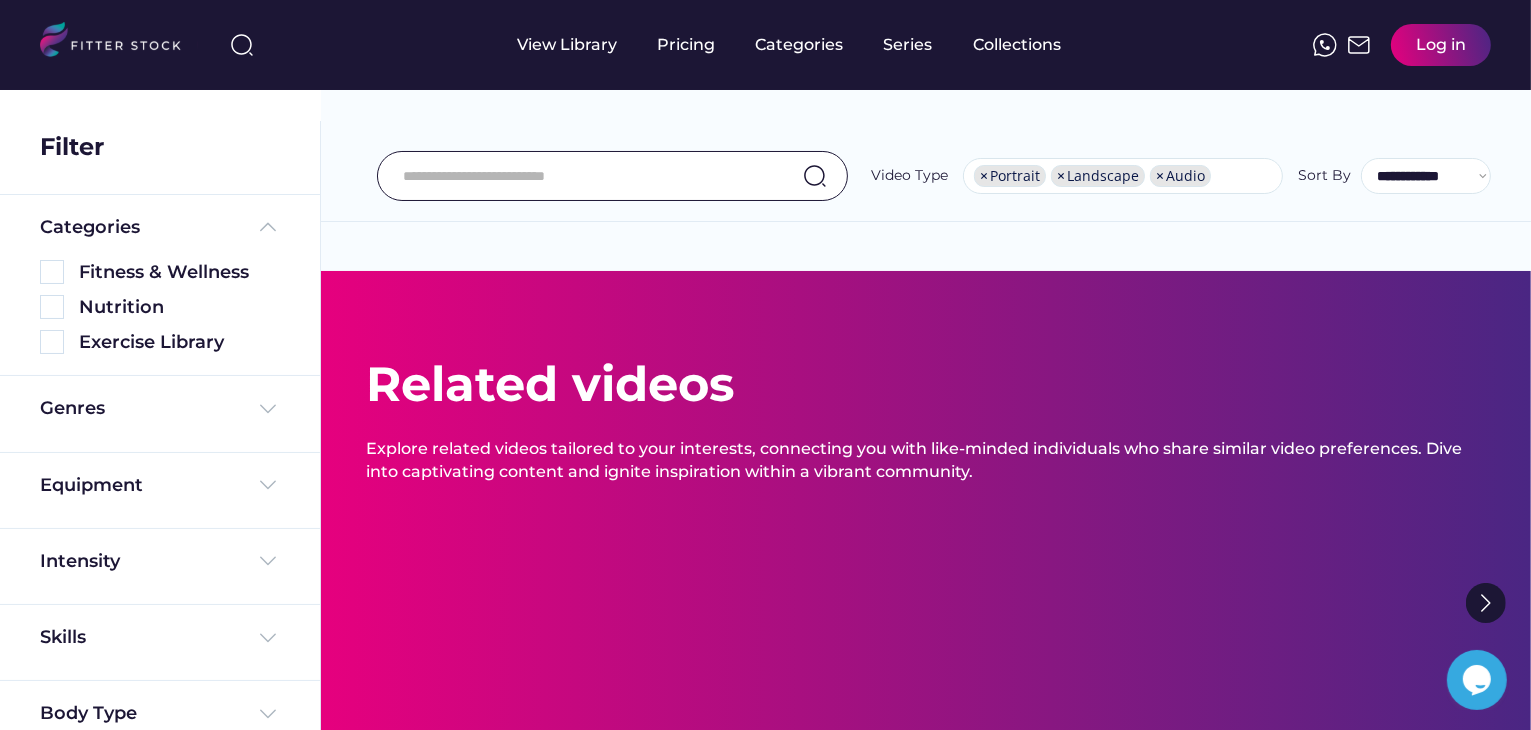 scroll, scrollTop: 0, scrollLeft: 0, axis: both 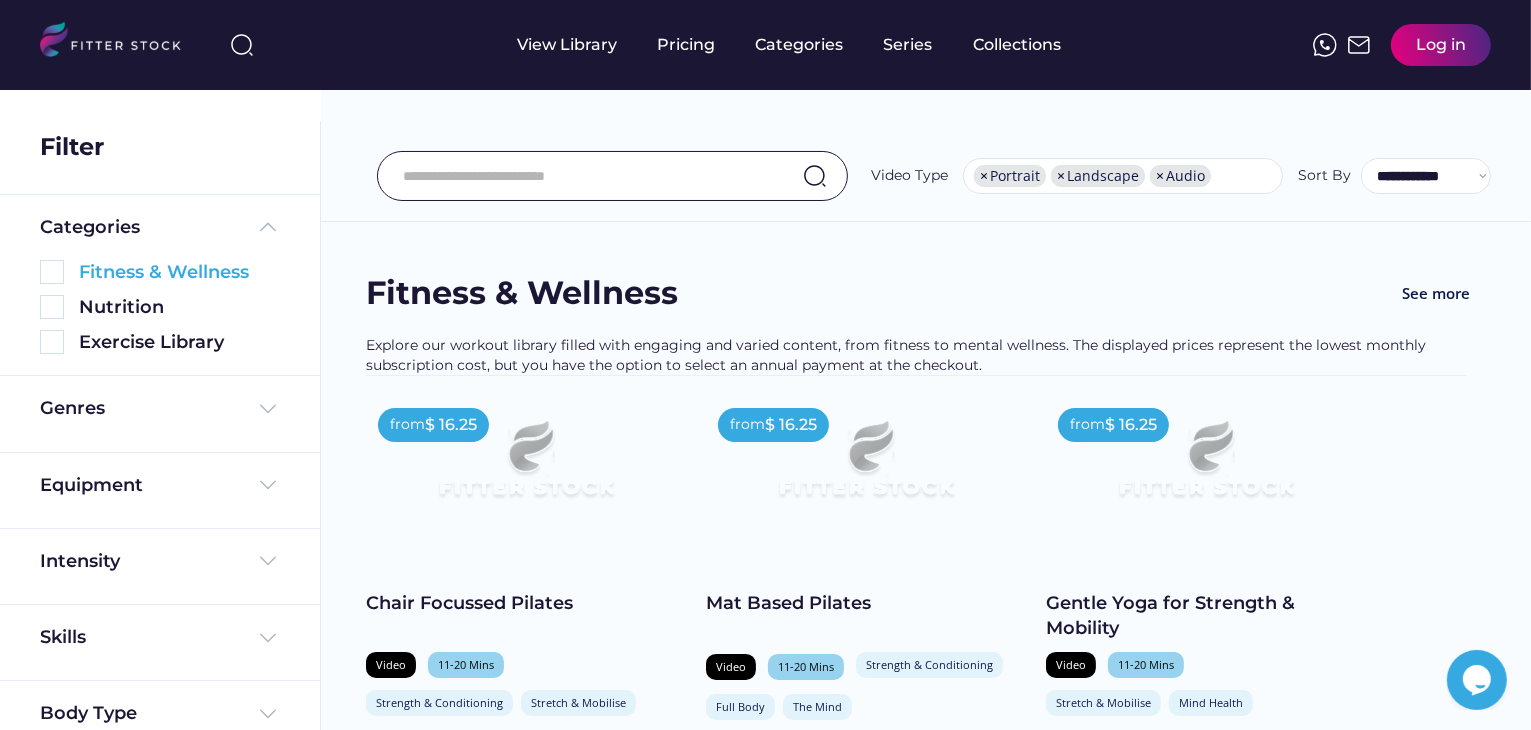 click at bounding box center (52, 272) 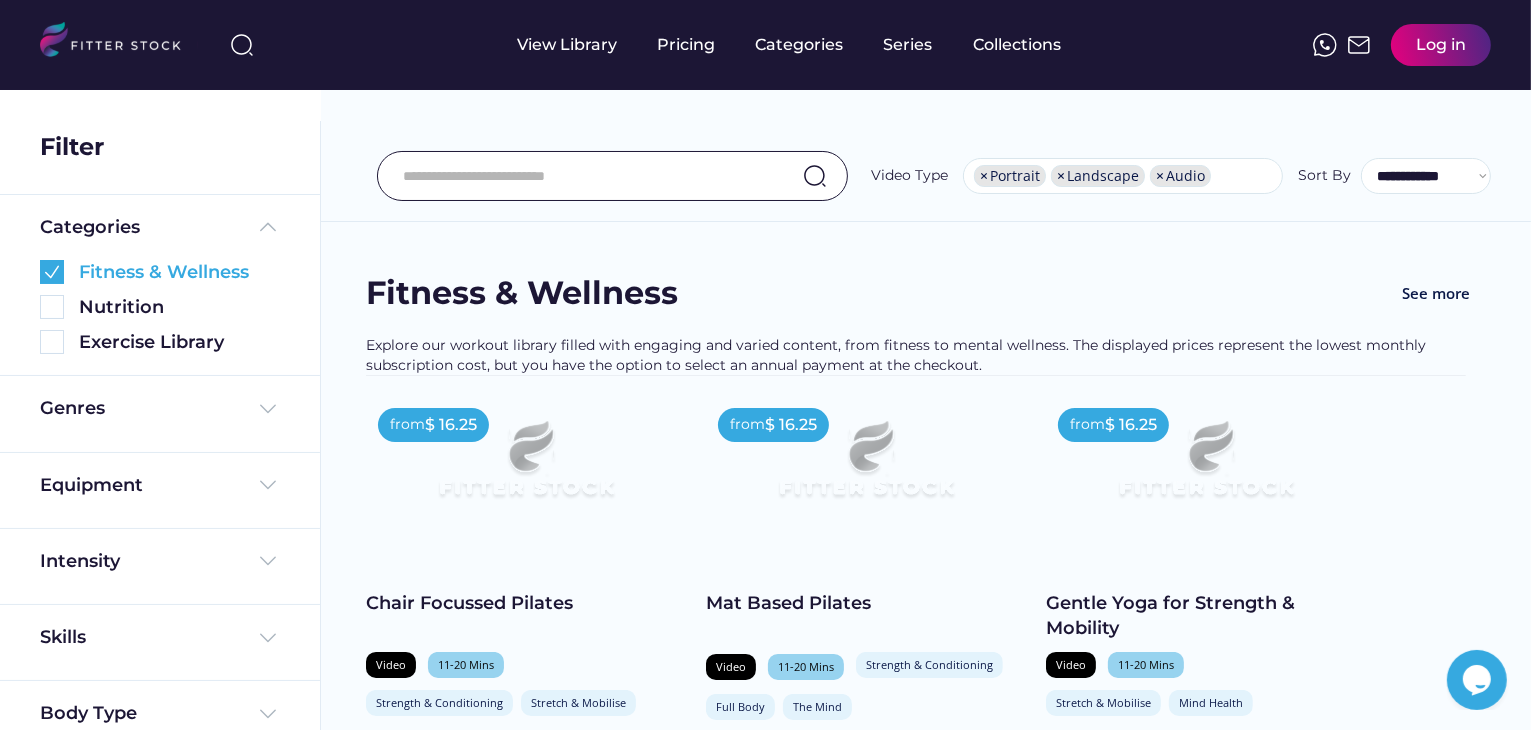 click at bounding box center [52, 272] 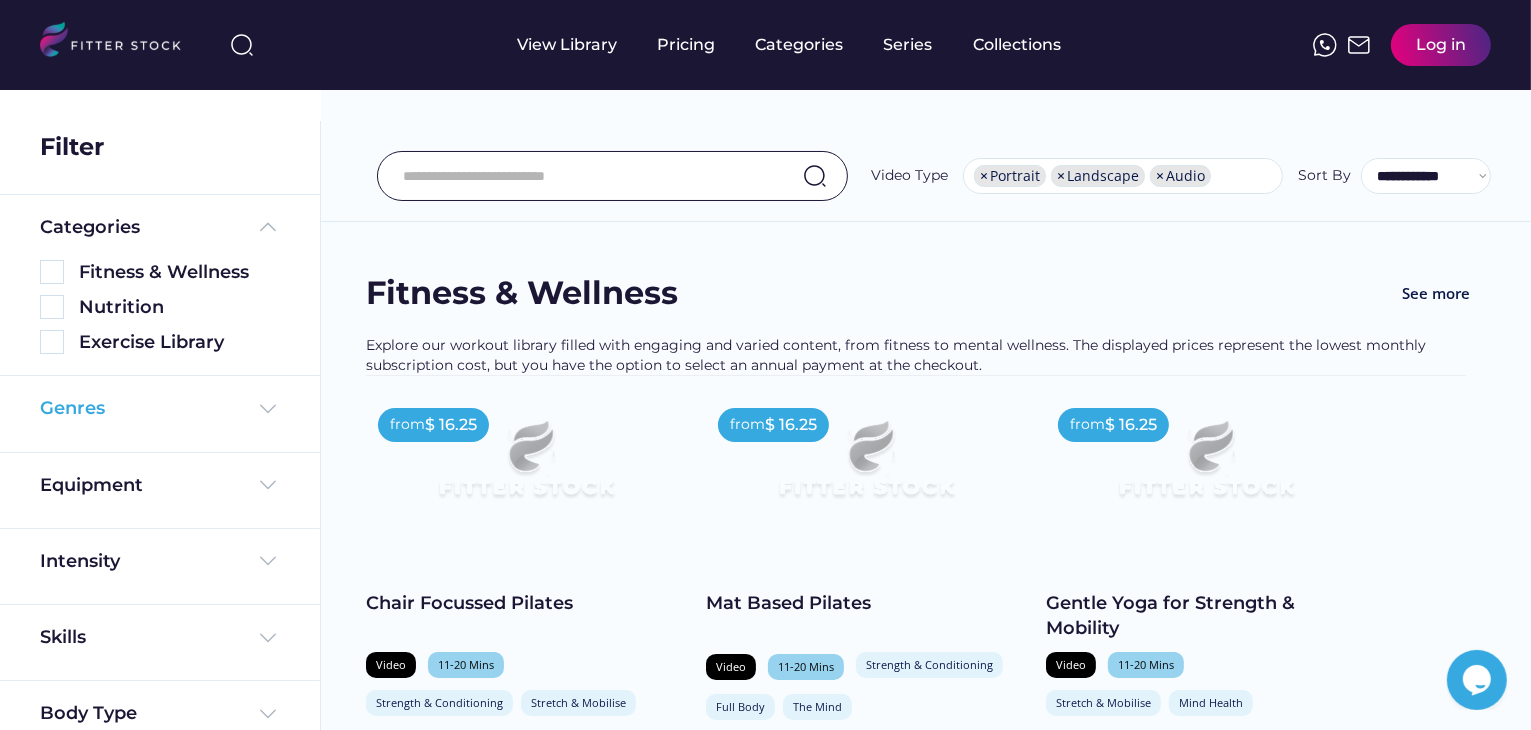 click on "Genres" at bounding box center [72, 408] 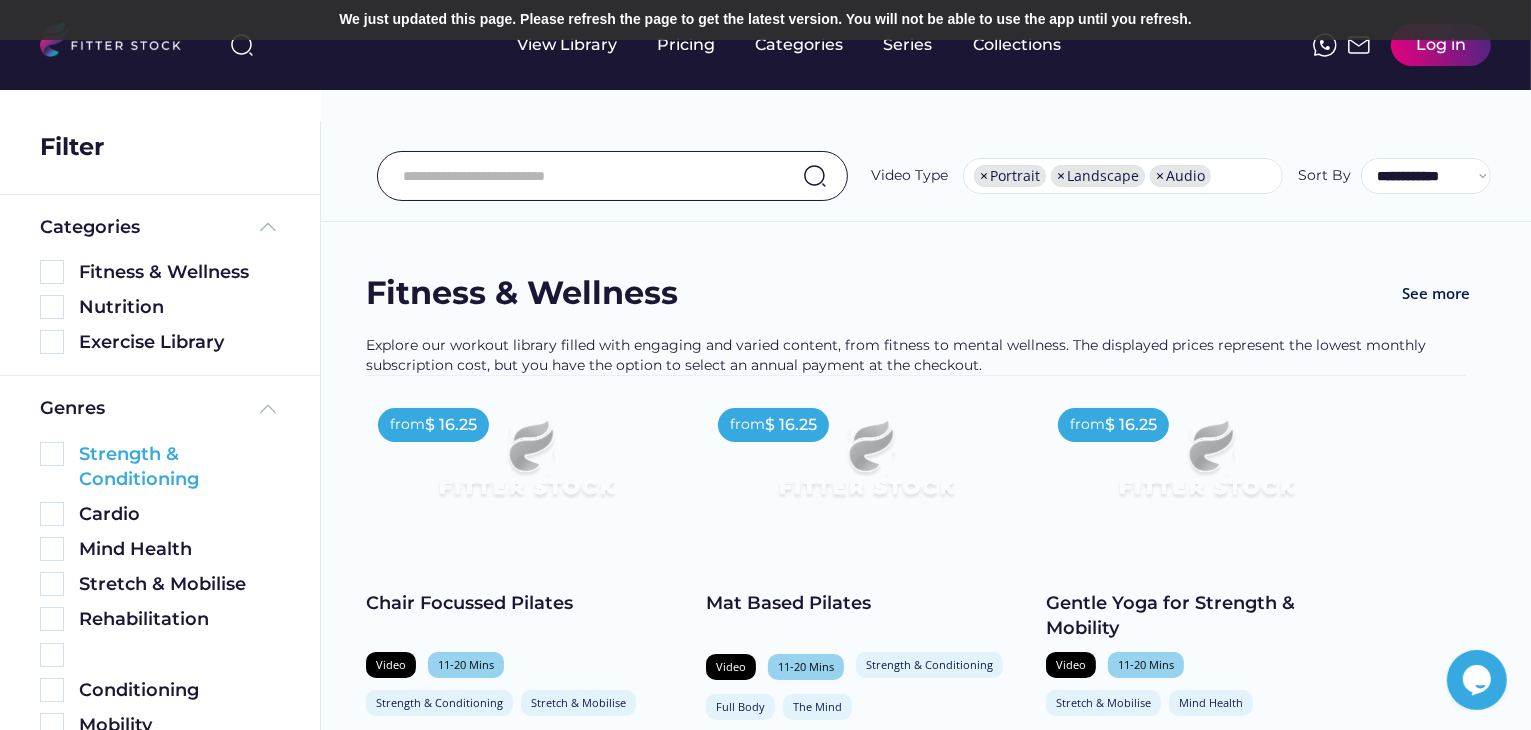 click at bounding box center [52, 454] 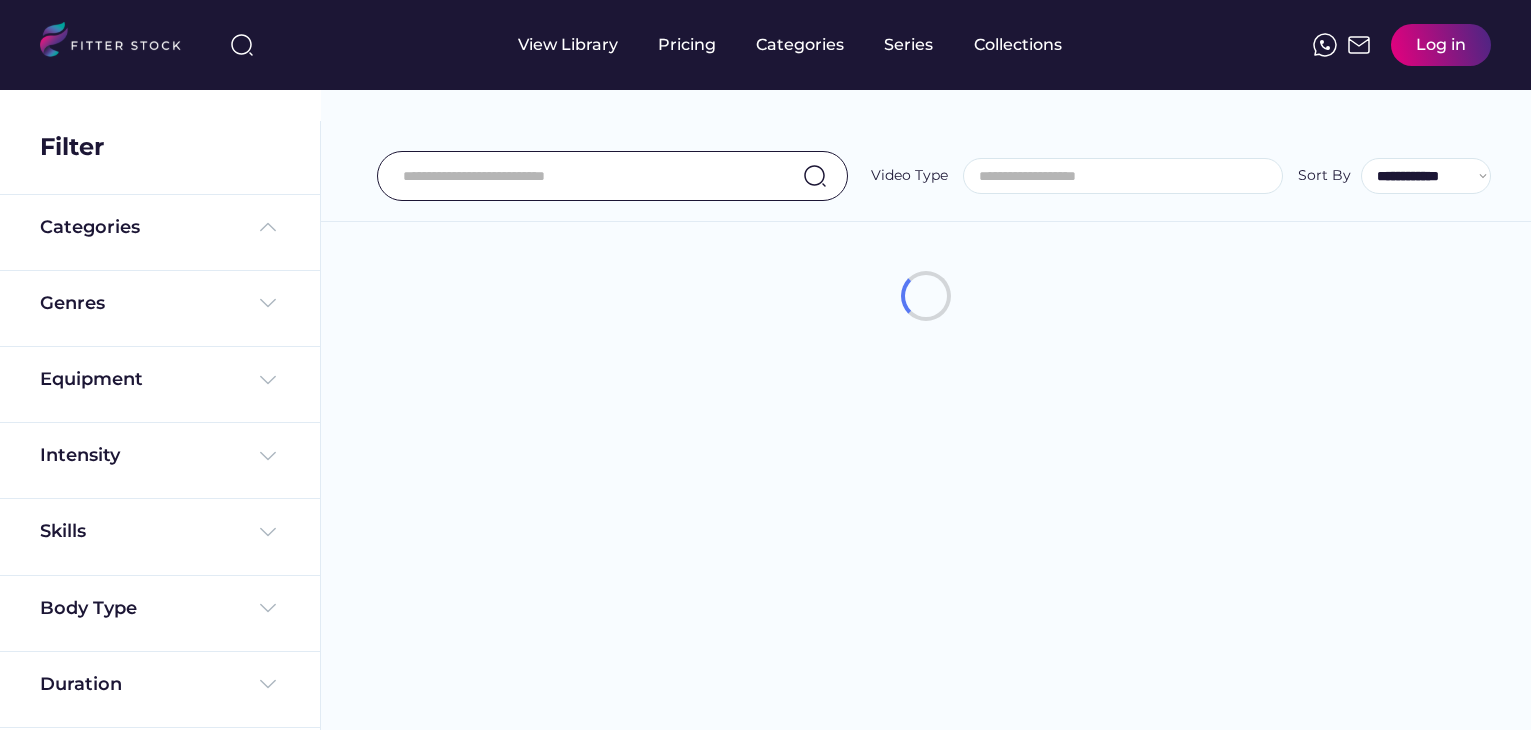 select 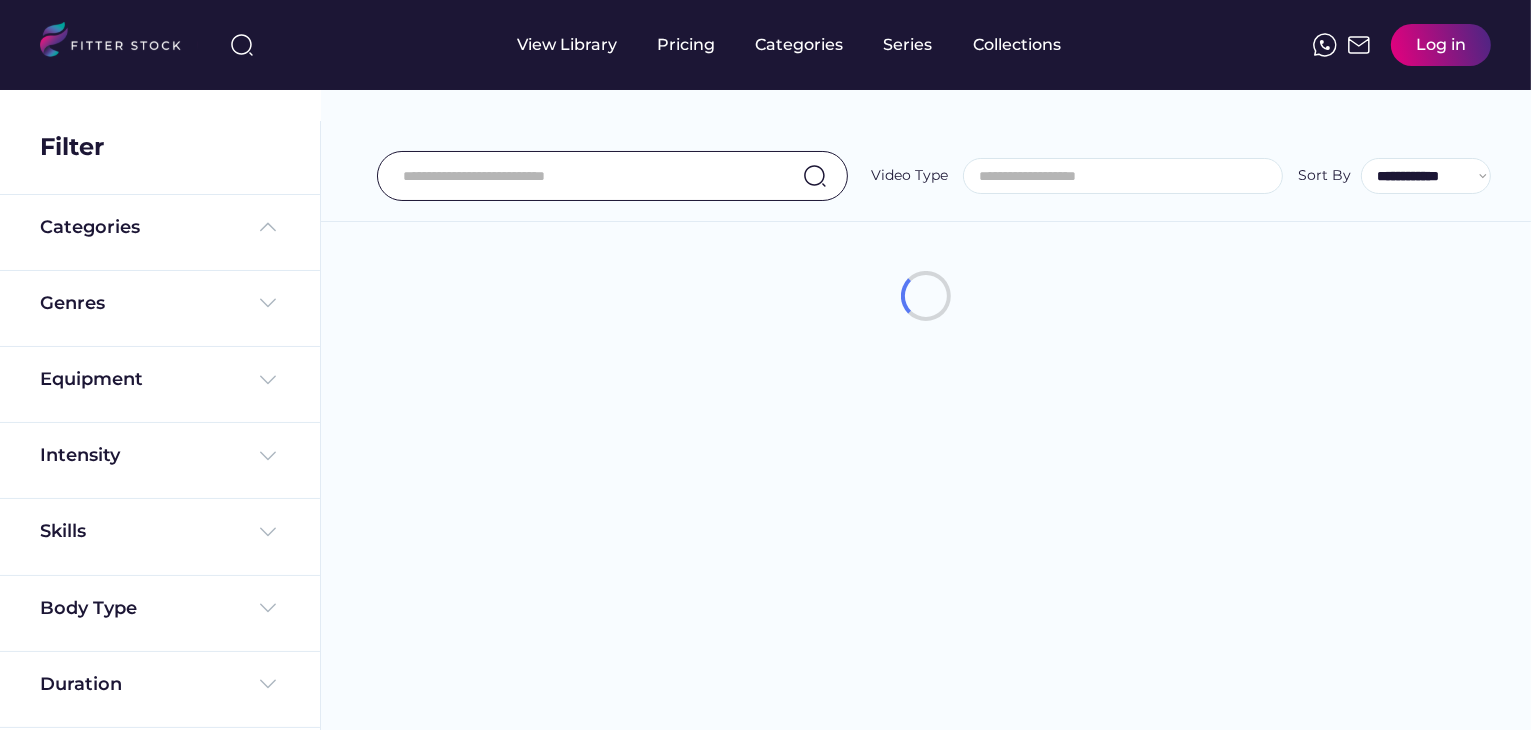 scroll, scrollTop: 0, scrollLeft: 0, axis: both 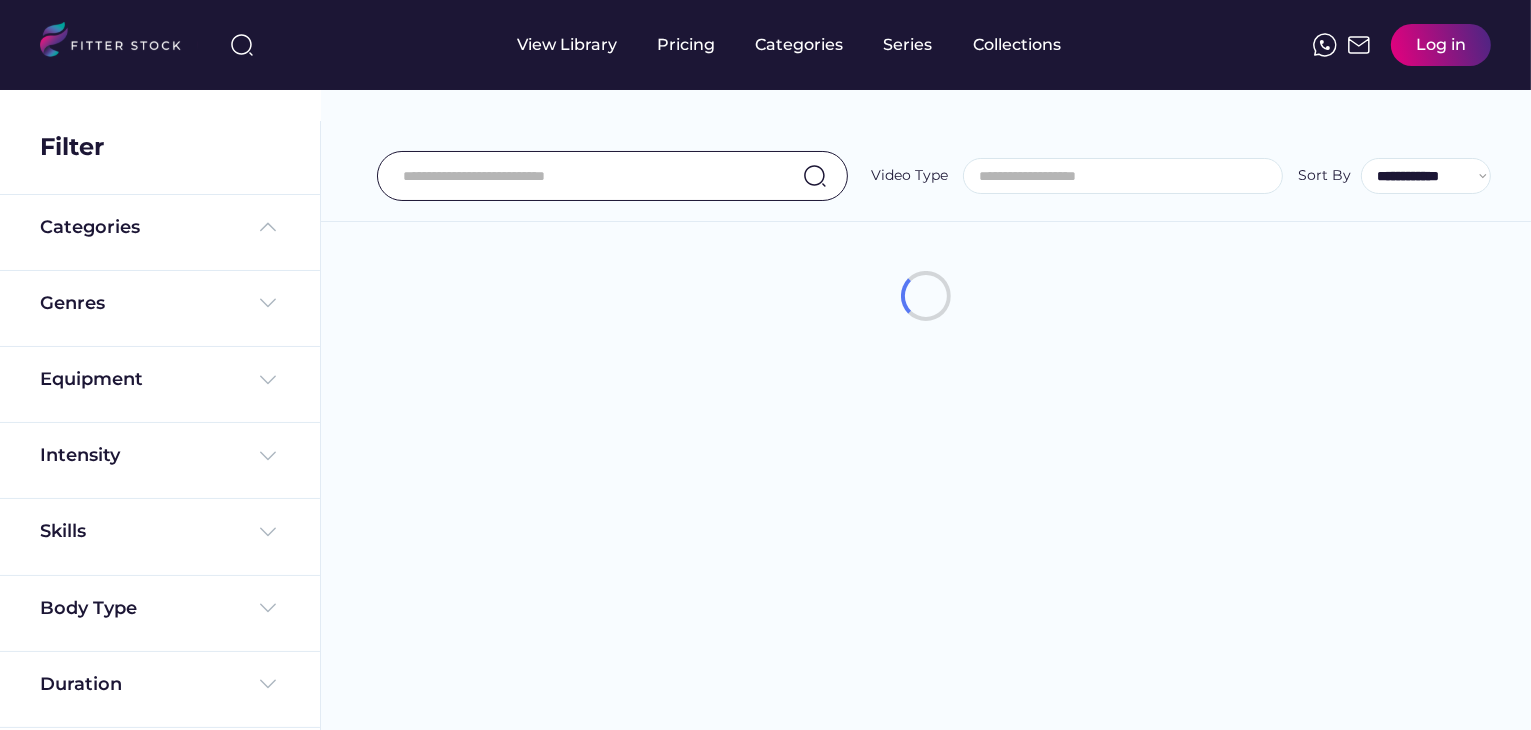 select on "**********" 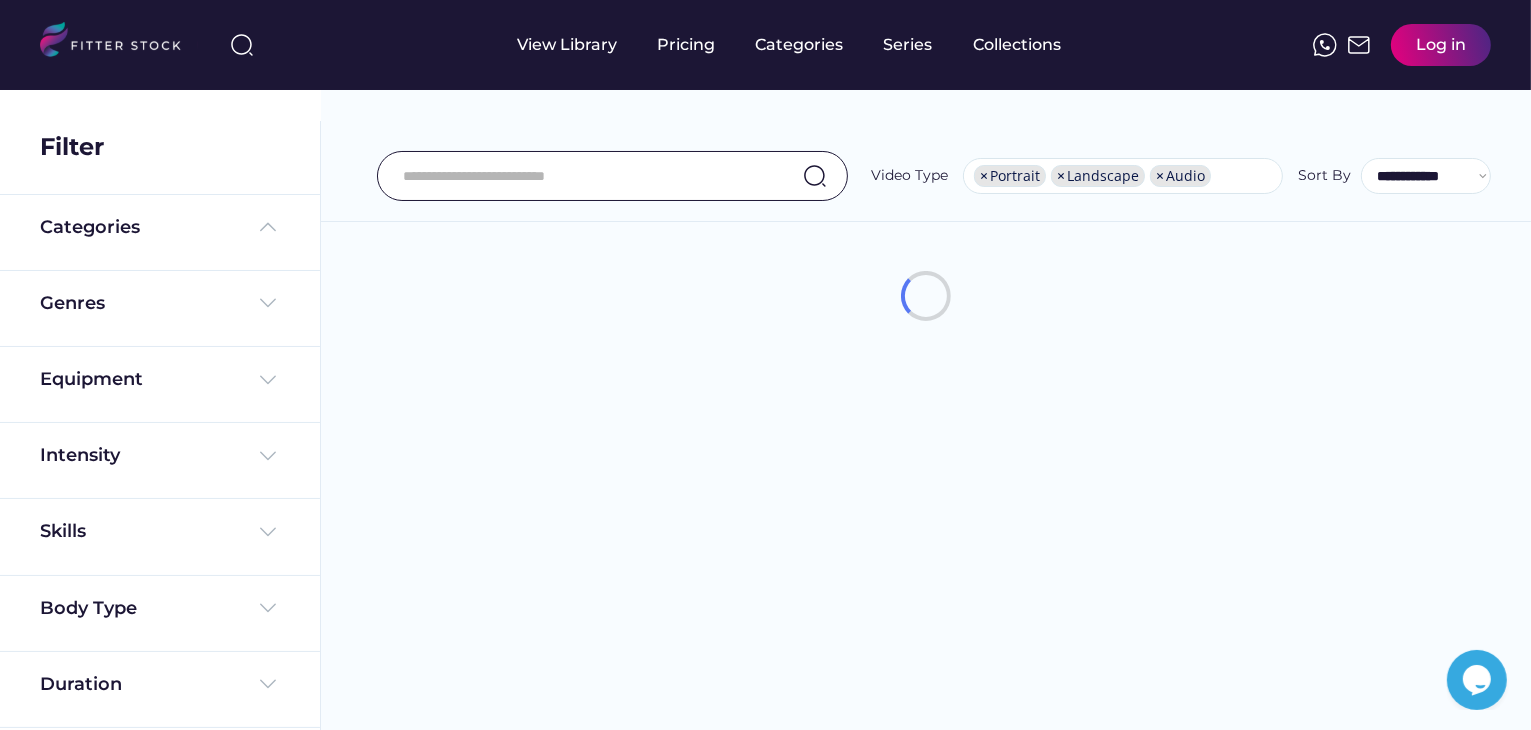 scroll, scrollTop: 0, scrollLeft: 0, axis: both 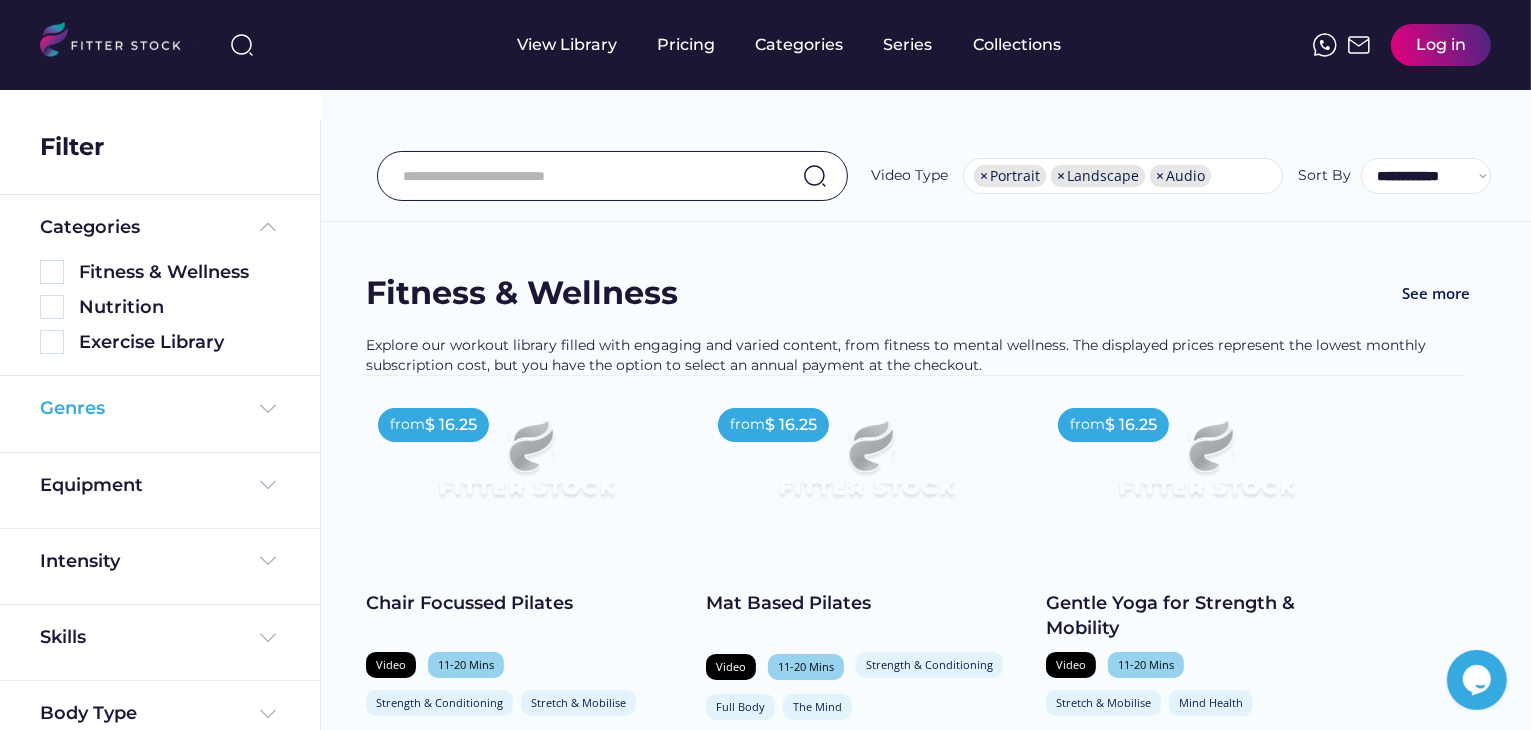 click at bounding box center (268, 409) 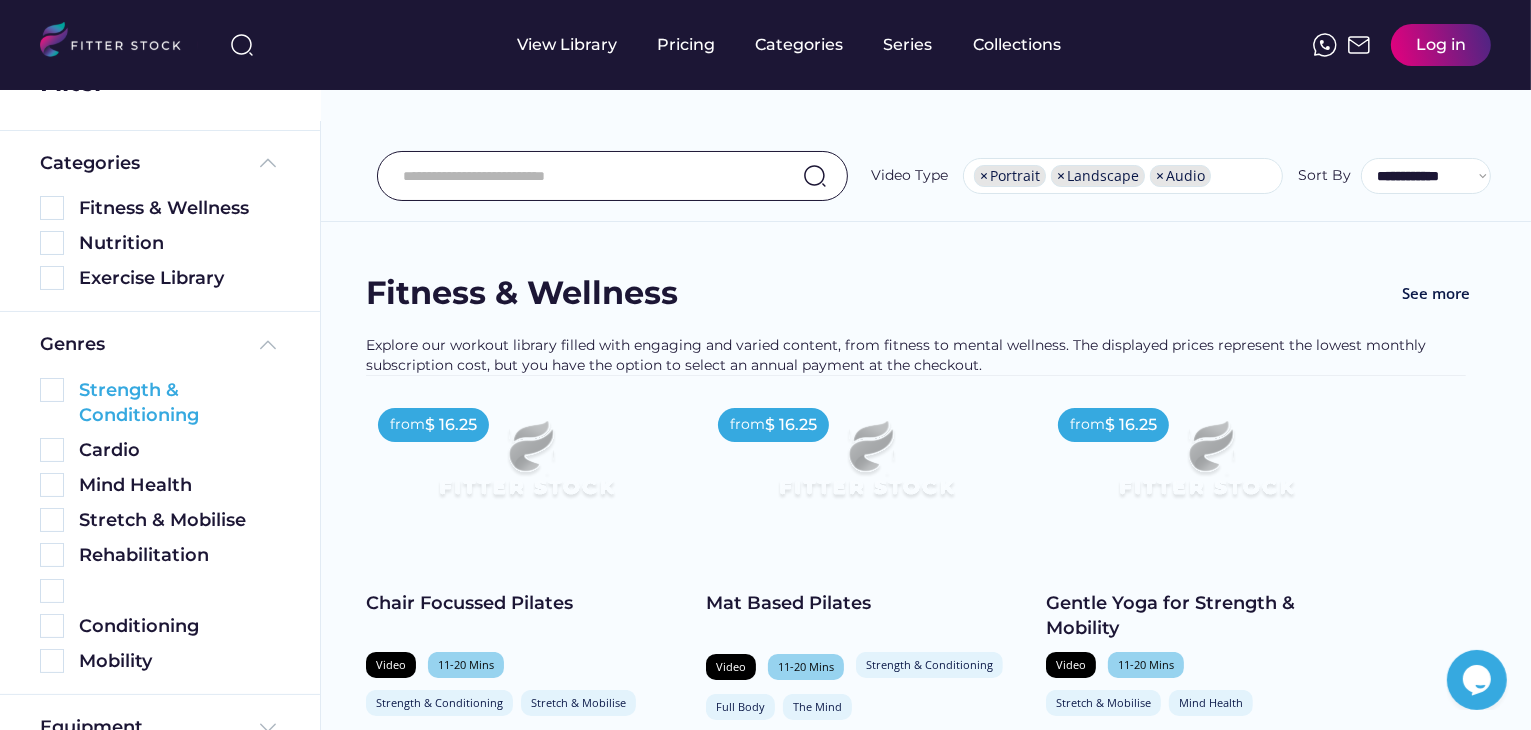 scroll, scrollTop: 100, scrollLeft: 0, axis: vertical 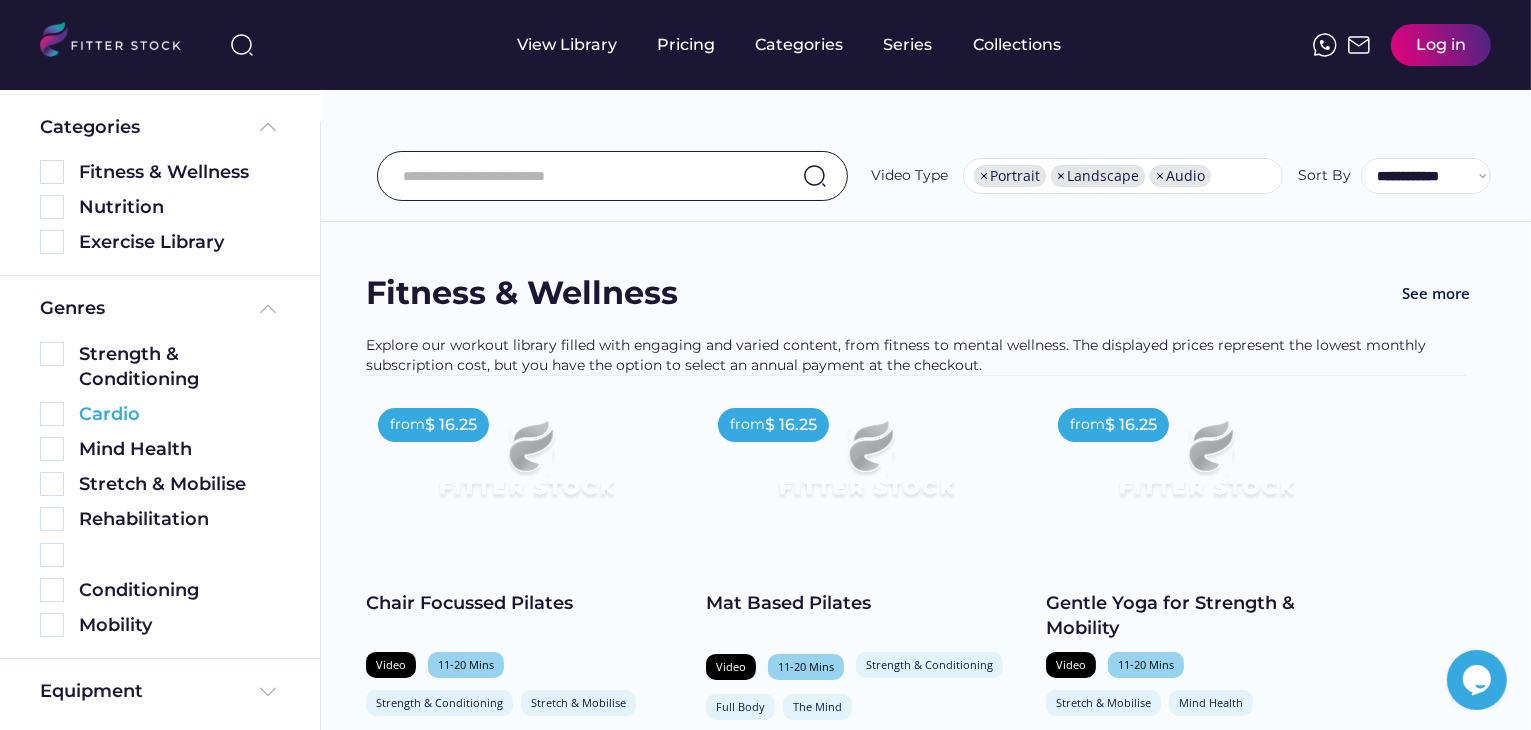 click at bounding box center [52, 414] 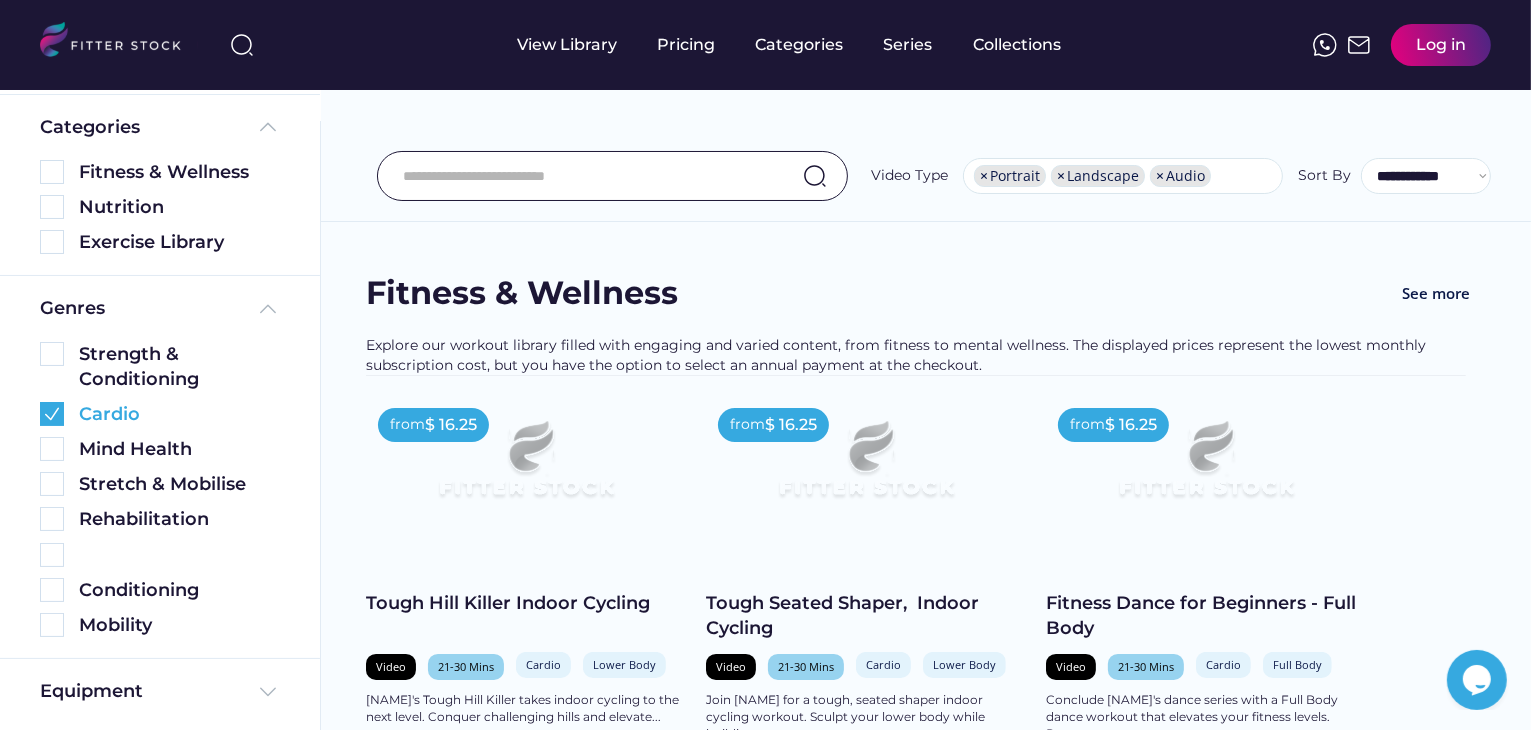 click at bounding box center [52, 414] 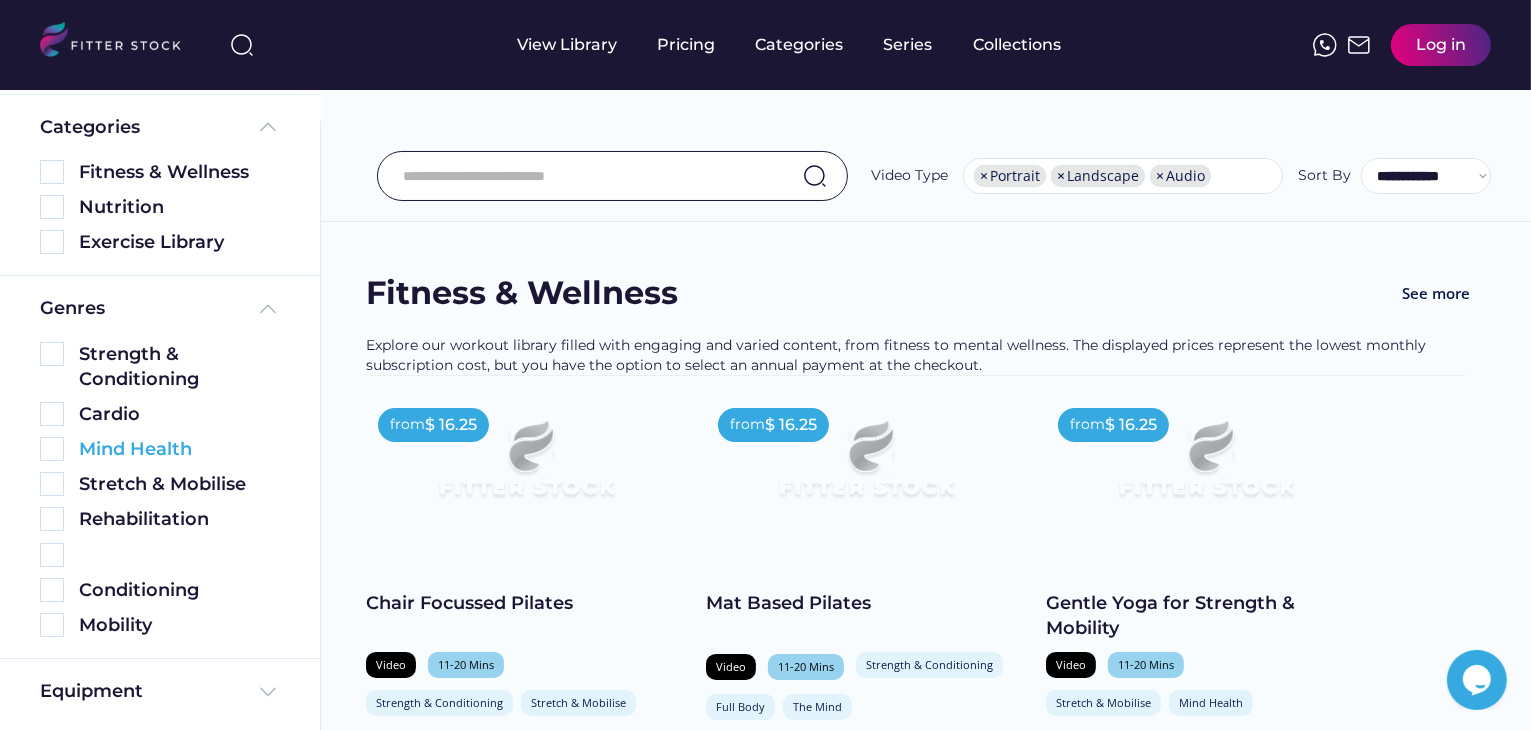 click at bounding box center (52, 449) 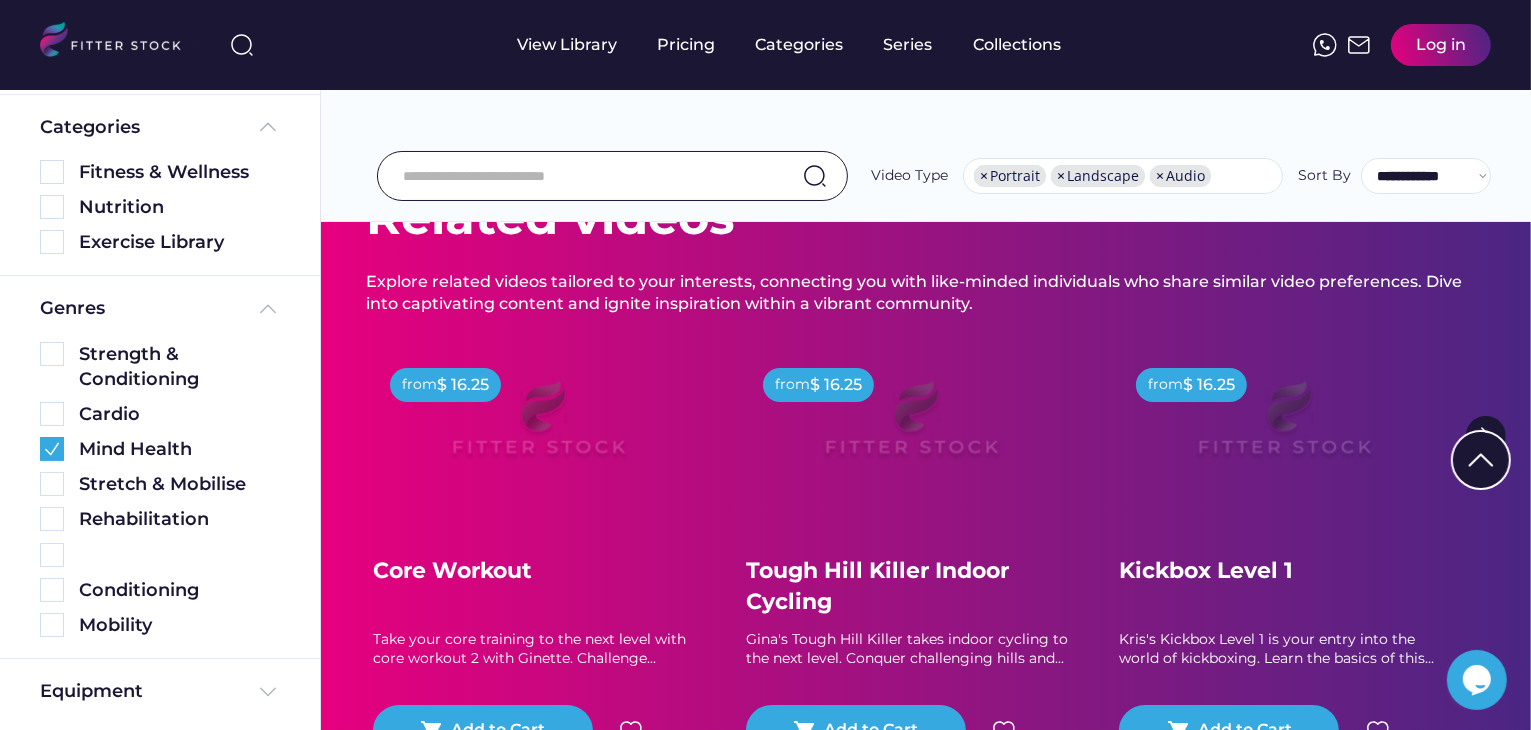 scroll, scrollTop: 1500, scrollLeft: 0, axis: vertical 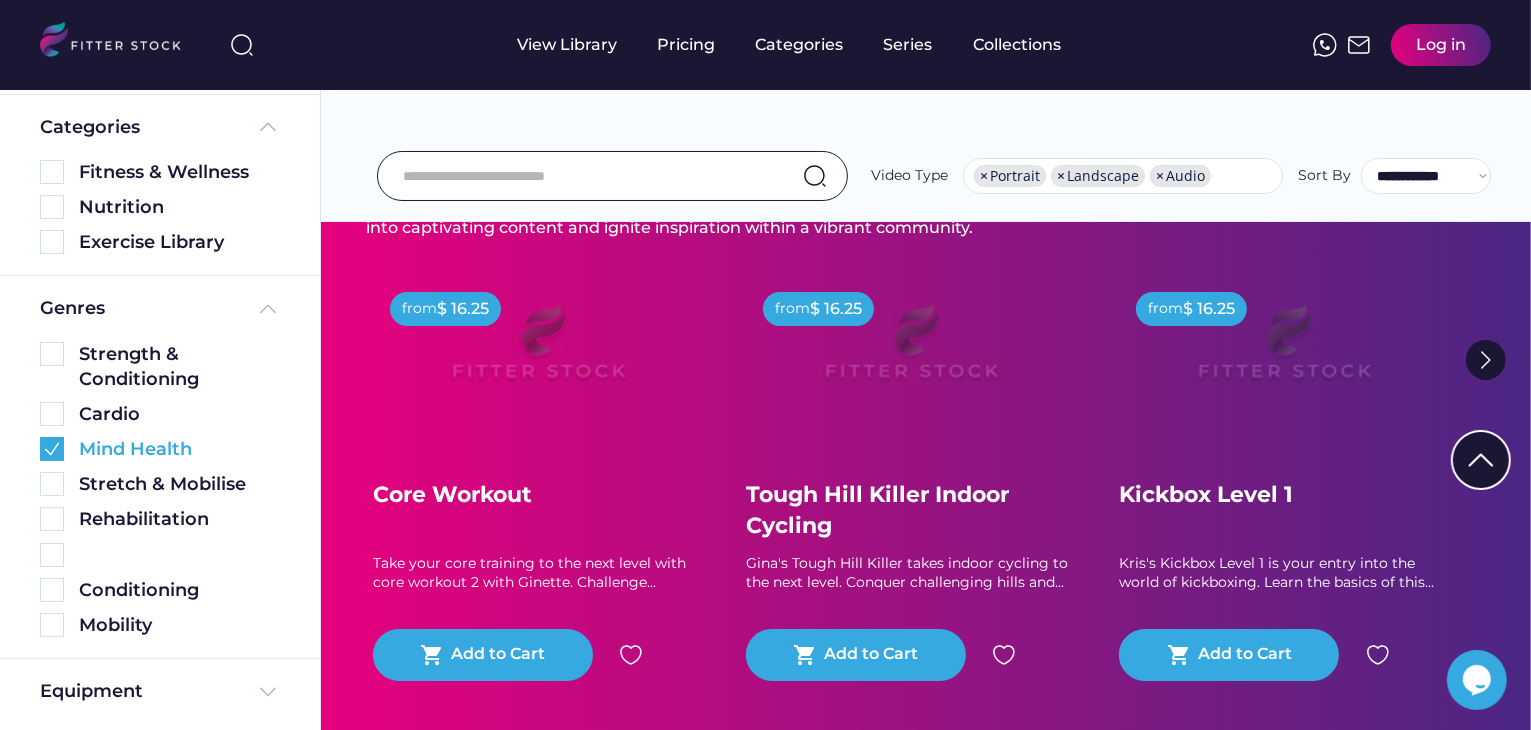 click at bounding box center (52, 449) 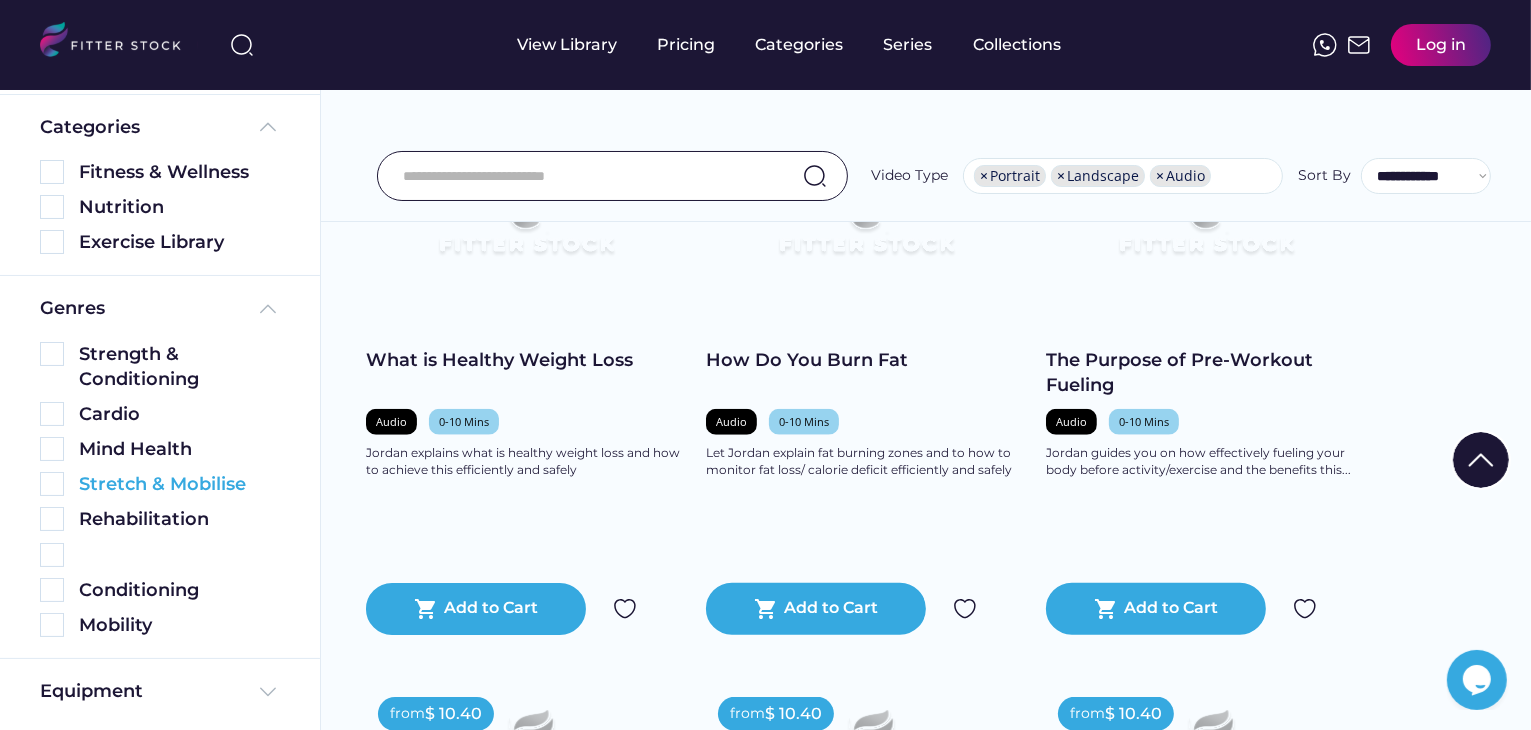 click at bounding box center (52, 484) 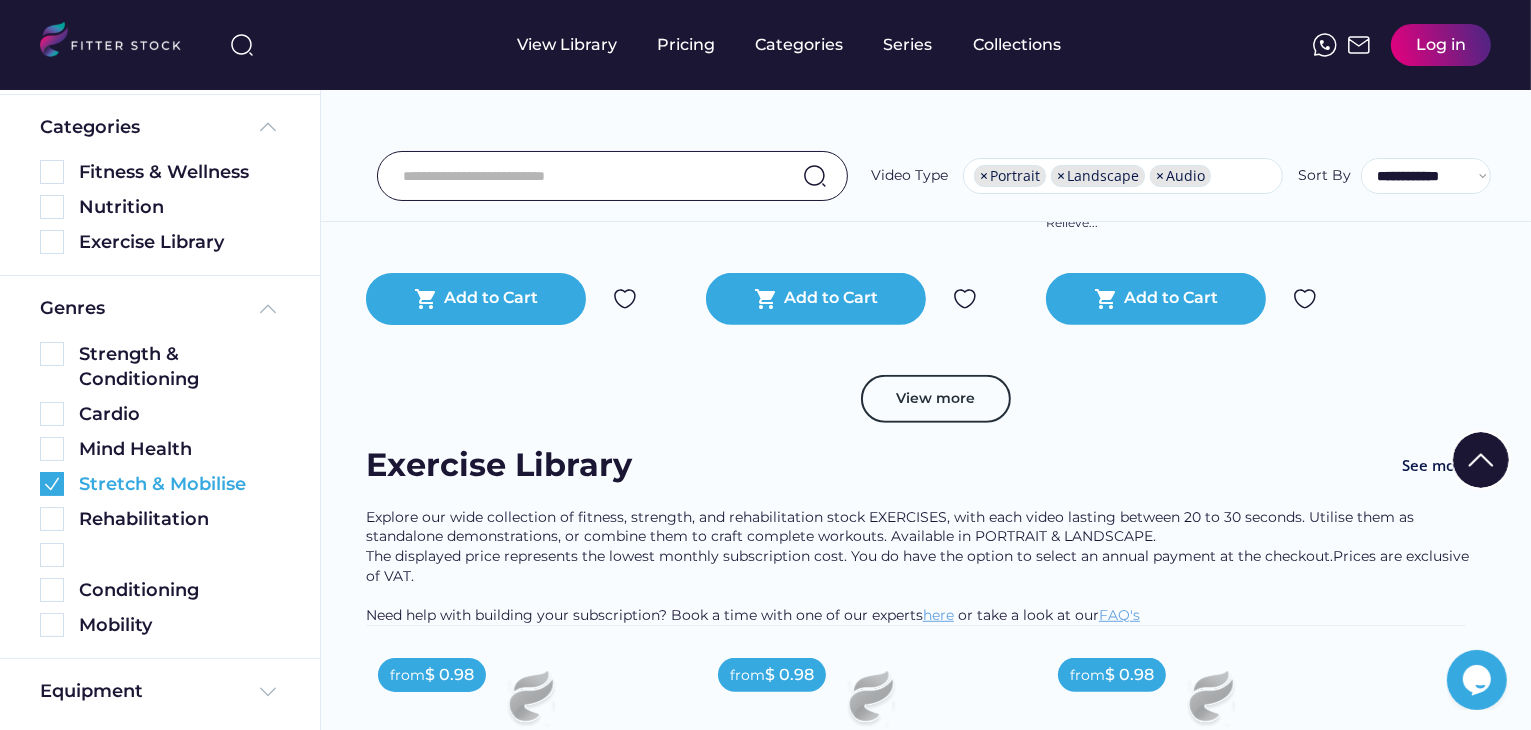 scroll, scrollTop: 993, scrollLeft: 0, axis: vertical 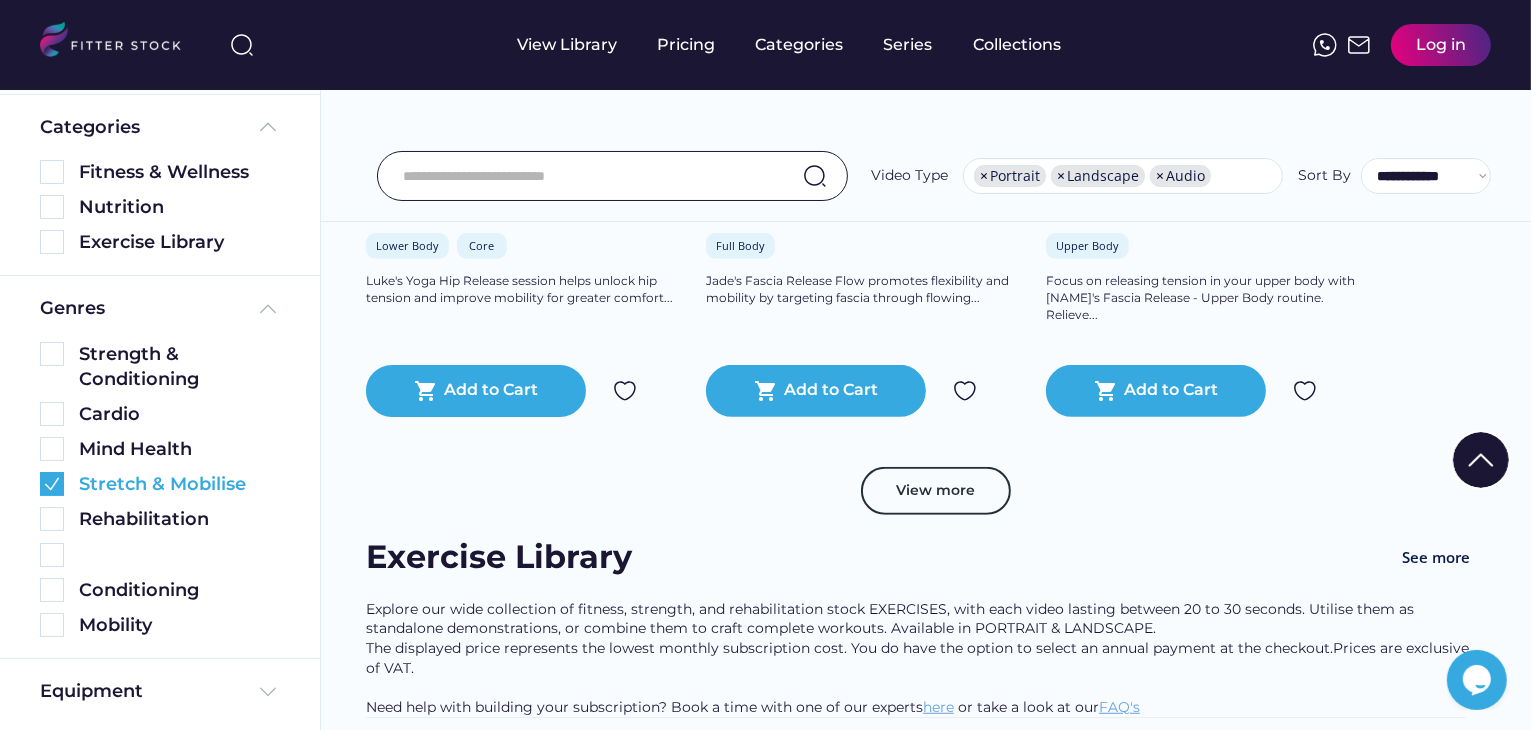 click at bounding box center [52, 484] 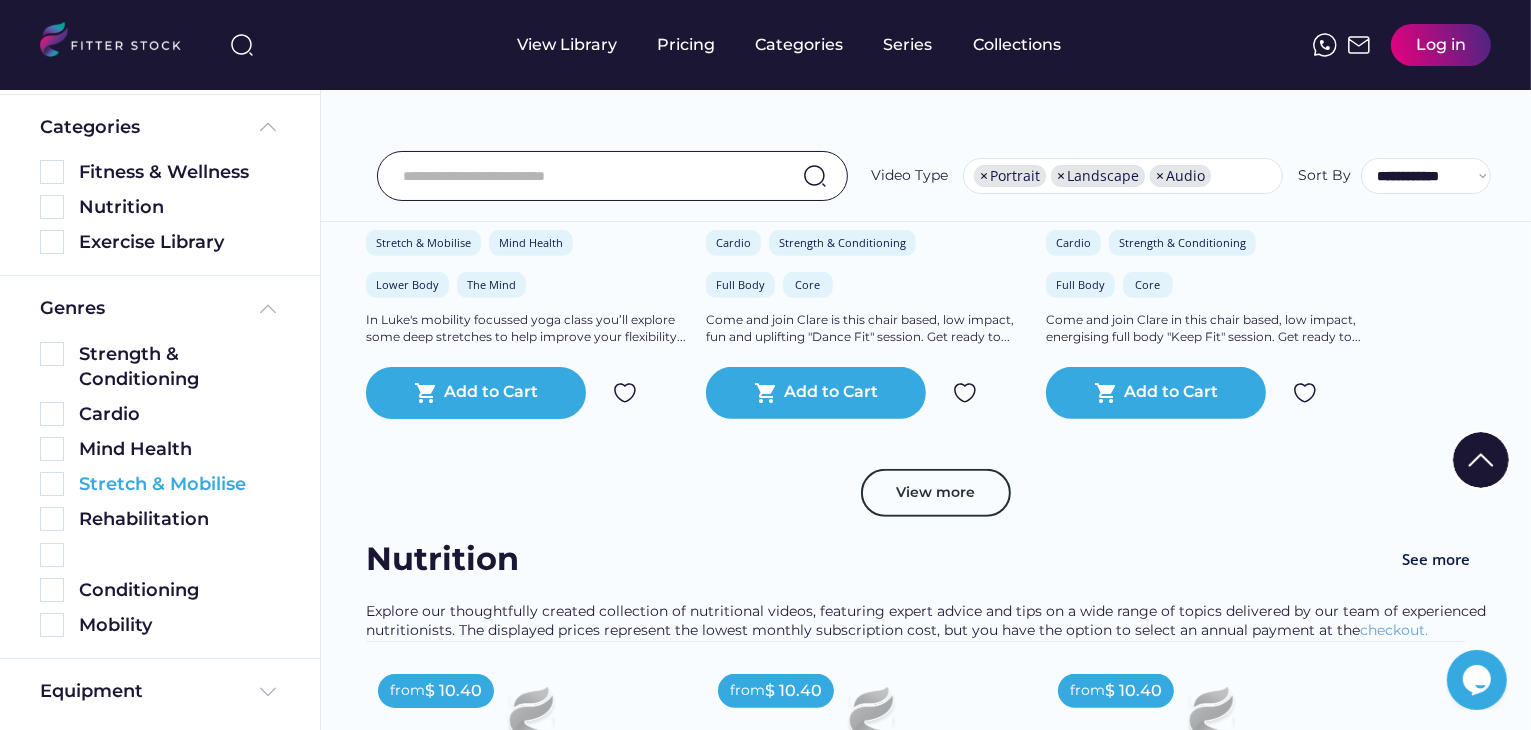 scroll, scrollTop: 995, scrollLeft: 0, axis: vertical 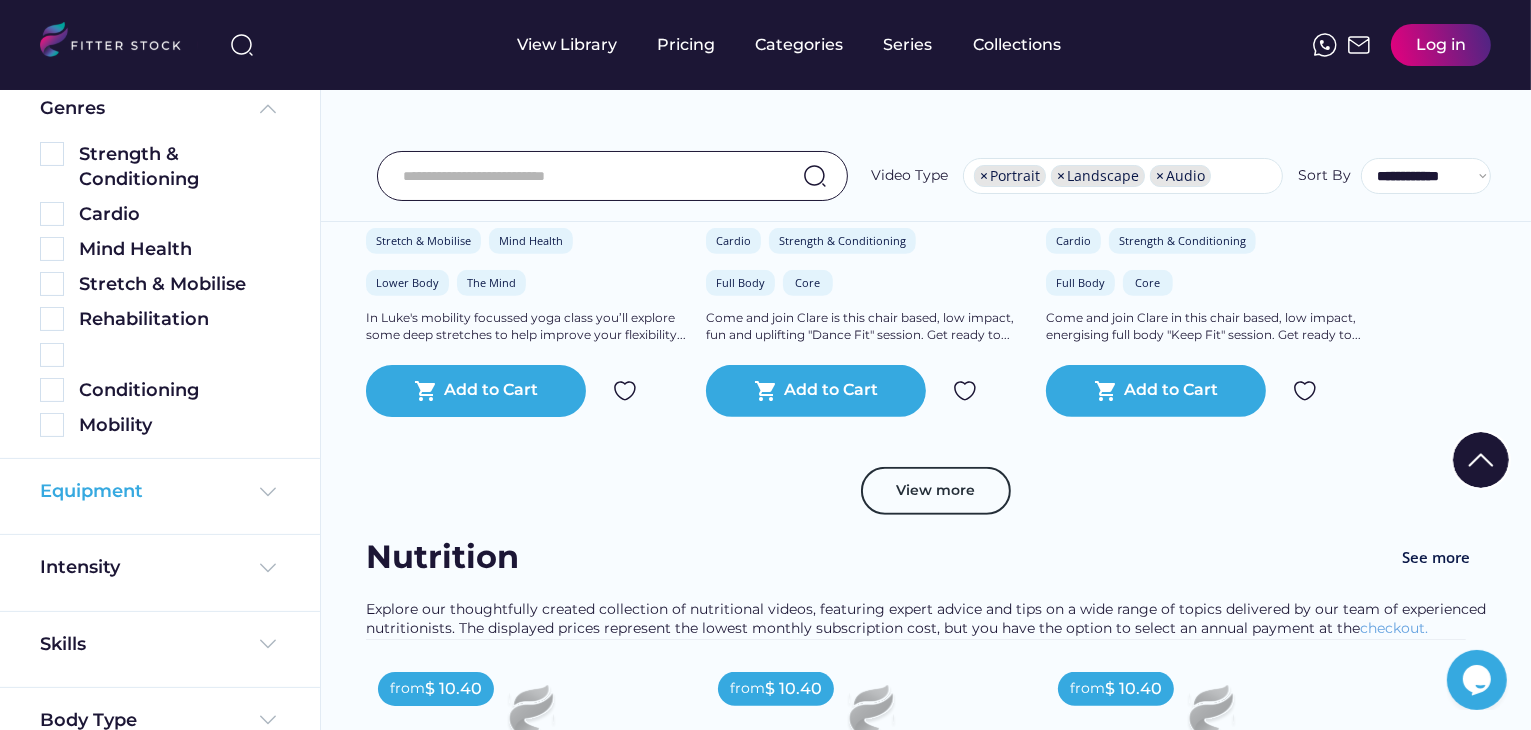 click on "Equipment" at bounding box center [91, 491] 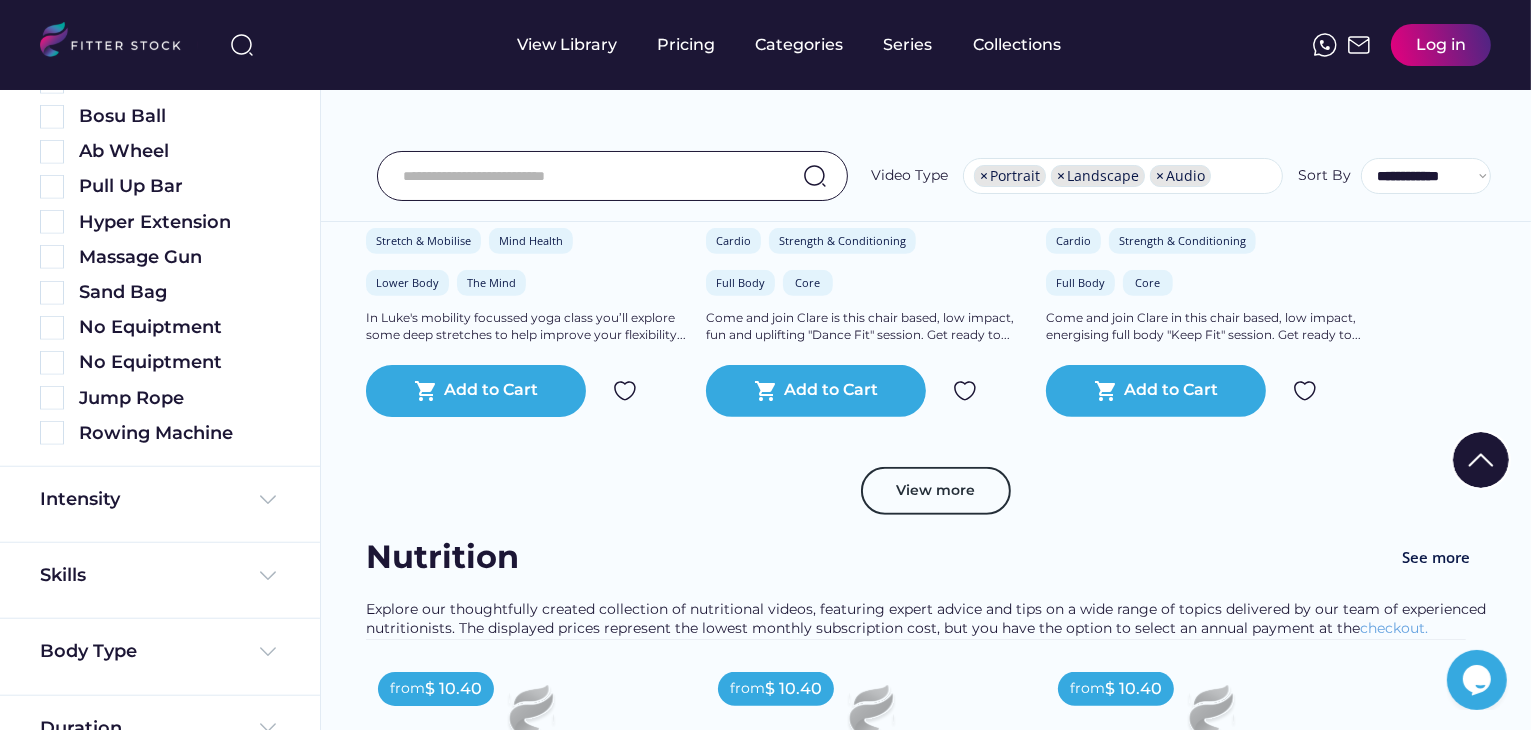 scroll, scrollTop: 1641, scrollLeft: 0, axis: vertical 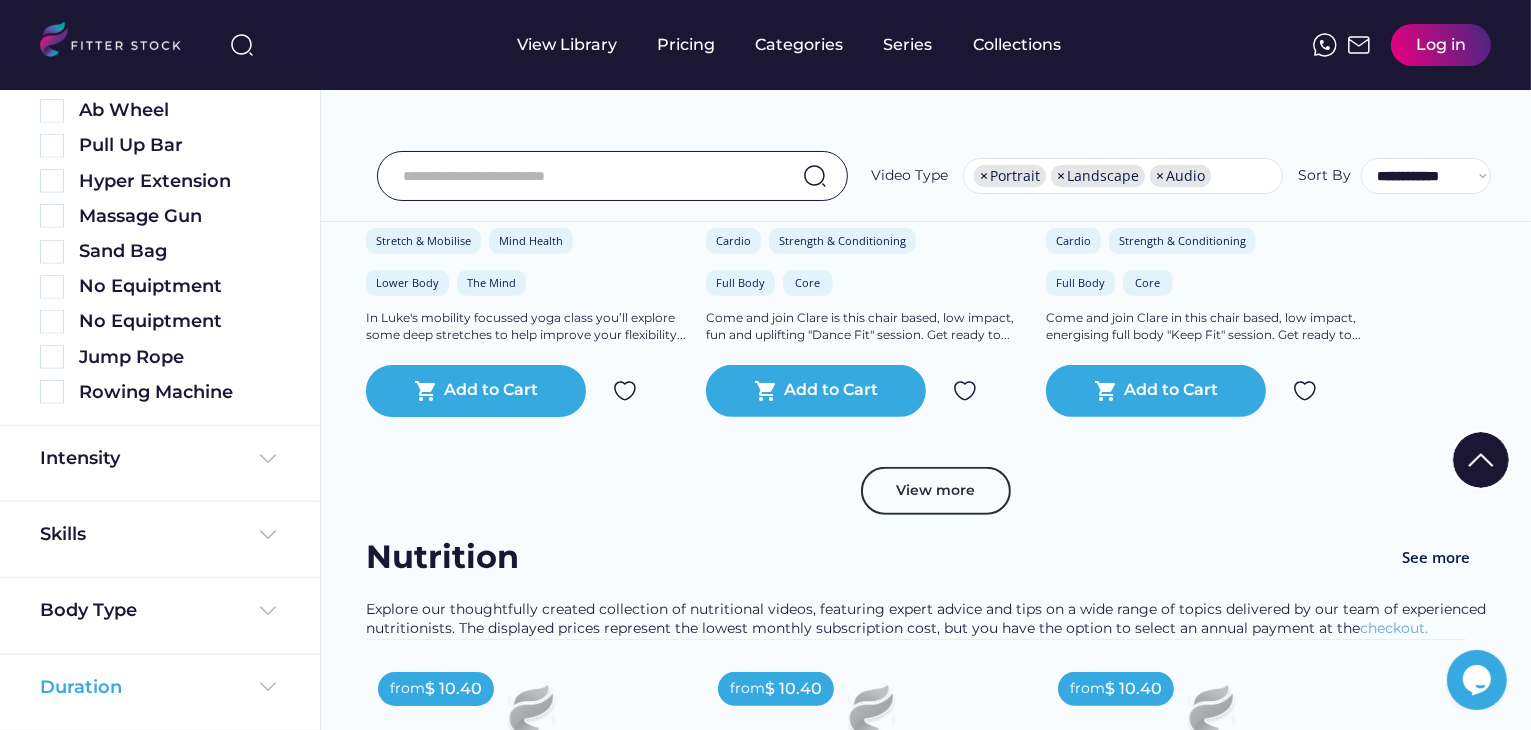 click on "Duration" at bounding box center (81, 687) 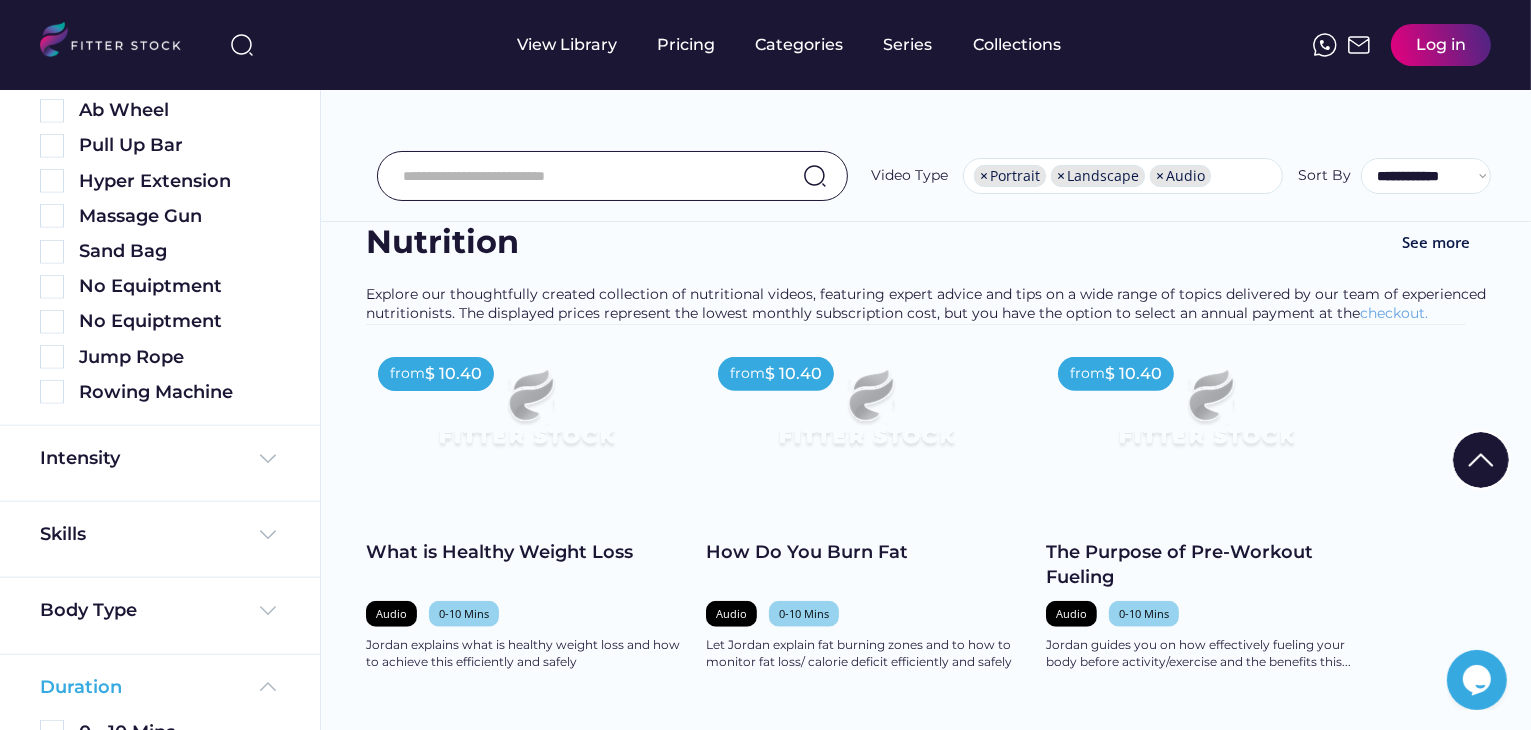 scroll, scrollTop: 1395, scrollLeft: 0, axis: vertical 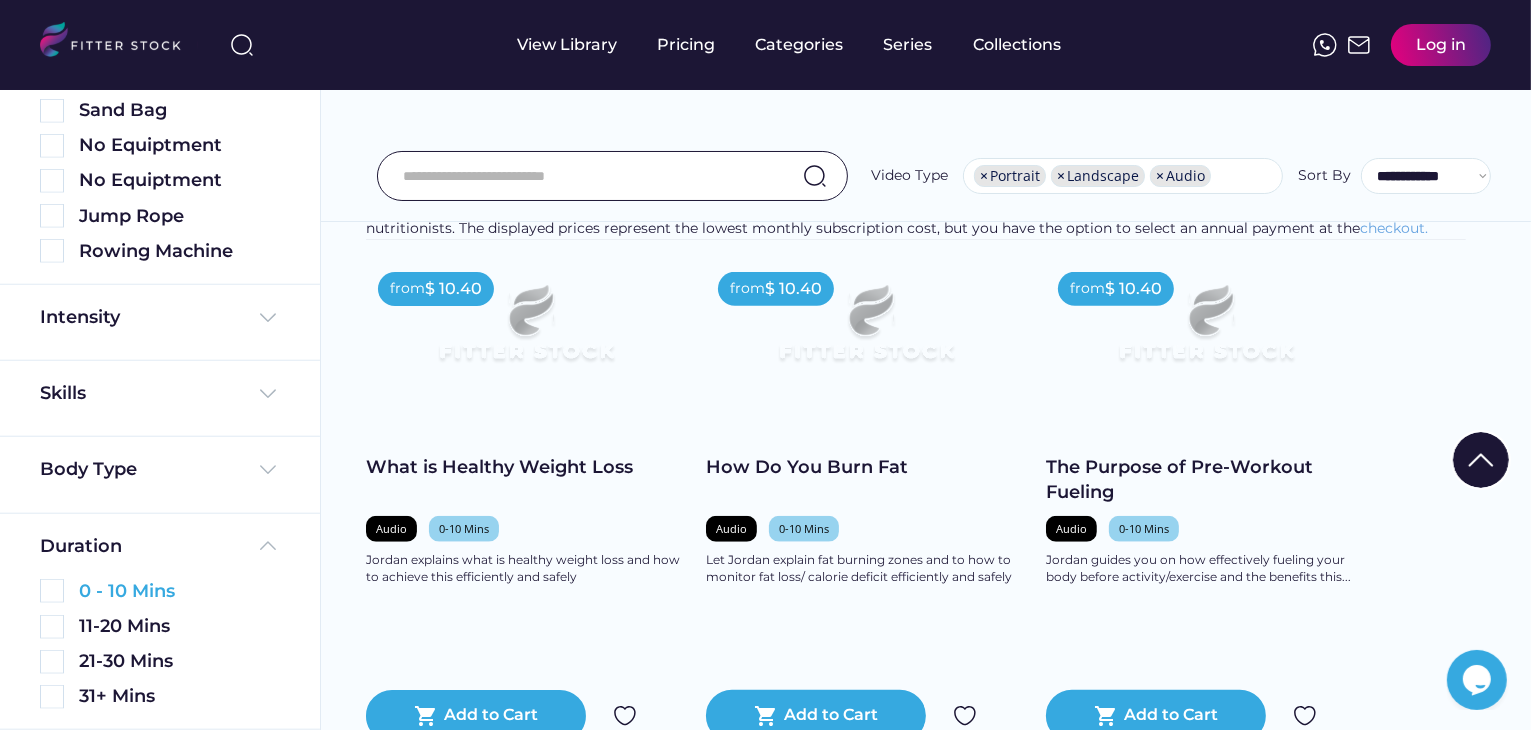 click at bounding box center (52, 591) 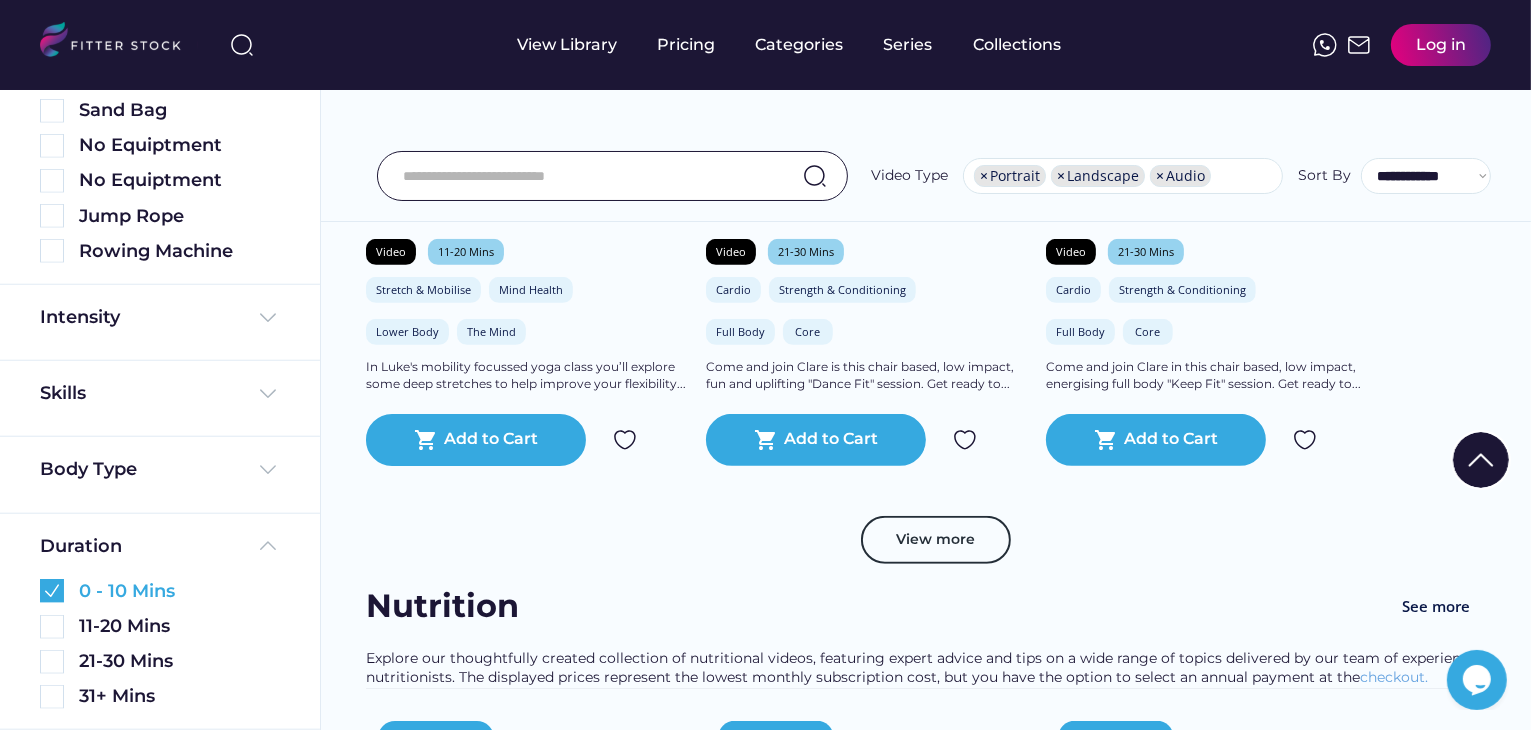 scroll, scrollTop: 886, scrollLeft: 0, axis: vertical 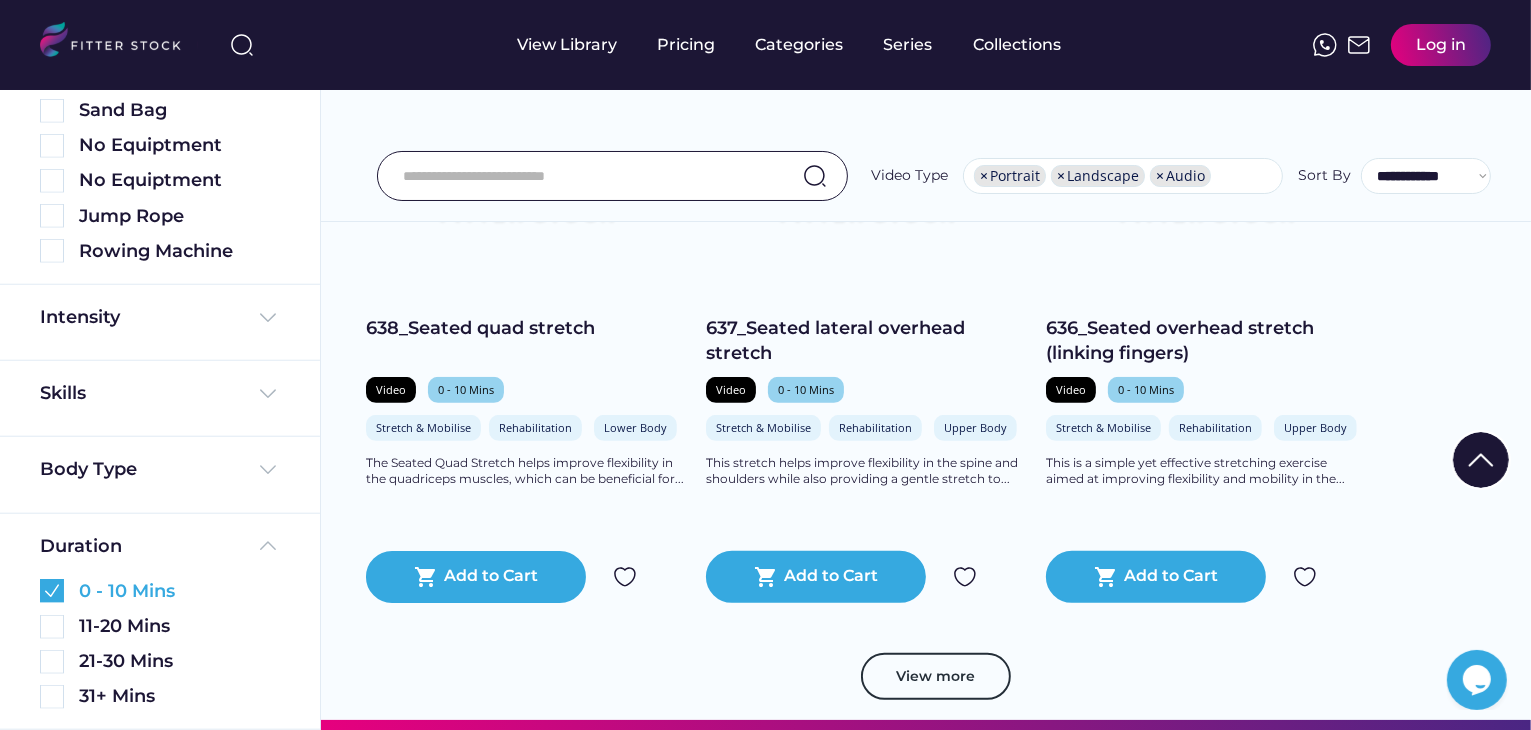 click at bounding box center [52, 591] 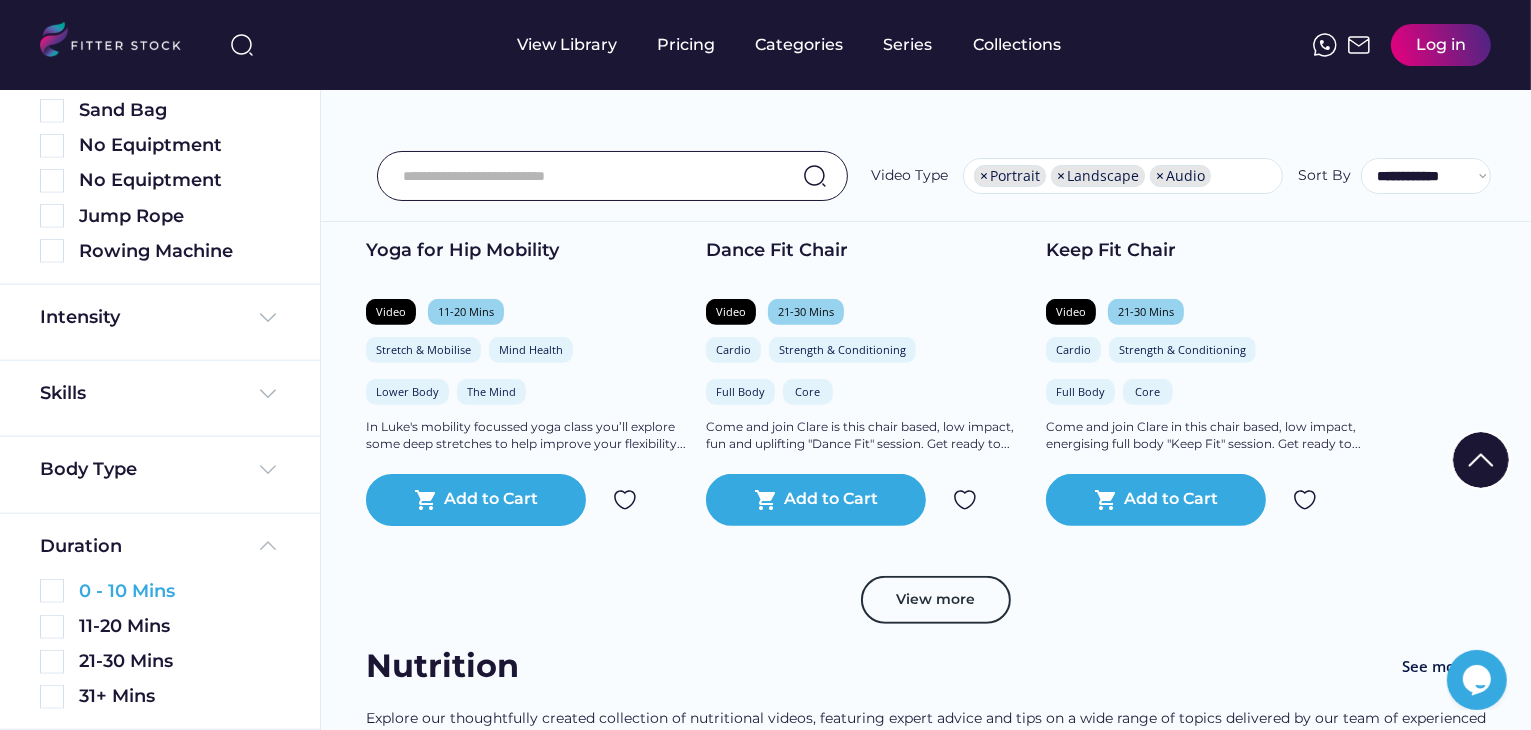 scroll, scrollTop: 3400, scrollLeft: 0, axis: vertical 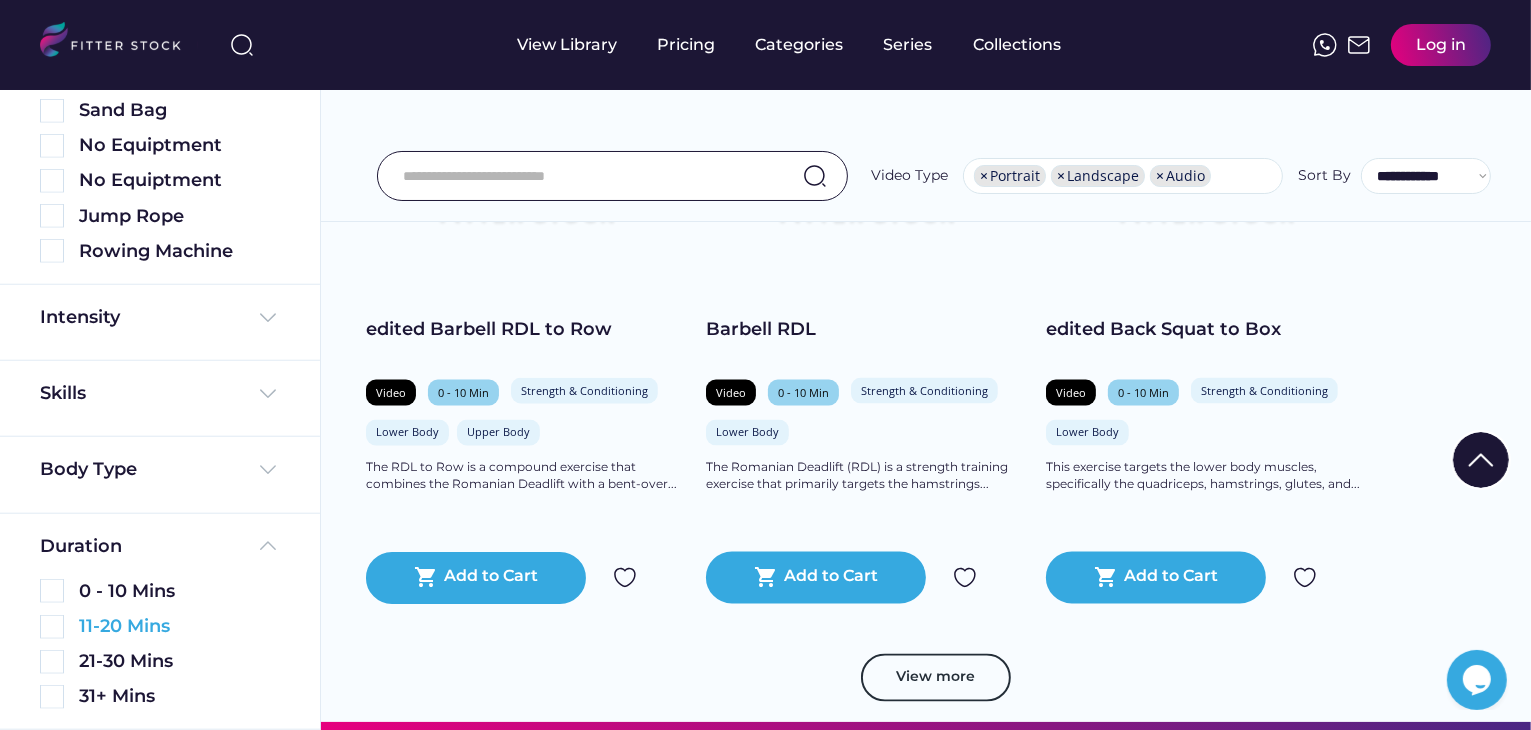 click at bounding box center (52, 627) 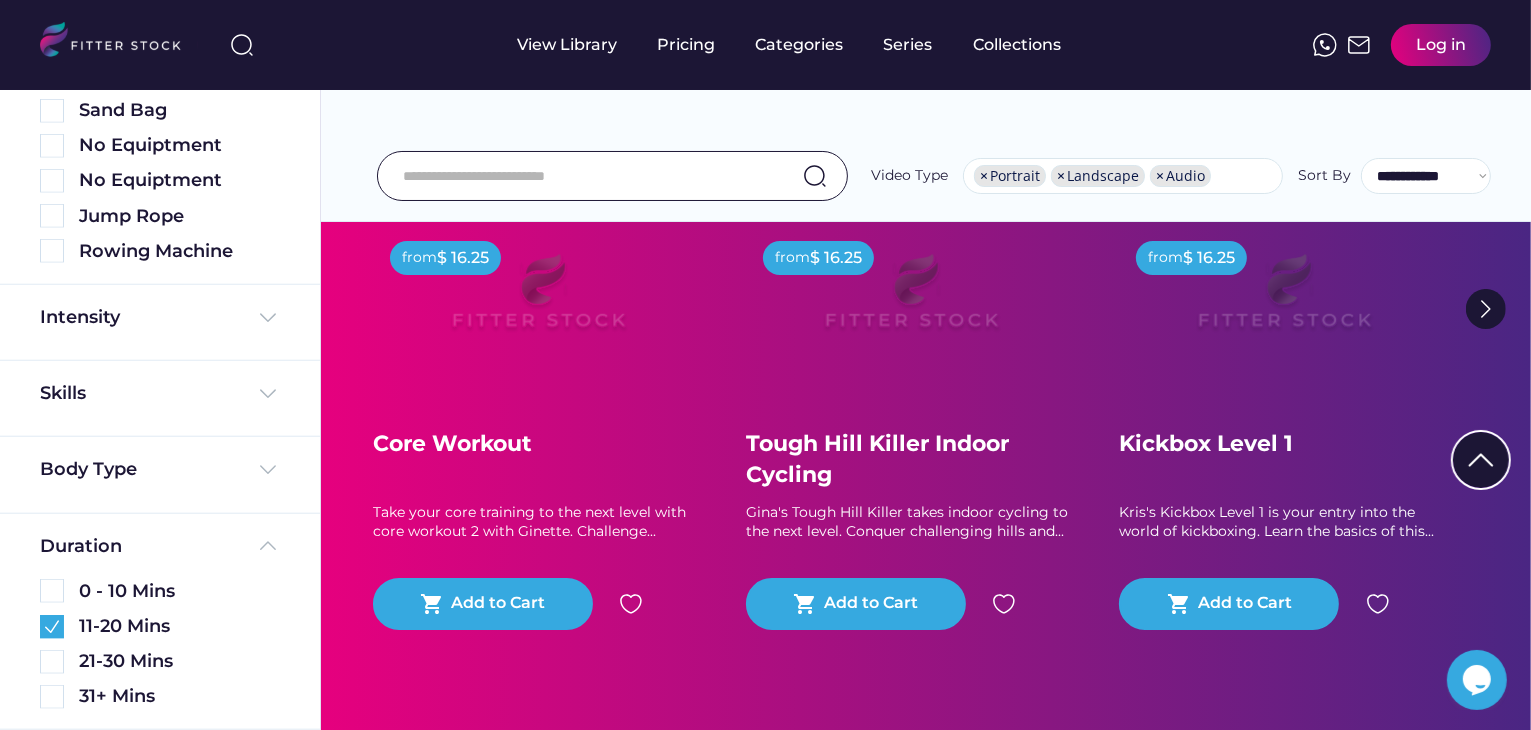 scroll, scrollTop: 1406, scrollLeft: 0, axis: vertical 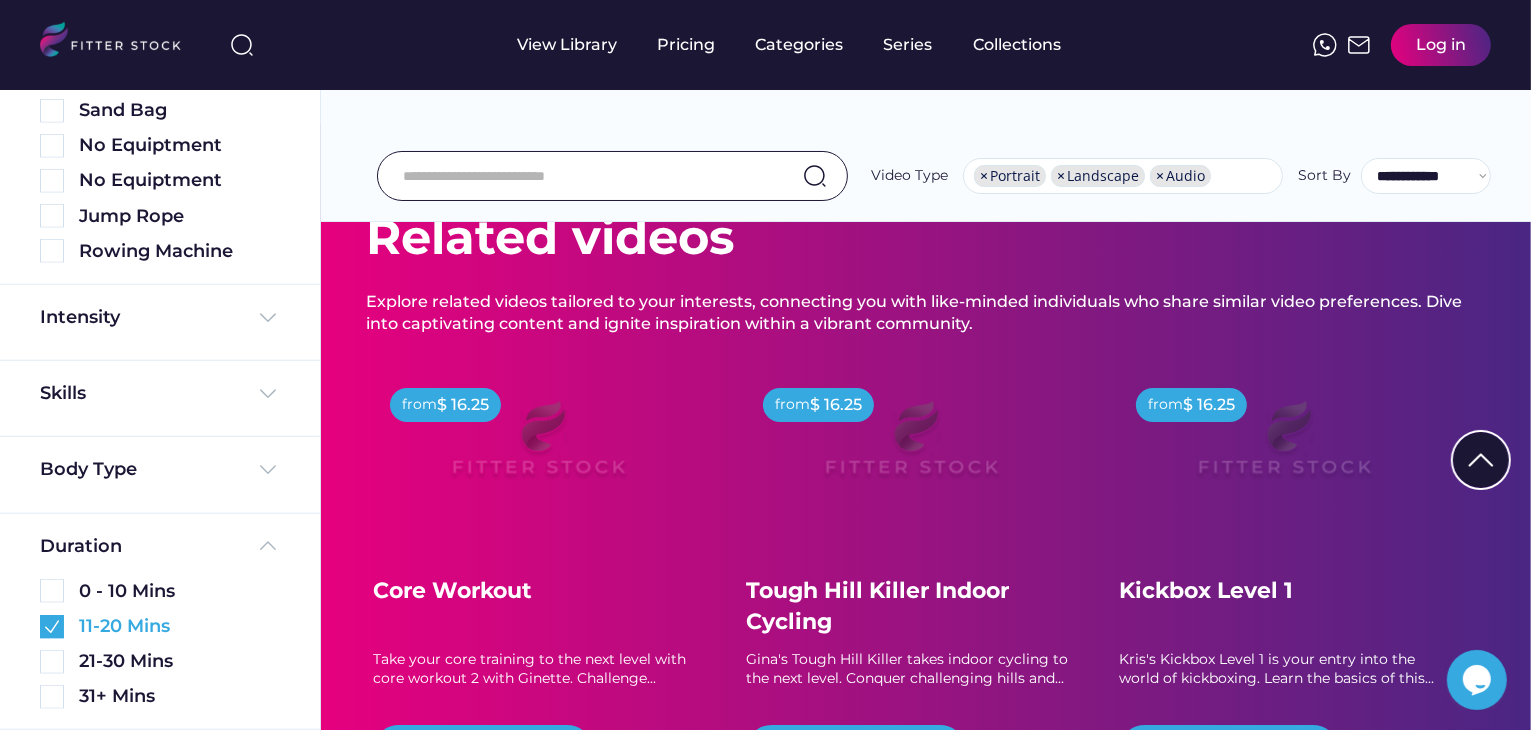 click at bounding box center (52, 627) 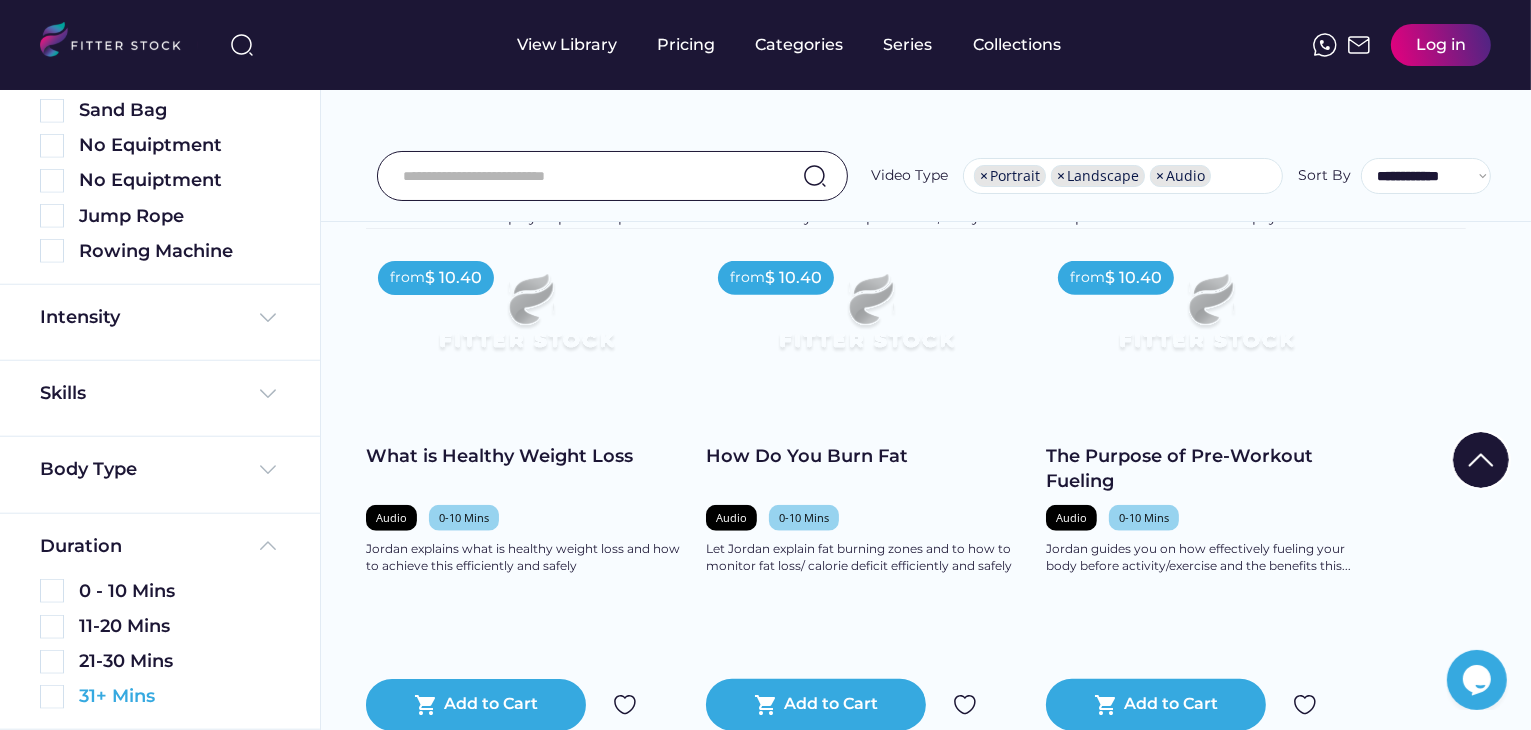 click at bounding box center (52, 697) 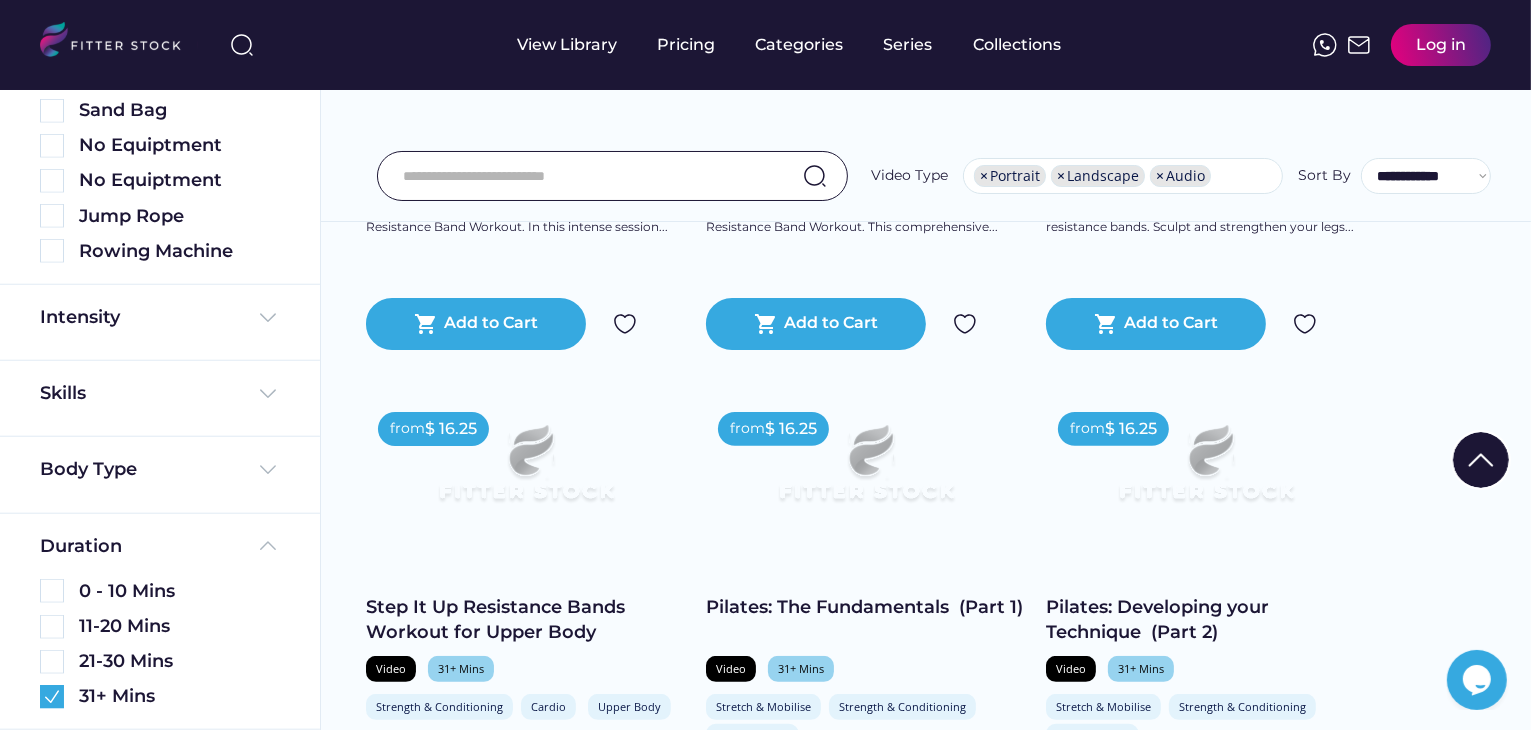 scroll, scrollTop: 296, scrollLeft: 0, axis: vertical 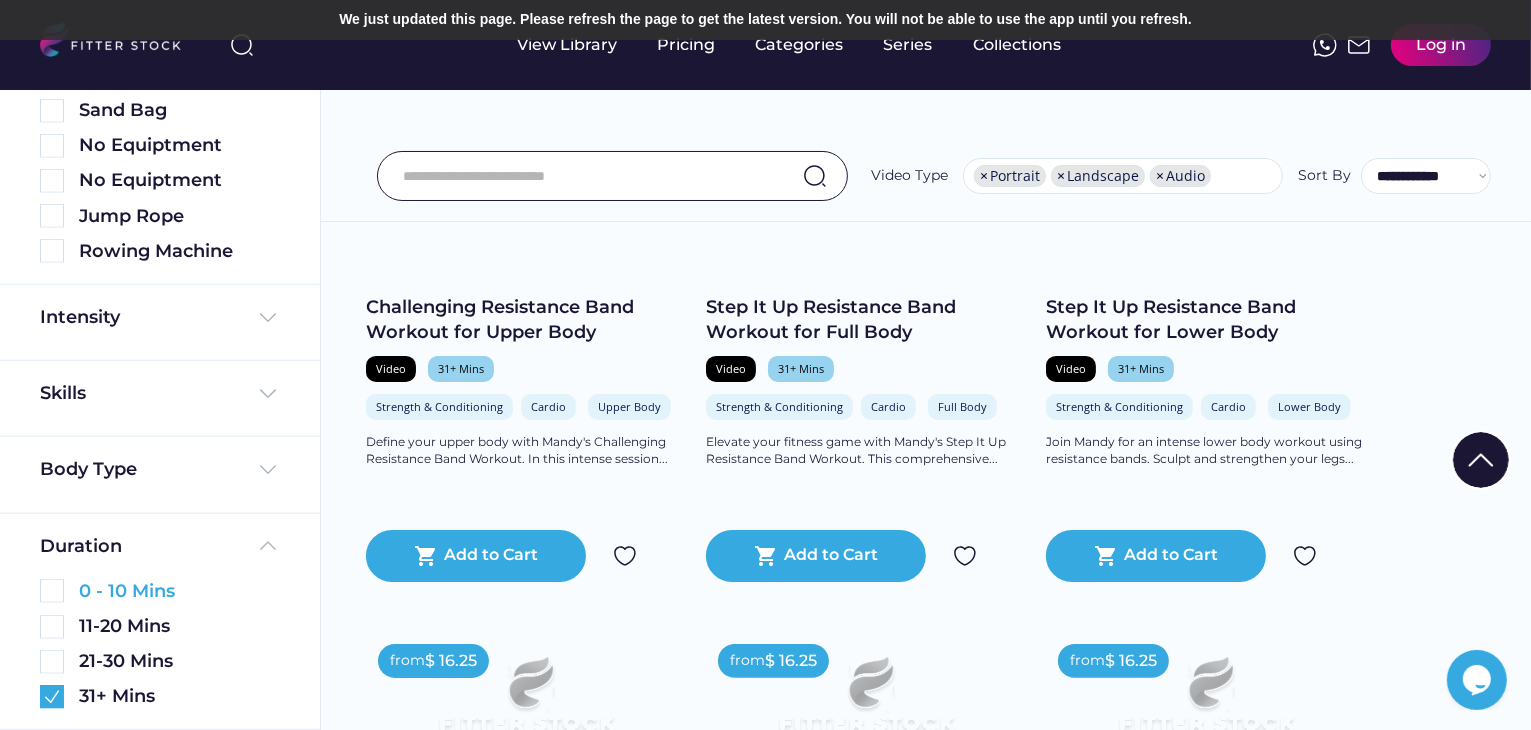 click at bounding box center (52, 591) 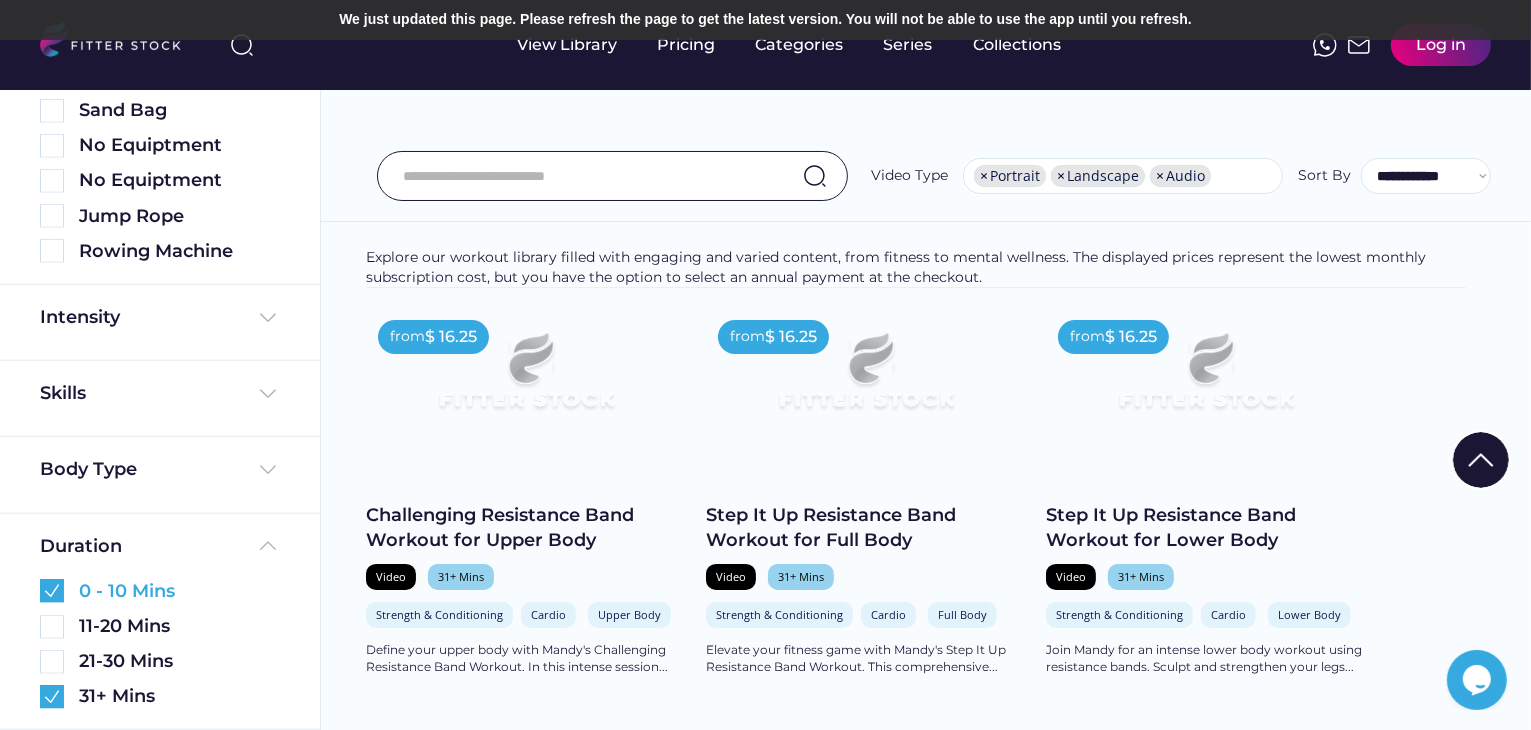 scroll, scrollTop: 0, scrollLeft: 0, axis: both 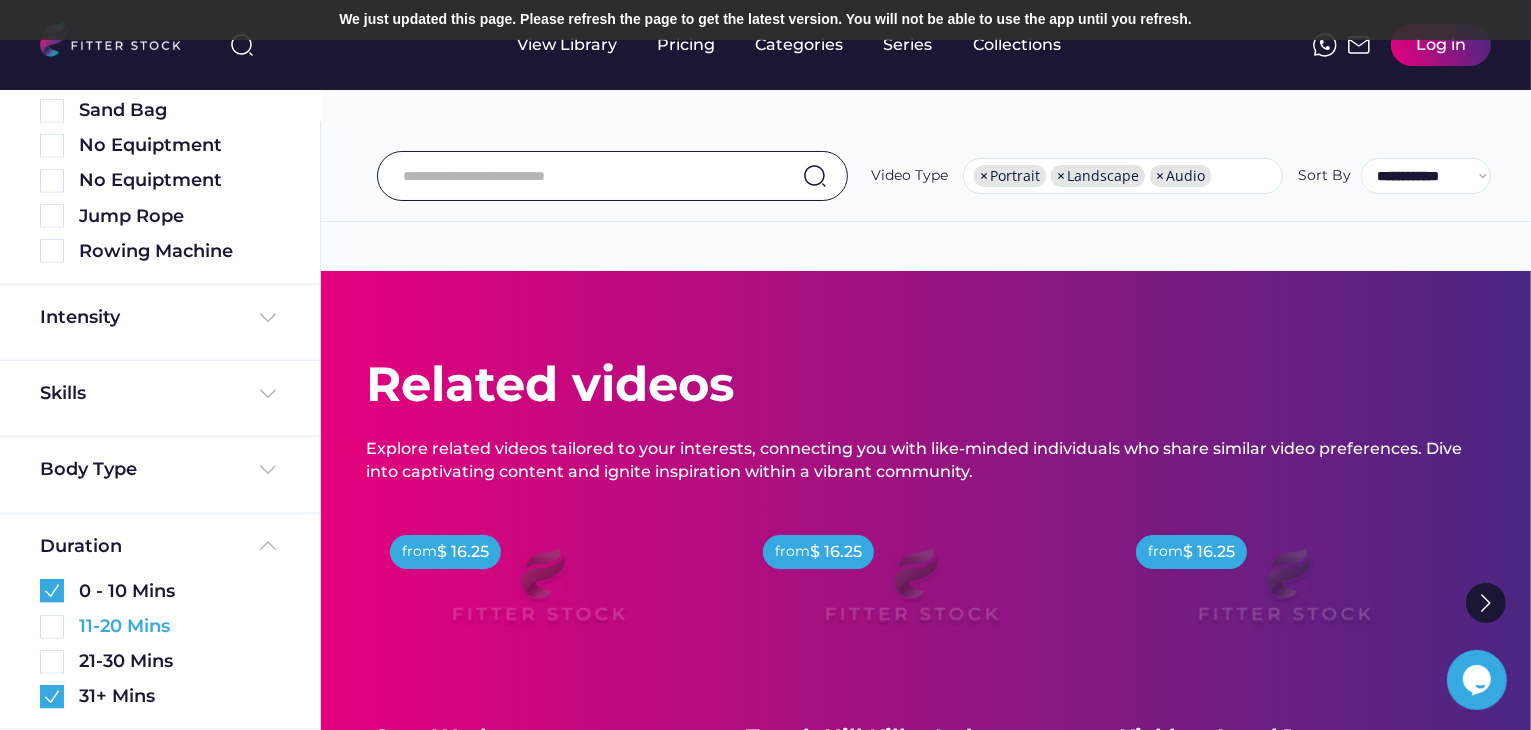 click at bounding box center [52, 627] 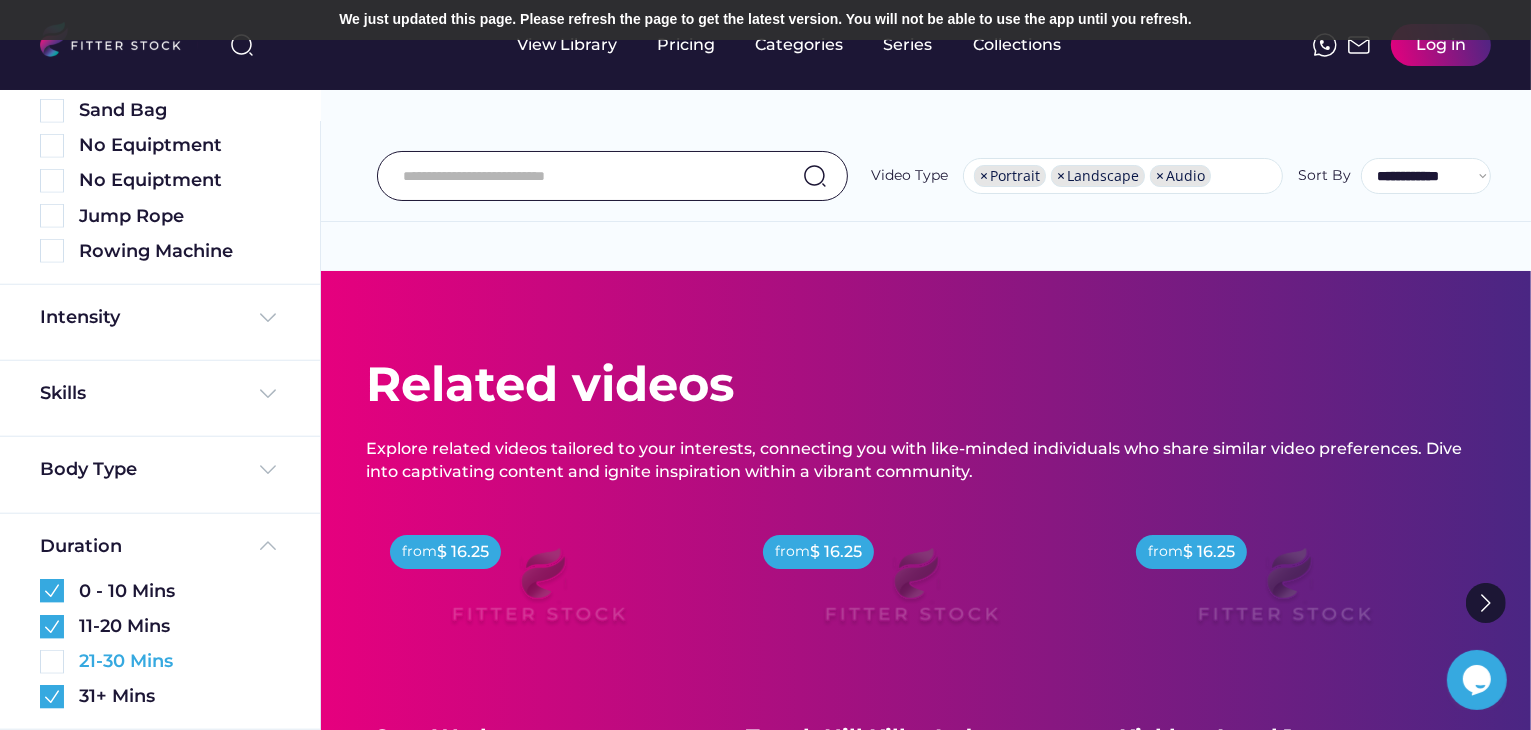click on "21-30 Mins" at bounding box center (160, 661) 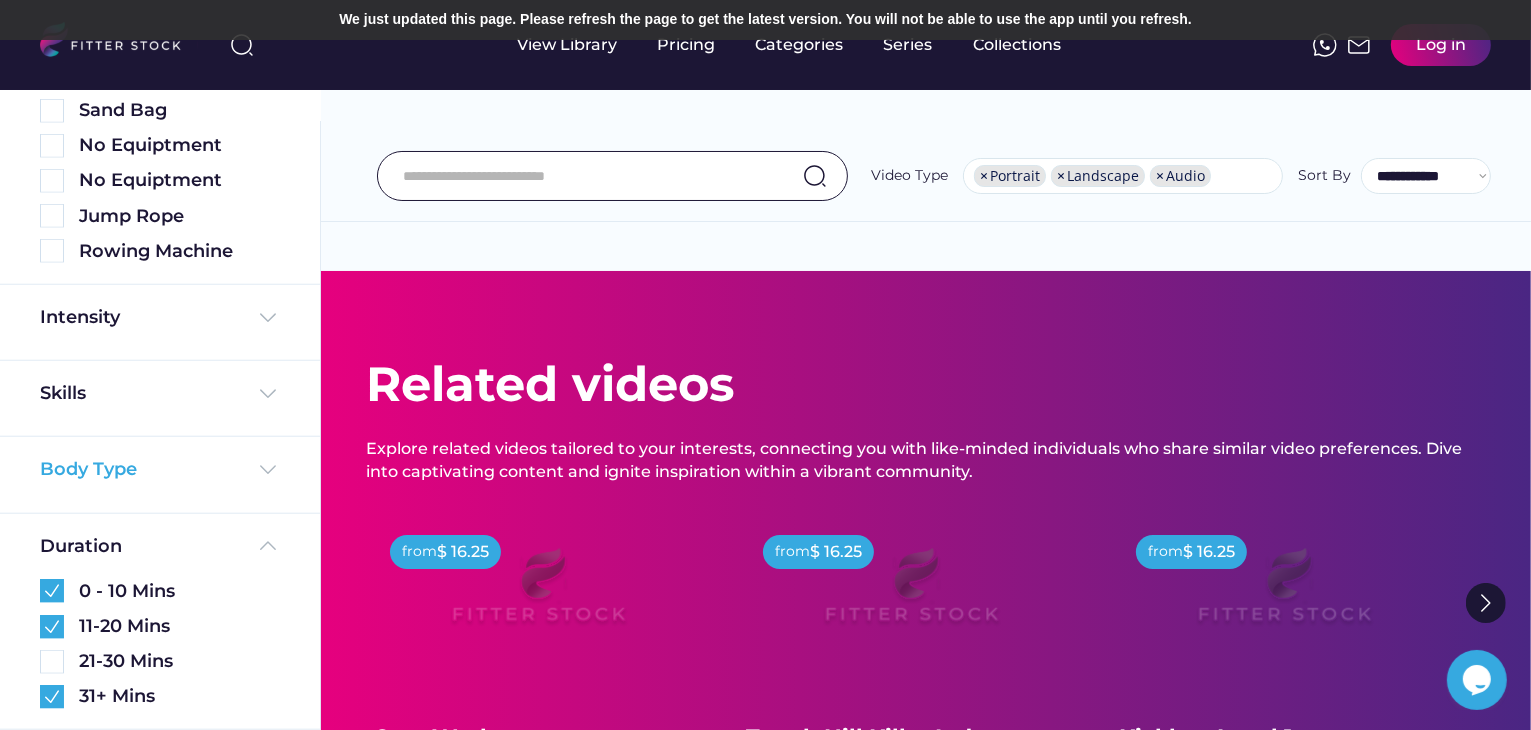 click on "Body Type" at bounding box center (88, 469) 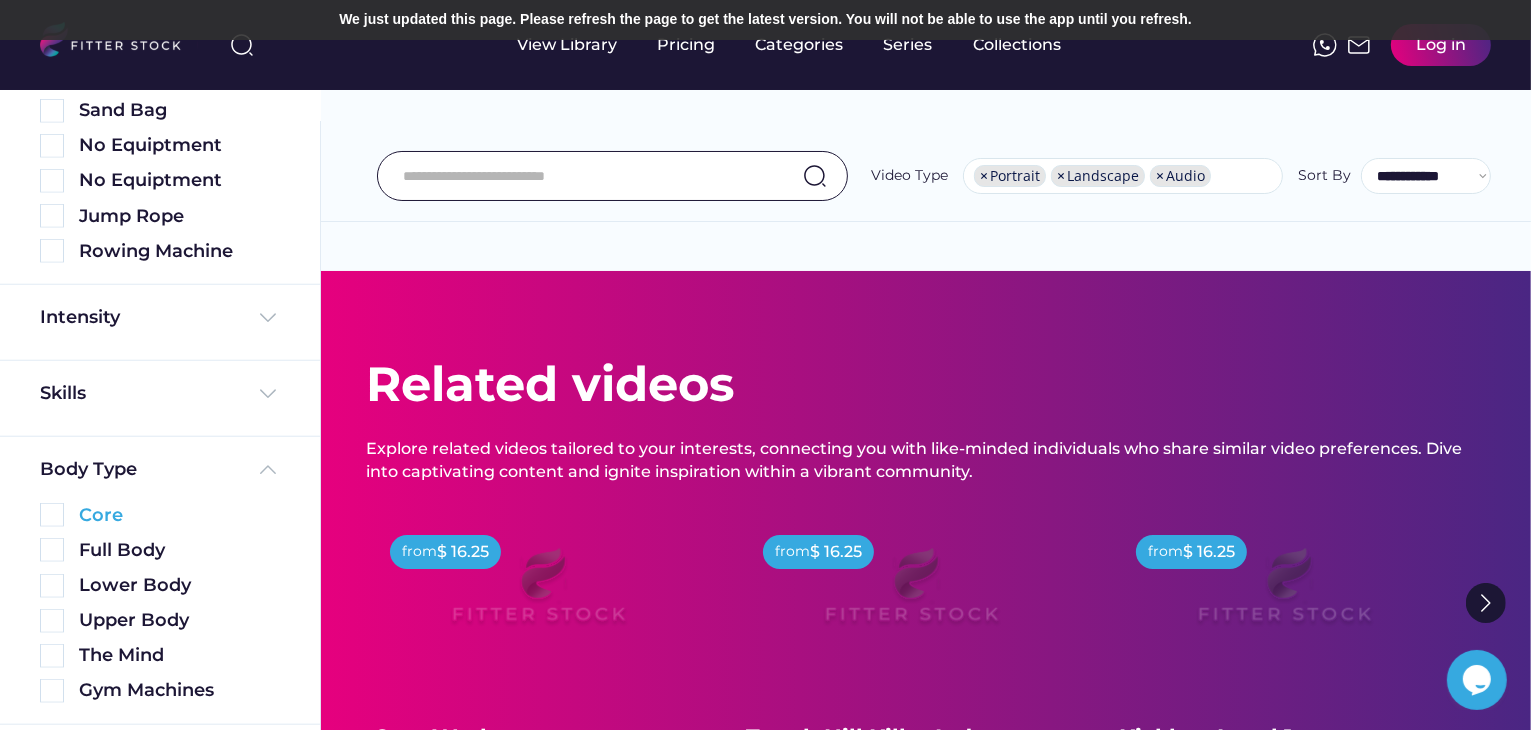 click on "Core" at bounding box center [179, 515] 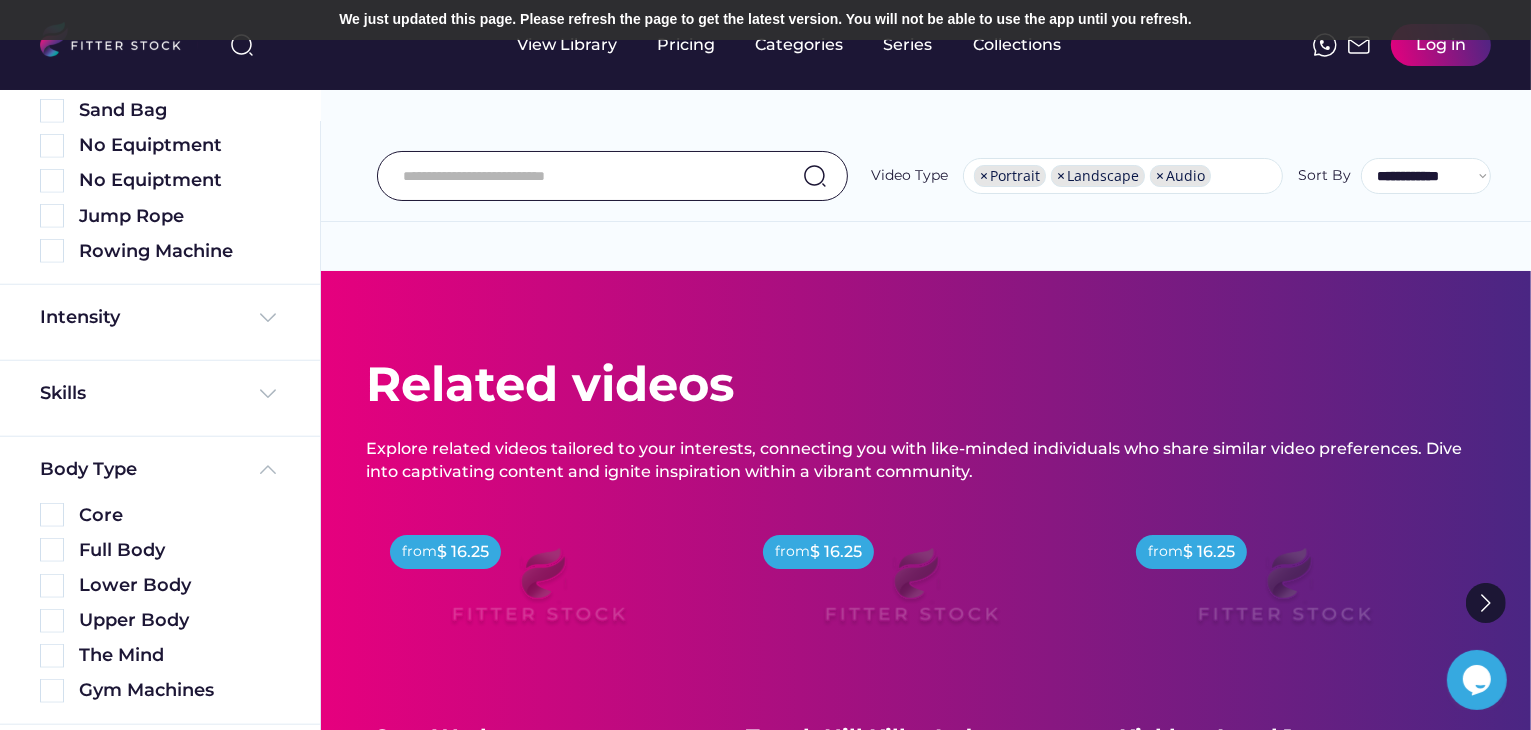 click on "Full Body" at bounding box center [160, 545] 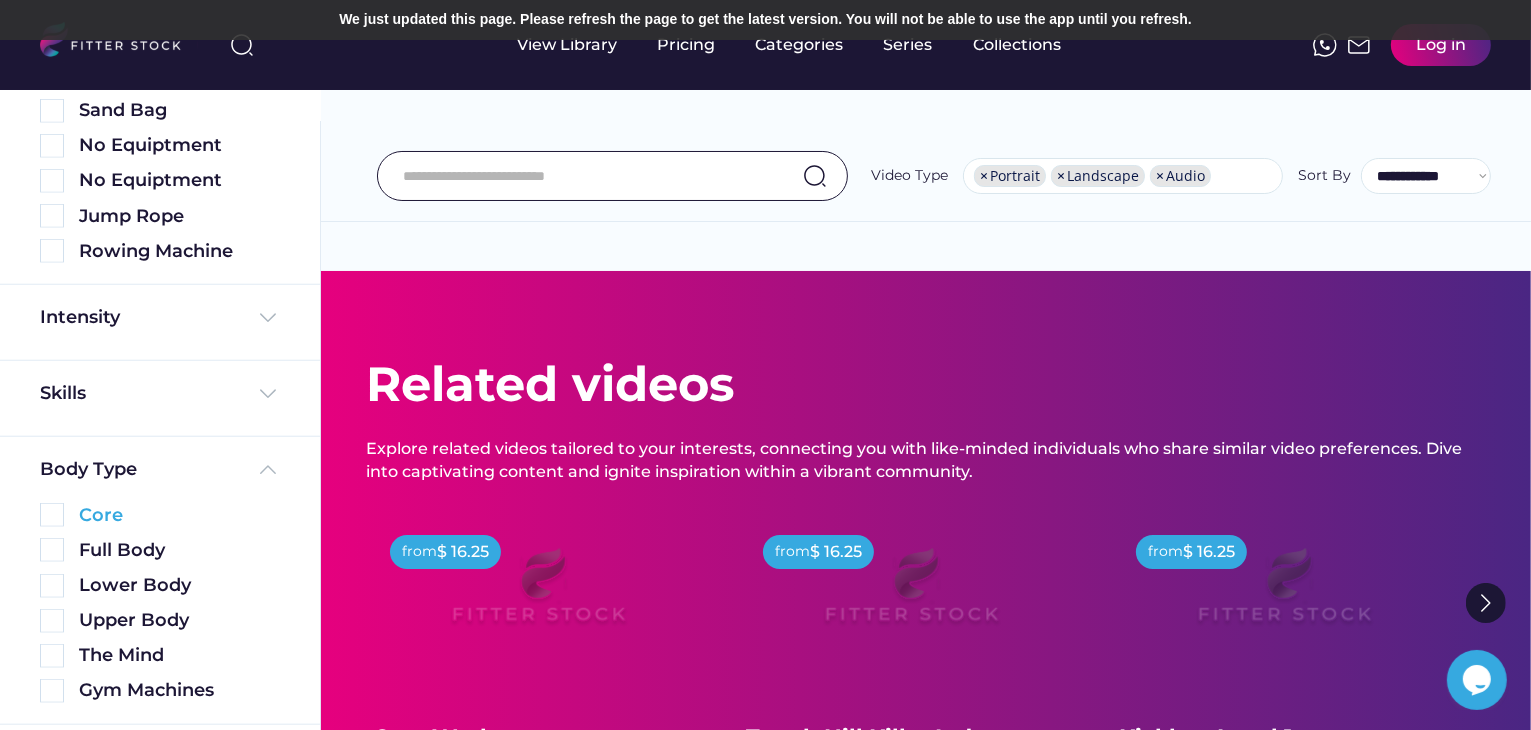 click on "Core" at bounding box center [179, 515] 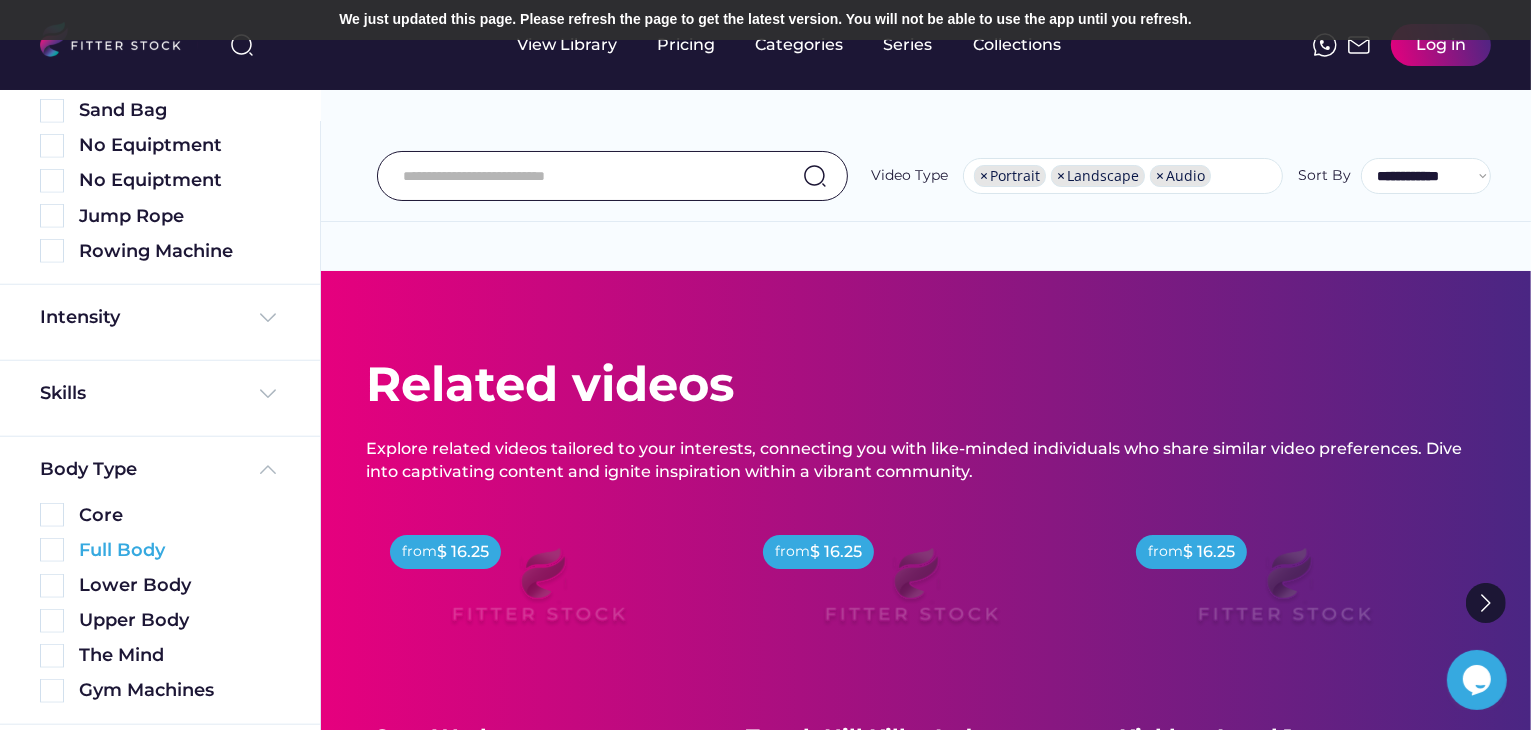 click on "Full Body" at bounding box center (179, 550) 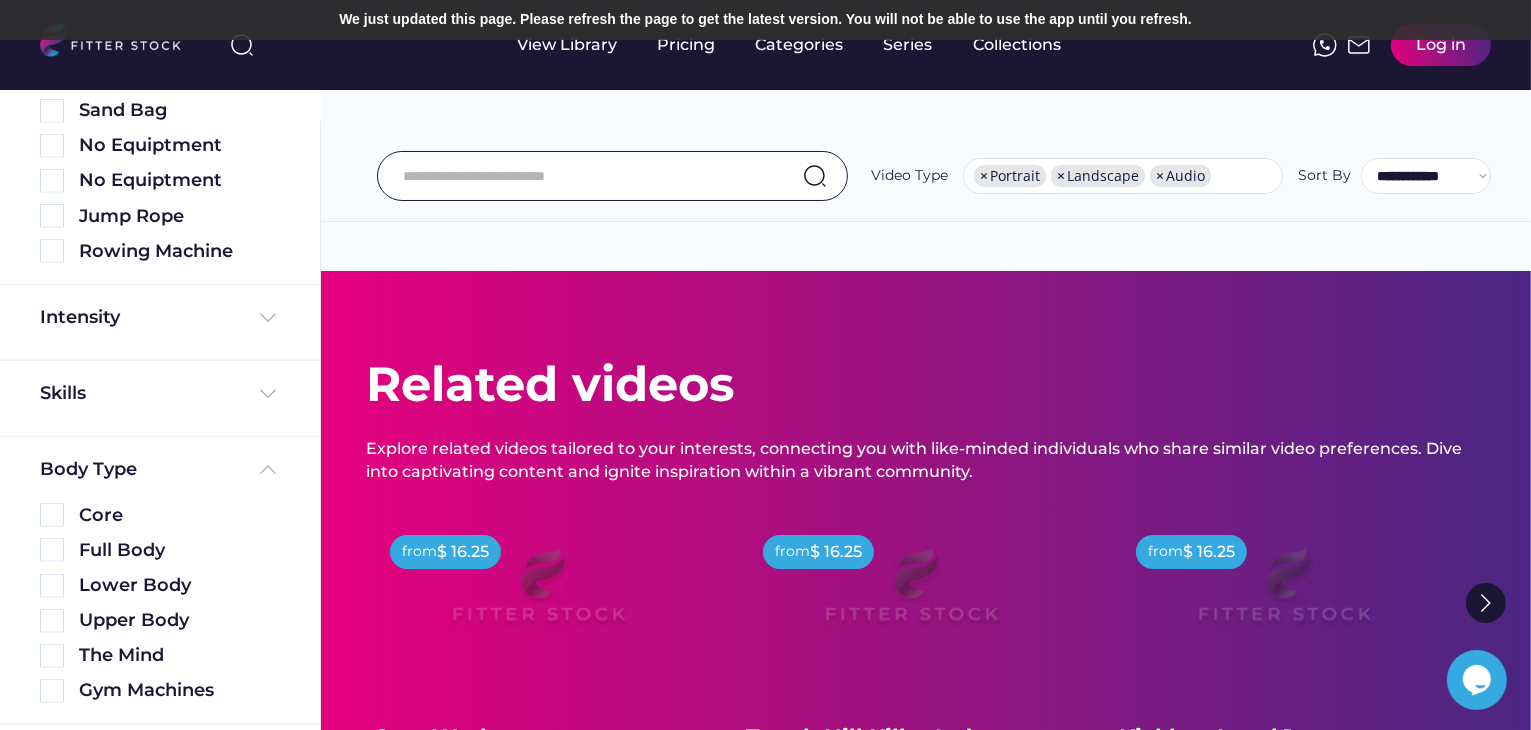 click on "Fitness & Wellness See more  Explore our workout library filled with engaging and varied content, from fitness to mental wellness. The displayed prices represent the lowest monthly subscription cost, but you have the option to select an annual payment at the checkout. from  $ 0.00 Strength & Conditioning Cardio Upper Body The Mind
shopping_cart
Add to Cart from  $ 0.00 Strength & Conditioning Cardio Full Body The Mind
shopping_cart
Add to Cart from  $ 0.00 Strength & Conditioning Cardio Lower Body The Mind
shopping_cart
Add to Cart from  $ 0.00 Strength & Conditioning Cardio Upper Body The Mind
shopping_cart
Add to Cart from  $ 0.00       Stretch & Mobilise Strength & Conditioning Rehabilitation Full Body Core
shopping_cart
Add to Cart from  $ 0.00 Stretch & Mobilise Strength & Conditioning Rehabilitation Full Body Core
shopping_cart
Add to Cart" at bounding box center [925, 639] 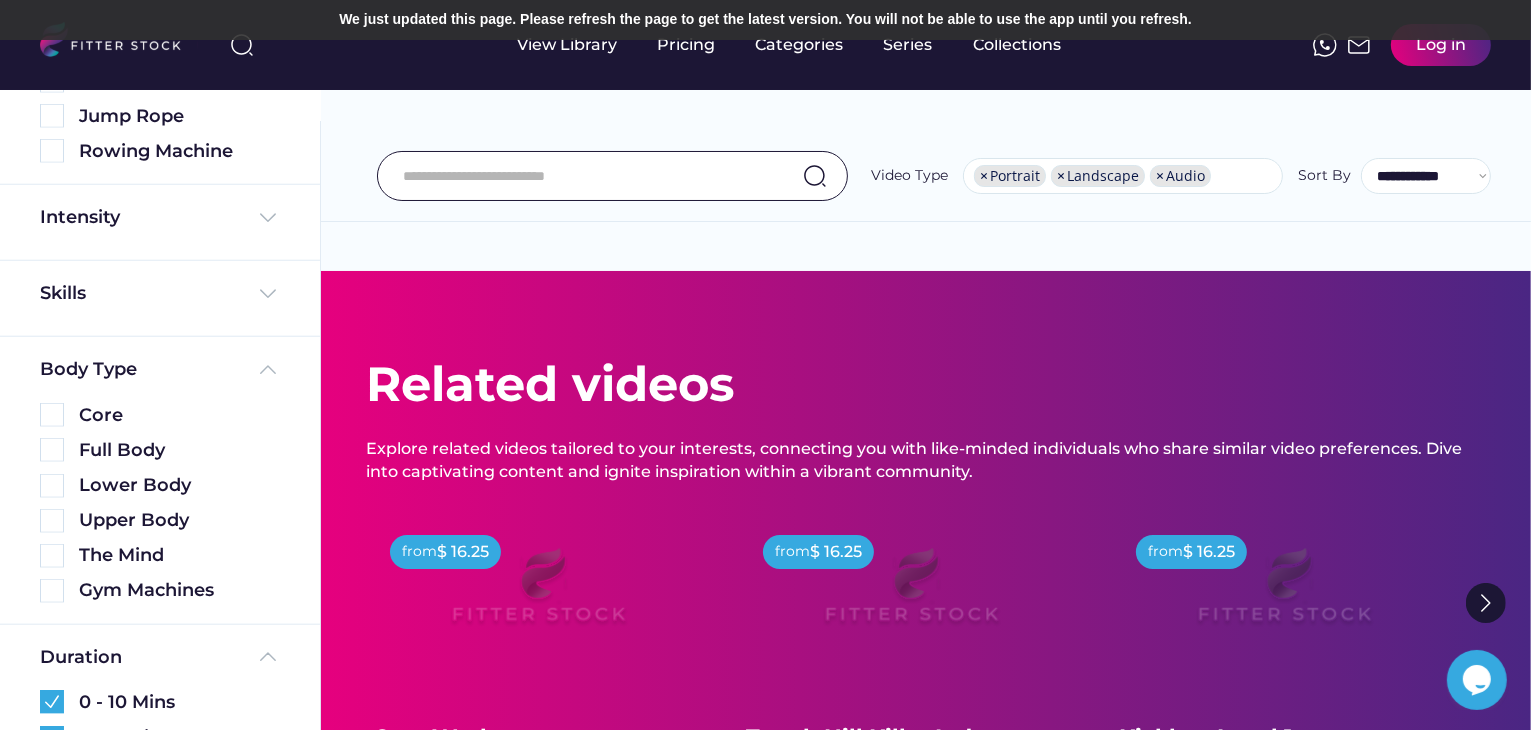 scroll, scrollTop: 1993, scrollLeft: 0, axis: vertical 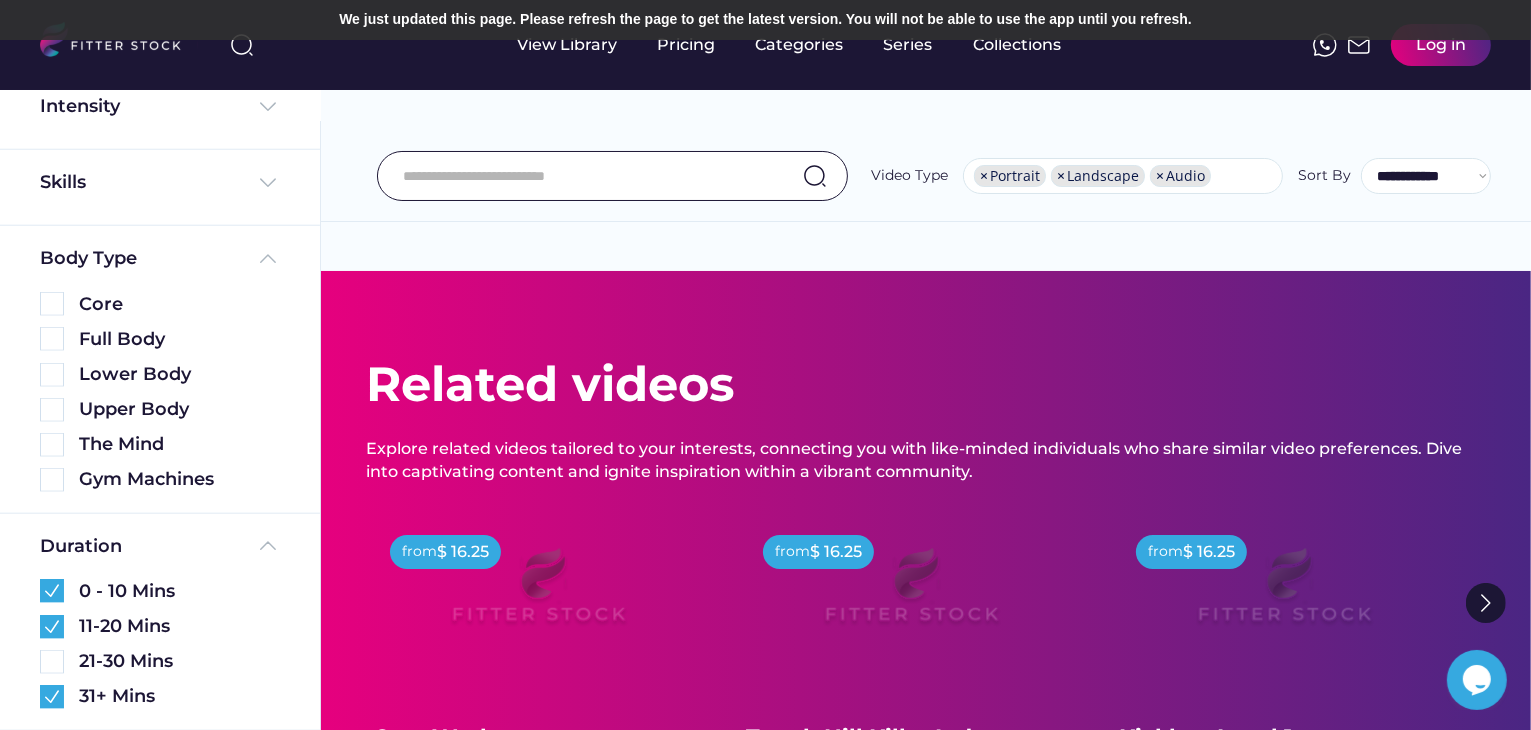 click on "Fitness & Wellness See more  Explore our workout library filled with engaging and varied content, from fitness to mental wellness. The displayed prices represent the lowest monthly subscription cost, but you have the option to select an annual payment at the checkout. from  $ 0.00 Strength & Conditioning Cardio Upper Body The Mind
shopping_cart
Add to Cart from  $ 0.00 Strength & Conditioning Cardio Full Body The Mind
shopping_cart
Add to Cart from  $ 0.00 Strength & Conditioning Cardio Lower Body The Mind
shopping_cart
Add to Cart from  $ 0.00 Strength & Conditioning Cardio Upper Body The Mind
shopping_cart
Add to Cart from  $ 0.00       Stretch & Mobilise Strength & Conditioning Rehabilitation Full Body Core
shopping_cart
Add to Cart from  $ 0.00 Stretch & Mobilise Strength & Conditioning Rehabilitation Full Body Core
shopping_cart
Add to Cart" at bounding box center (925, 639) 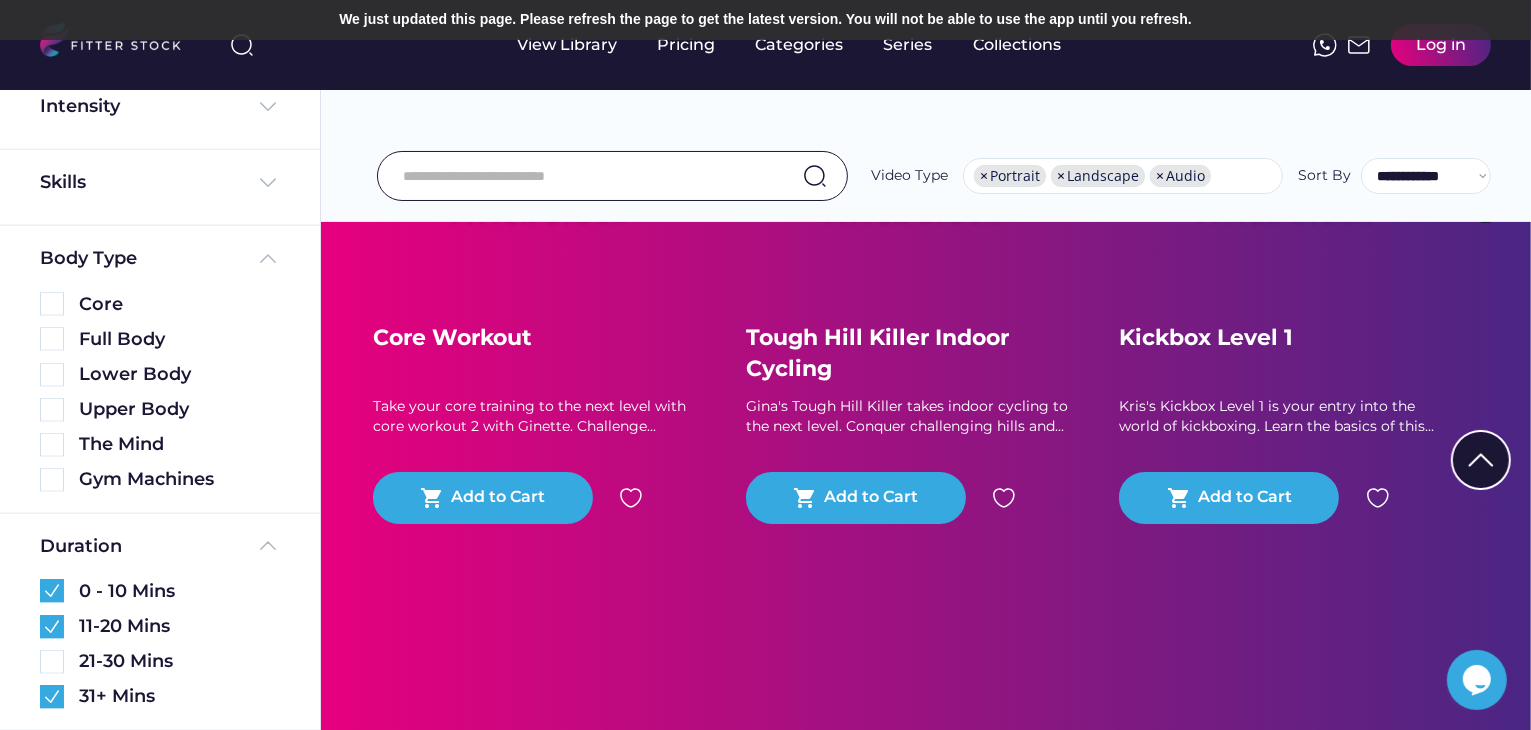 scroll, scrollTop: 0, scrollLeft: 0, axis: both 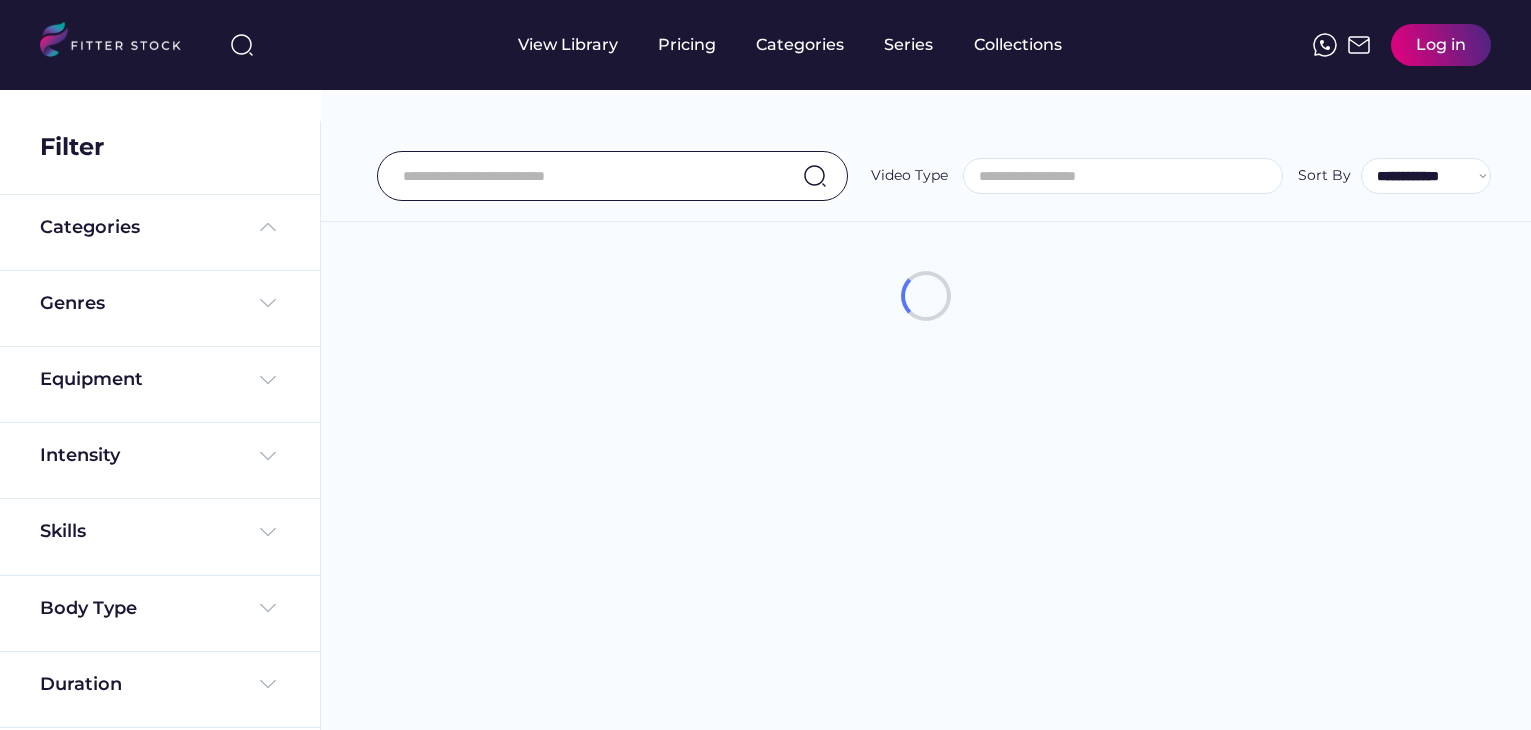 select 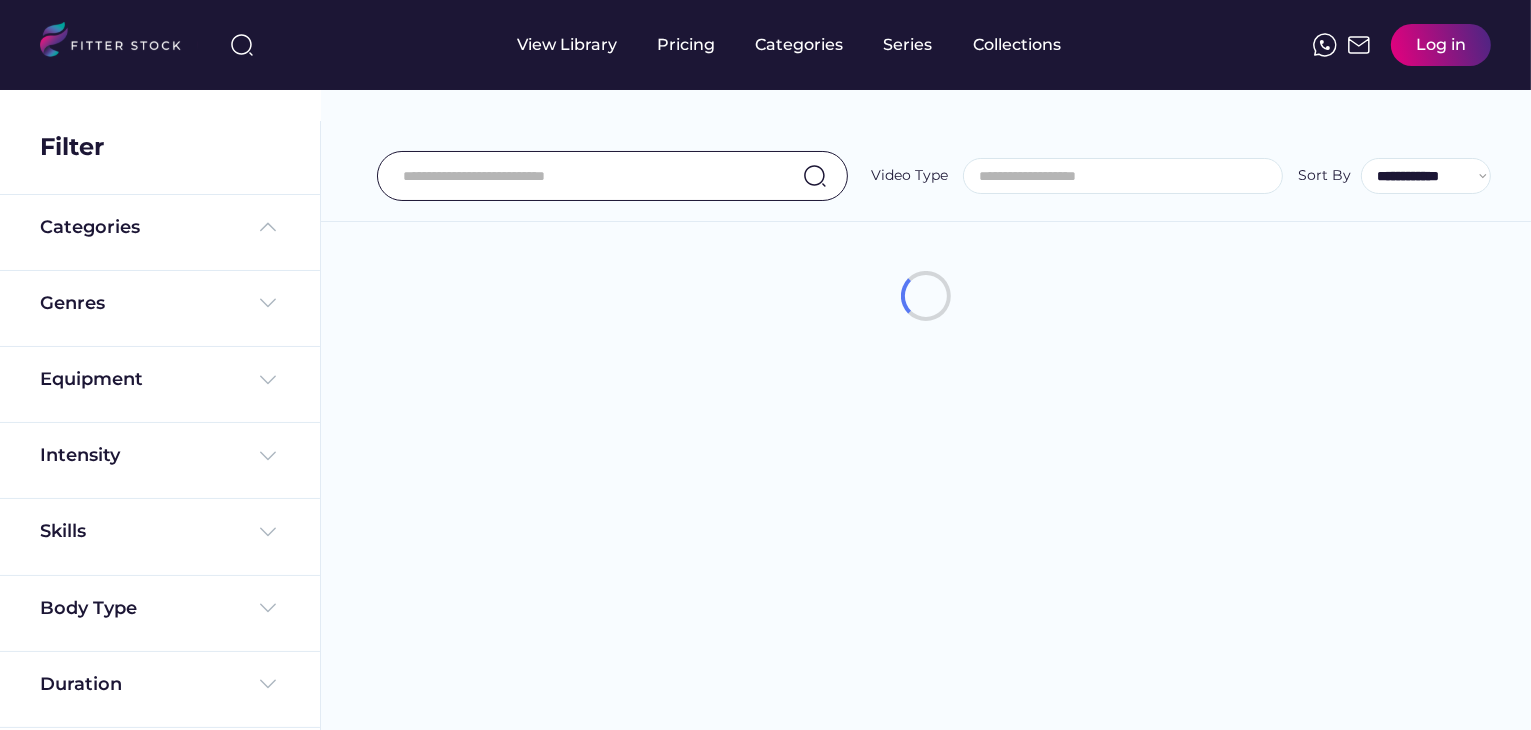 scroll, scrollTop: 0, scrollLeft: 0, axis: both 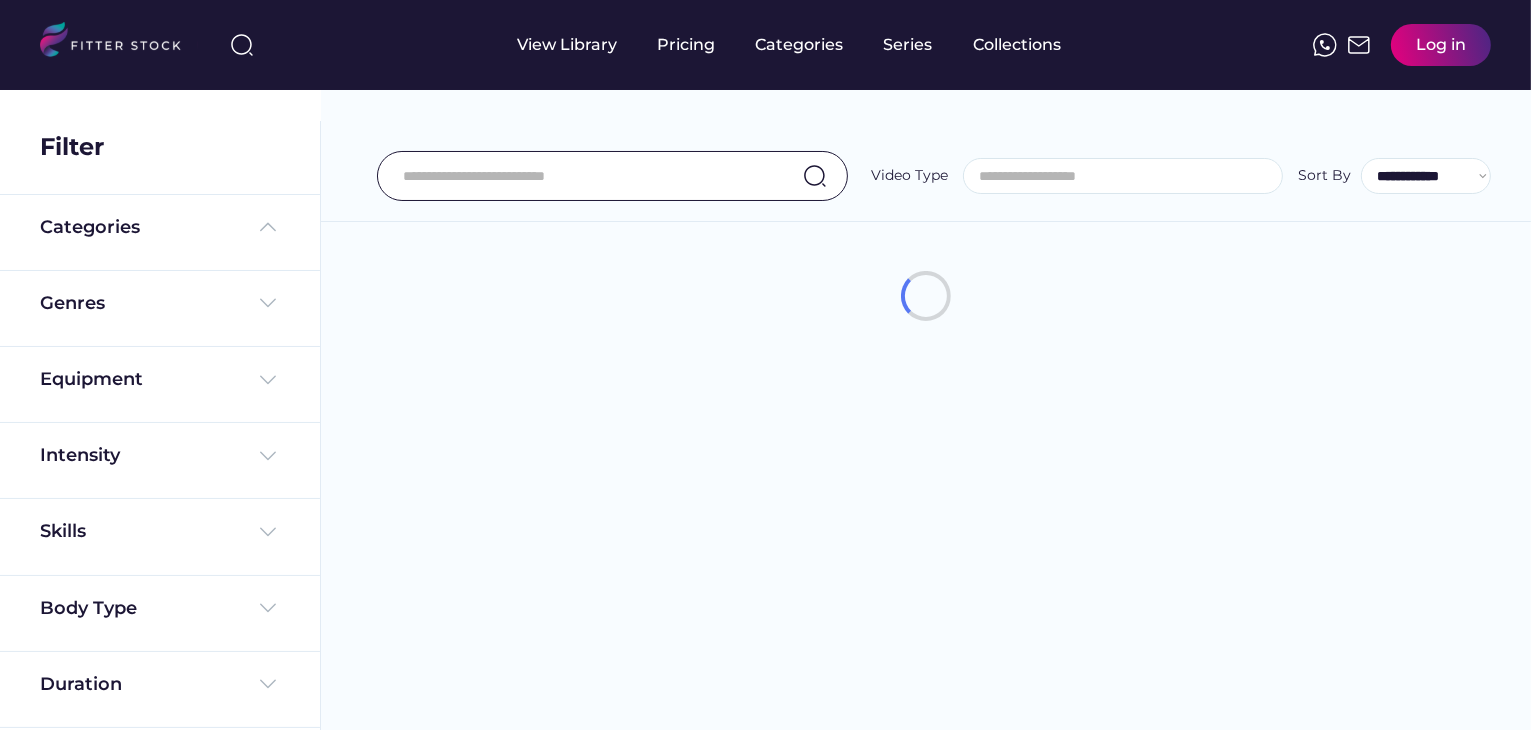 select on "**********" 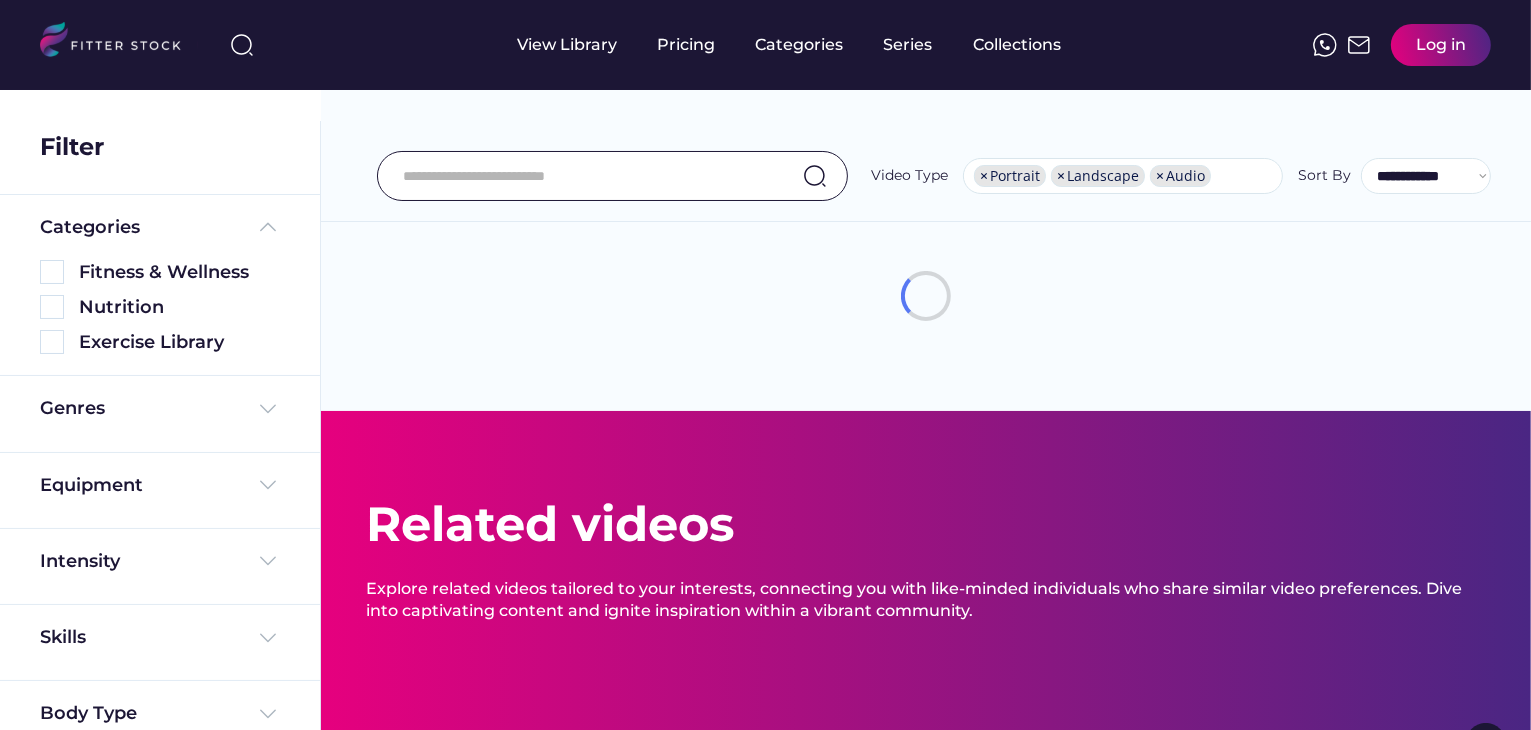 scroll, scrollTop: 34, scrollLeft: 0, axis: vertical 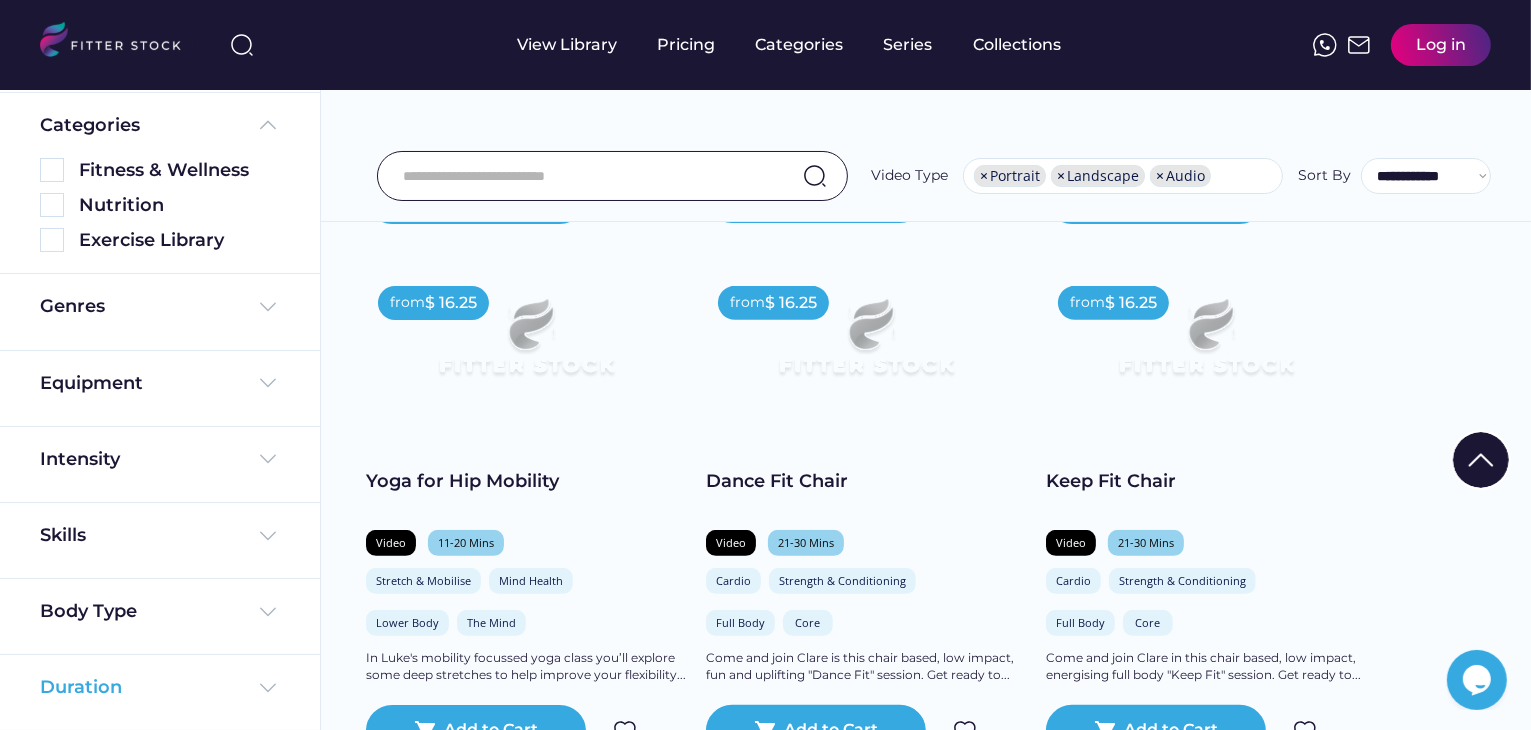 click on "Duration" at bounding box center [160, 687] 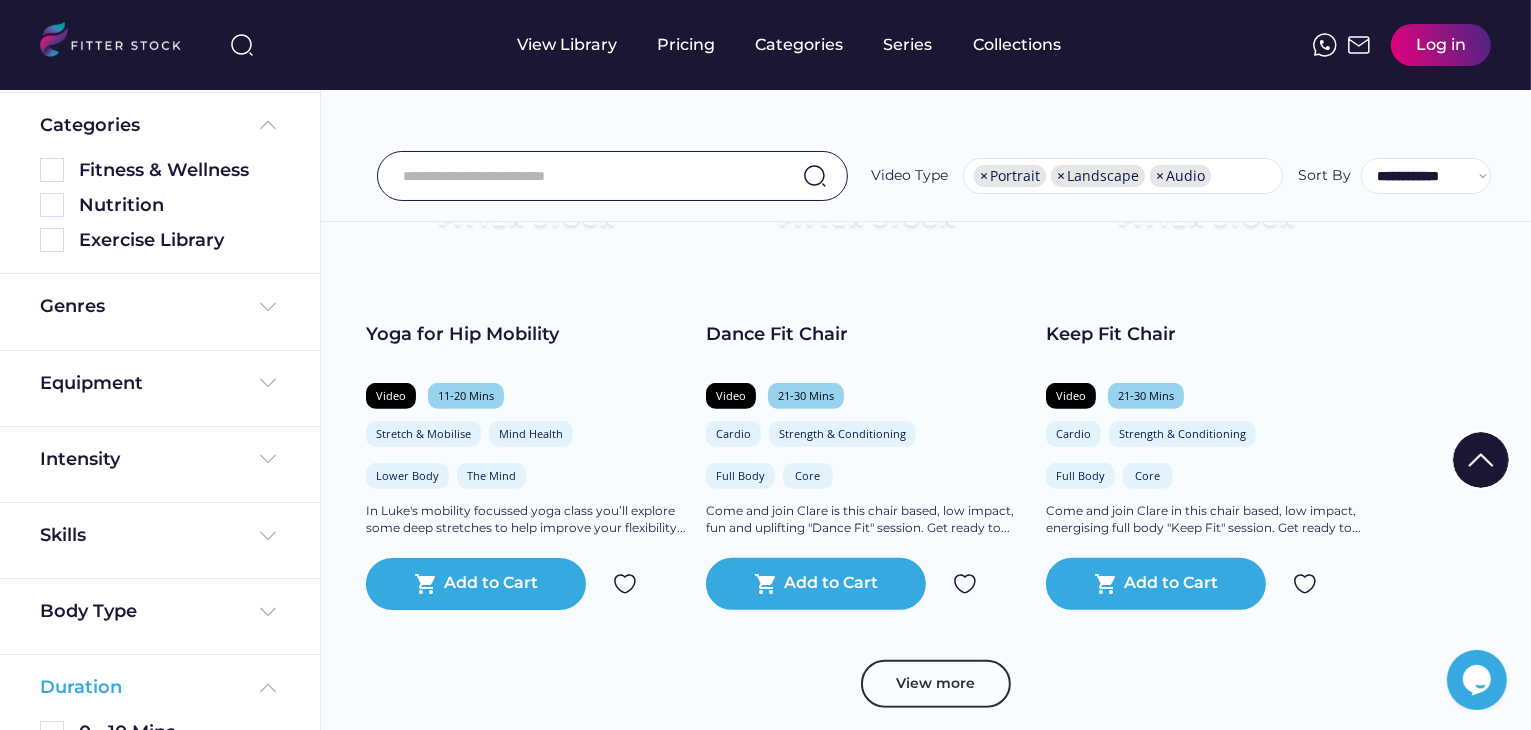 scroll, scrollTop: 900, scrollLeft: 0, axis: vertical 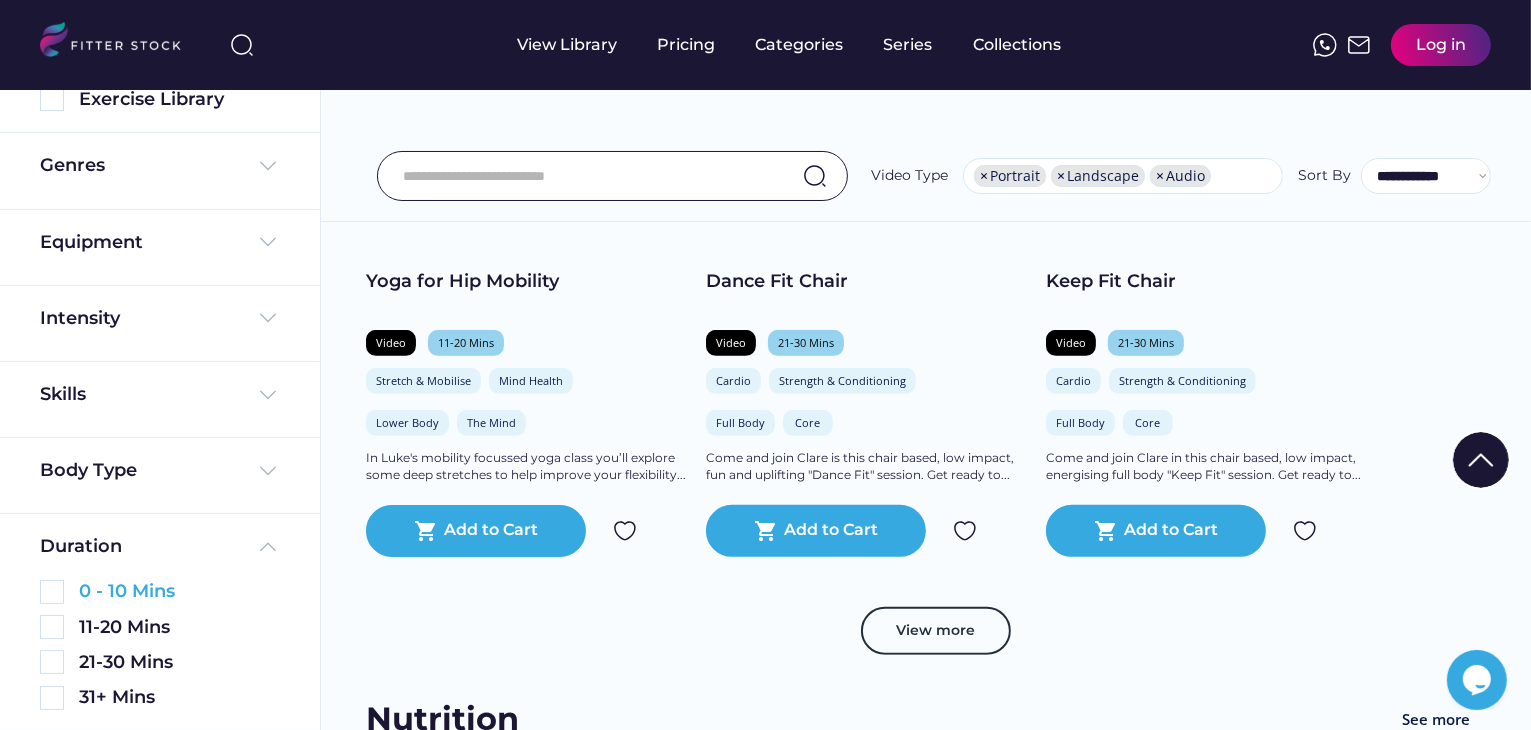 click on "0 - 10 Mins" at bounding box center [127, 591] 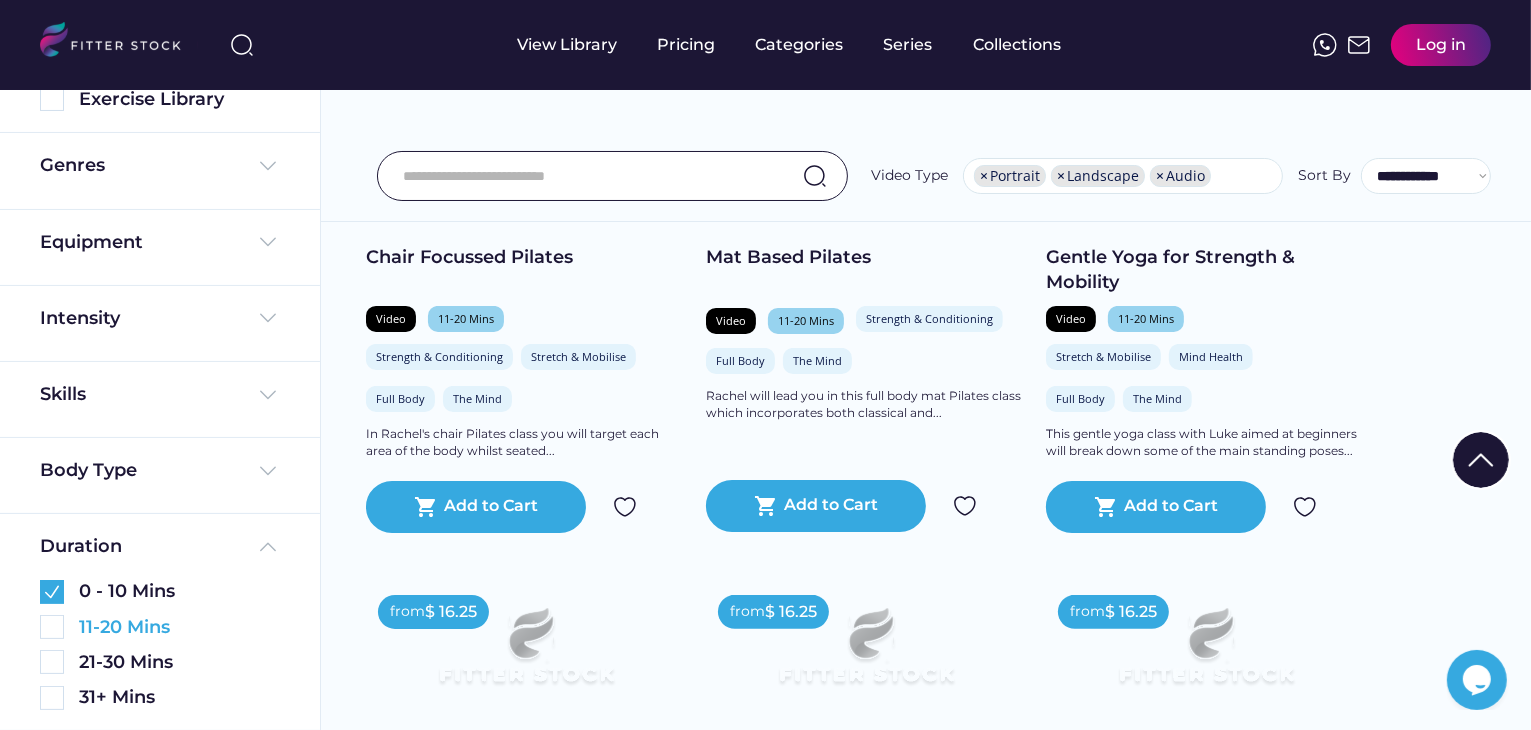 click at bounding box center [52, 627] 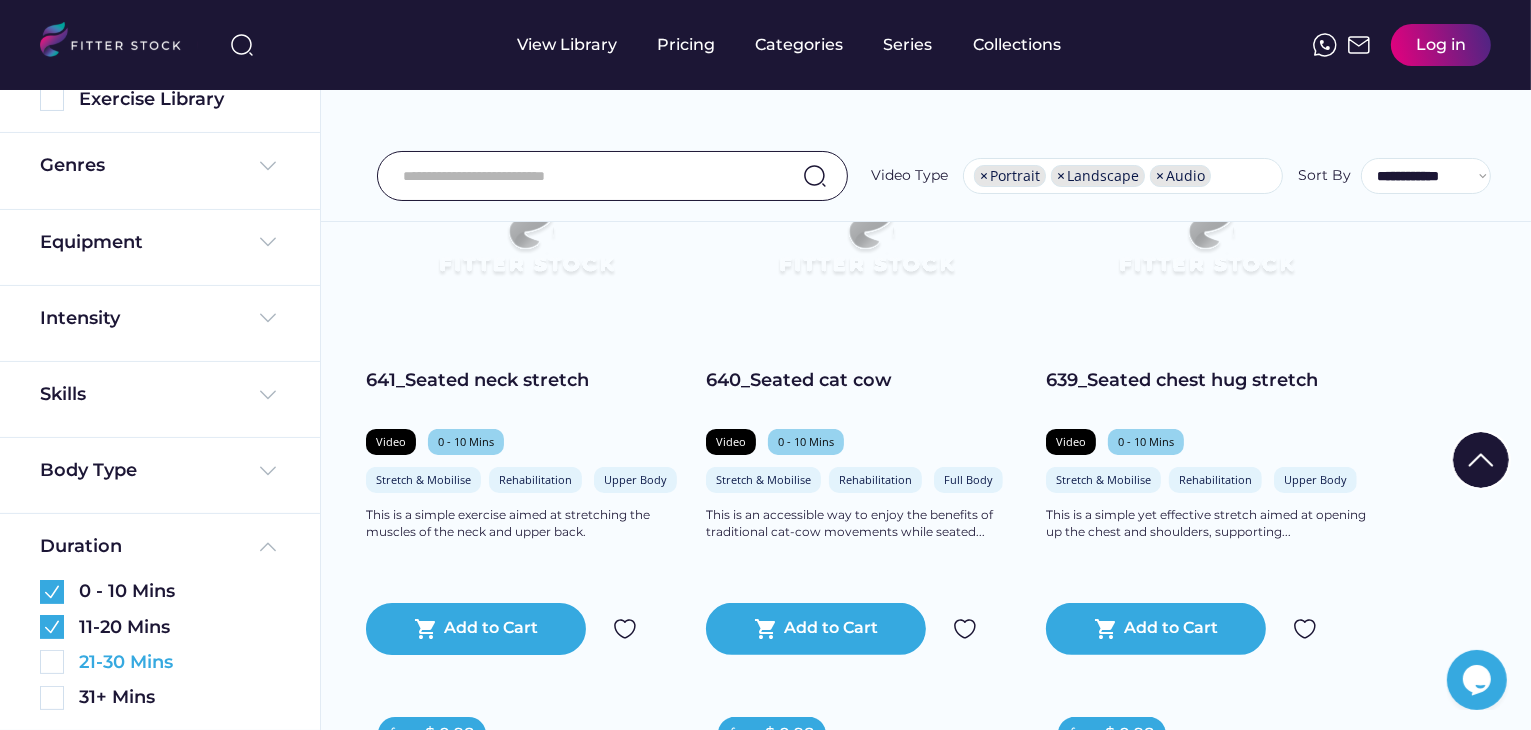scroll, scrollTop: 265, scrollLeft: 0, axis: vertical 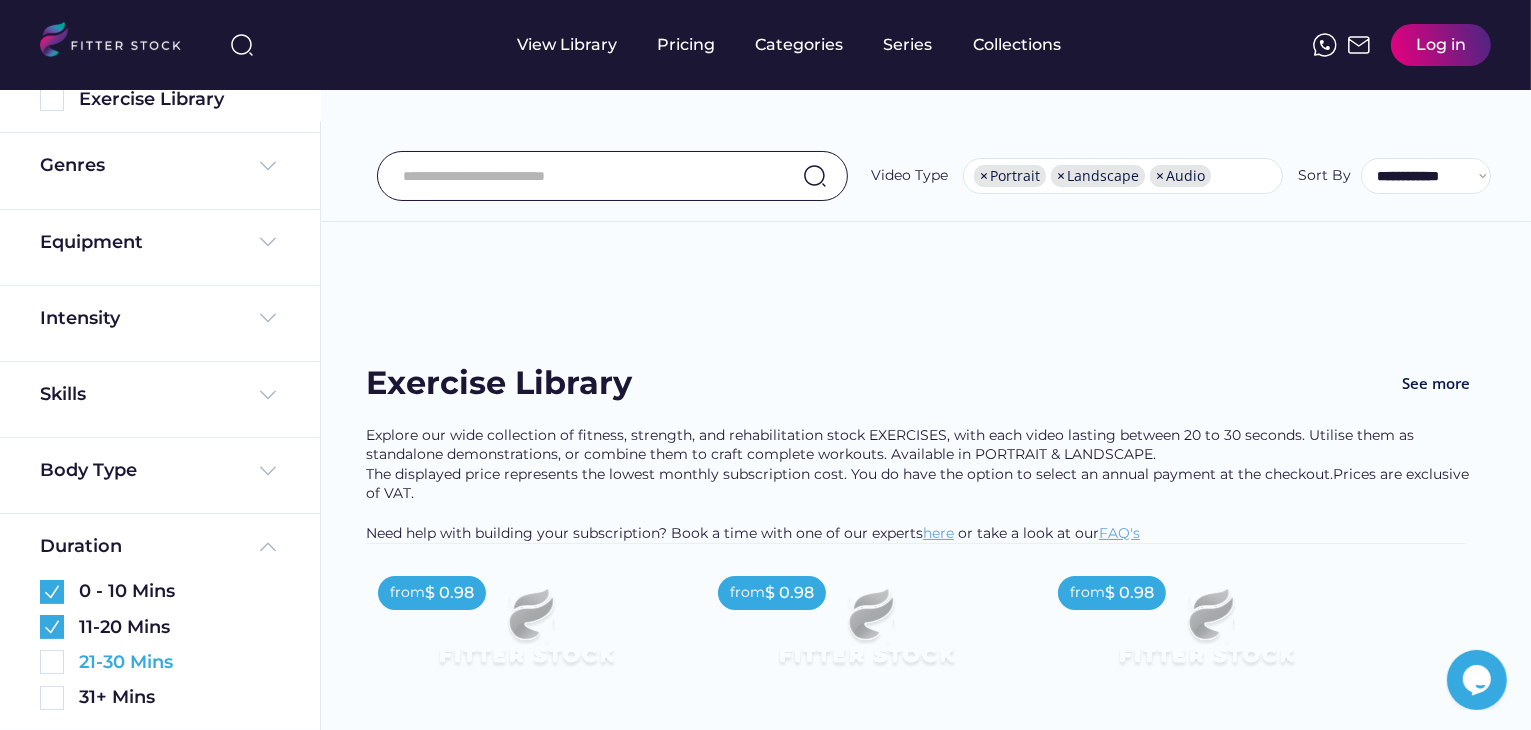 click at bounding box center [52, 662] 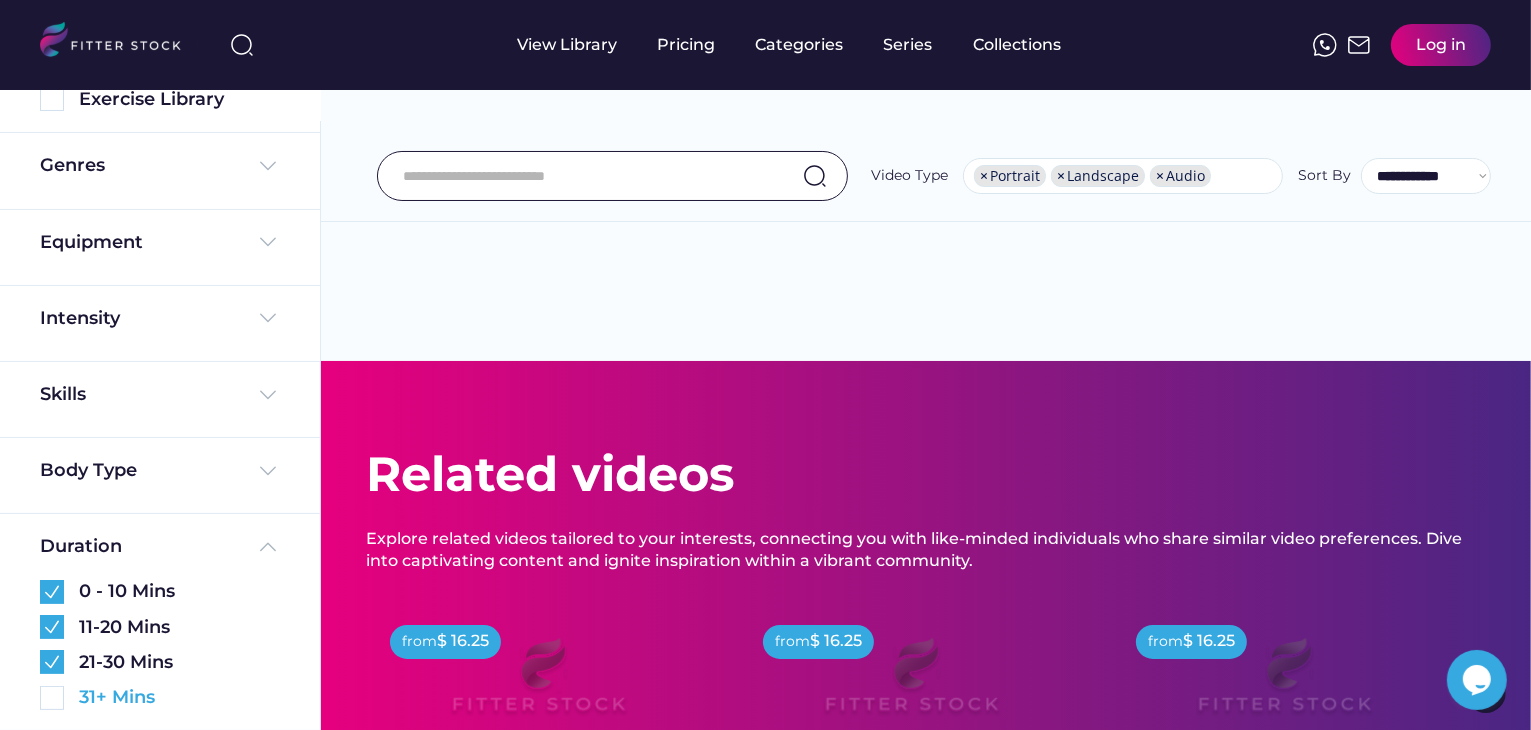 click at bounding box center [52, 698] 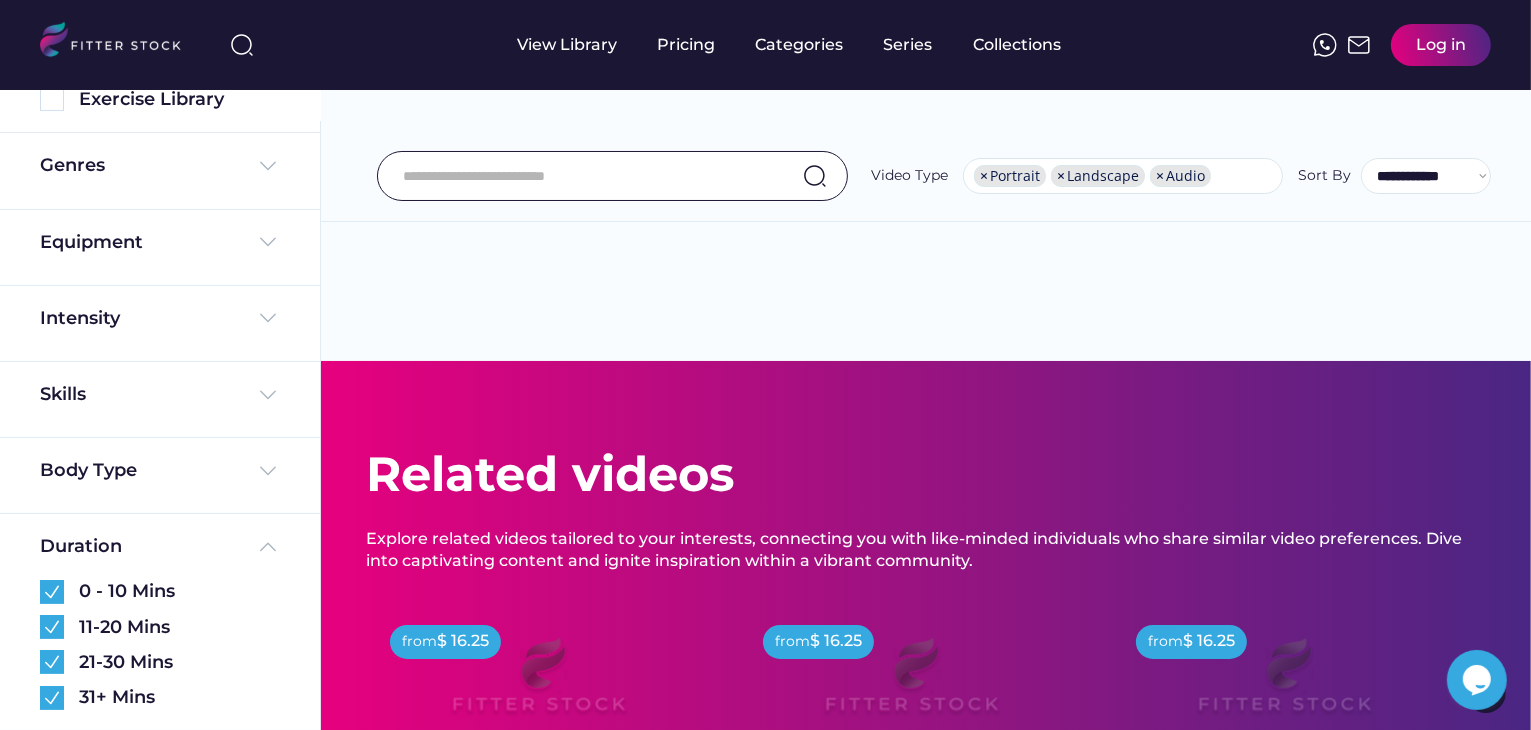 click on "We couldn’t find any video results for ""."" is the search keyword. Found  videos Fitness & Wellness See more  Explore our workout library filled with engaging and varied content, from fitness to mental wellness. The displayed prices represent the lowest monthly subscription cost, but you have the option to select an annual payment at the checkout. from  $ 0.00 Strength & Conditioning Stretch & Mobilise Full Body The Mind
shopping_cart
Add to Cart from  $ 0.00 Strength & Conditioning Full Body The Mind
shopping_cart
Add to Cart from  $ 0.00 Stretch & Mobilise Mind Health Full Body The Mind
shopping_cart
Add to Cart from  $ 0.00 Stretch & Mobilise Mind Health Lower Body The Mind
shopping_cart
Add to Cart from  $ 0.00 Cardio Strength & Conditioning Full Body Core
shopping_cart
Add to Cart from  $ 0.00 Cardio Strength & Conditioning Full Body Core
Nutrition" at bounding box center (926, 316) 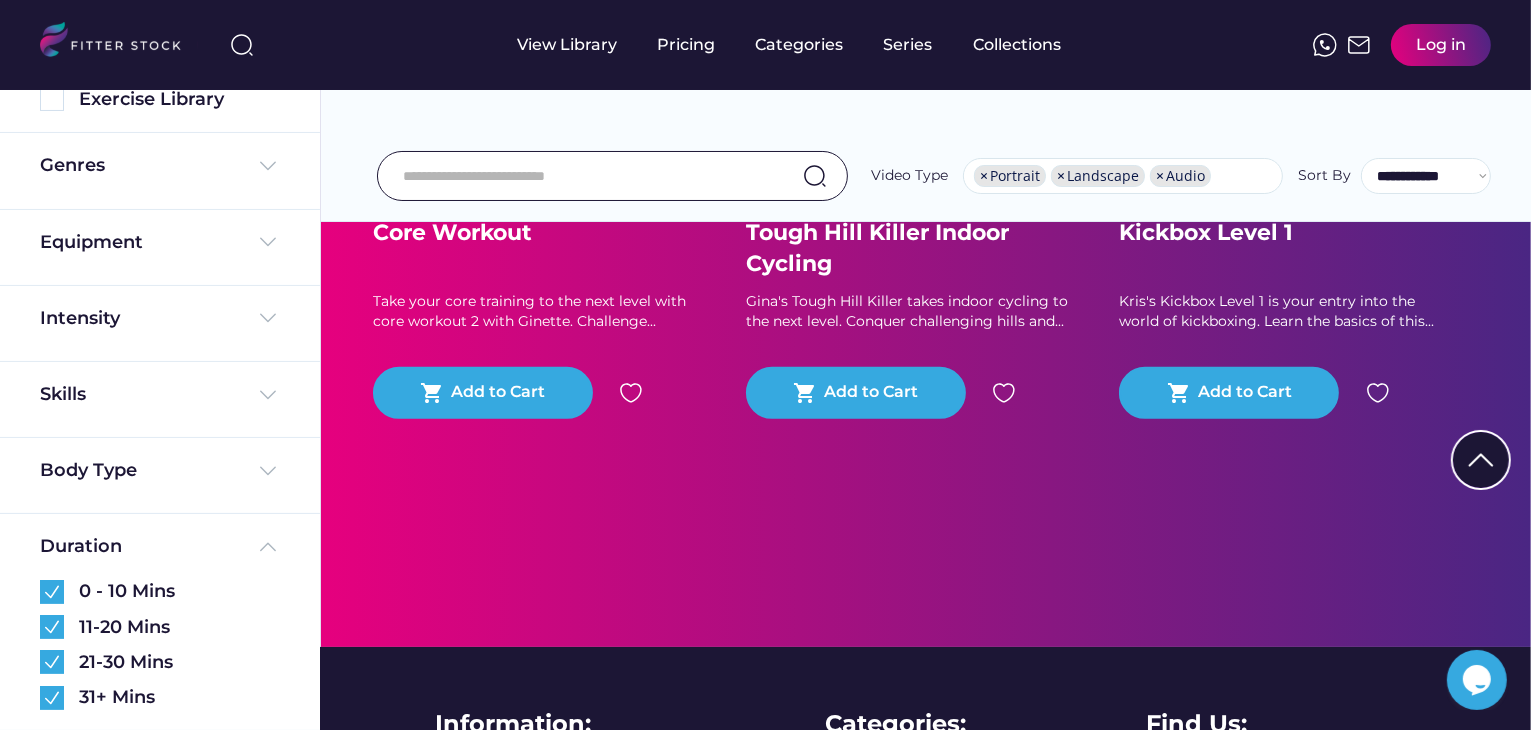 scroll, scrollTop: 0, scrollLeft: 0, axis: both 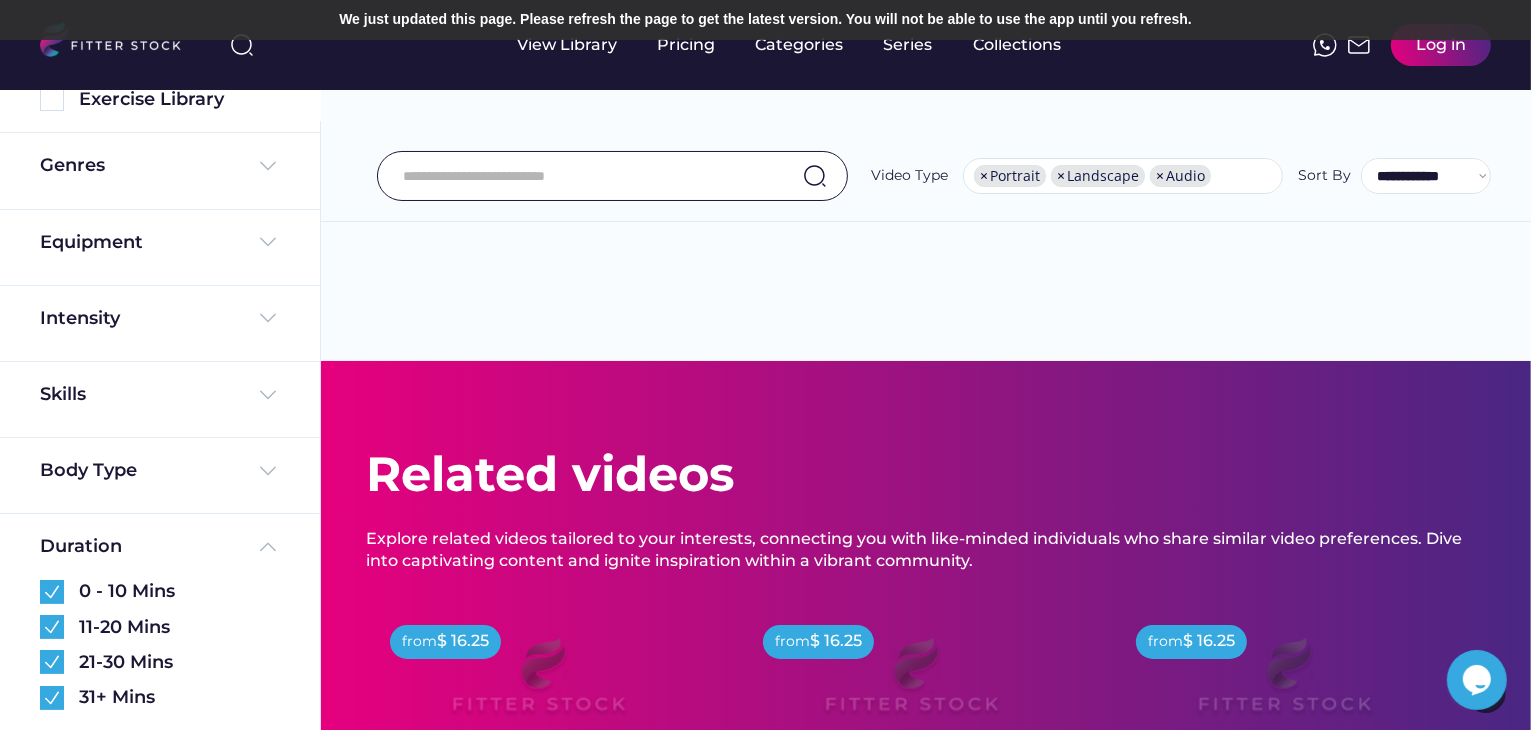 click at bounding box center (587, 176) 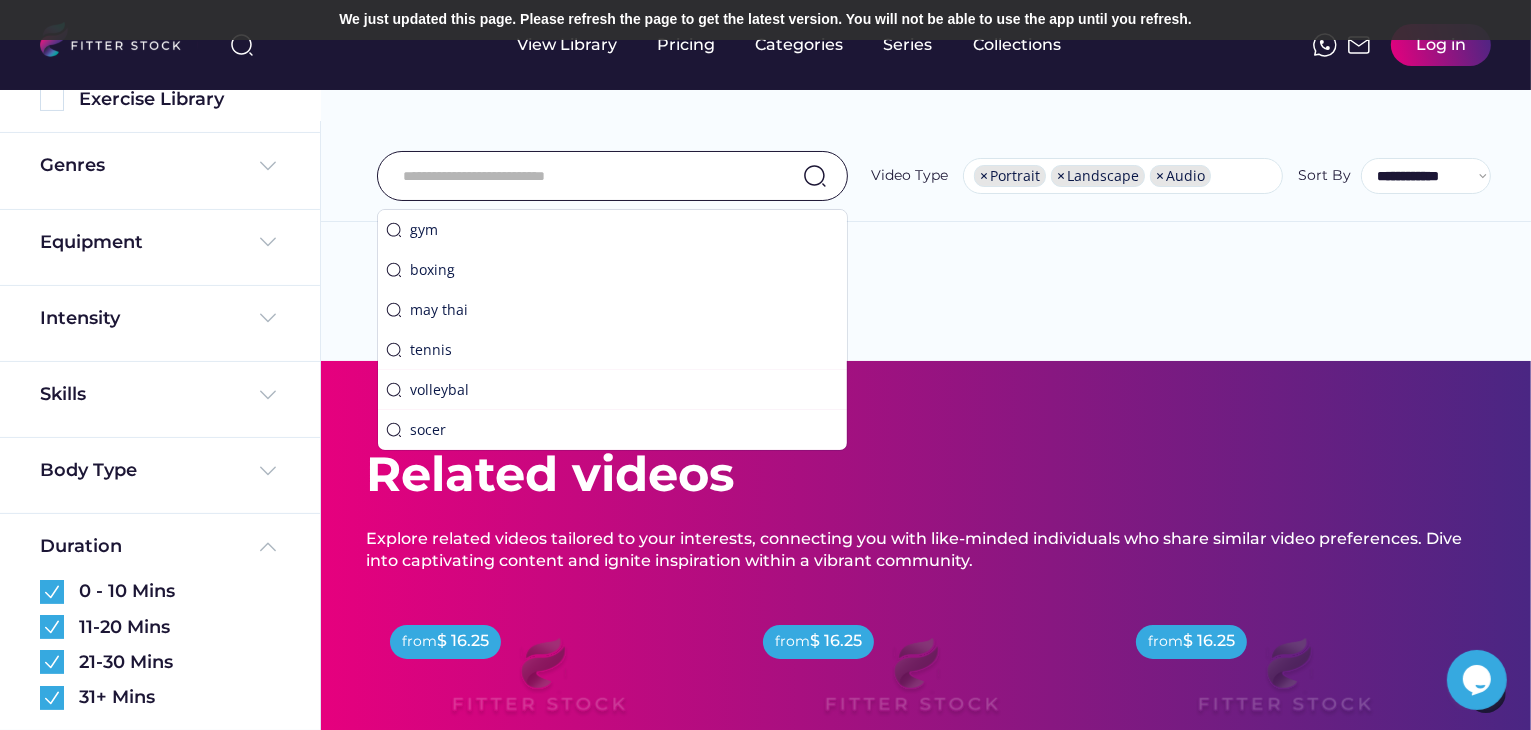 click at bounding box center (587, 176) 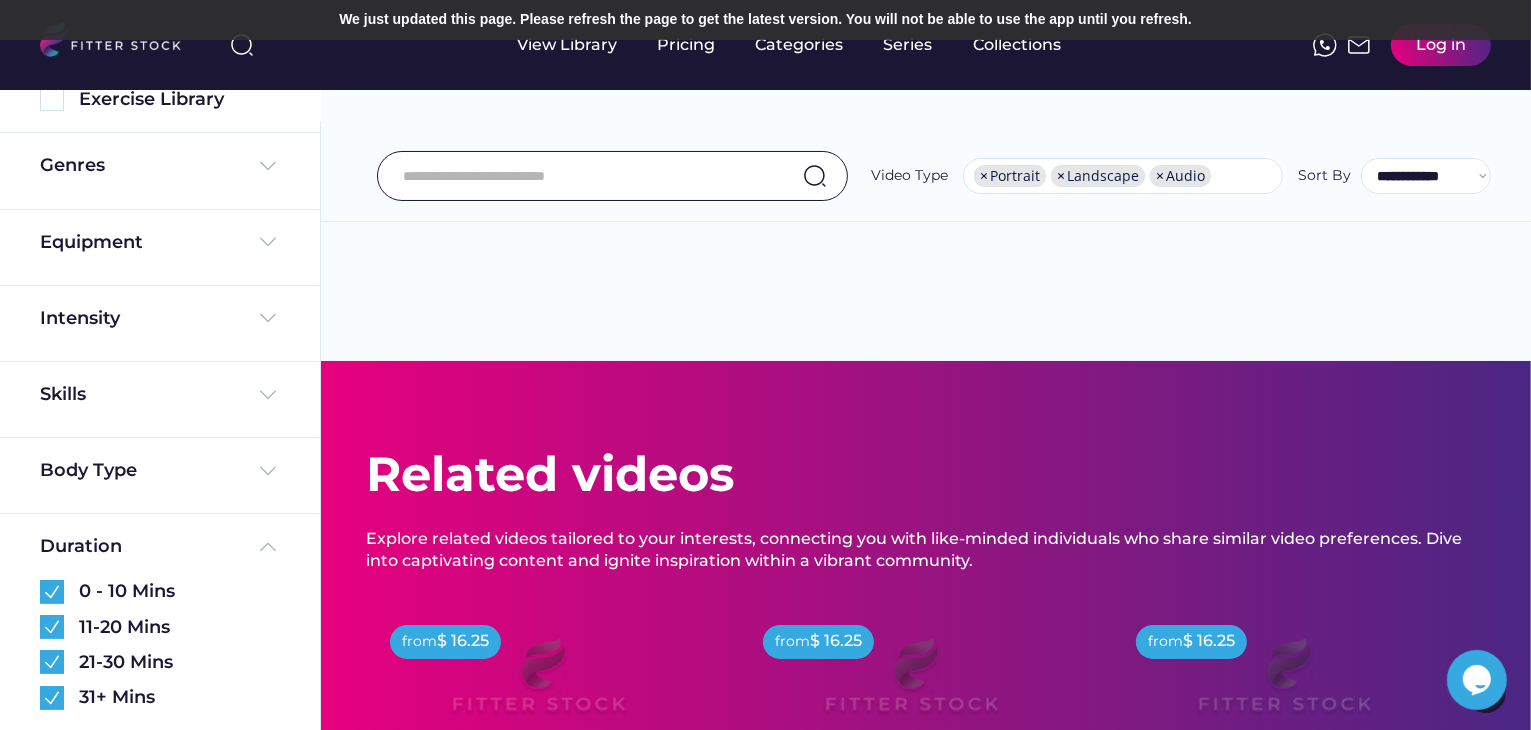 click on "Found  videos Fitness & Wellness See more  Explore our workout library filled with engaging and varied content, from fitness to mental wellness. The displayed prices represent the lowest monthly subscription cost, but you have the option to select an annual payment at the checkout. from  $ 0.00 Strength & Conditioning Stretch & Mobilise Full Body The Mind
shopping_cart
Add to Cart from  $ 0.00 Strength & Conditioning Full Body The Mind
shopping_cart
Add to Cart from  $ 0.00 Stretch & Mobilise Mind Health Full Body The Mind
shopping_cart
Add to Cart from  $ 0.00 Stretch & Mobilise Mind Health Lower Body The Mind
shopping_cart
Add to Cart from  $ 0.00 Cardio Strength & Conditioning Full Body Core
shopping_cart
Add to Cart from  $ 0.00 Cardio Strength & Conditioning Full Body Core
shopping_cart
Add to Cart View more" at bounding box center [926, 304] 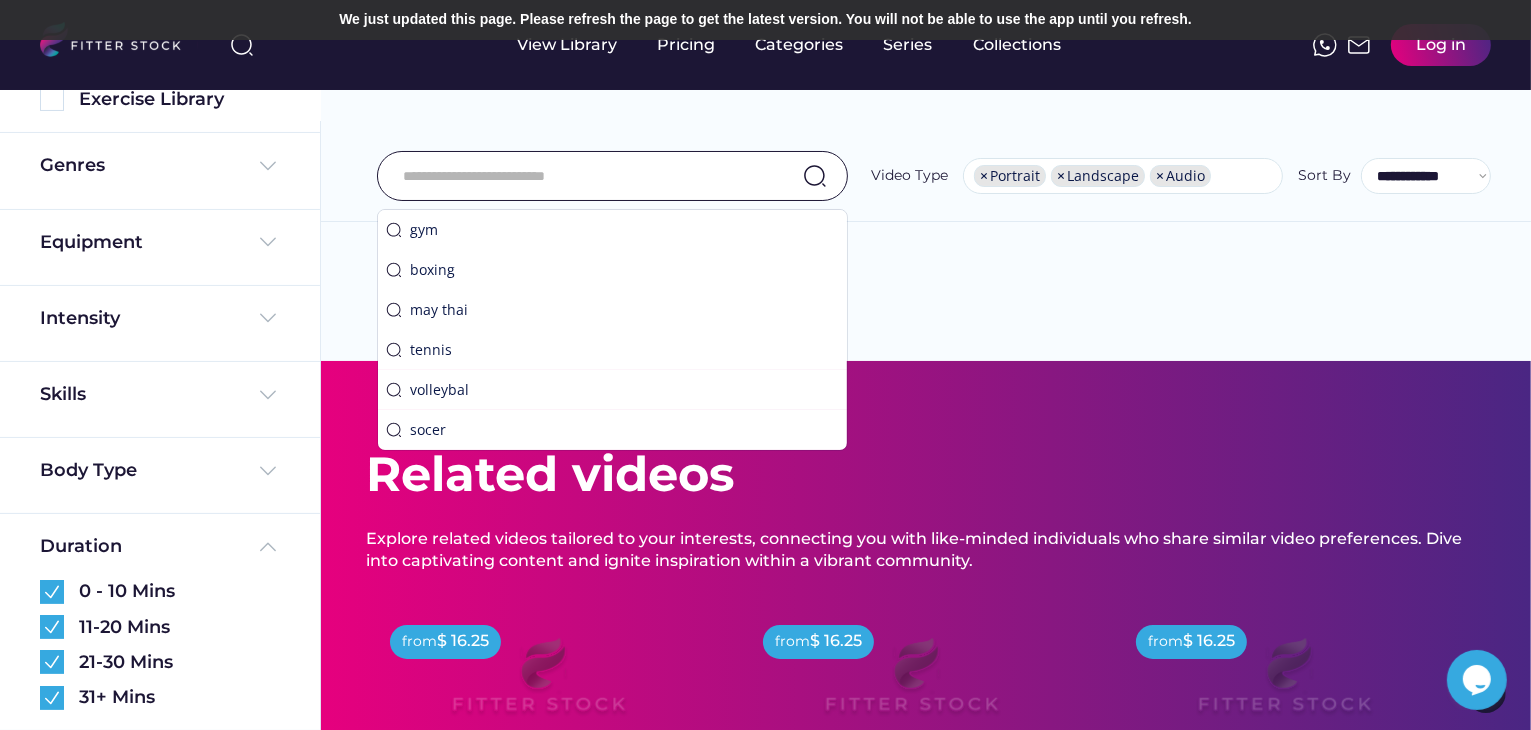 click at bounding box center (587, 176) 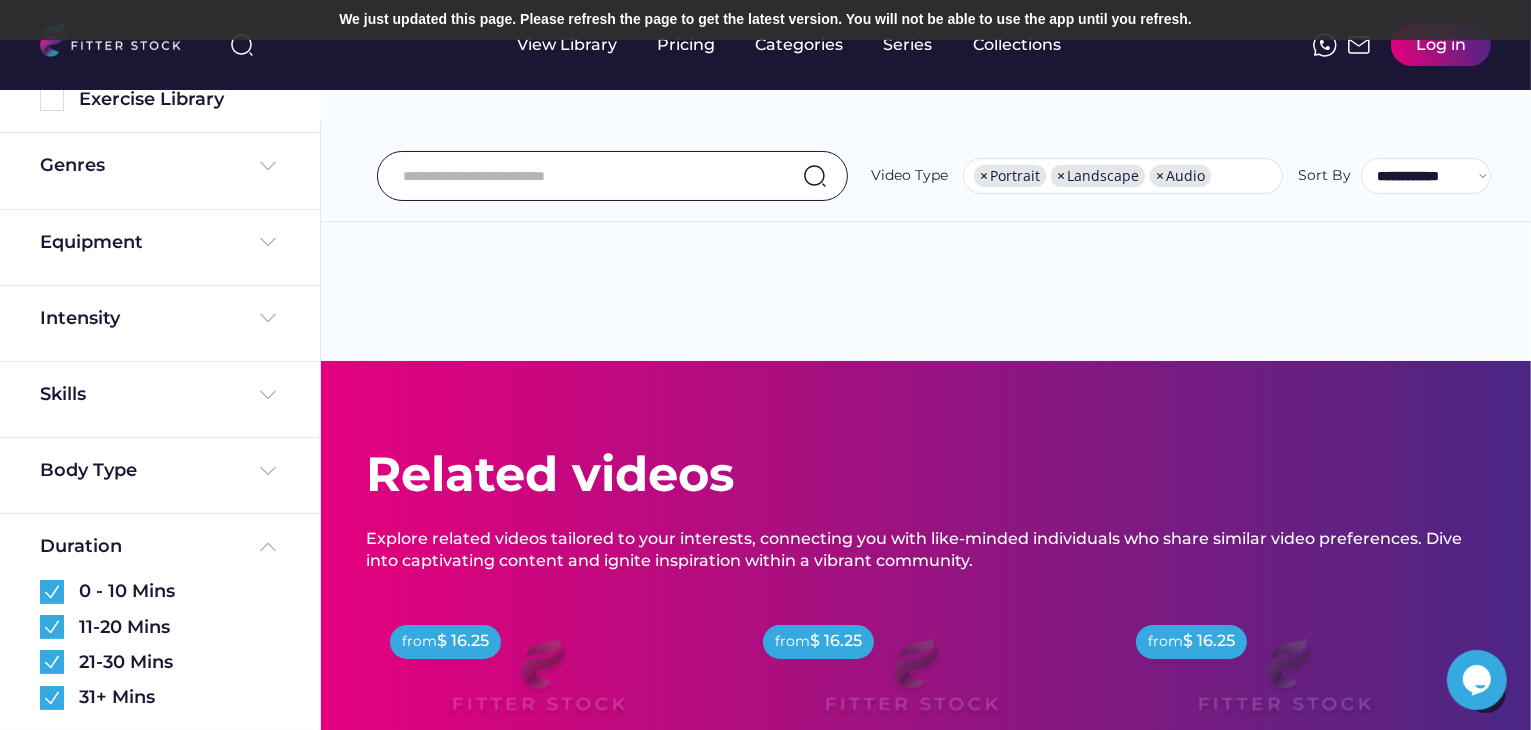 click on "**********" at bounding box center [926, 121] 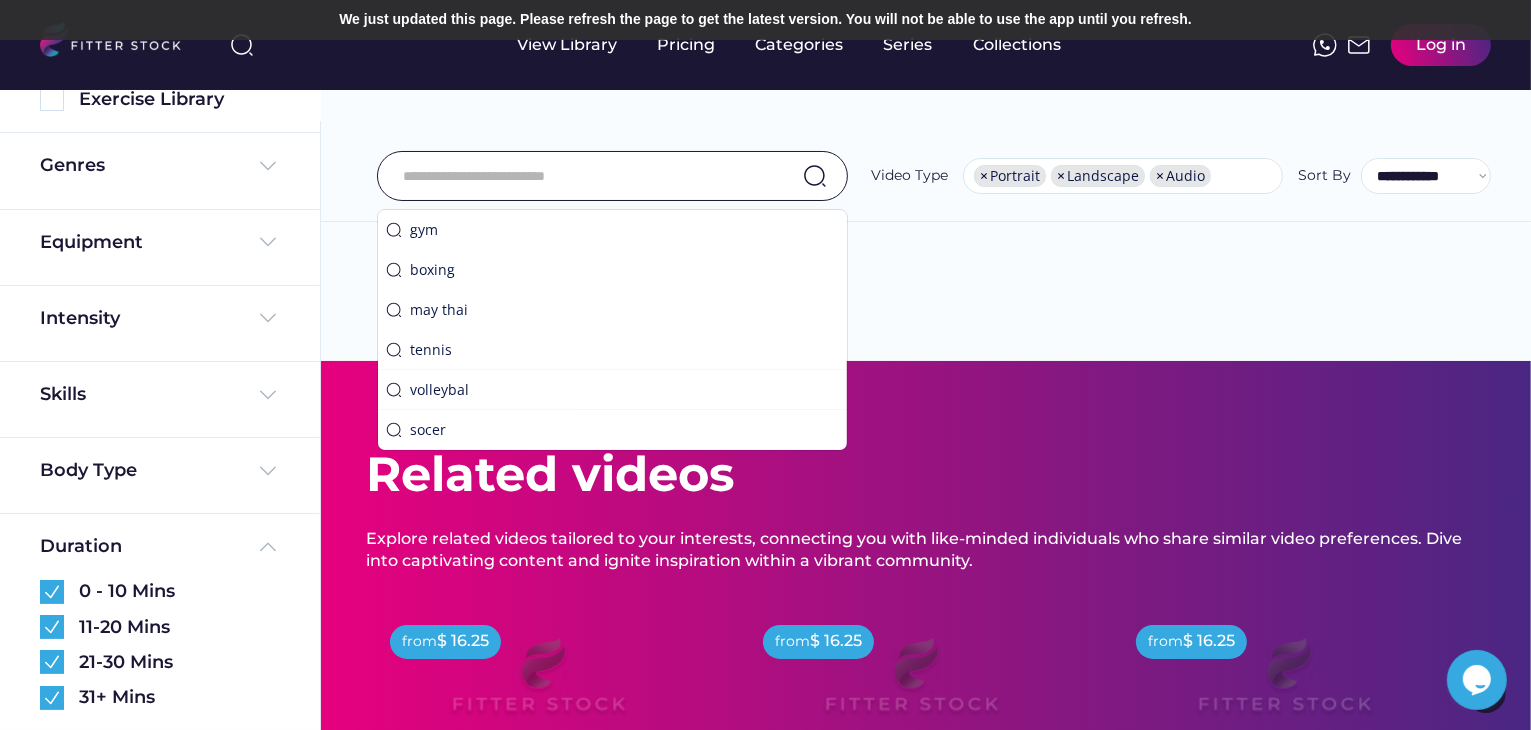 click at bounding box center (587, 176) 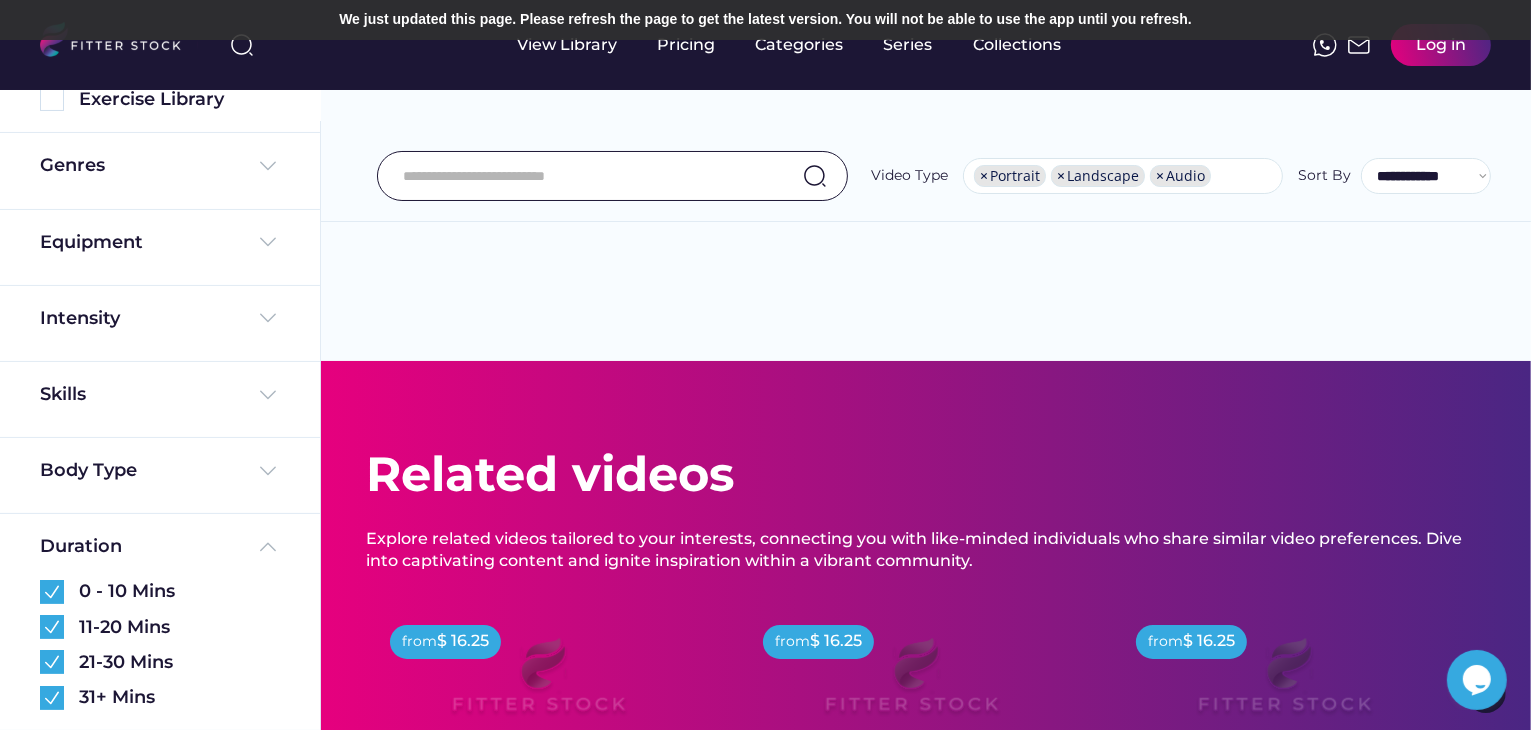click on "**********" at bounding box center (926, 121) 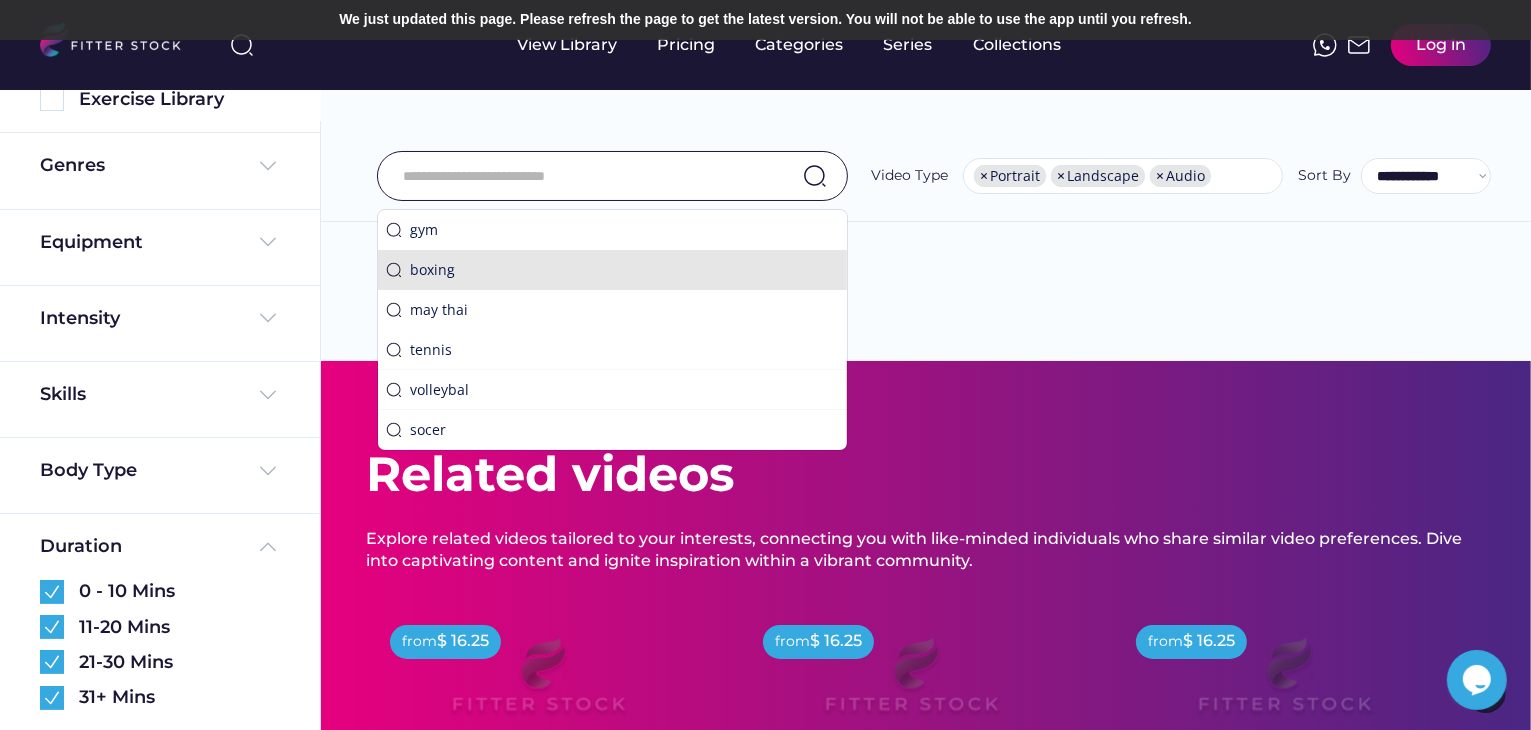 click on "We couldn’t find any video results for ""."" is the search keyword. Found  videos Fitness & Wellness See more  Explore our workout library filled with engaging and varied content, from fitness to mental wellness. The displayed prices represent the lowest monthly subscription cost, but you have the option to select an annual payment at the checkout. from  $ 0.00 Strength & Conditioning Stretch & Mobilise Full Body The Mind
shopping_cart
Add to Cart from  $ 0.00 Strength & Conditioning Full Body The Mind
shopping_cart
Add to Cart from  $ 0.00 Stretch & Mobilise Mind Health Full Body The Mind
shopping_cart
Add to Cart from  $ 0.00 Stretch & Mobilise Mind Health Lower Body The Mind
shopping_cart
Add to Cart from  $ 0.00 Cardio Strength & Conditioning Full Body Core
shopping_cart
Add to Cart from  $ 0.00 Cardio Strength & Conditioning Core" at bounding box center [765, 365] 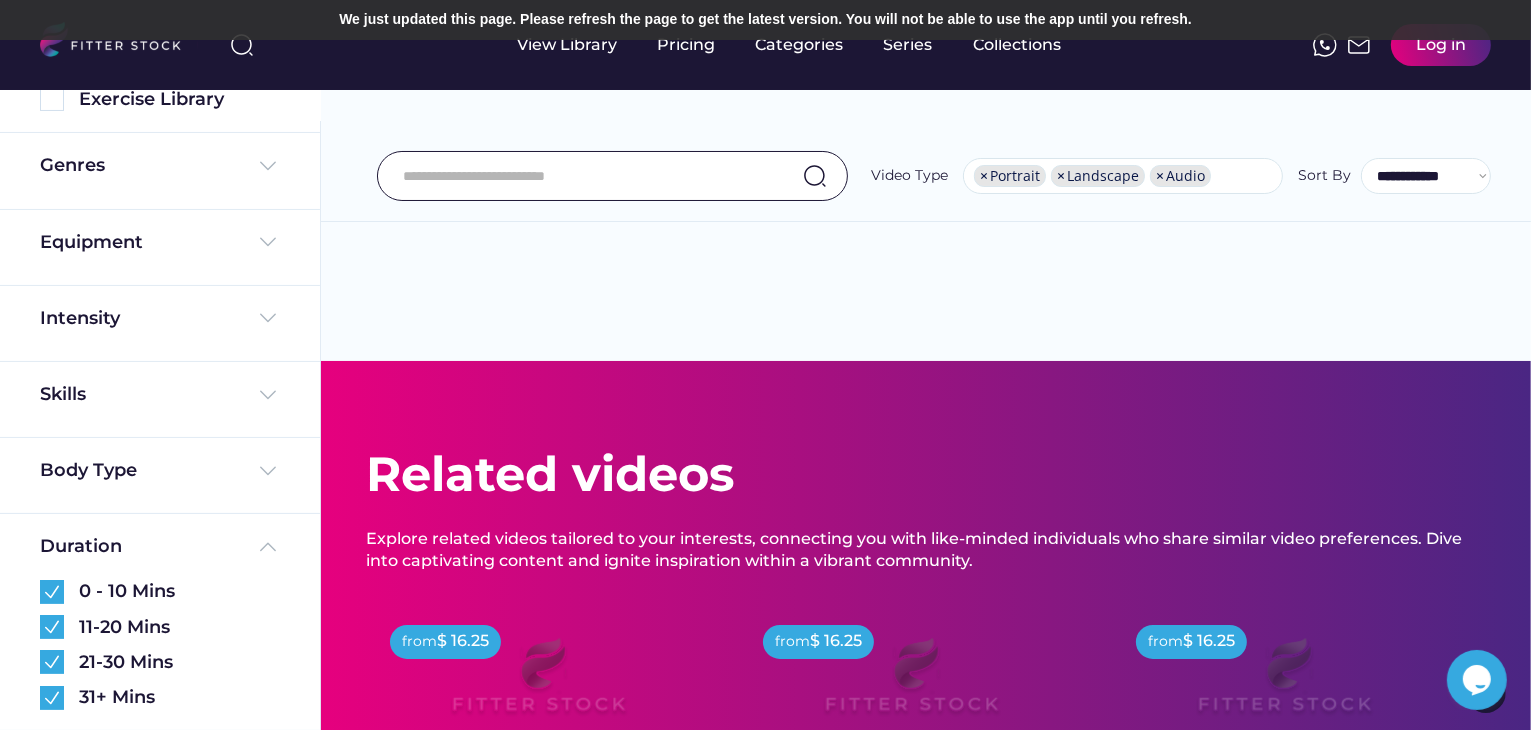 click at bounding box center [587, 176] 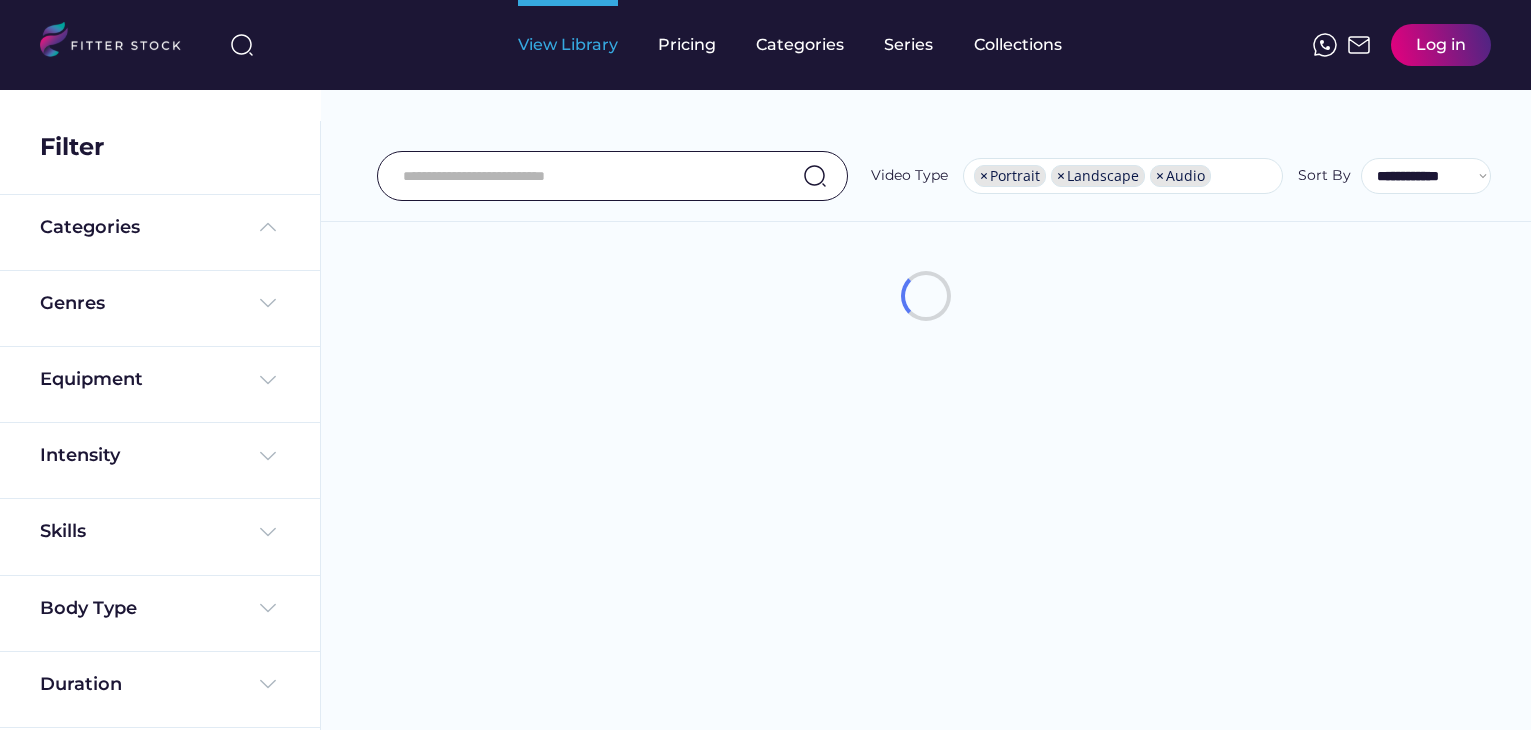 select on "**********" 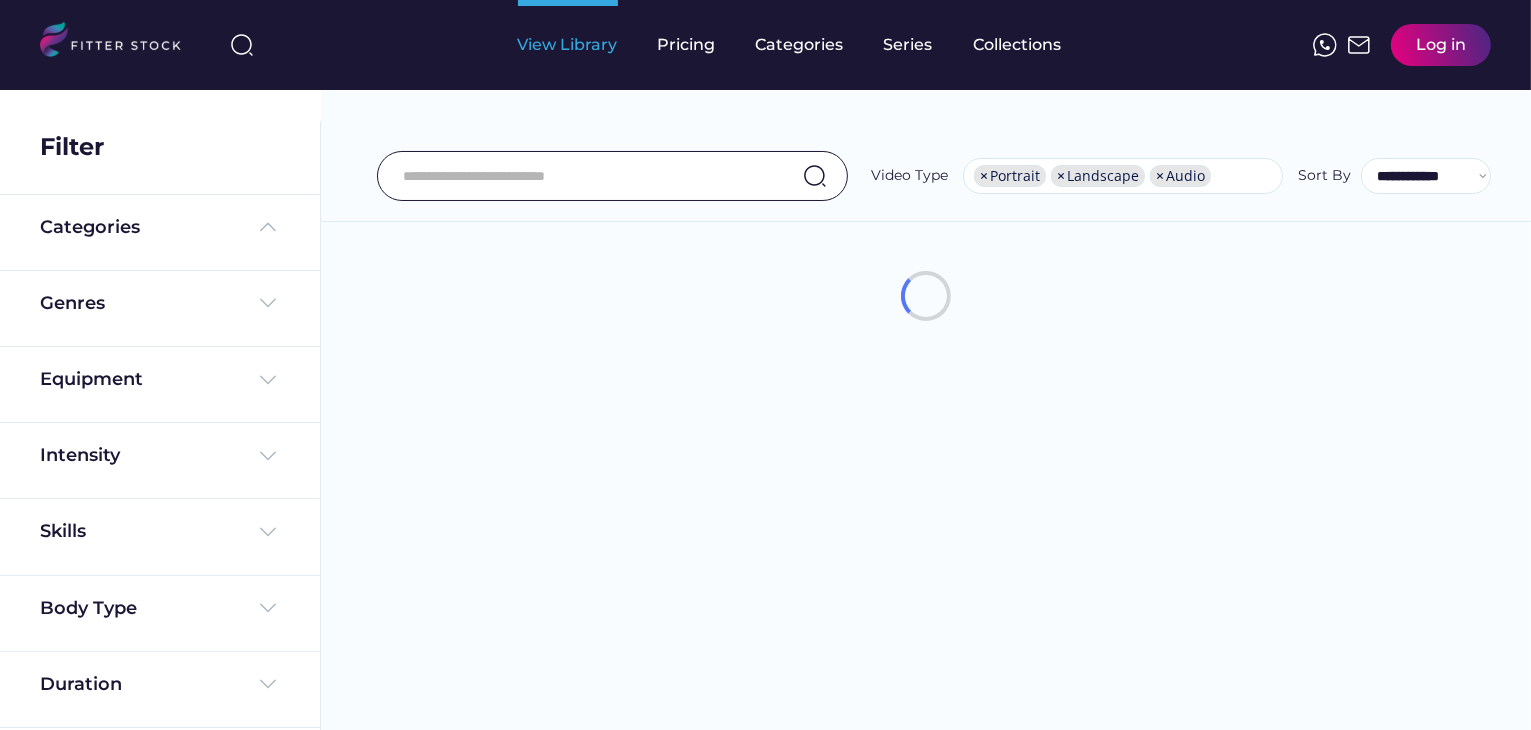 scroll, scrollTop: 0, scrollLeft: 0, axis: both 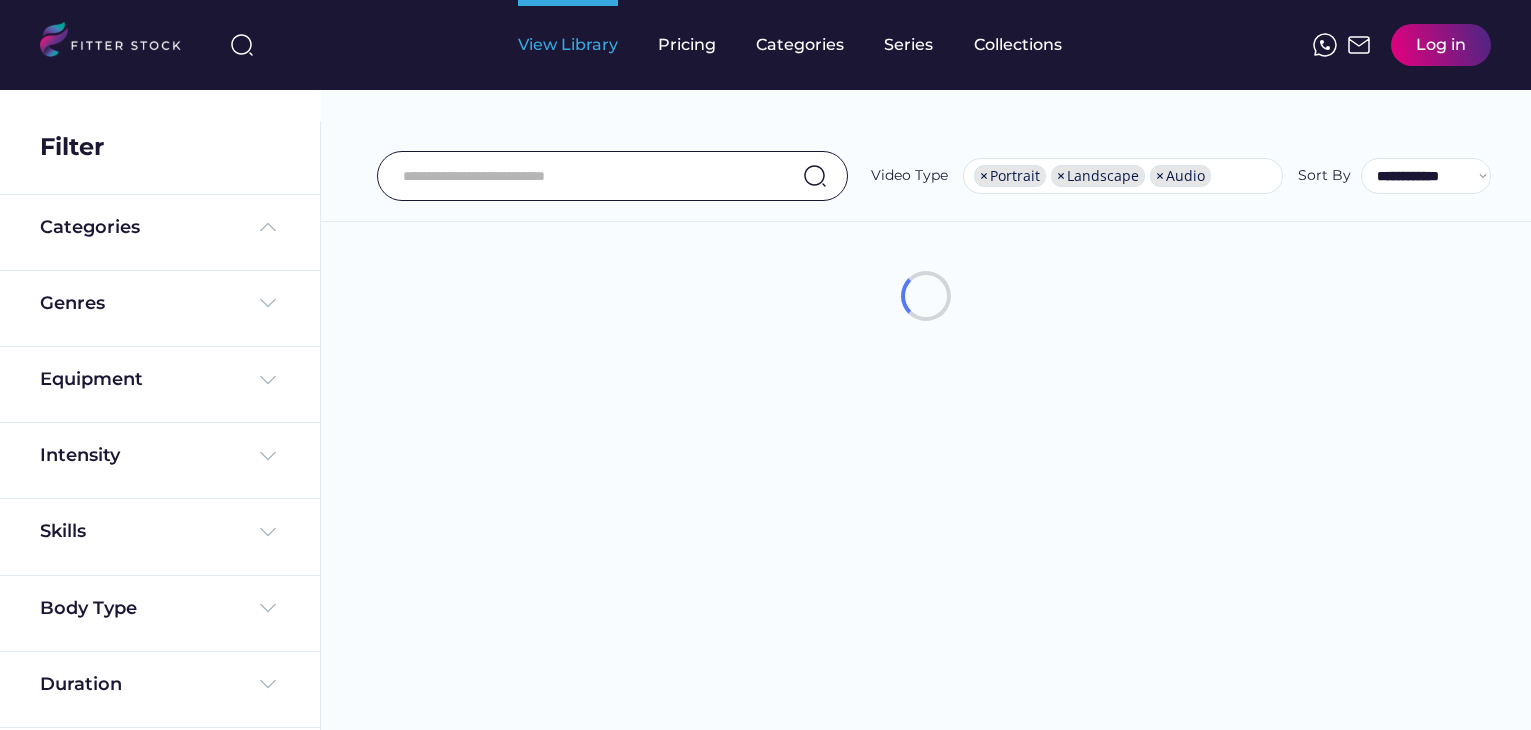 select on "**********" 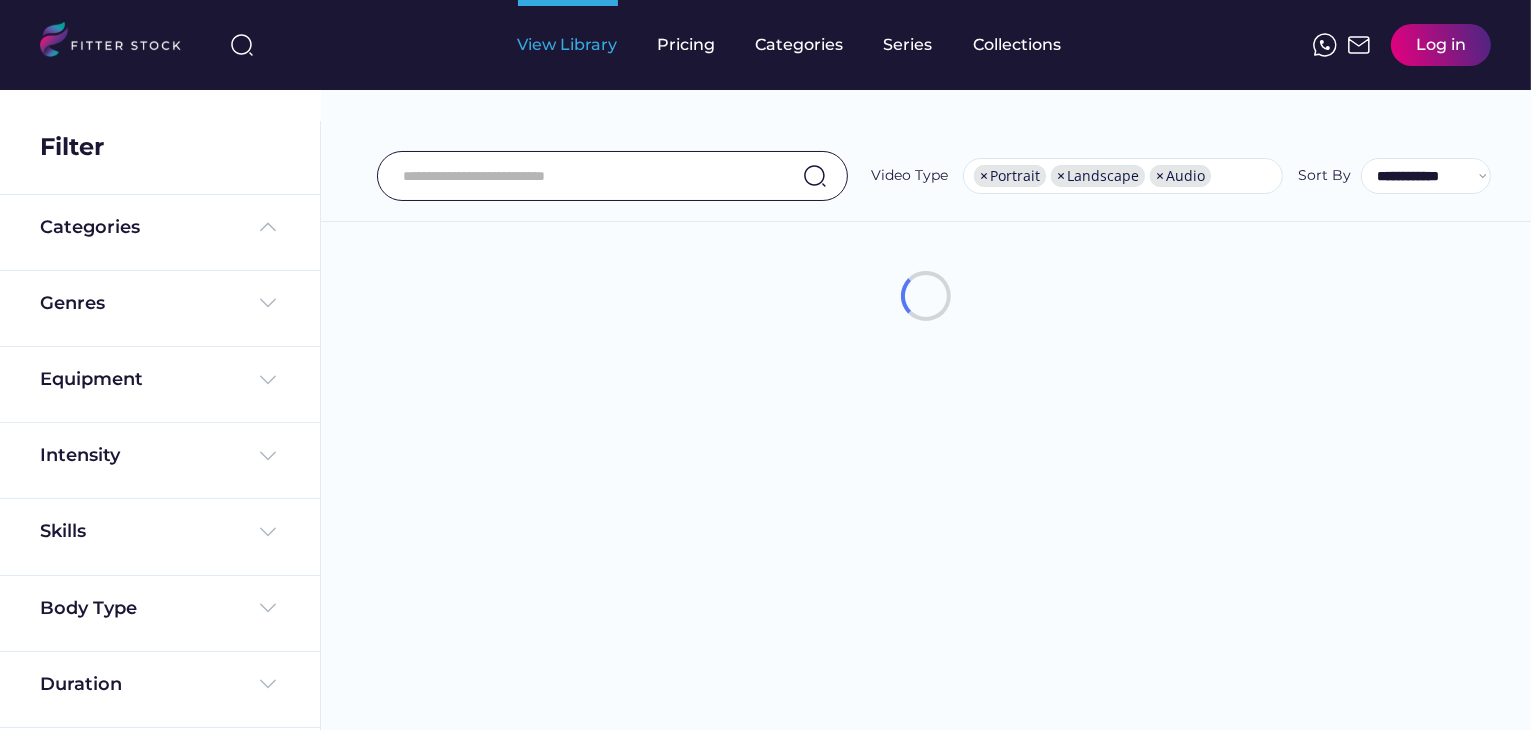 scroll, scrollTop: 0, scrollLeft: 0, axis: both 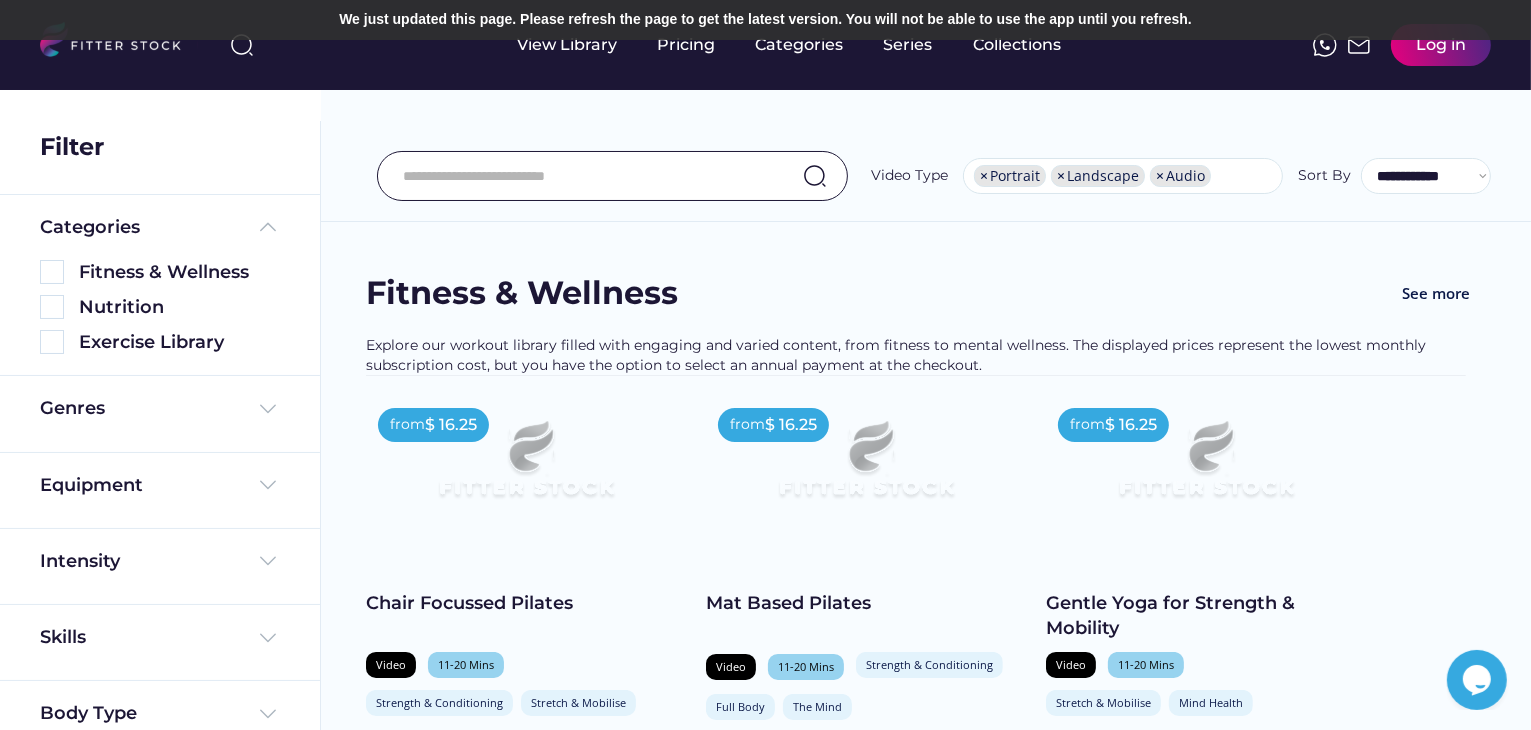 click on "We just updated this page.  Please refresh the page to get the latest version. You will not be able to use the app until you refresh." at bounding box center (765, 20) 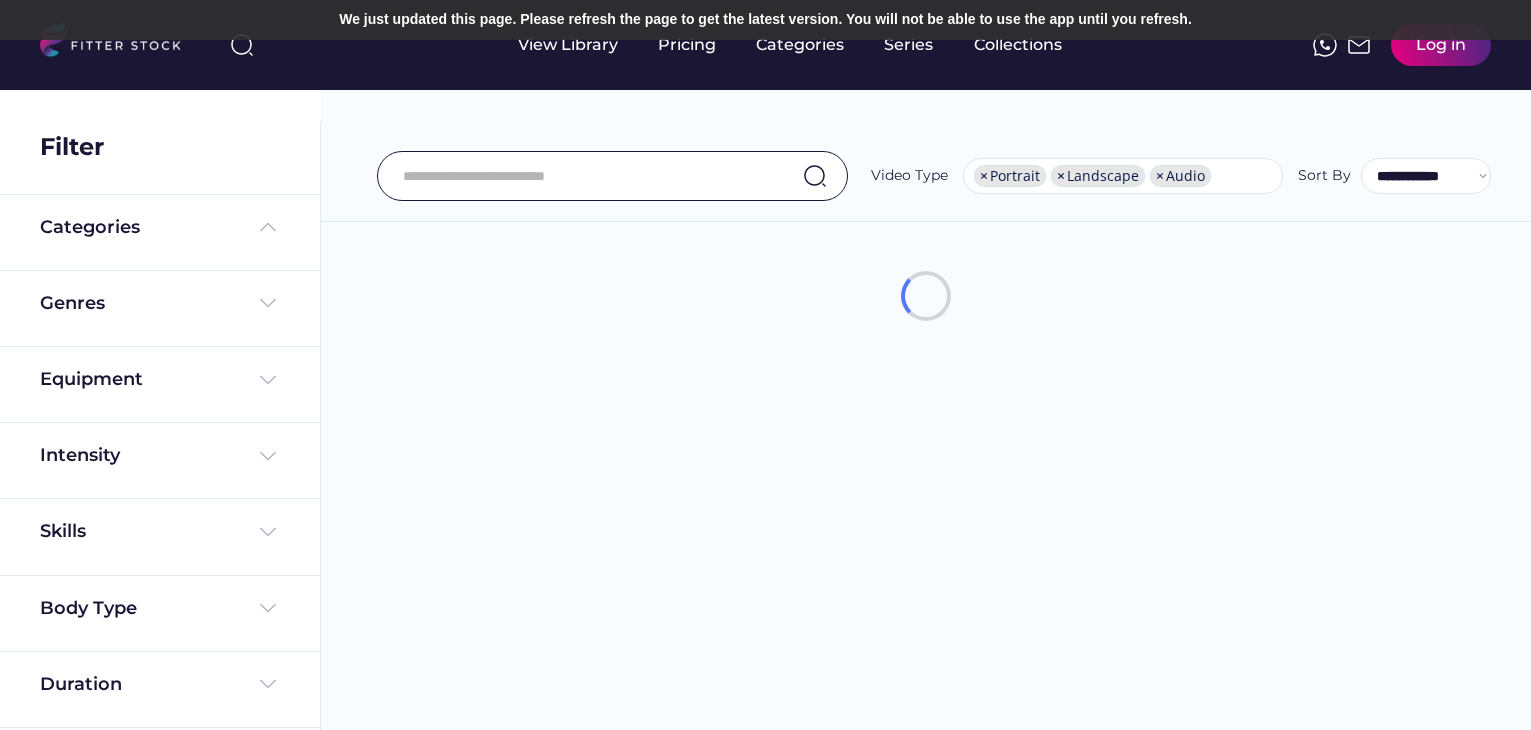 scroll, scrollTop: 0, scrollLeft: 0, axis: both 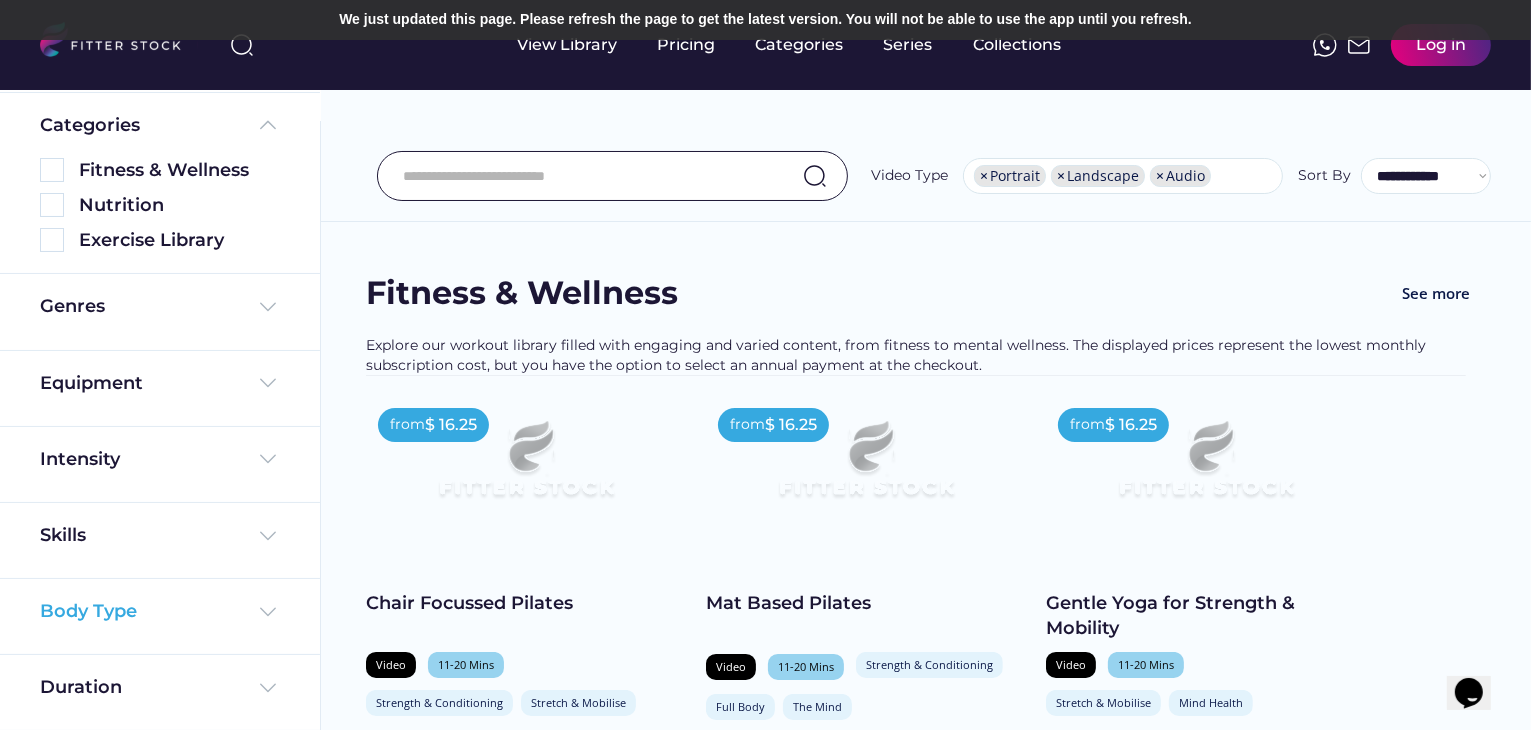 click on "Body Type" at bounding box center (88, 611) 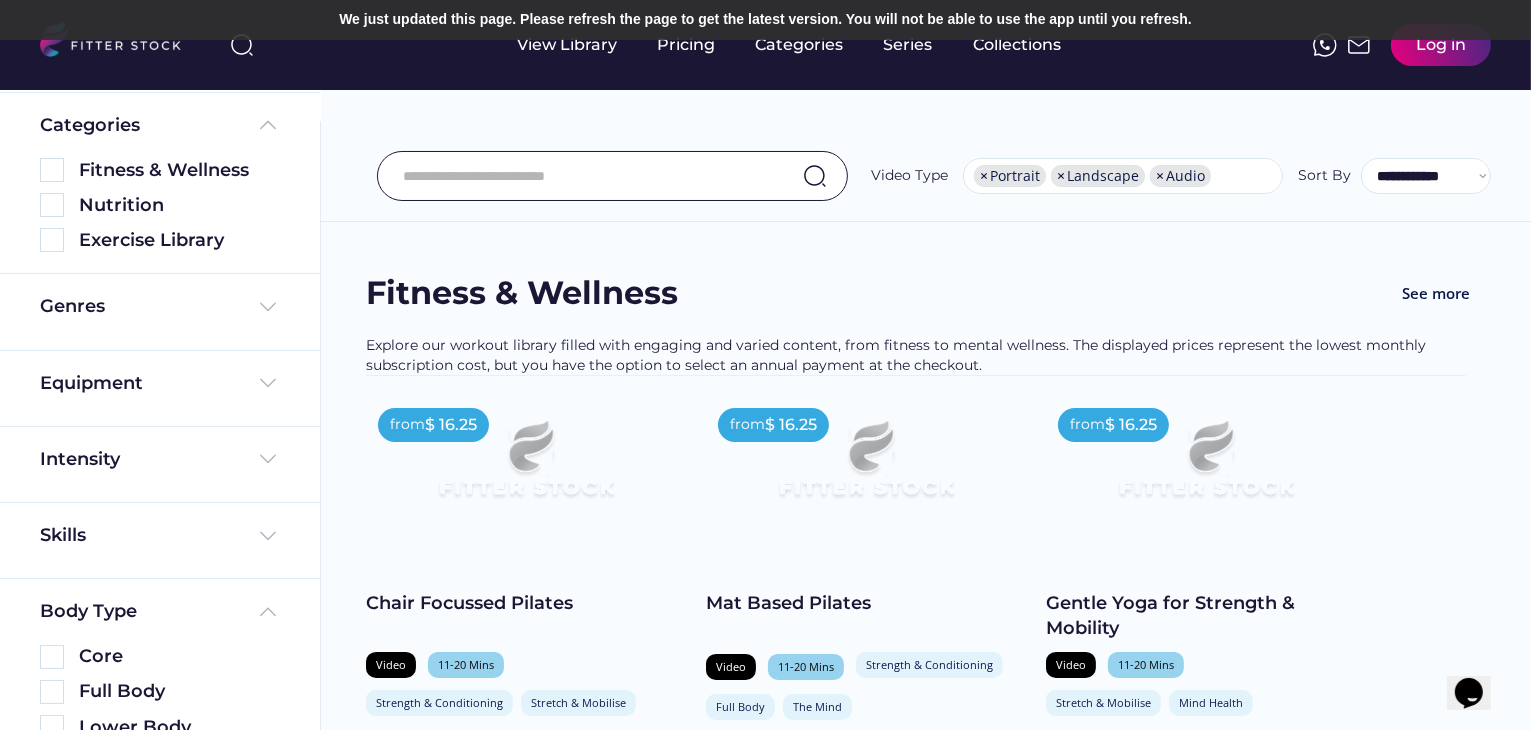 scroll, scrollTop: 302, scrollLeft: 0, axis: vertical 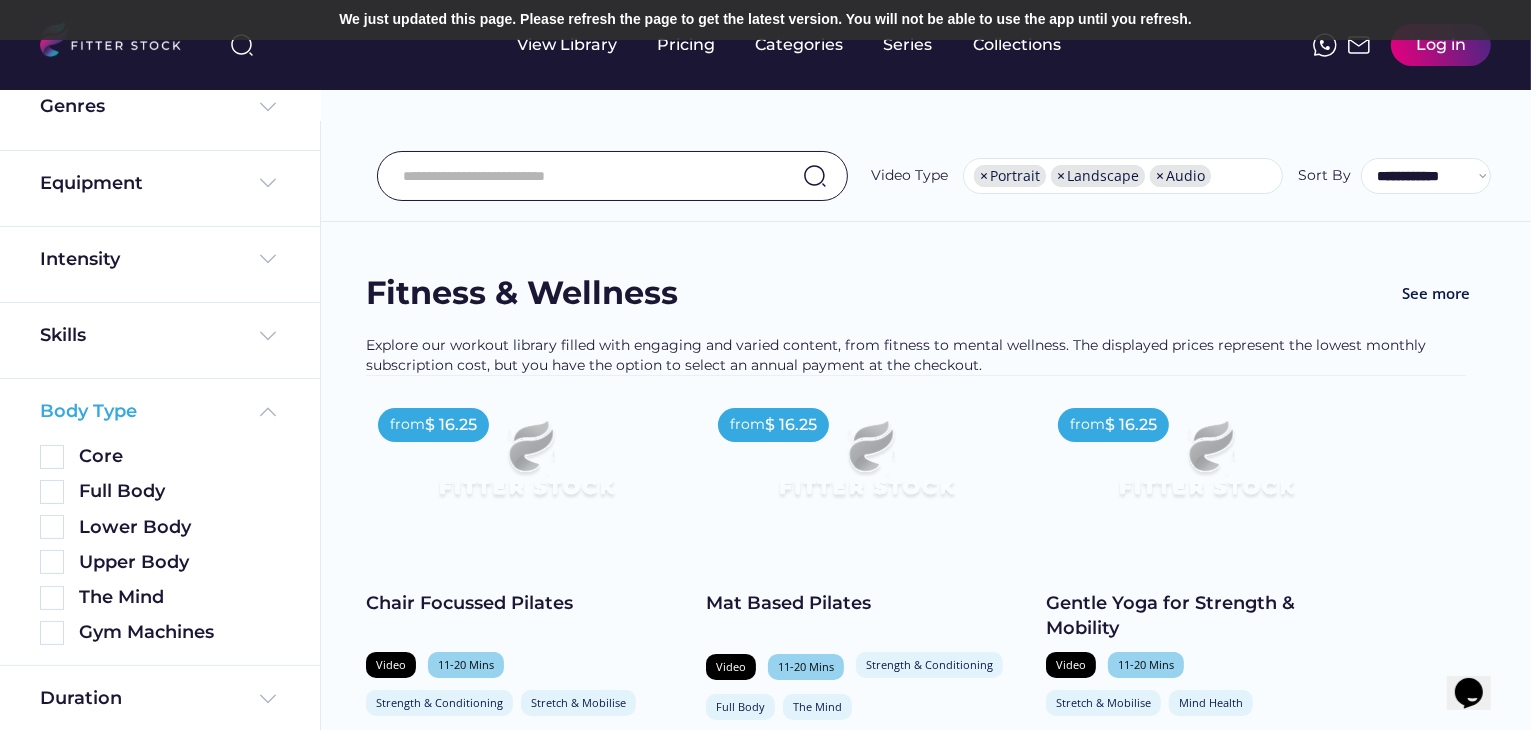 click at bounding box center (268, 412) 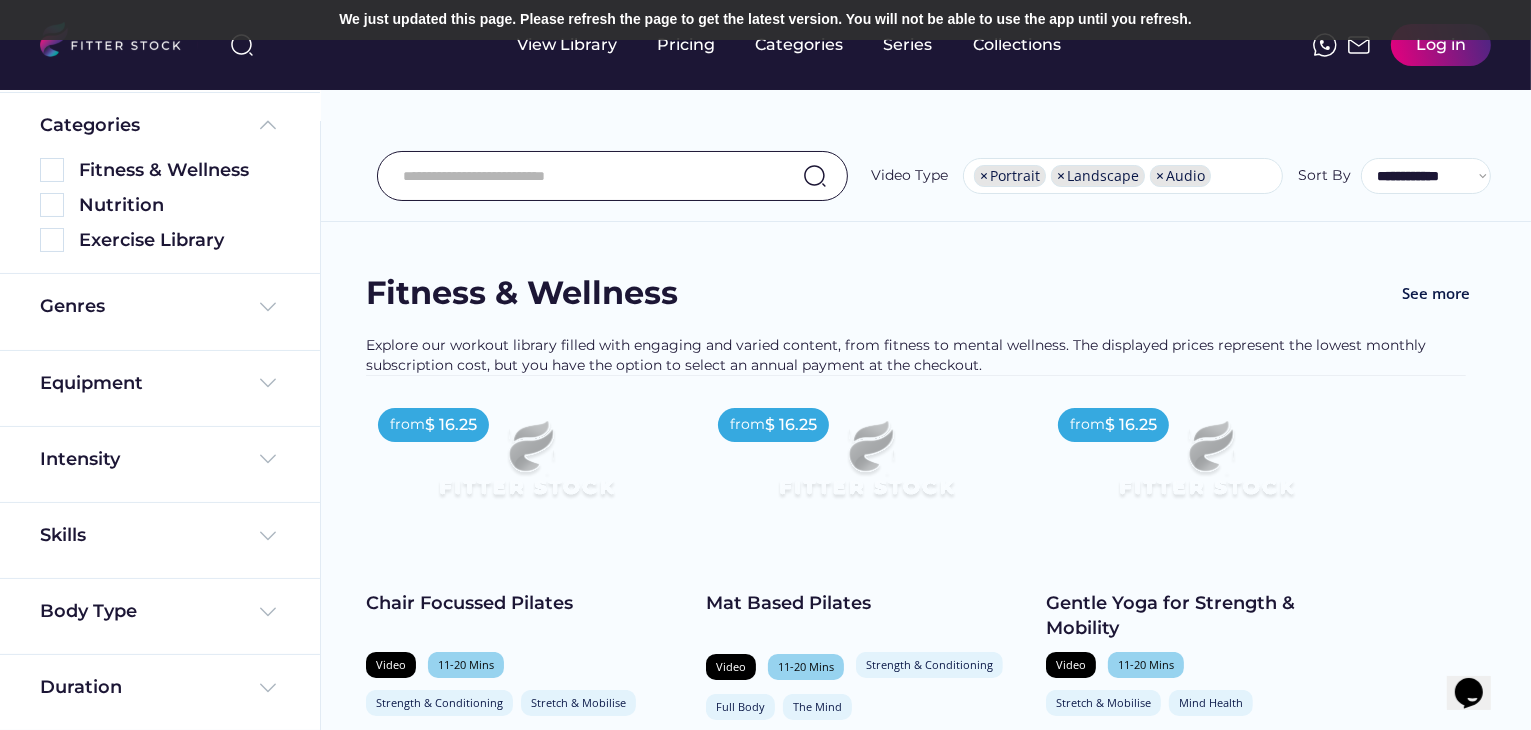 click on "Fitness & Wellness See more  Explore our workout library filled with engaging and varied content, from fitness to mental wellness. The displayed prices represent the lowest monthly subscription cost, but you have the option to select an annual payment at the checkout. from  $ 16.25 Chair Focussed Pilates Video 11-20 Mins Strength & Conditioning Stretch & Mobilise Full Body The Mind In Rachel's chair Pilates class you will target each area of the body whilst seated...
shopping_cart
Add to Cart from  $ 16.25 Mat Based Pilates Video 11-20 Mins Strength & Conditioning Full Body The Mind Rachel will lead you in this full body mat Pilates class which incorporates both classical and...
shopping_cart
Add to Cart from  $ 16.25 Gentle Yoga for Strength & Mobility Video 11-20 Mins Stretch & Mobilise Mind Health Full Body The Mind This gentle yoga class with Luke aimed at beginners will break down some of the main standing poses...
shopping_cart
from" at bounding box center [926, 2186] 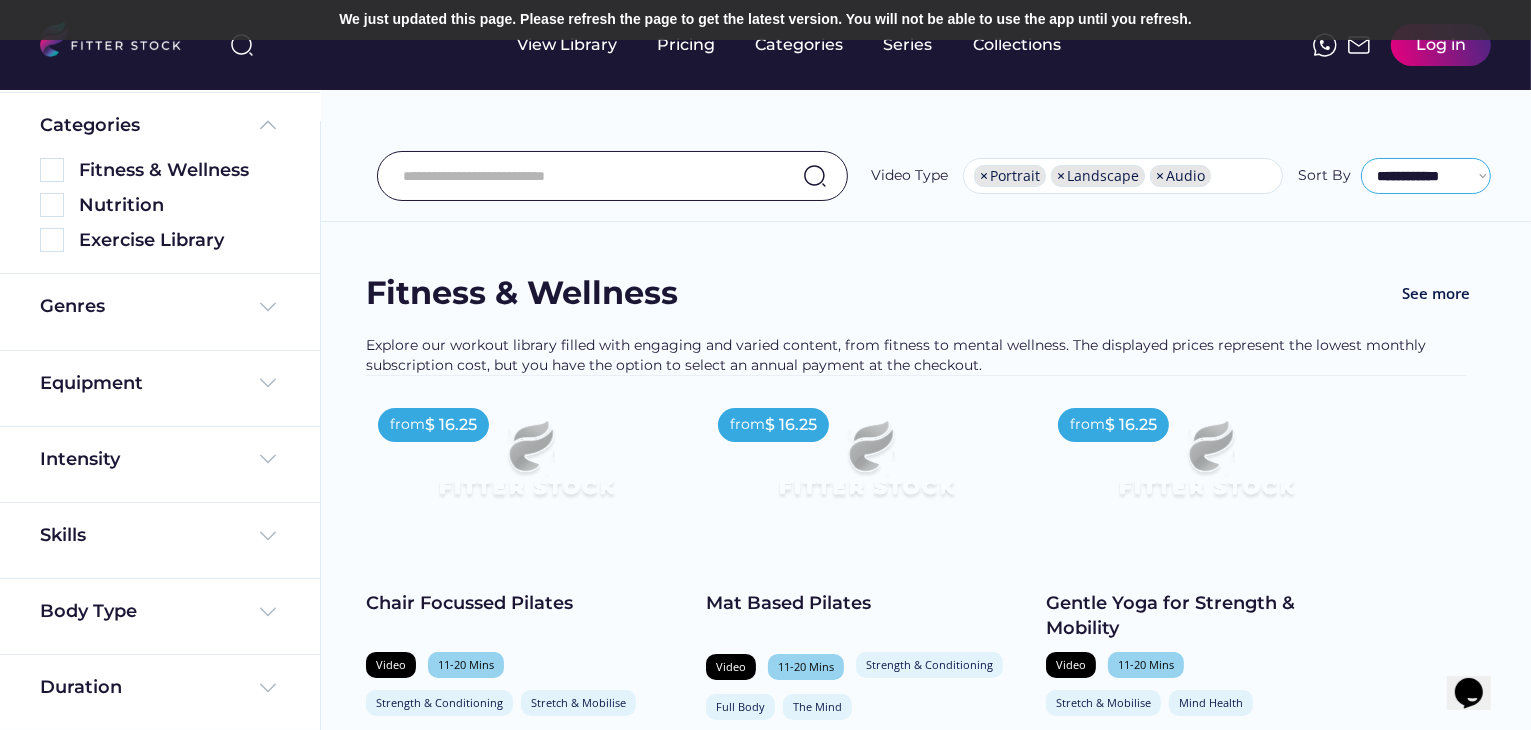 click on "**********" at bounding box center (1426, 176) 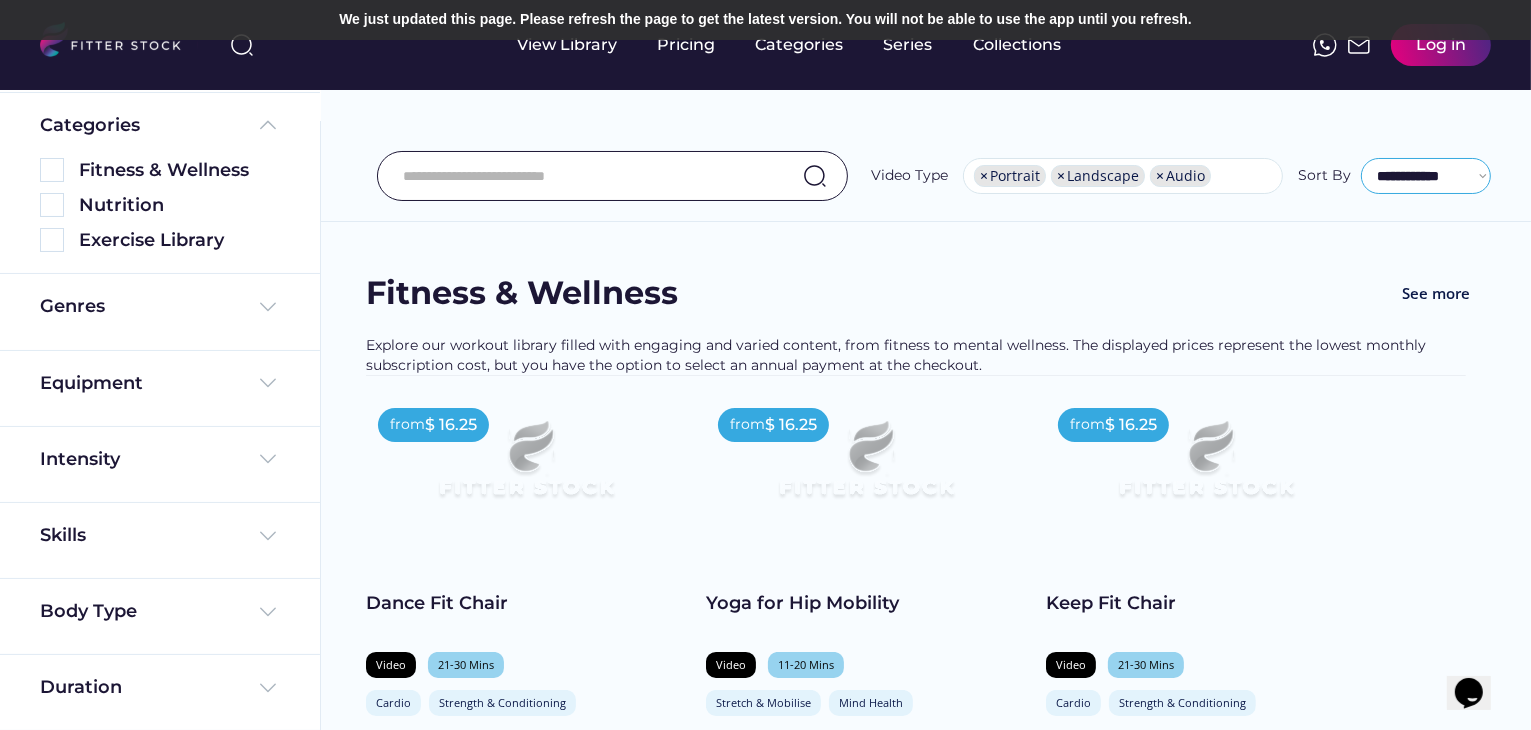 click on "**********" at bounding box center [1426, 176] 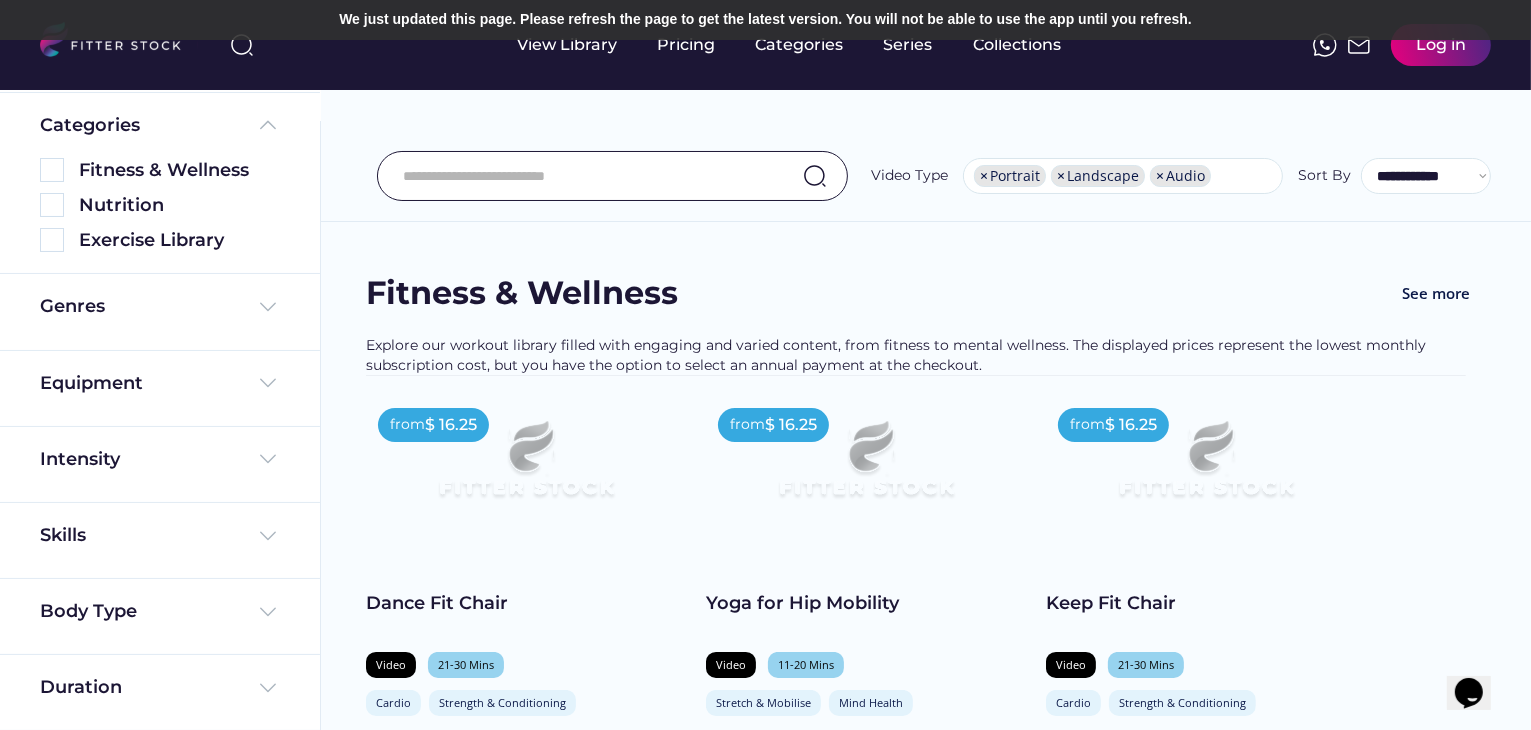 click on "Fitness & Wellness See more  Explore our workout library filled with engaging and varied content, from fitness to mental wellness. The displayed prices represent the lowest monthly subscription cost, but you have the option to select an annual payment at the checkout. from  $ 16.25 Dance Fit Chair Video 21-30 Mins Cardio Strength & Conditioning Full Body Core Come and join Clare is this chair based, low impact, fun and uplifting "Dance Fit" session. Get ready to...
shopping_cart
Add to Cart from  $ 16.25 Yoga for Hip Mobility Video 11-20 Mins Stretch & Mobilise Mind Health Lower Body The Mind In Luke's mobility focussed yoga class you’ll explore some deep stretches to help improve your flexibility...
shopping_cart
Add to Cart from  $ 16.25 Keep Fit Chair Video 21-30 Mins Cardio Strength & Conditioning Full Body Core Come and join Clare in this chair based, low impact, energising full body "Keep Fit" session. Get ready to...
shopping_cart" at bounding box center (926, 2186) 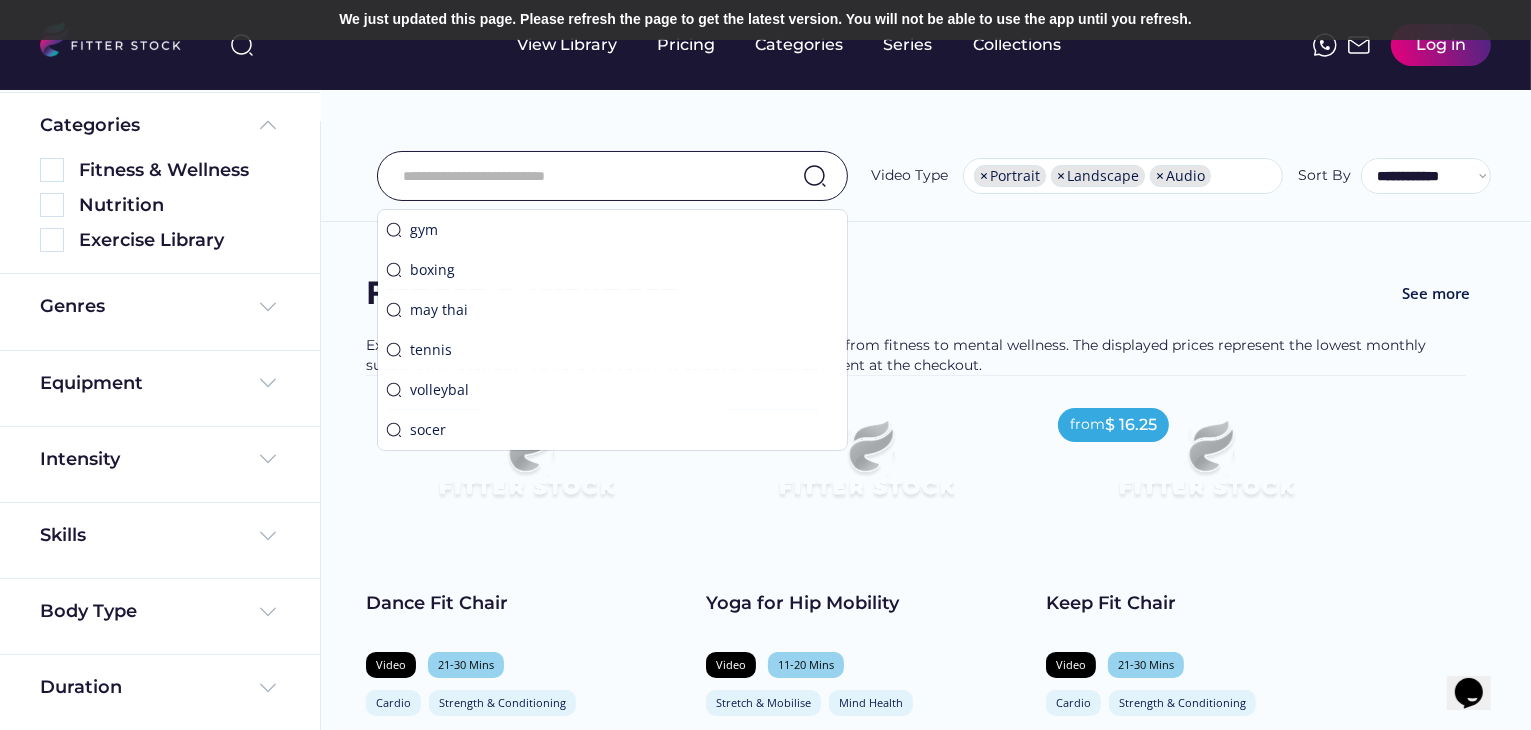 click at bounding box center (587, 176) 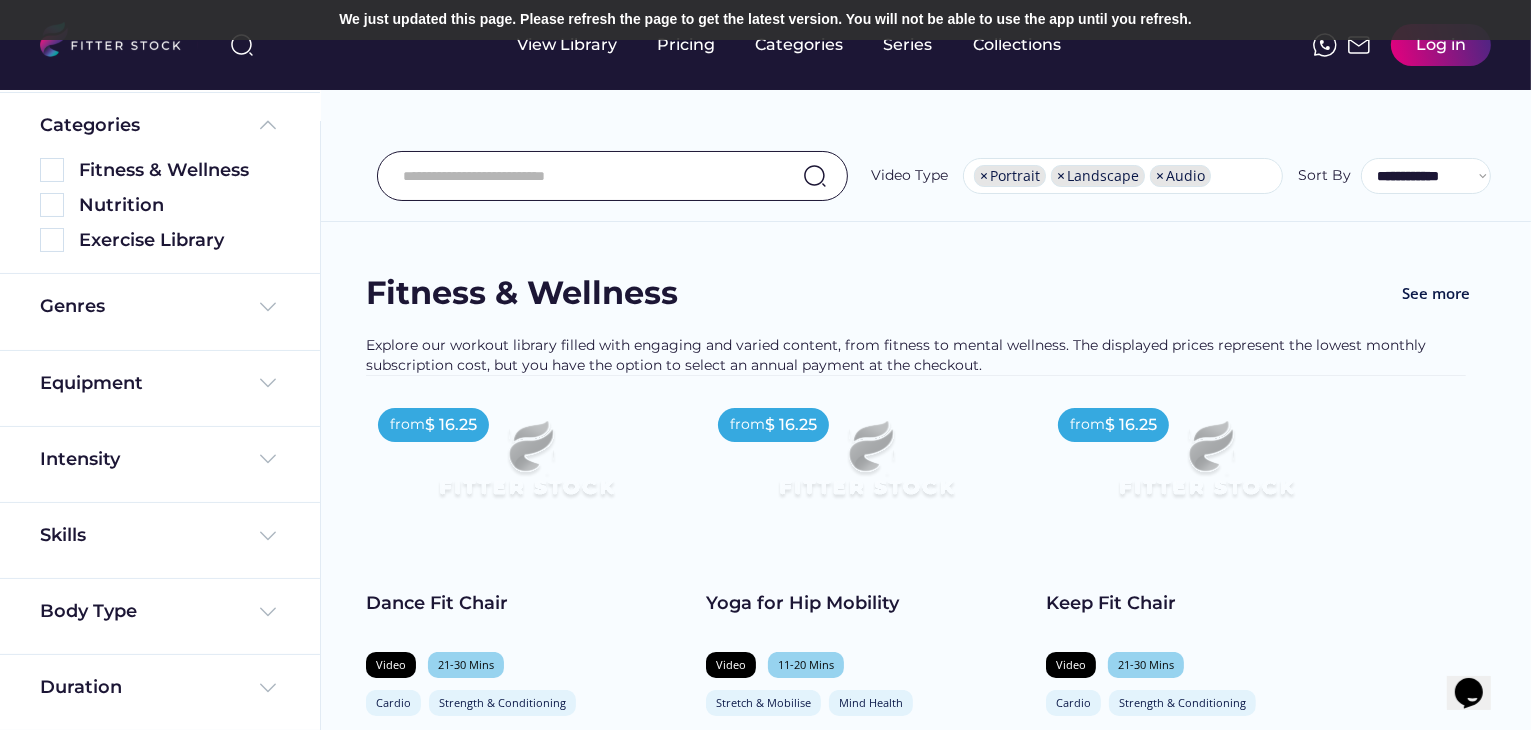 click on "**********" at bounding box center (926, 121) 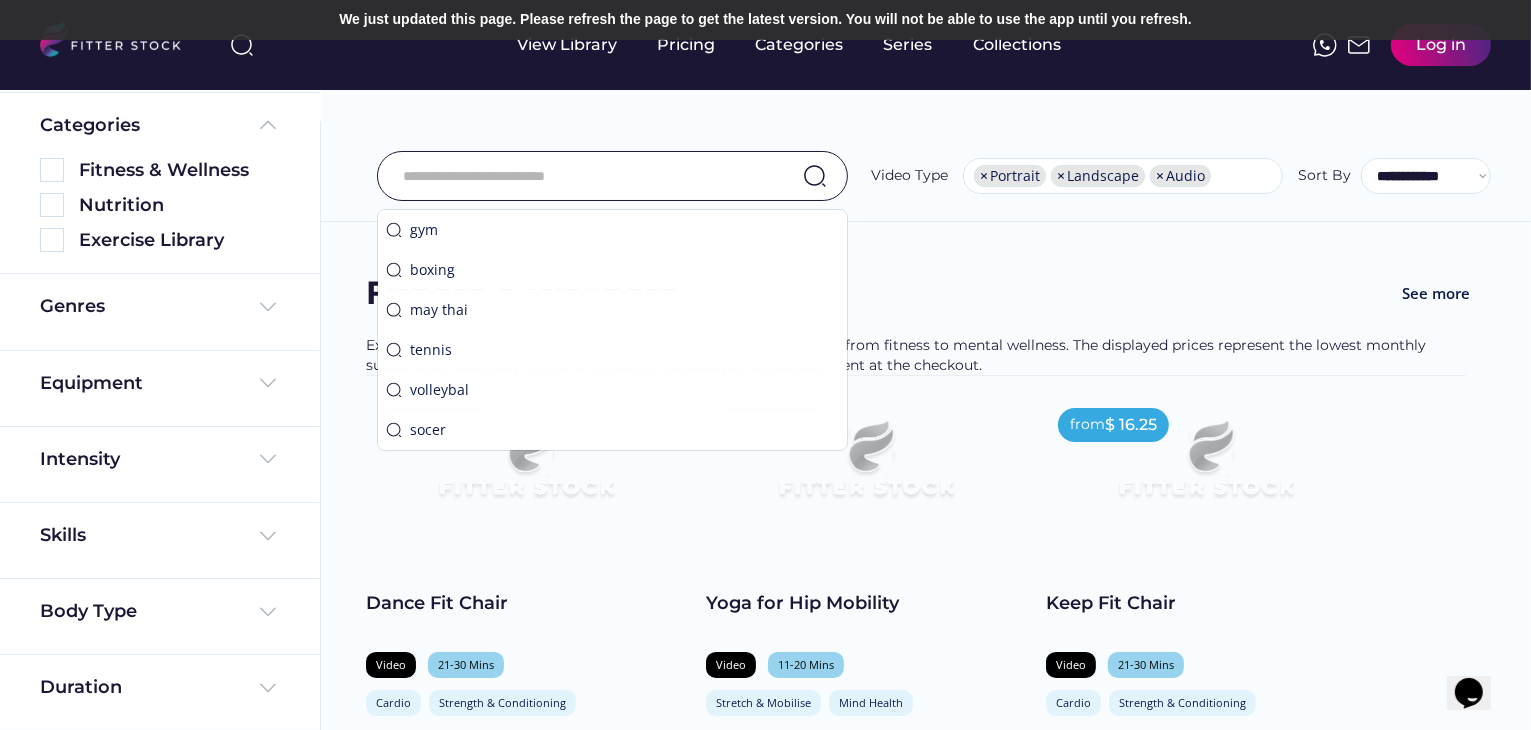 click at bounding box center [587, 176] 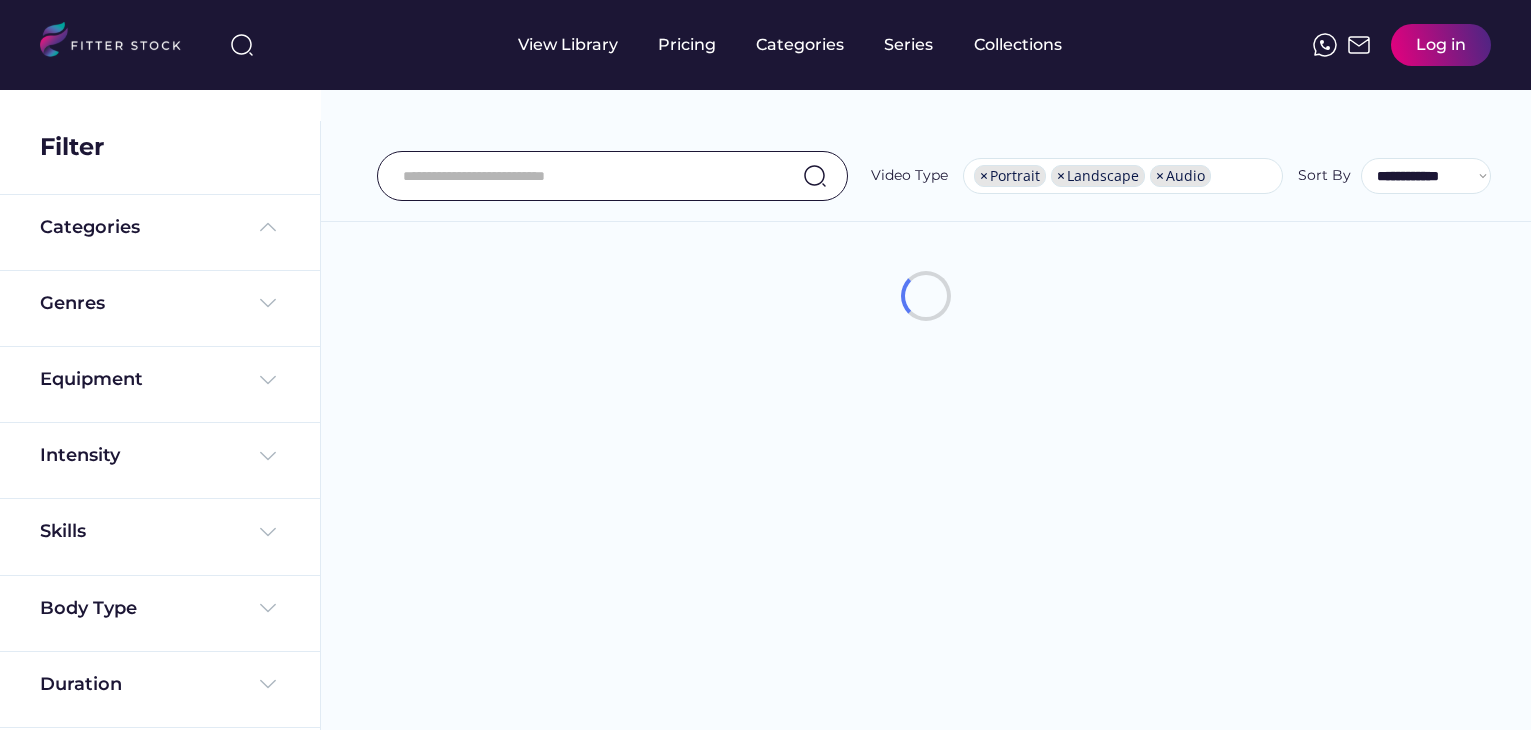 select on "**********" 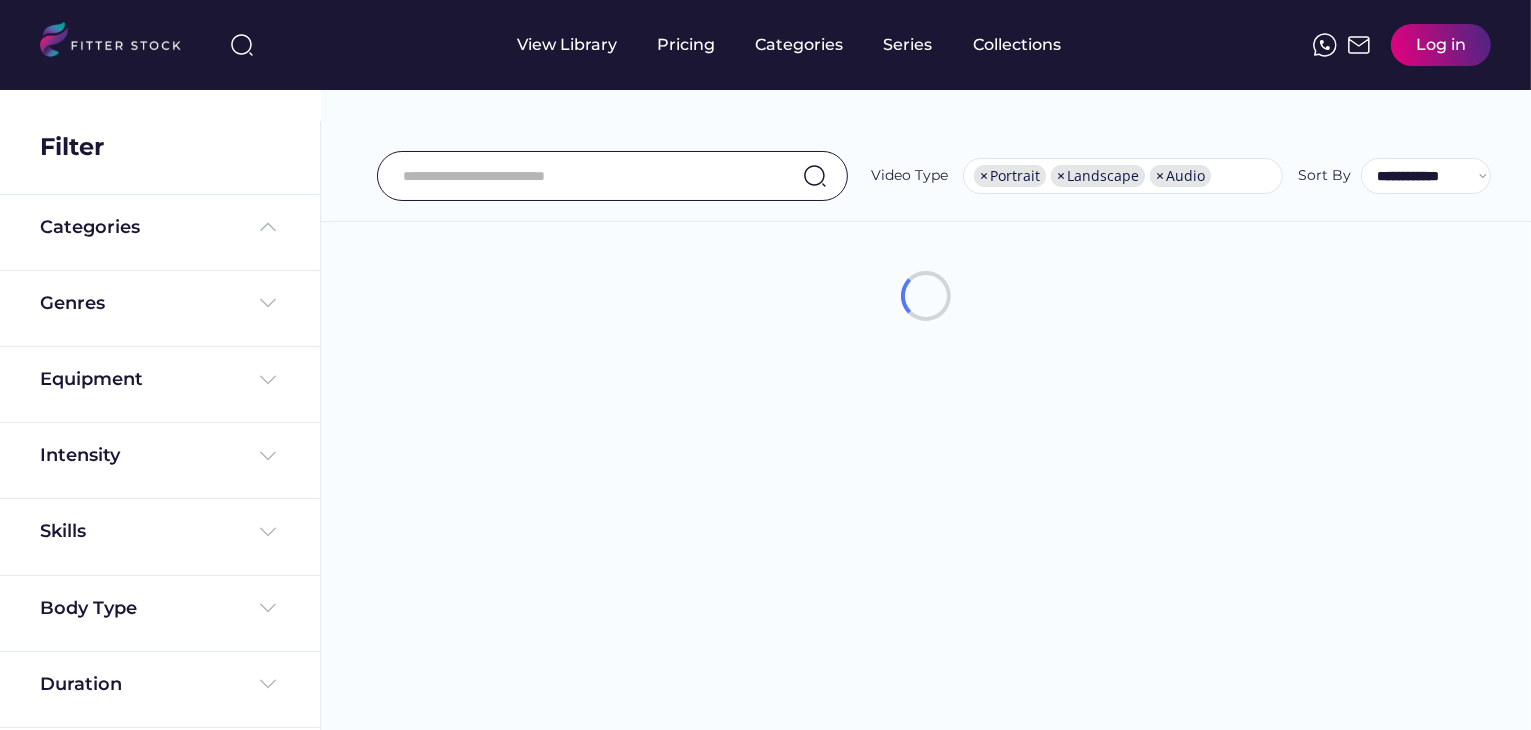 scroll, scrollTop: 0, scrollLeft: 0, axis: both 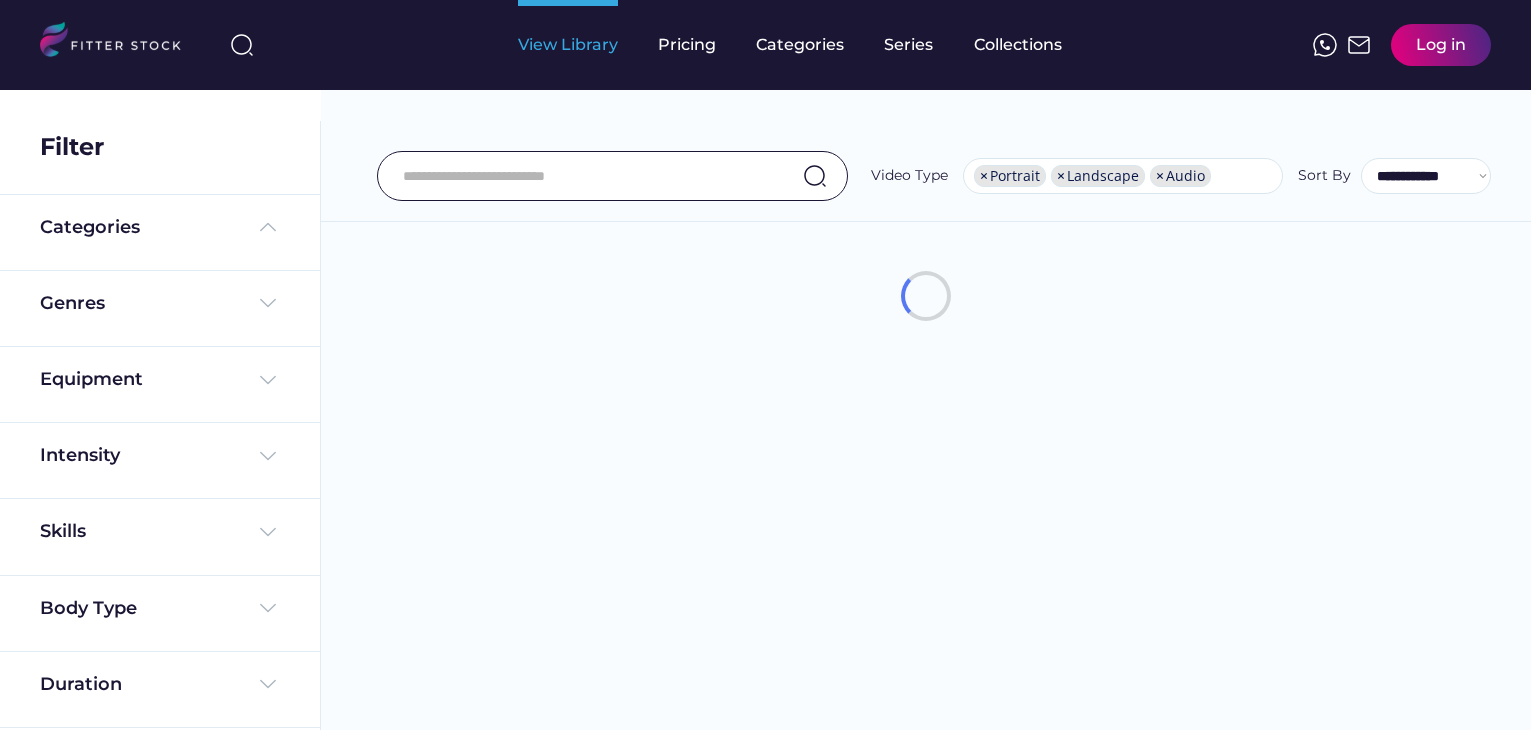 select on "**********" 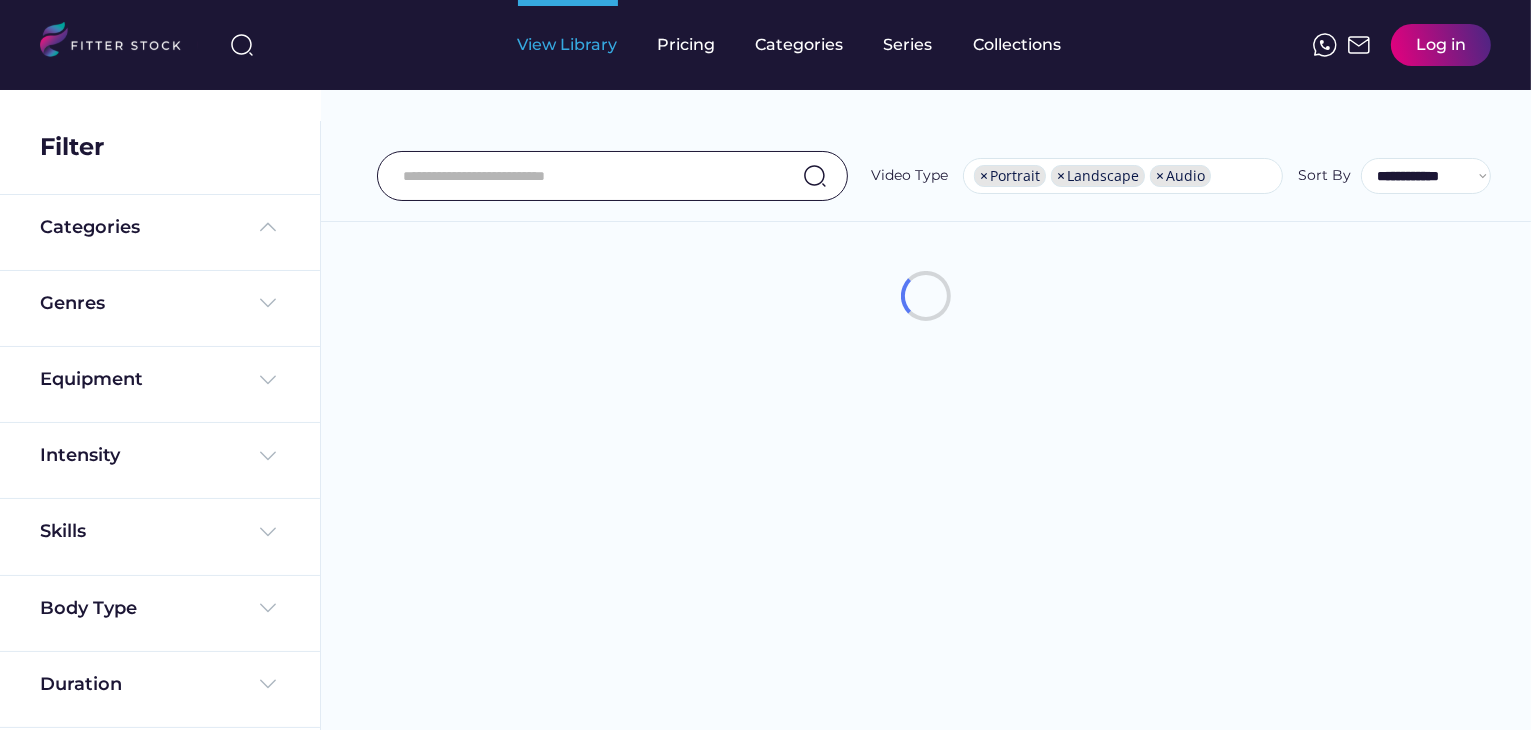 scroll, scrollTop: 0, scrollLeft: 0, axis: both 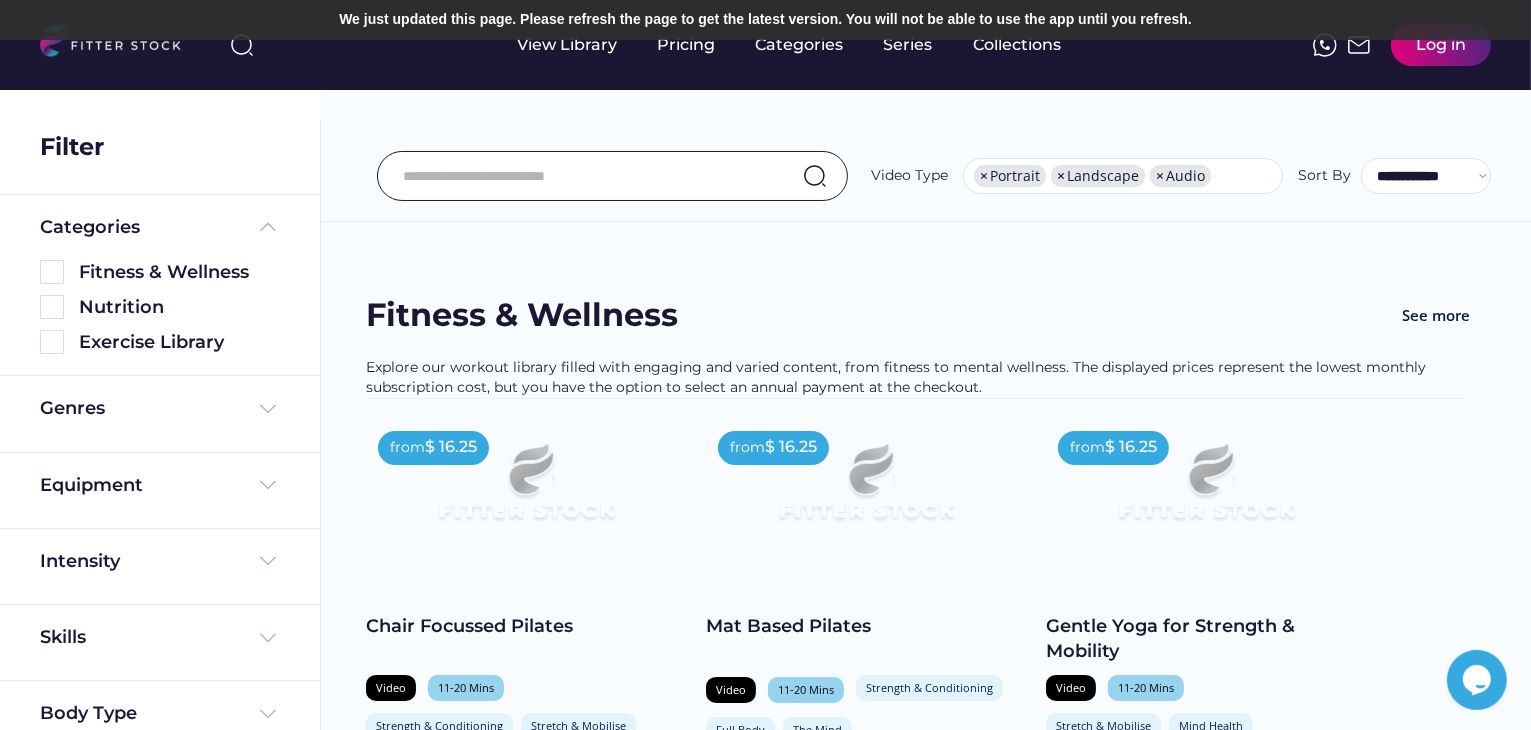 click on "Fitness & Wellness" at bounding box center [160, 267] 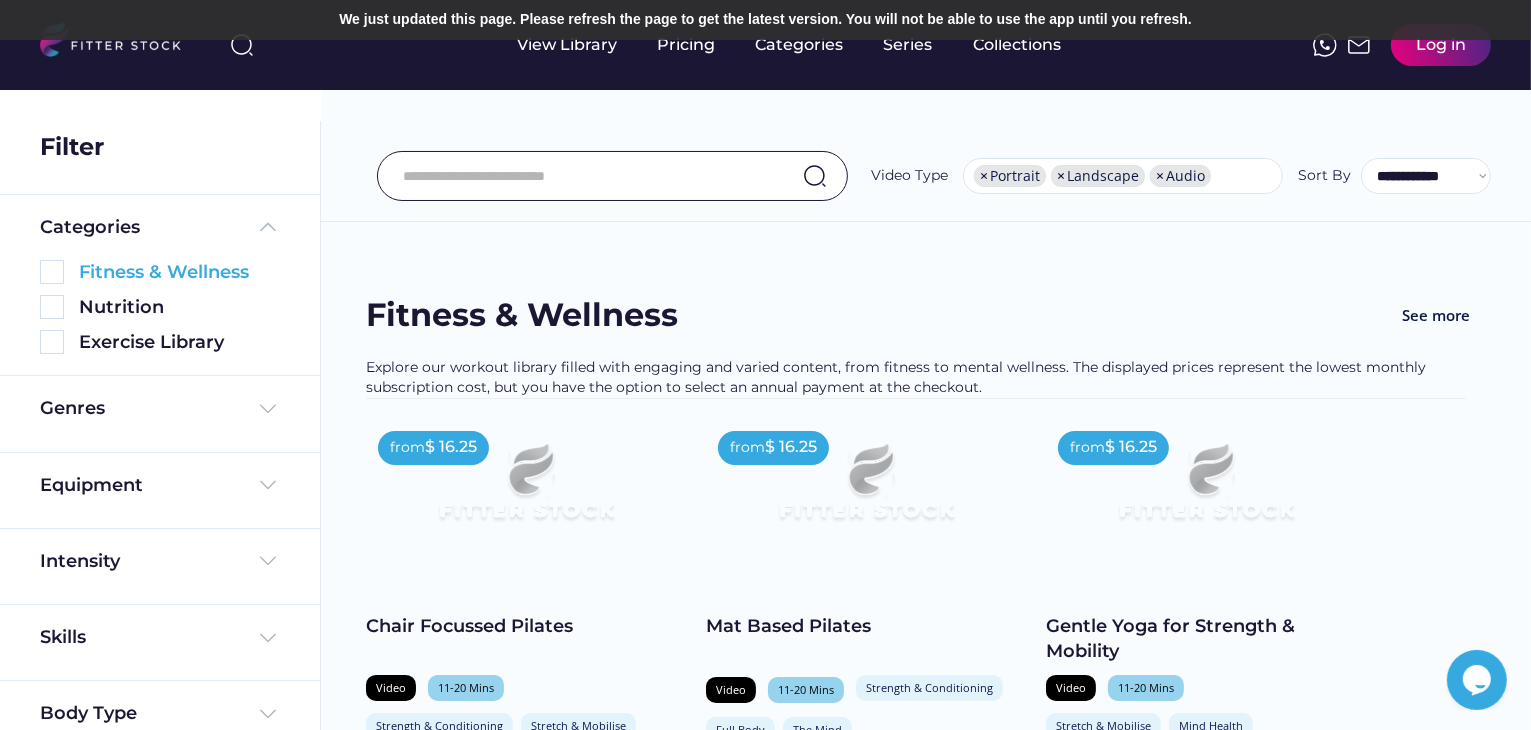click at bounding box center (52, 272) 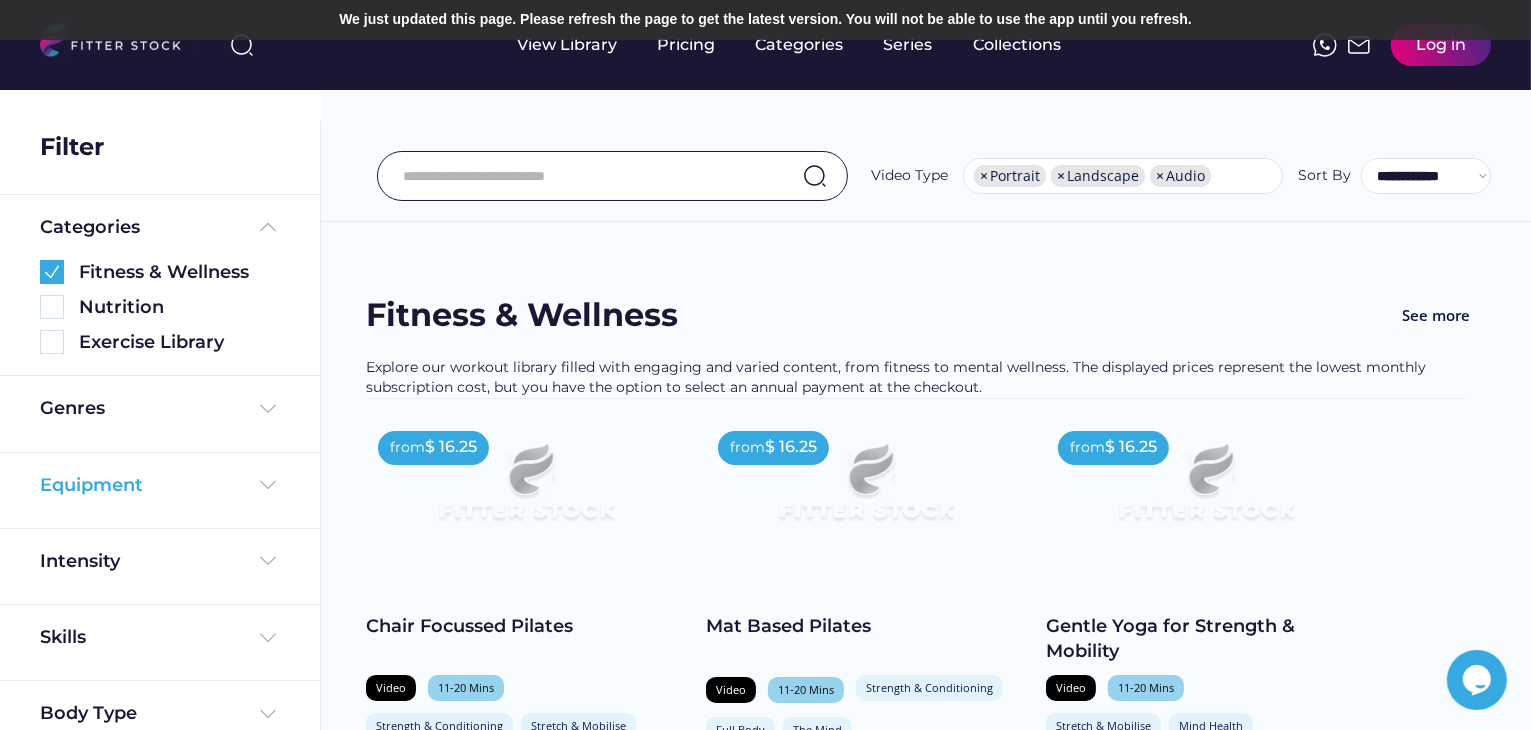 click at bounding box center (268, 485) 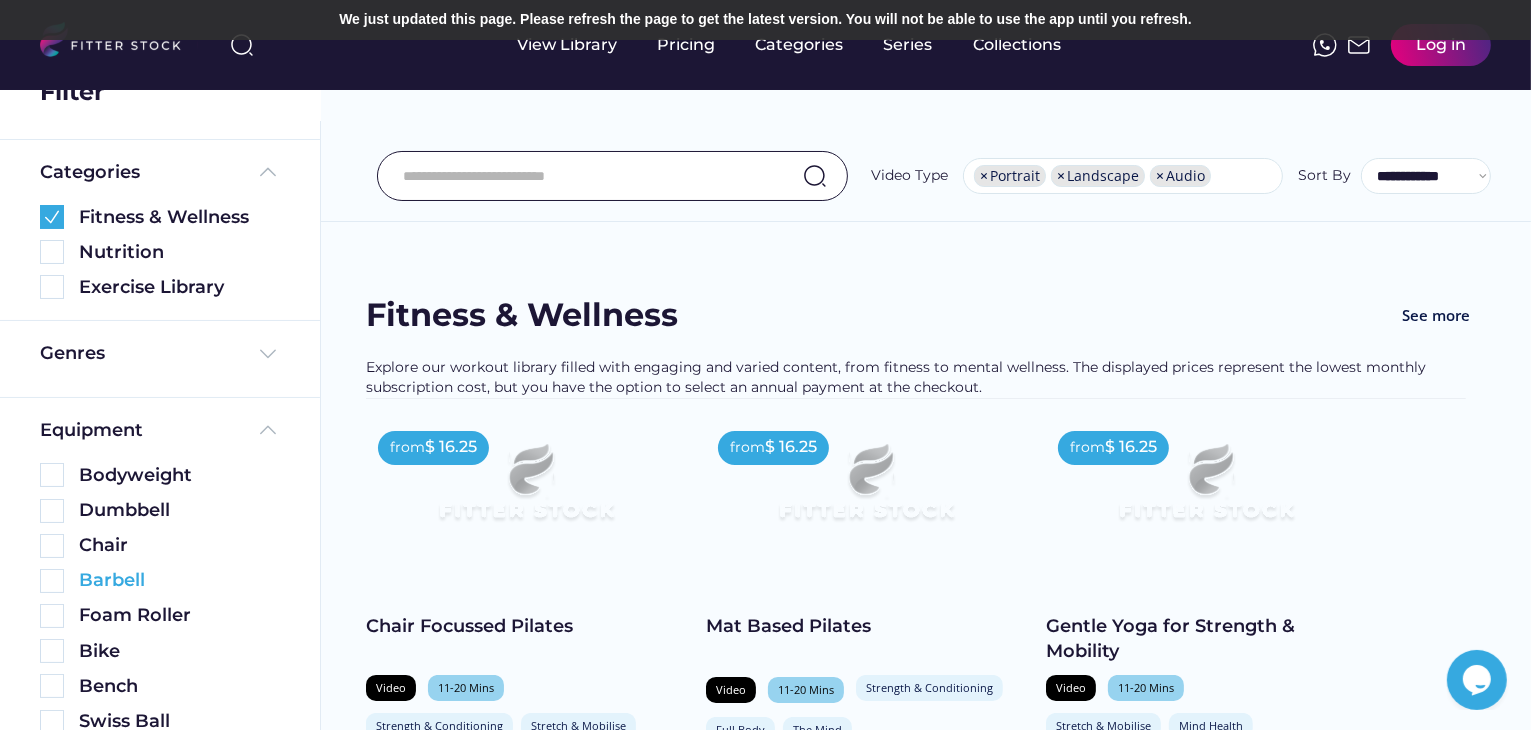 scroll, scrollTop: 100, scrollLeft: 0, axis: vertical 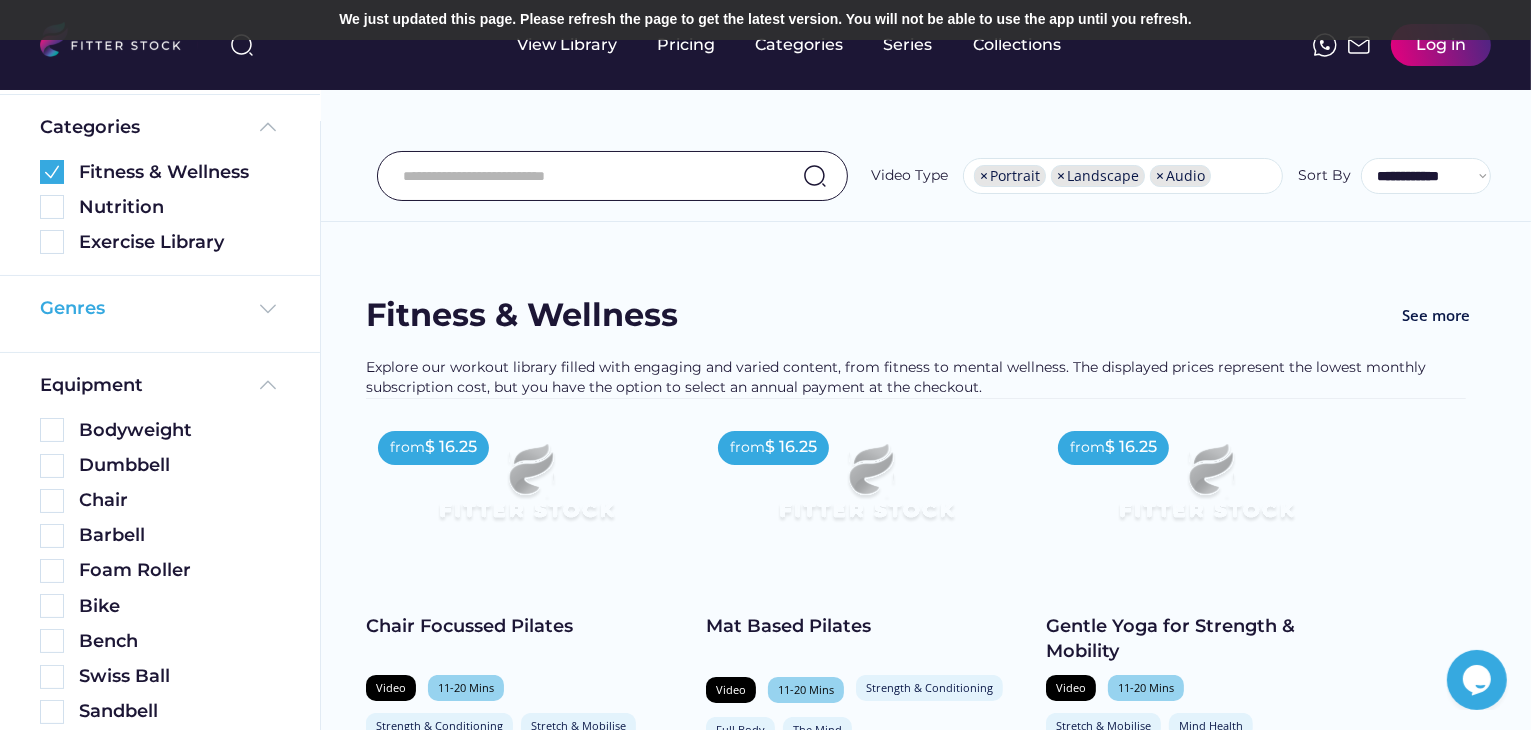 click at bounding box center (268, 309) 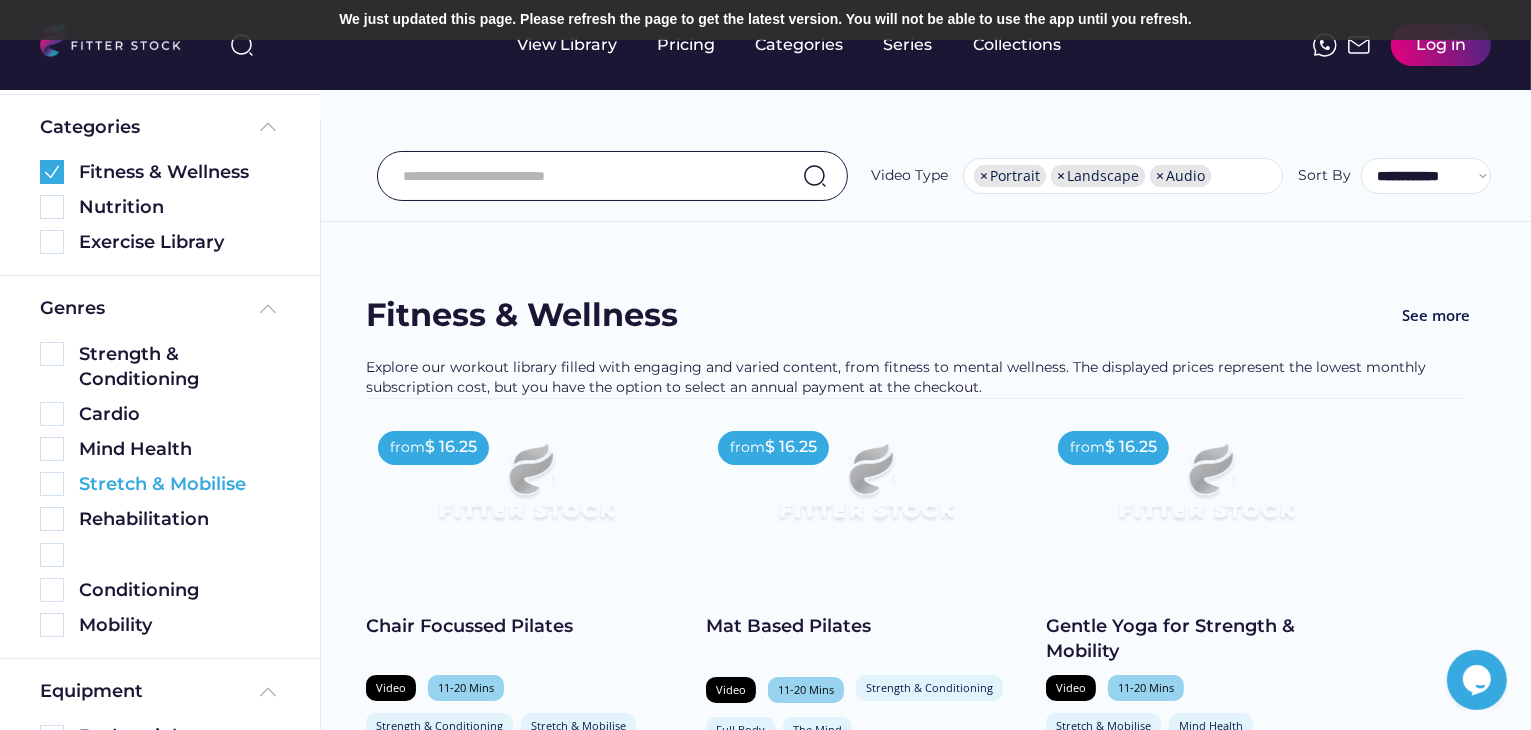 click at bounding box center (52, 484) 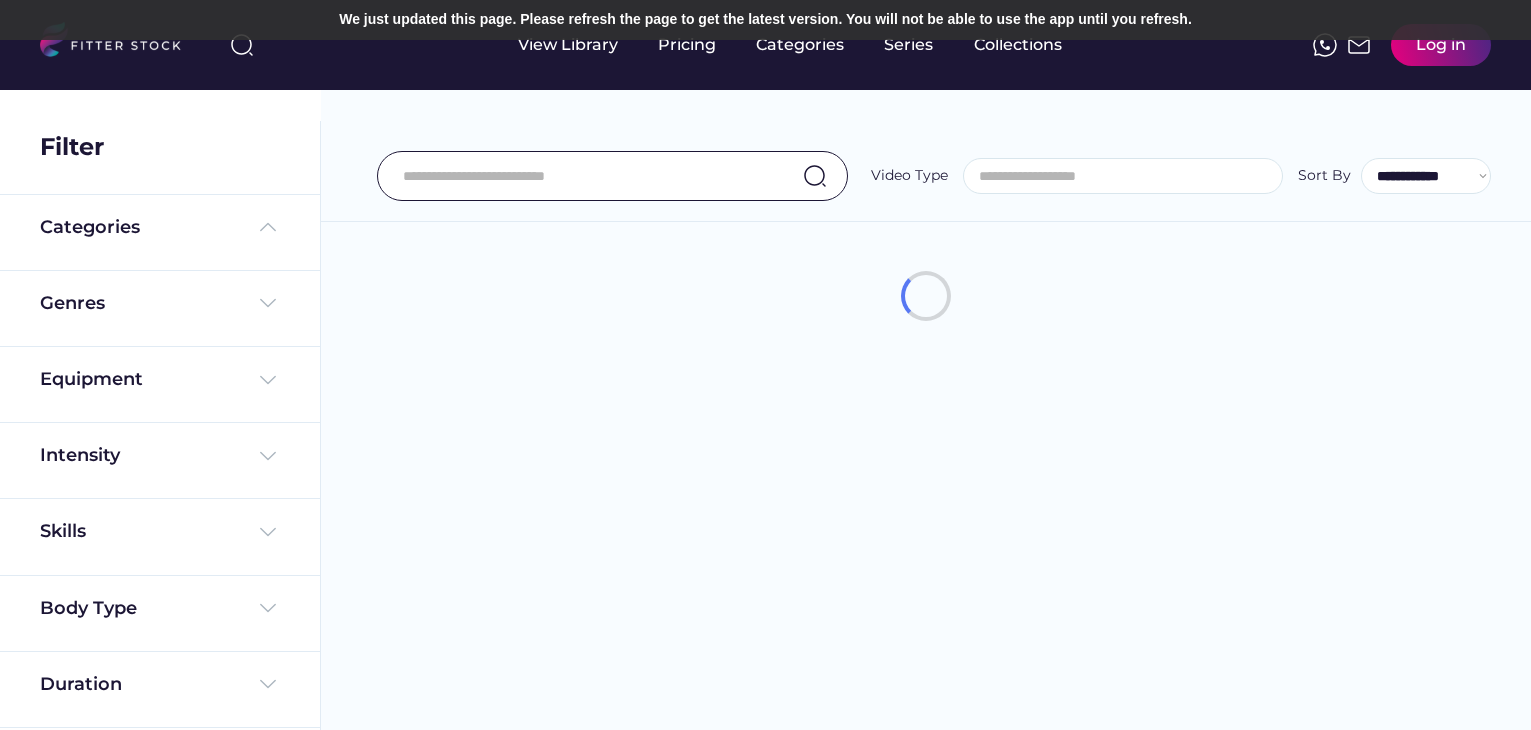 select 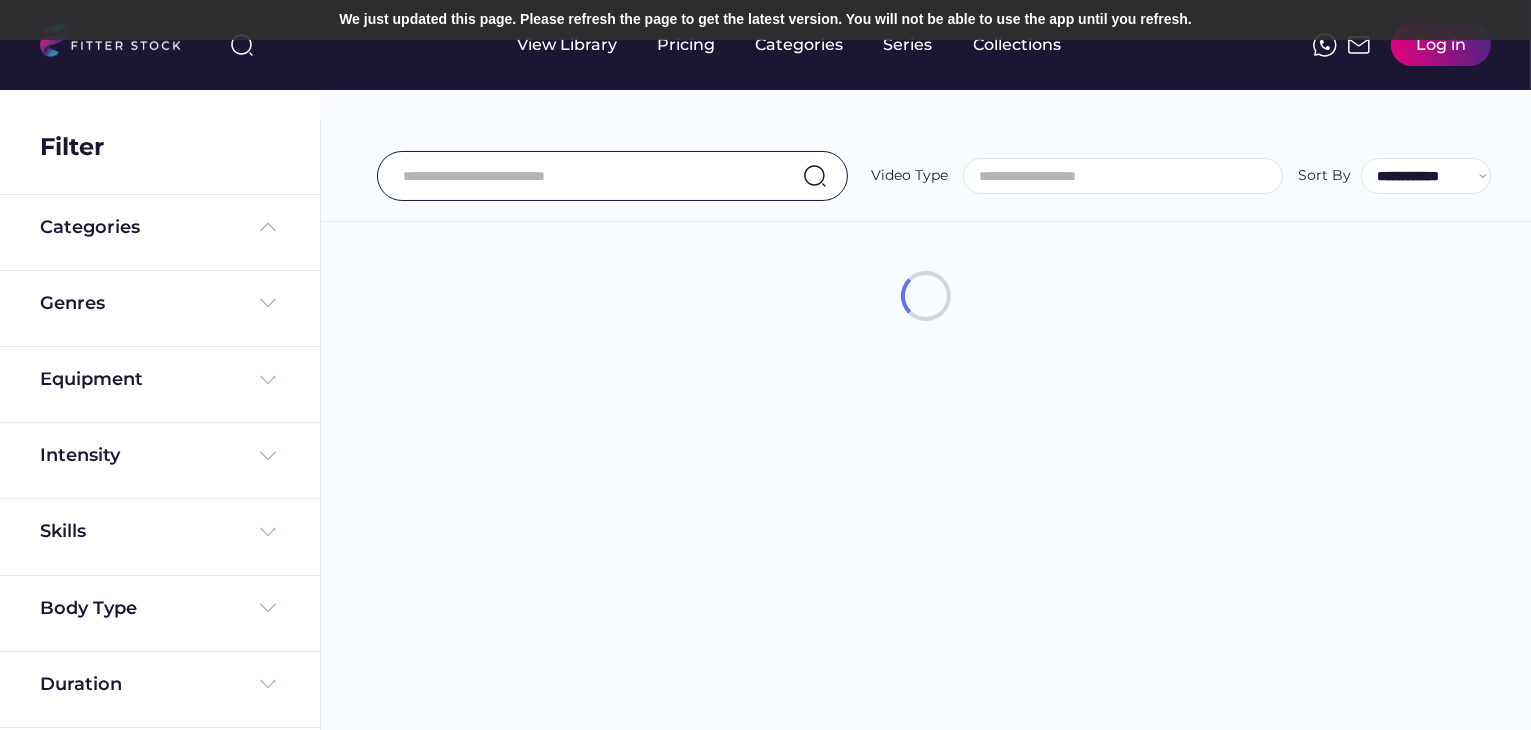 scroll, scrollTop: 0, scrollLeft: 0, axis: both 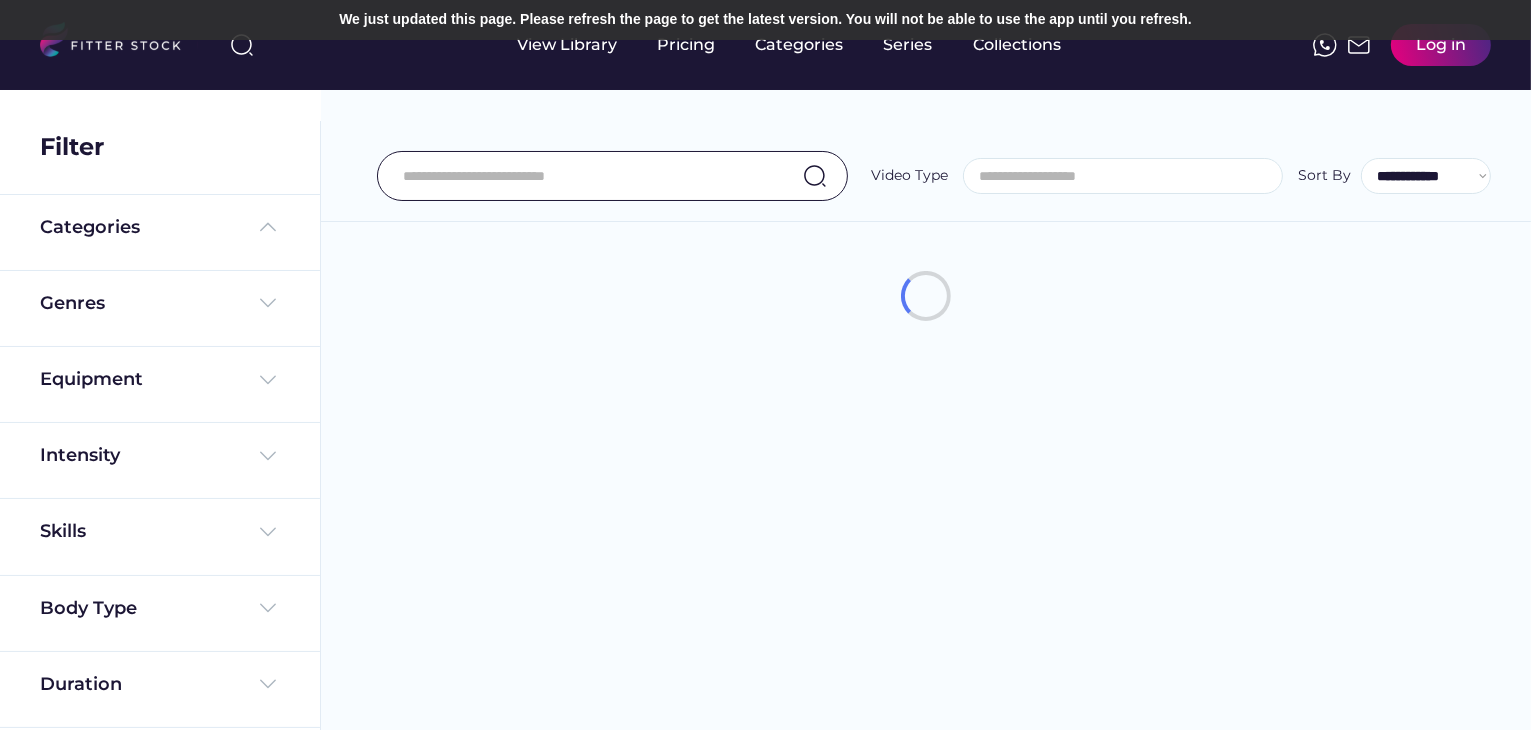 select on "**********" 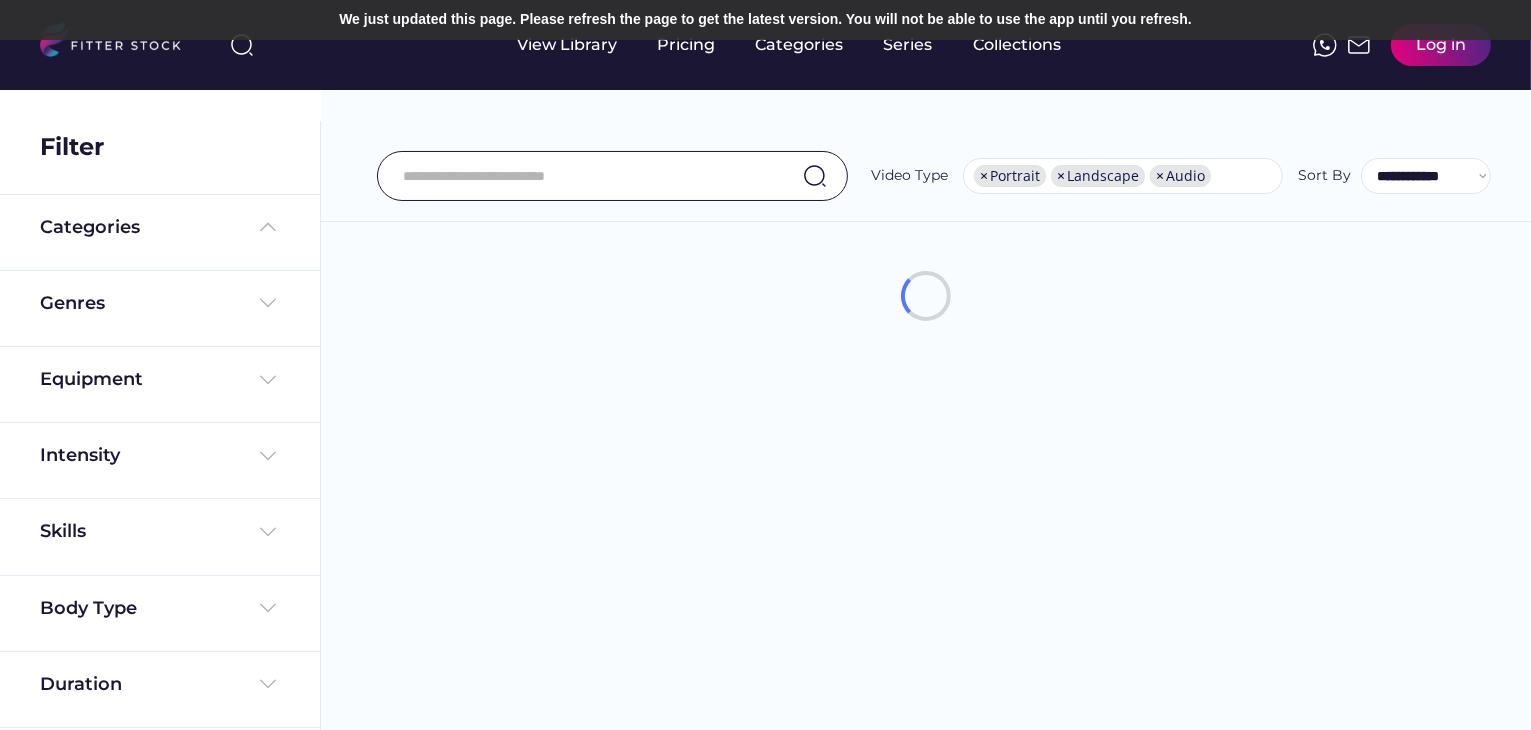 scroll, scrollTop: 34, scrollLeft: 0, axis: vertical 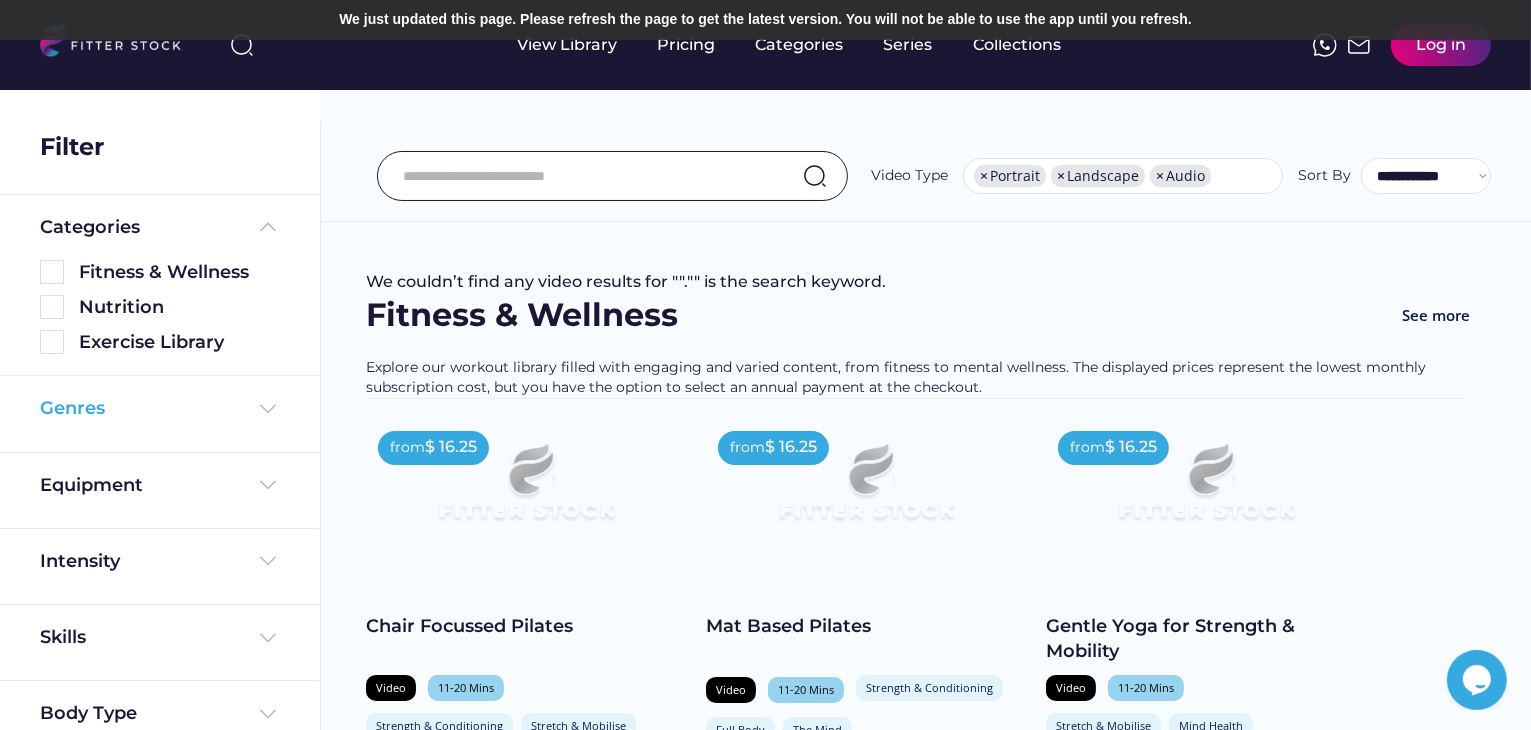 click on "Genres" at bounding box center [160, 408] 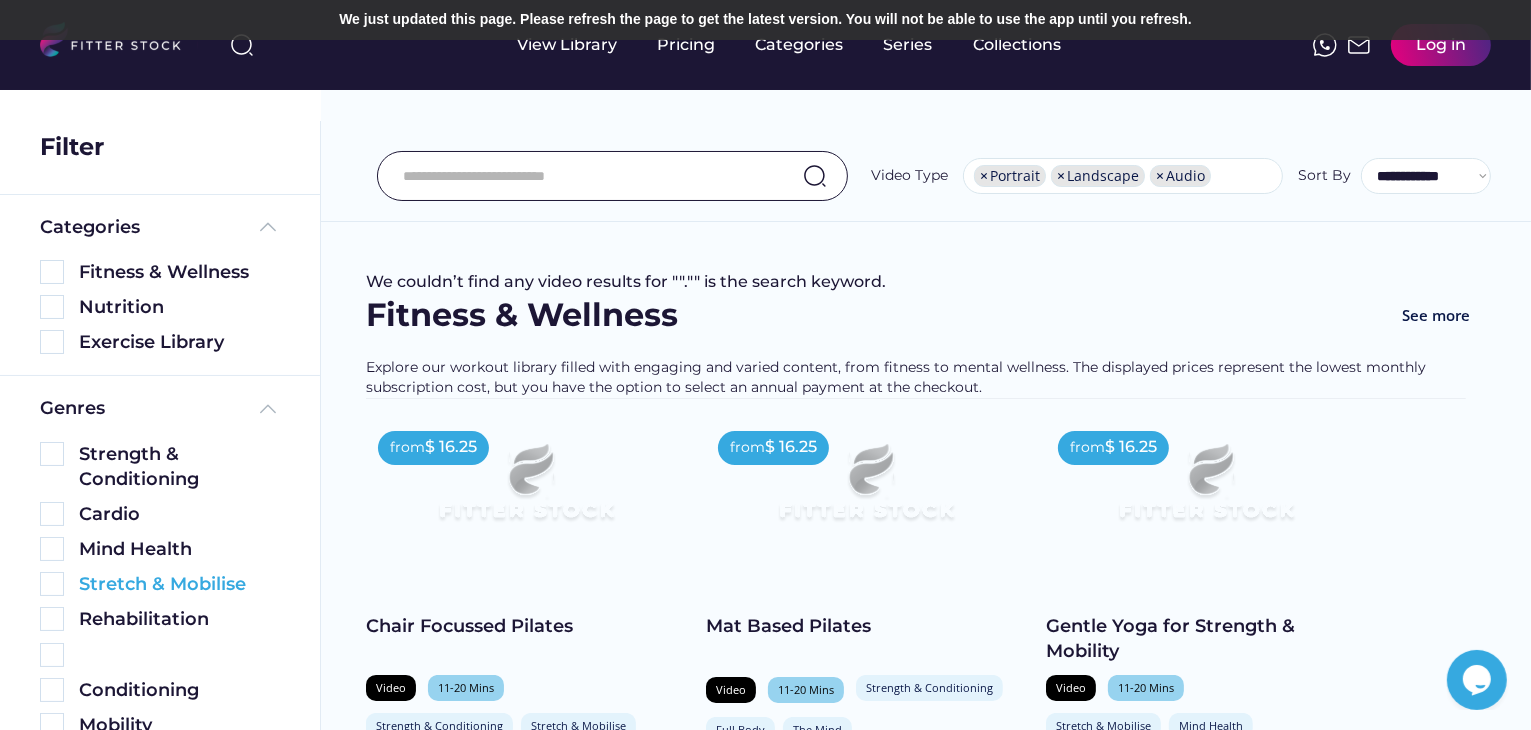 click at bounding box center [52, 584] 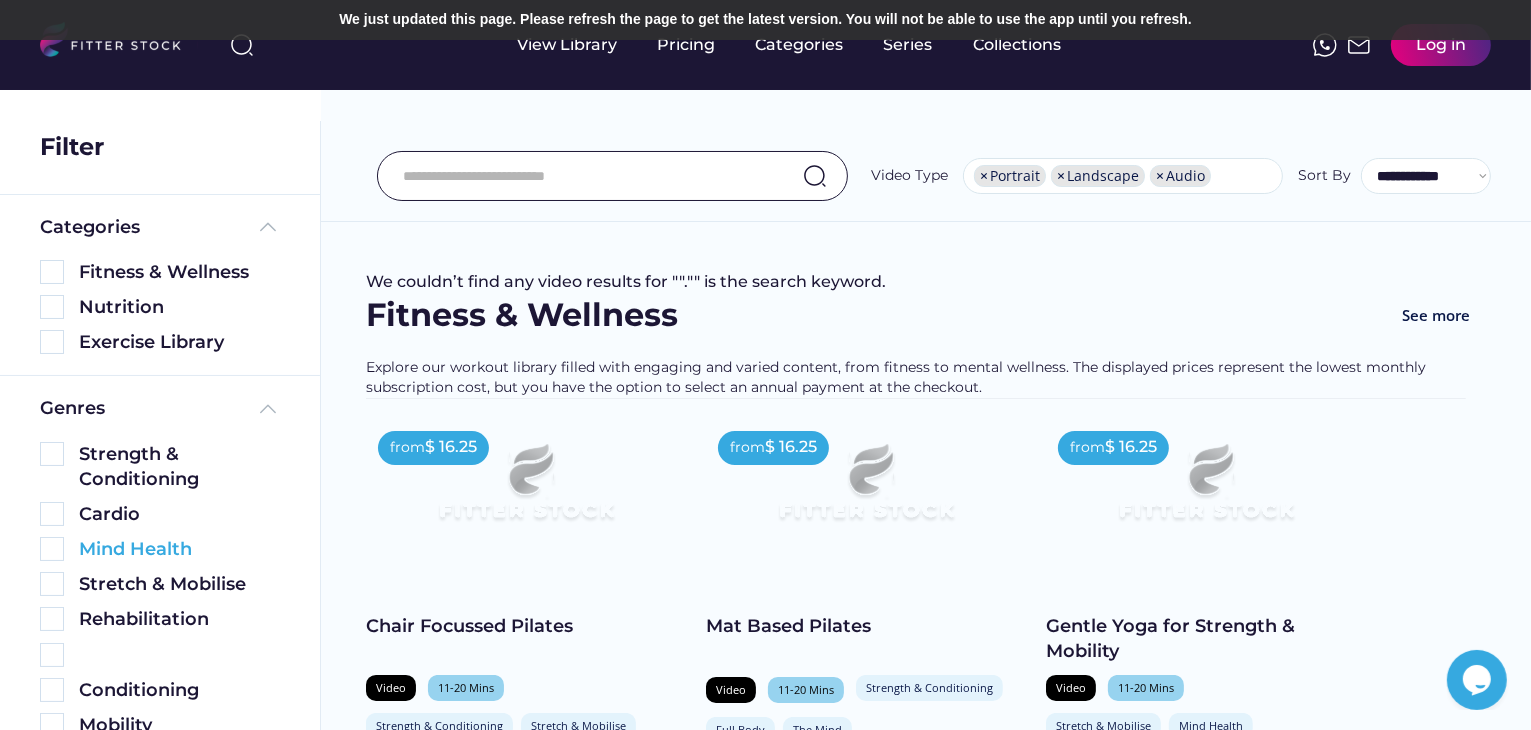 click at bounding box center [52, 549] 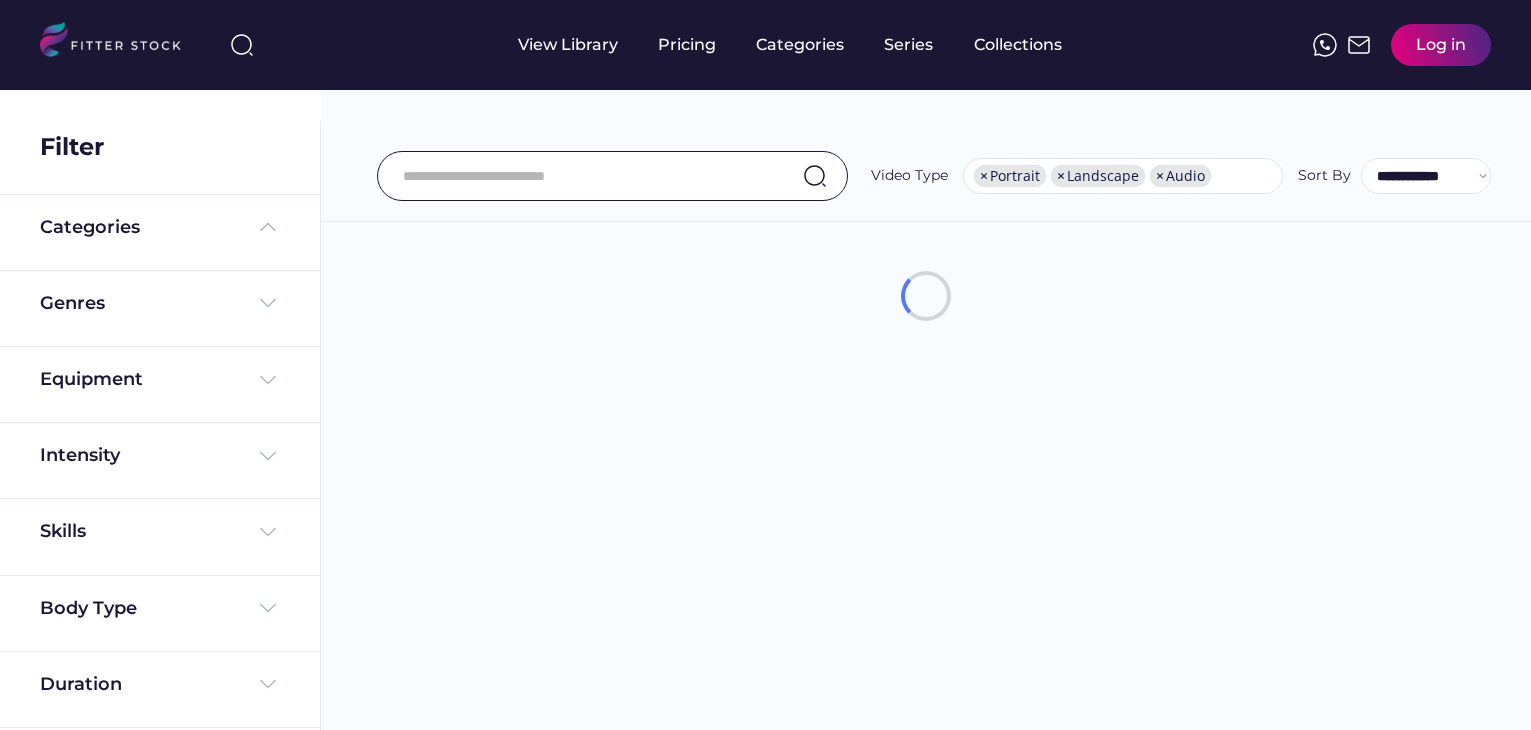select on "**********" 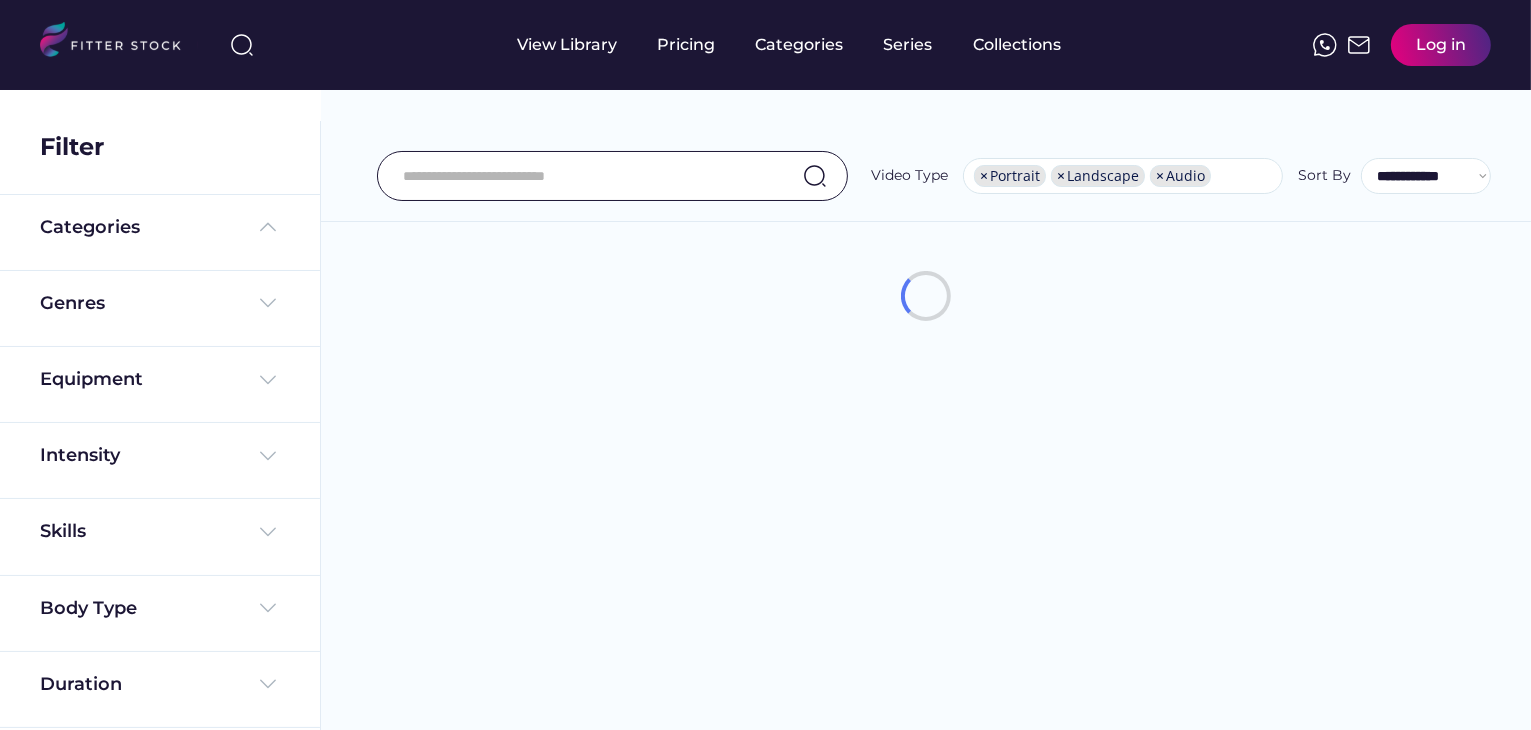 scroll, scrollTop: 34, scrollLeft: 0, axis: vertical 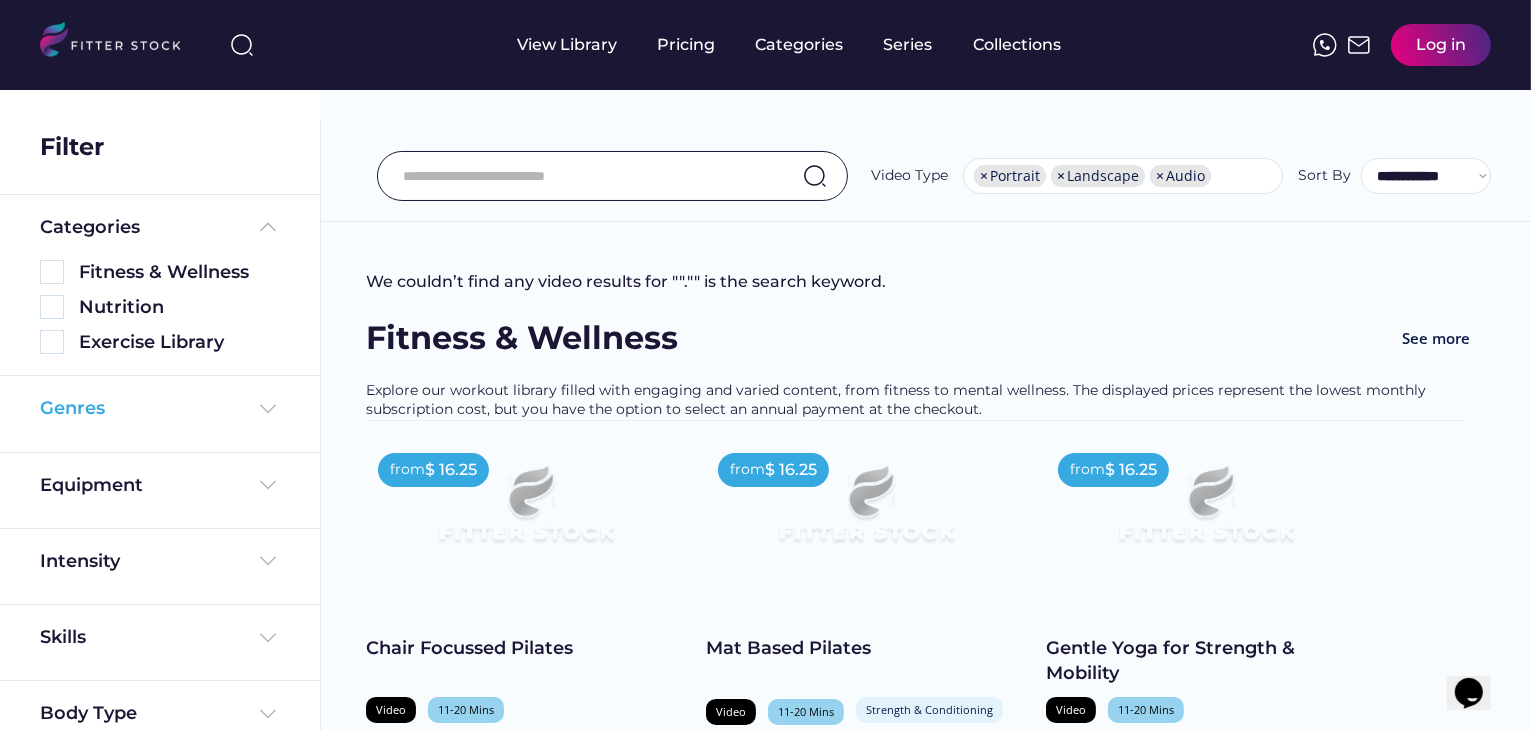 click on "Genres" at bounding box center [160, 408] 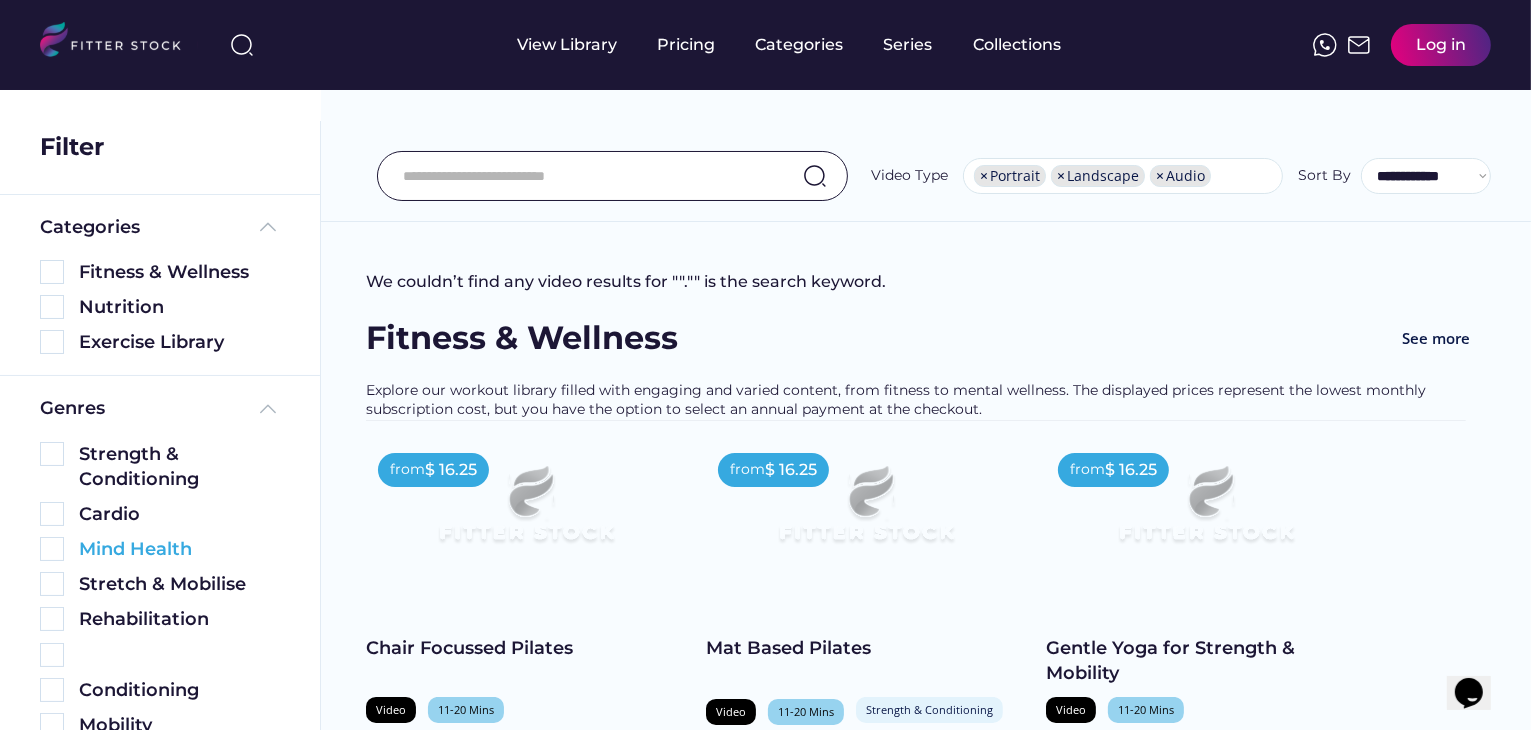 click at bounding box center (52, 549) 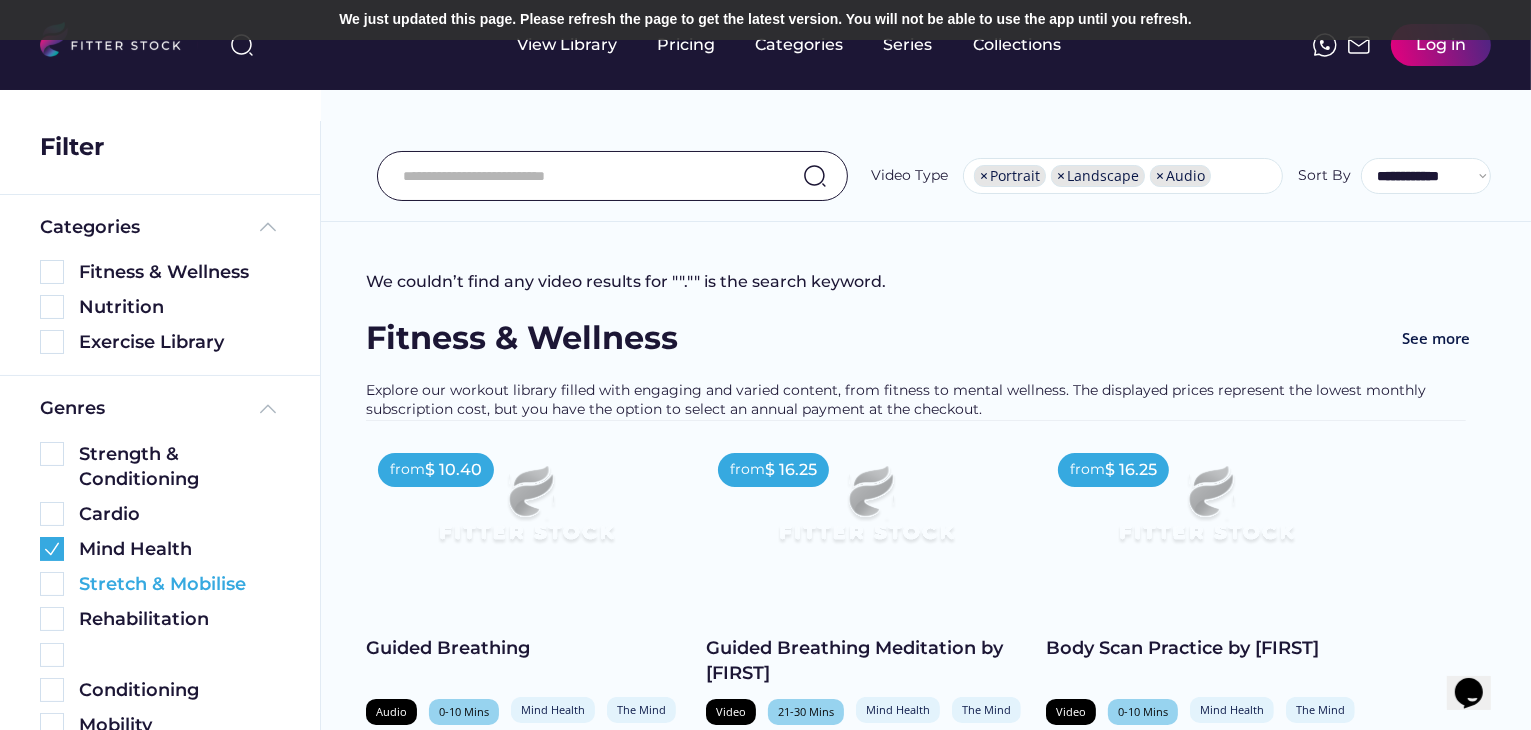 click at bounding box center [52, 584] 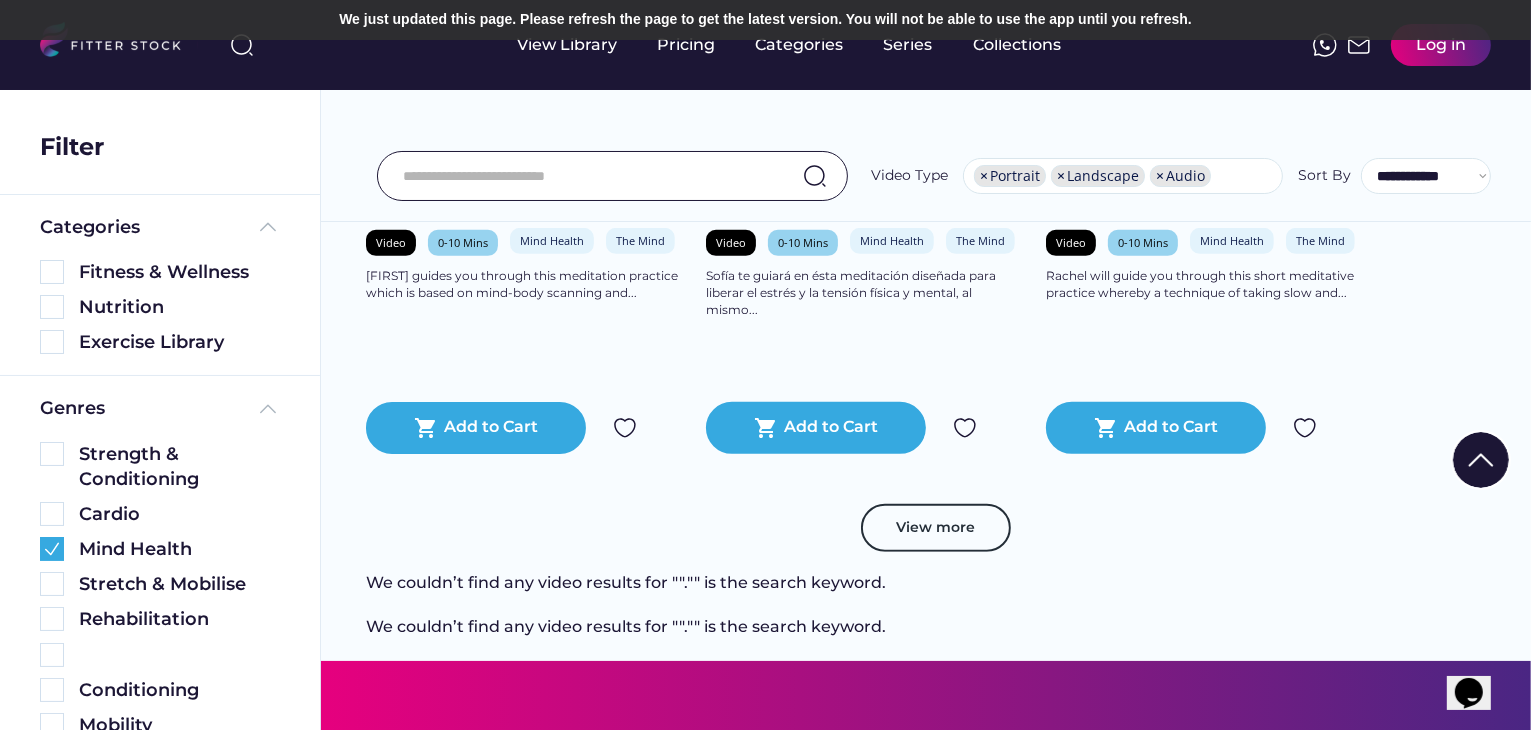 scroll, scrollTop: 1100, scrollLeft: 0, axis: vertical 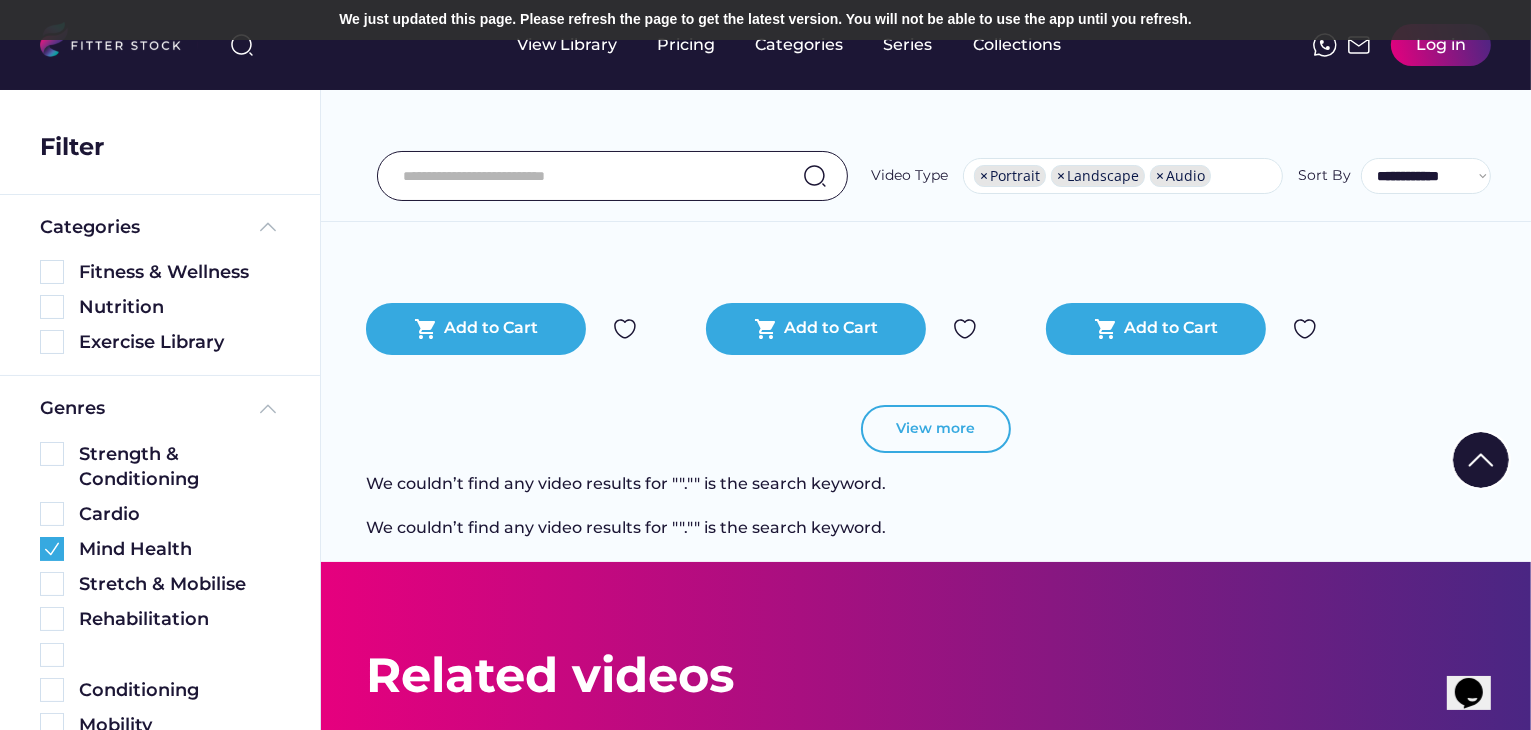 click on "View more" at bounding box center (936, 429) 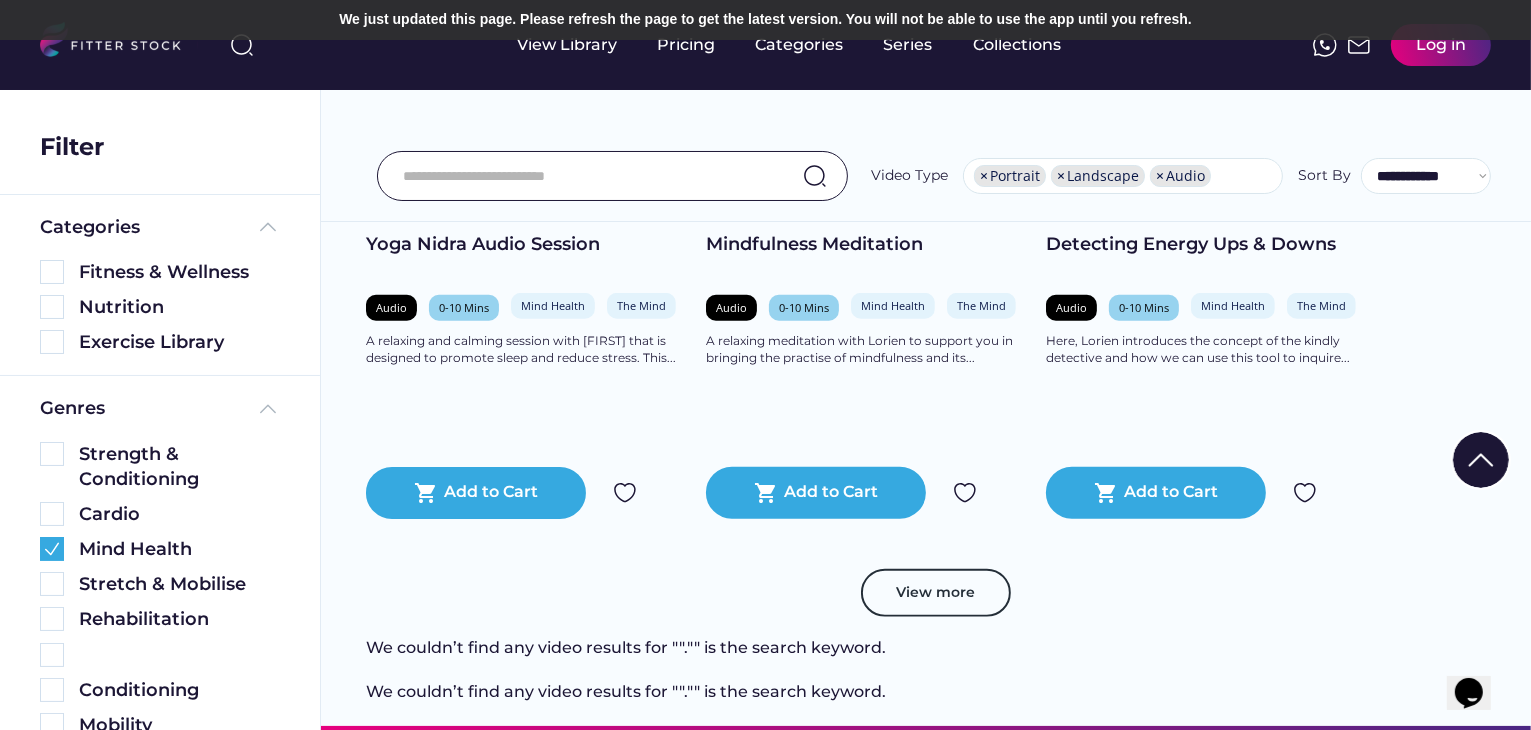 scroll, scrollTop: 2100, scrollLeft: 0, axis: vertical 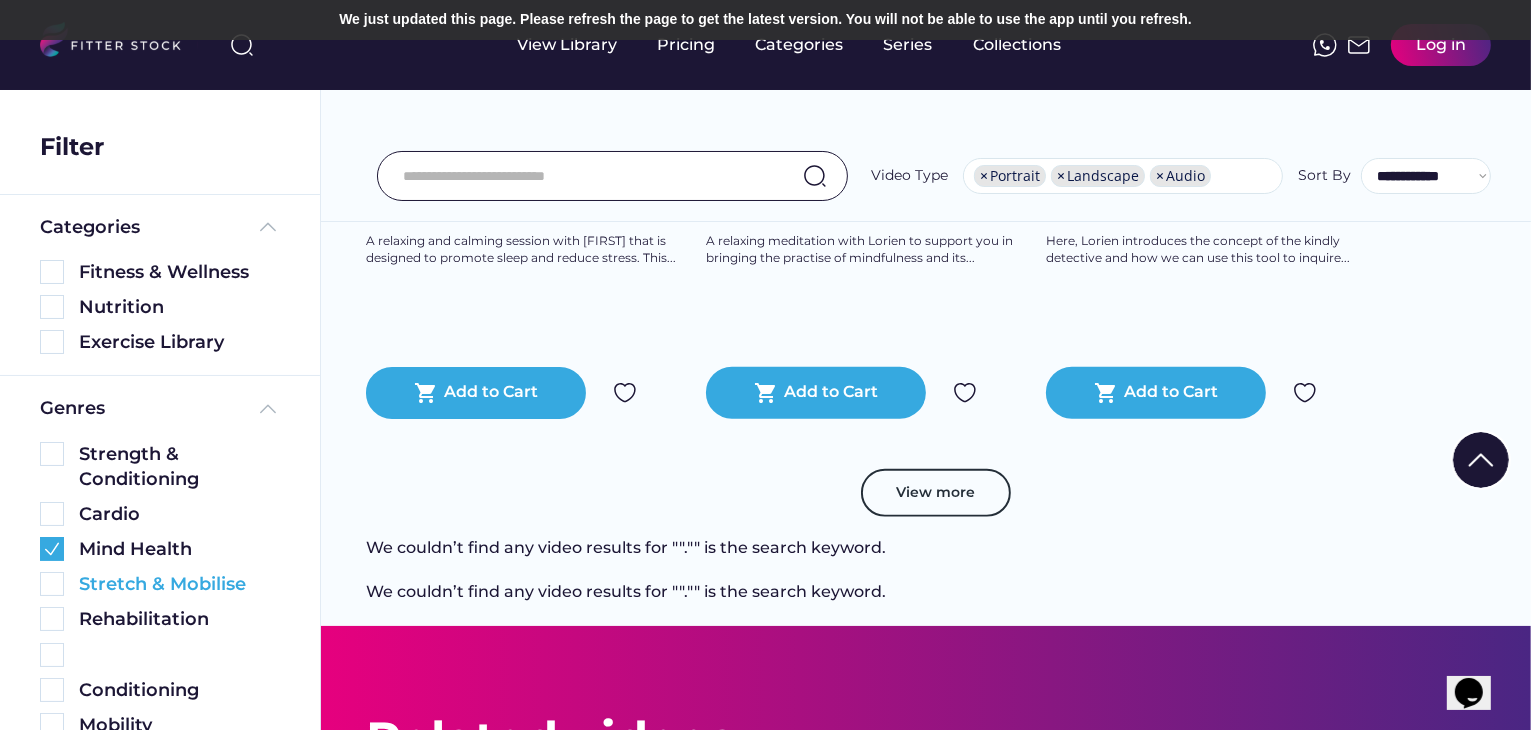 click at bounding box center [52, 584] 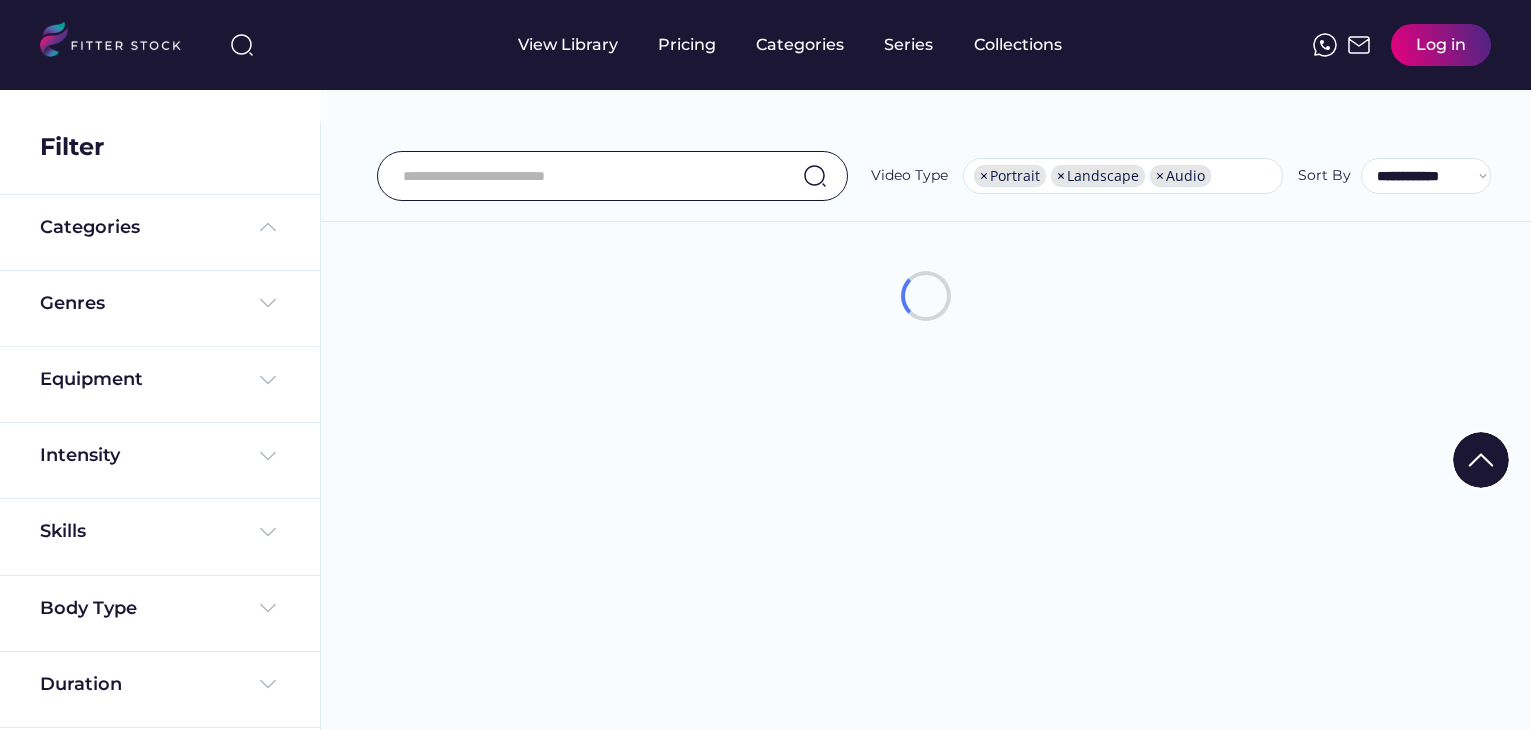 select on "**********" 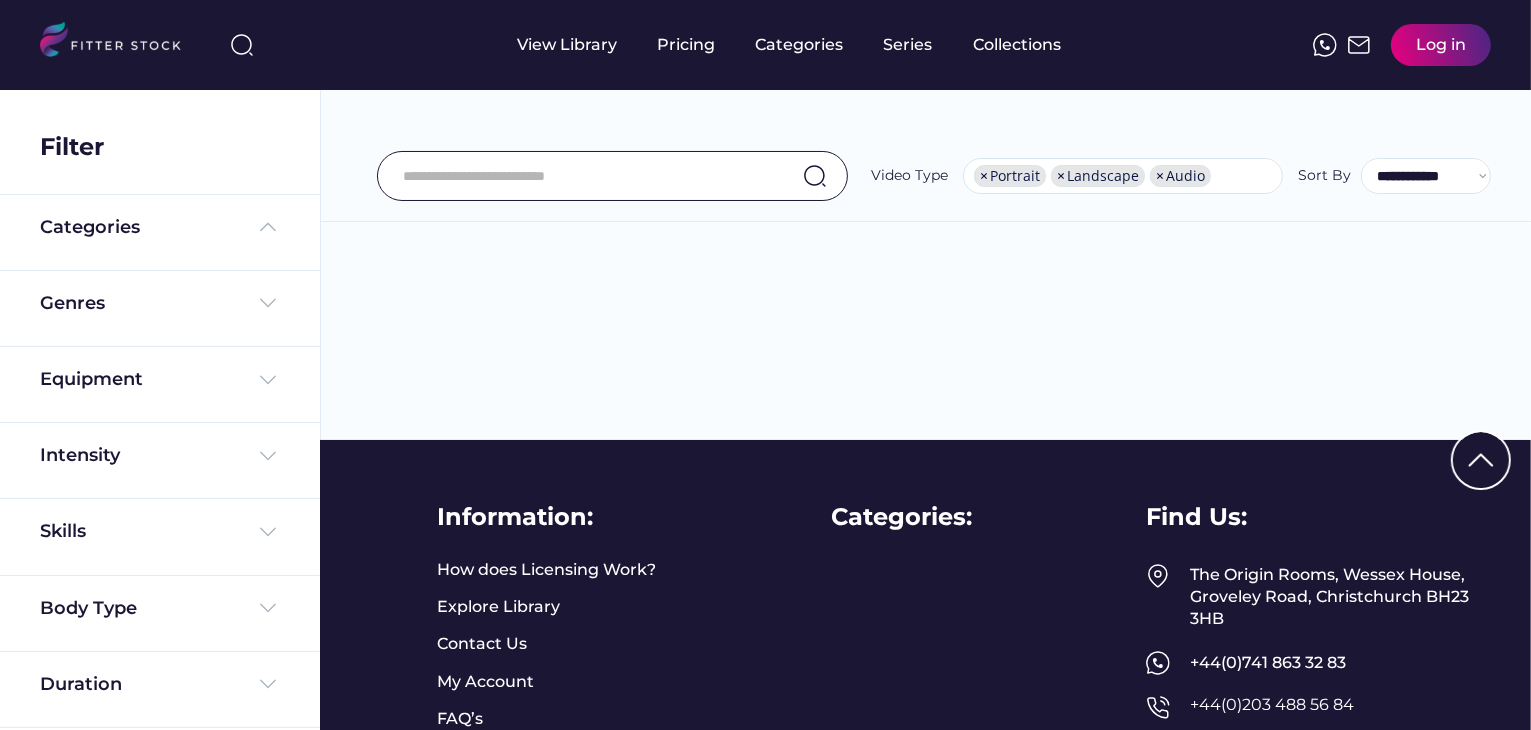 scroll, scrollTop: 0, scrollLeft: 0, axis: both 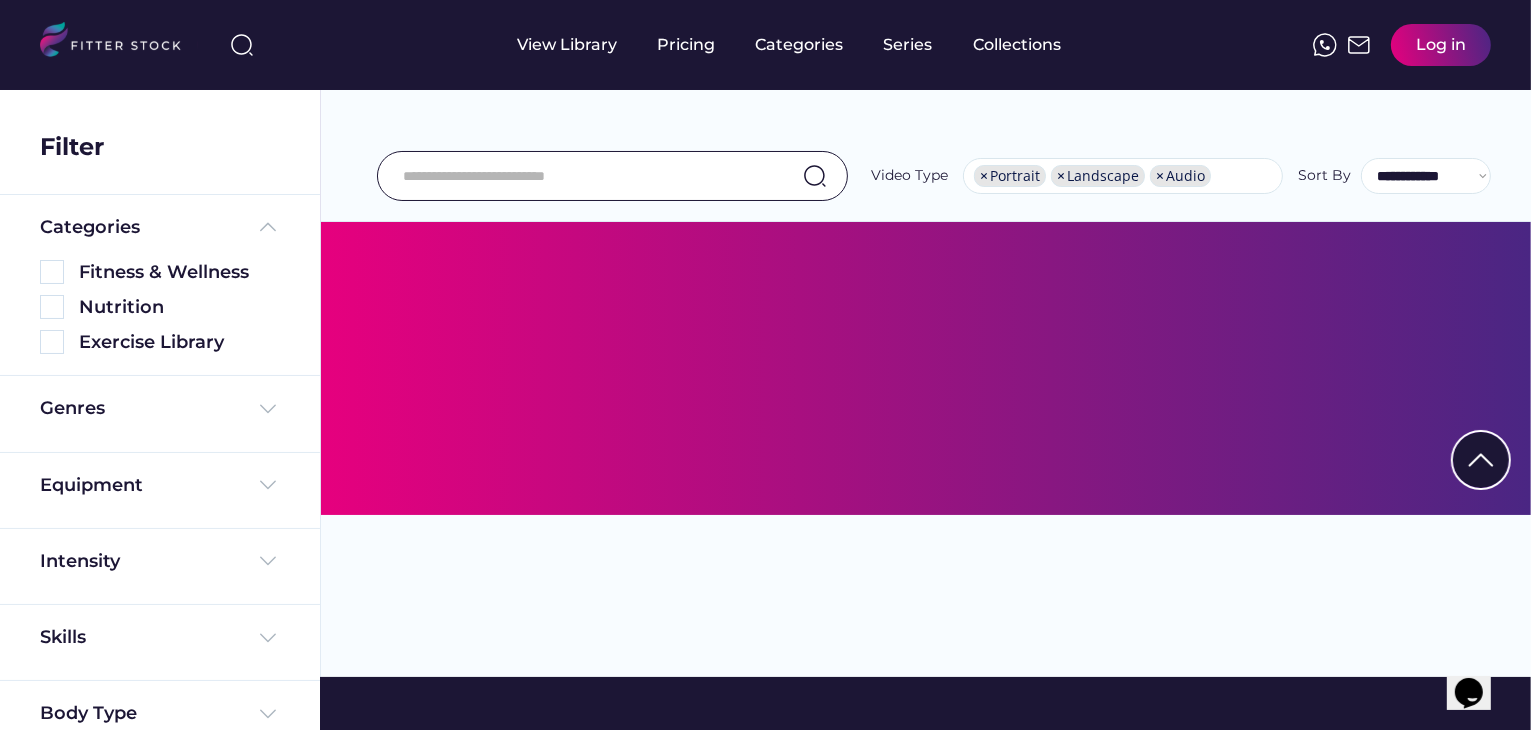 click on "Genres" at bounding box center (72, 408) 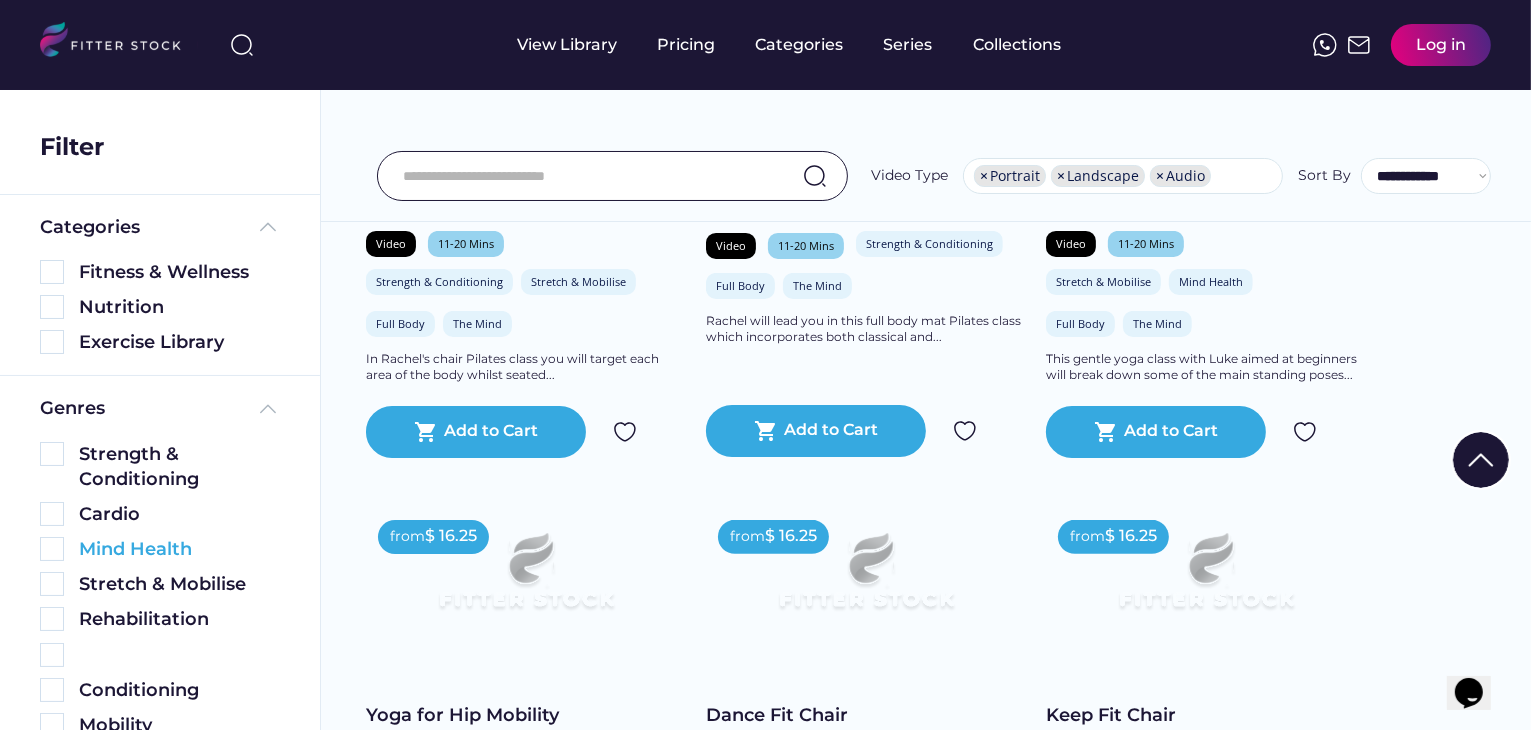 click at bounding box center [52, 549] 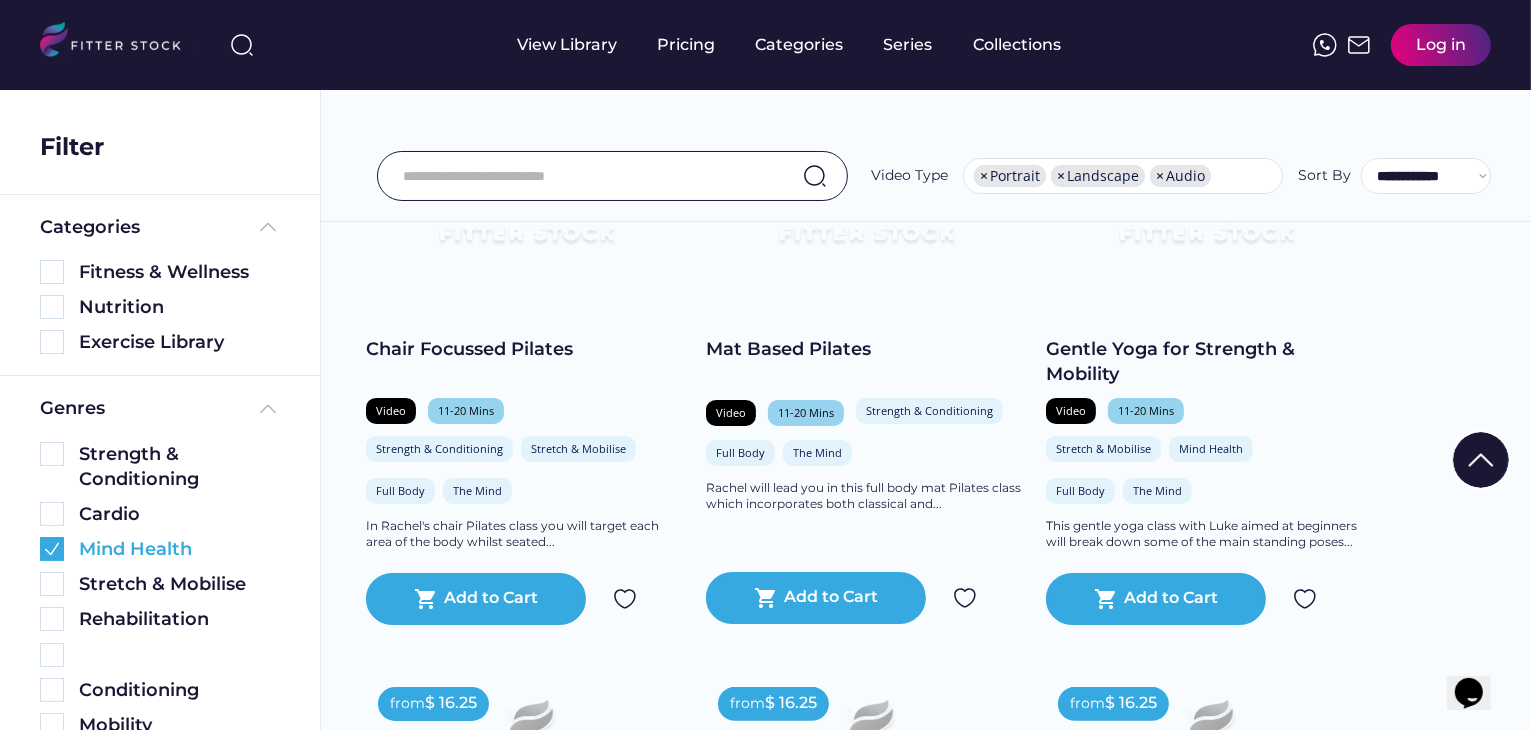 scroll, scrollTop: 0, scrollLeft: 0, axis: both 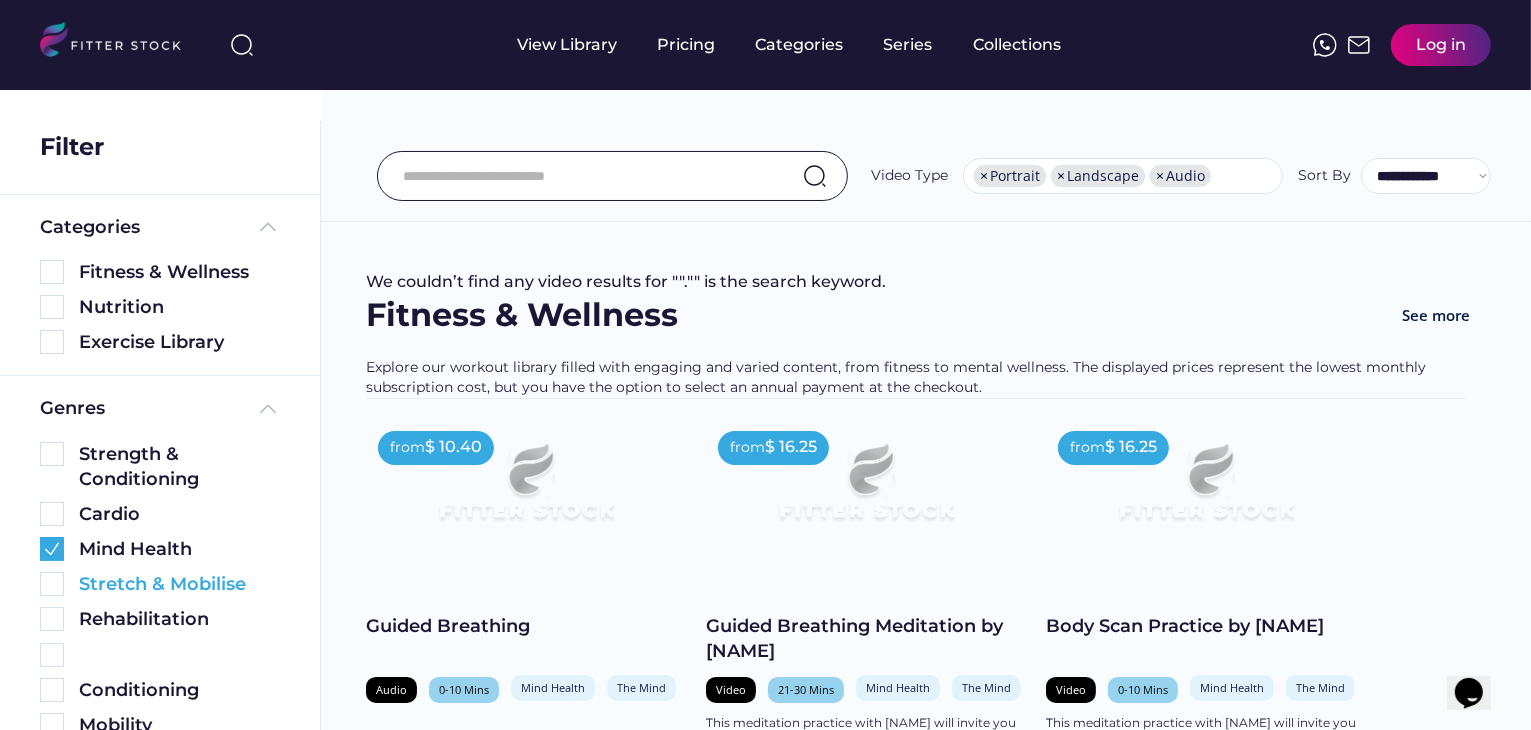 click at bounding box center (52, 584) 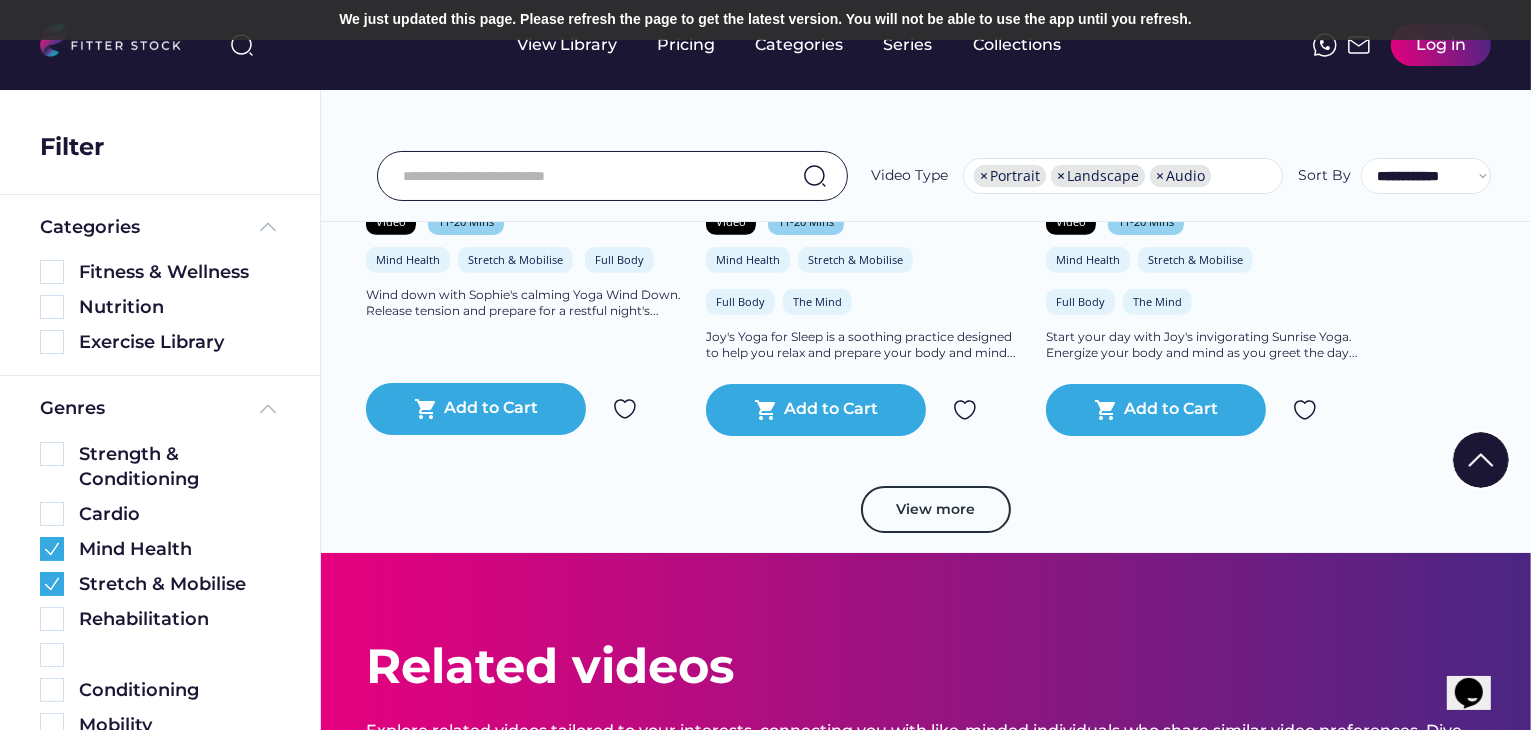 scroll, scrollTop: 1000, scrollLeft: 0, axis: vertical 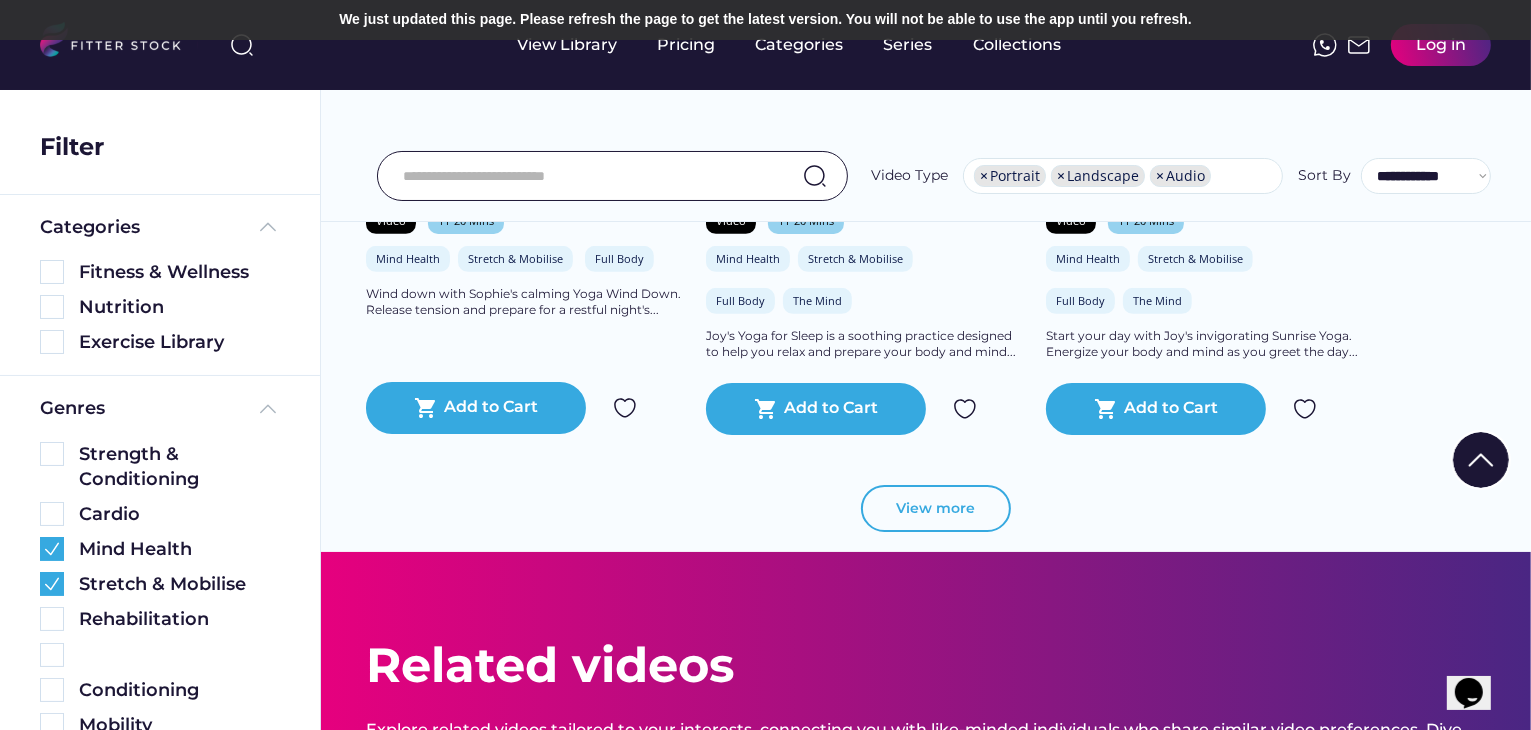click on "View more" at bounding box center [936, 509] 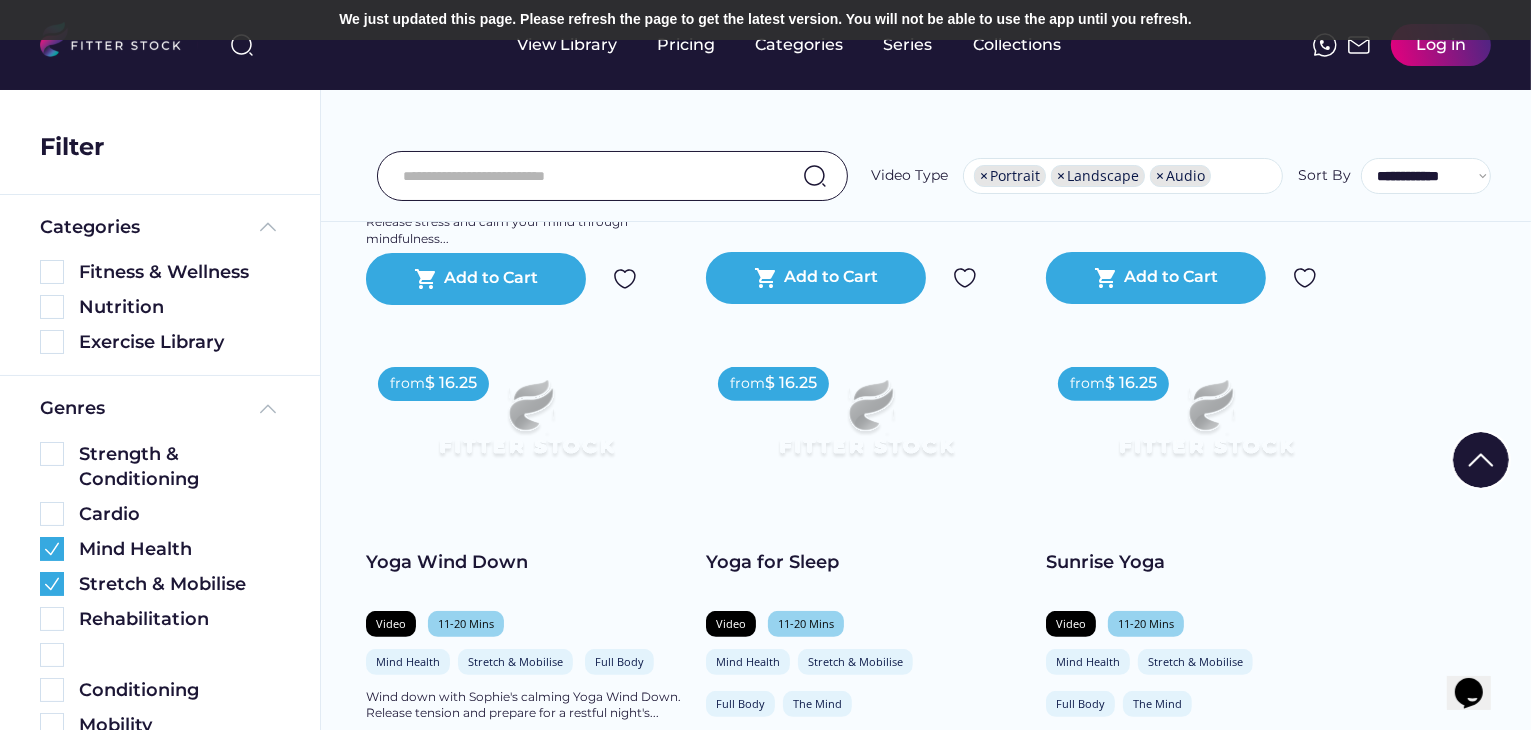 scroll, scrollTop: 600, scrollLeft: 0, axis: vertical 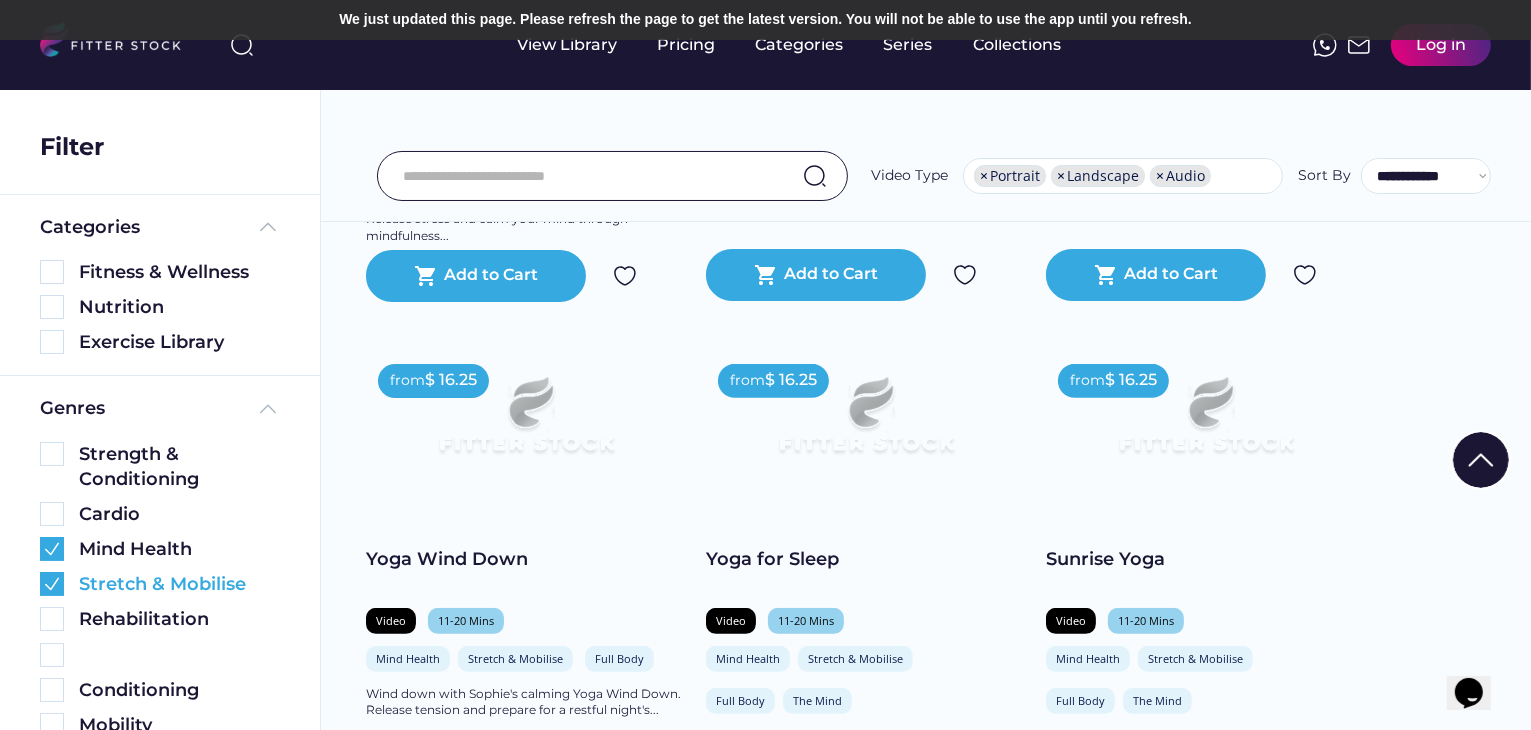 click at bounding box center [52, 584] 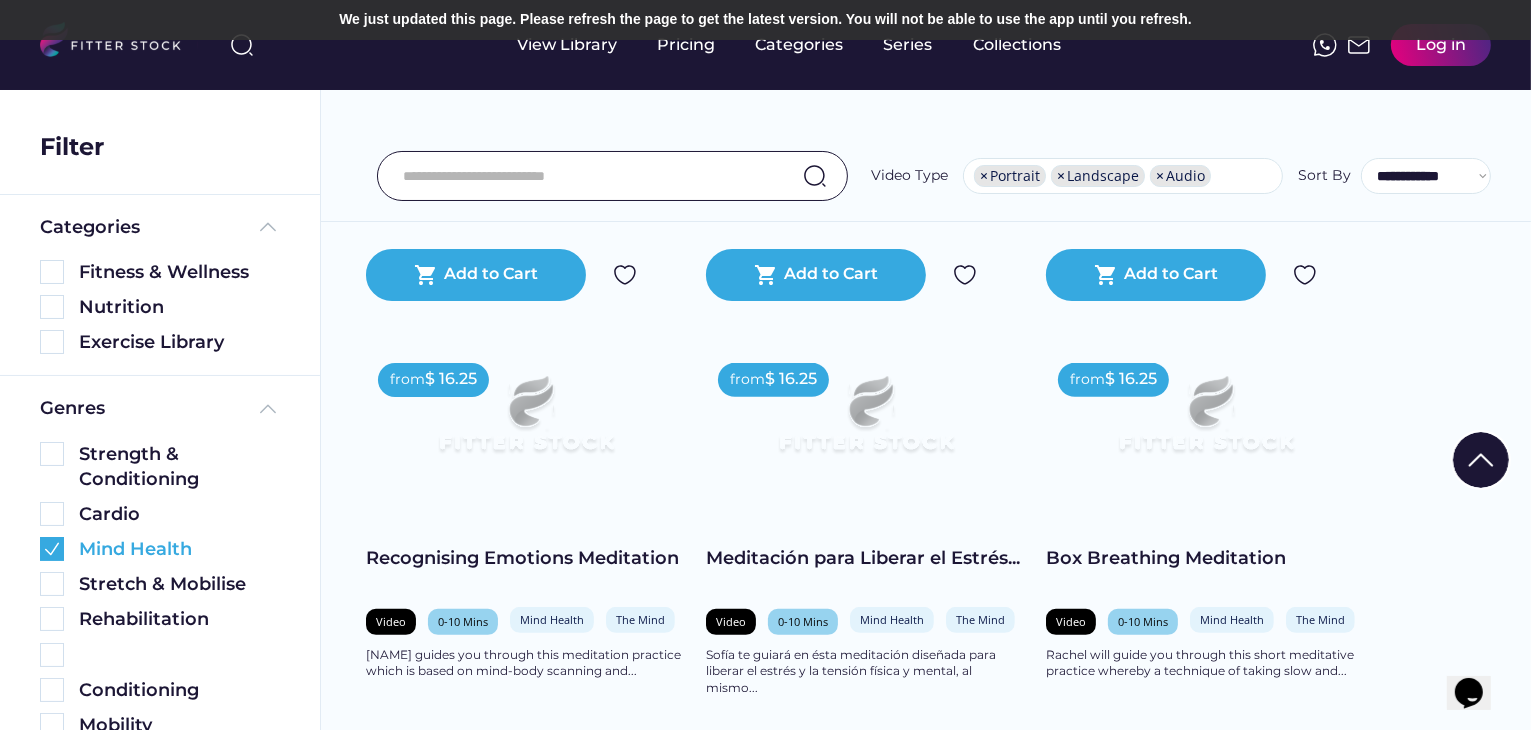 click at bounding box center [52, 549] 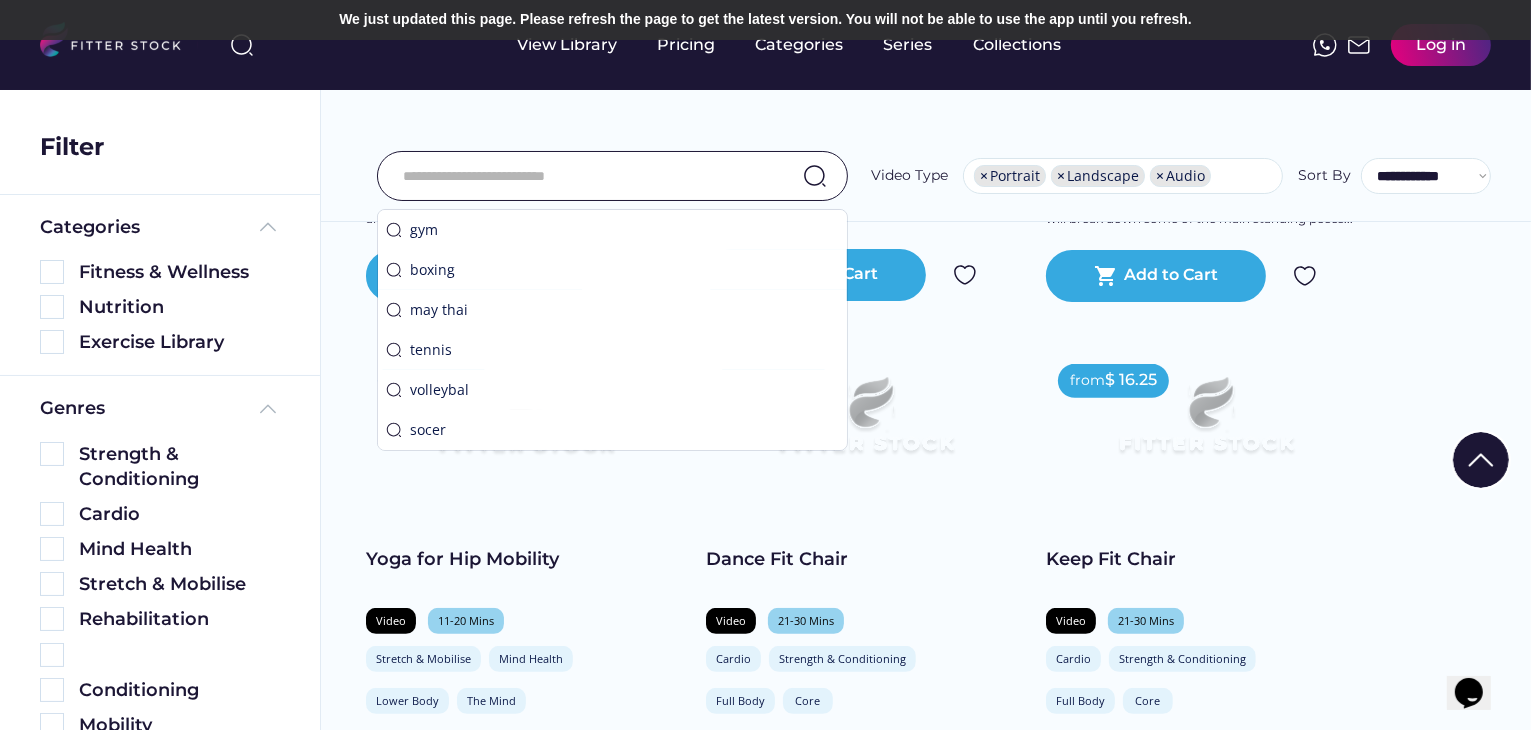 click at bounding box center [587, 176] 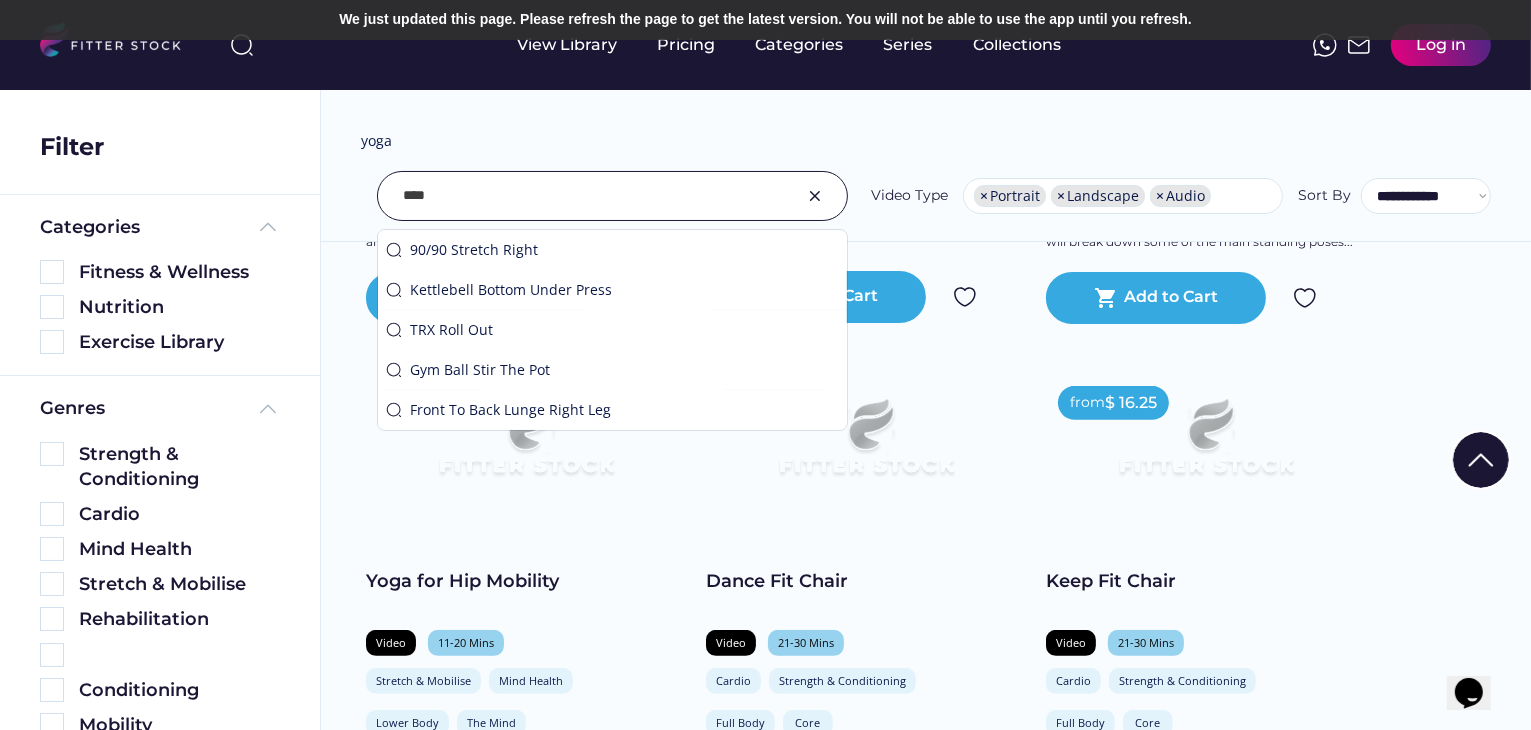 scroll, scrollTop: 622, scrollLeft: 0, axis: vertical 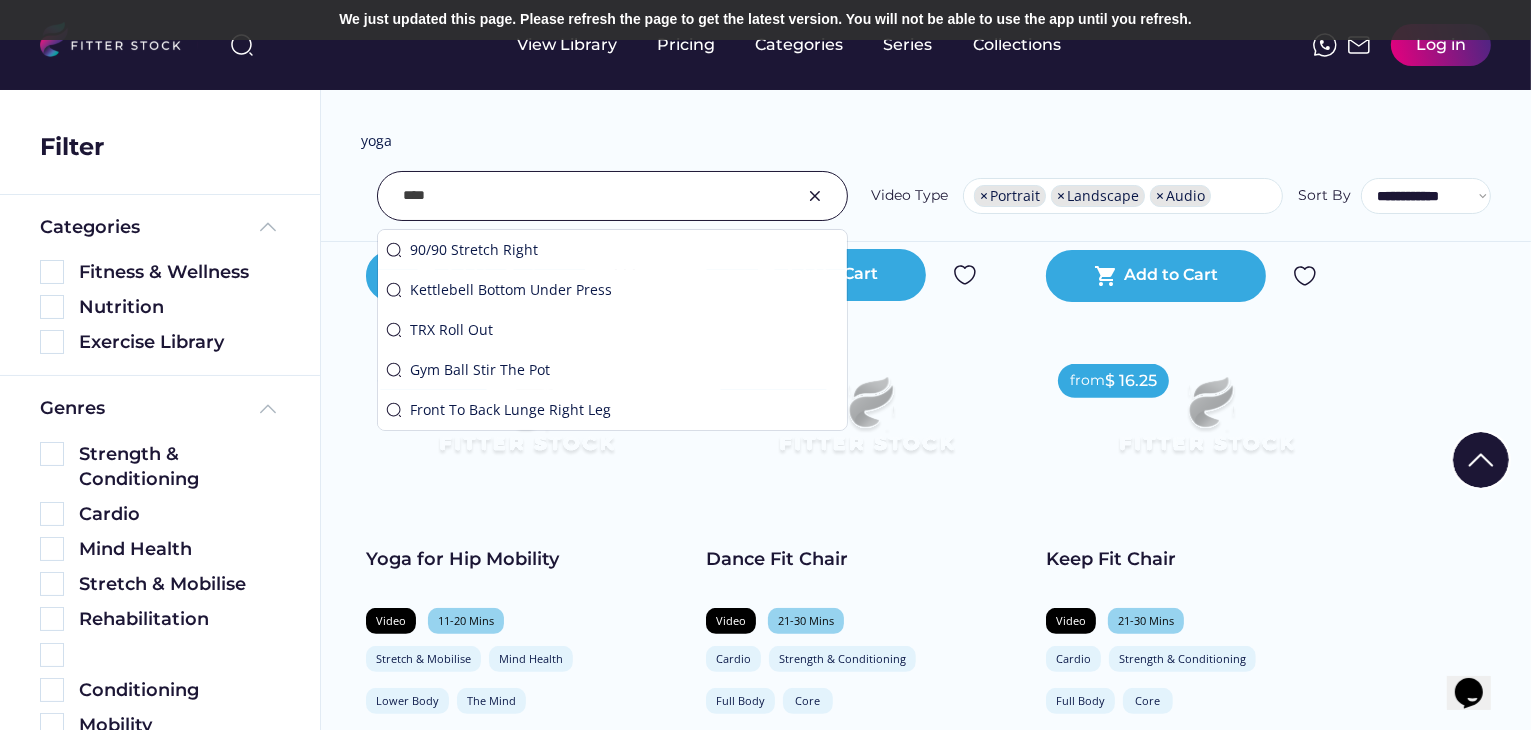 type on "****" 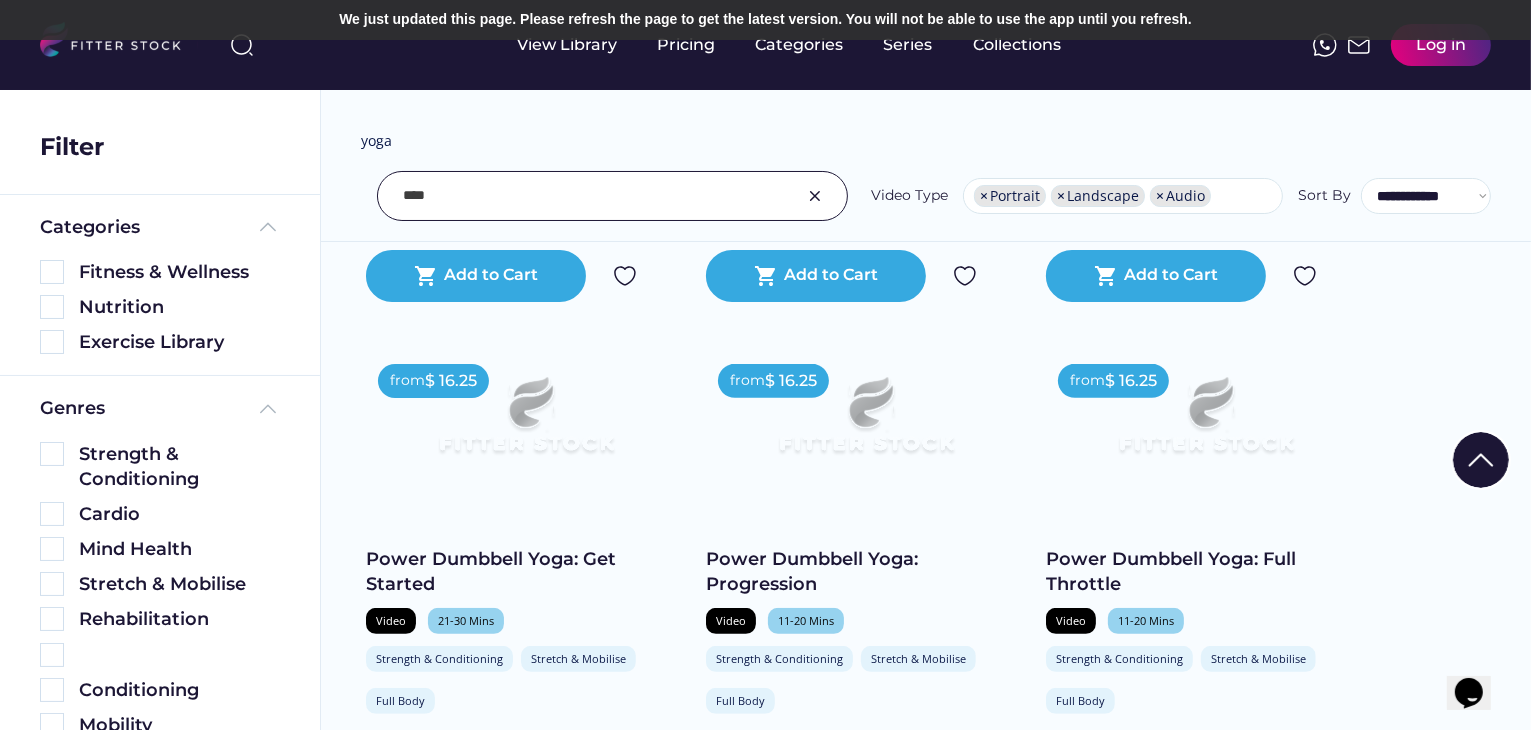click on "**********" at bounding box center [926, 131] 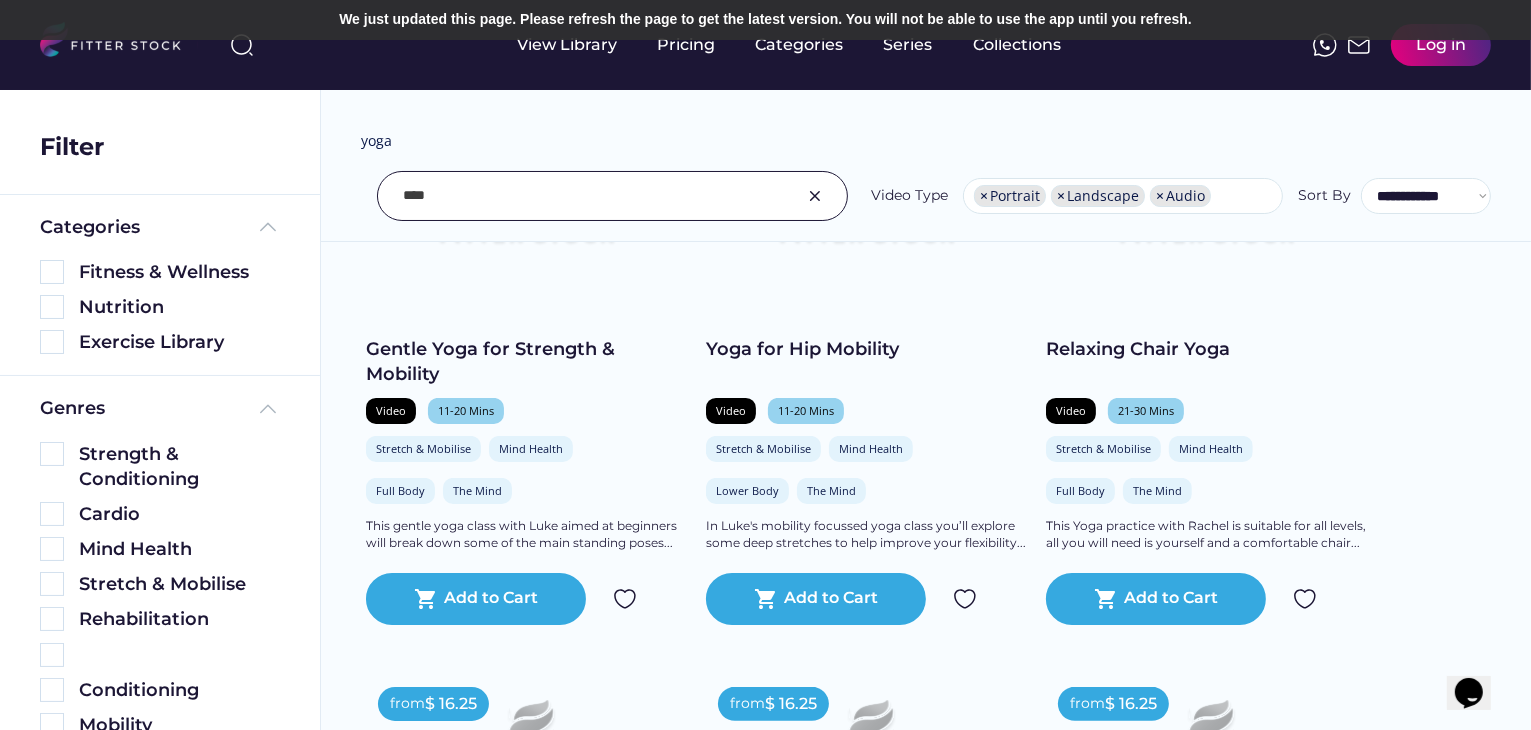 scroll, scrollTop: 0, scrollLeft: 0, axis: both 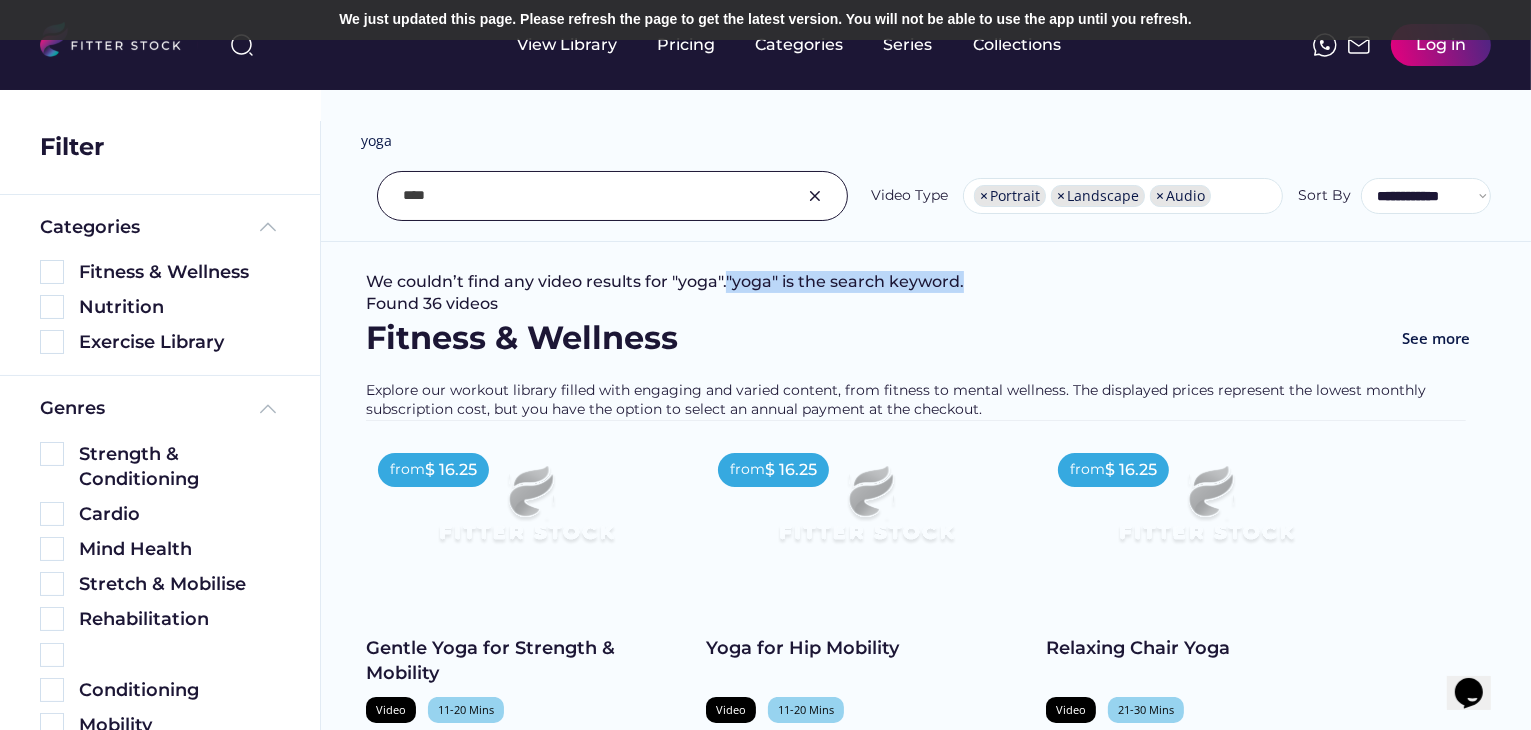 drag, startPoint x: 977, startPoint y: 273, endPoint x: 727, endPoint y: 297, distance: 251.14935 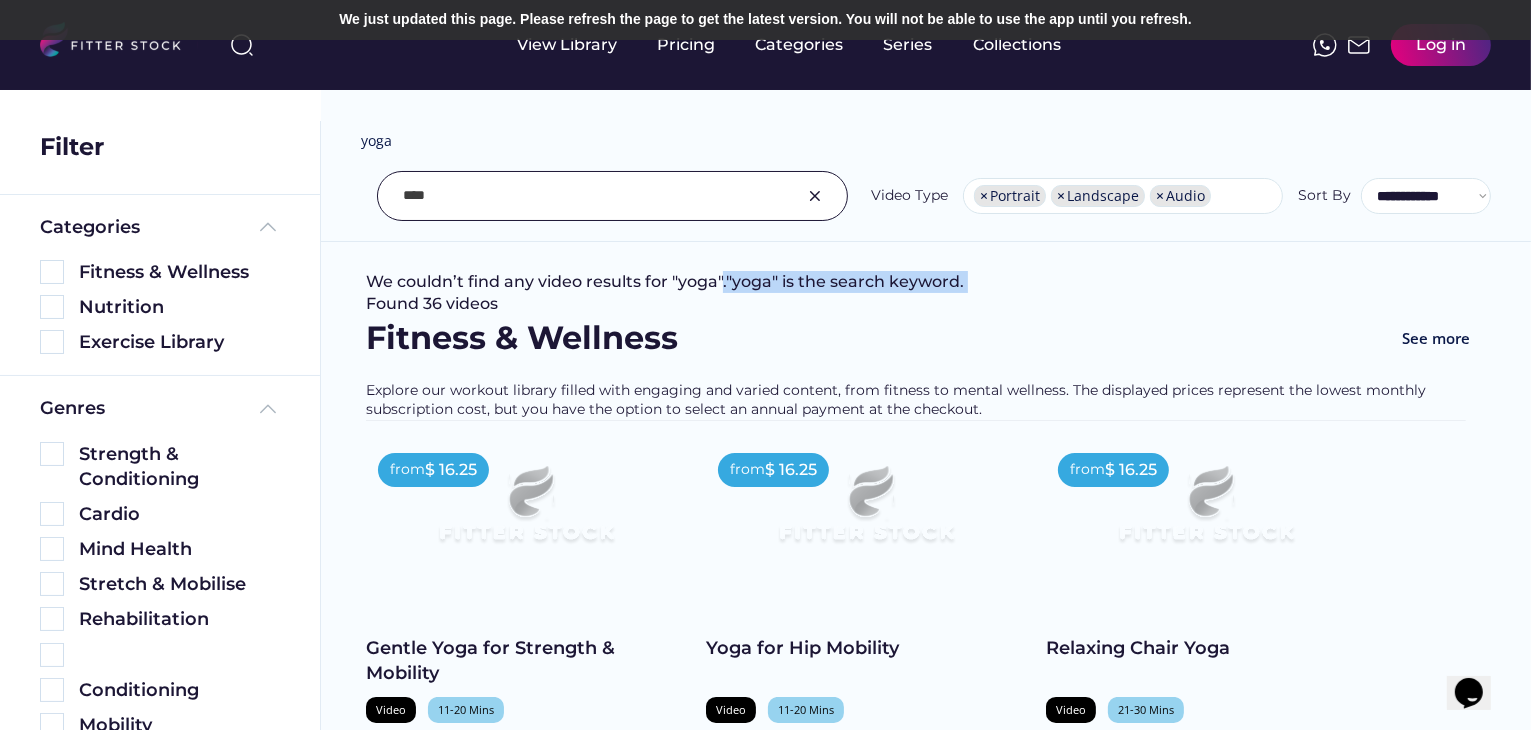 drag, startPoint x: 981, startPoint y: 281, endPoint x: 723, endPoint y: 297, distance: 258.49564 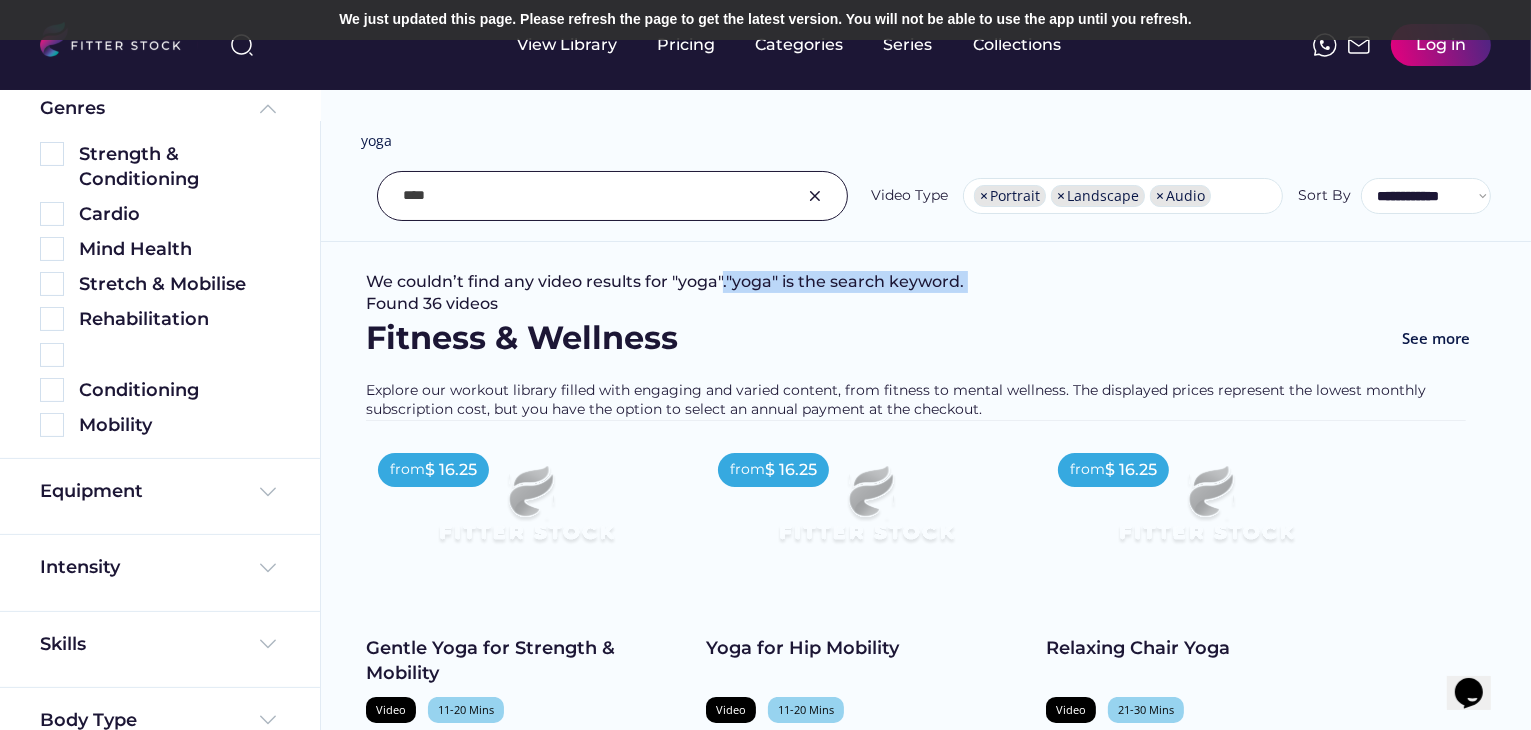 scroll, scrollTop: 409, scrollLeft: 0, axis: vertical 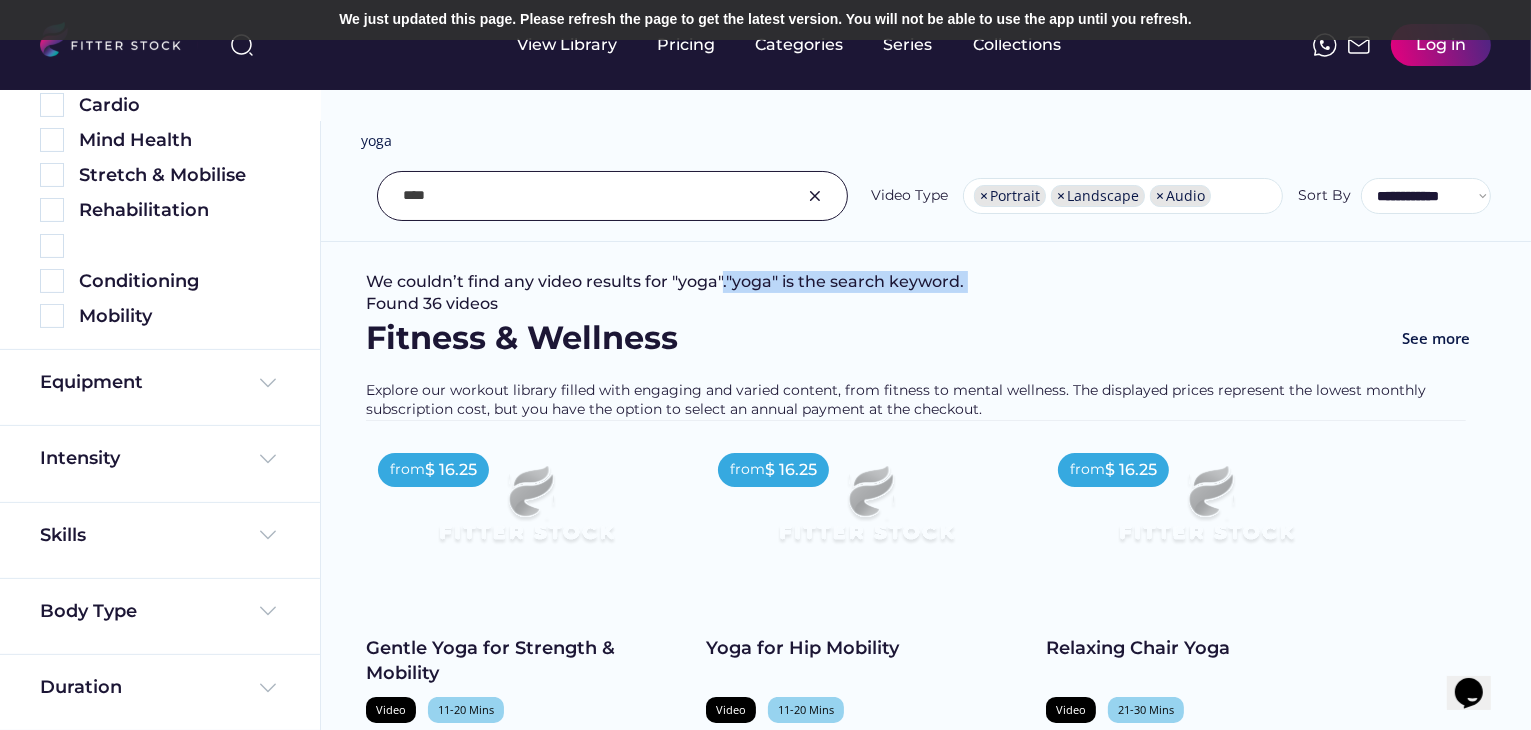 click at bounding box center (815, 196) 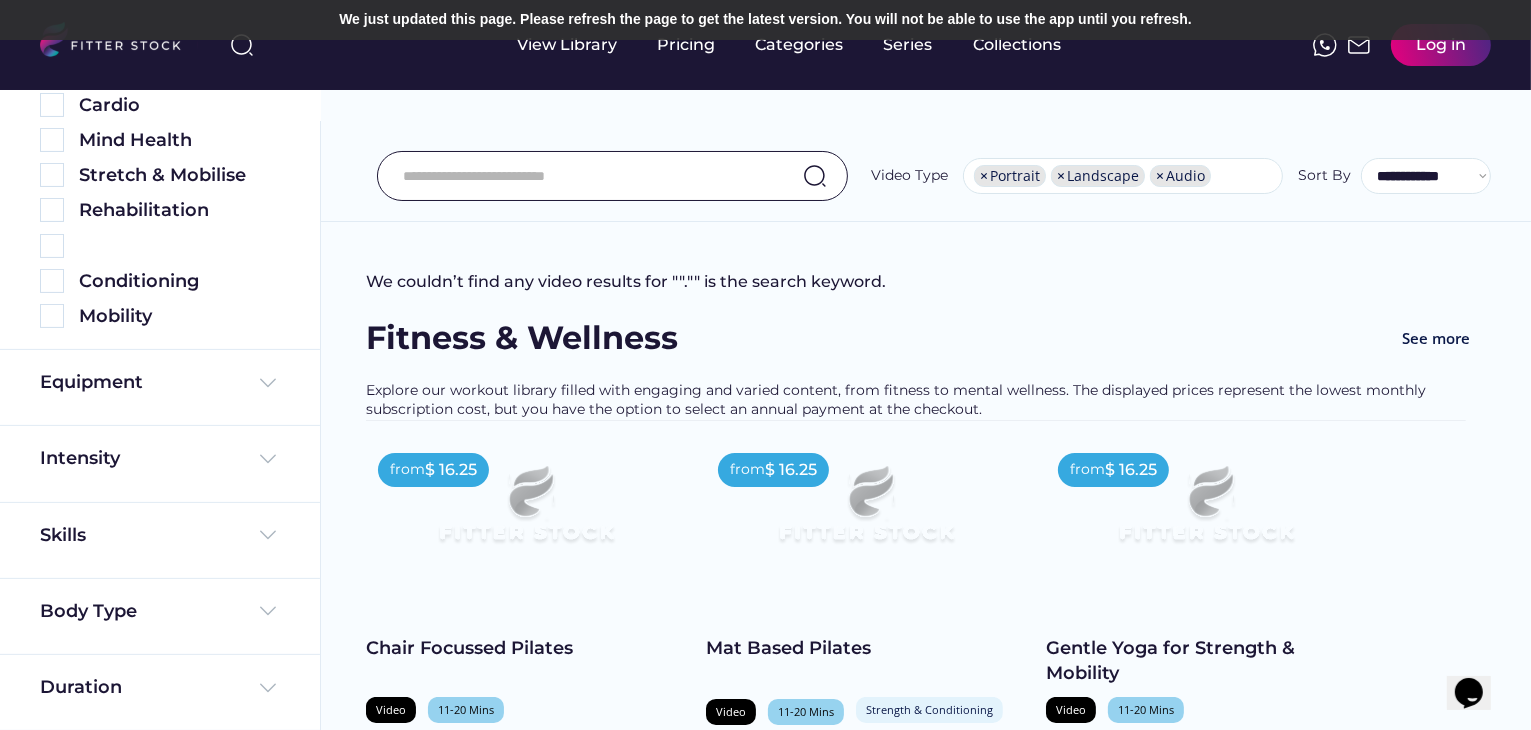 click on "We couldn’t find any video results for ""."" is the search keyword. Found 234 videos Fitness & Wellness See more  Explore our workout library filled with engaging and varied content, from fitness to mental wellness. The displayed prices represent the lowest monthly subscription cost, but you have the option to select an annual payment at the checkout. from  $ 16.25 Chair Focussed Pilates Video 11-20 Mins Strength & Conditioning Stretch & Mobilise Full Body The Mind In Rachel's chair Pilates class you will target each area of the body whilst seated...
shopping_cart
Add to Cart from  $ 16.25 Mat Based Pilates Video 11-20 Mins Strength & Conditioning Mind Health Full Body The Mind Rachel will lead you in this full body mat Pilates class which incorporates both classical and...
shopping_cart
Add to Cart from  $ 16.25 Gentle Yoga for Strength & Mobility Video 11-20 Mins Stretch & Mobilise Mind Health Full Body The Mind
shopping_cart
Add to Cart" at bounding box center (925, 3142) 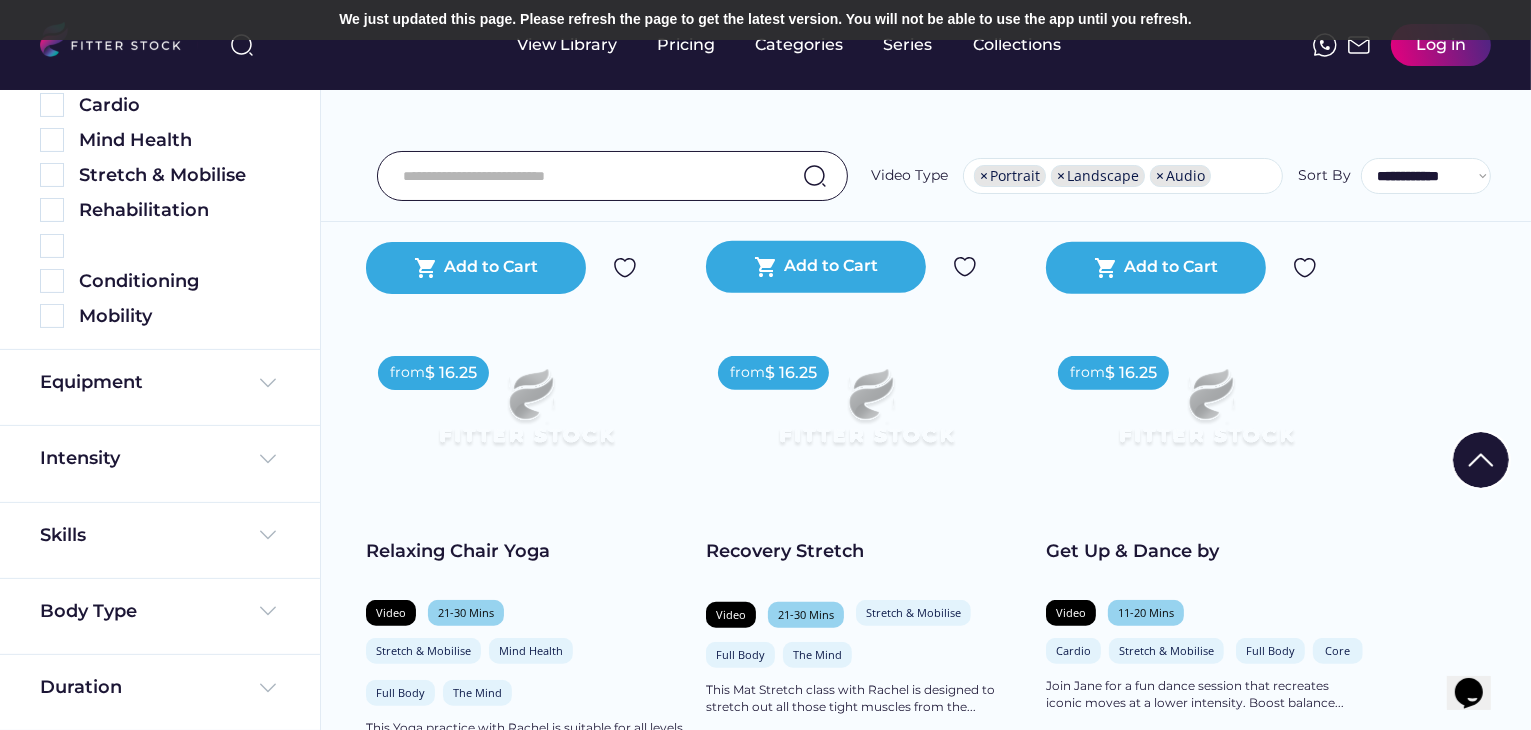 scroll, scrollTop: 1900, scrollLeft: 0, axis: vertical 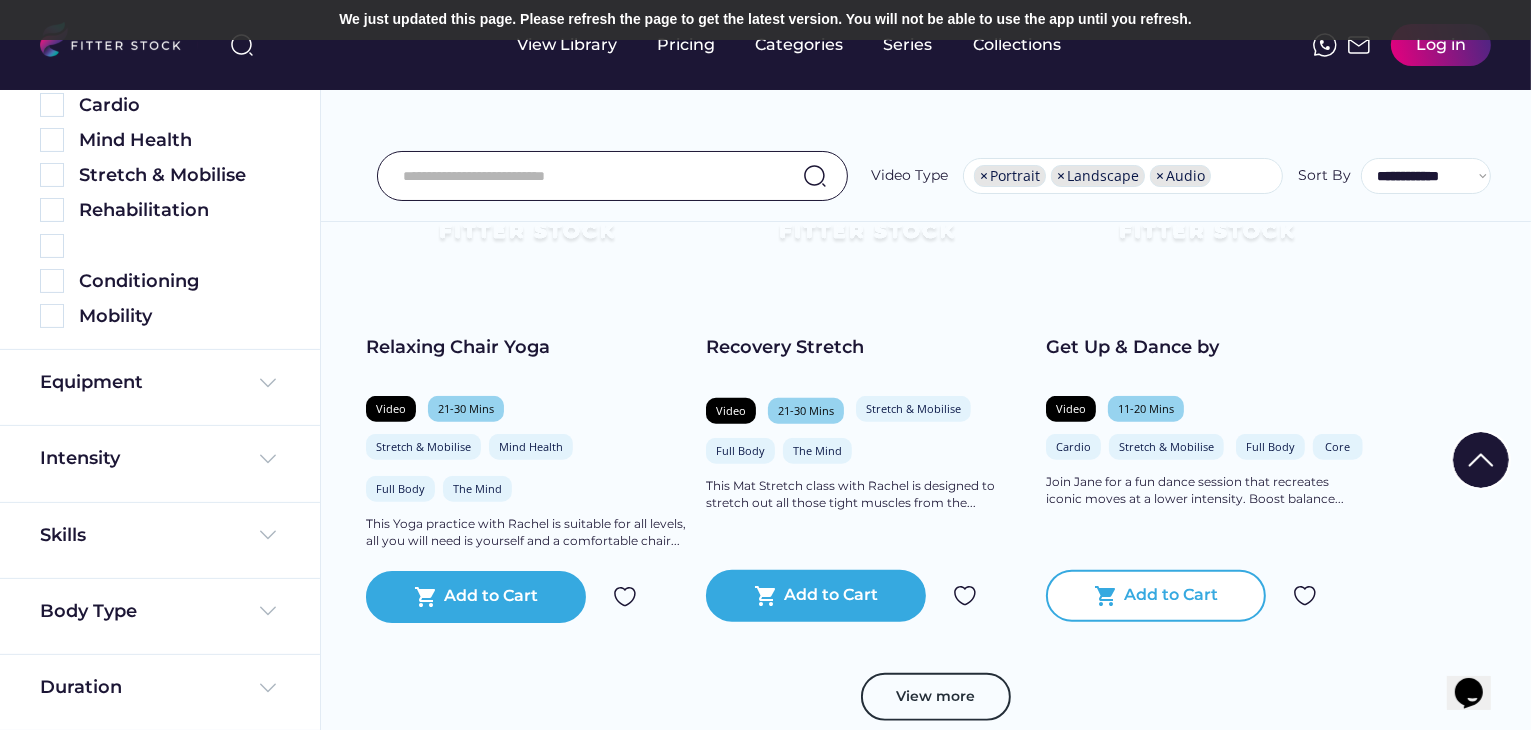click on "shopping_cart" 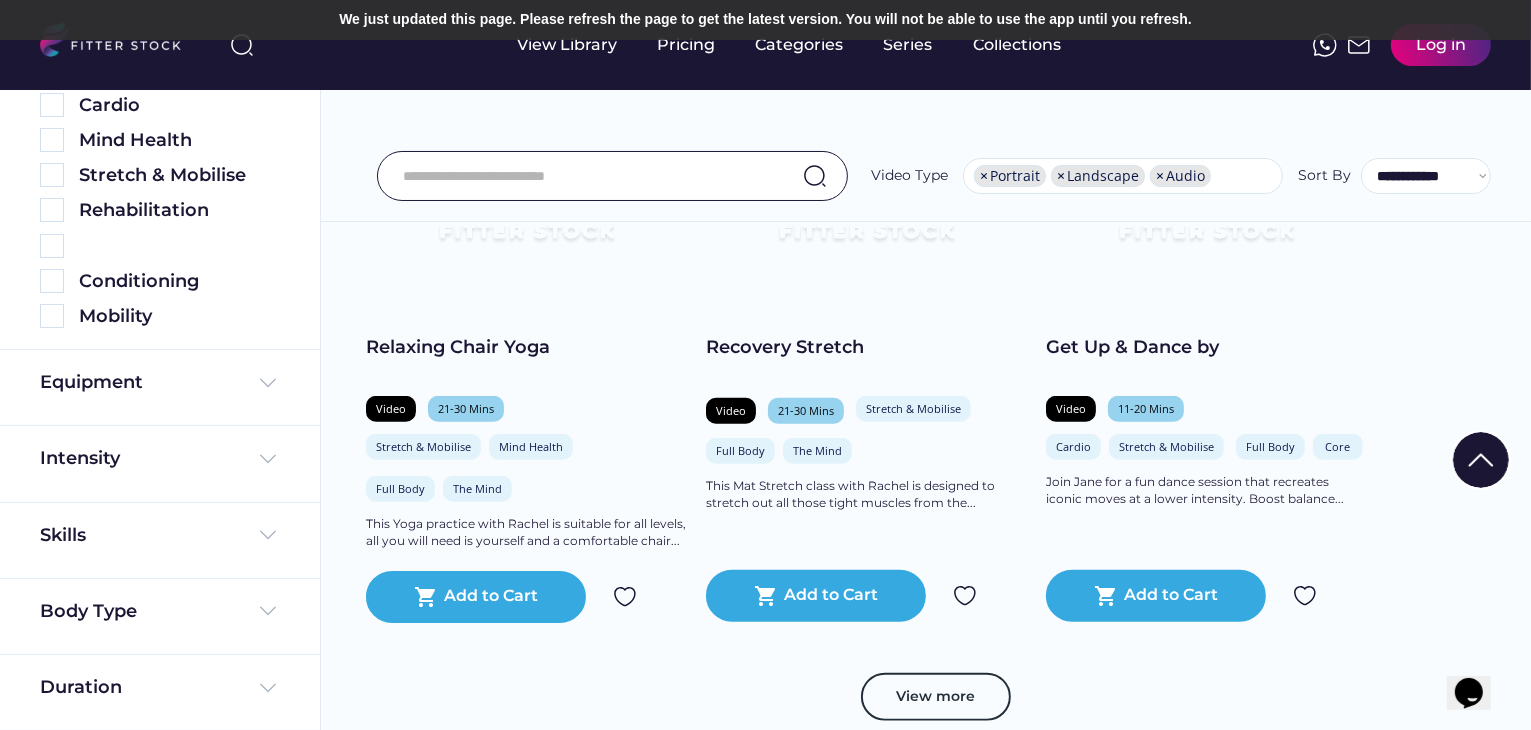 type 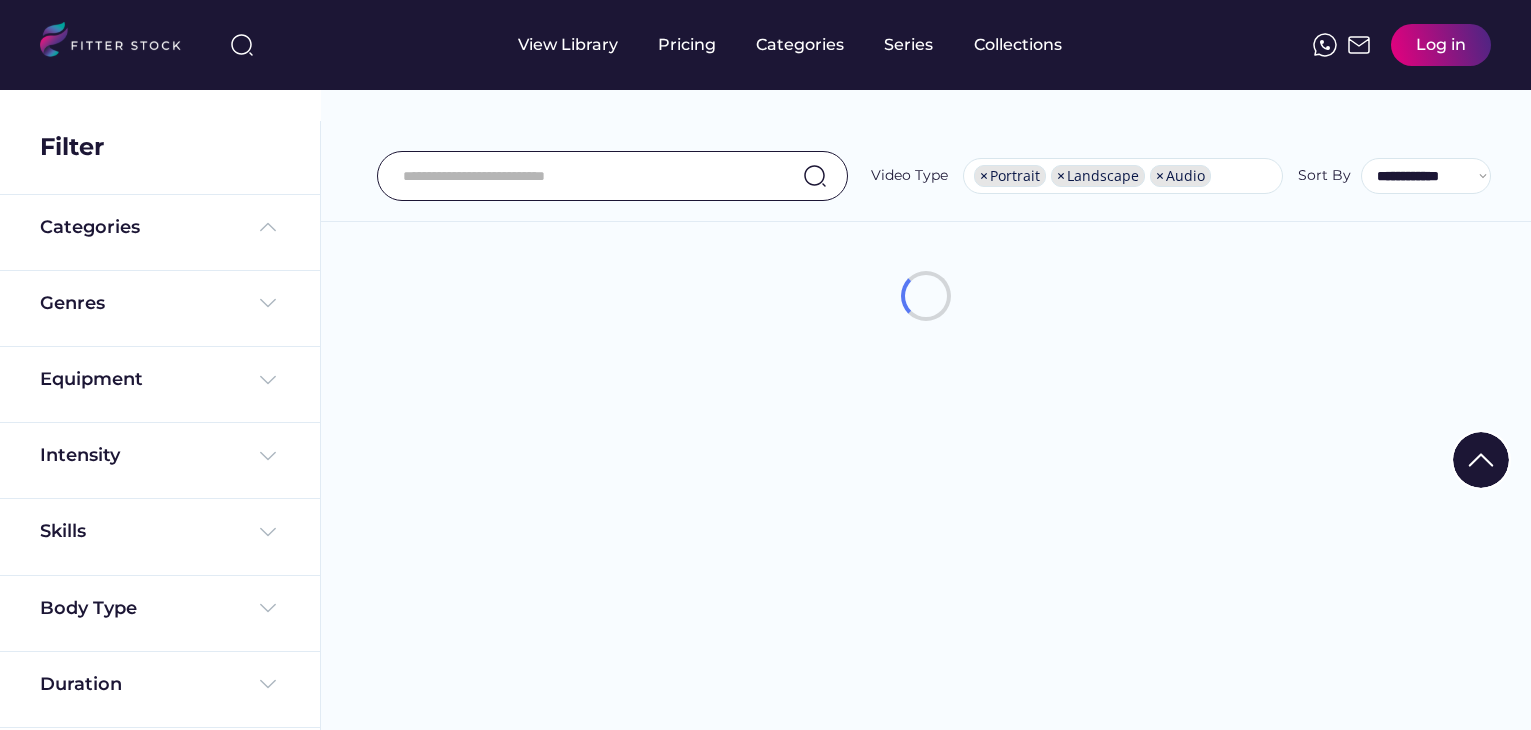 select on "**********" 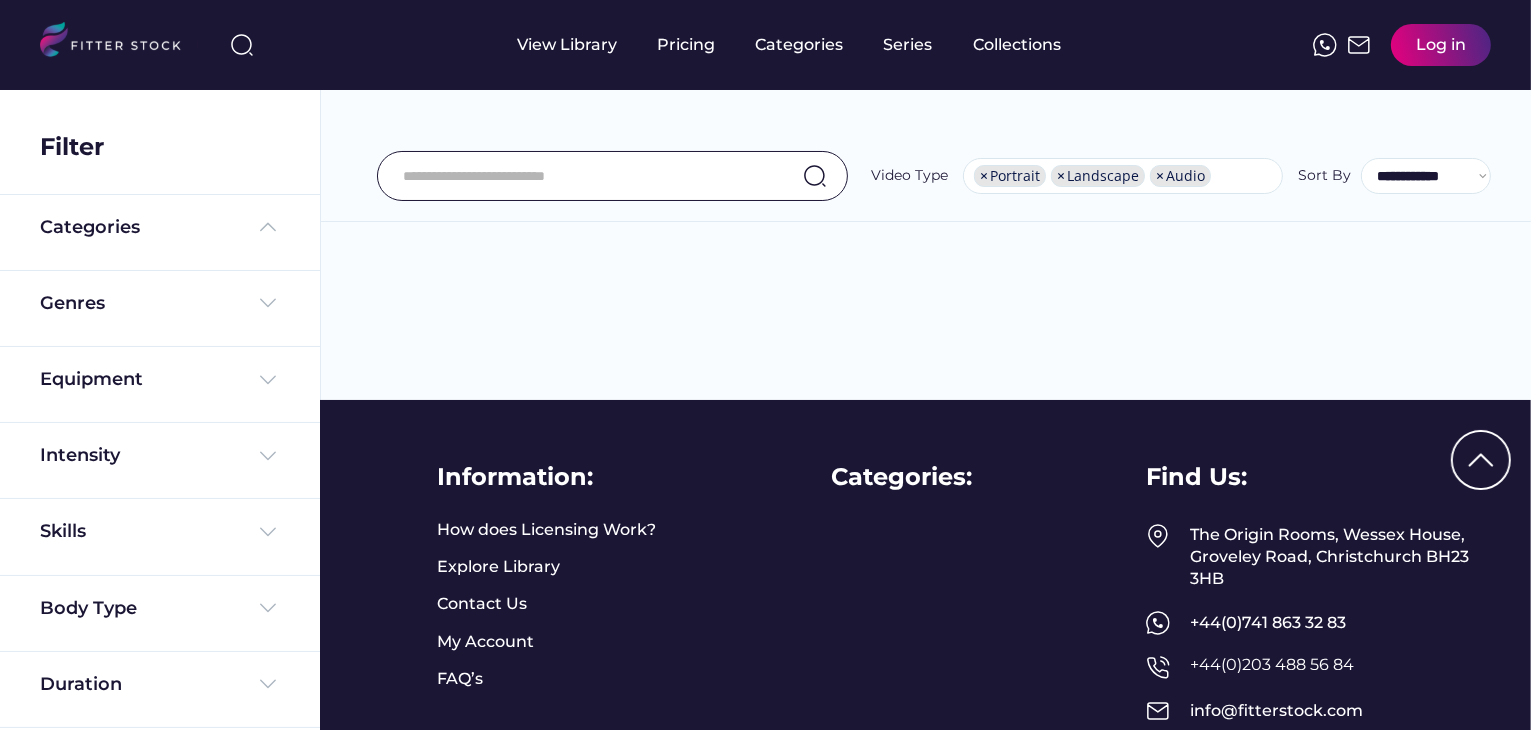 scroll, scrollTop: 0, scrollLeft: 0, axis: both 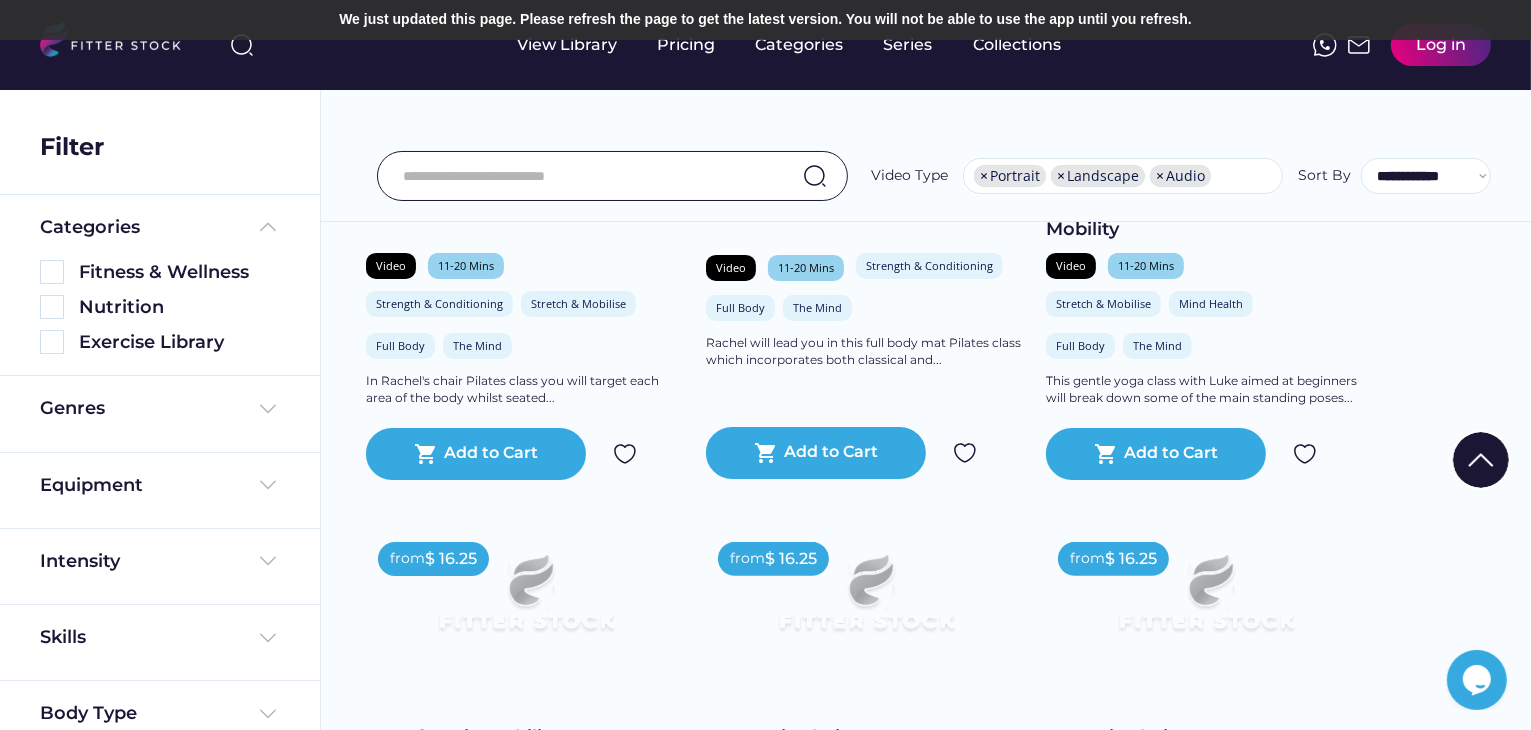 click on "**********" at bounding box center (926, 121) 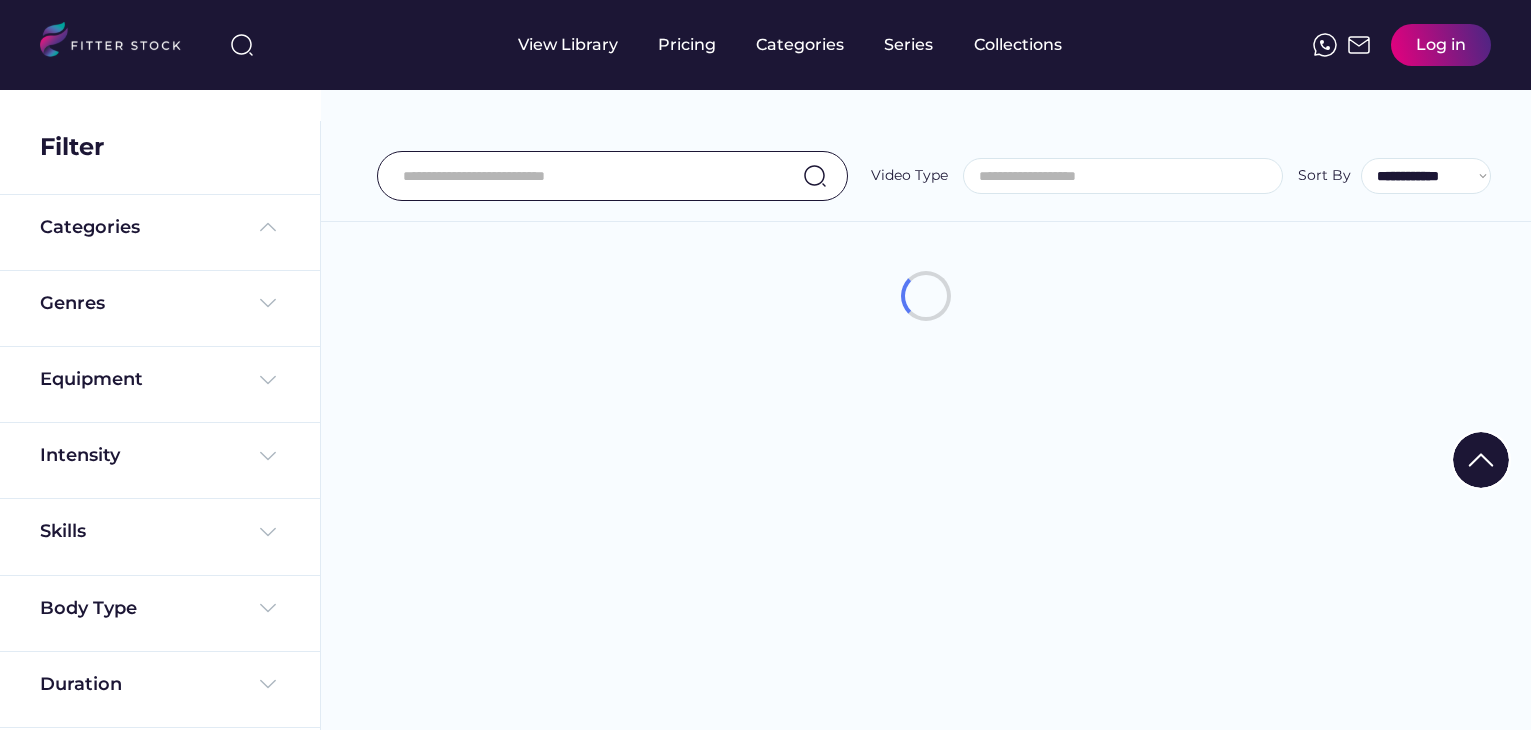 select 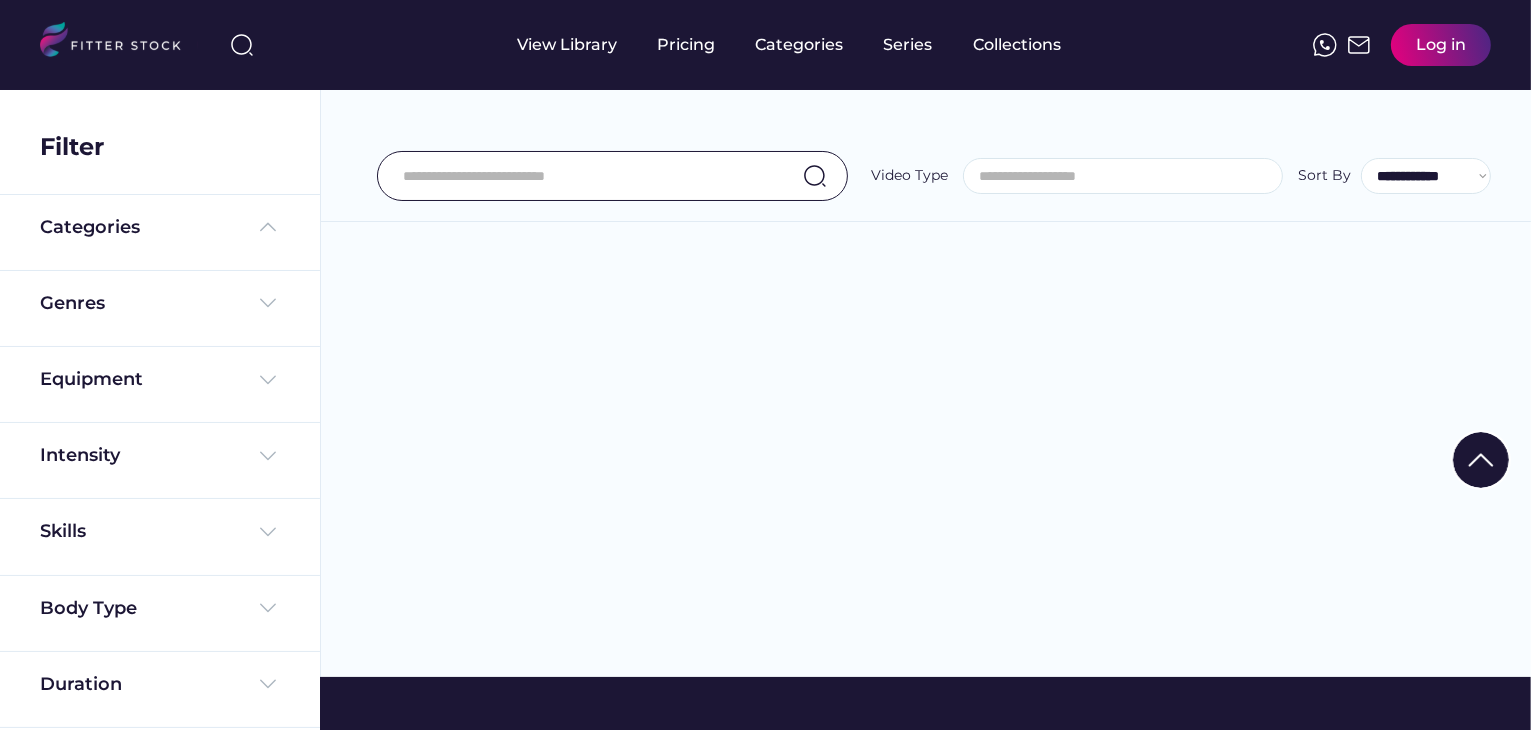 select on "**********" 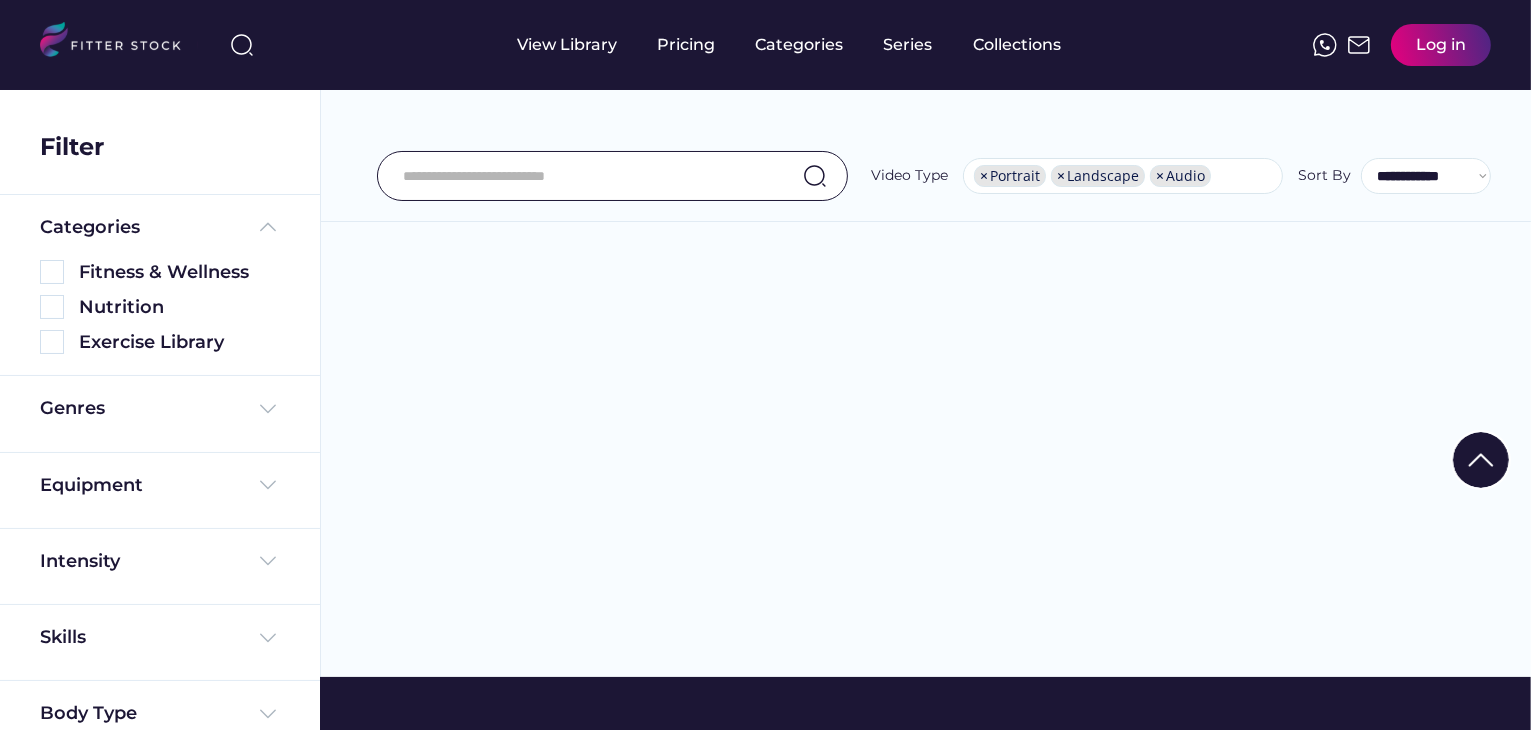 scroll, scrollTop: 290, scrollLeft: 0, axis: vertical 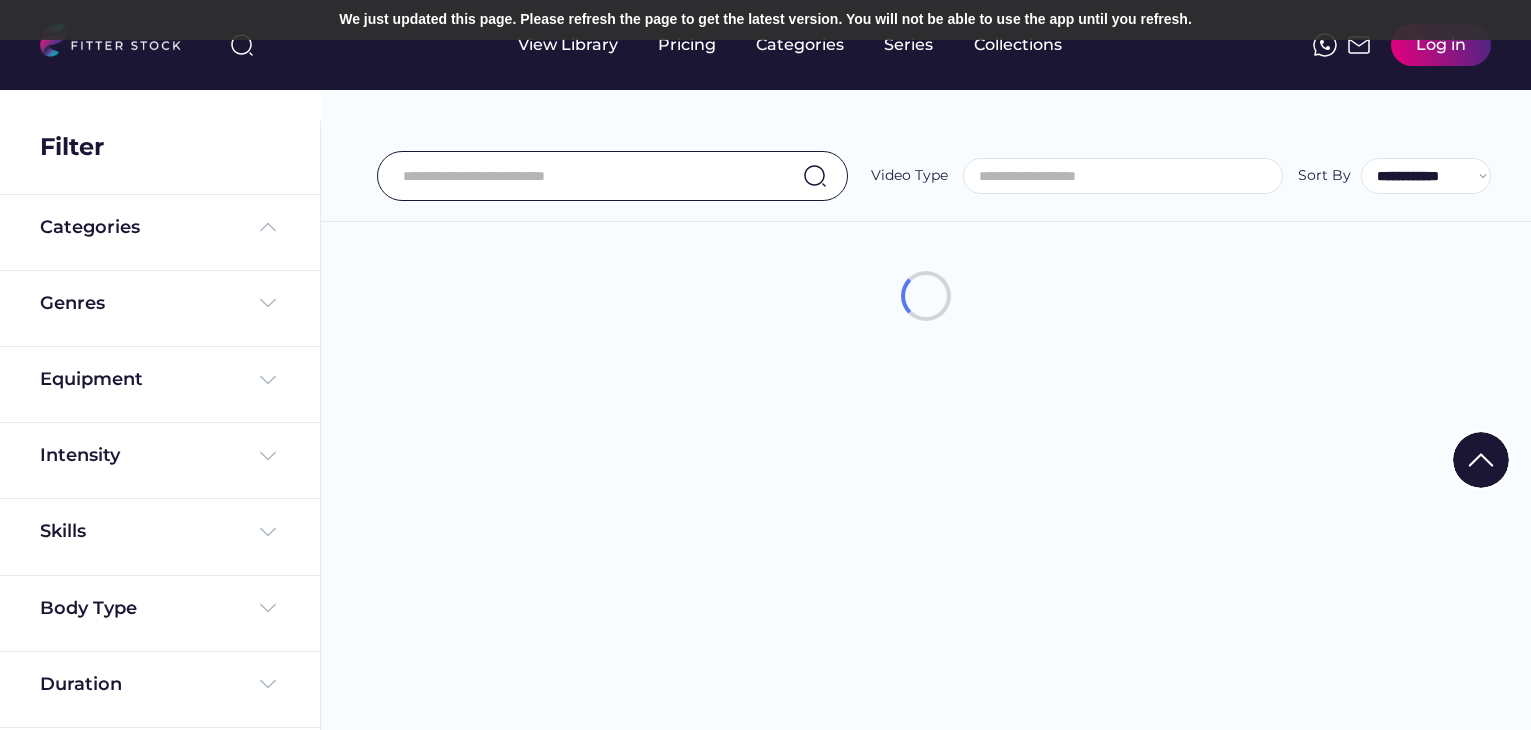 select 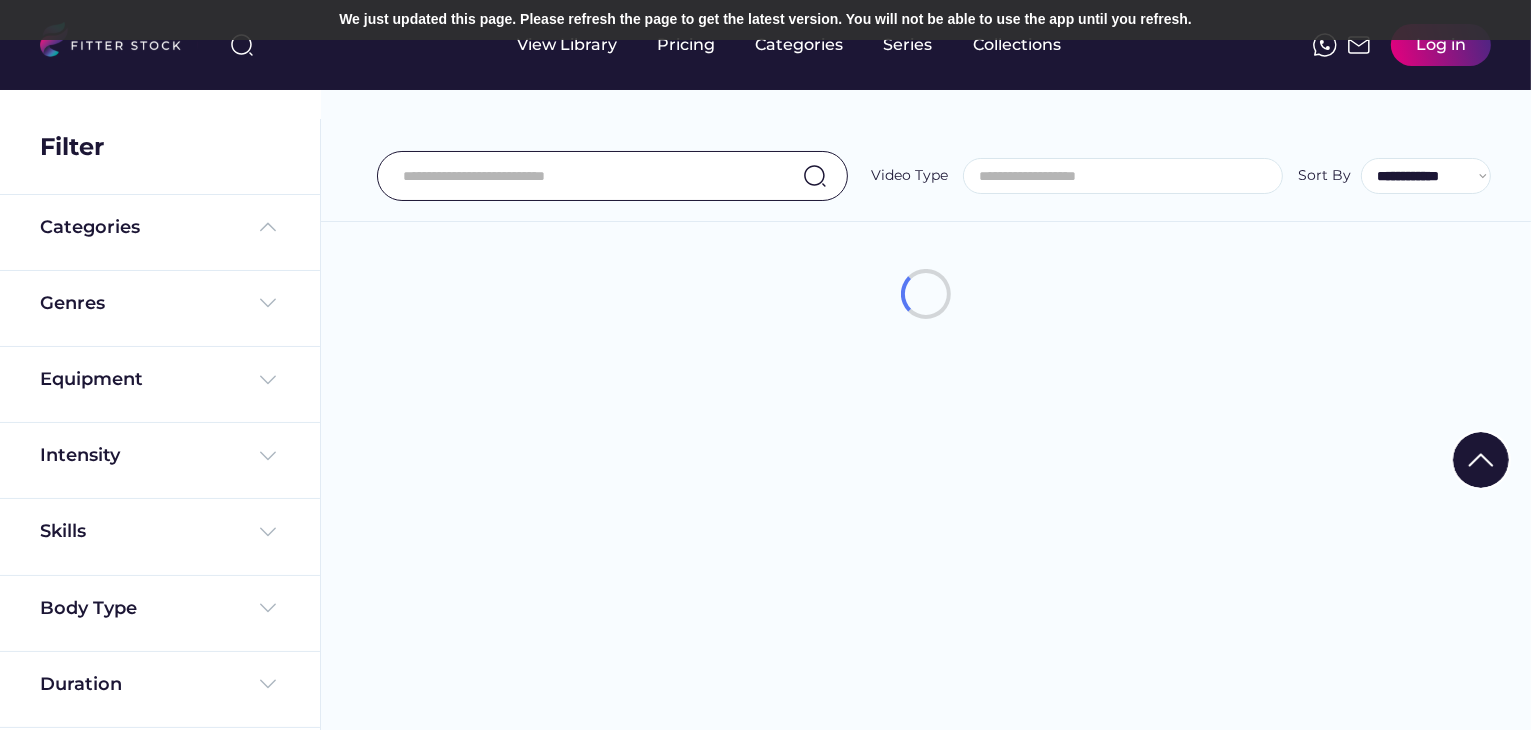 scroll, scrollTop: 0, scrollLeft: 0, axis: both 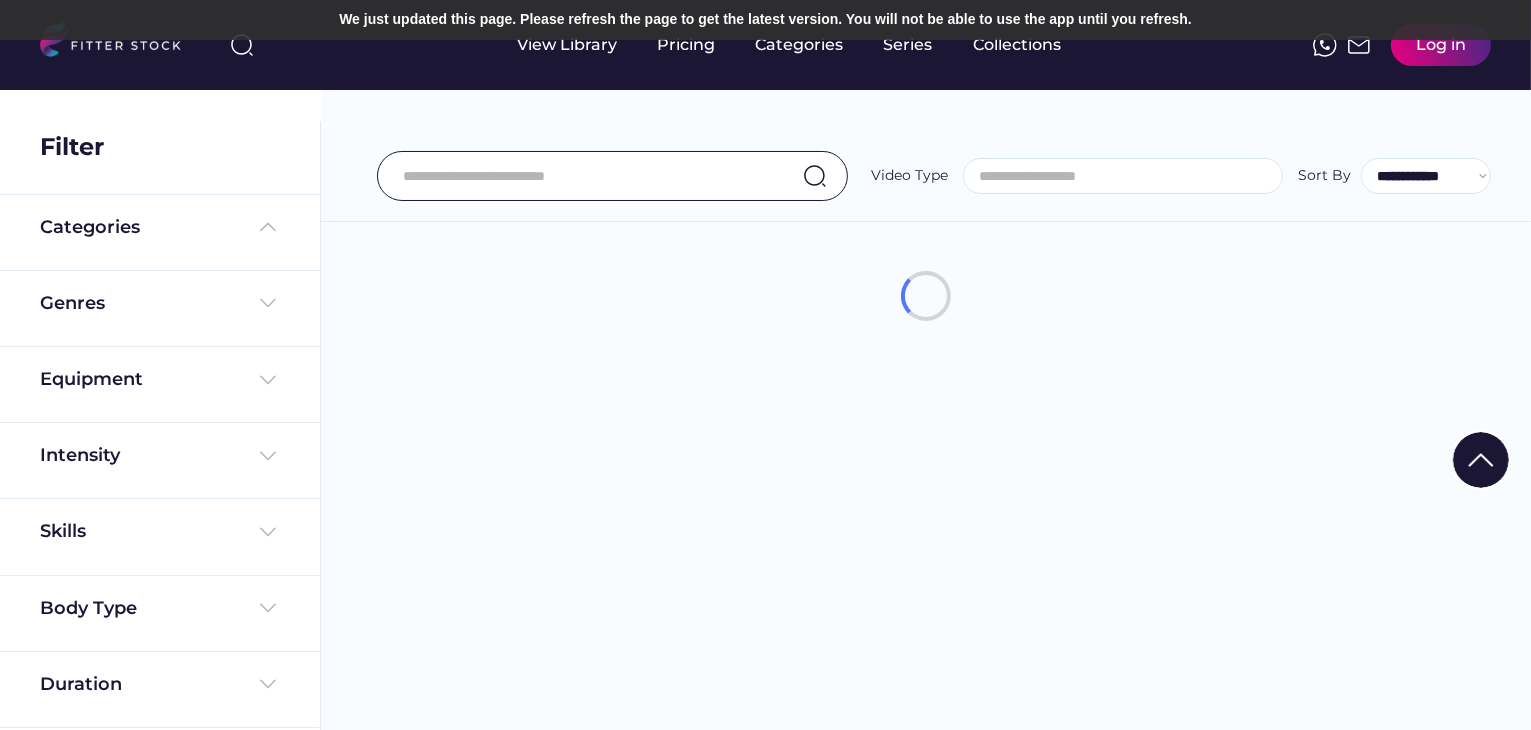 select on "**********" 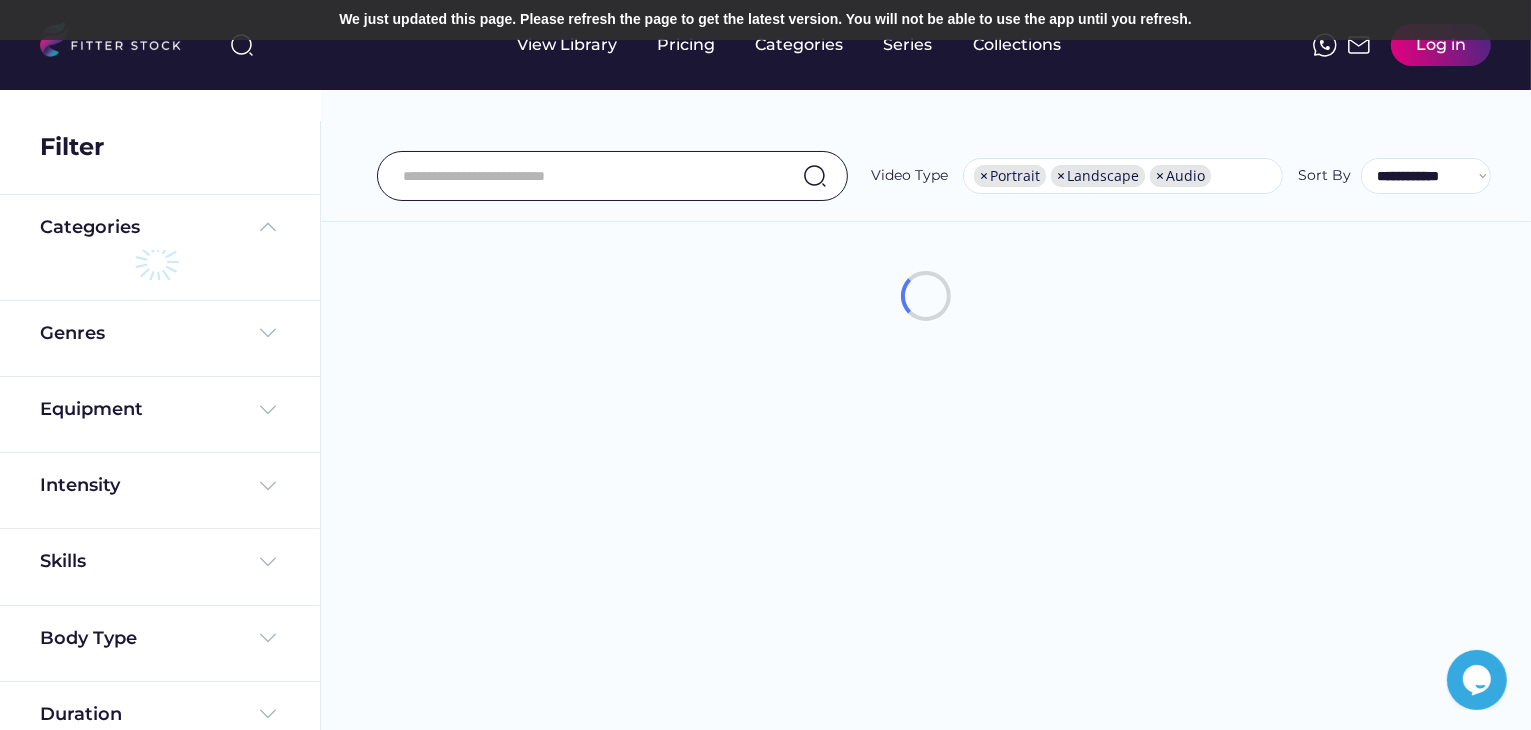 scroll, scrollTop: 0, scrollLeft: 0, axis: both 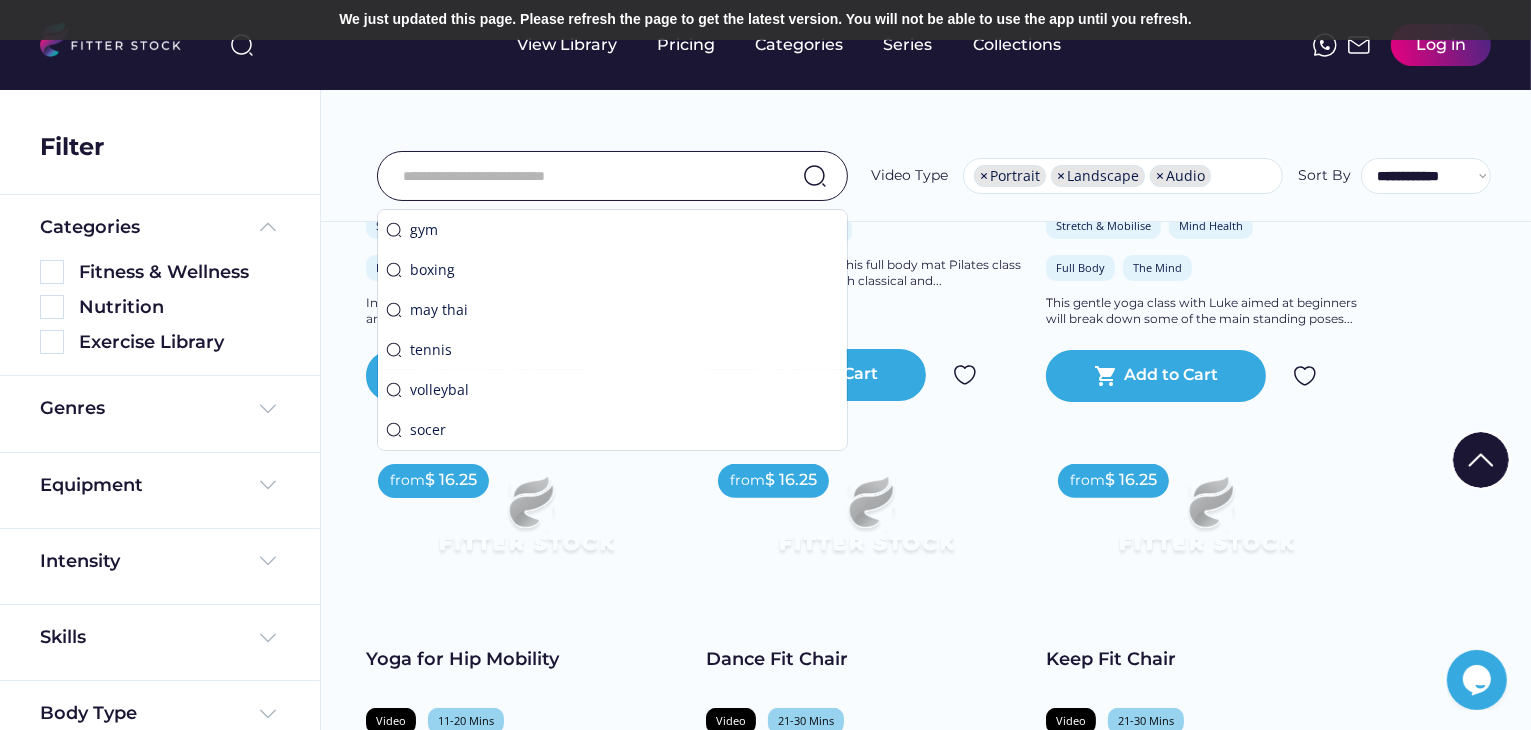click at bounding box center [587, 176] 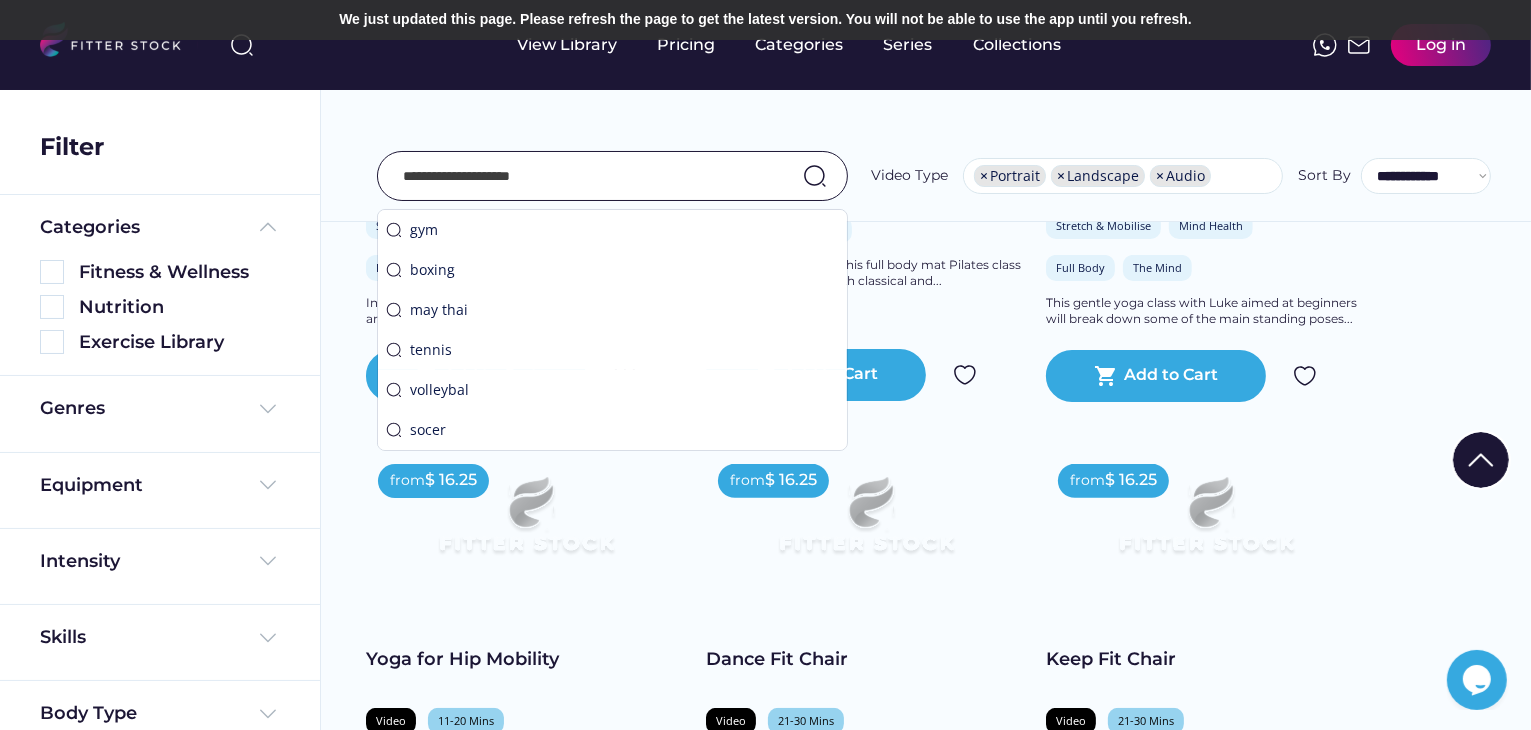 type on "**********" 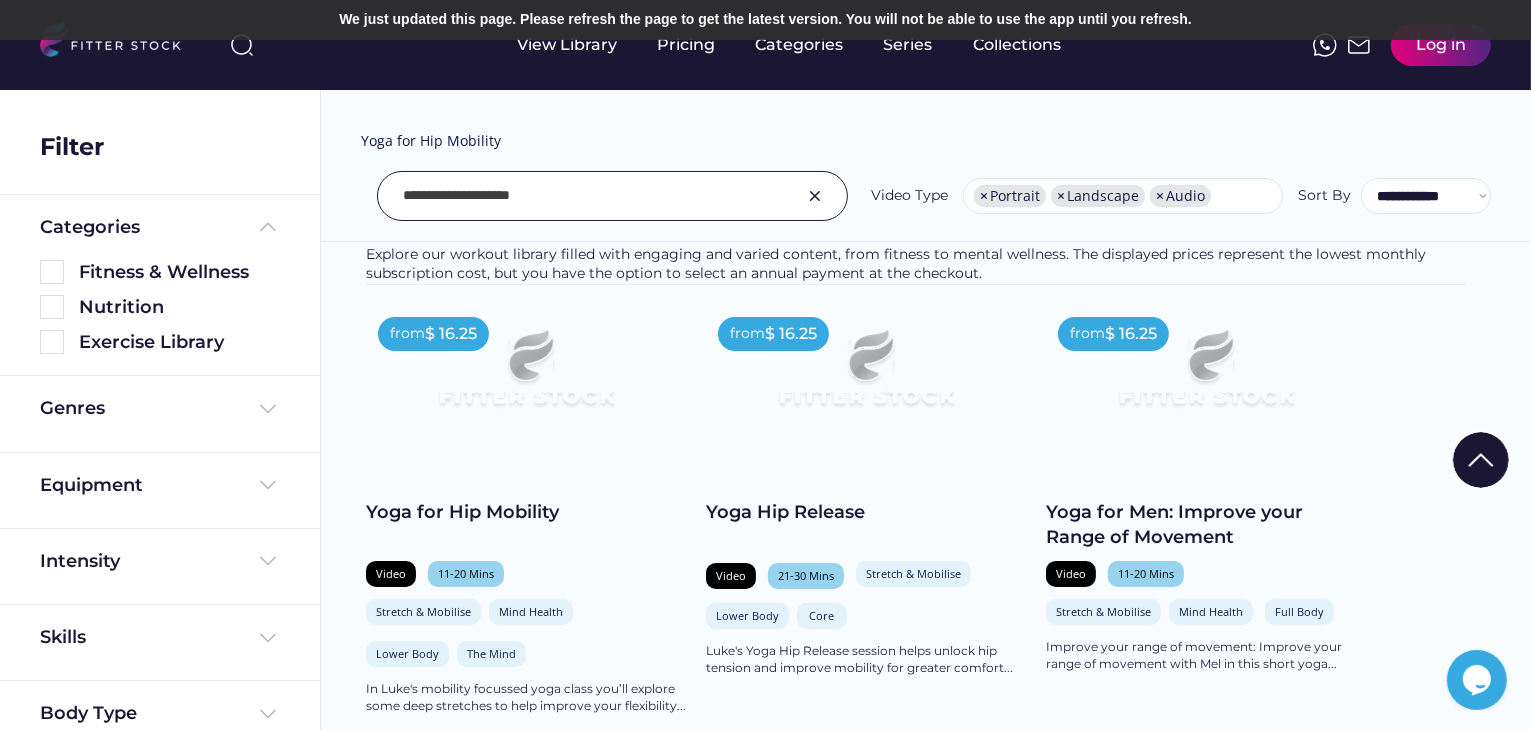 scroll, scrollTop: 222, scrollLeft: 0, axis: vertical 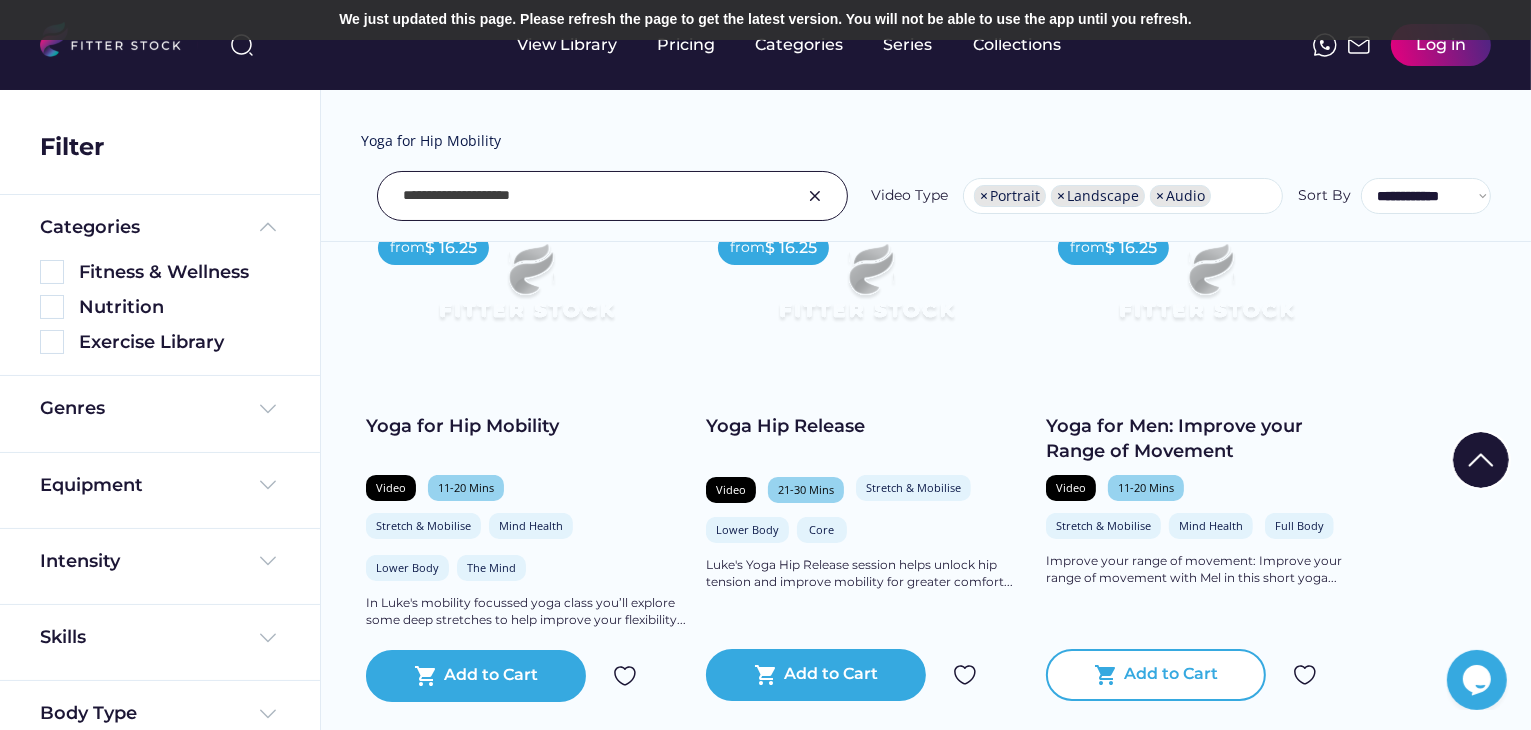 click on "shopping_cart" 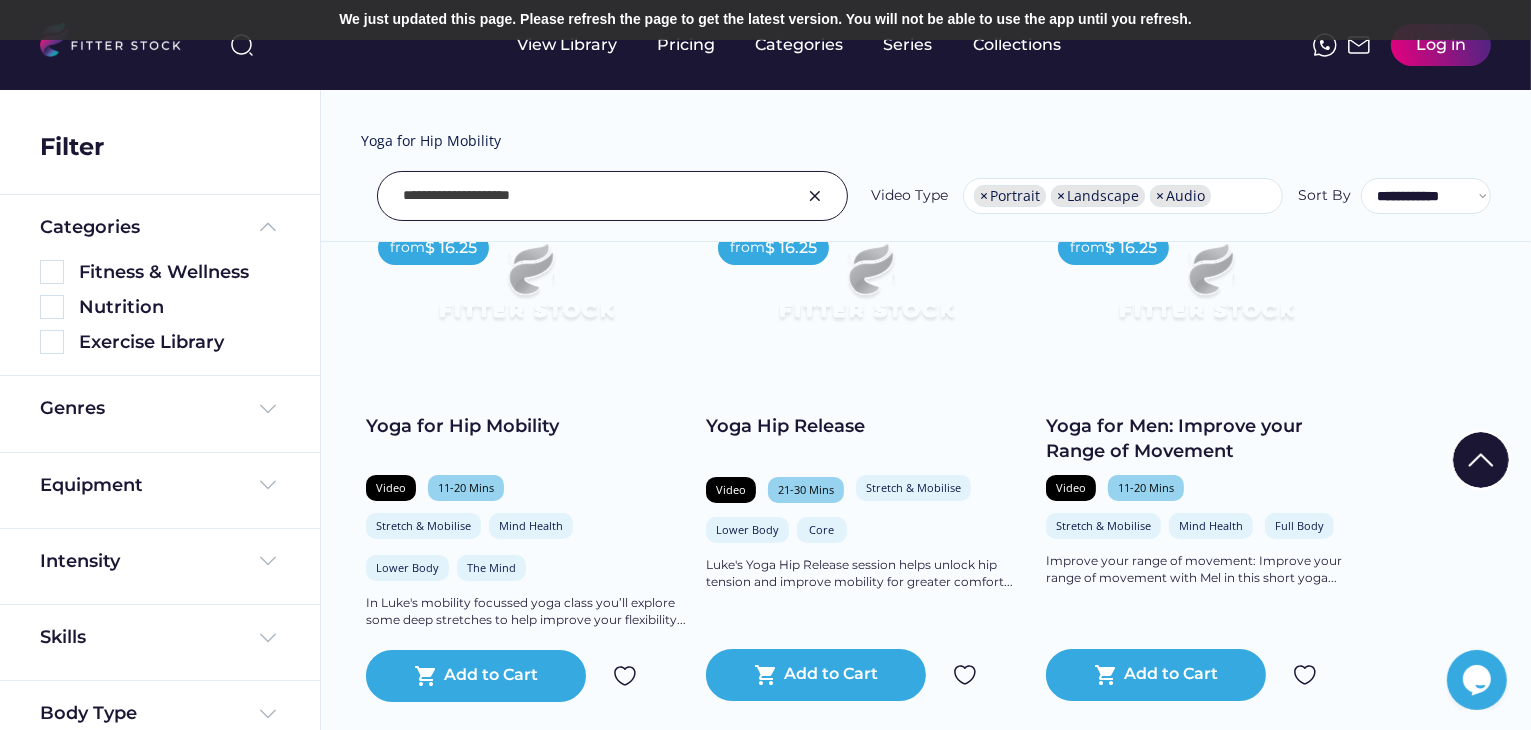 type 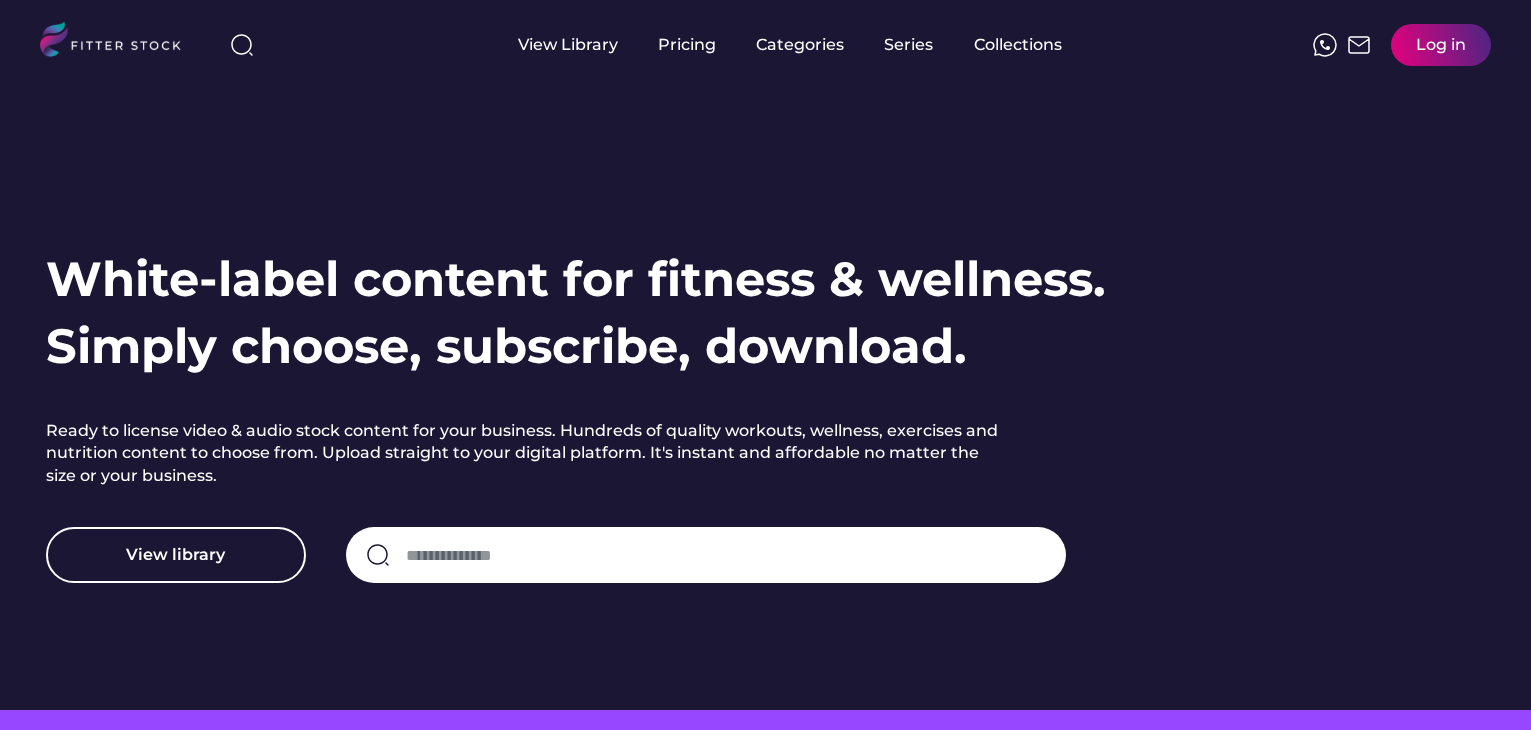 scroll, scrollTop: 0, scrollLeft: 0, axis: both 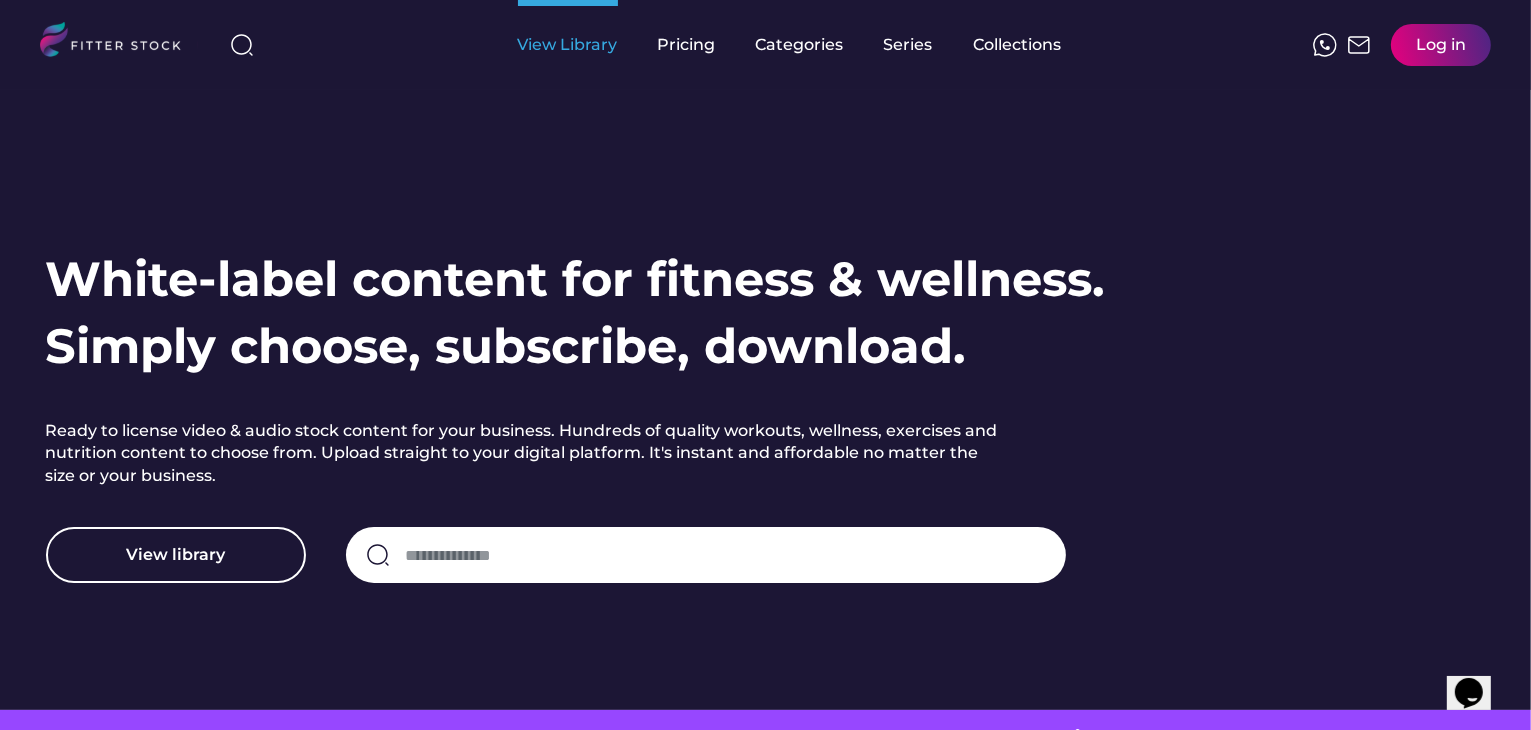 click on "View Library" at bounding box center (568, 45) 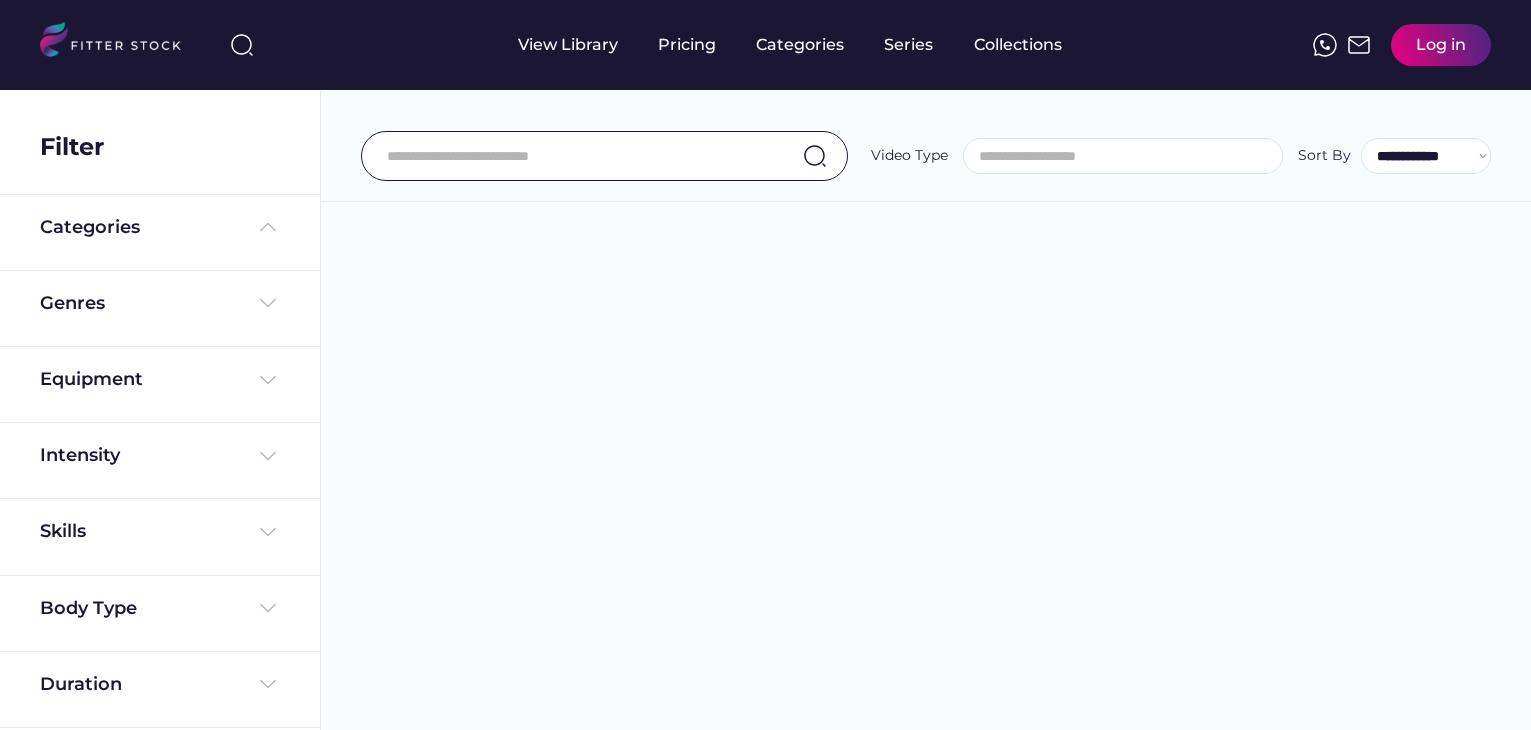 select 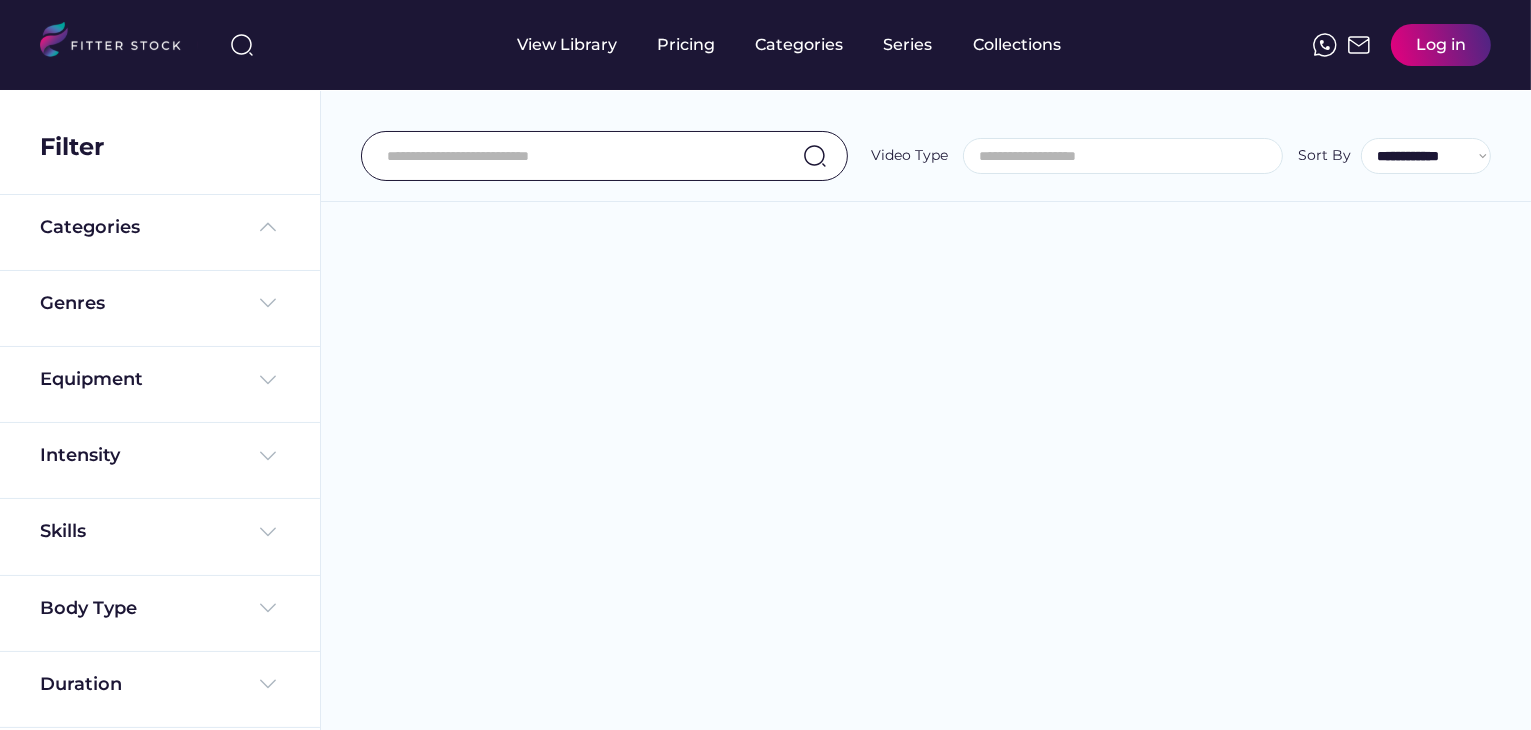 scroll, scrollTop: 0, scrollLeft: 0, axis: both 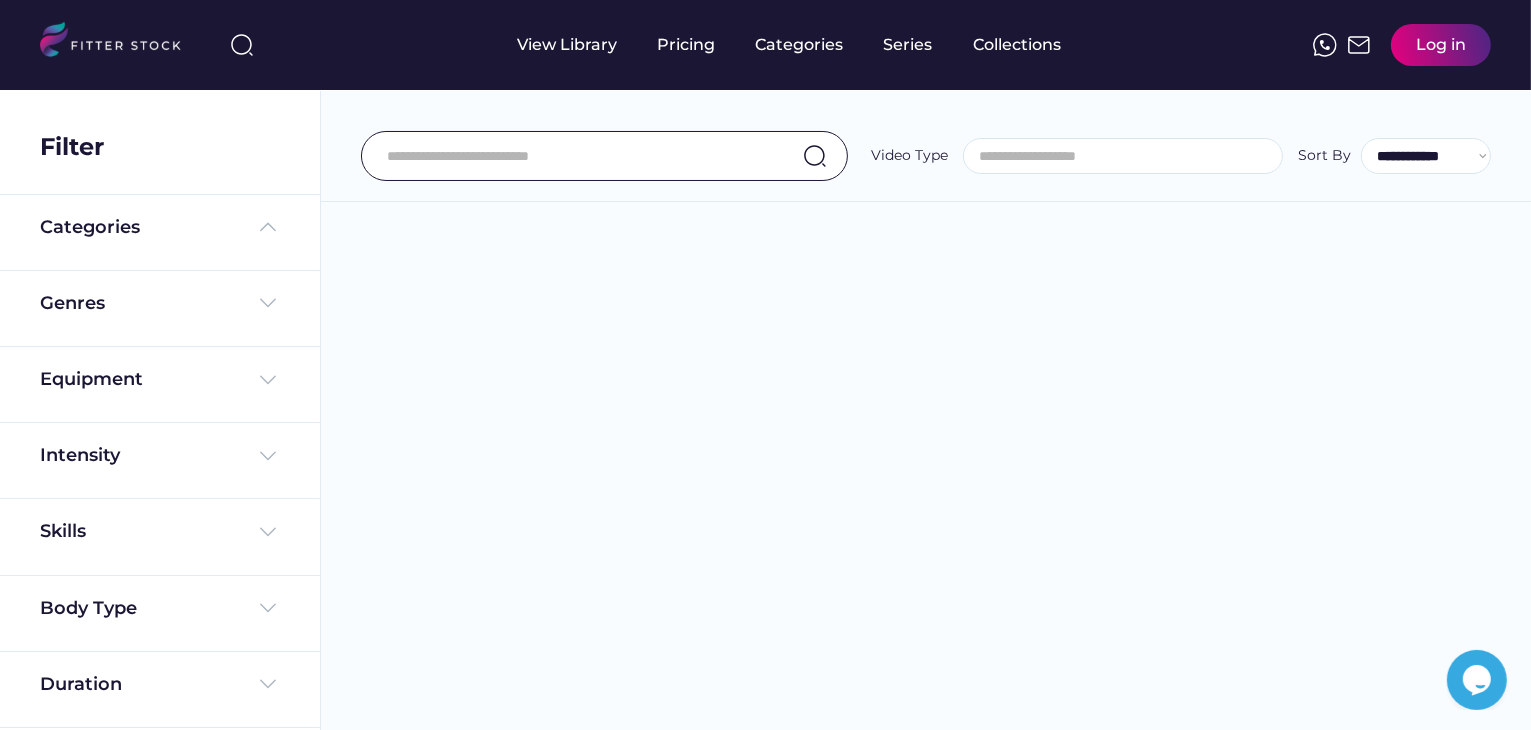 select on "**********" 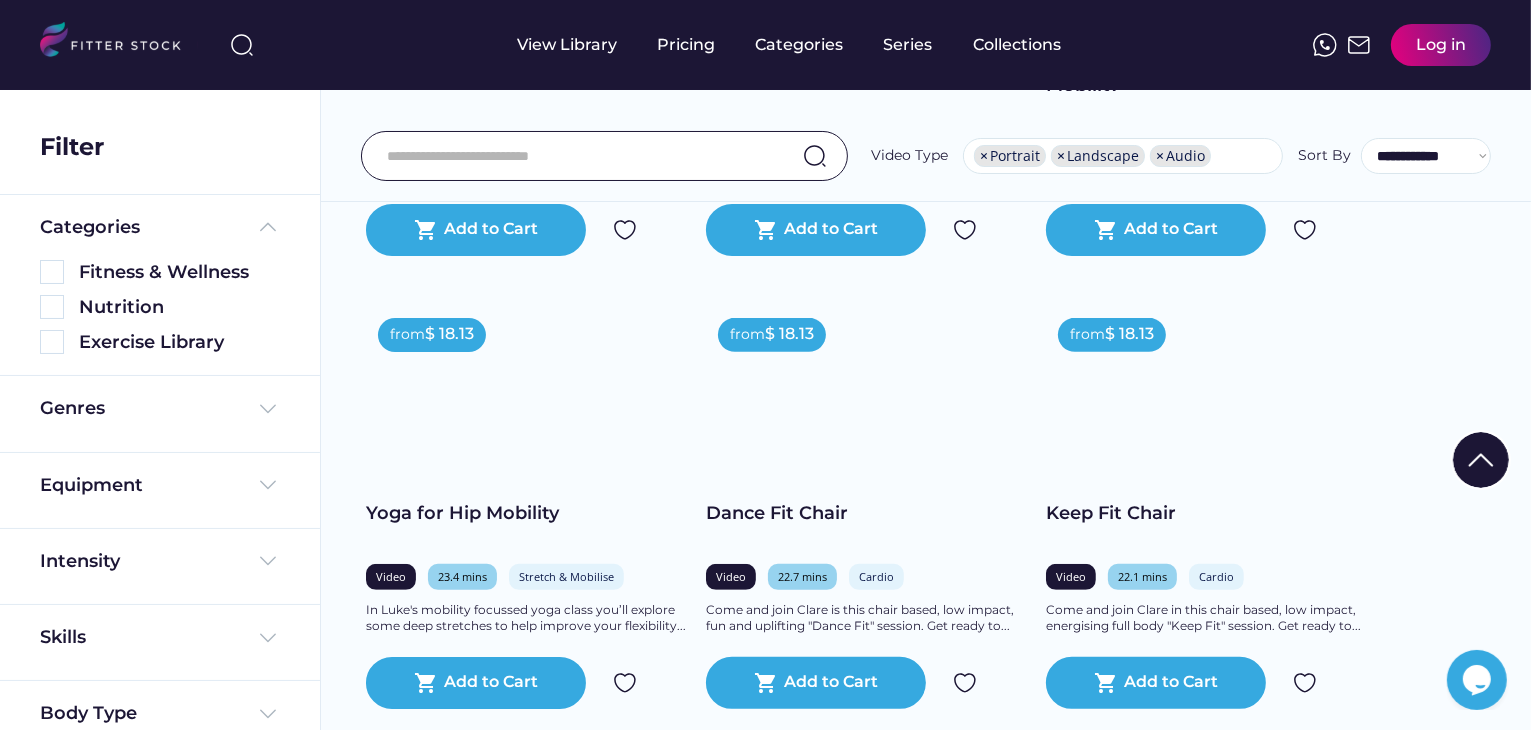 scroll, scrollTop: 800, scrollLeft: 0, axis: vertical 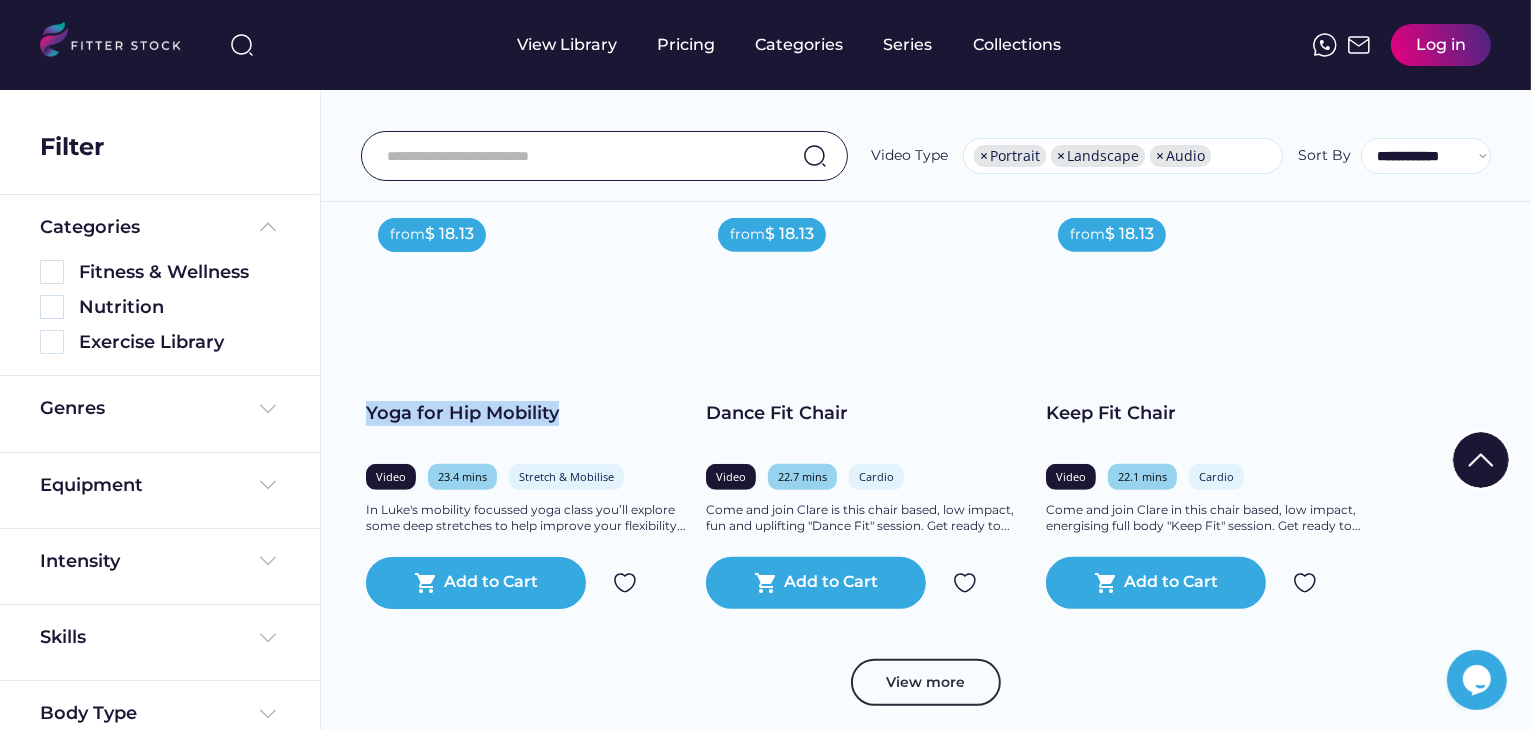 drag, startPoint x: 565, startPoint y: 428, endPoint x: 357, endPoint y: 425, distance: 208.02164 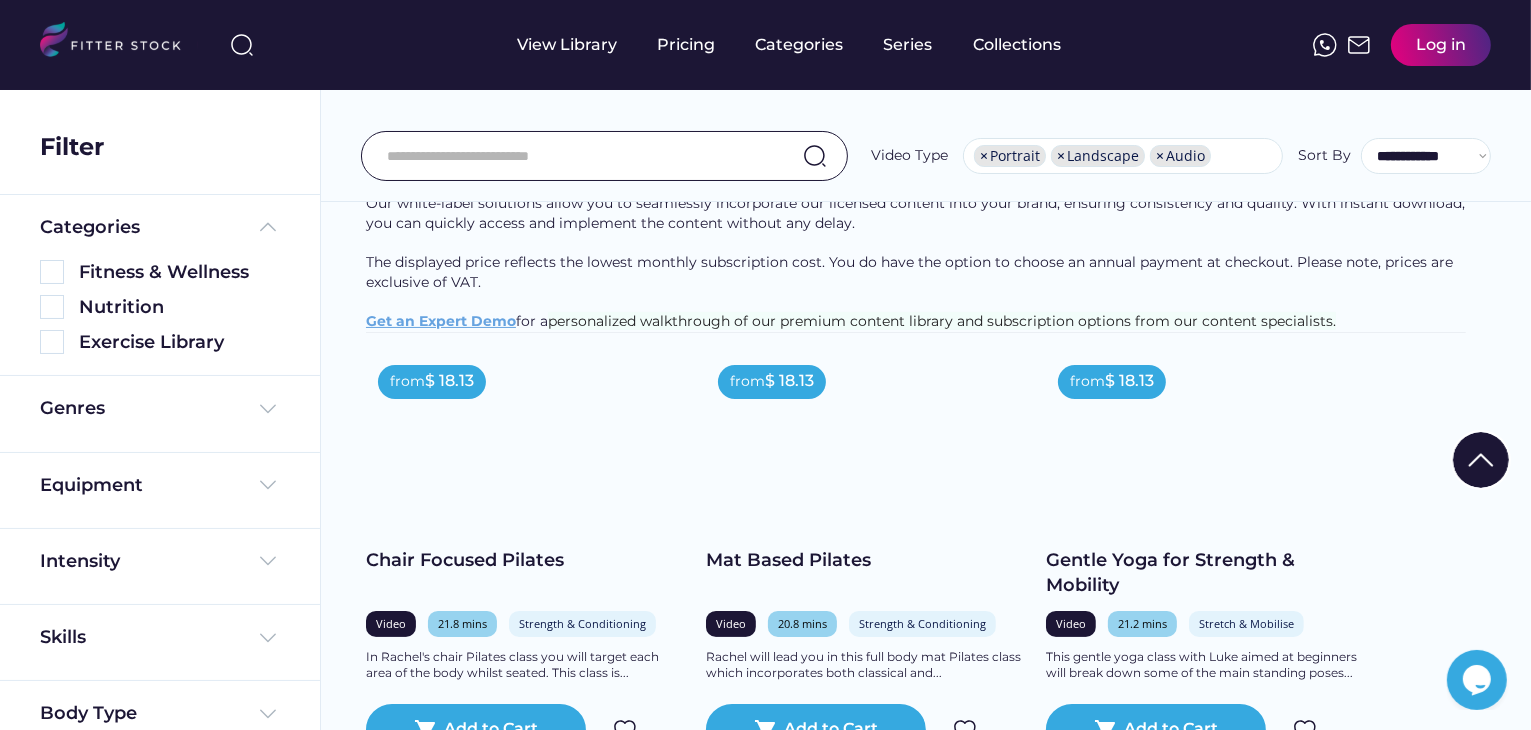 scroll, scrollTop: 0, scrollLeft: 0, axis: both 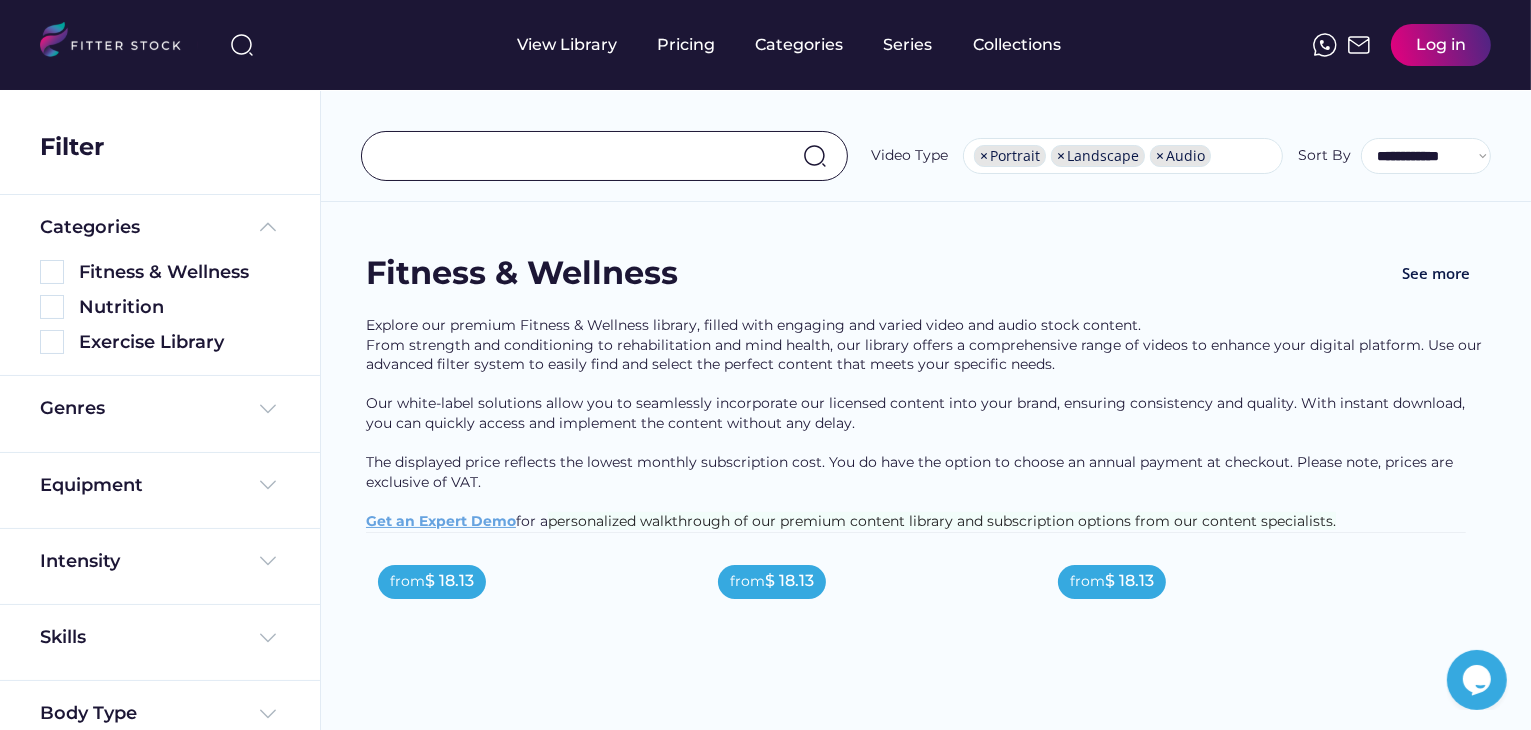 click at bounding box center (587, 156) 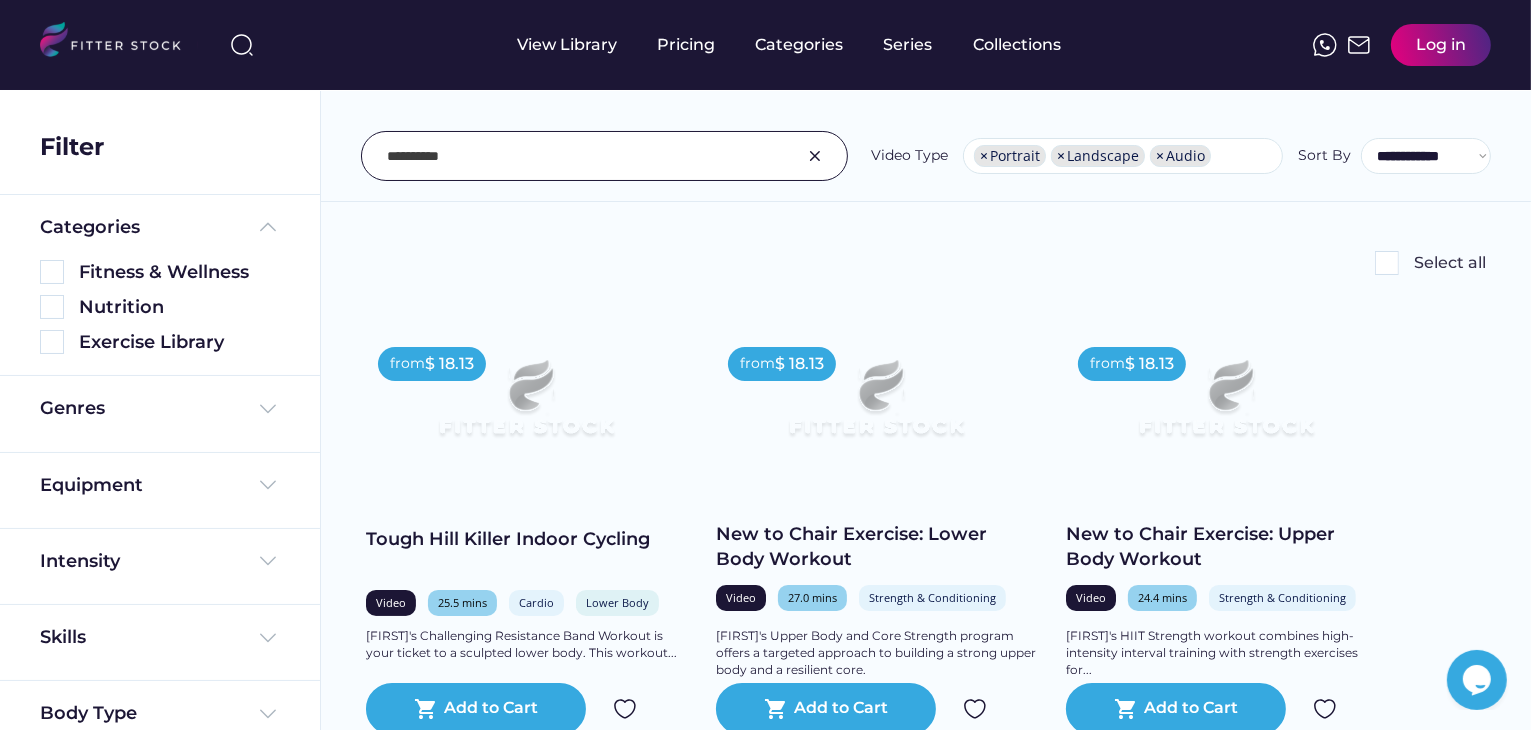 scroll, scrollTop: 400, scrollLeft: 0, axis: vertical 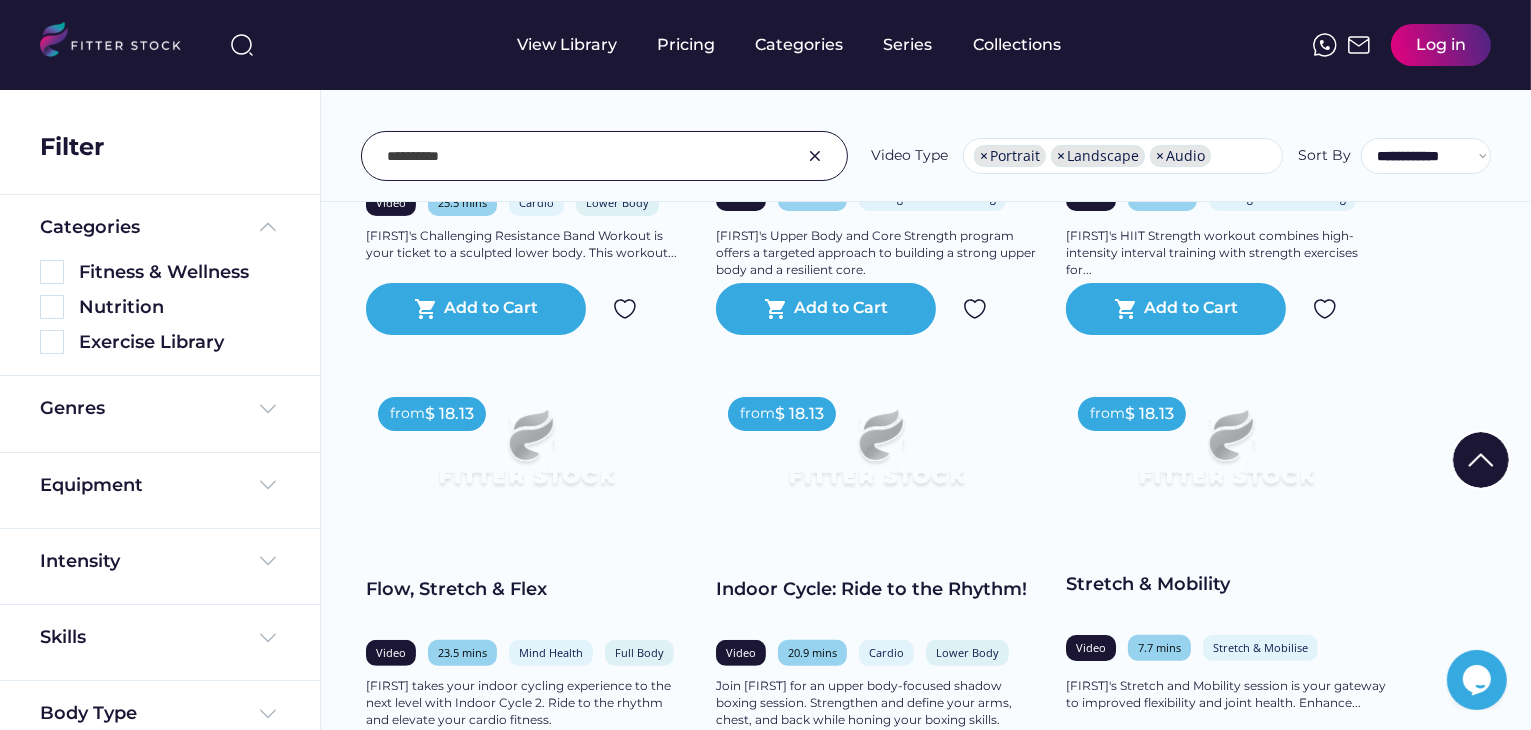 type on "**********" 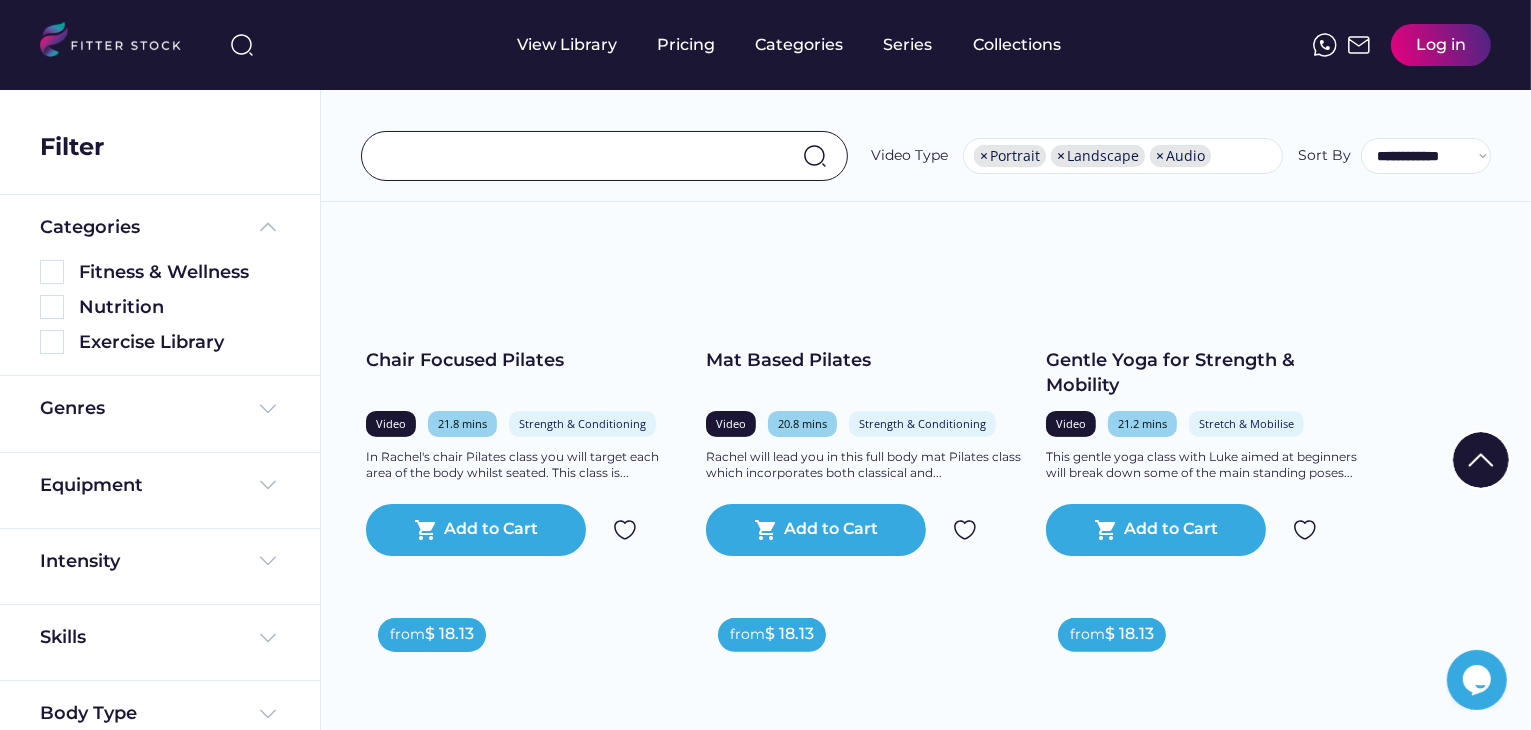 click at bounding box center [587, 156] 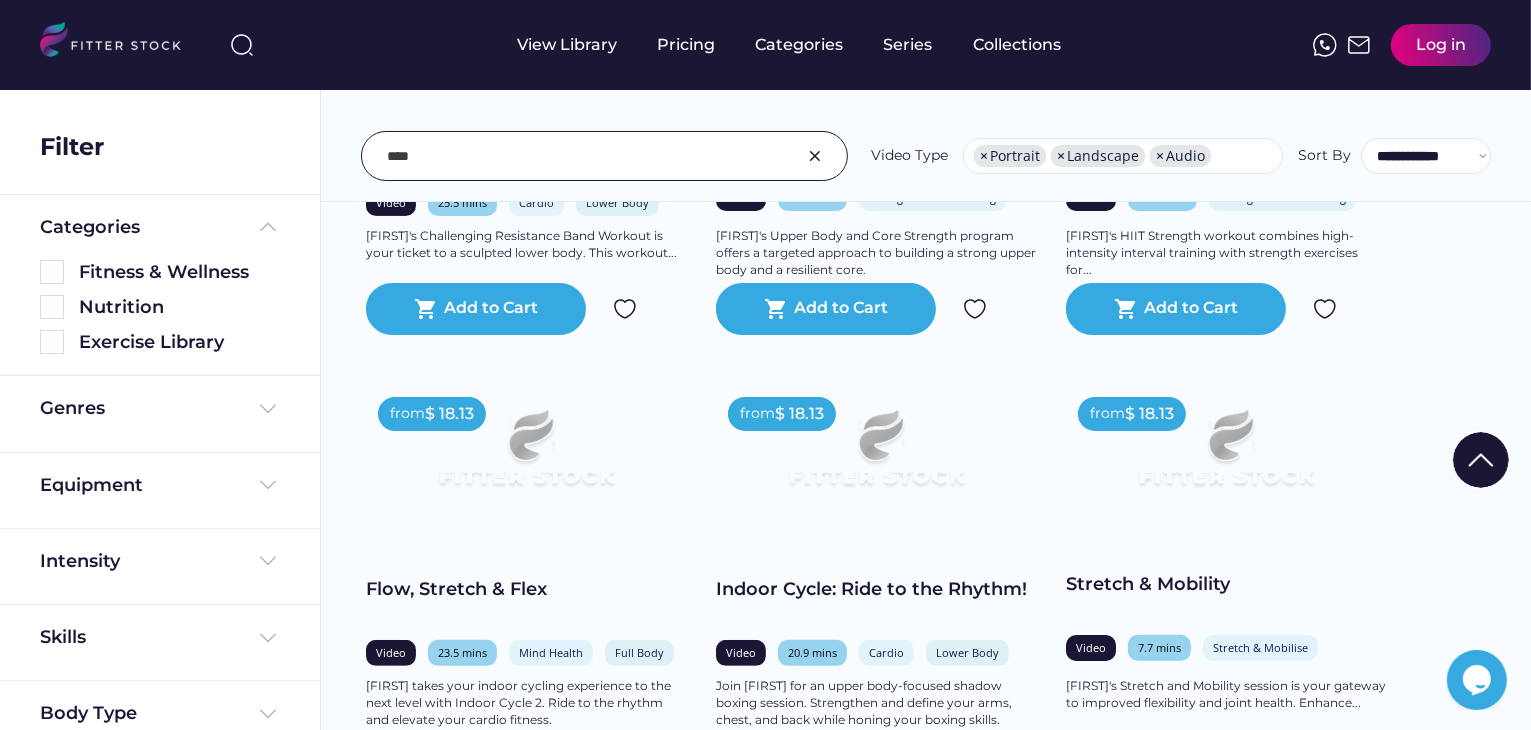 type on "****" 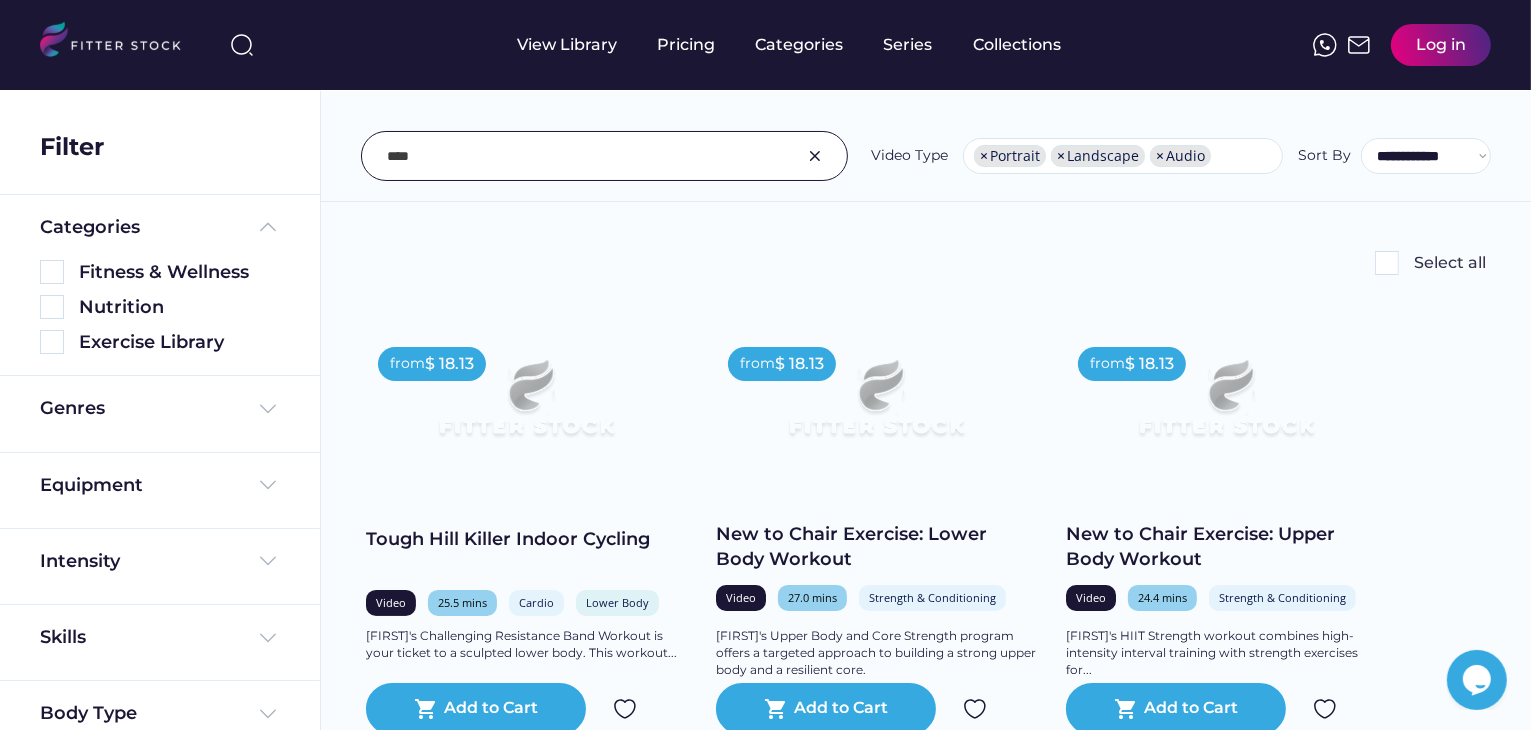 click at bounding box center (587, 156) 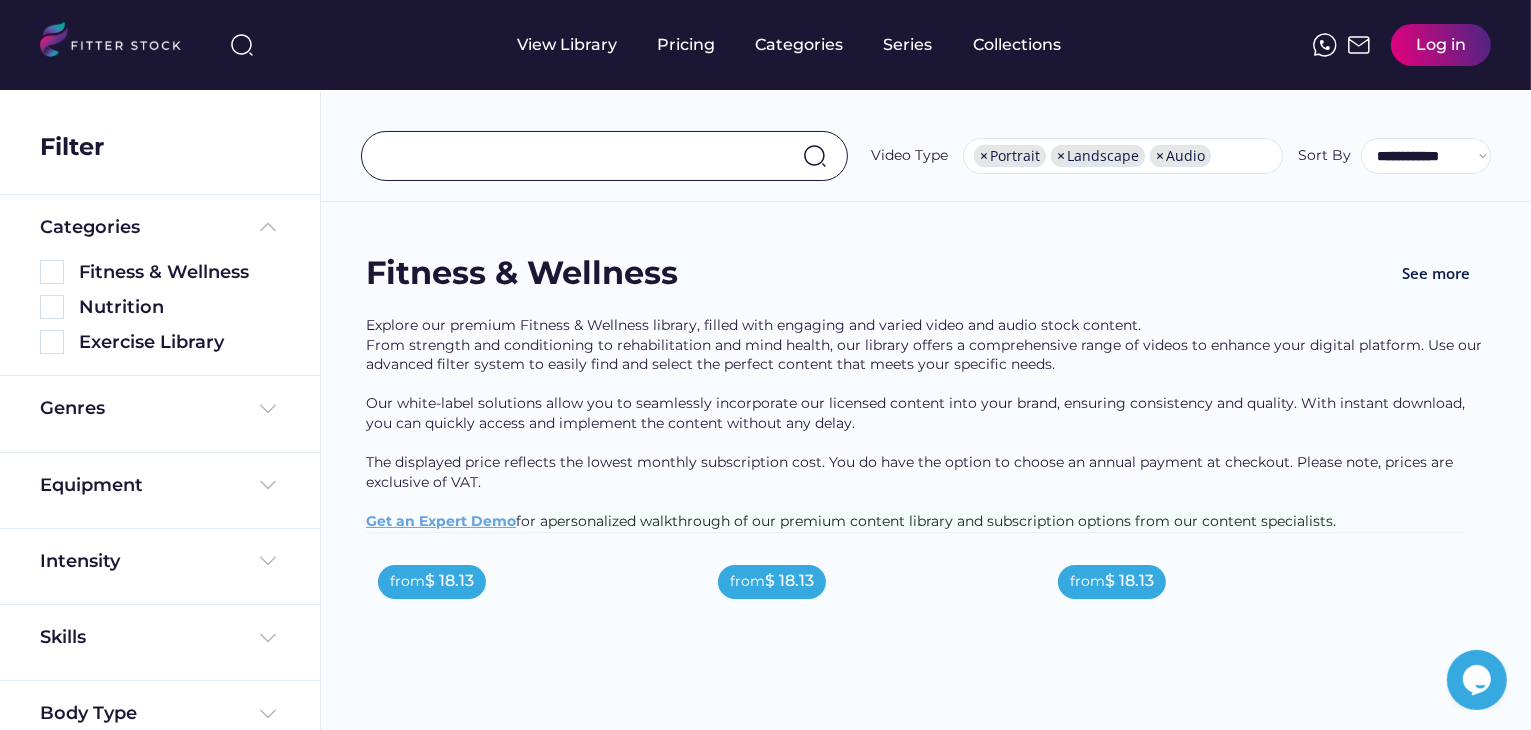 click at bounding box center (587, 156) 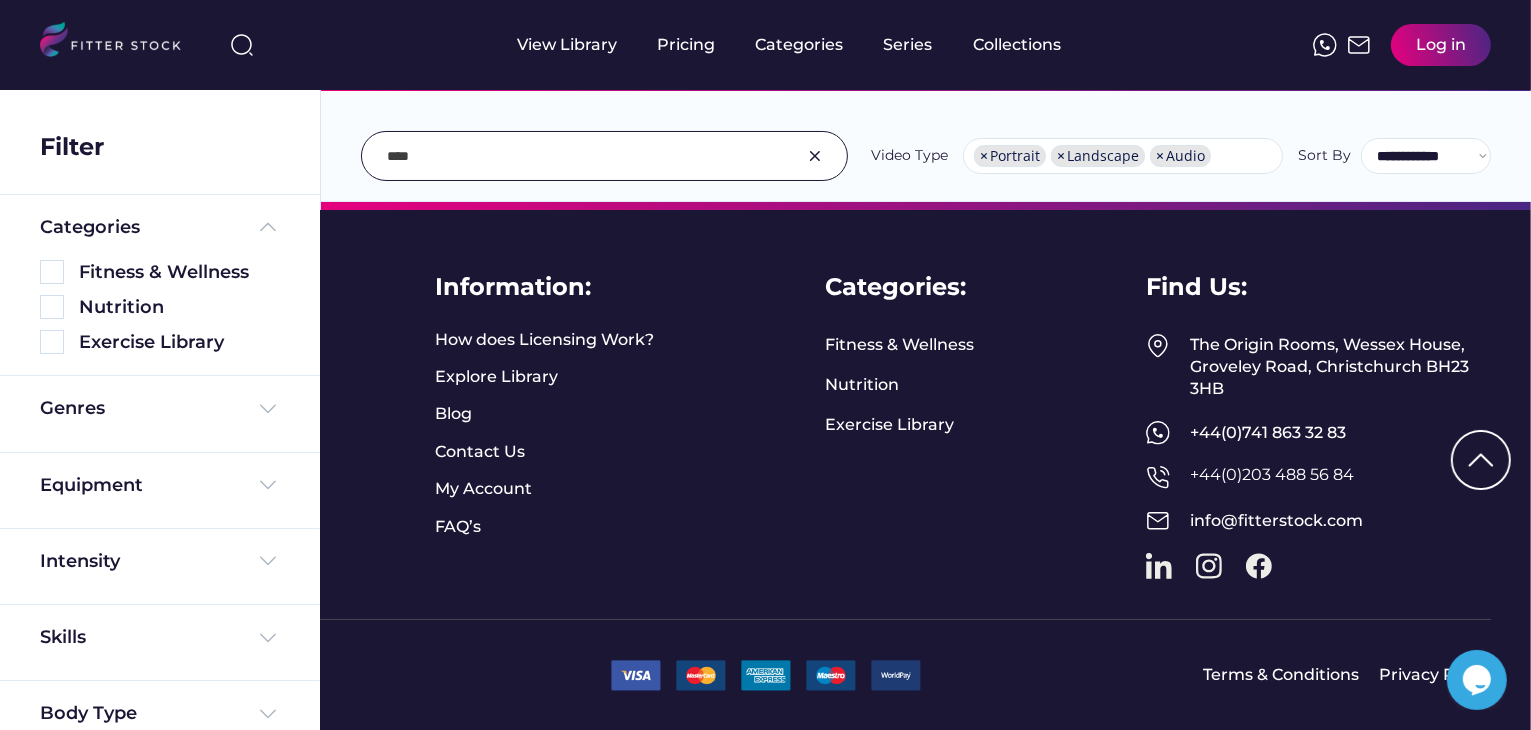 scroll, scrollTop: 1412, scrollLeft: 0, axis: vertical 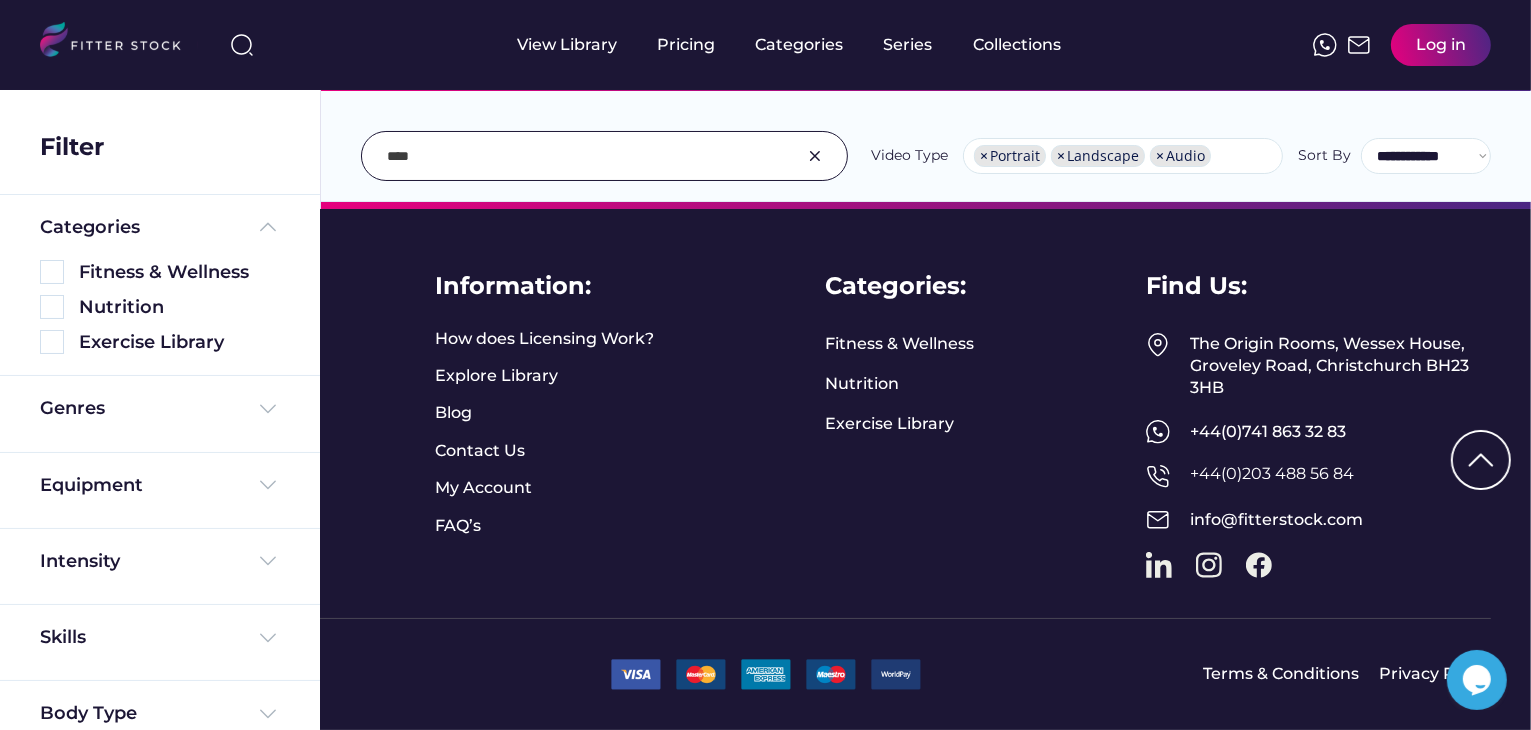 type on "****" 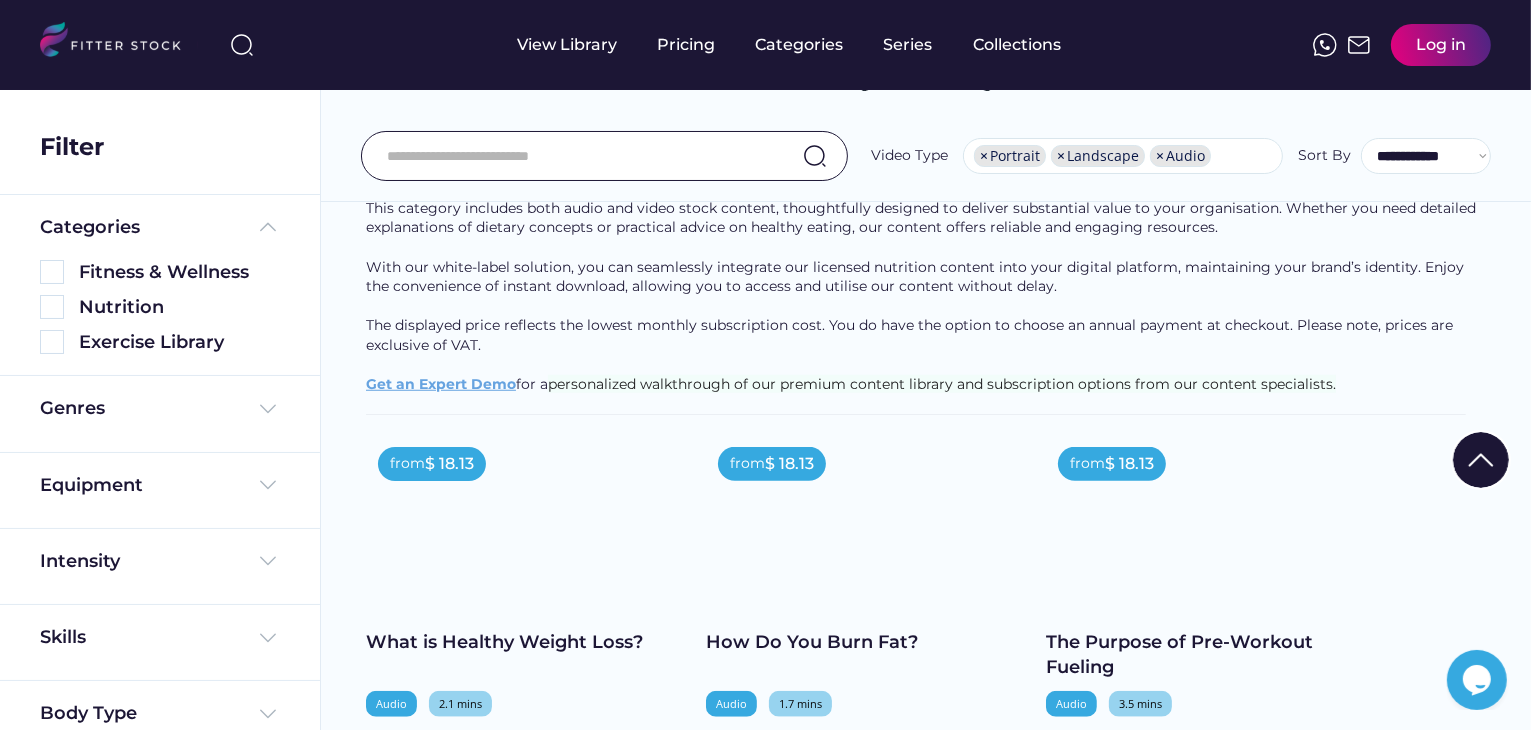 scroll, scrollTop: 4877, scrollLeft: 0, axis: vertical 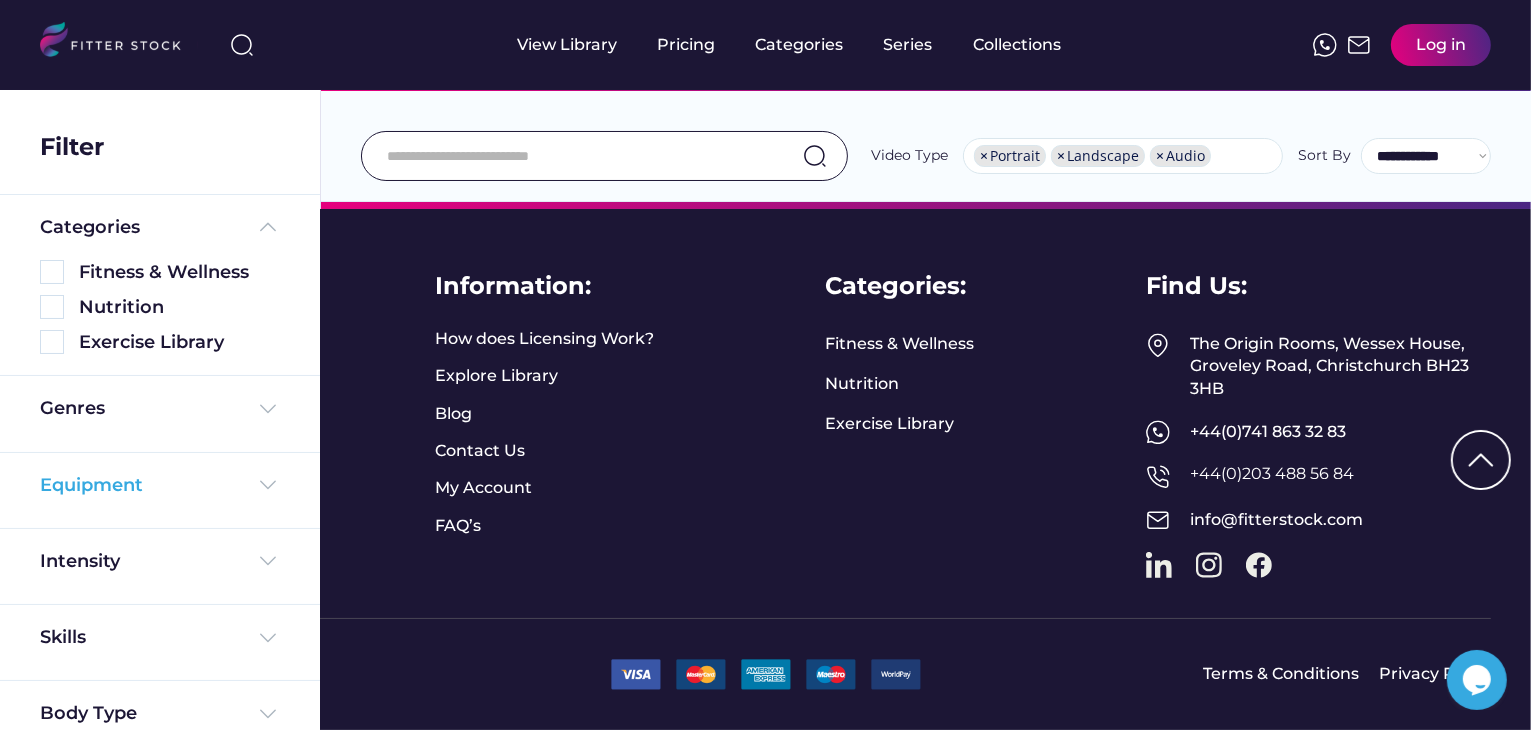 click on "Equipment" at bounding box center [91, 485] 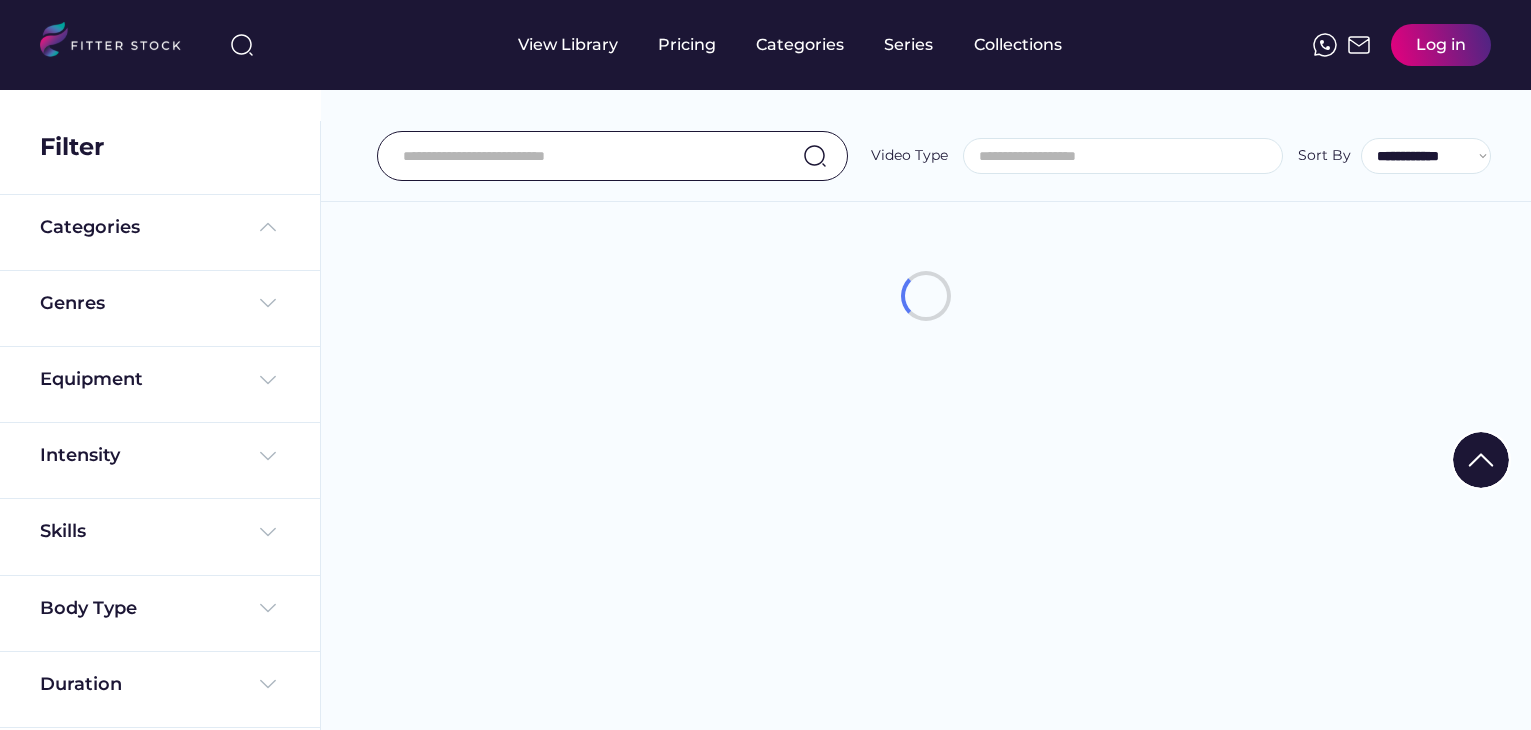 select 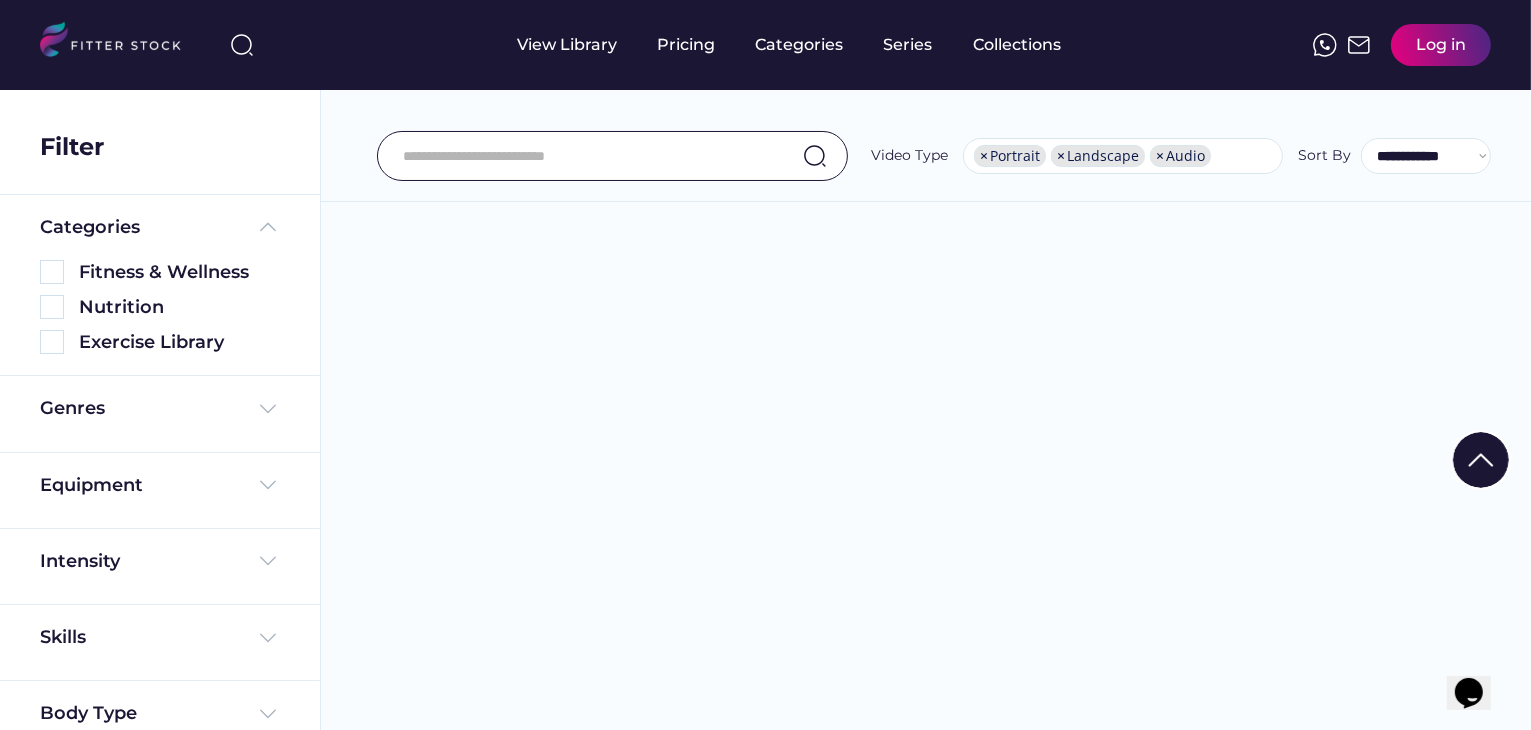 select on "**********" 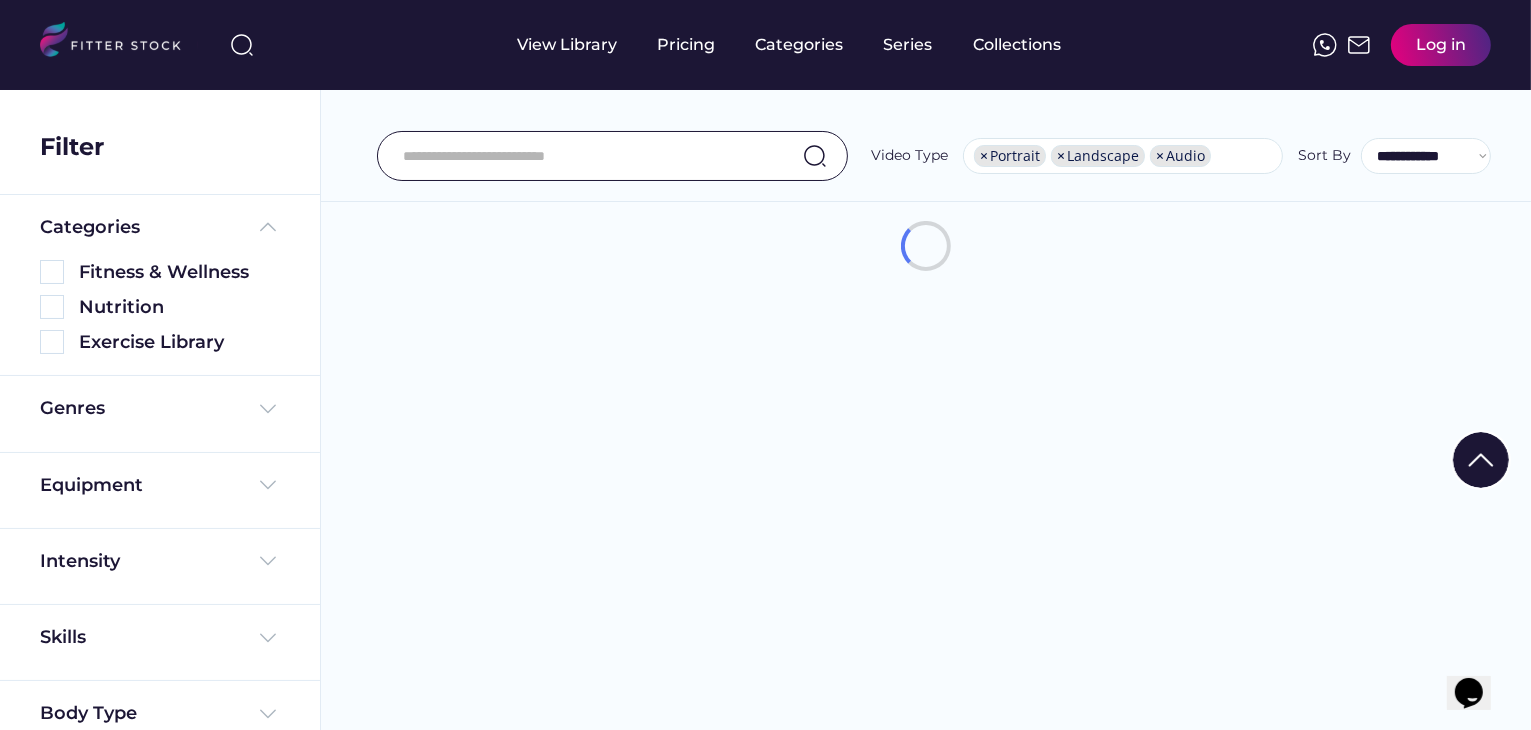 scroll, scrollTop: 34, scrollLeft: 0, axis: vertical 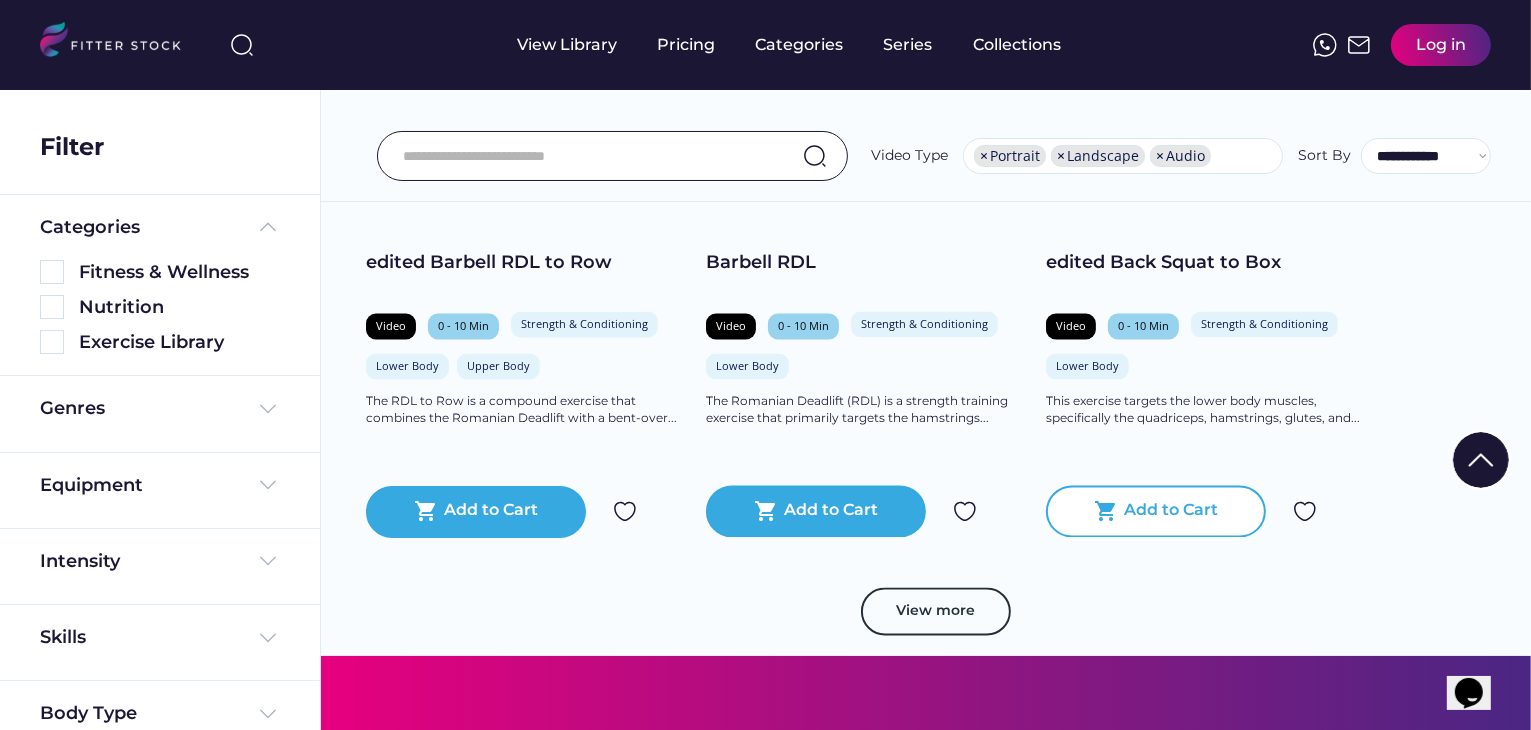 click on "shopping_cart" 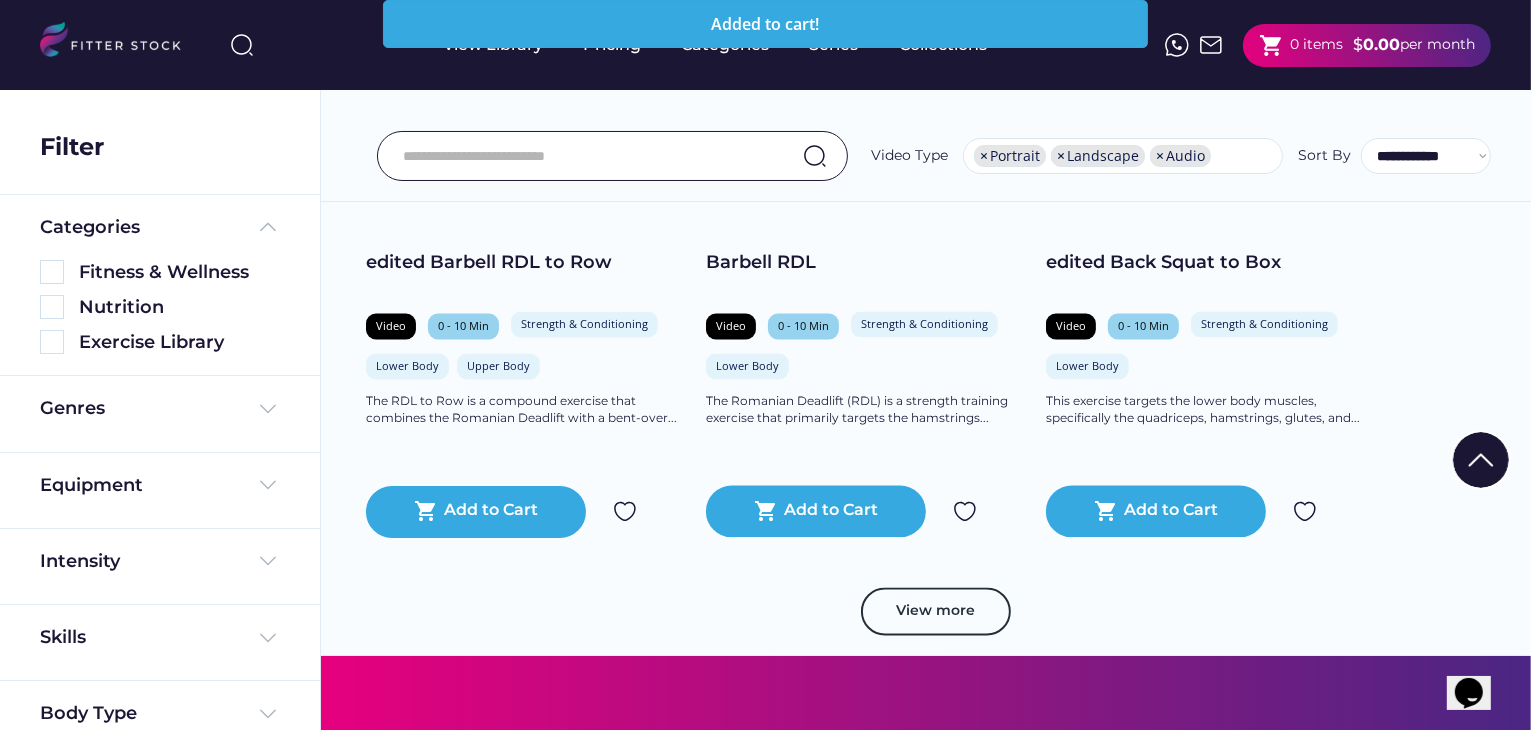click on "shopping_cart
0 items" at bounding box center (1301, 45) 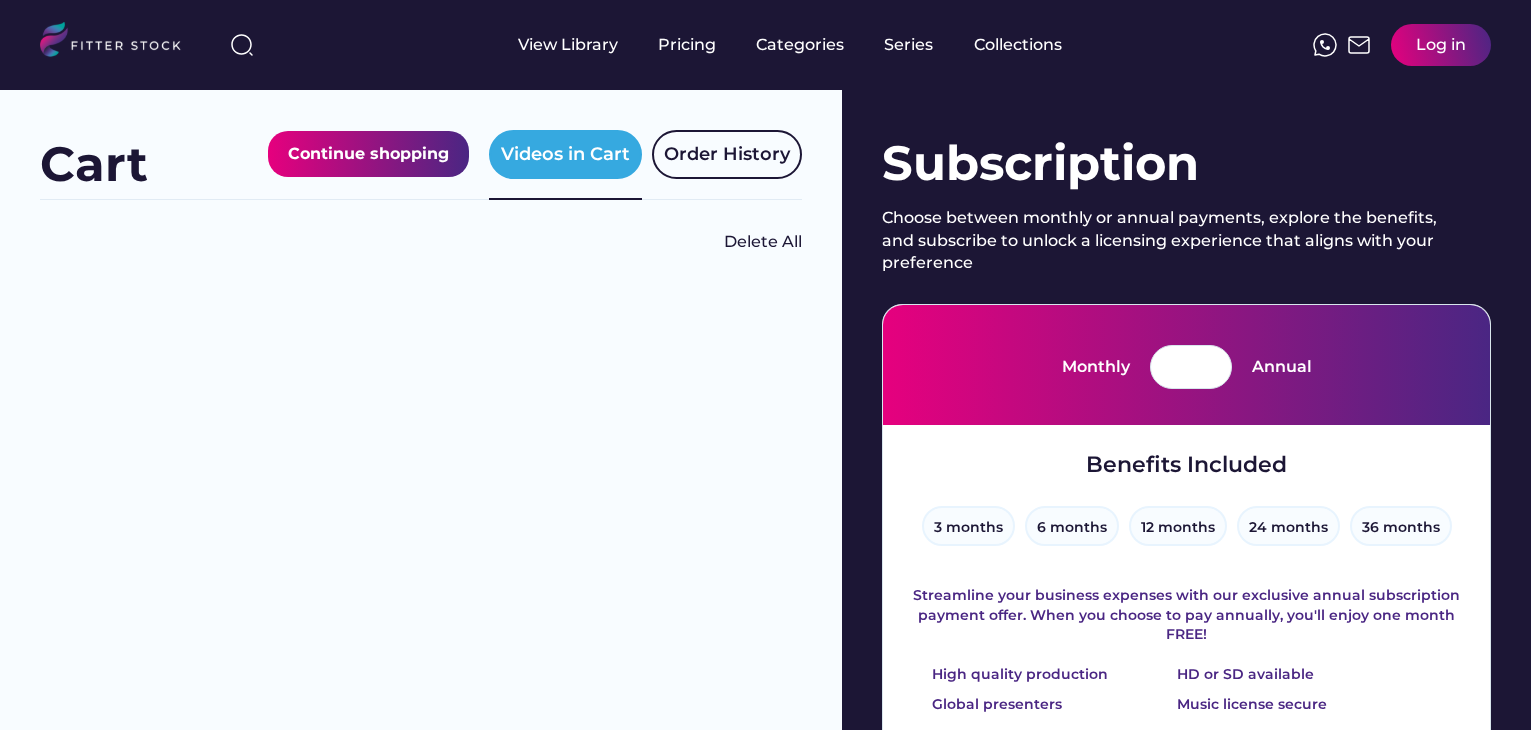 scroll, scrollTop: 0, scrollLeft: 0, axis: both 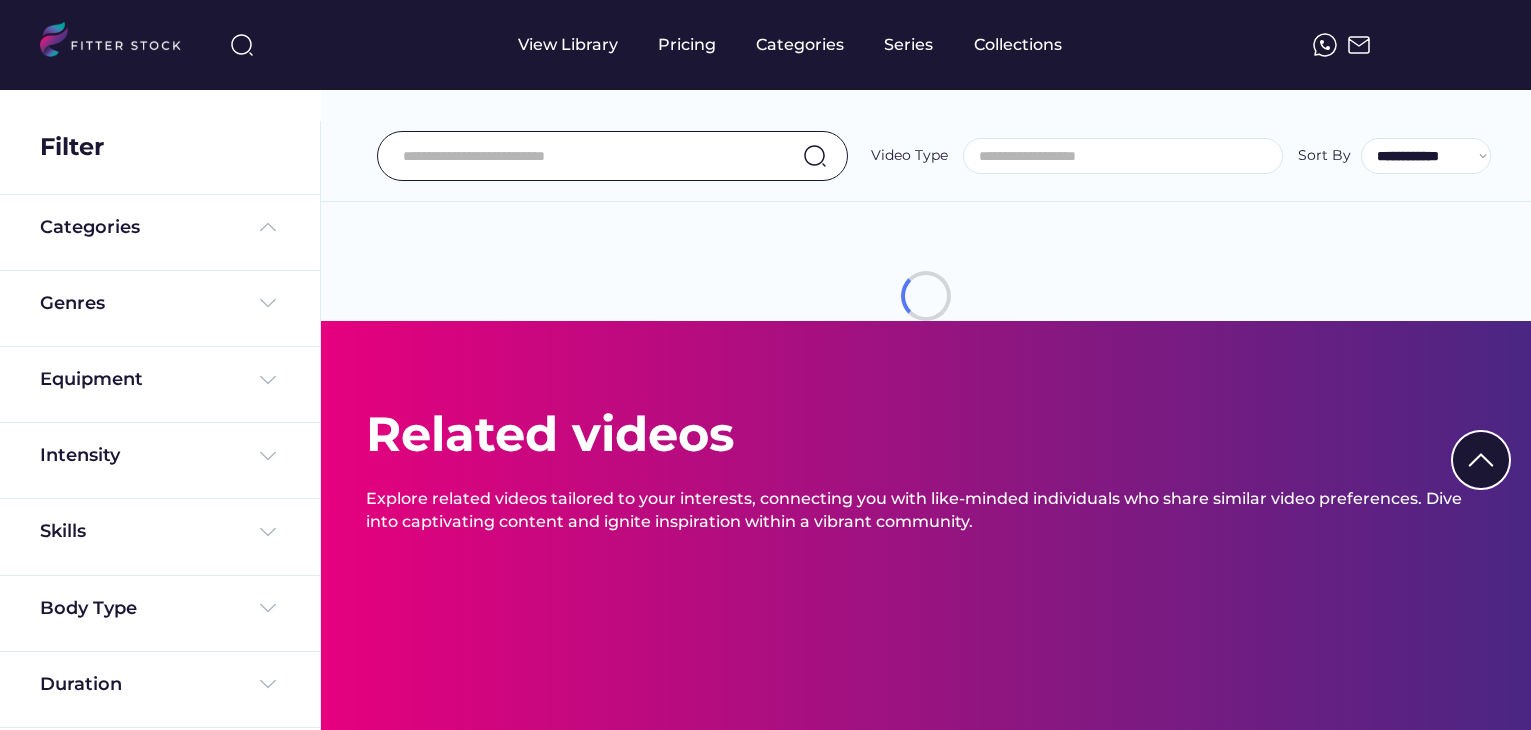 select 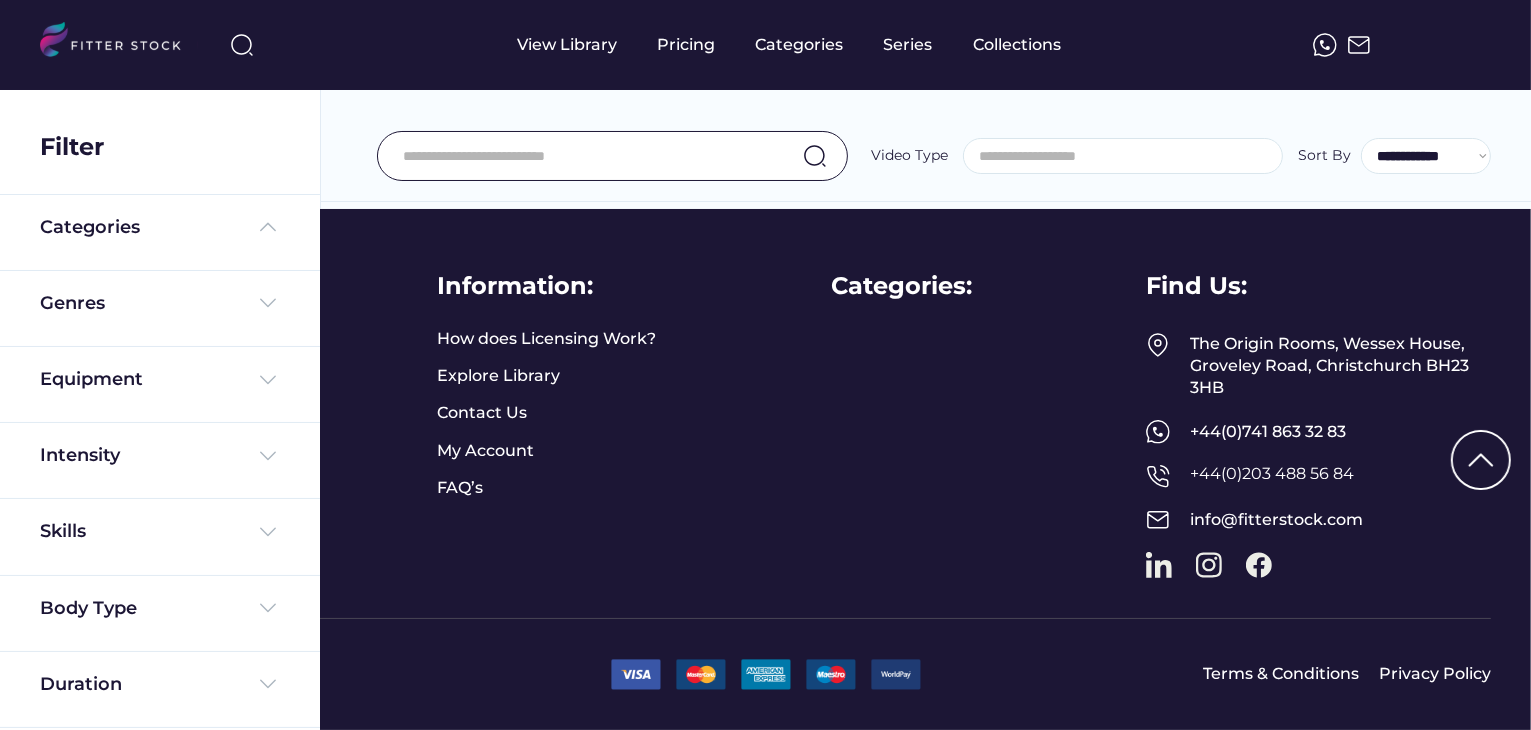 scroll, scrollTop: 0, scrollLeft: 0, axis: both 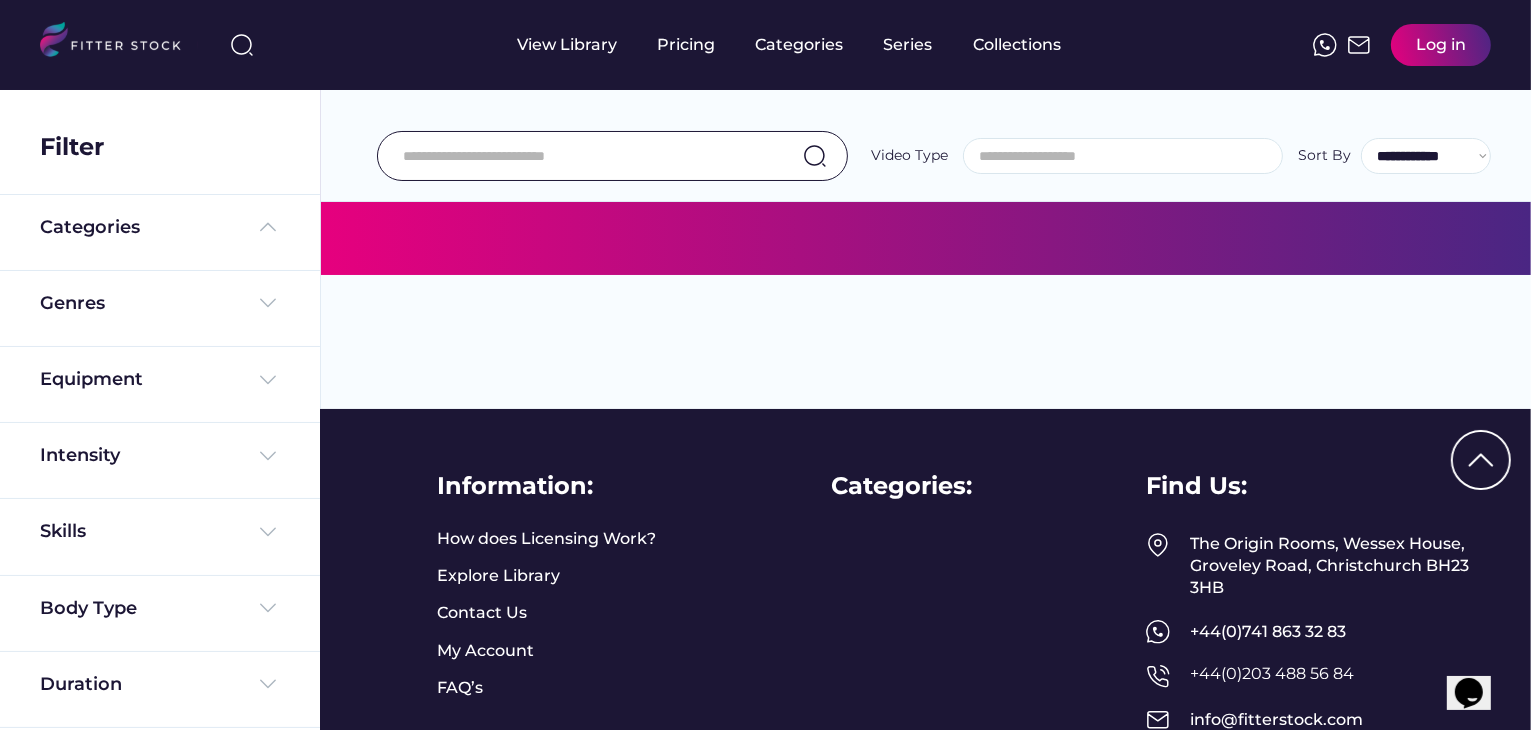 select on "**********" 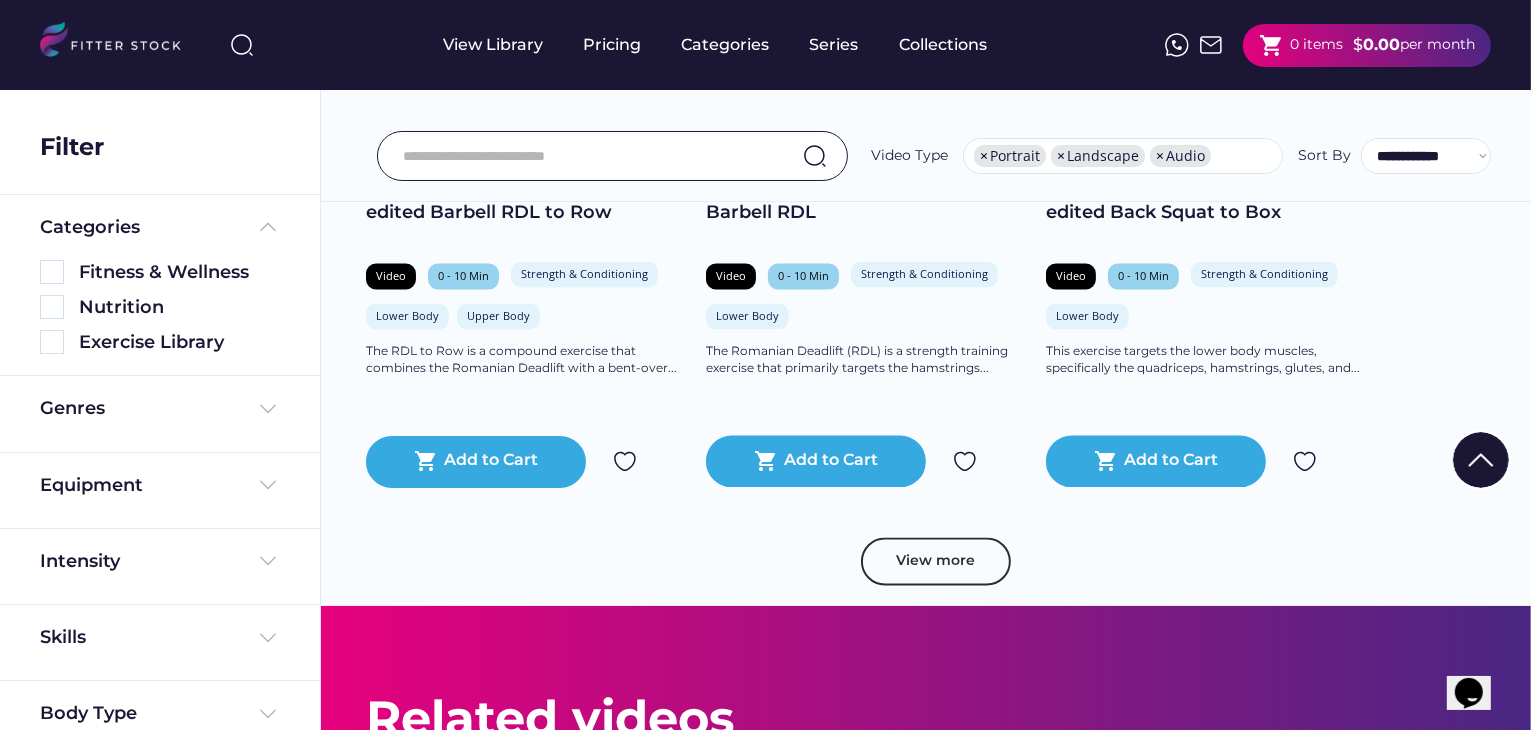 scroll, scrollTop: 3588, scrollLeft: 0, axis: vertical 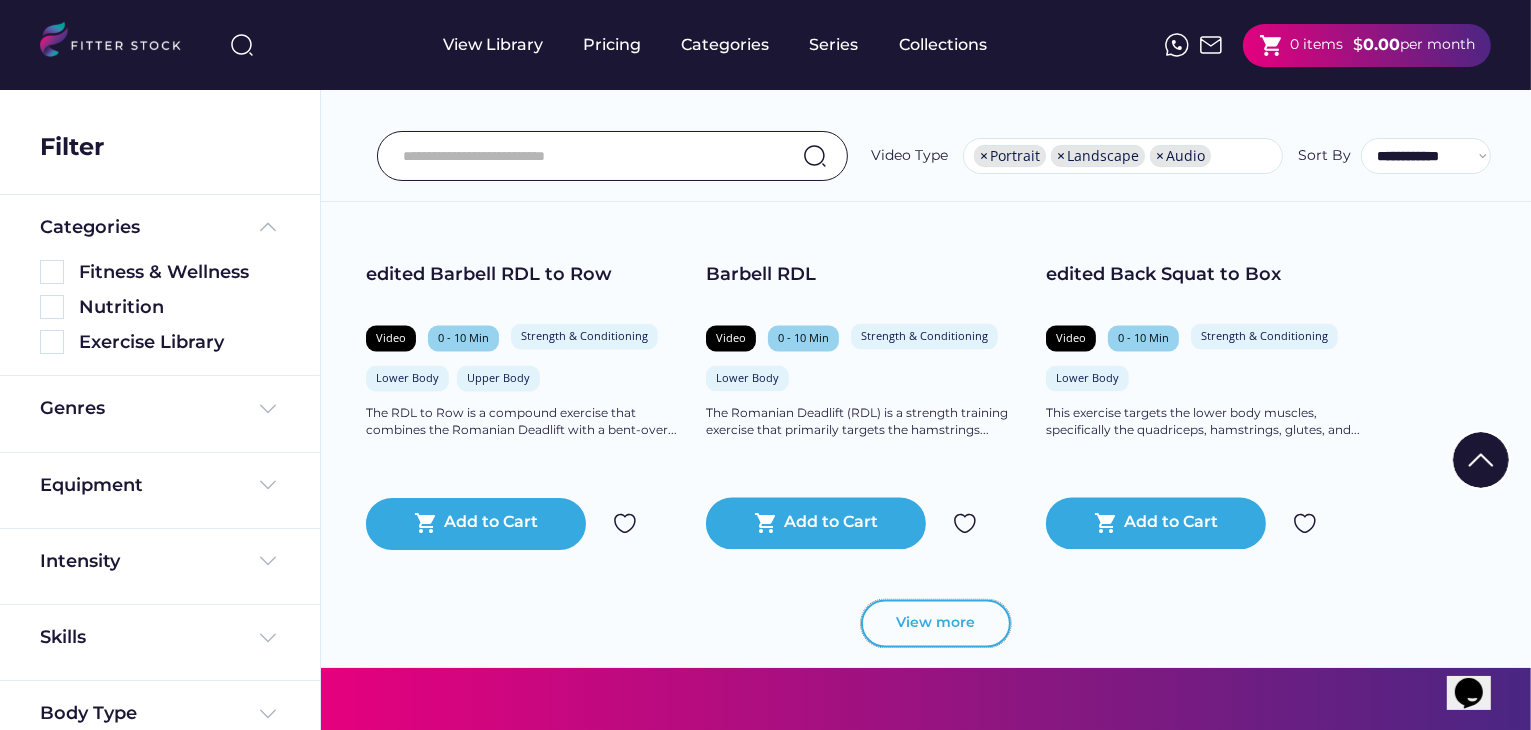 click on "View more" at bounding box center [936, 624] 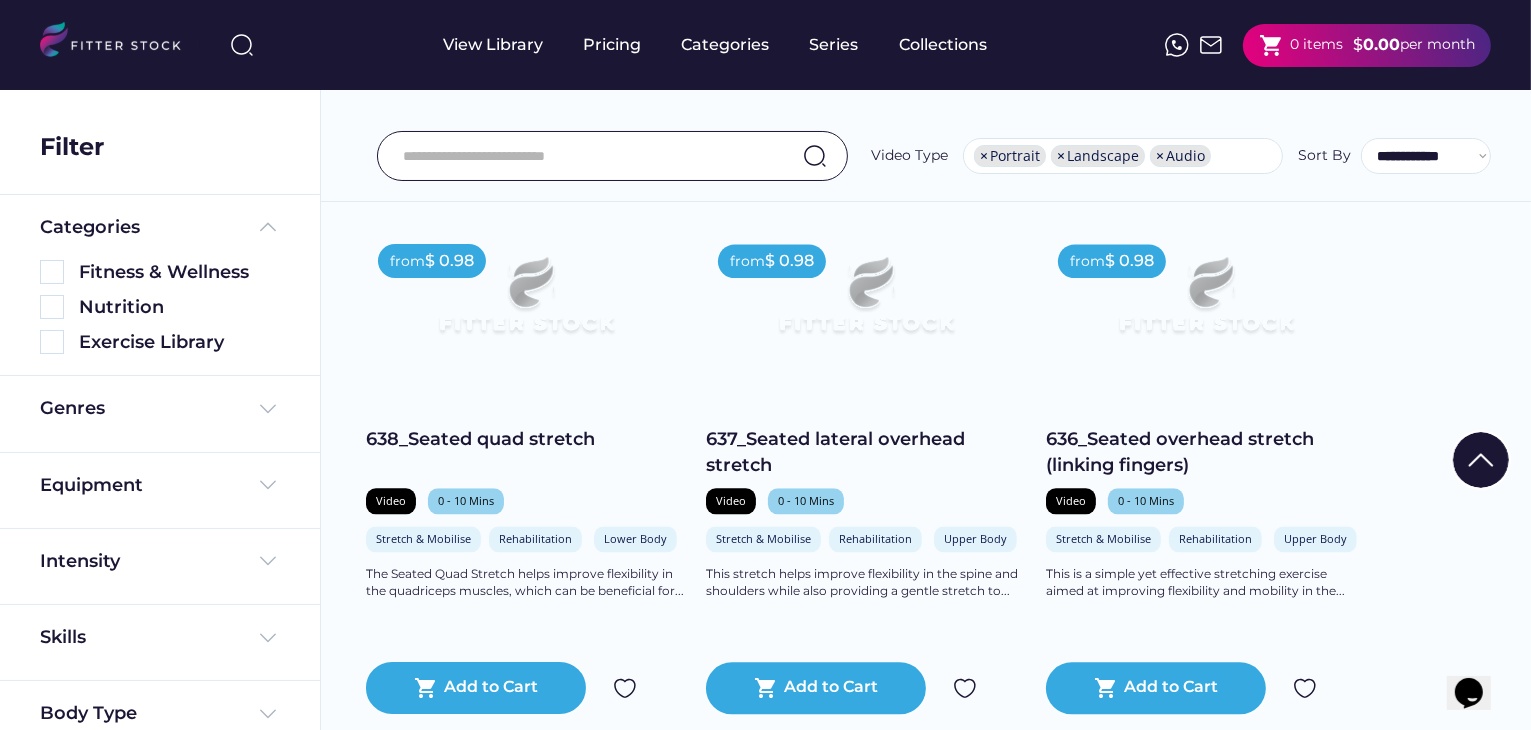 scroll, scrollTop: 4688, scrollLeft: 0, axis: vertical 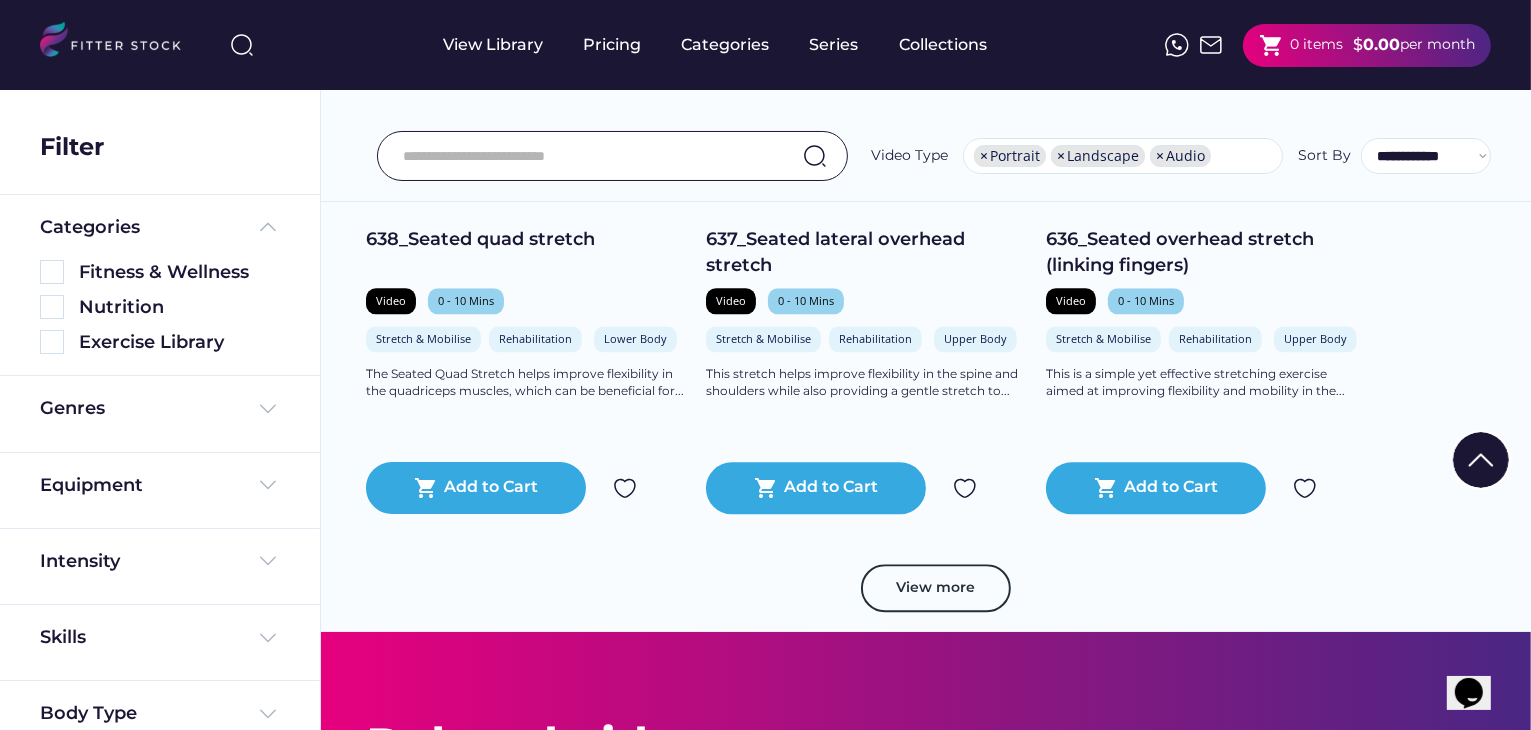 click on "shopping_cart
0 items" at bounding box center [1301, 45] 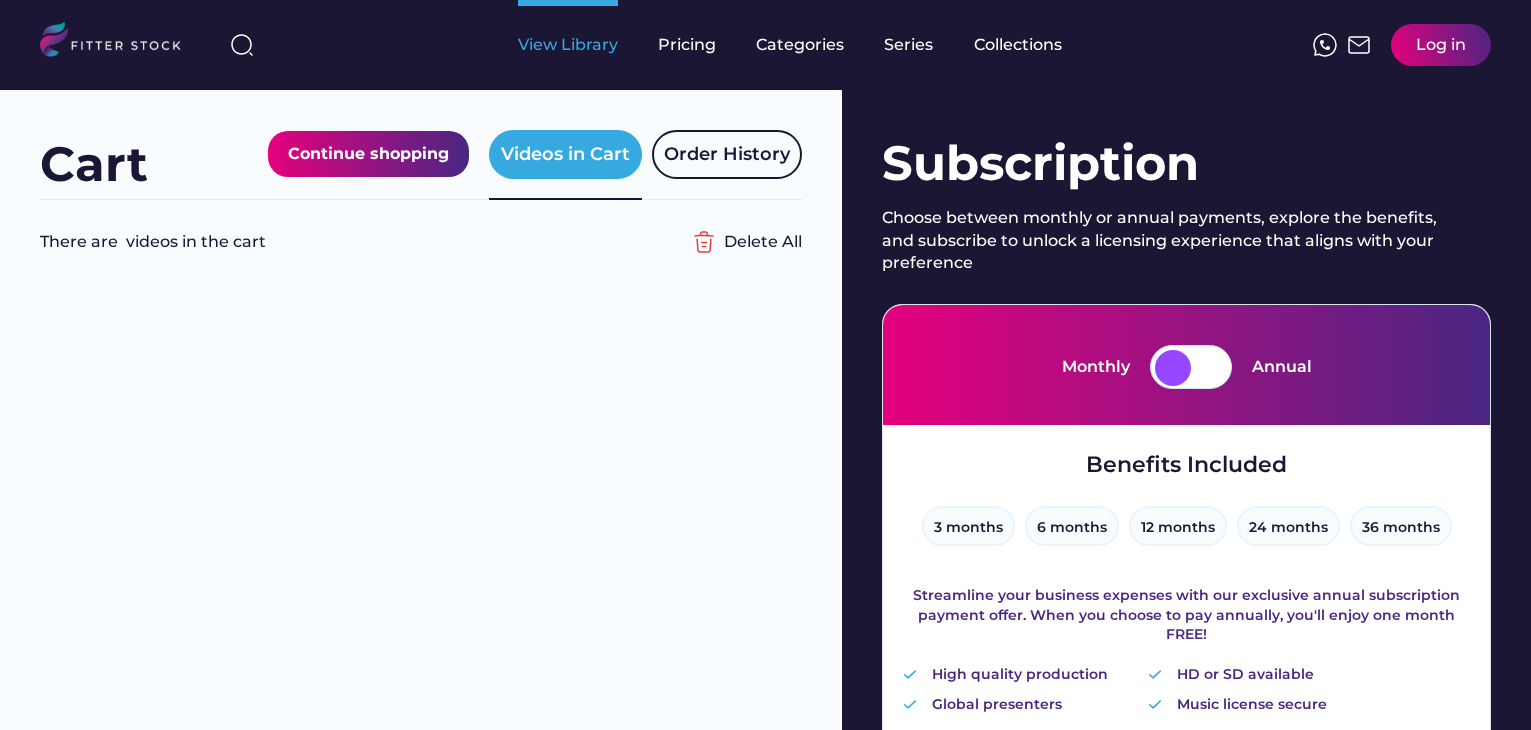 scroll, scrollTop: 0, scrollLeft: 0, axis: both 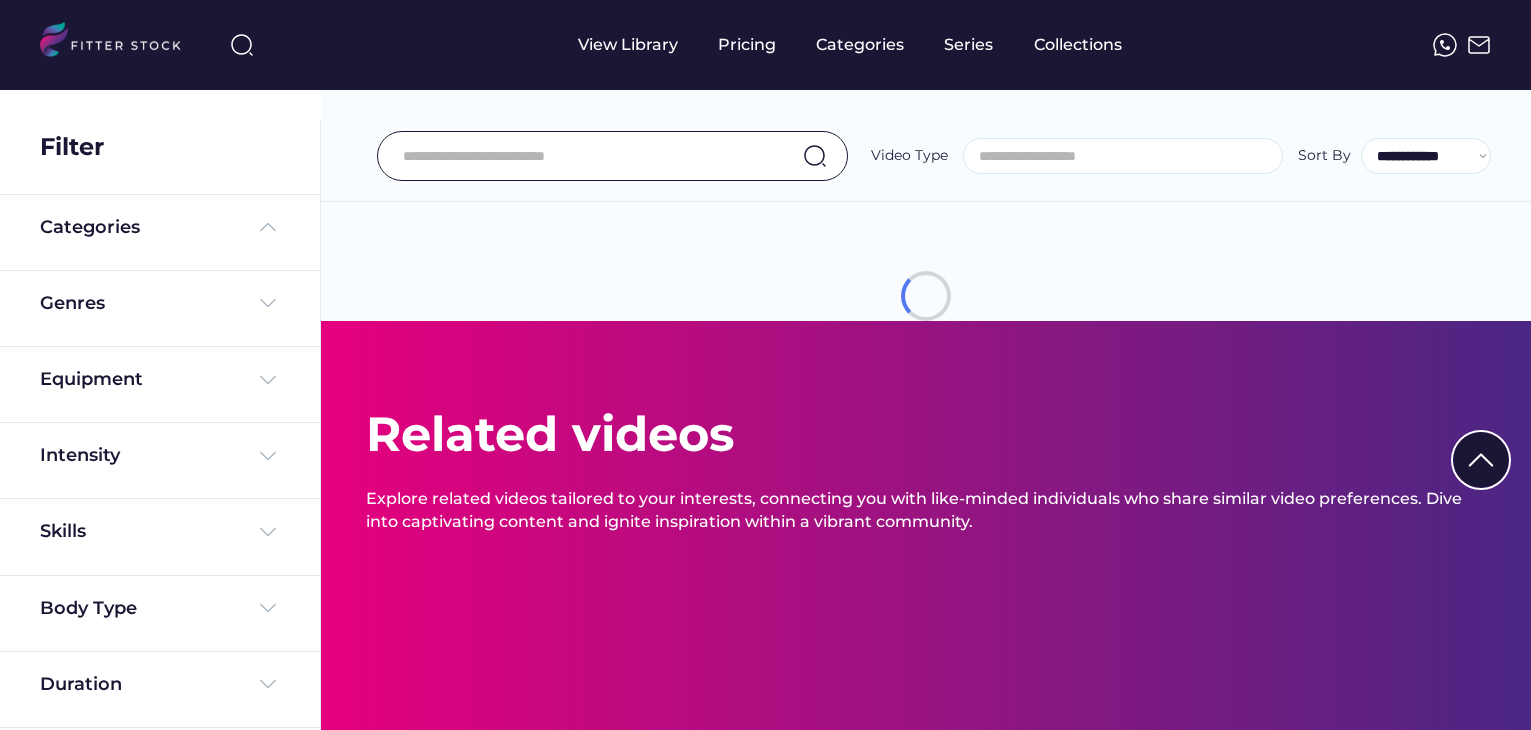 select 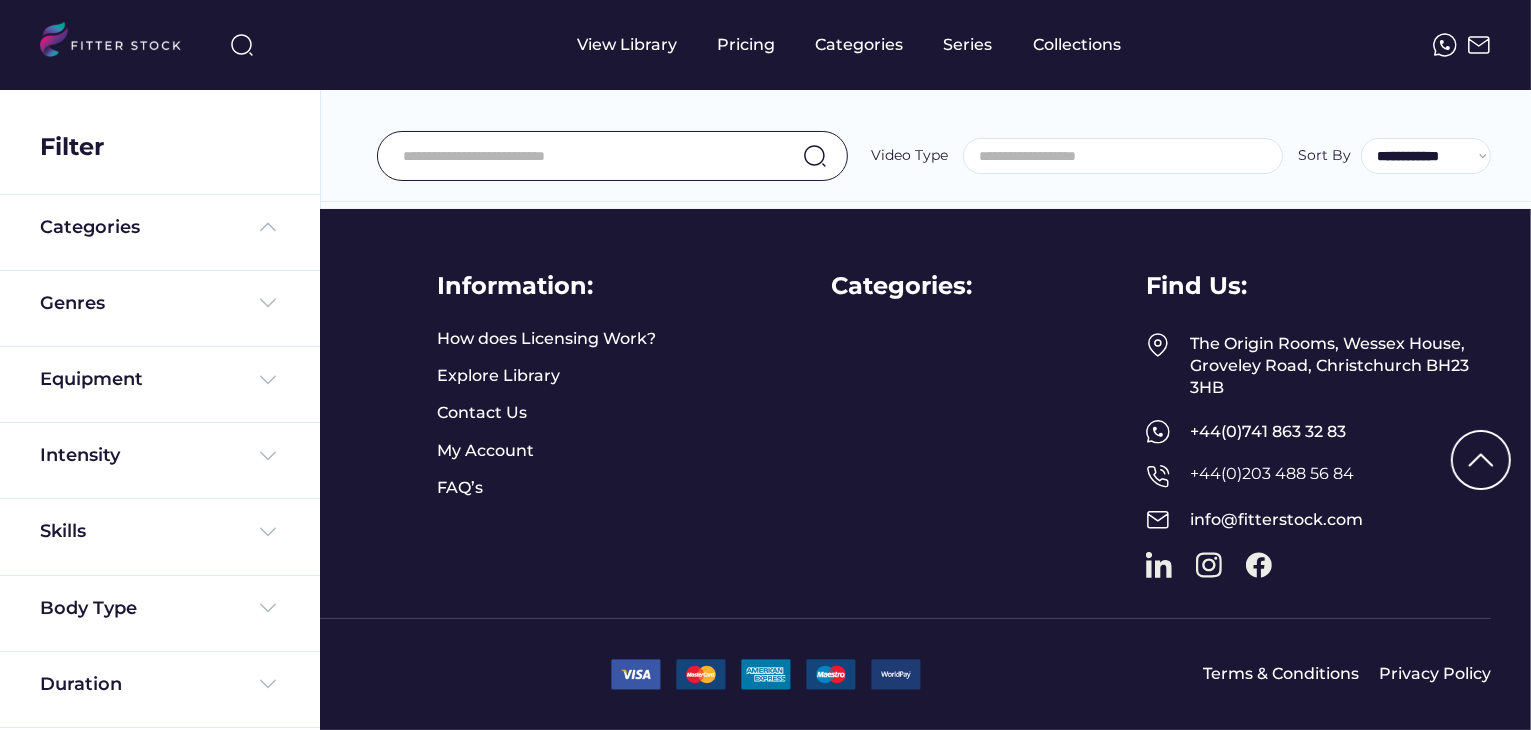 scroll, scrollTop: 0, scrollLeft: 0, axis: both 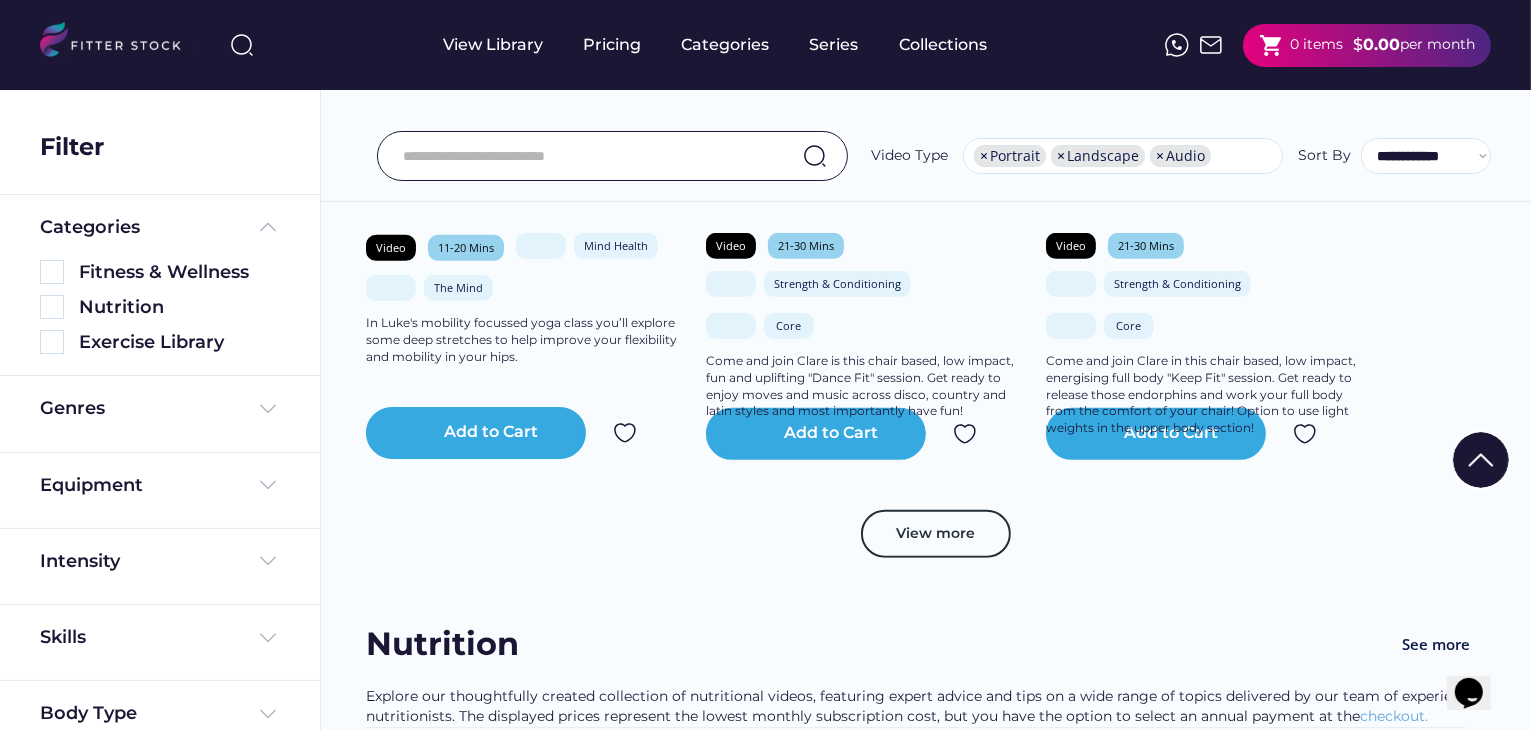 select on "**********" 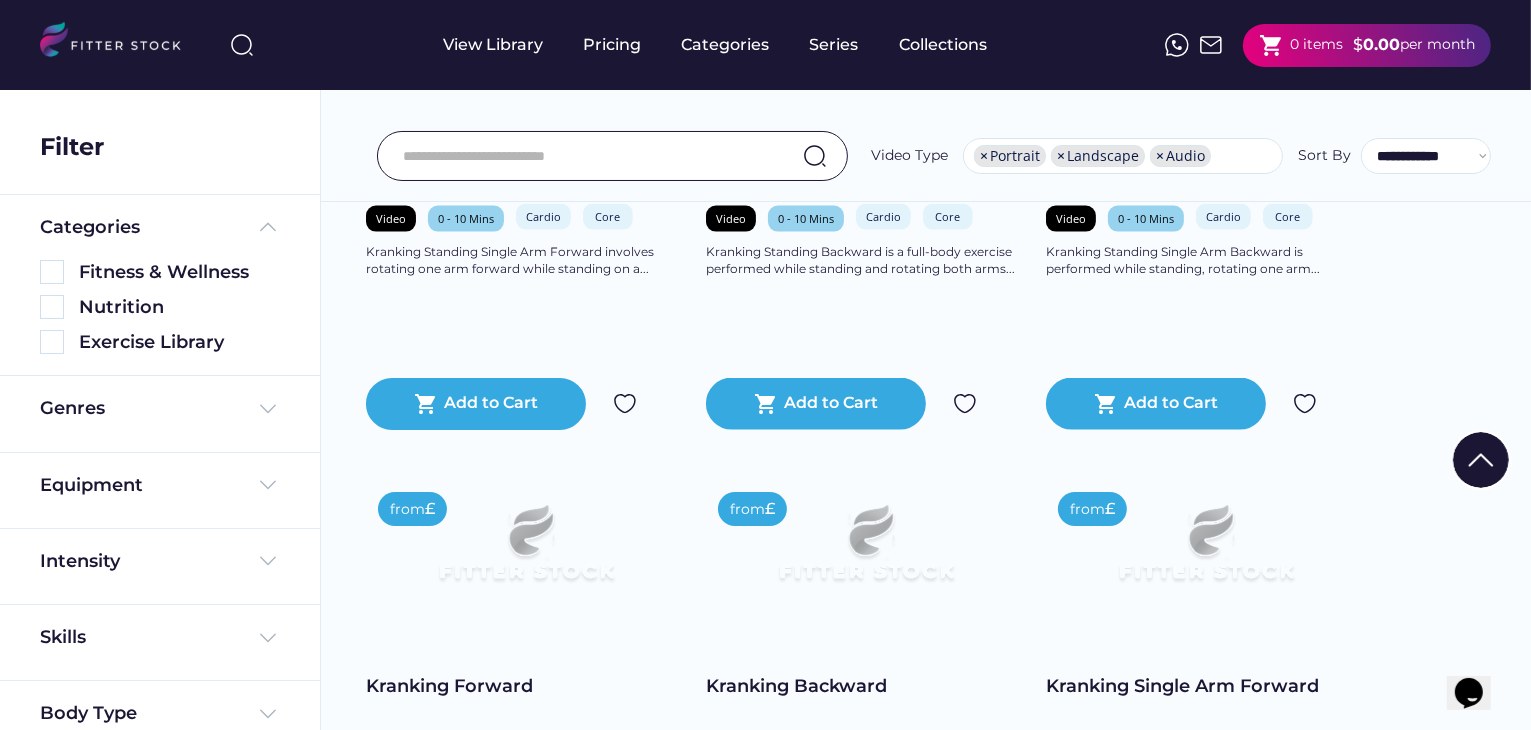 scroll, scrollTop: 34, scrollLeft: 0, axis: vertical 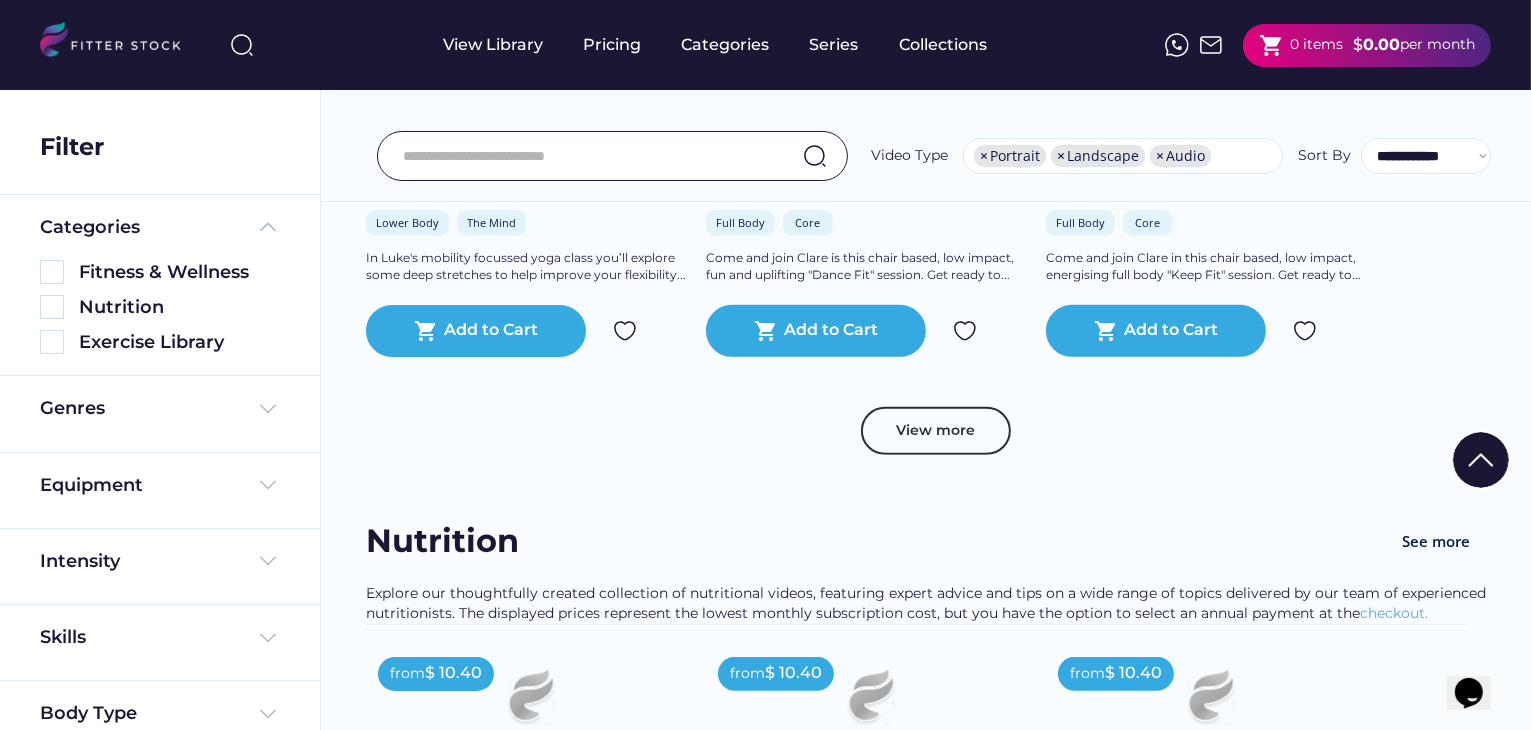 click on "View more" at bounding box center (926, 441) 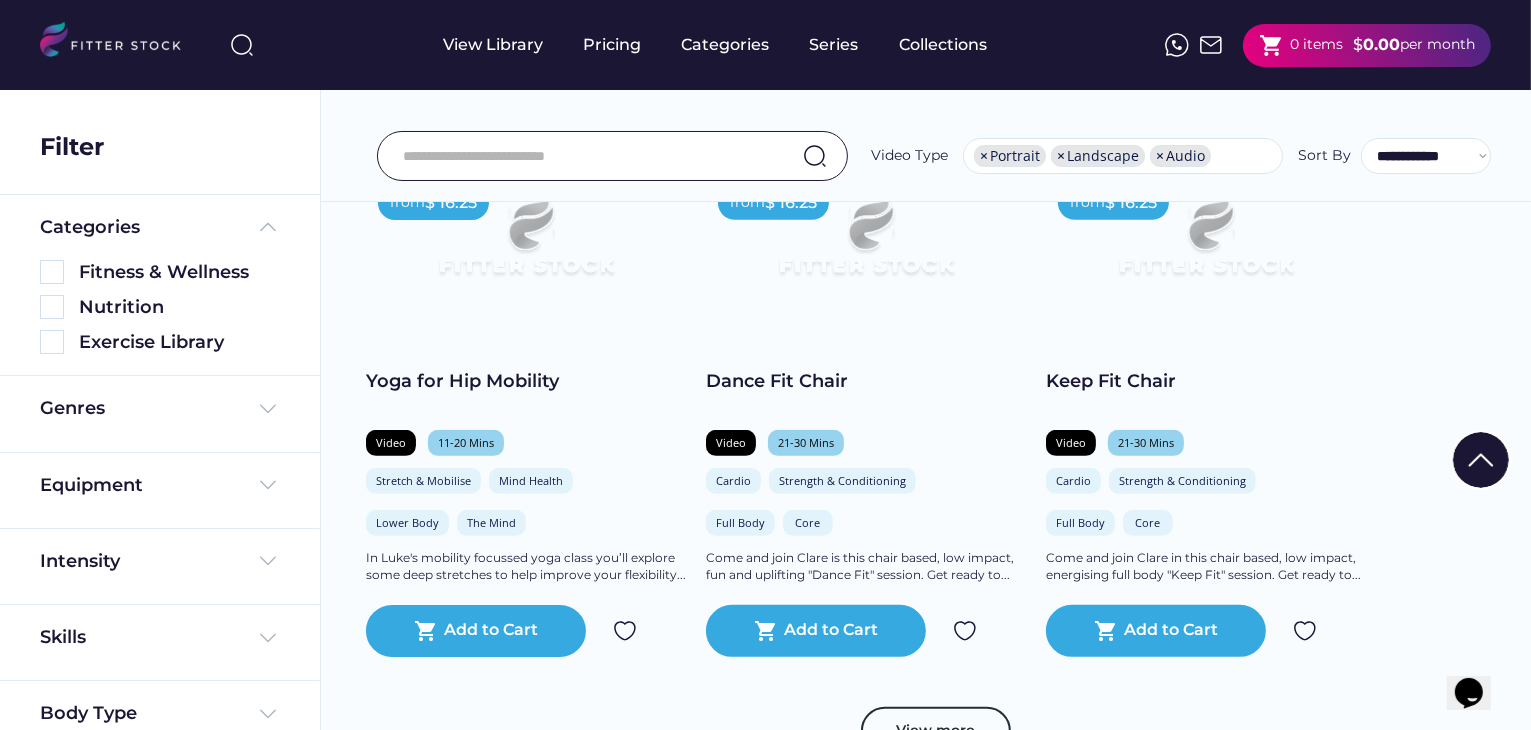 scroll, scrollTop: 1100, scrollLeft: 0, axis: vertical 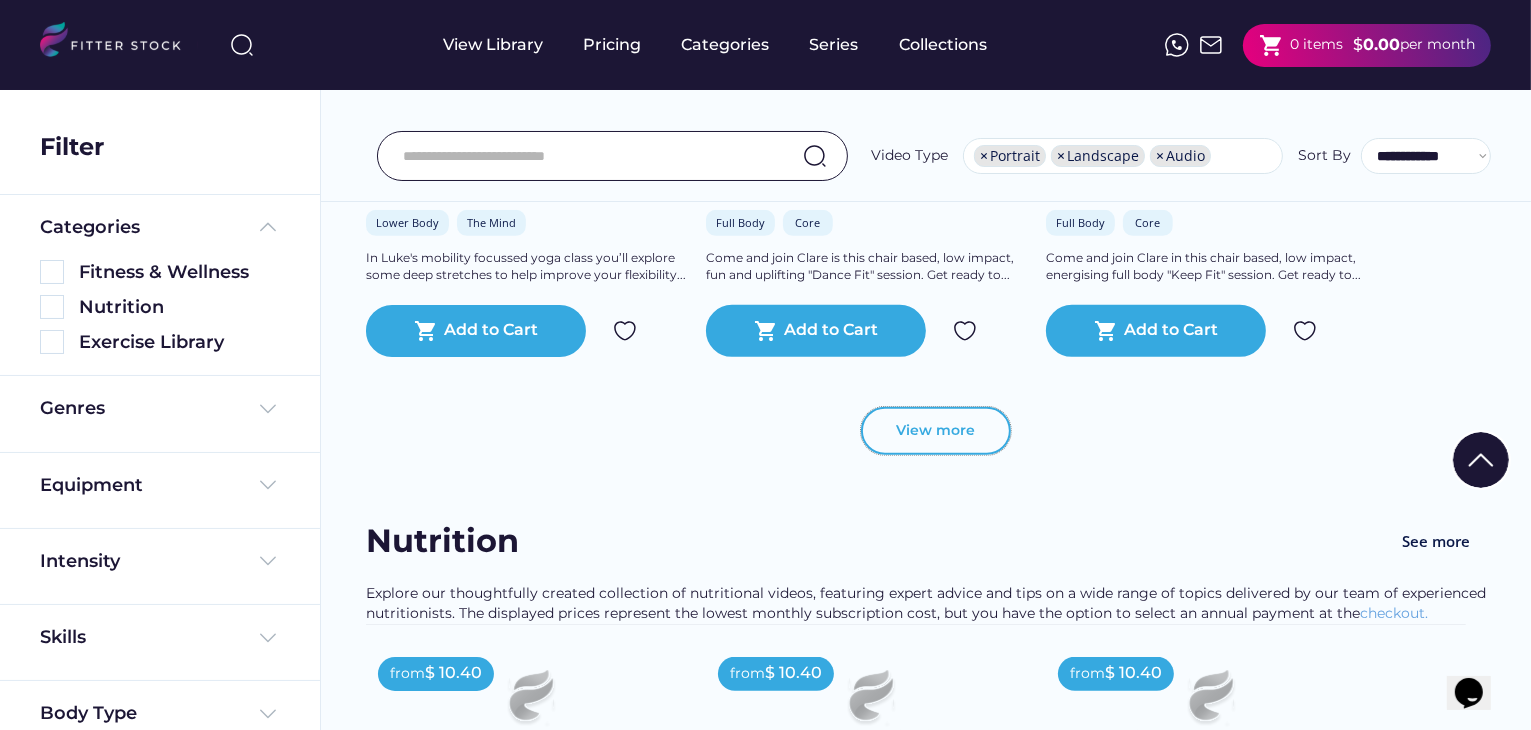 click on "View more" at bounding box center (936, 431) 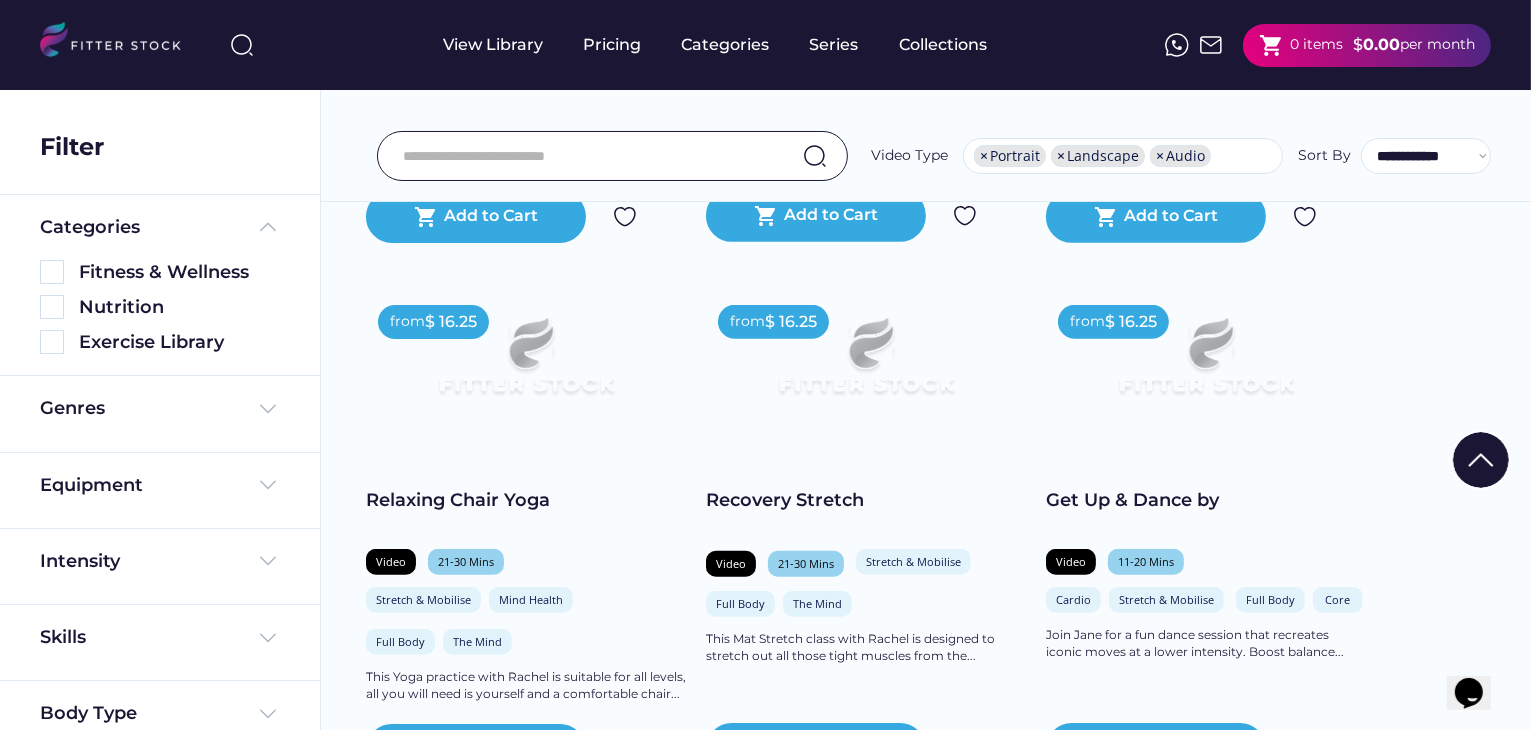 scroll, scrollTop: 1600, scrollLeft: 0, axis: vertical 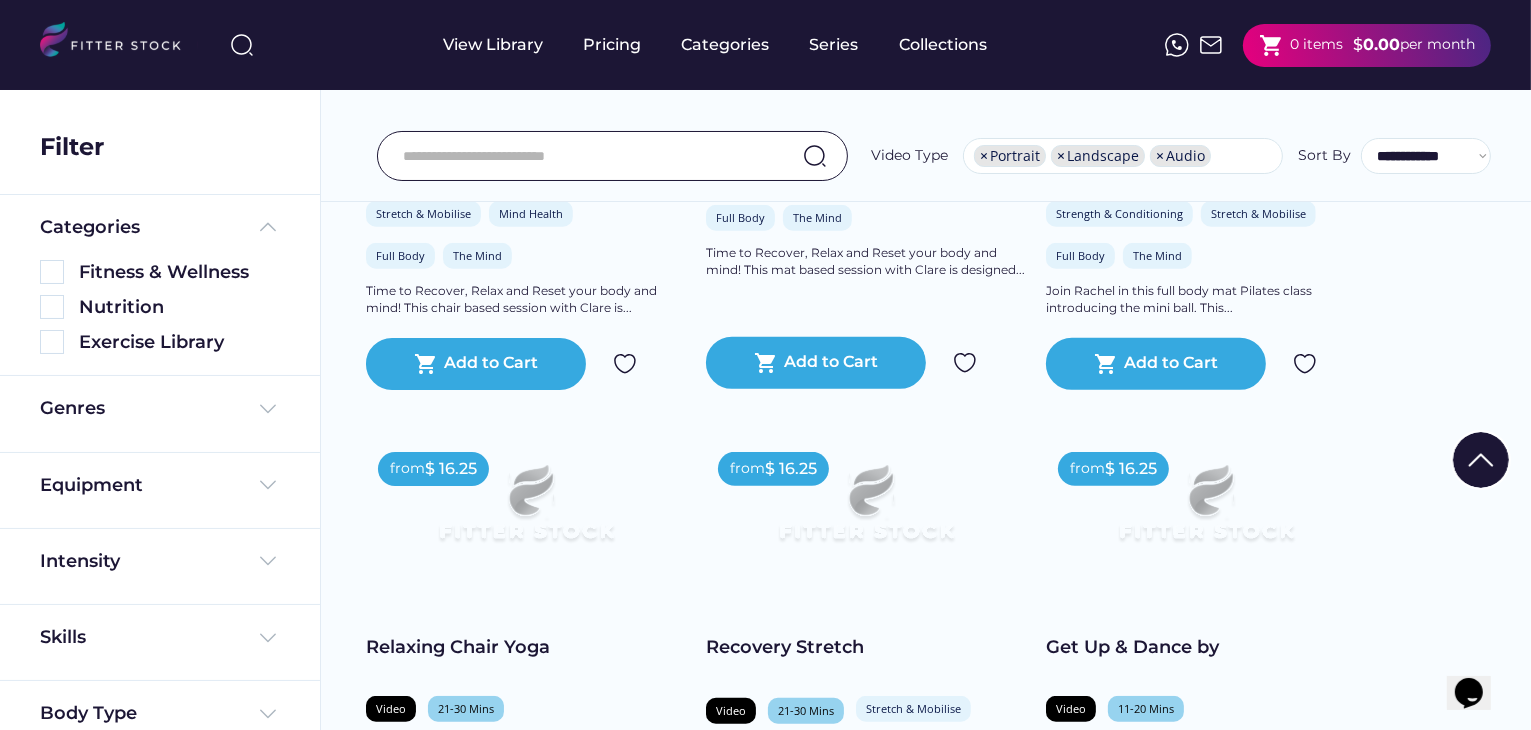 click on "shopping_cart
0 items" at bounding box center (1301, 45) 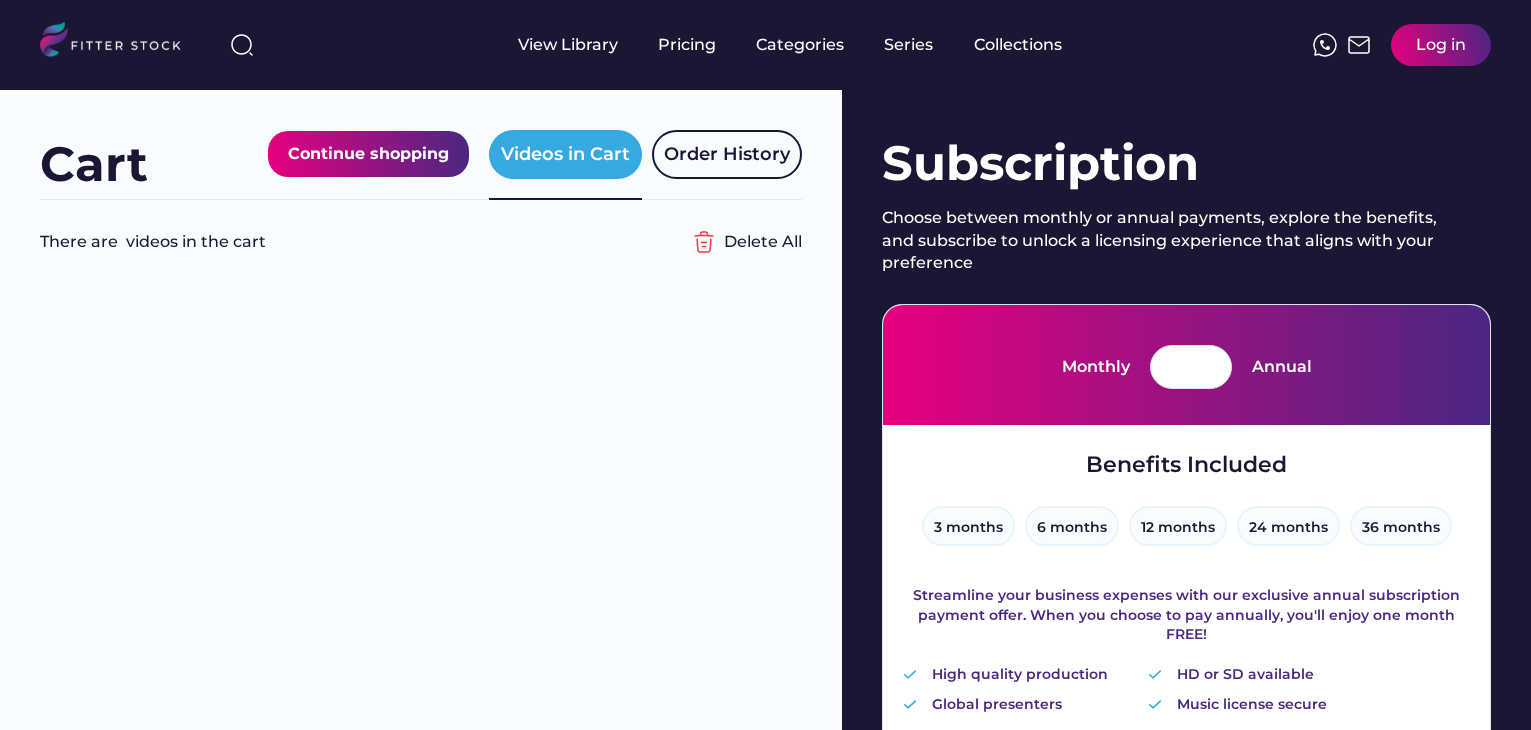 scroll, scrollTop: 0, scrollLeft: 0, axis: both 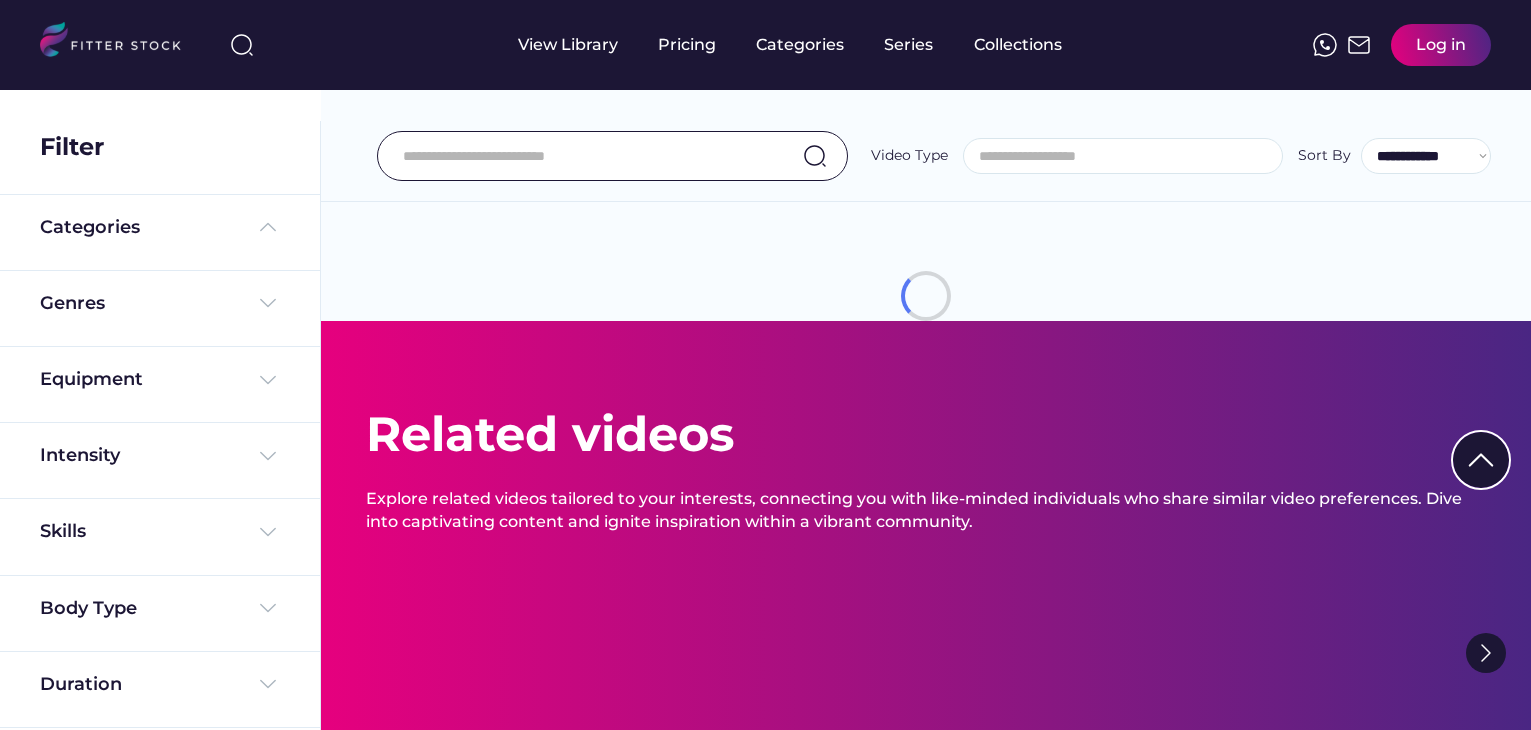 select 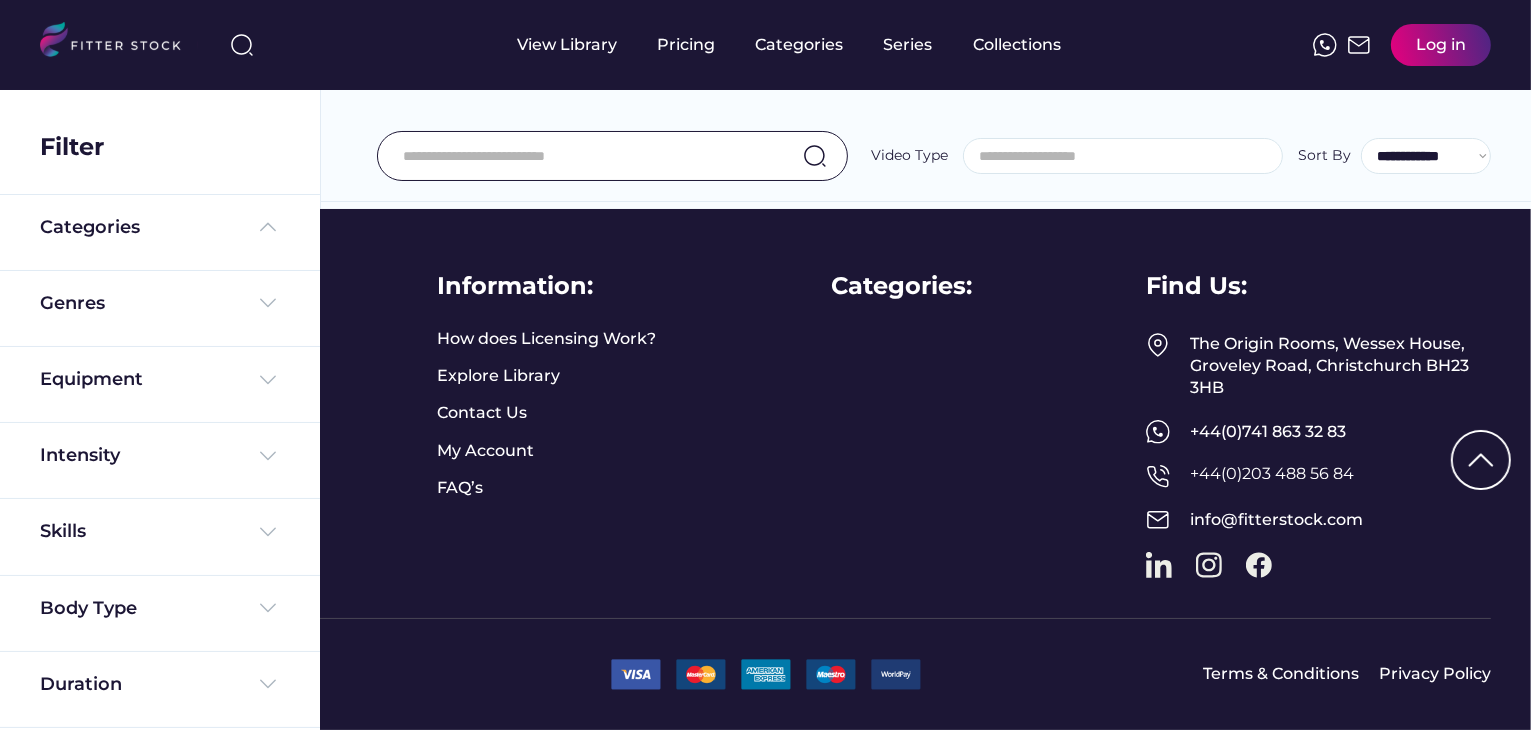 scroll, scrollTop: 0, scrollLeft: 0, axis: both 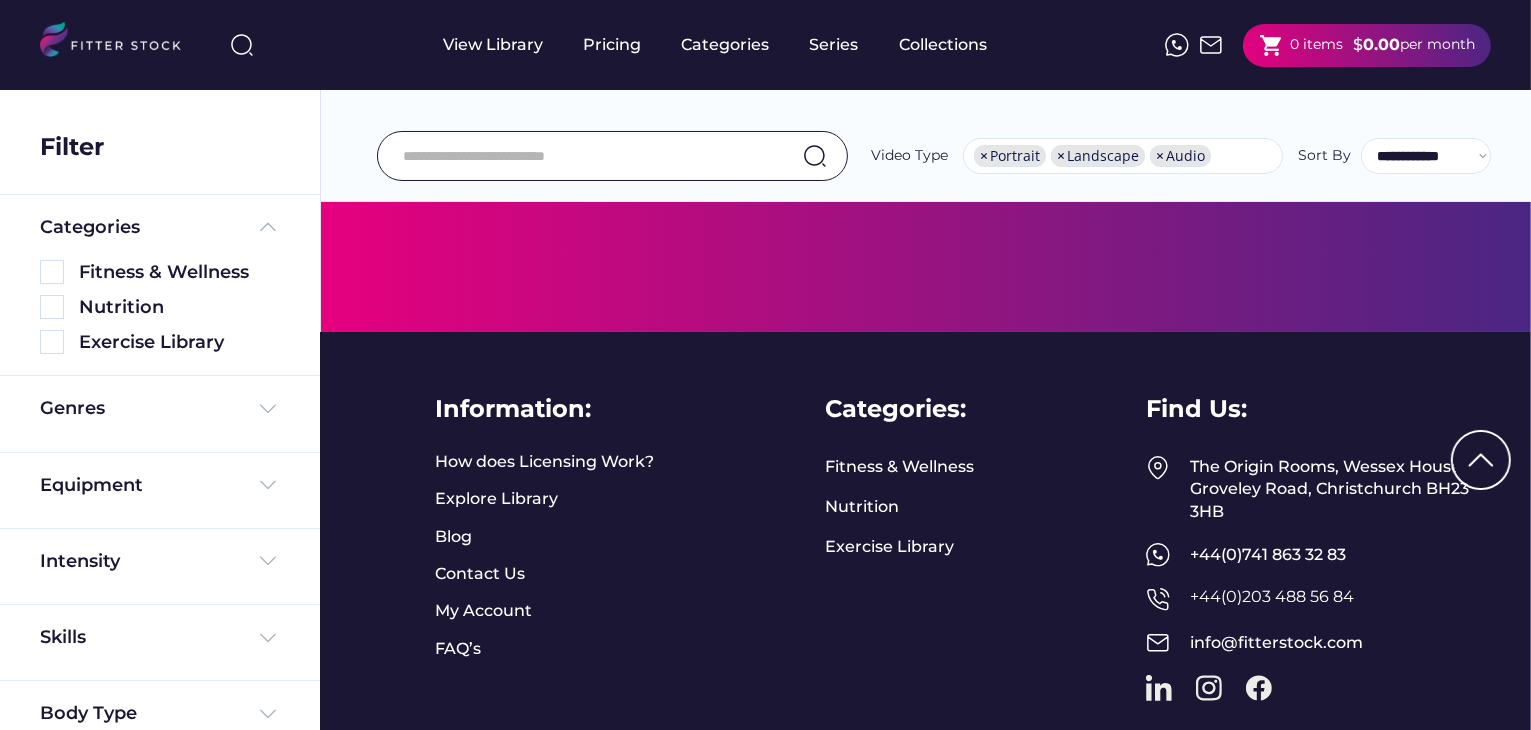 select on "**********" 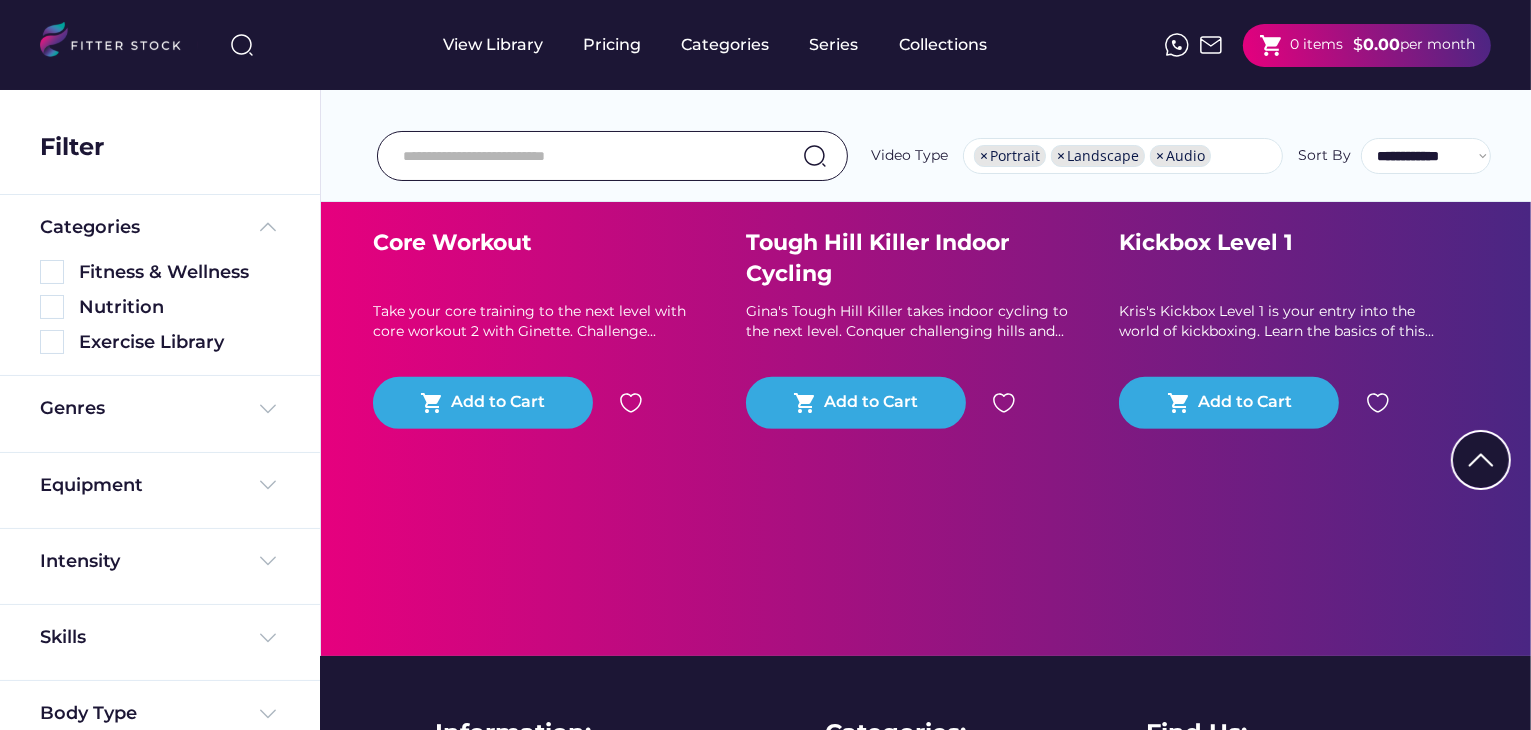 scroll, scrollTop: 34, scrollLeft: 0, axis: vertical 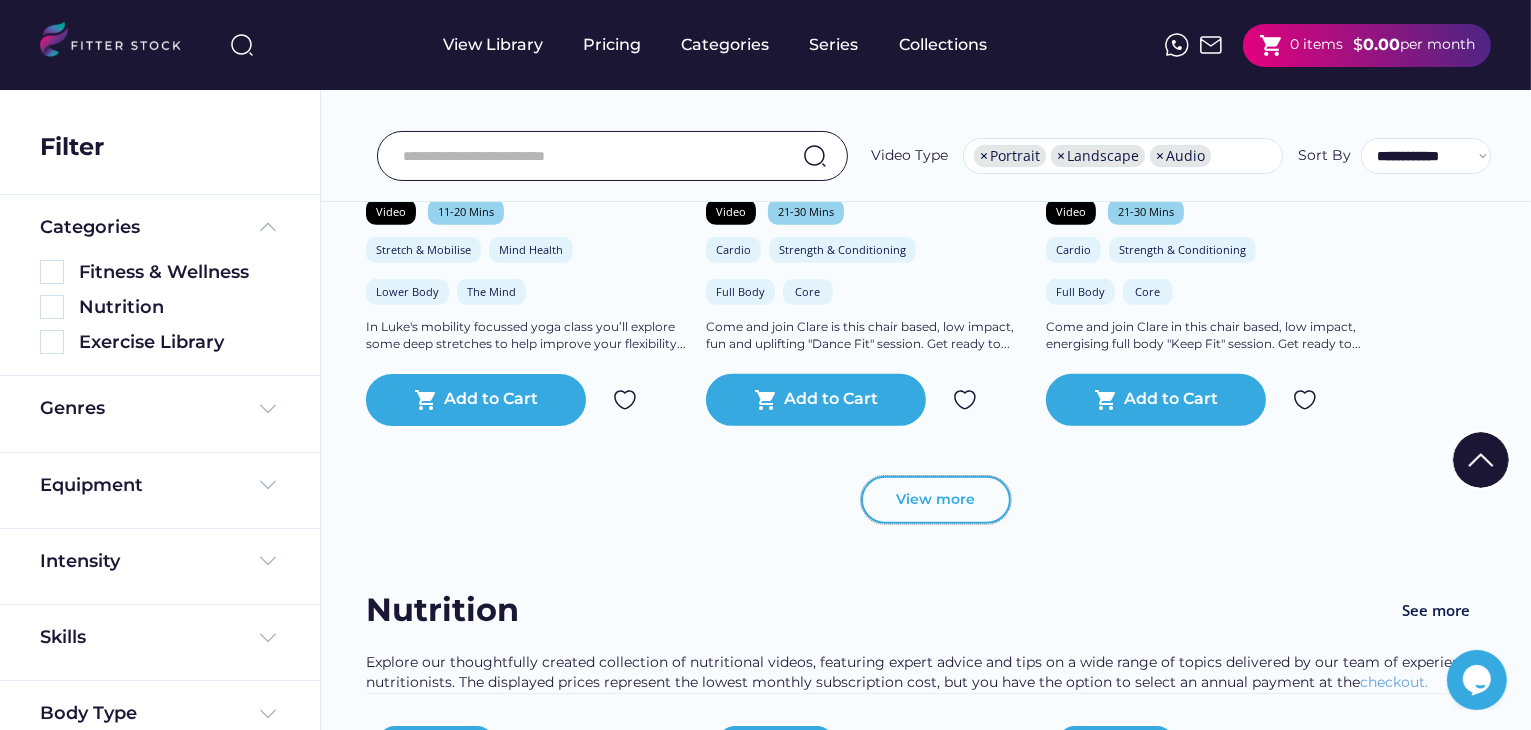 click on "View more" at bounding box center (936, 500) 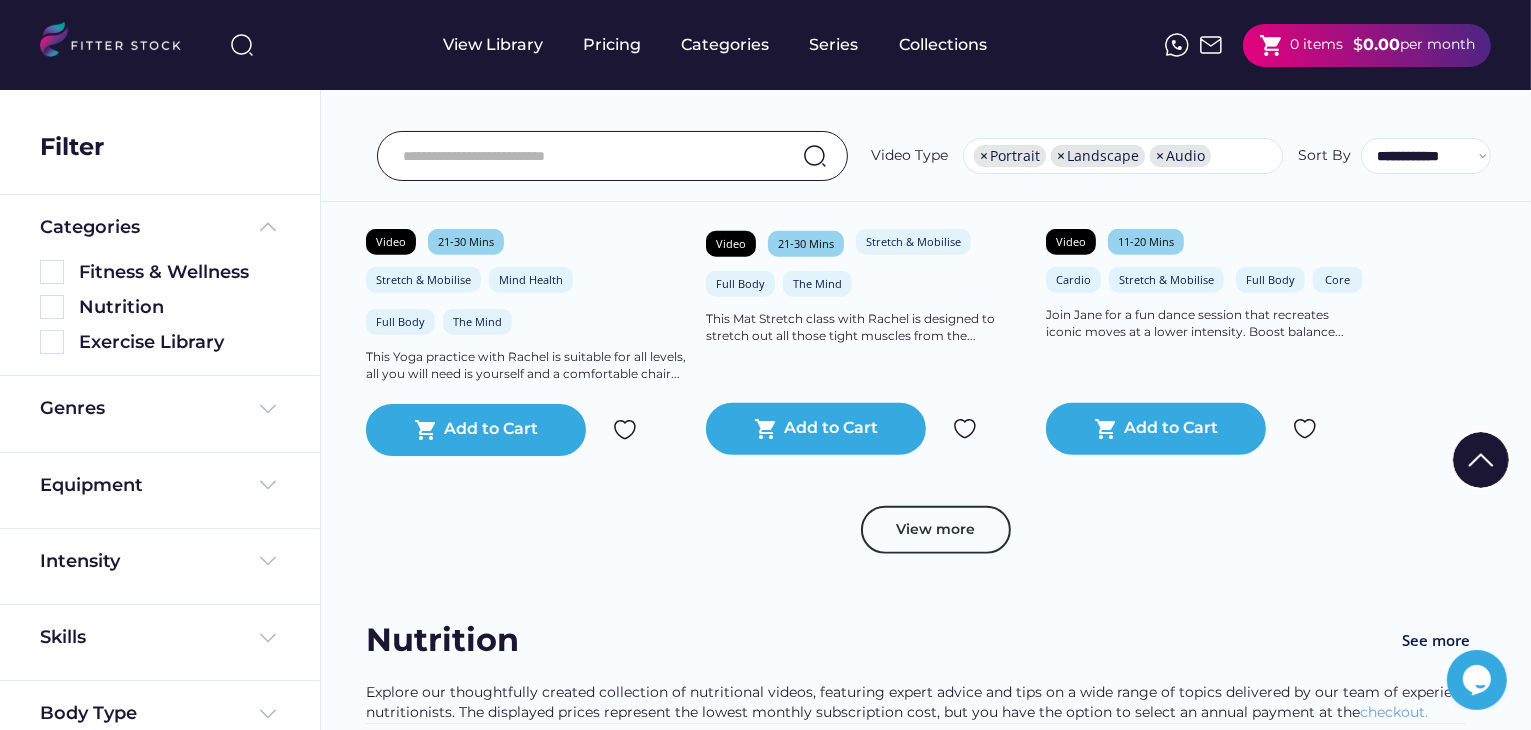 scroll, scrollTop: 2068, scrollLeft: 0, axis: vertical 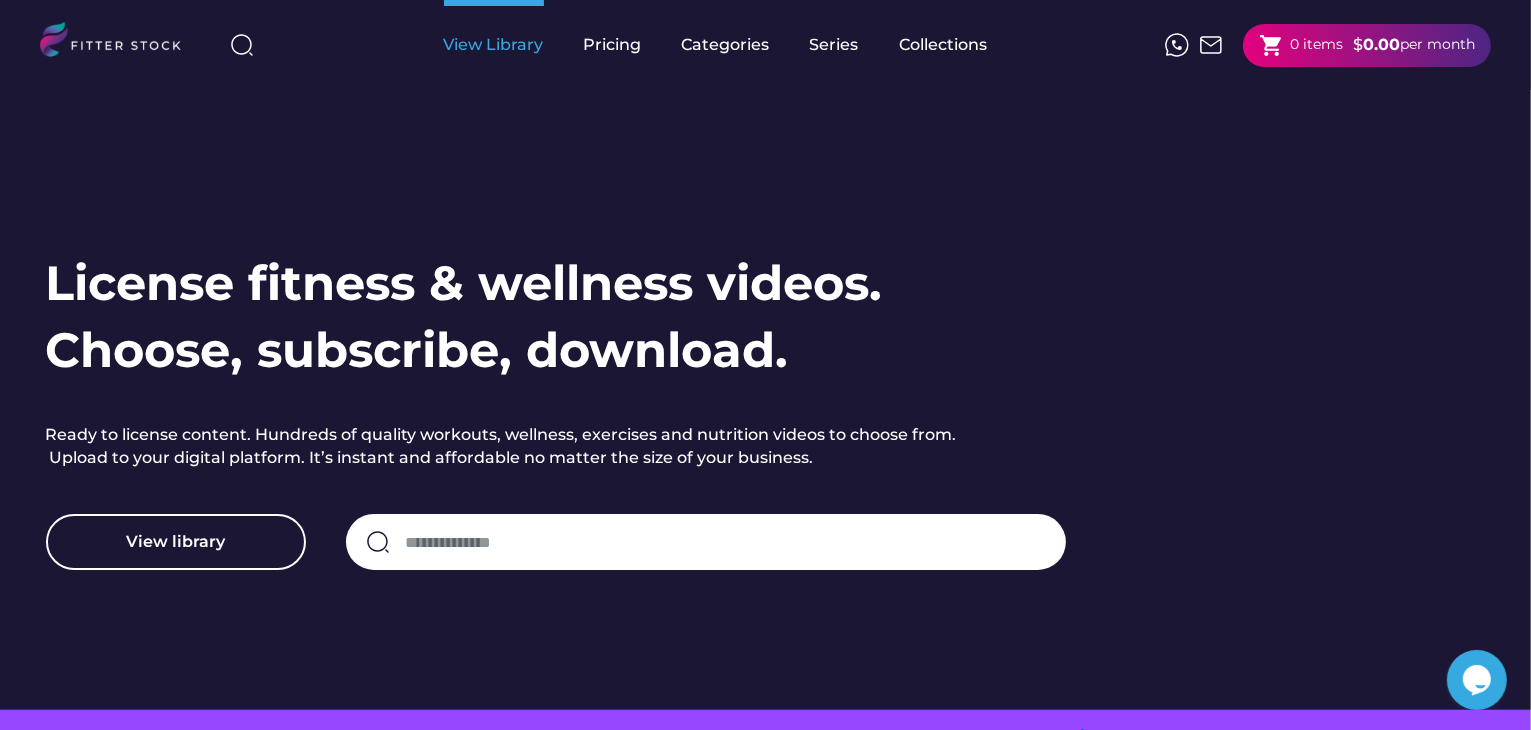 click on "View Library" at bounding box center (494, 45) 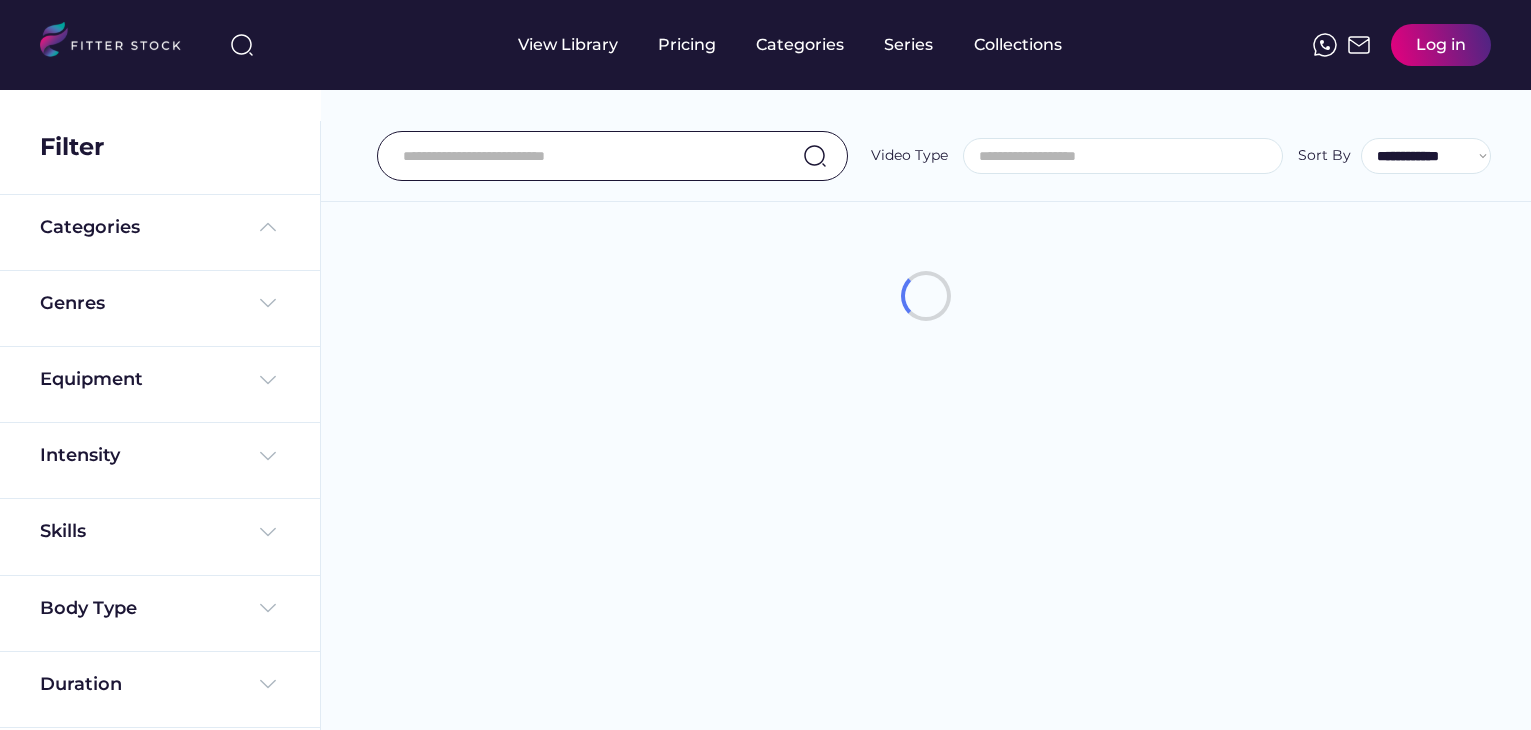 select 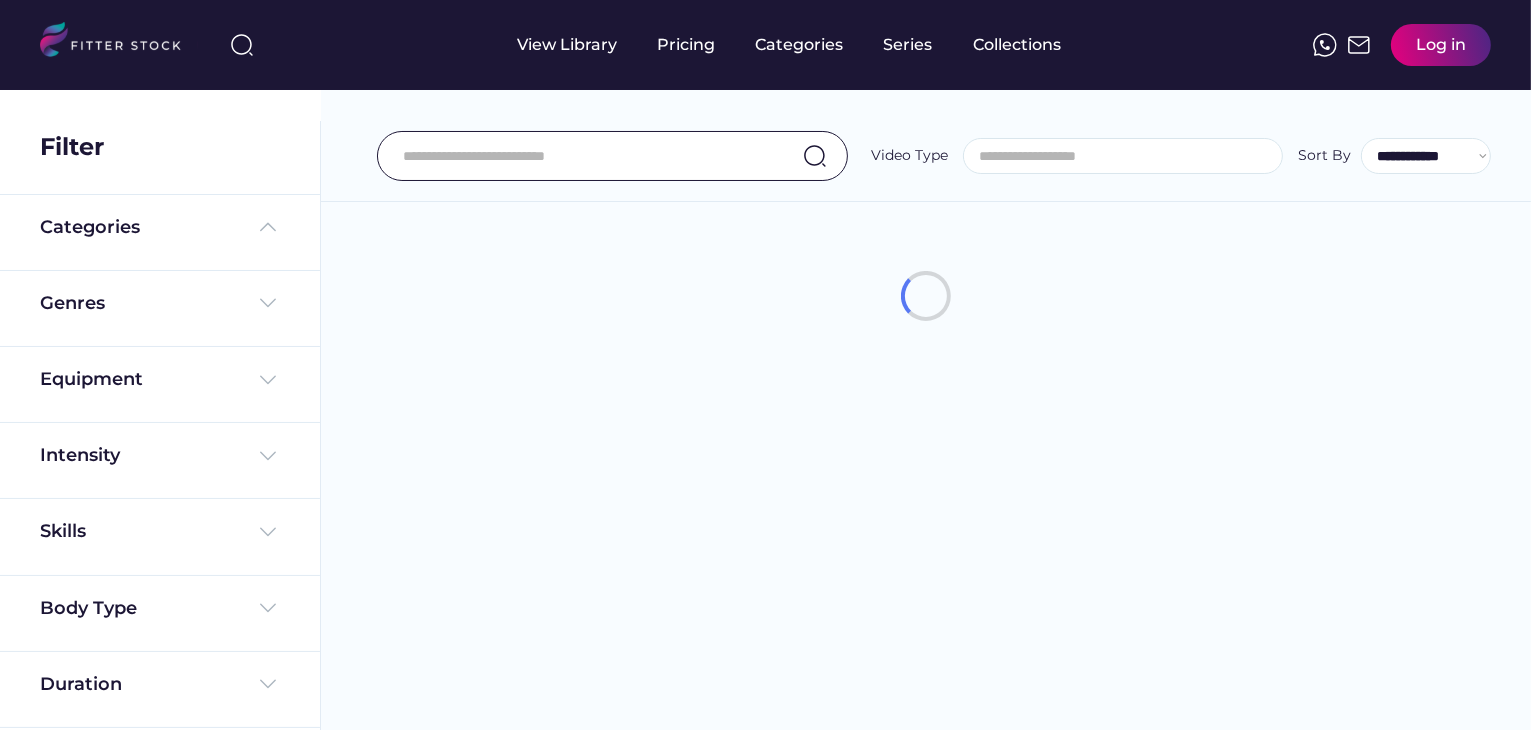 scroll, scrollTop: 0, scrollLeft: 0, axis: both 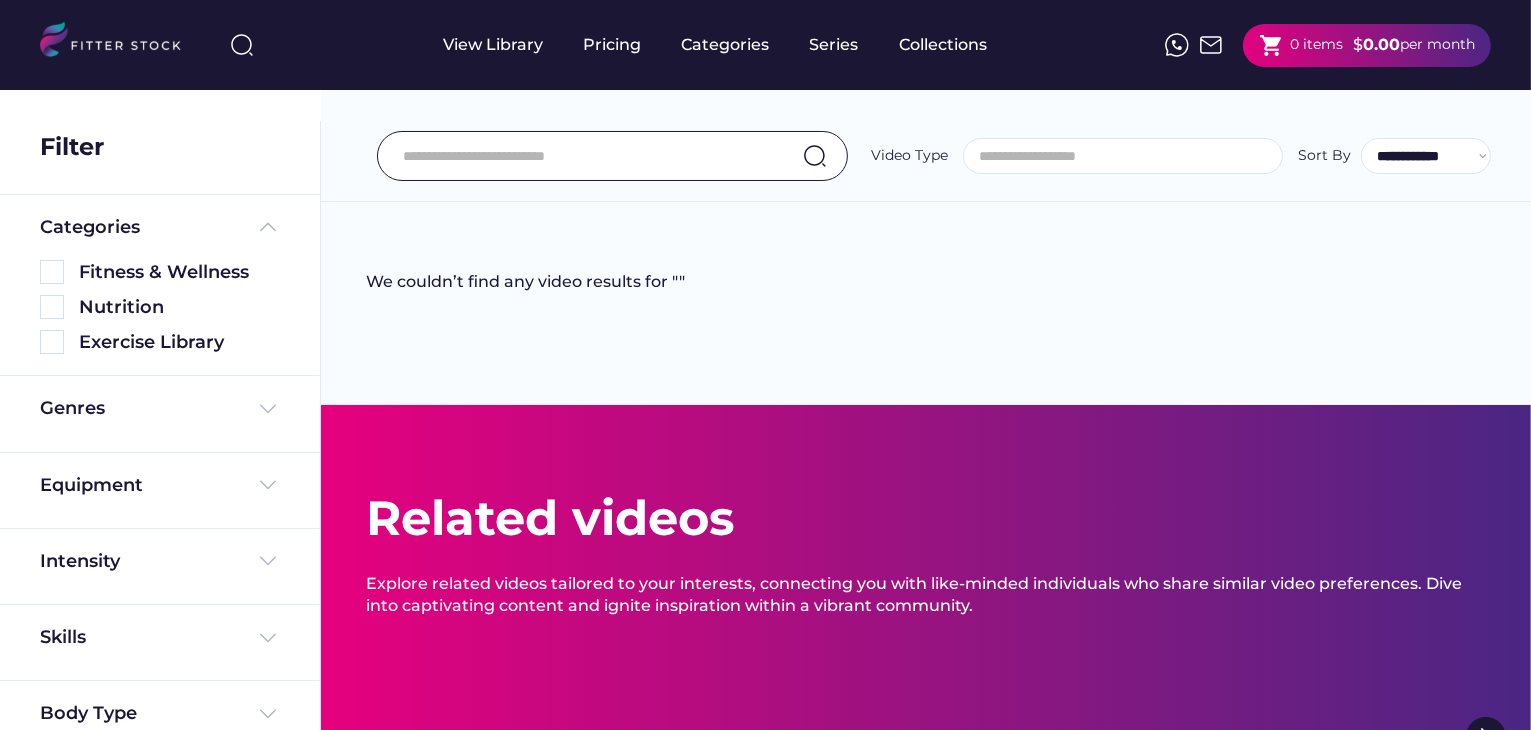 select on "**********" 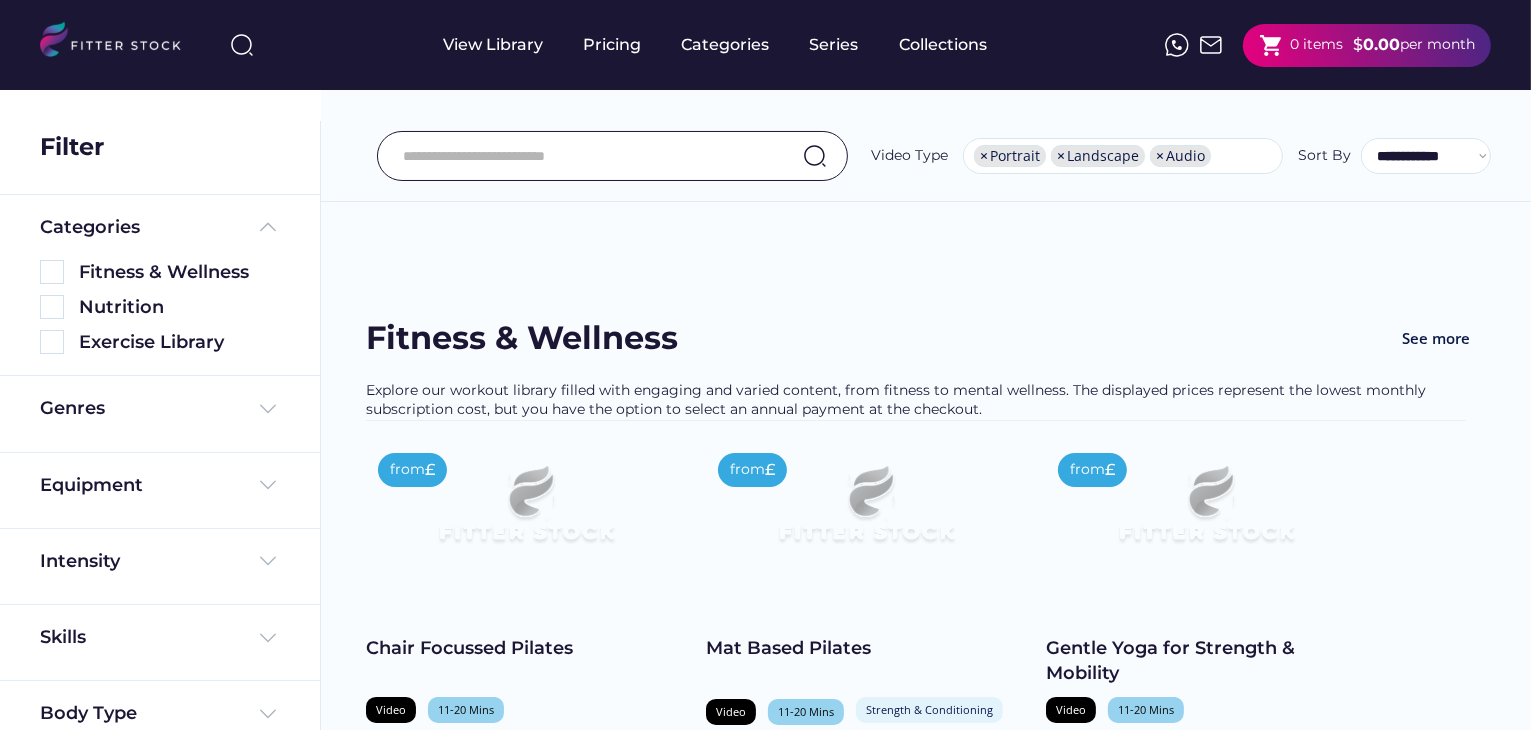 scroll, scrollTop: 34, scrollLeft: 0, axis: vertical 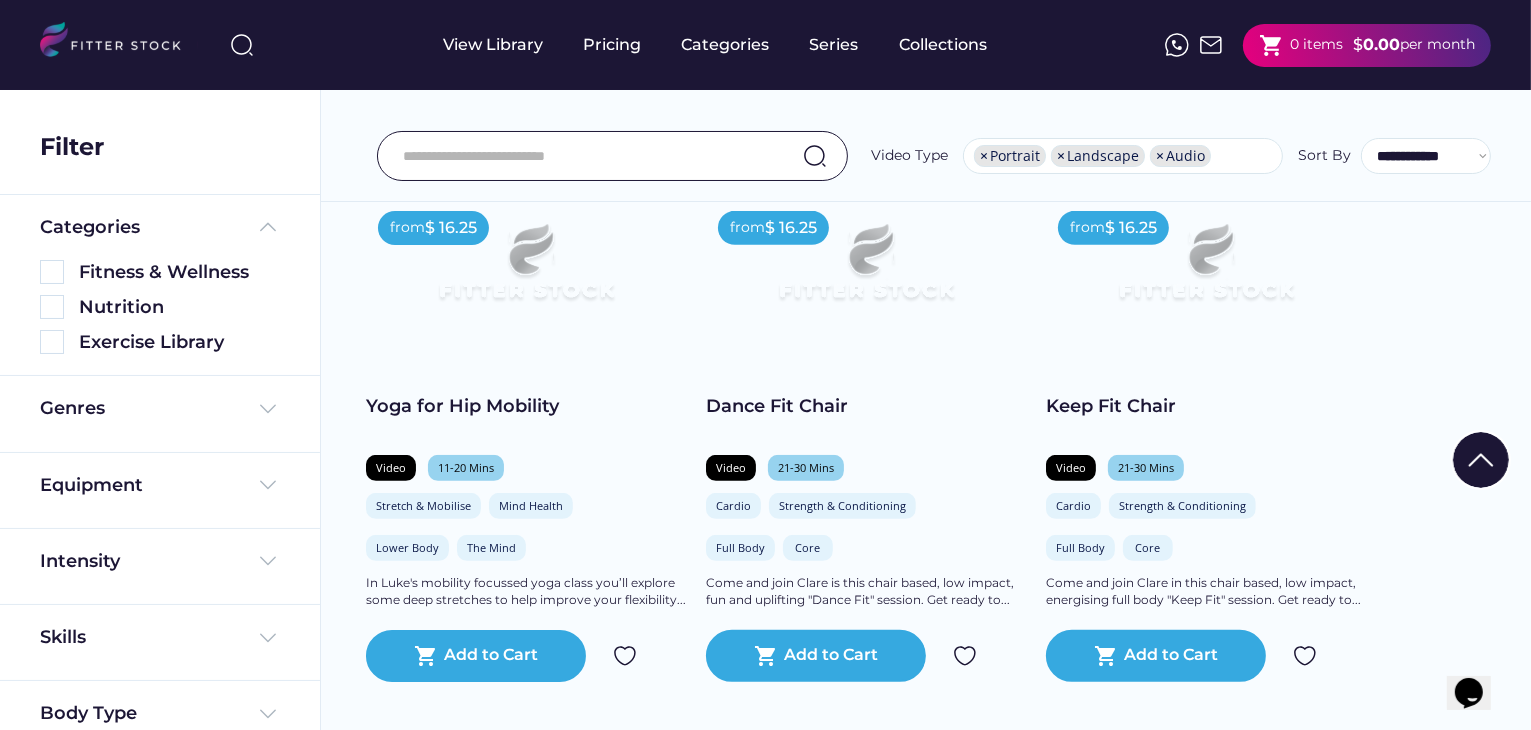 click on "View Library Pricing Categories Series Collections
shopping_cart
0 items $ 0.00  per month Log in" at bounding box center (765, 45) 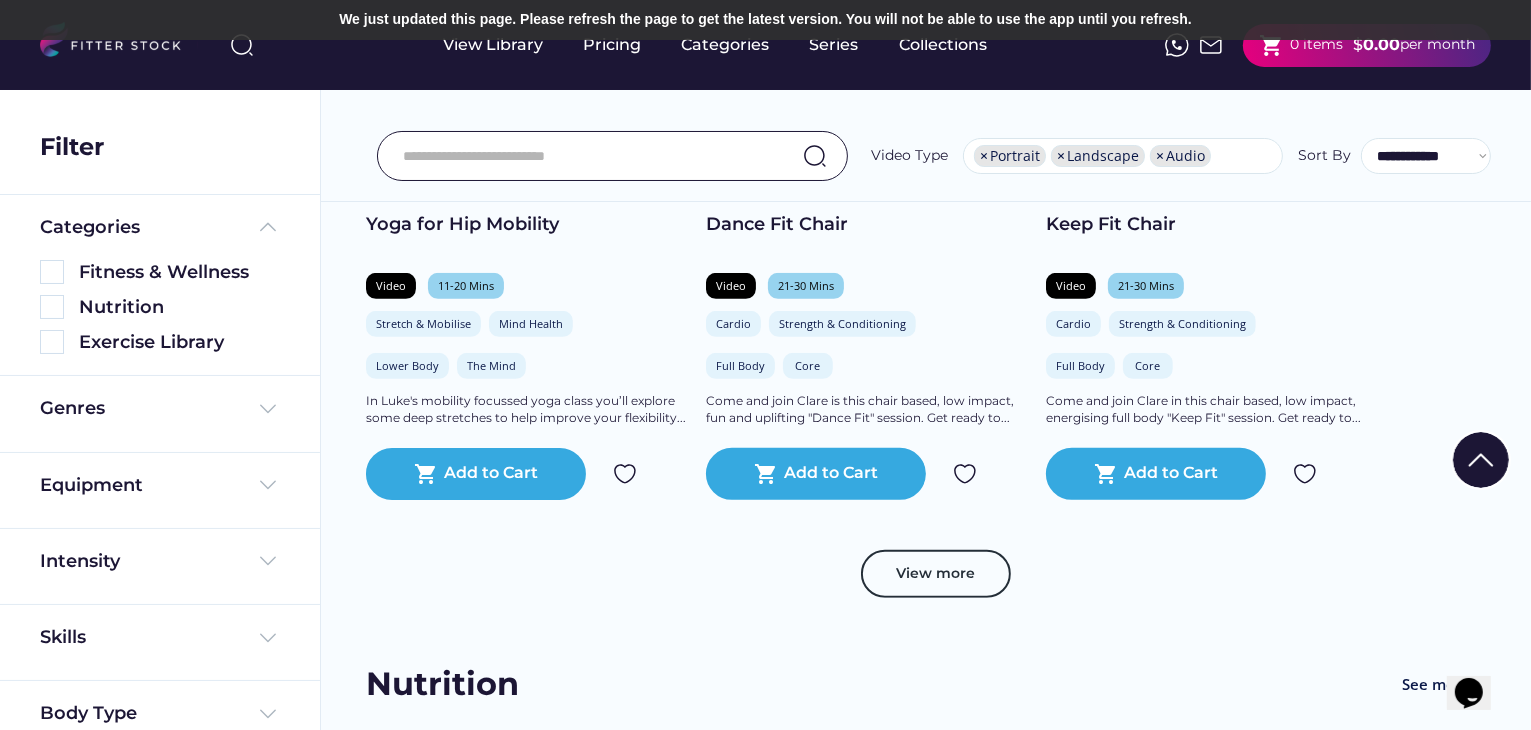 scroll, scrollTop: 1000, scrollLeft: 0, axis: vertical 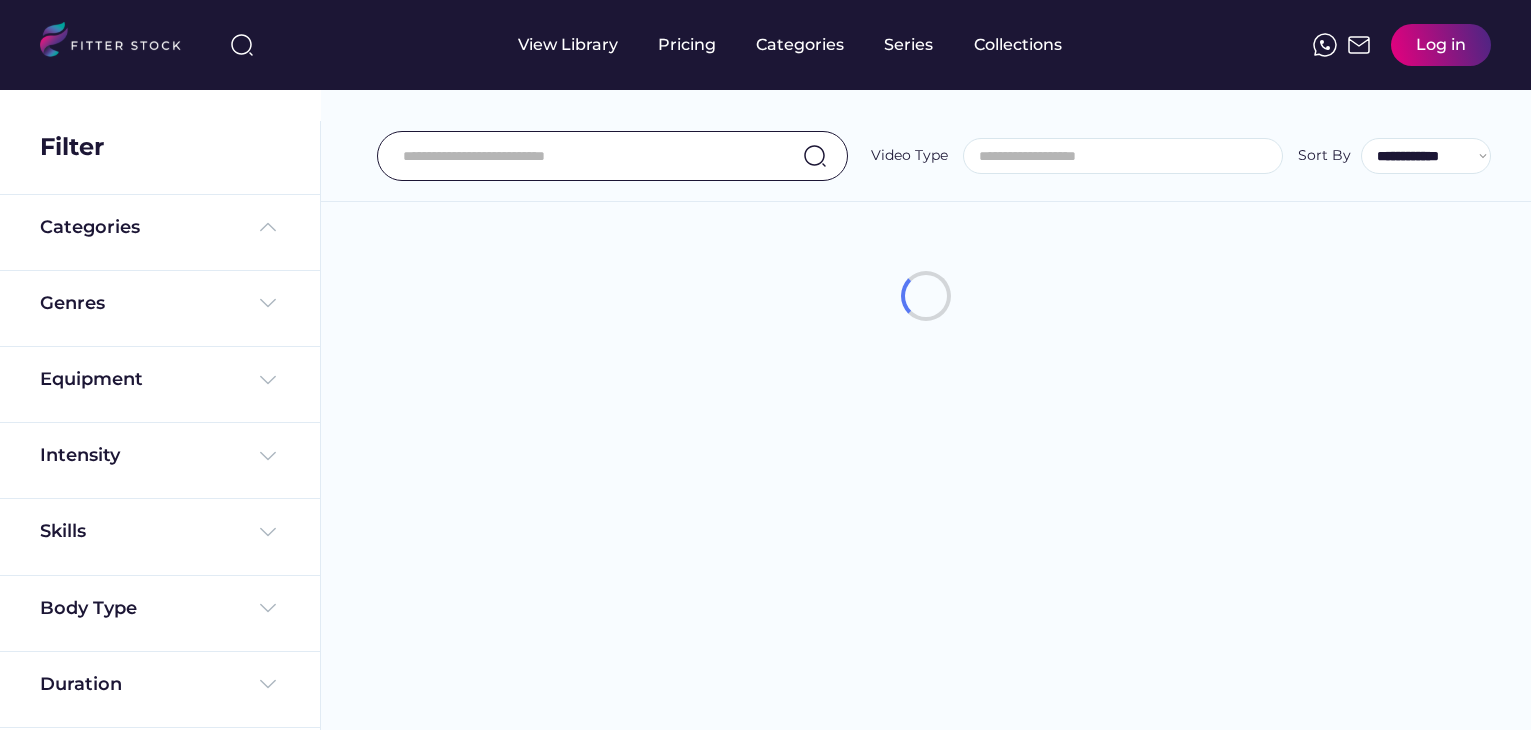 select 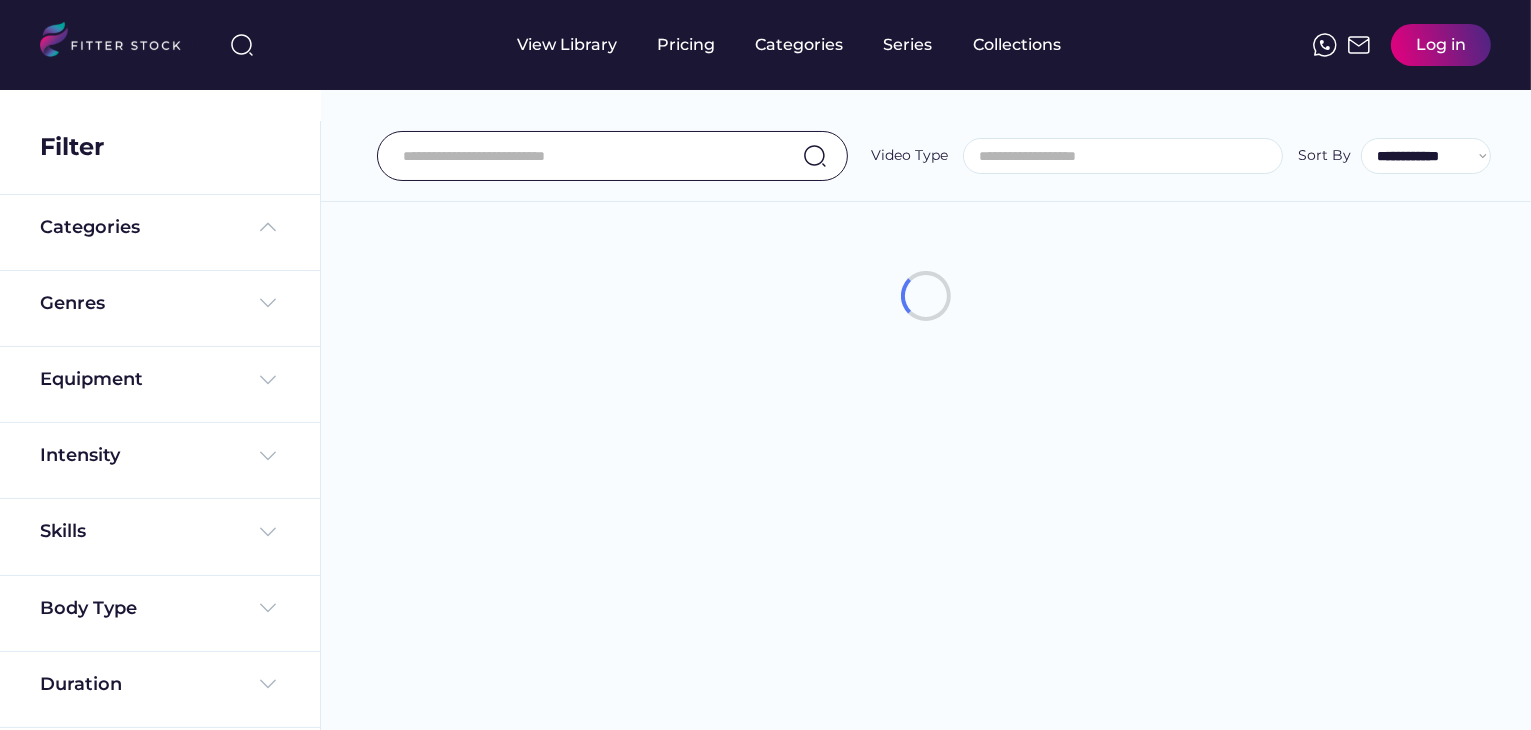 scroll, scrollTop: 0, scrollLeft: 0, axis: both 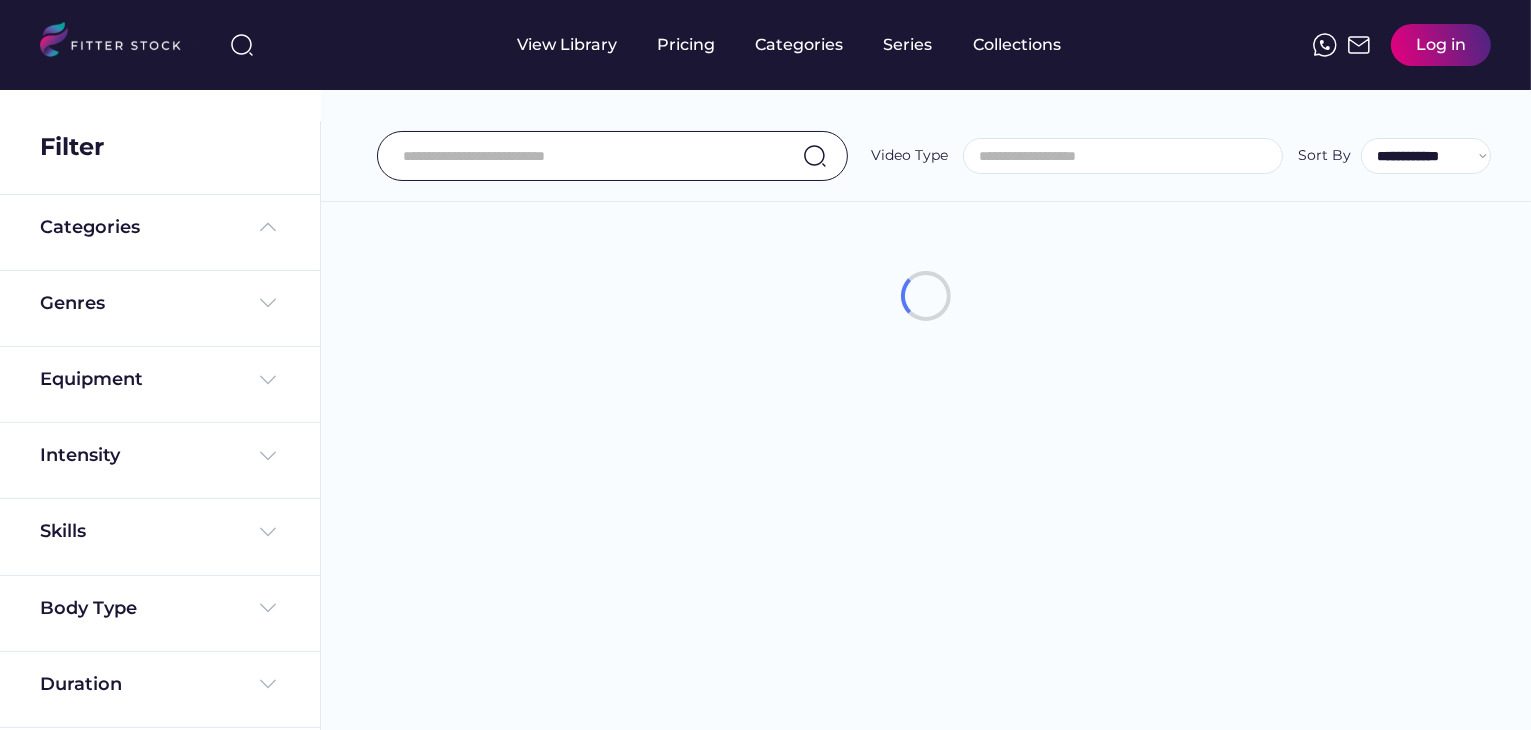 select on "**********" 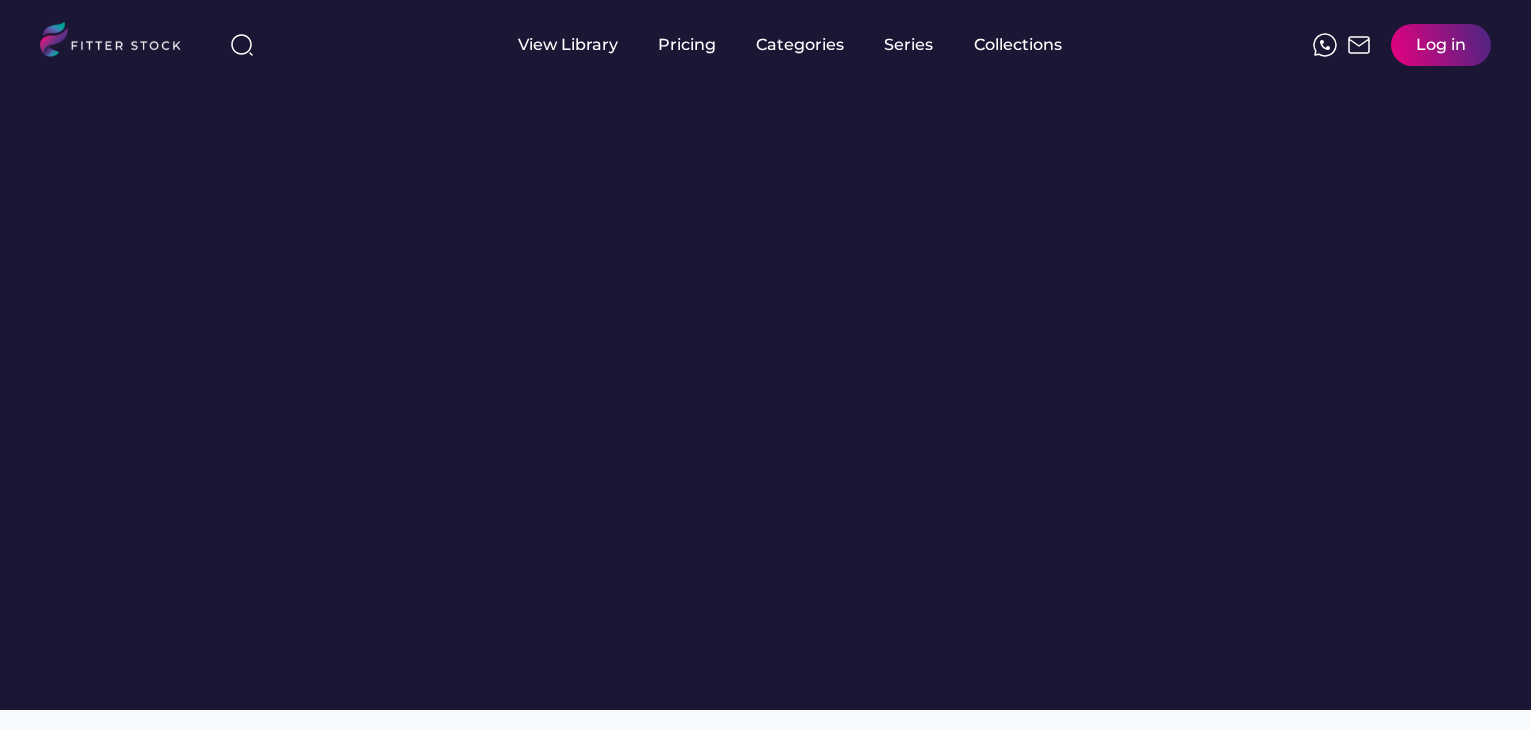 scroll, scrollTop: 0, scrollLeft: 0, axis: both 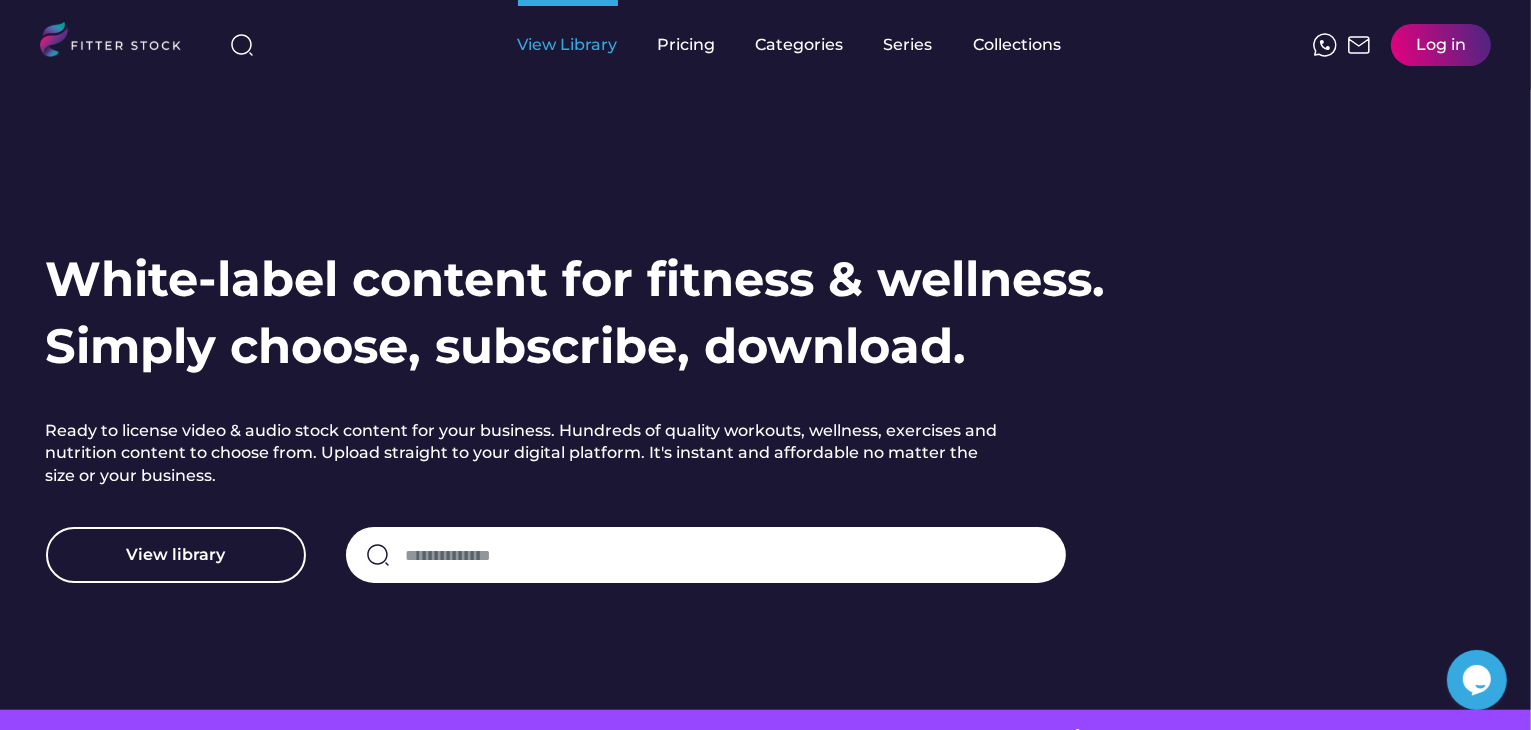 click on "View Library" at bounding box center (568, 45) 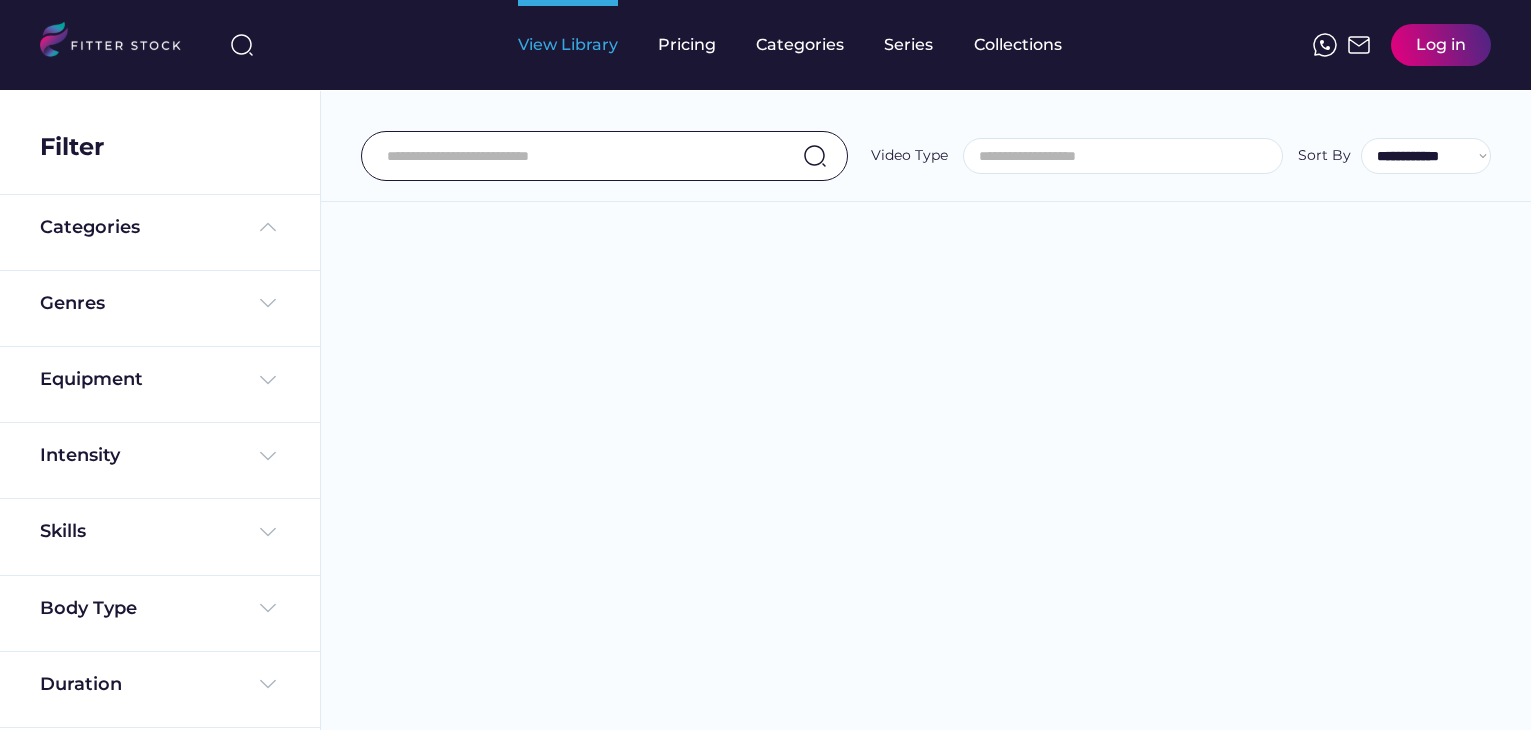 select 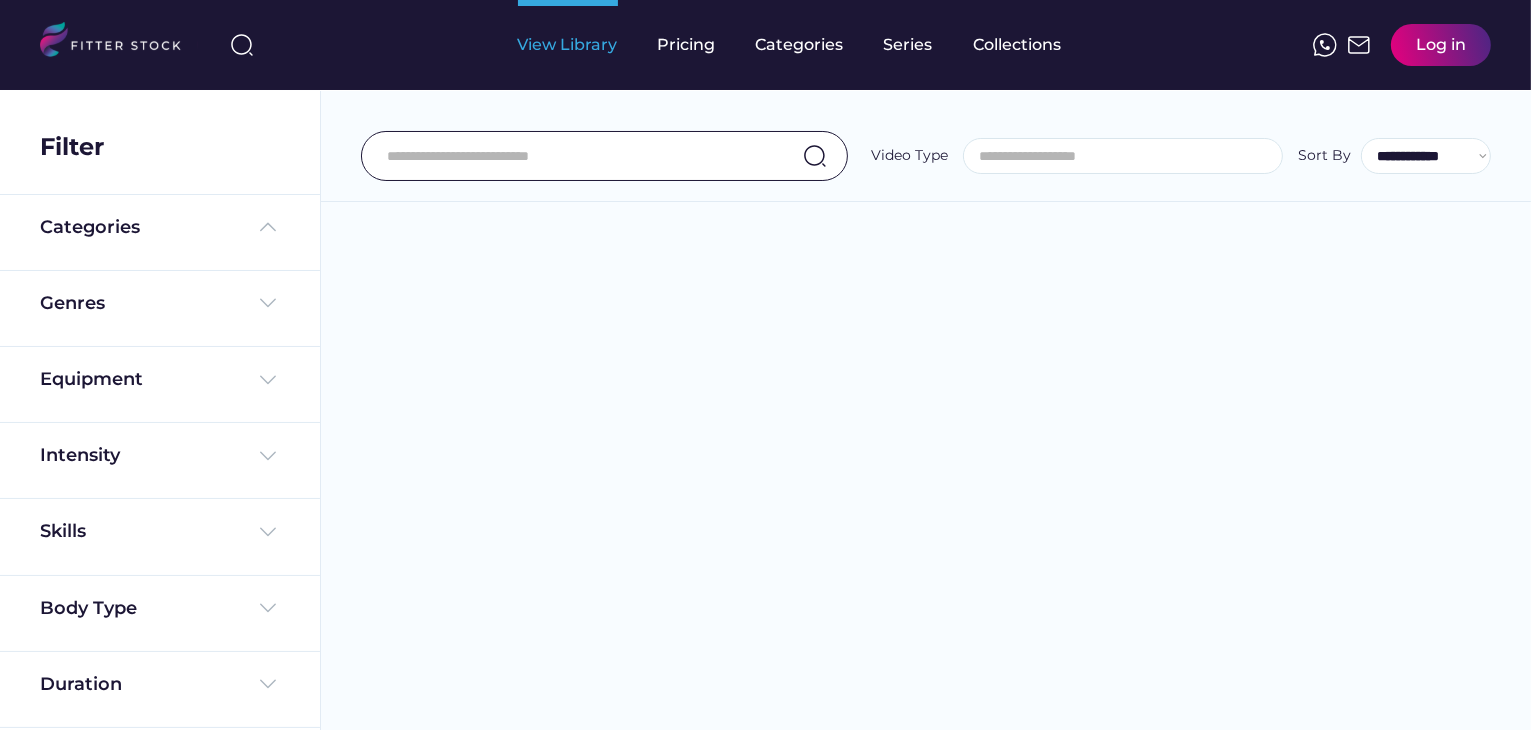 scroll, scrollTop: 0, scrollLeft: 0, axis: both 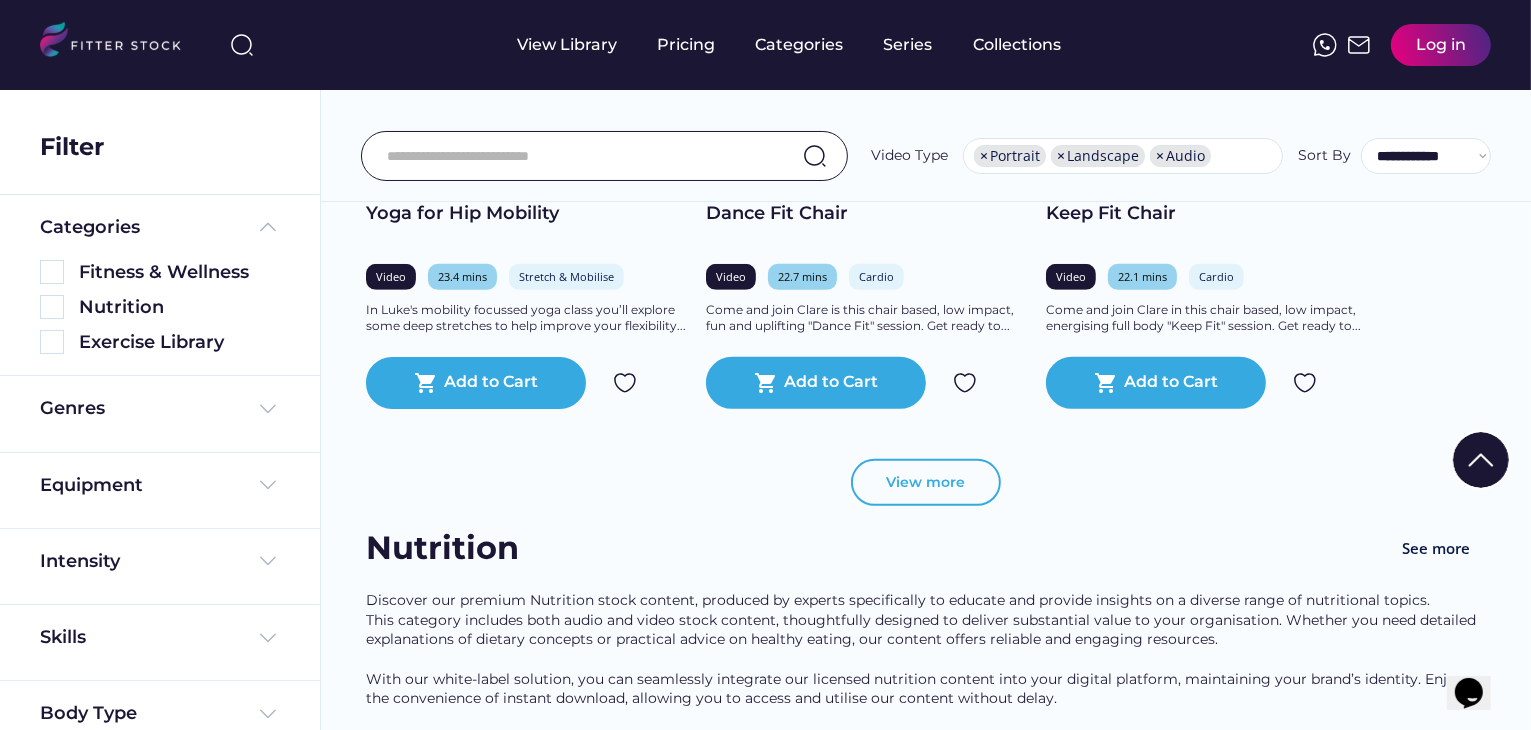 click on "View more" at bounding box center [926, 483] 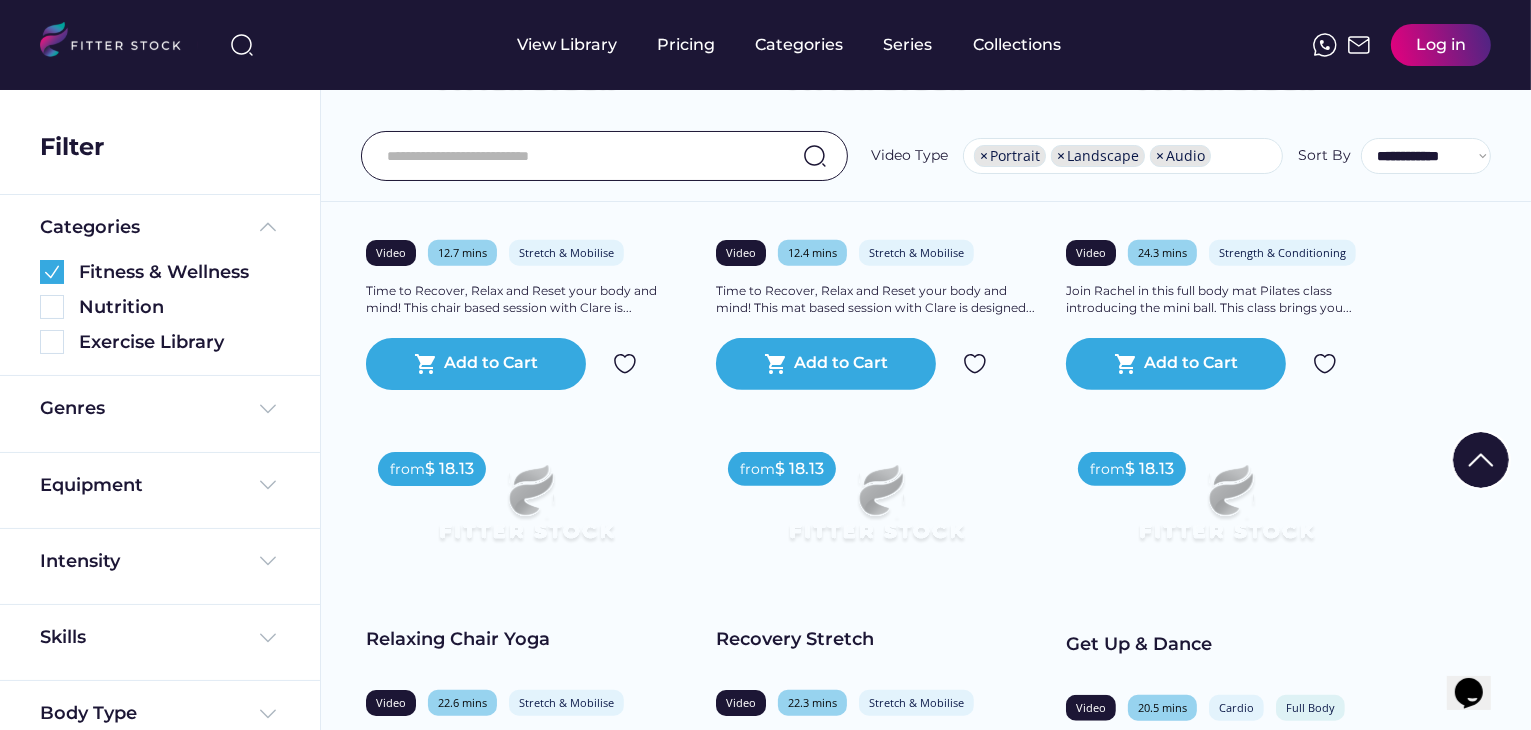 scroll, scrollTop: 3100, scrollLeft: 0, axis: vertical 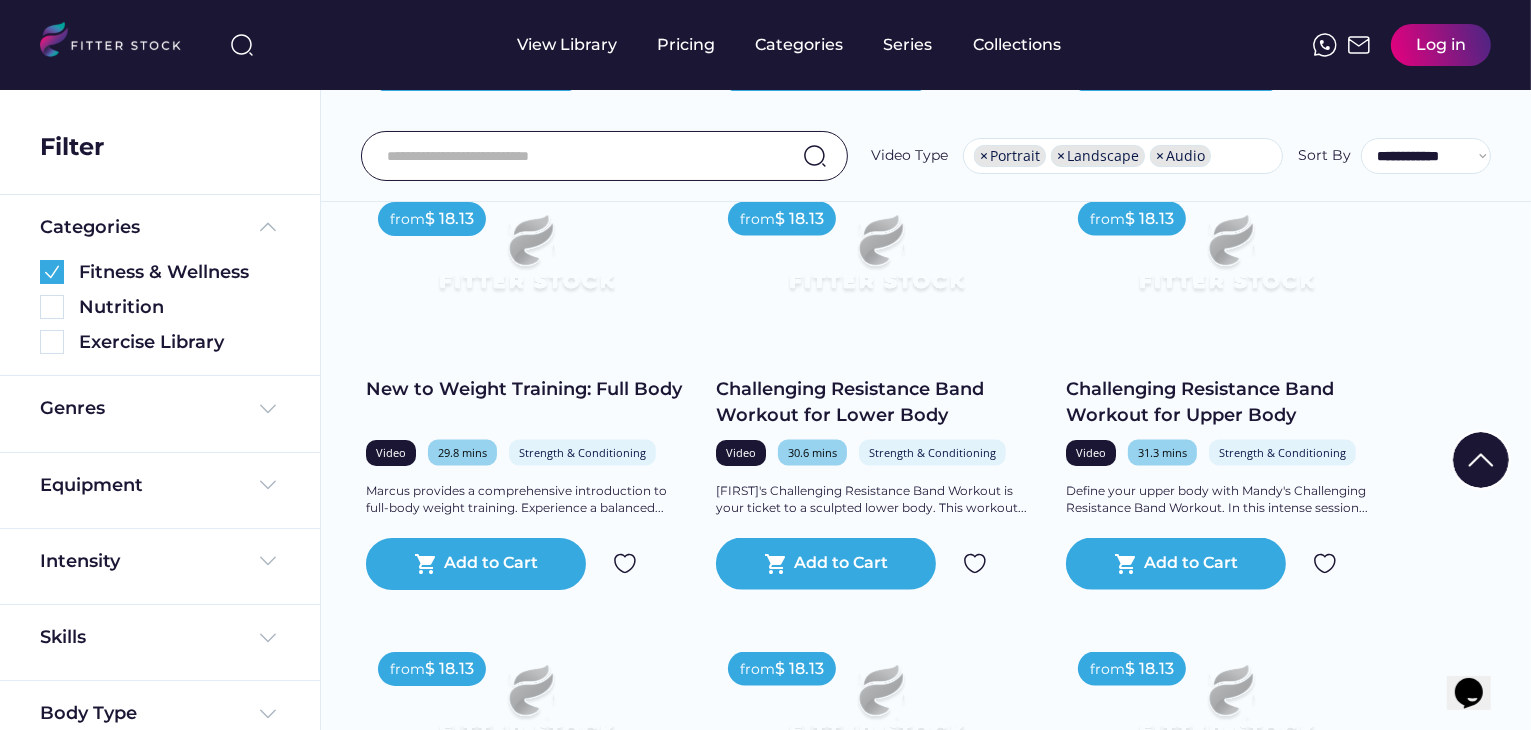 click on "shopping_cart" 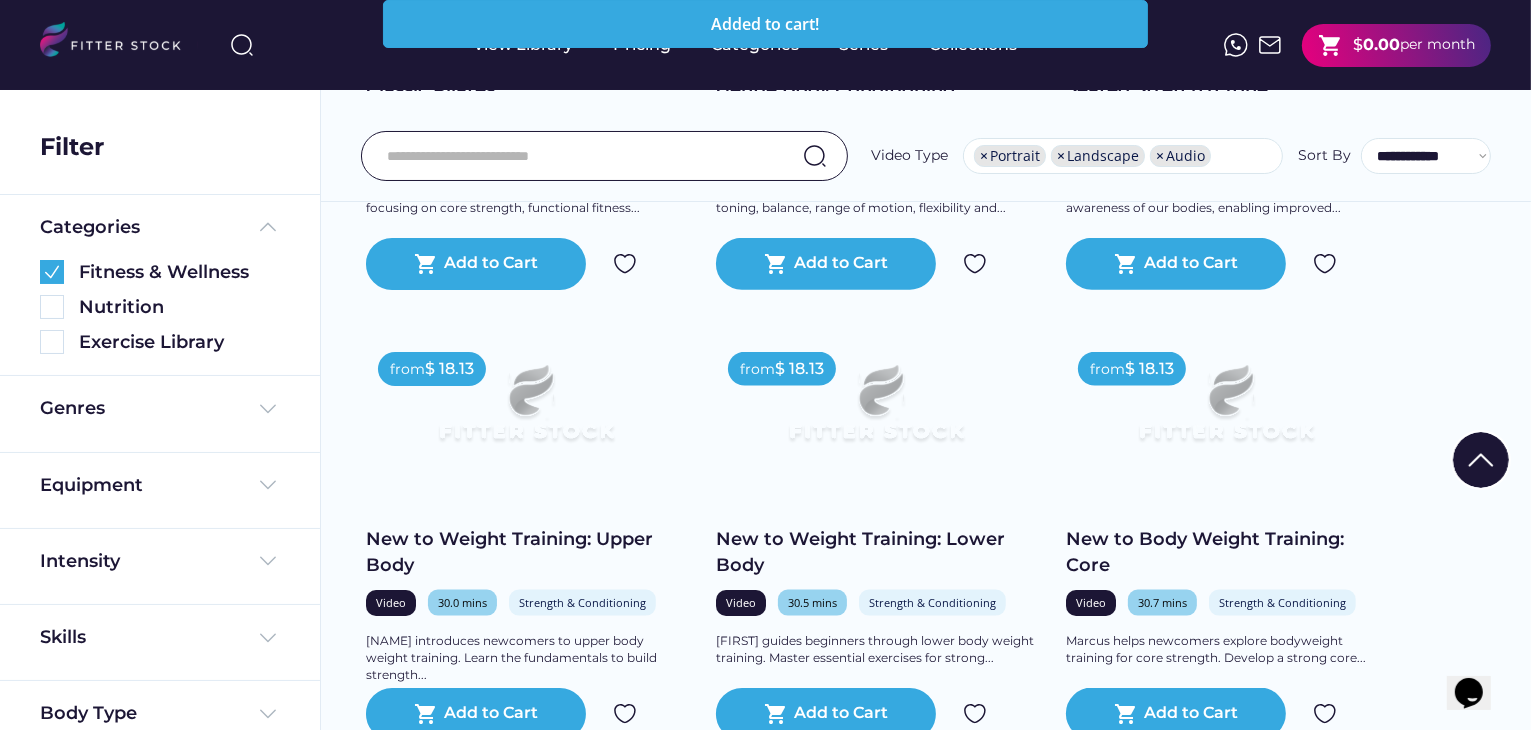 click on "$" at bounding box center [1358, 45] 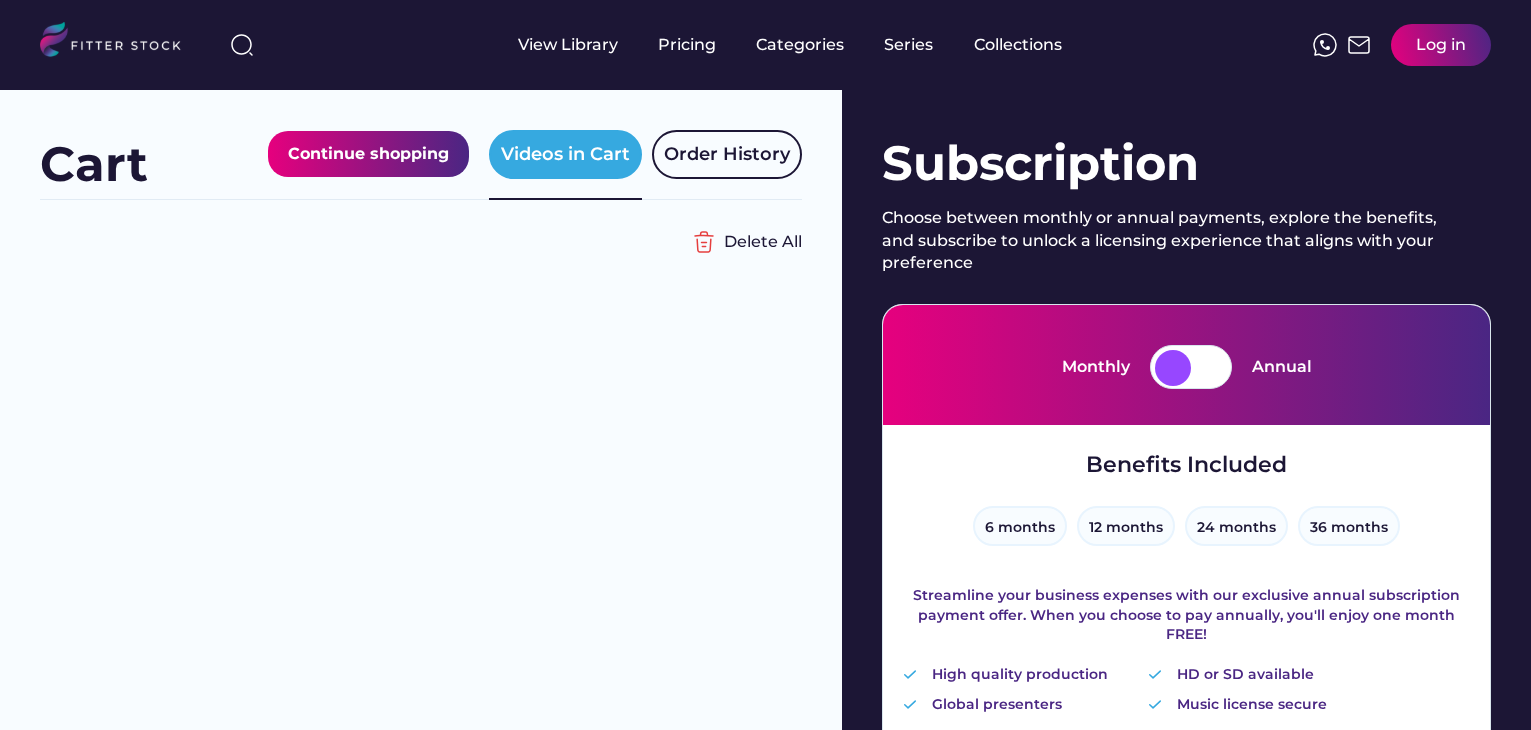 scroll, scrollTop: 0, scrollLeft: 0, axis: both 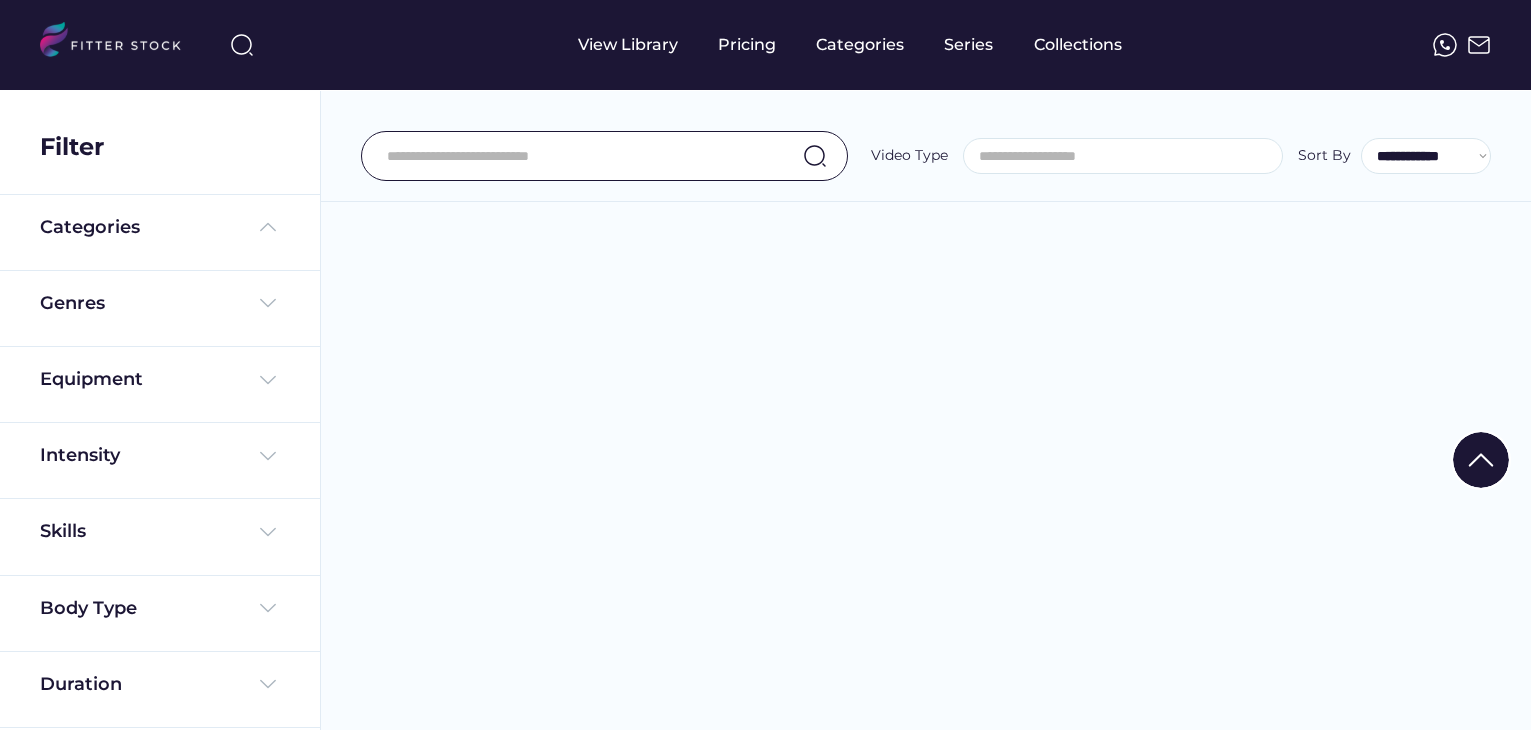 select 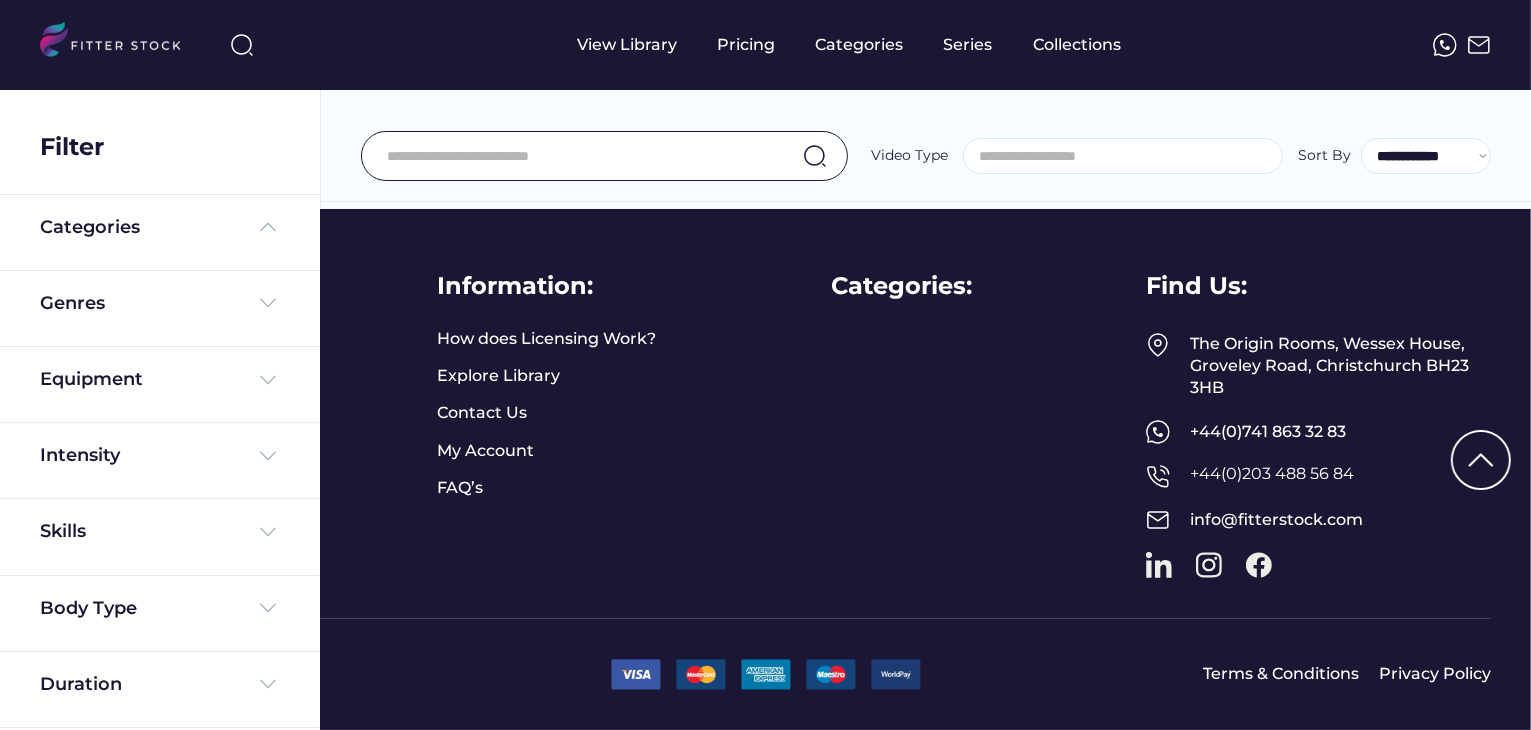 scroll, scrollTop: 0, scrollLeft: 0, axis: both 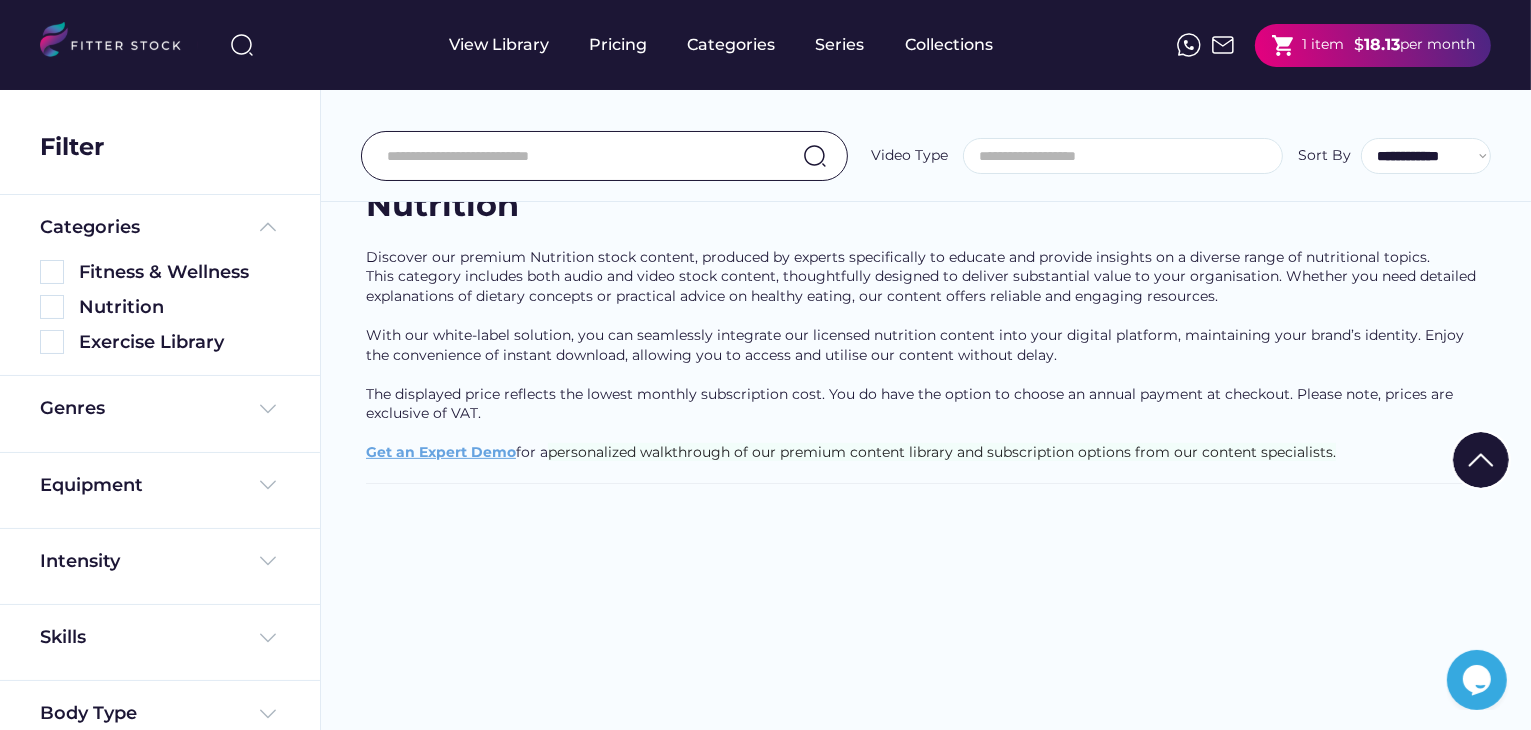 select on "**********" 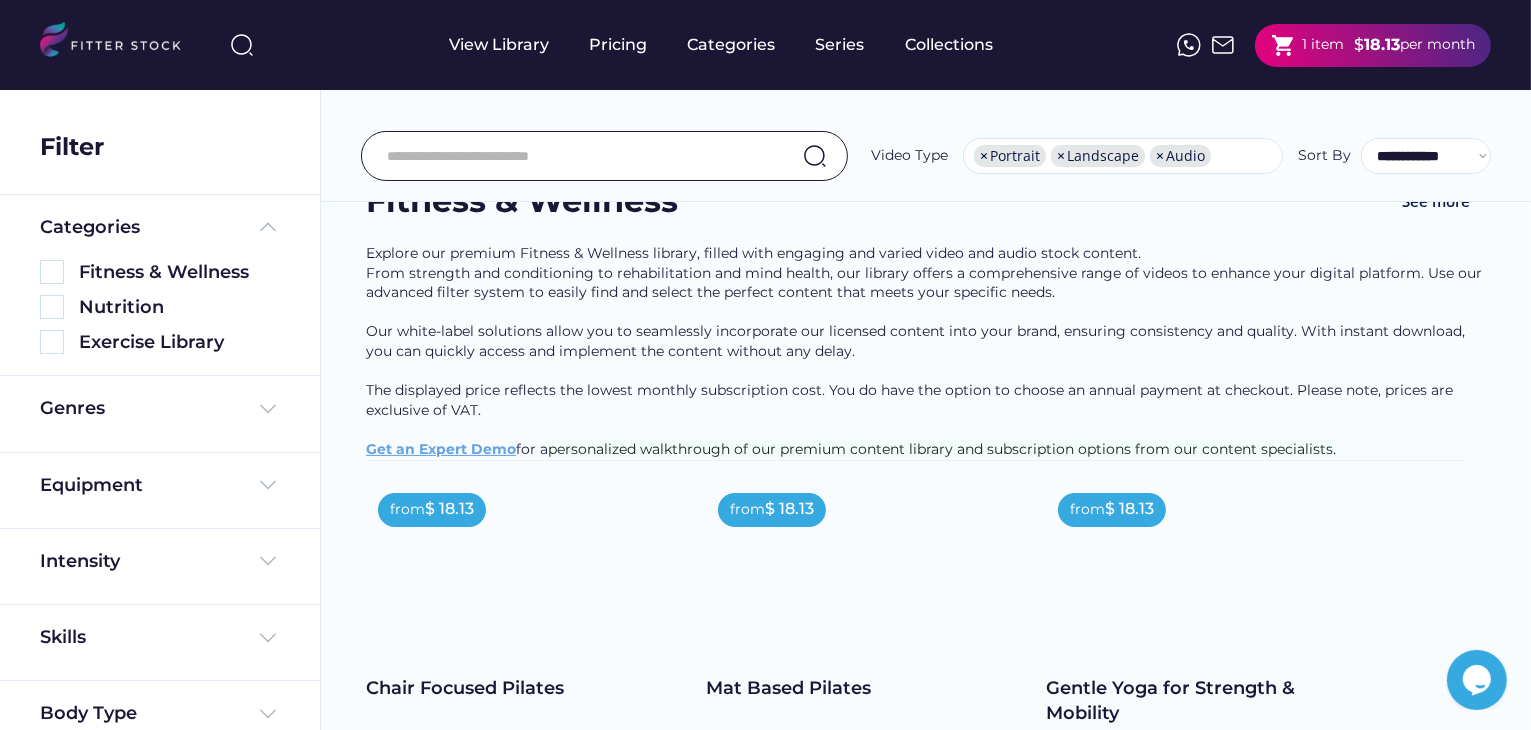 scroll, scrollTop: 0, scrollLeft: 0, axis: both 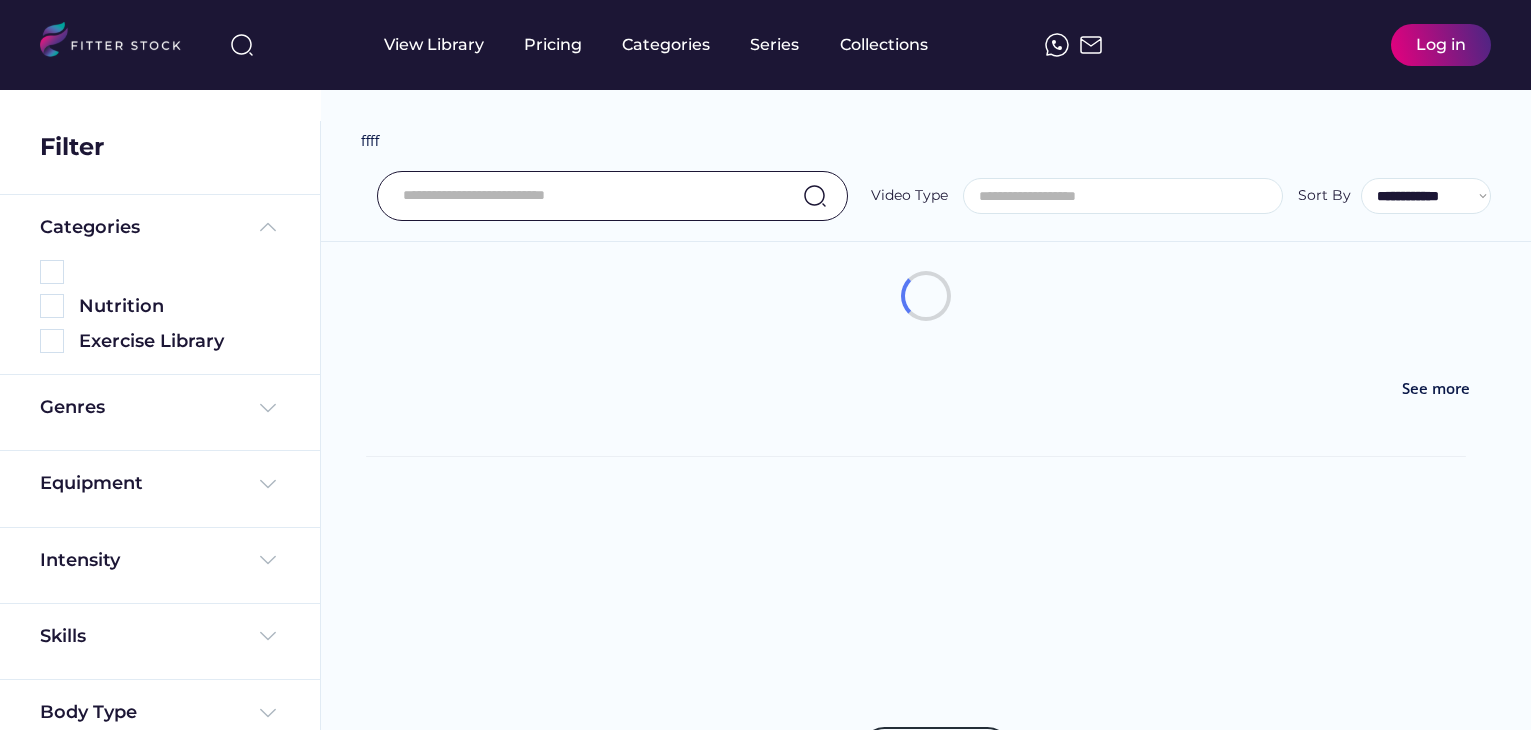 select 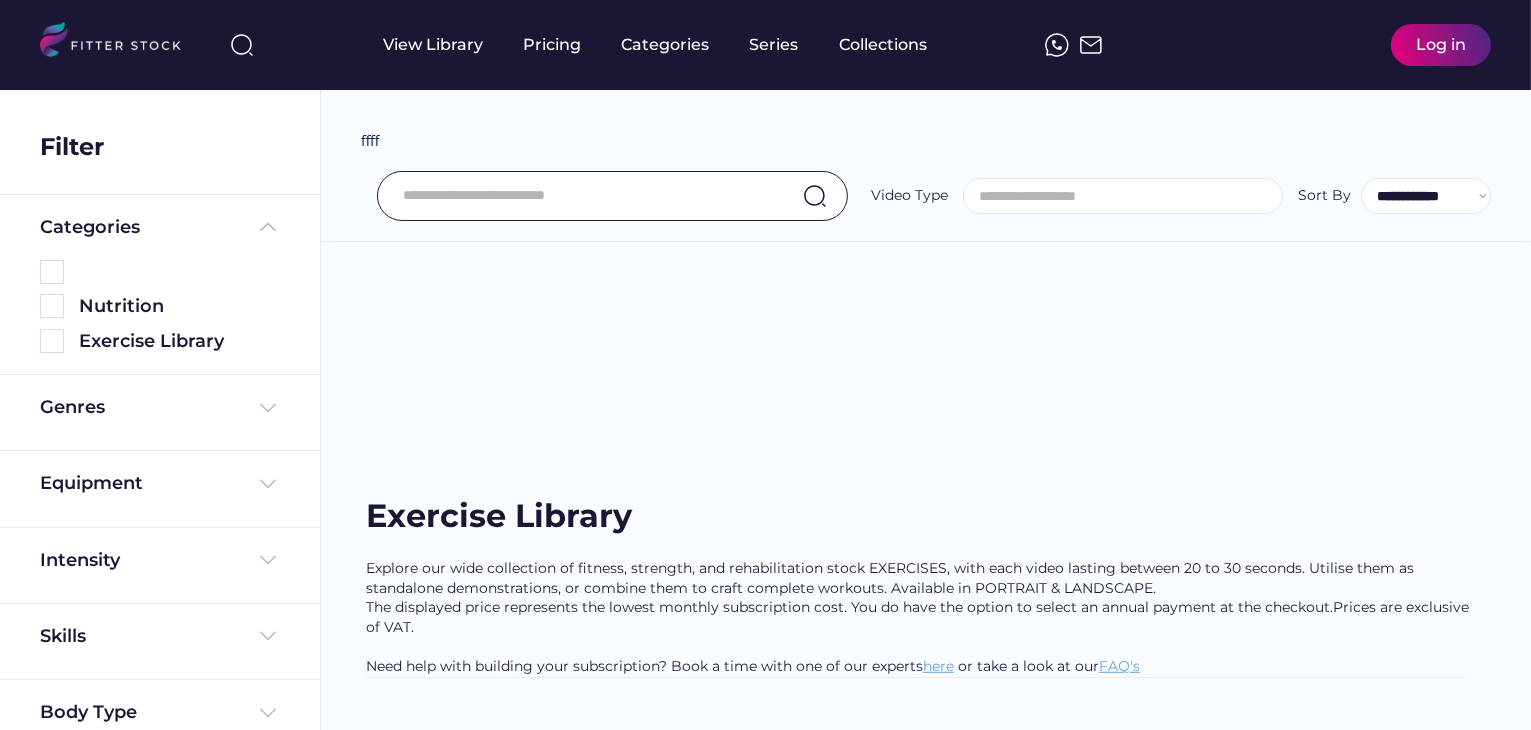 scroll, scrollTop: 0, scrollLeft: 0, axis: both 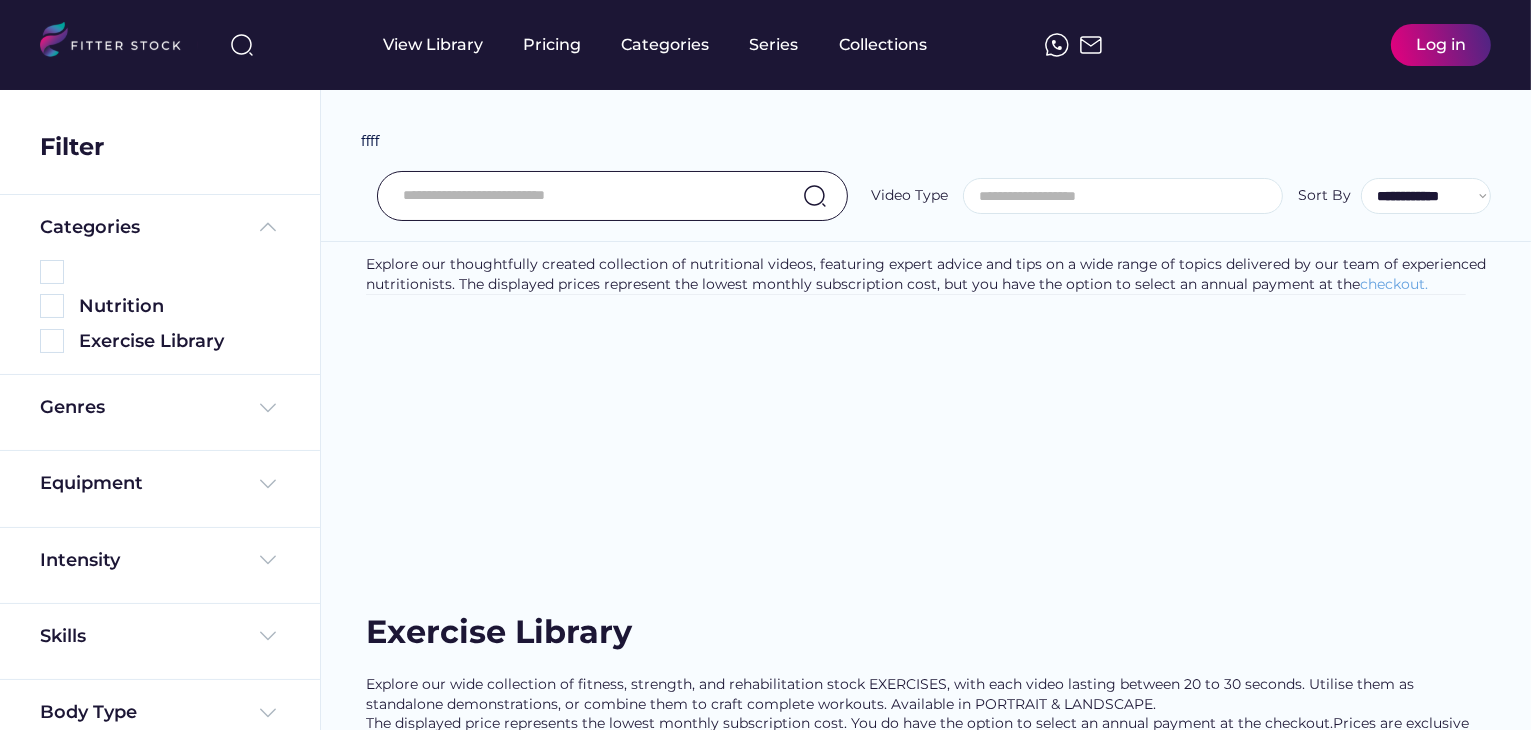 select on "**********" 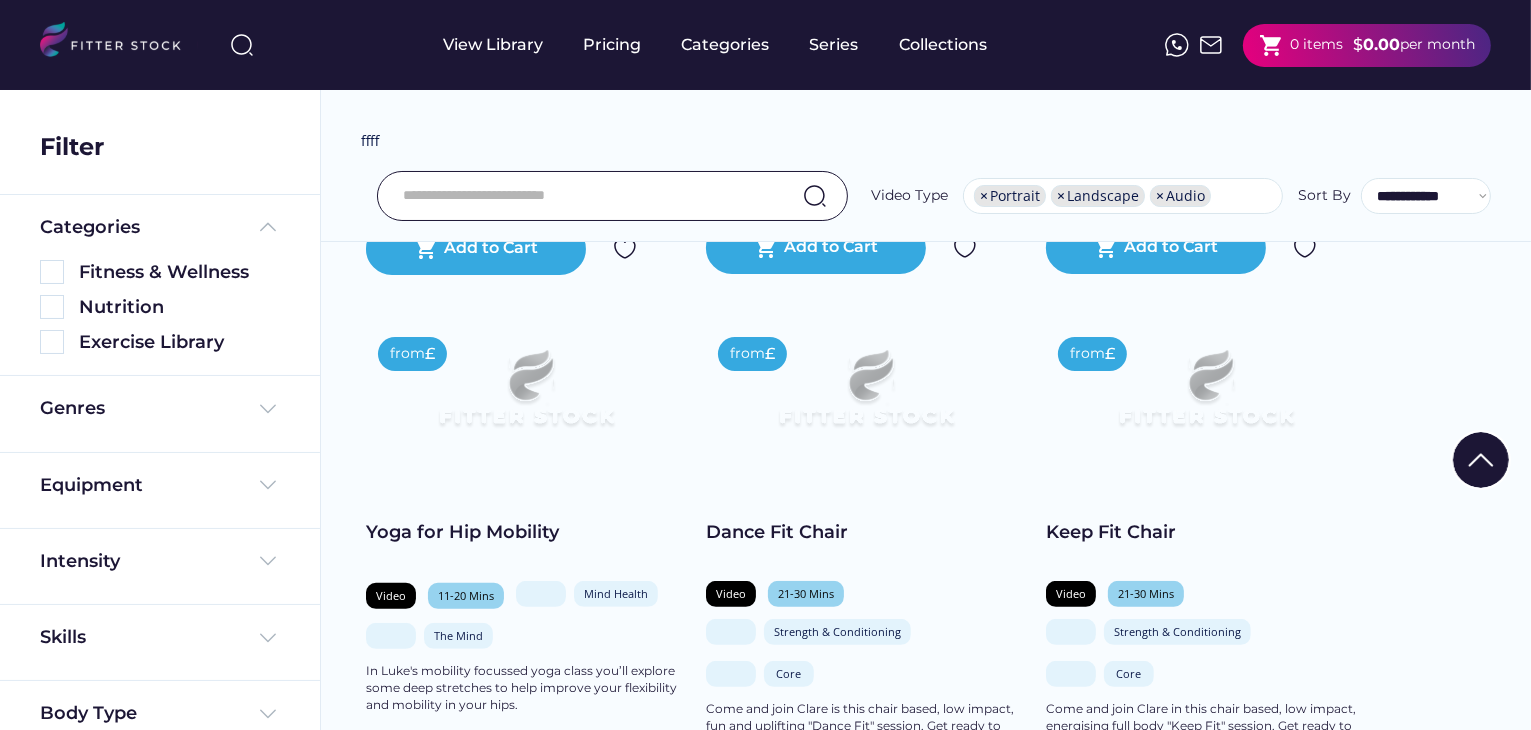 scroll, scrollTop: 2976, scrollLeft: 0, axis: vertical 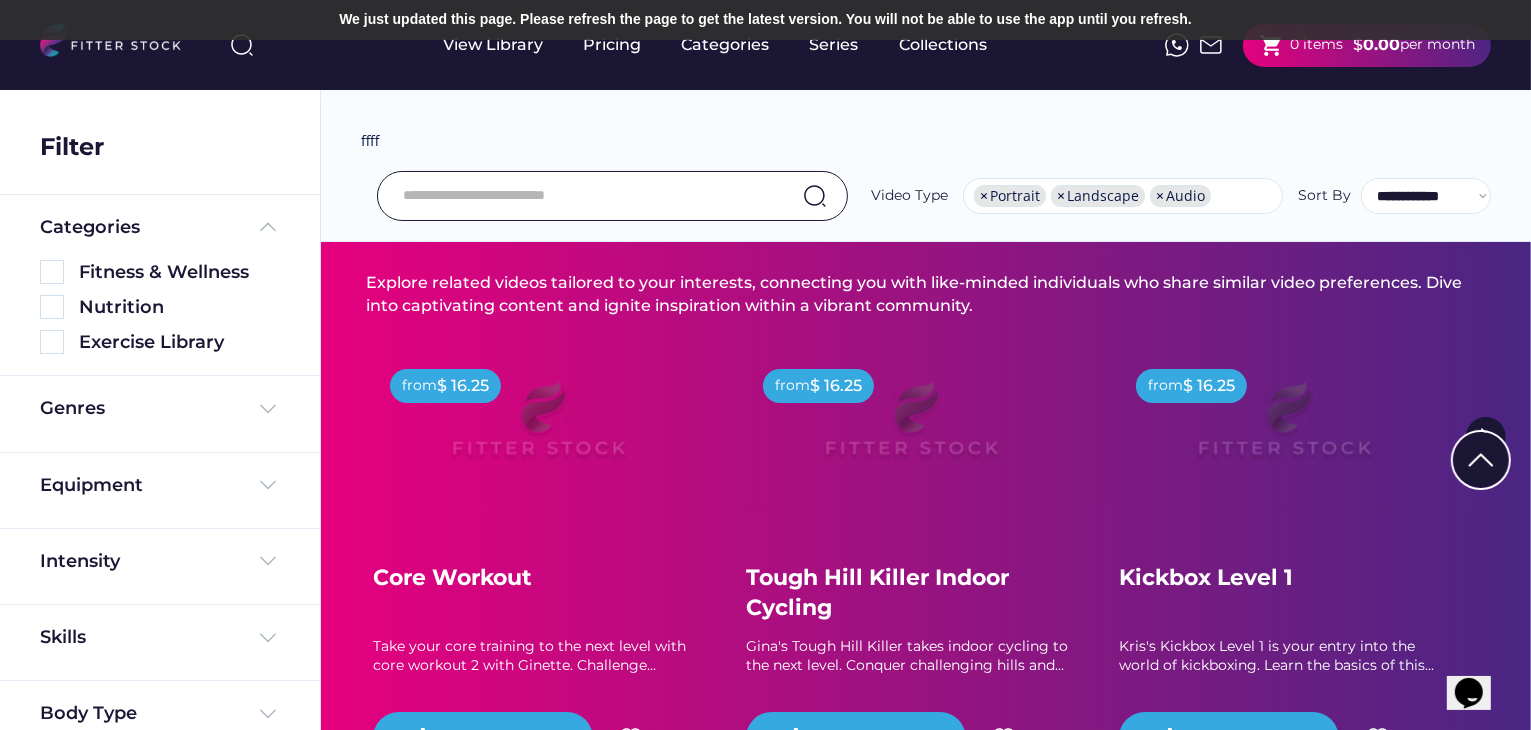 click on "0 items" at bounding box center [1316, 45] 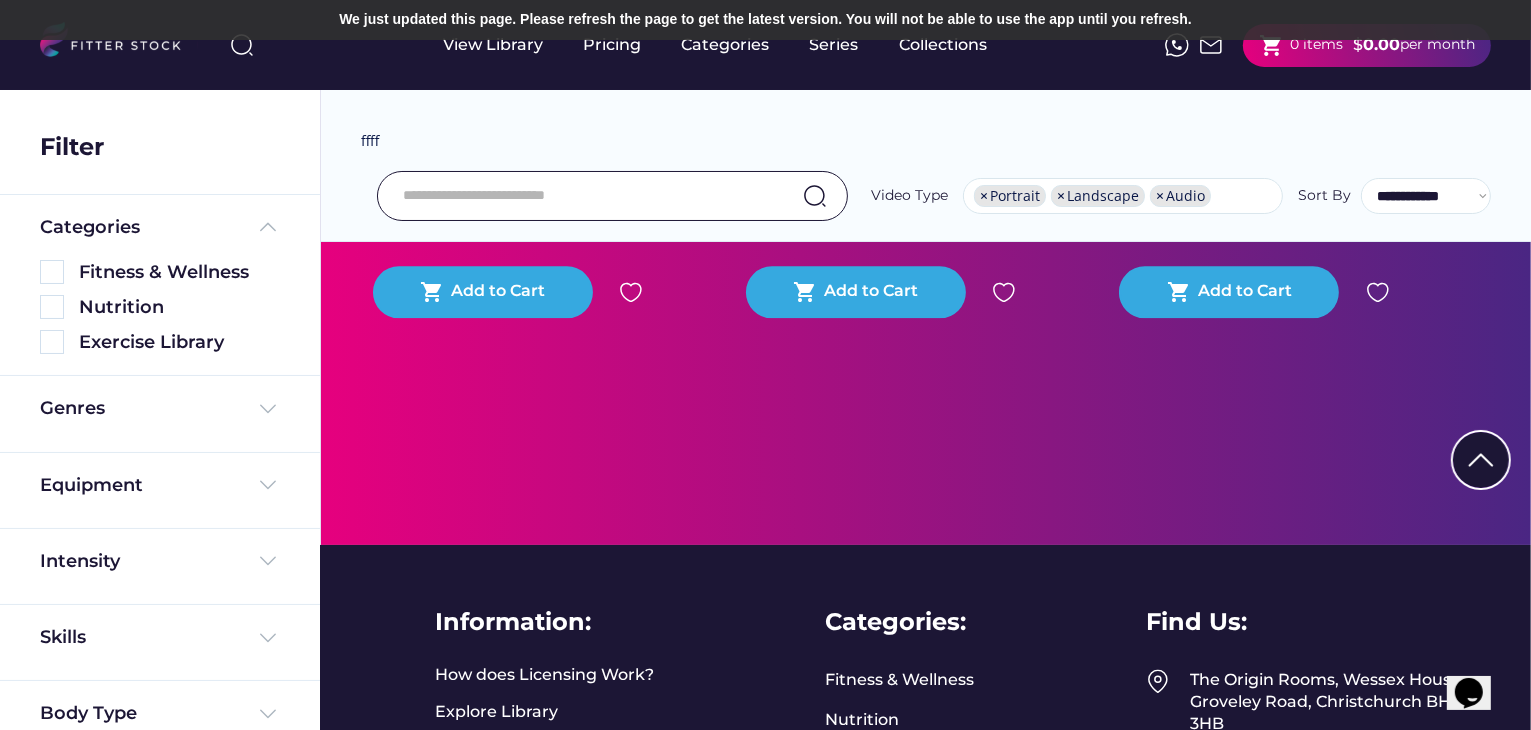 scroll, scrollTop: 4471, scrollLeft: 0, axis: vertical 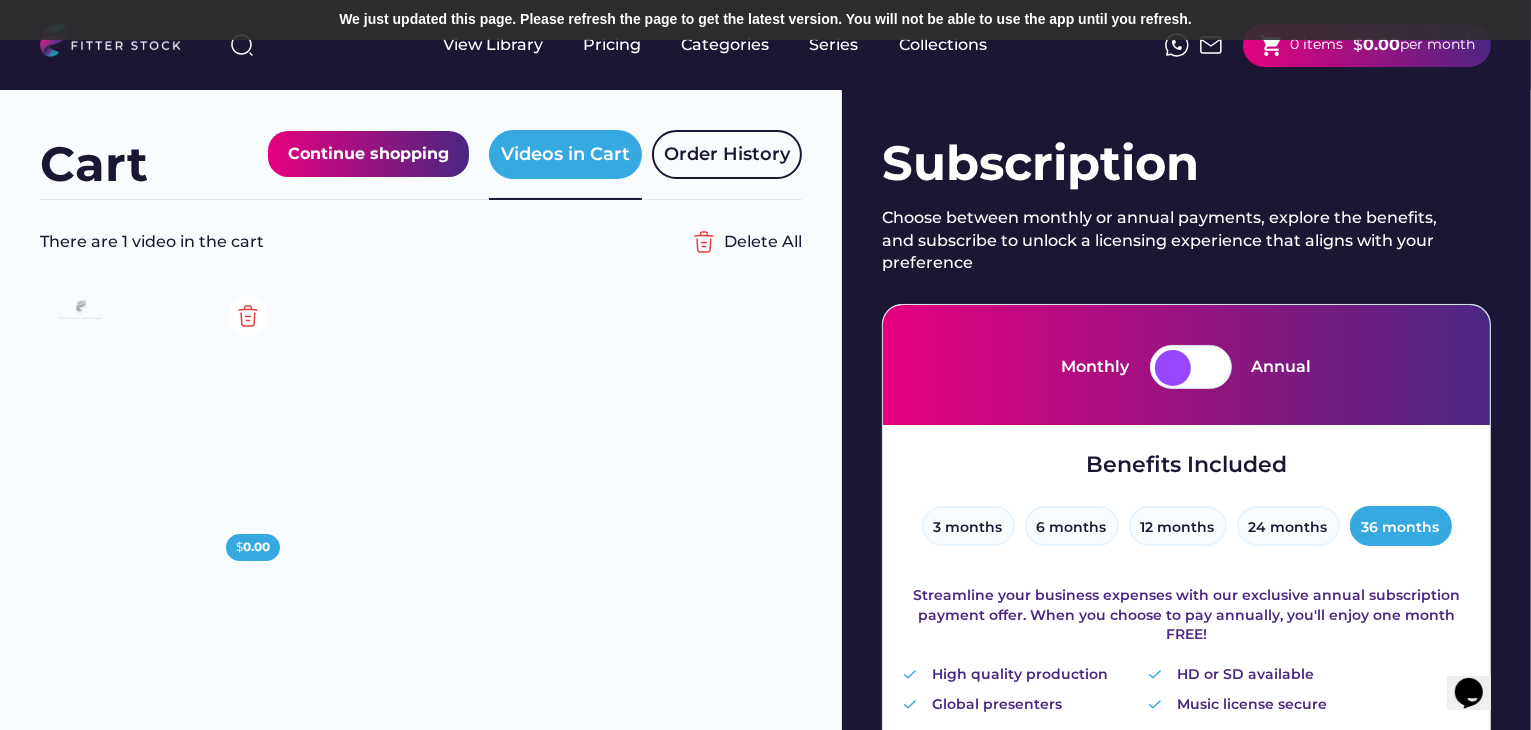 click 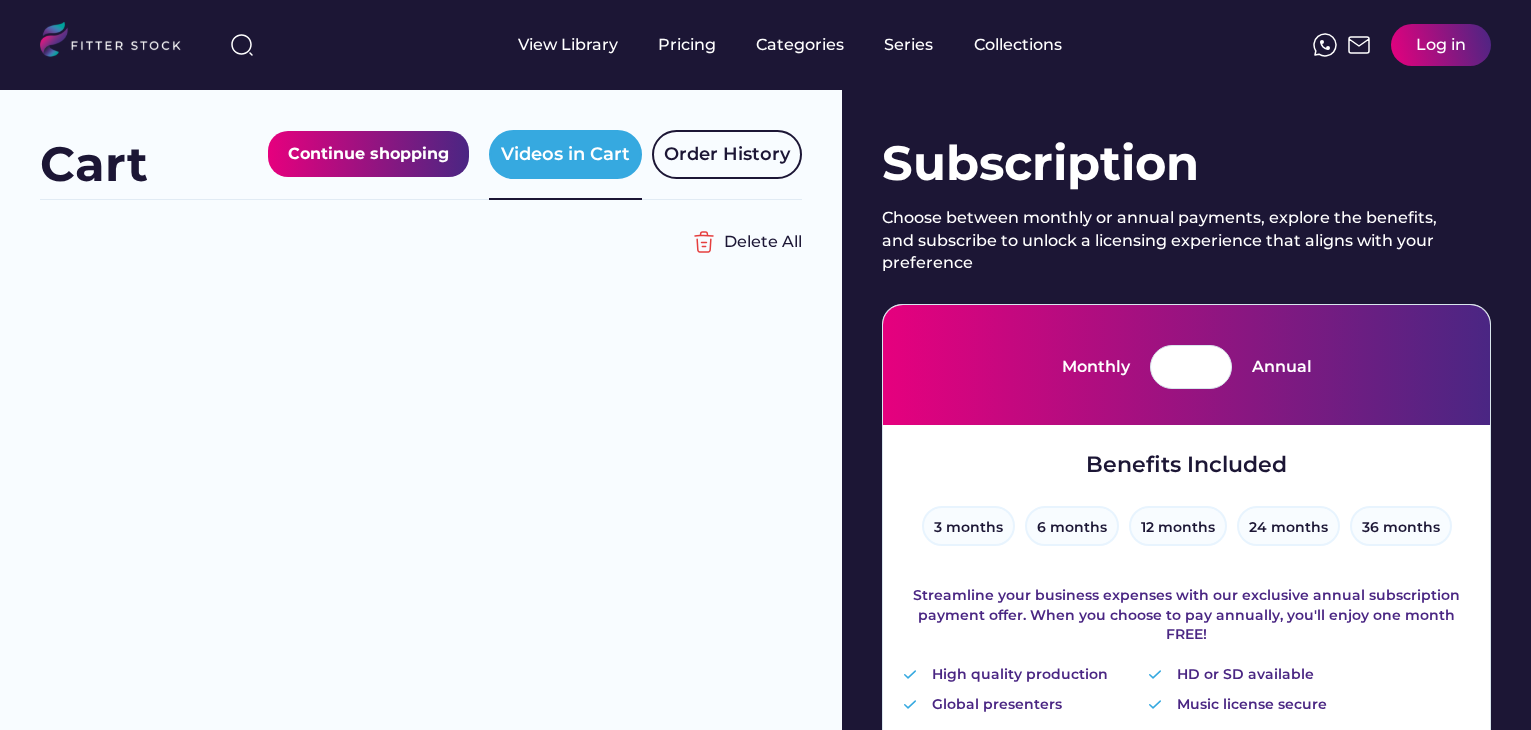 scroll, scrollTop: 0, scrollLeft: 0, axis: both 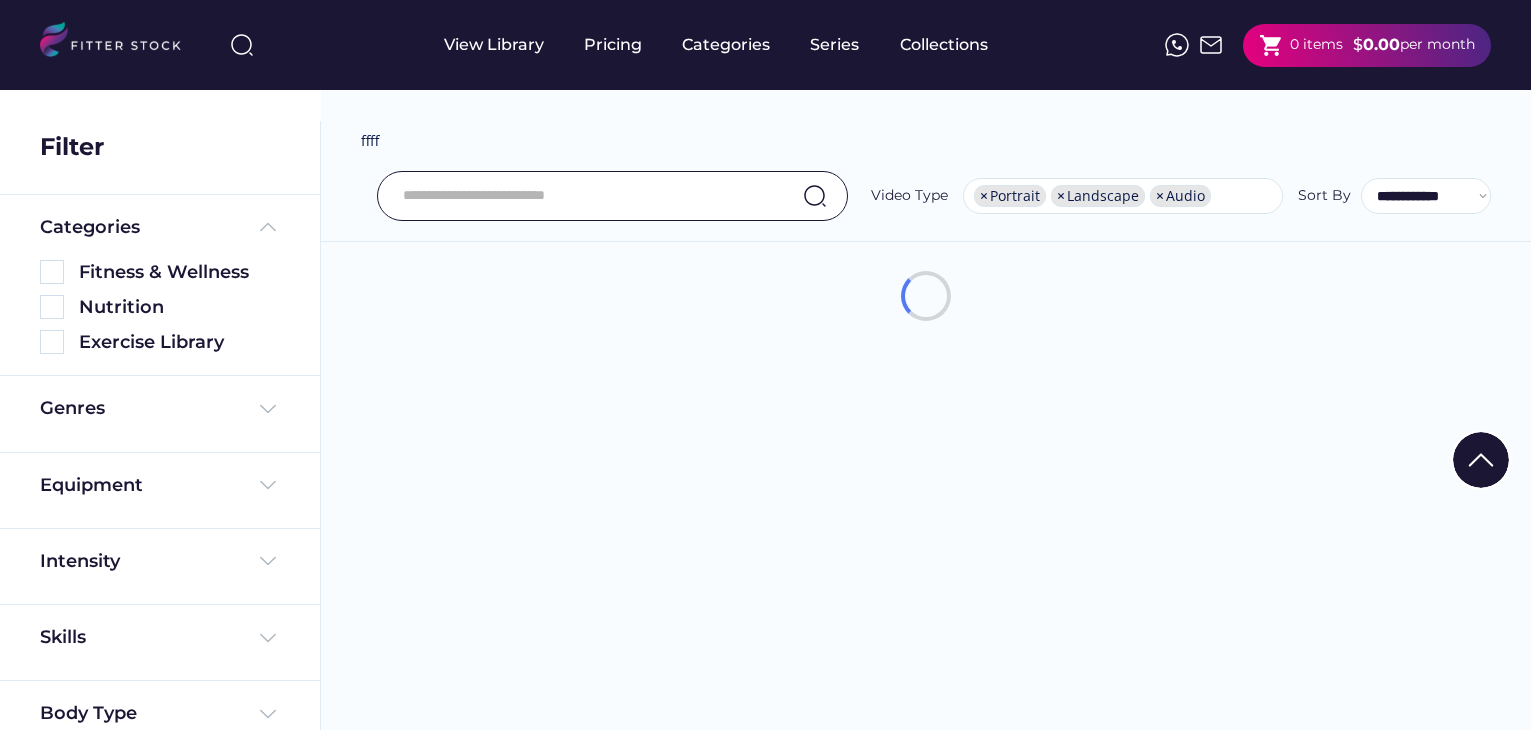 select on "**********" 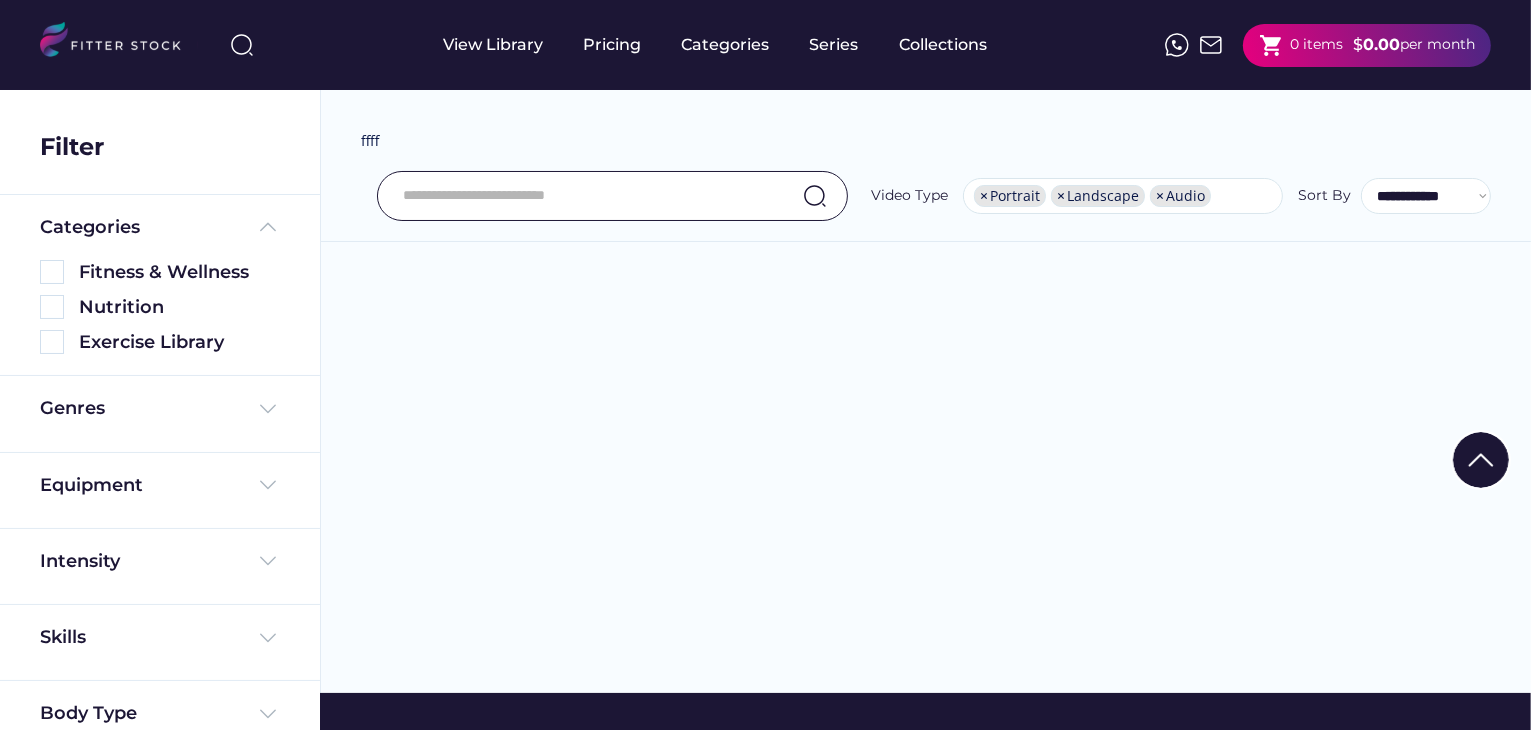 scroll, scrollTop: 0, scrollLeft: 0, axis: both 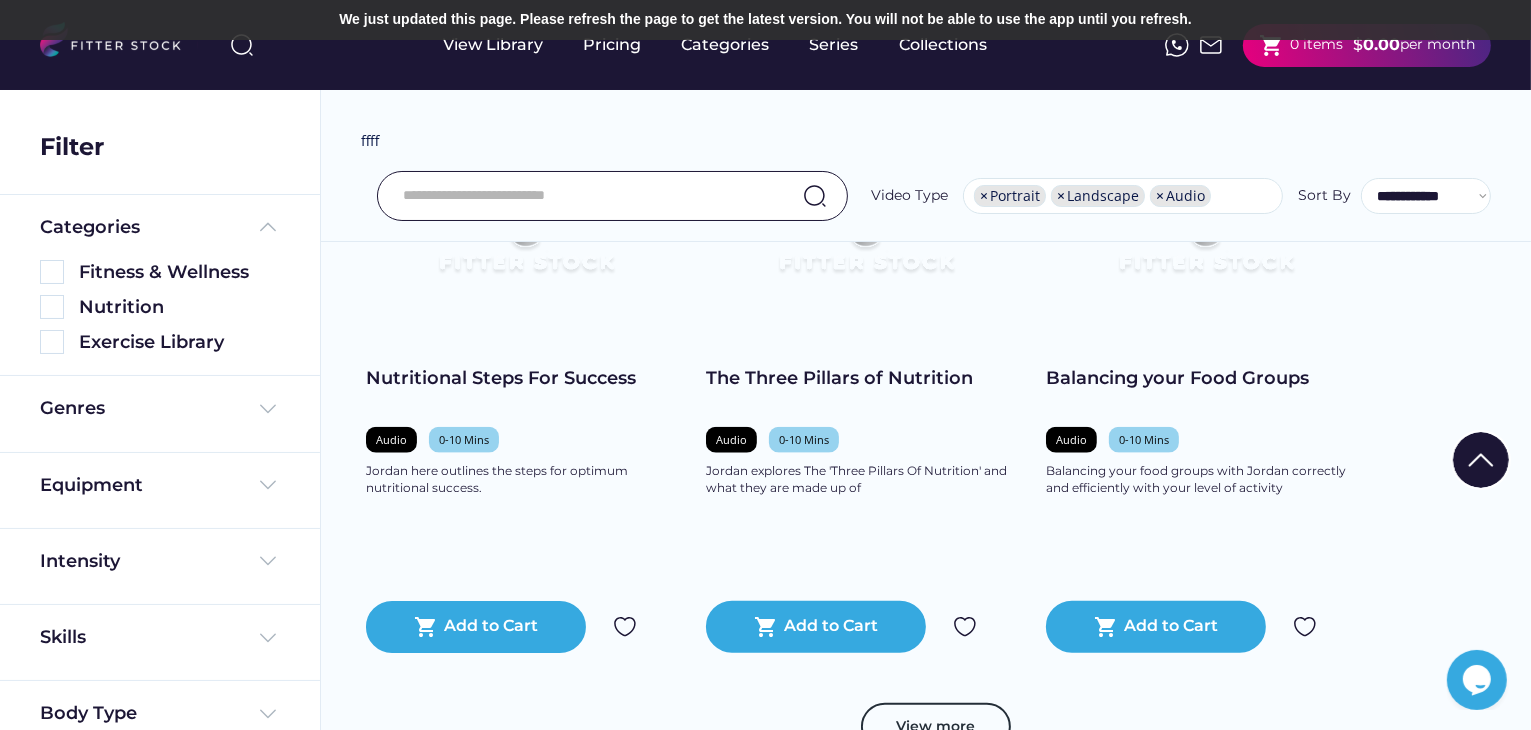 click at bounding box center [612, 196] 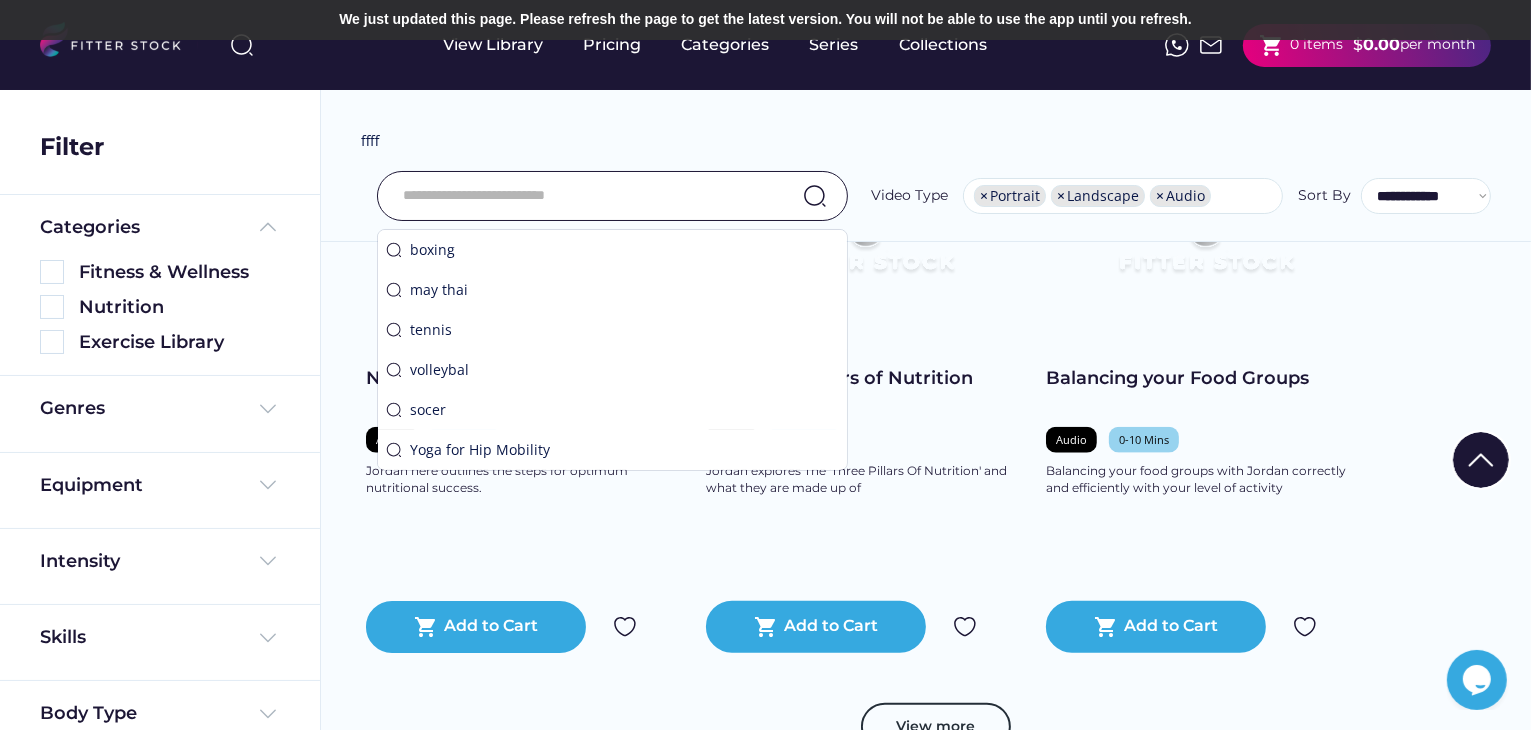 click at bounding box center [587, 196] 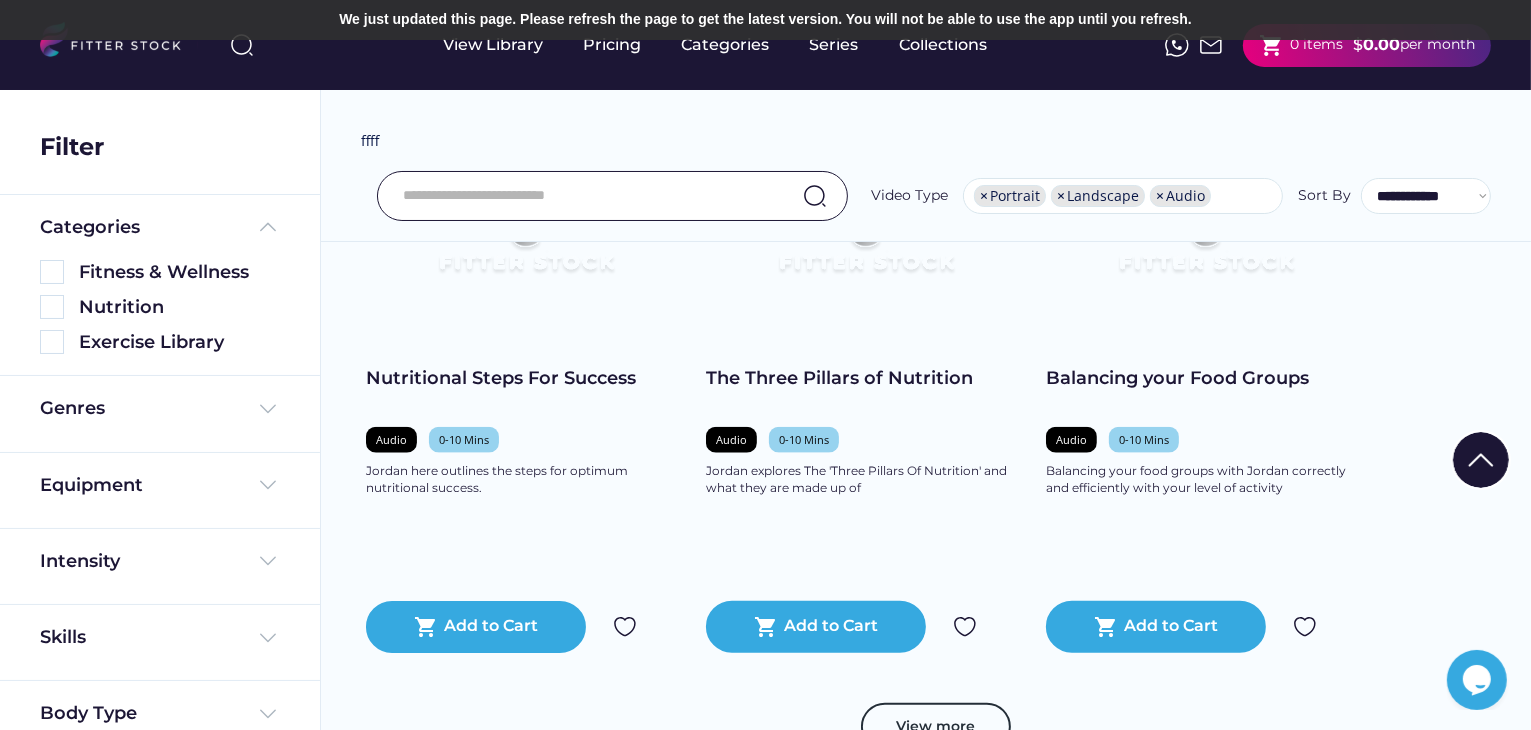 click on "The Three Pillars of Nutrition Audio 0-10 Mins Jordan explores The 'Three Pillars Of Nutrition' and what they are made up of" at bounding box center [866, 476] 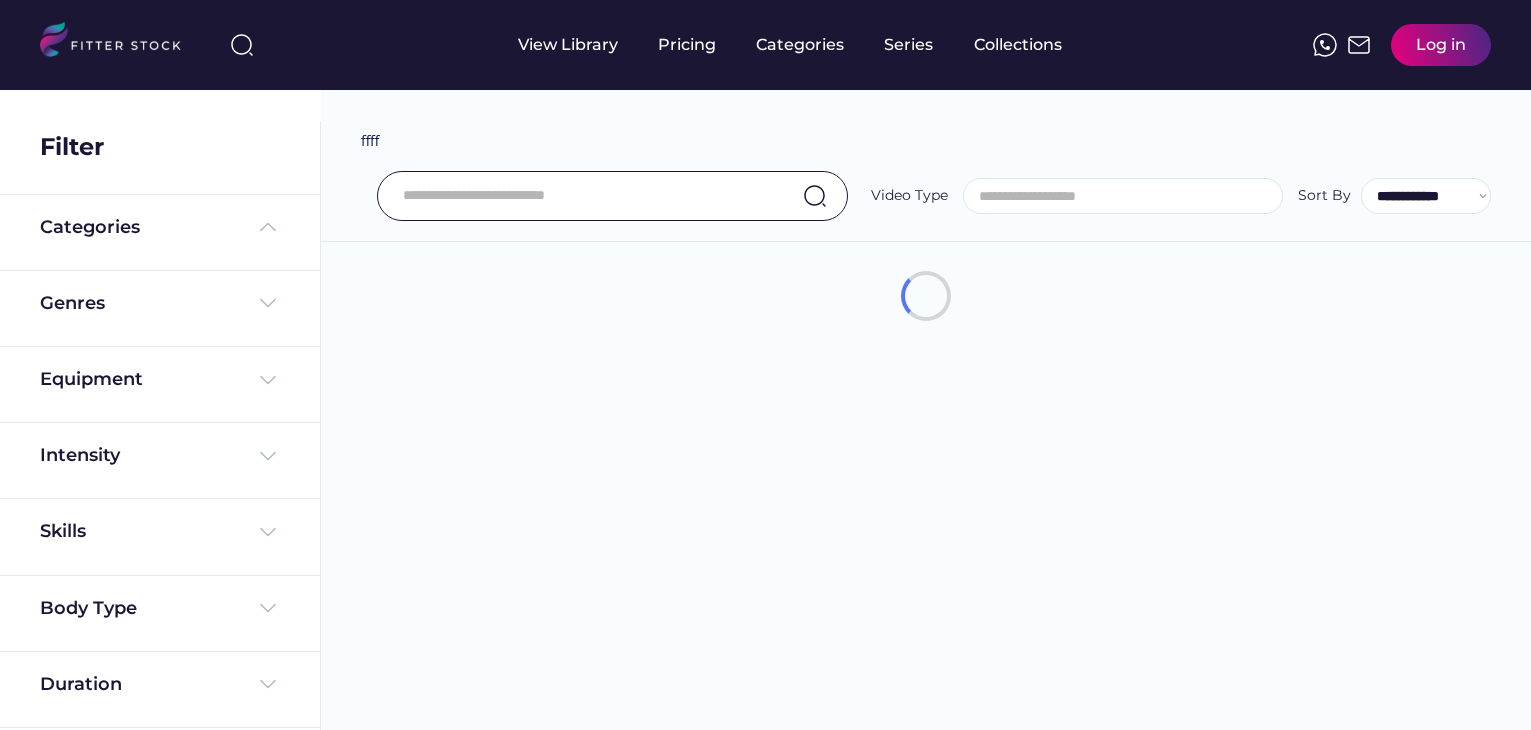 select 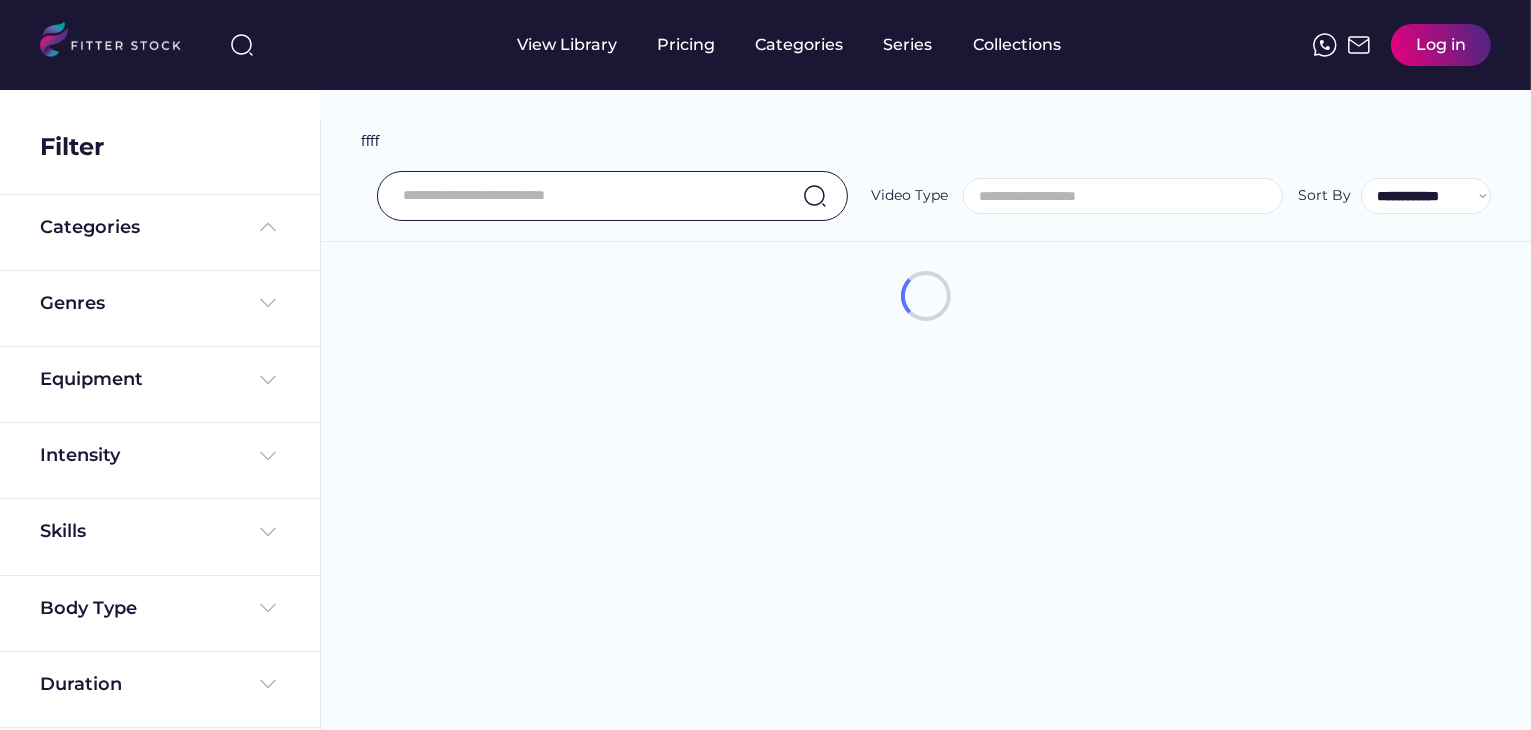 scroll, scrollTop: 0, scrollLeft: 0, axis: both 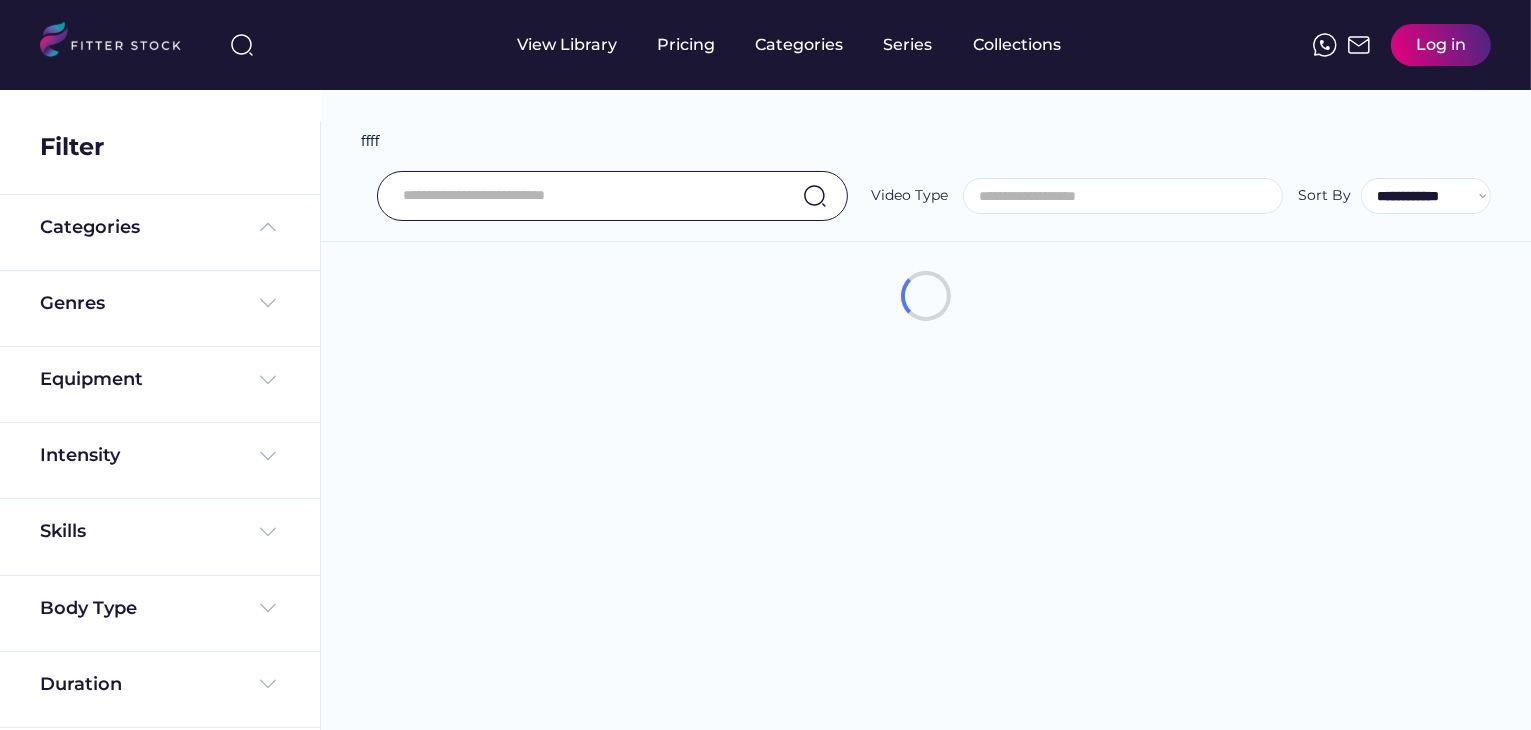 select on "**********" 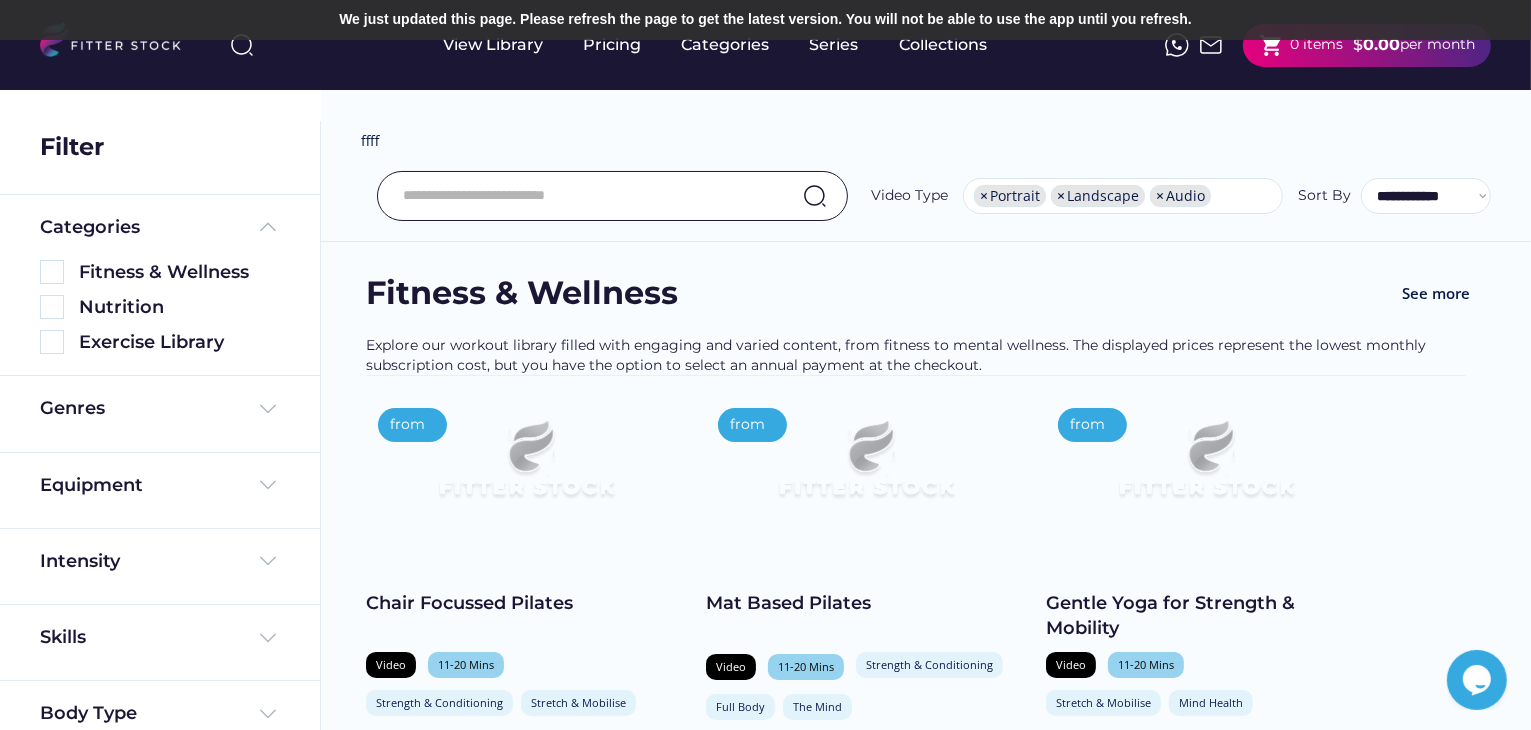 scroll, scrollTop: 0, scrollLeft: 0, axis: both 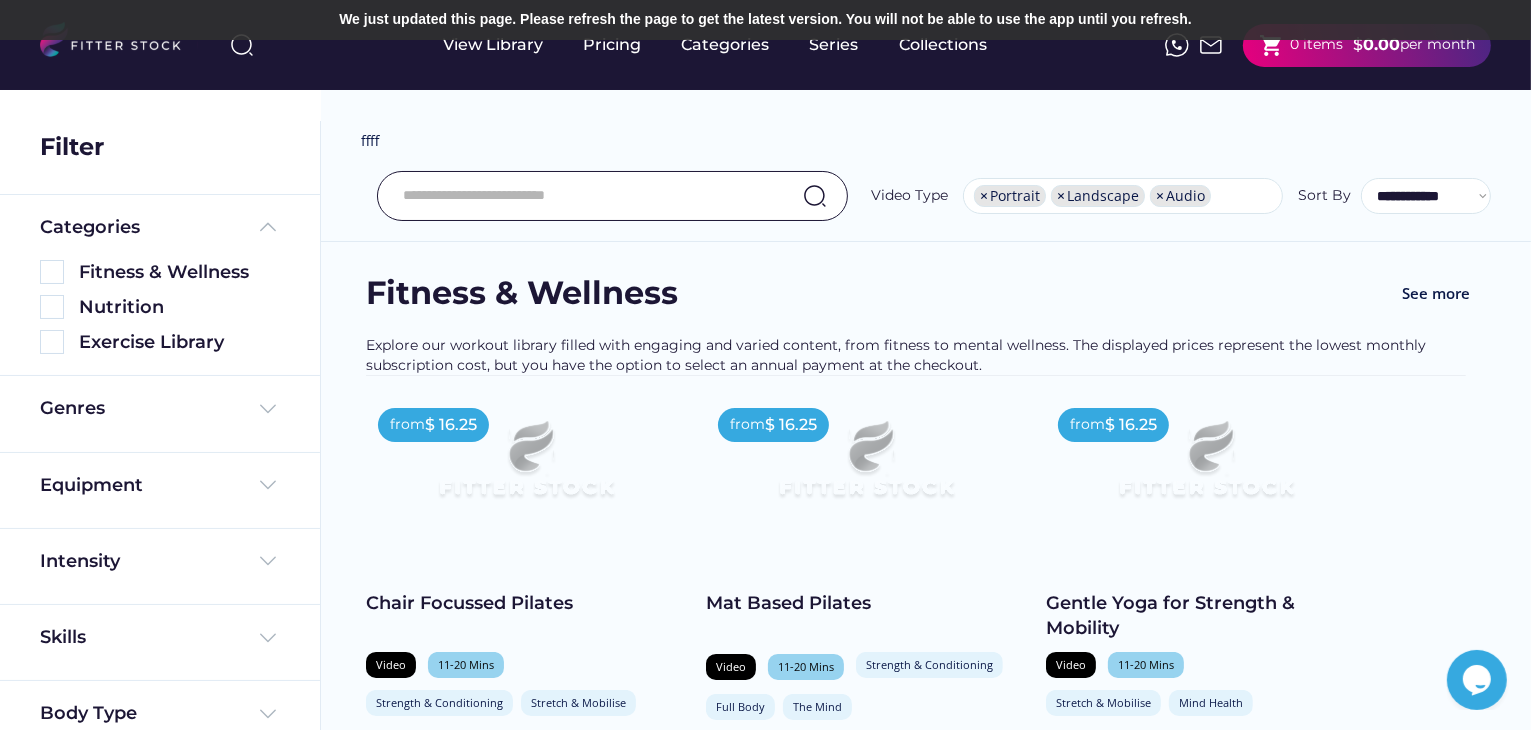 click on "shopping_cart
0 items" at bounding box center (1301, 45) 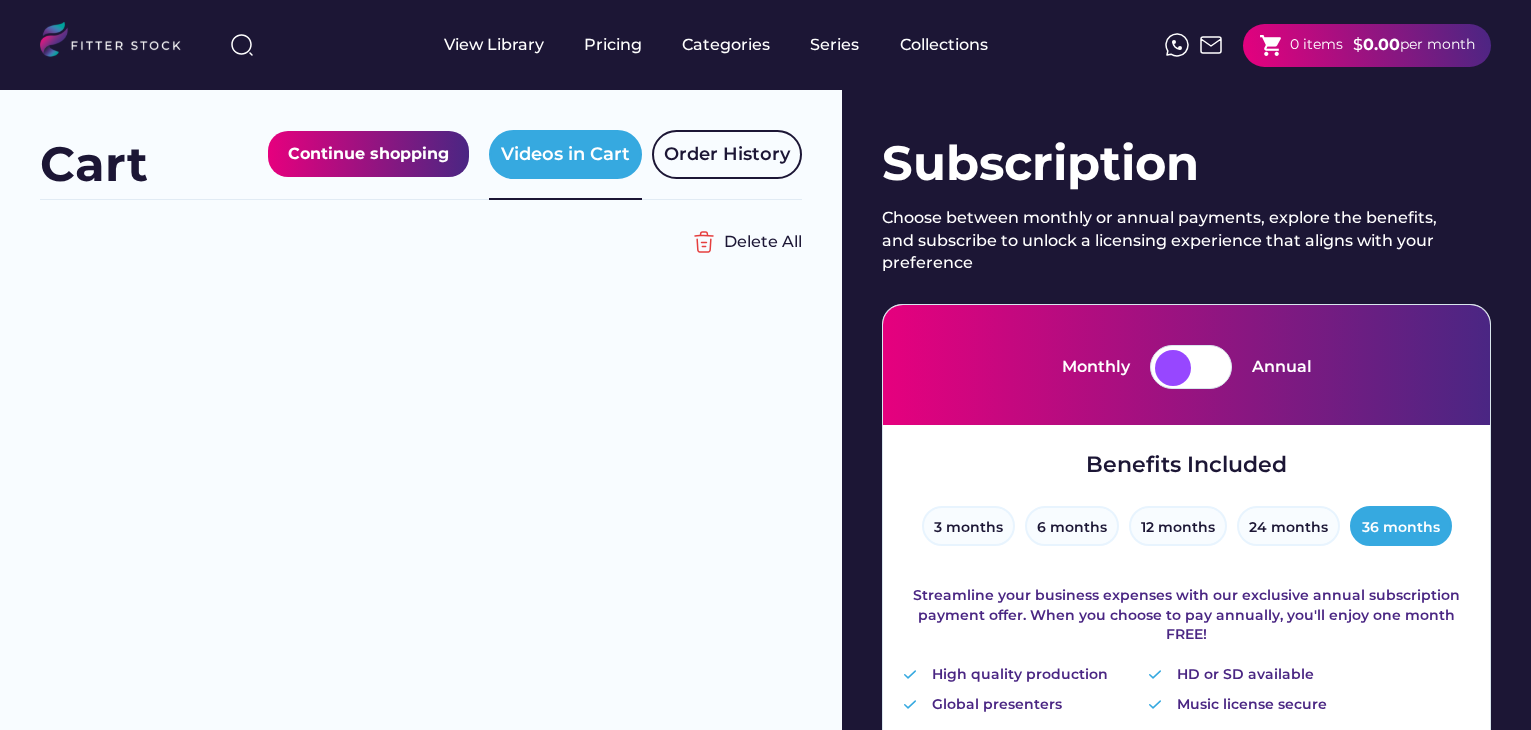 scroll, scrollTop: 0, scrollLeft: 0, axis: both 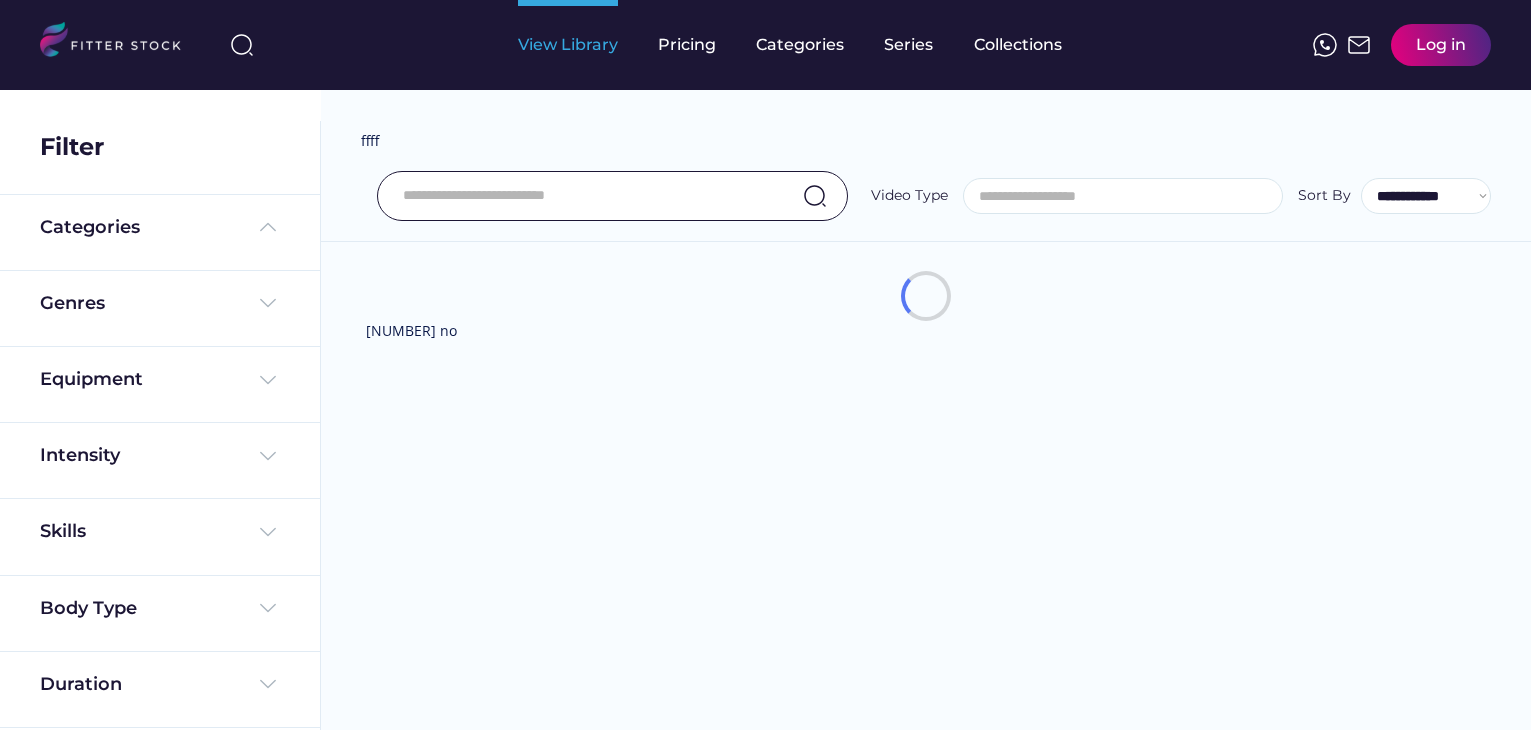 select 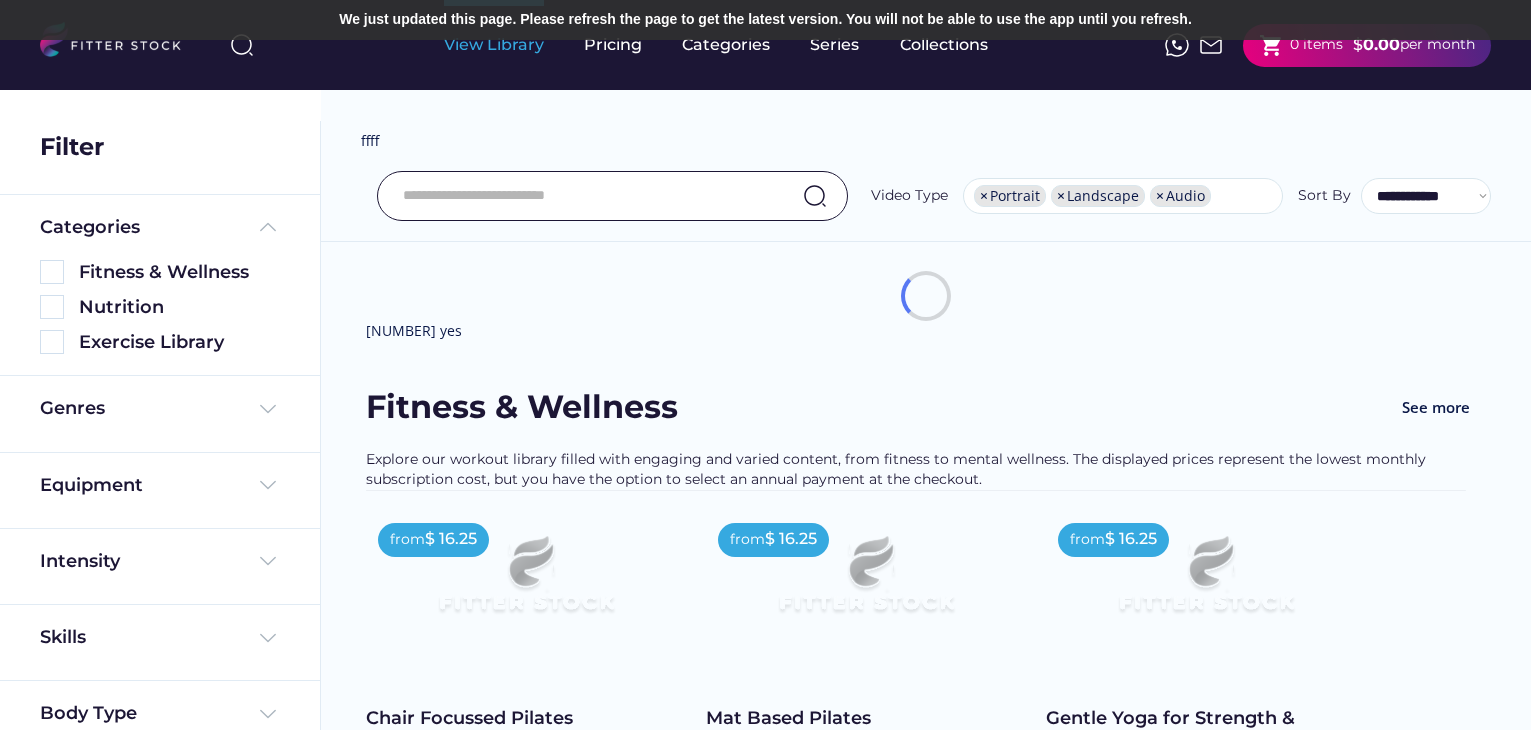 select on "**********" 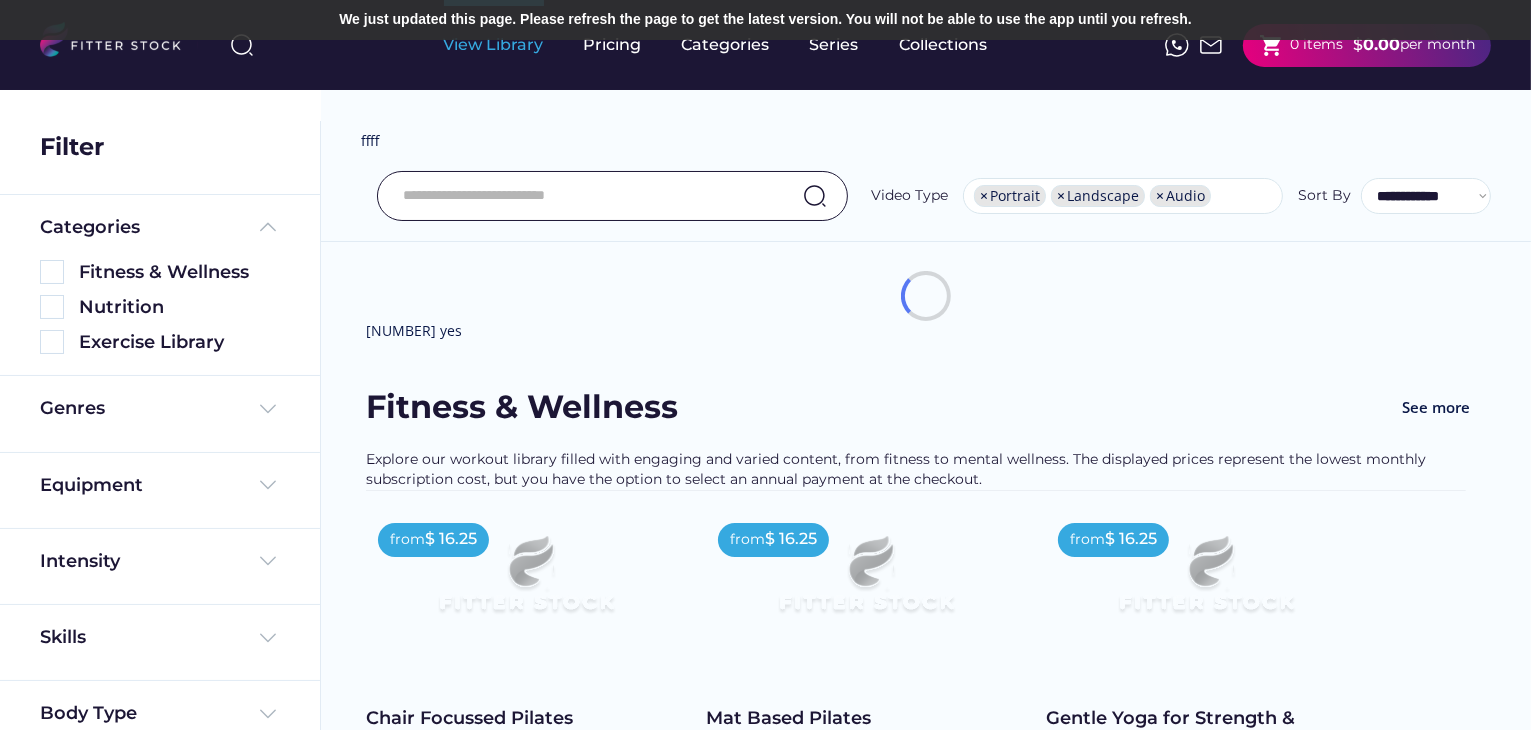 scroll, scrollTop: 34, scrollLeft: 0, axis: vertical 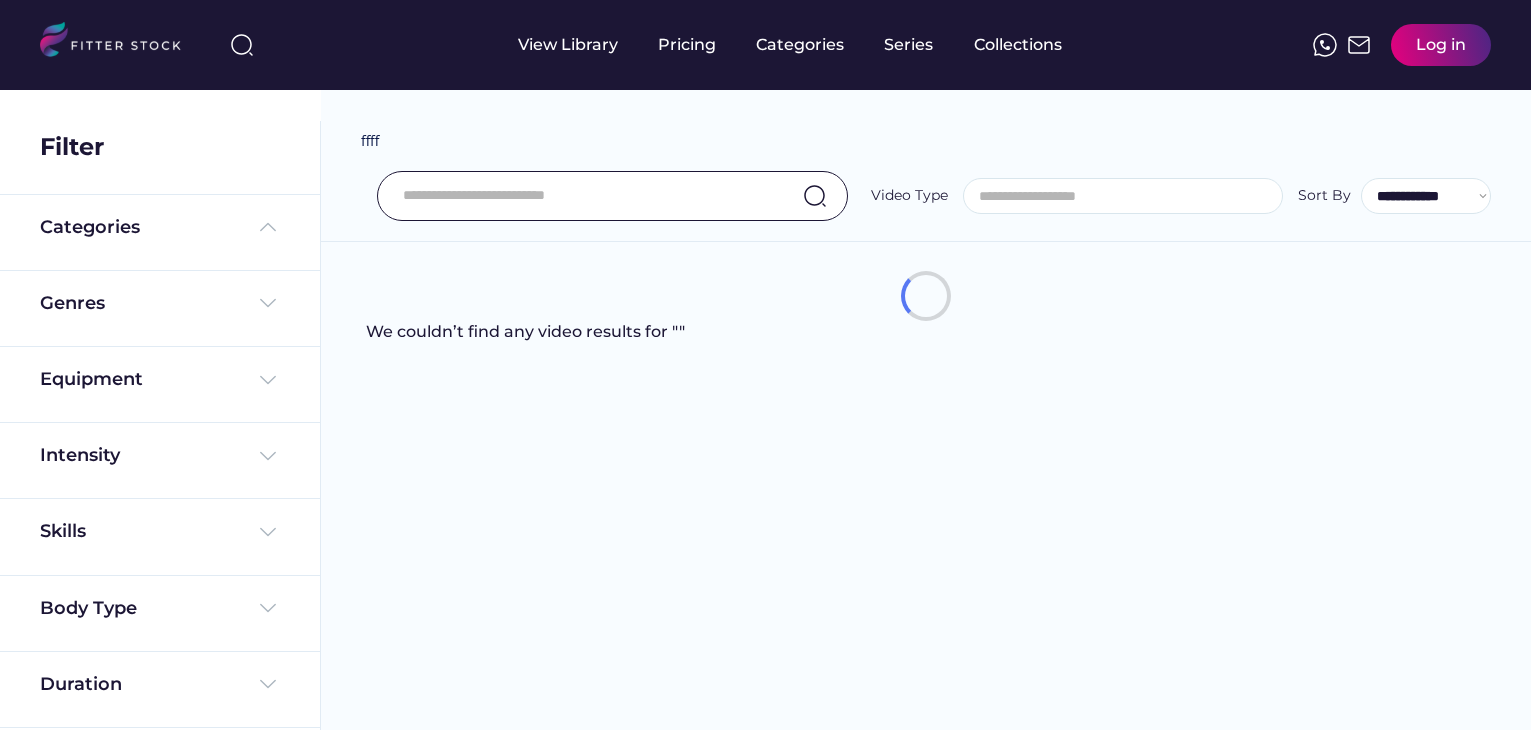 select 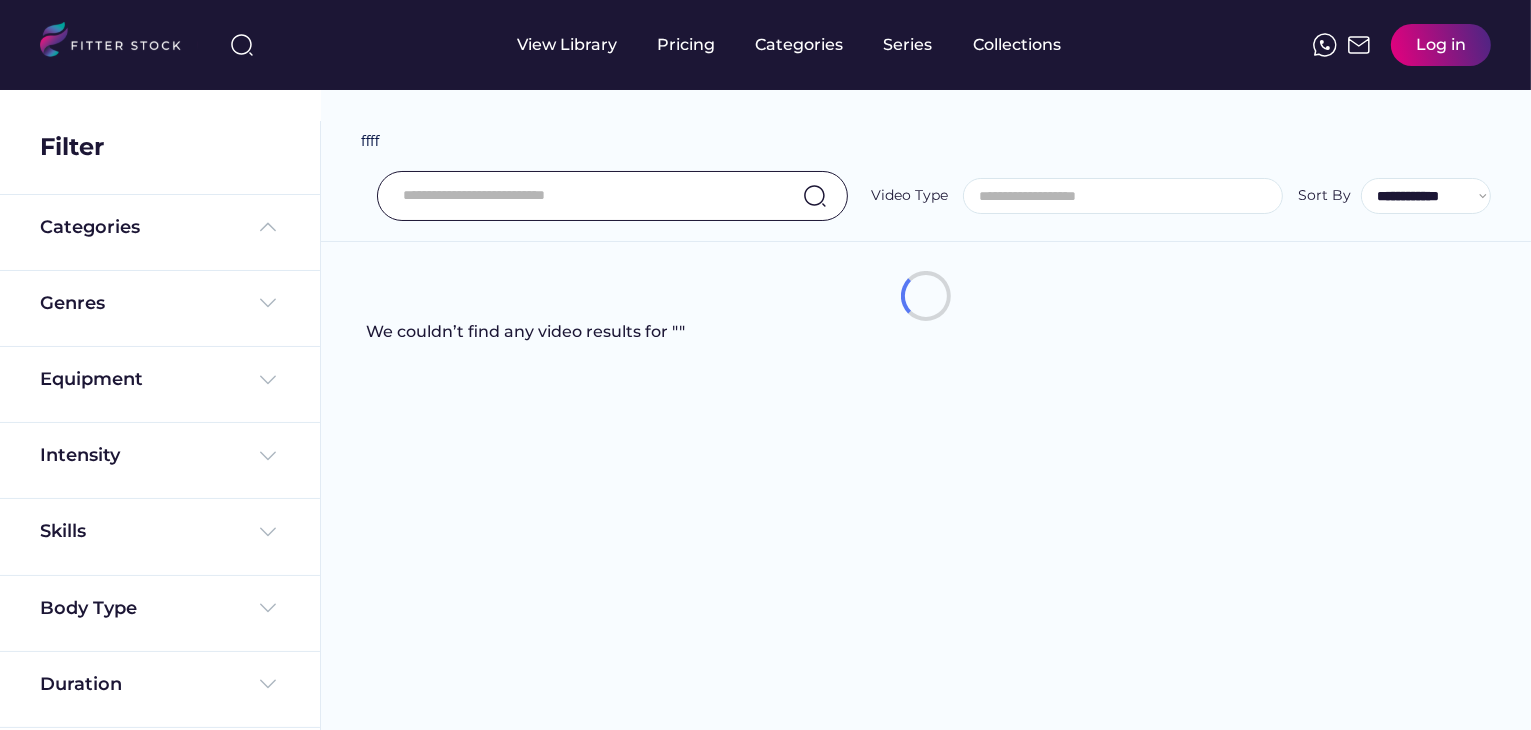 scroll, scrollTop: 0, scrollLeft: 0, axis: both 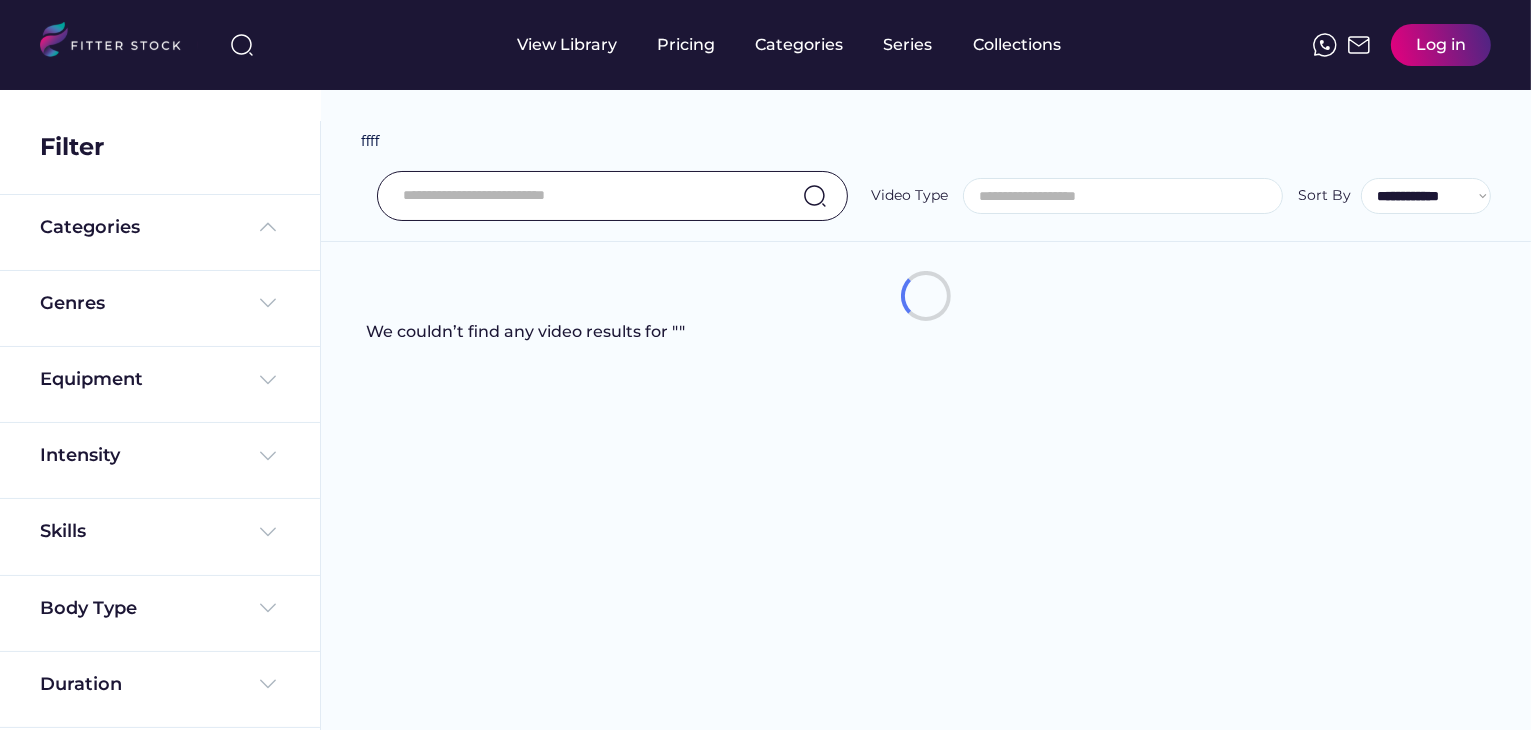 select on "**********" 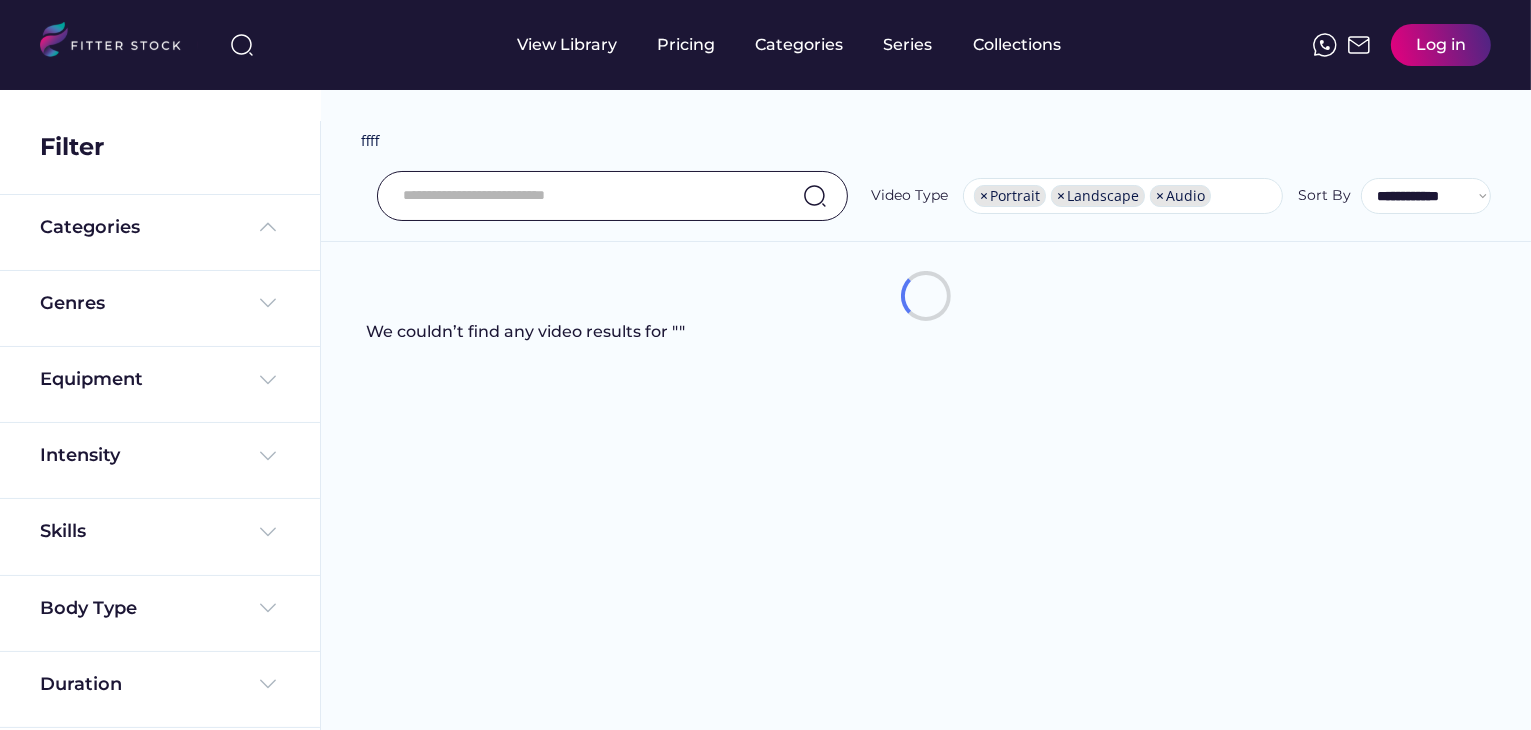 scroll, scrollTop: 34, scrollLeft: 0, axis: vertical 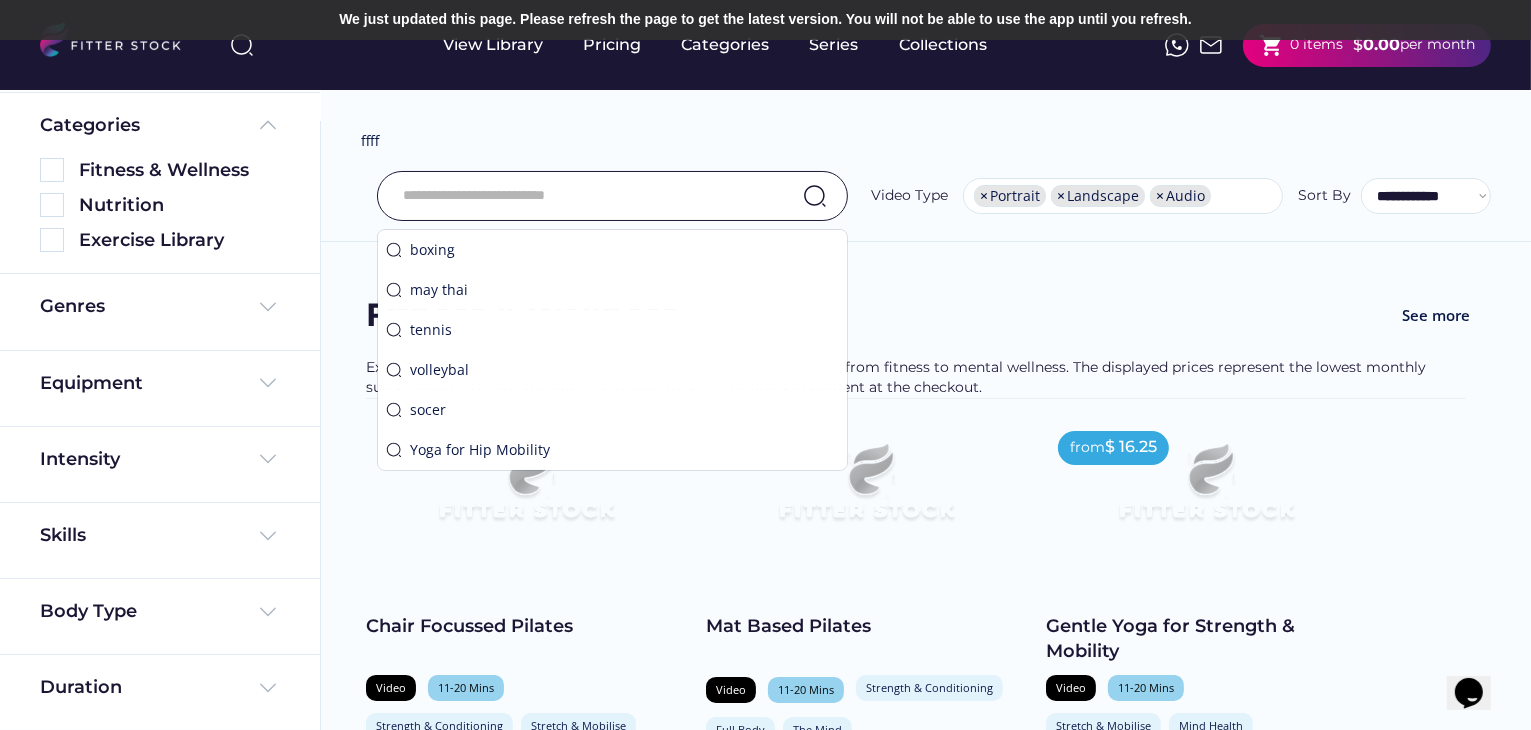 click at bounding box center (587, 196) 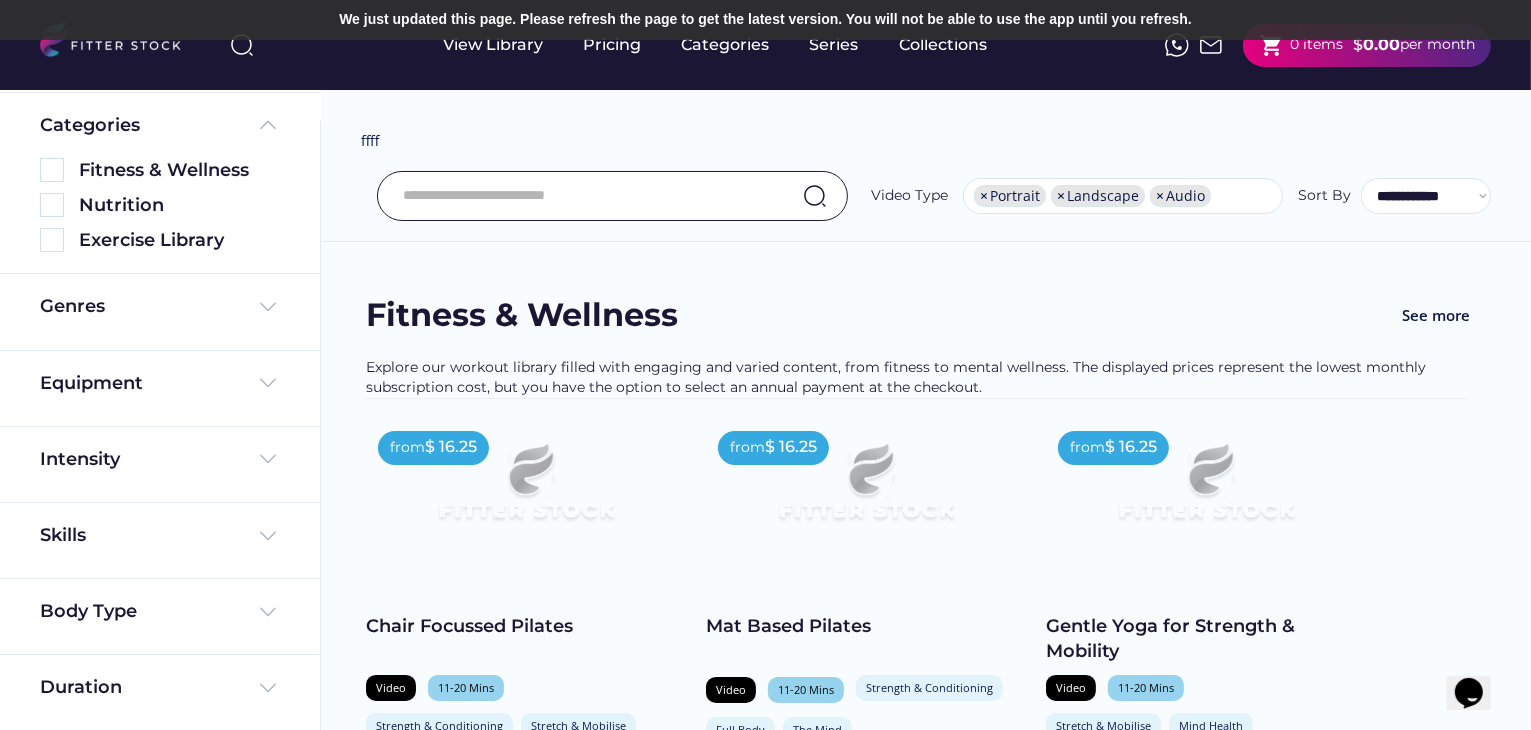 click on "**********" at bounding box center [926, 131] 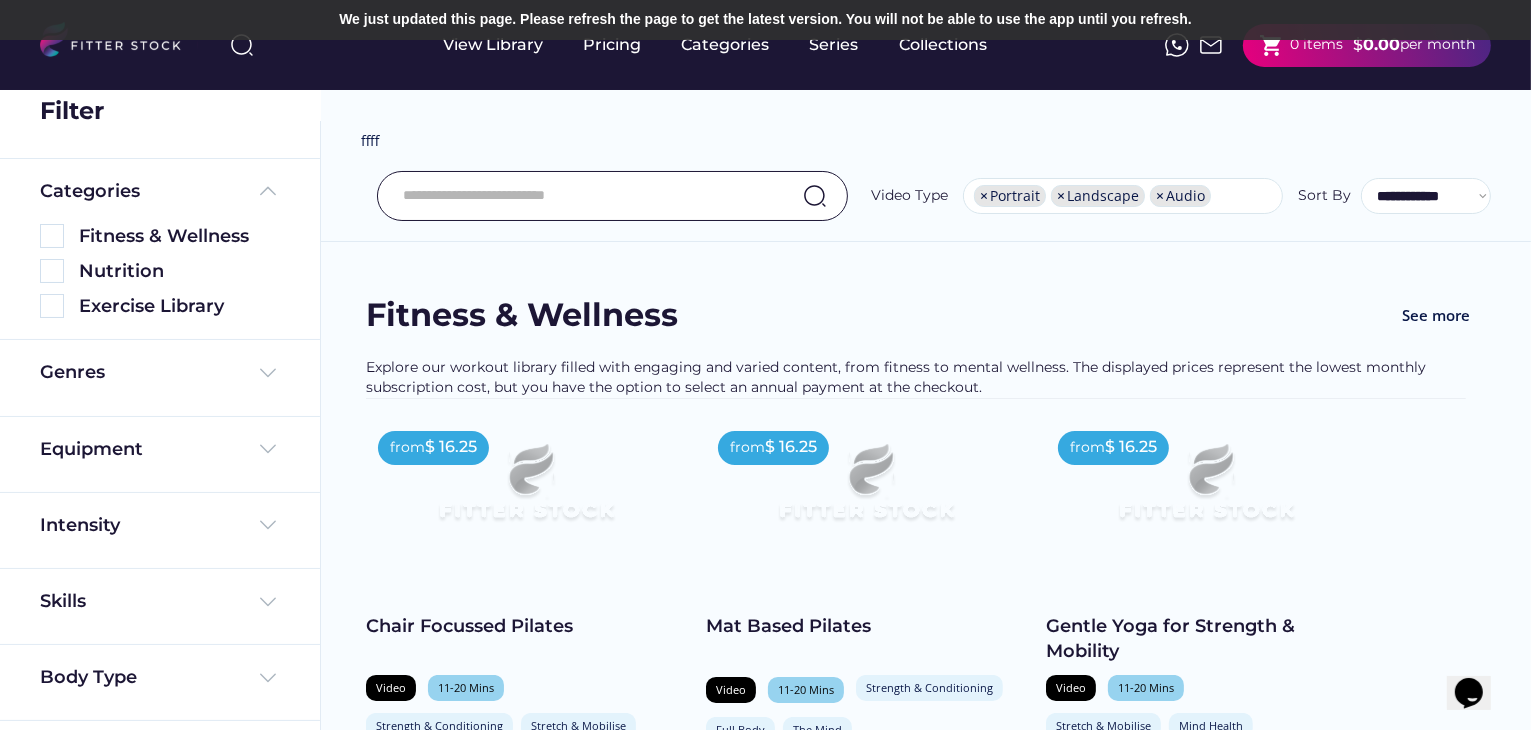 scroll, scrollTop: 2, scrollLeft: 0, axis: vertical 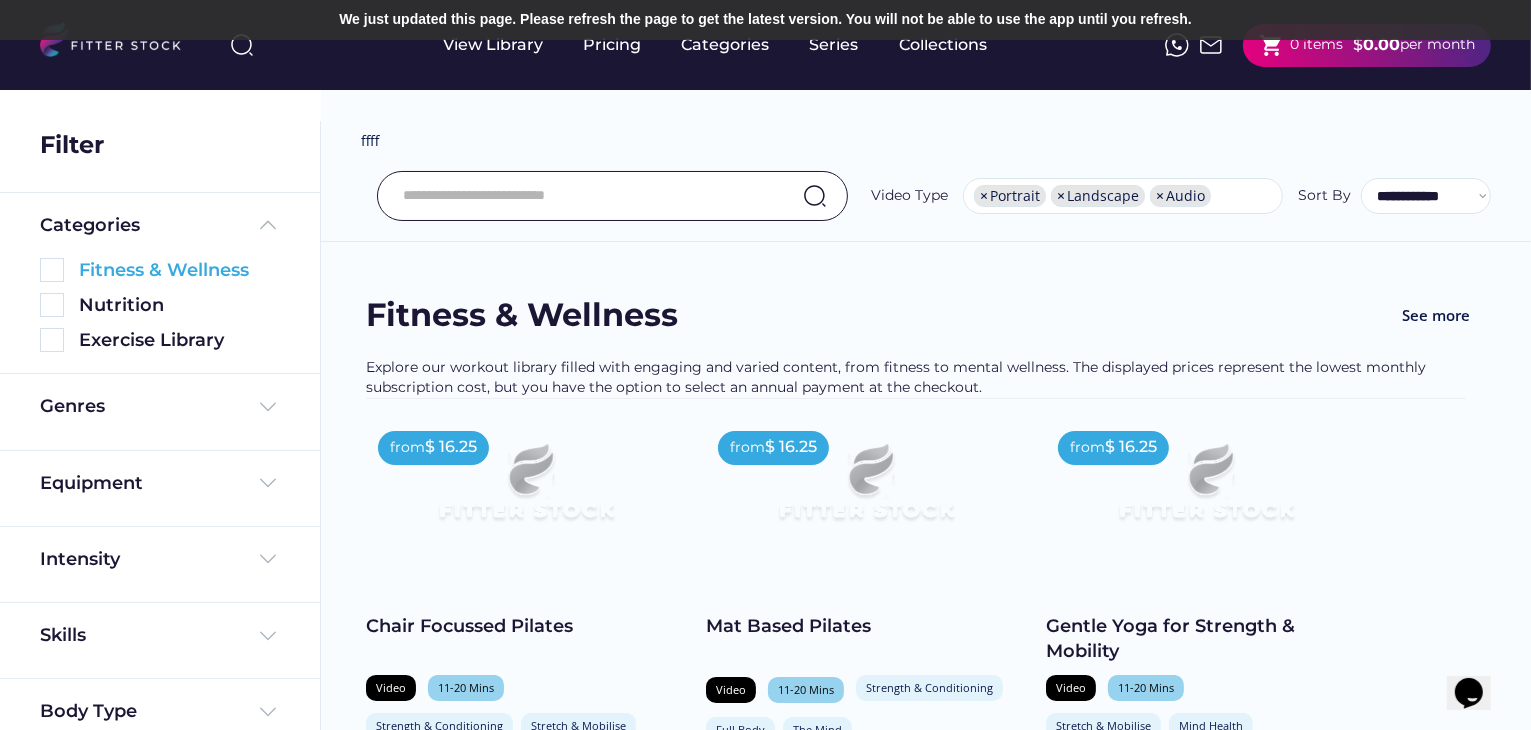 click at bounding box center [52, 270] 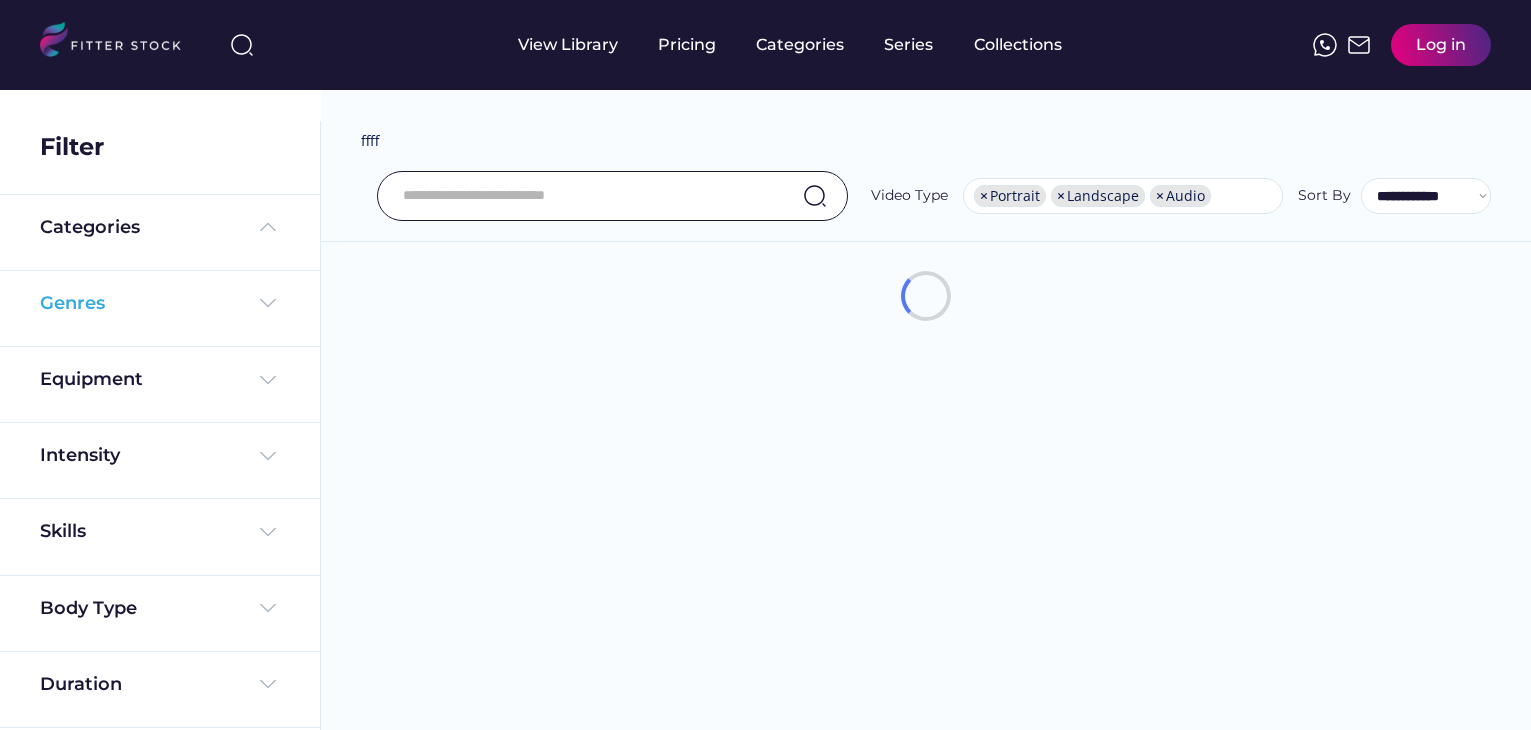 select on "**********" 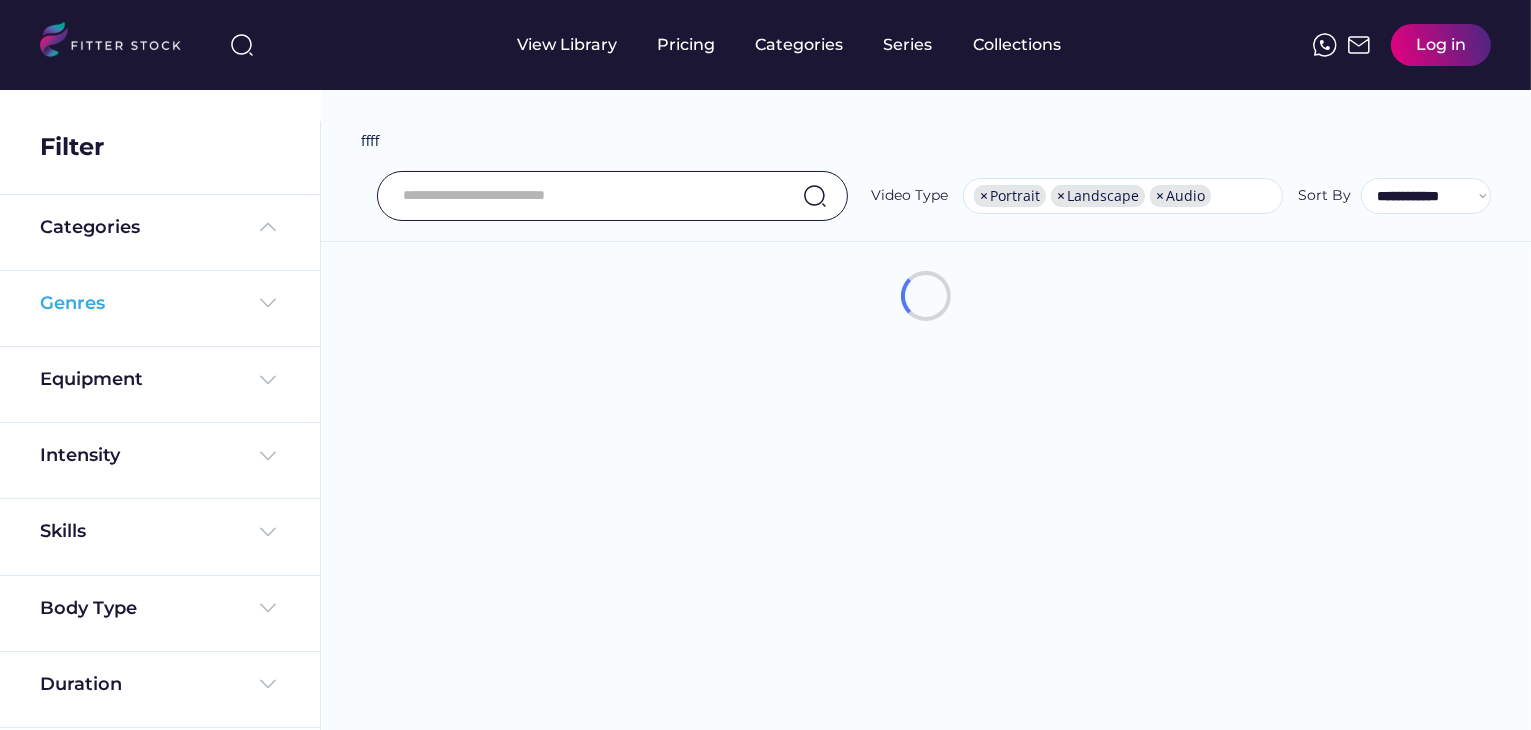 scroll, scrollTop: 34, scrollLeft: 0, axis: vertical 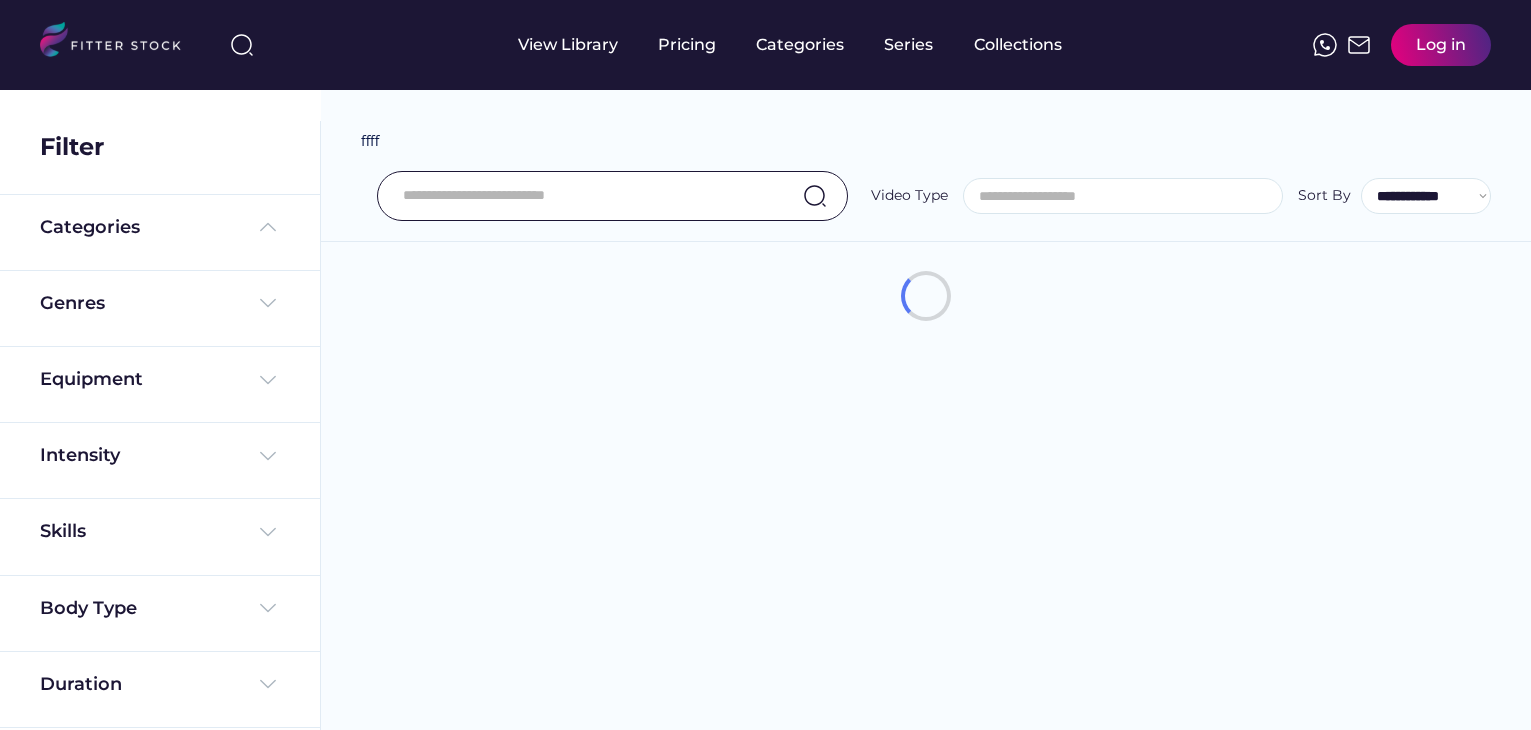 select 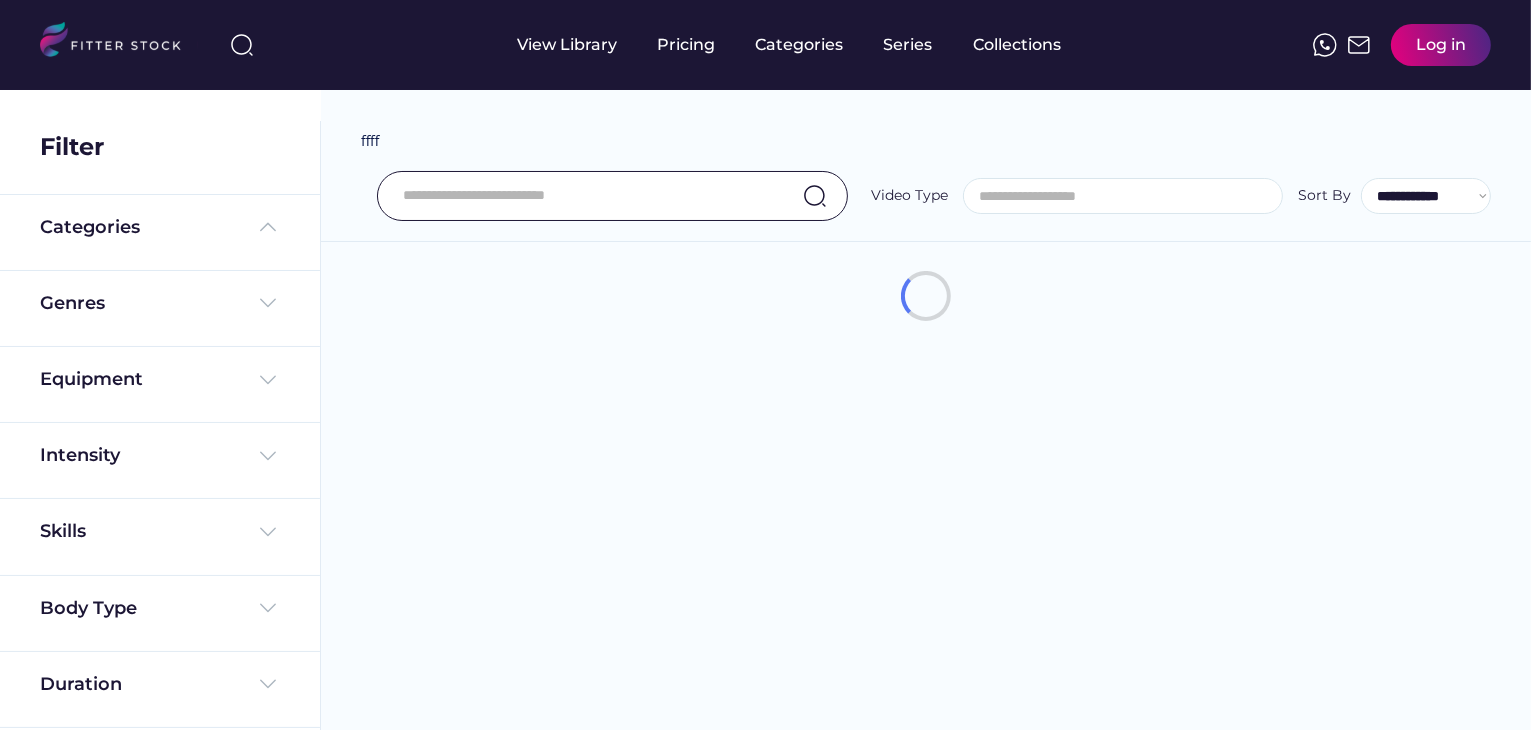 scroll, scrollTop: 0, scrollLeft: 0, axis: both 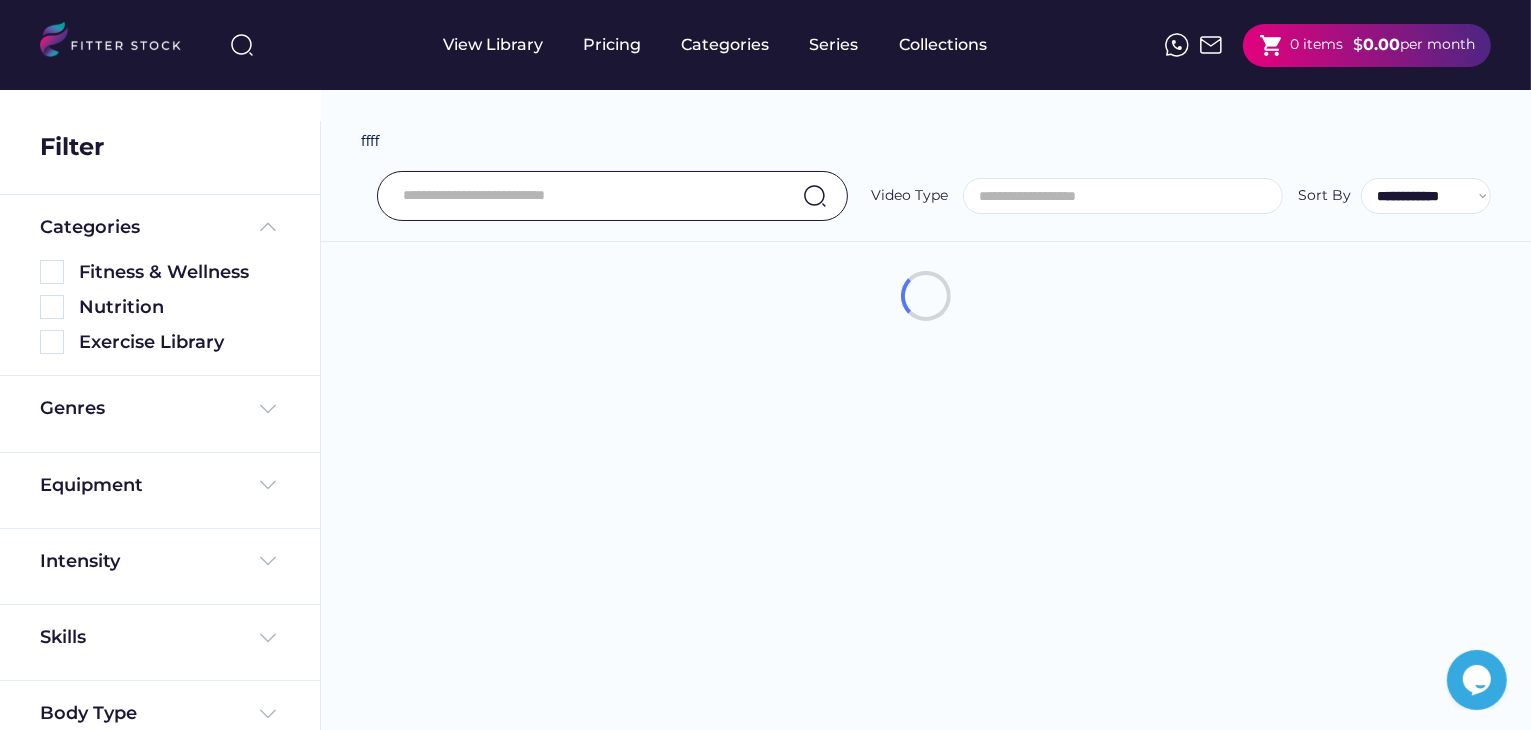 select on "**********" 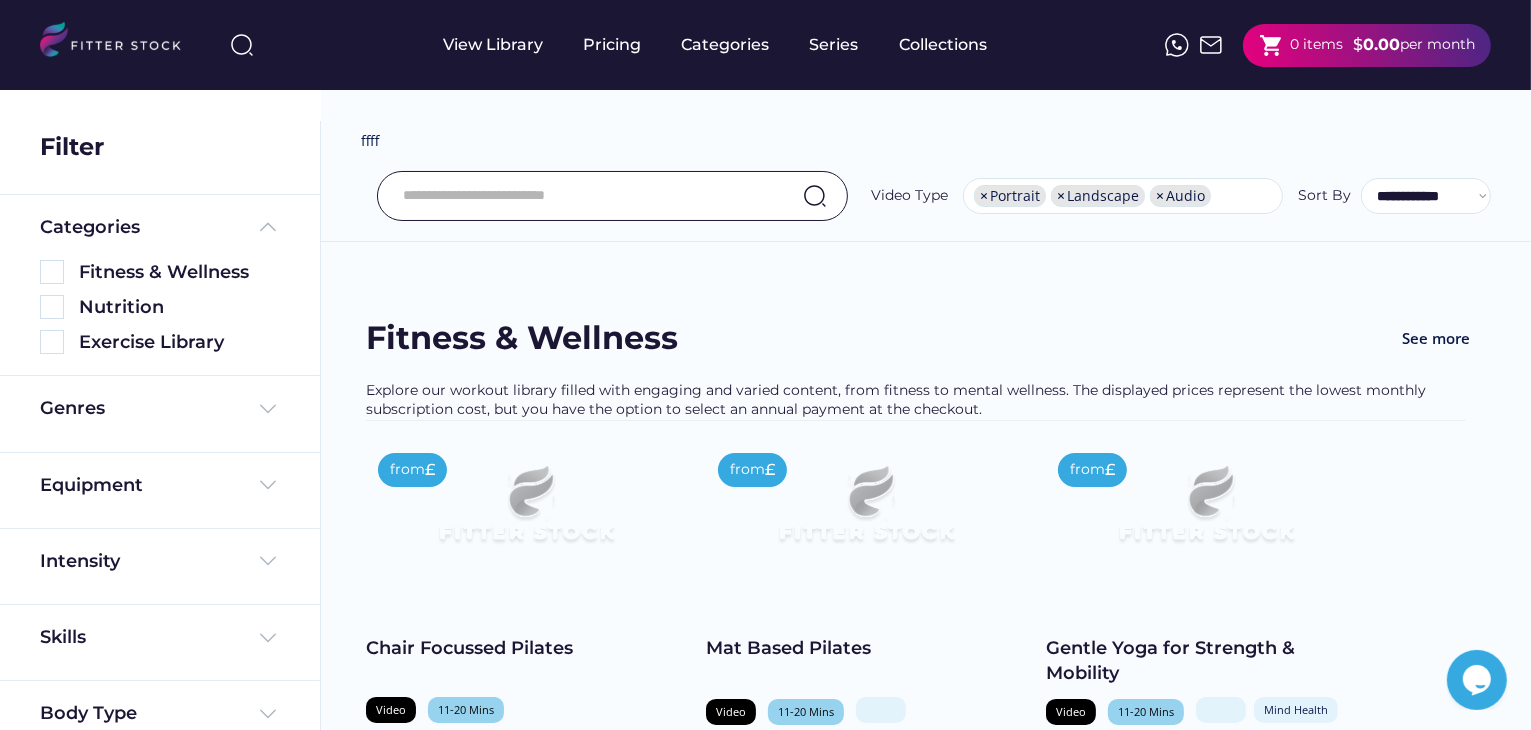 scroll, scrollTop: 34, scrollLeft: 0, axis: vertical 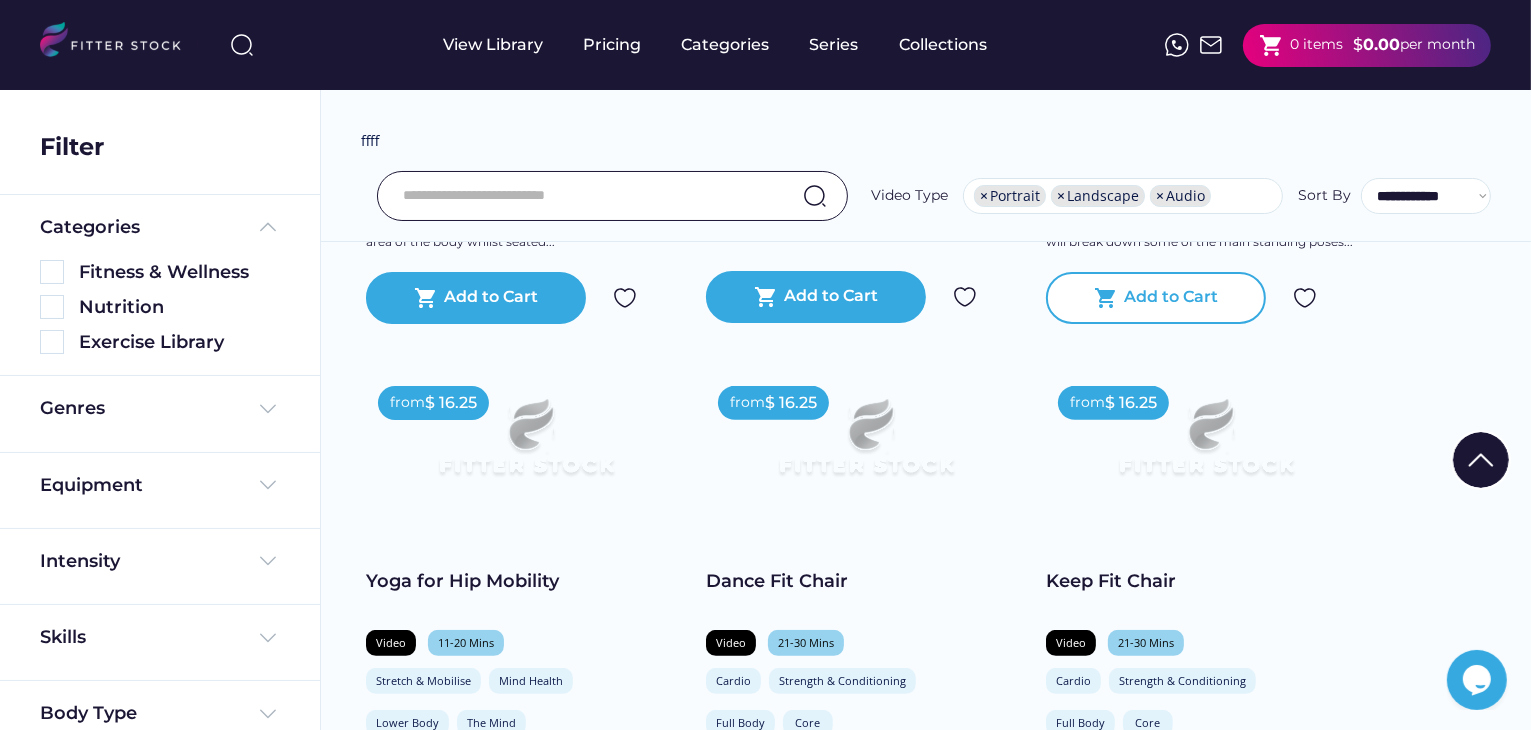 click on "Add to Cart" at bounding box center [1172, 298] 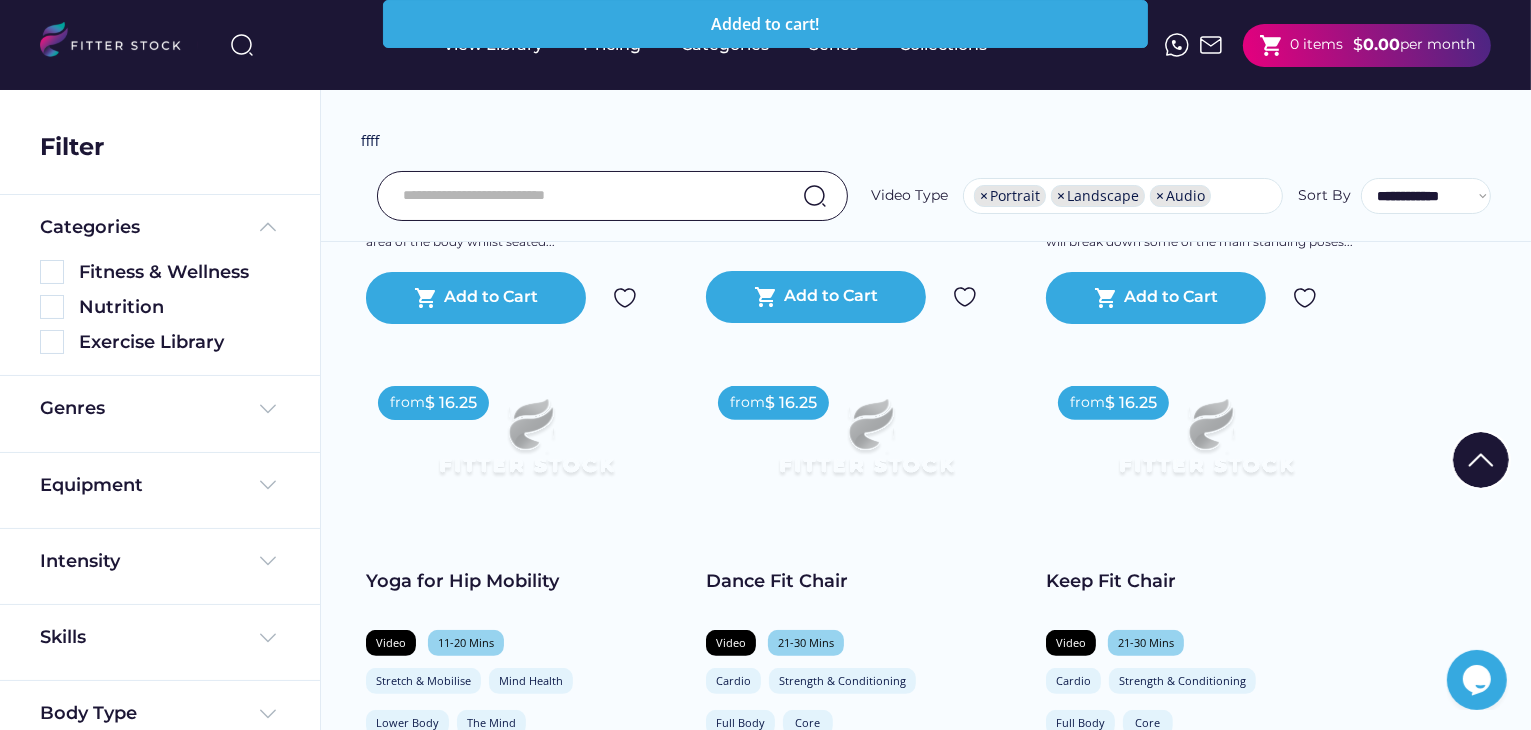click on "0 items" at bounding box center (1316, 45) 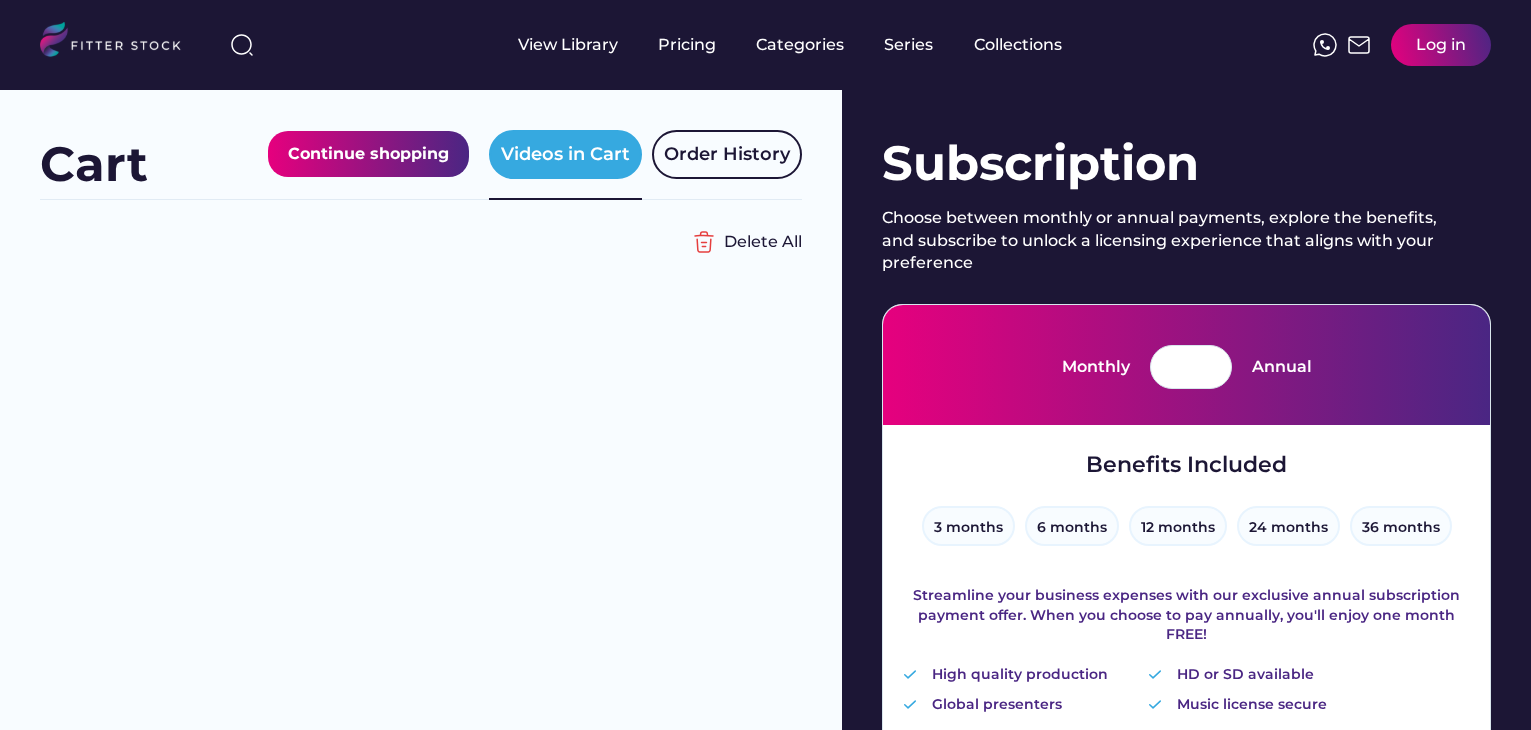 scroll, scrollTop: 0, scrollLeft: 0, axis: both 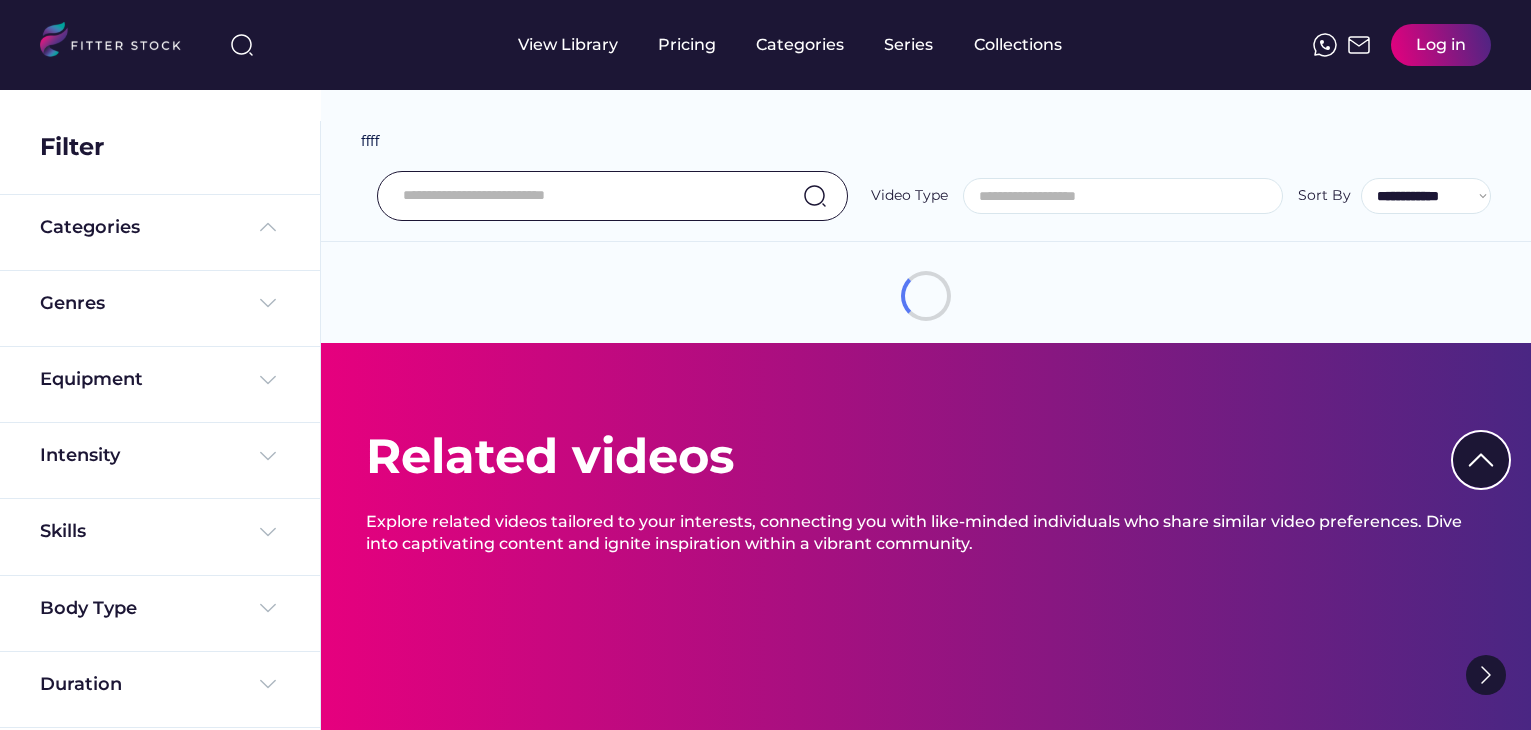 select 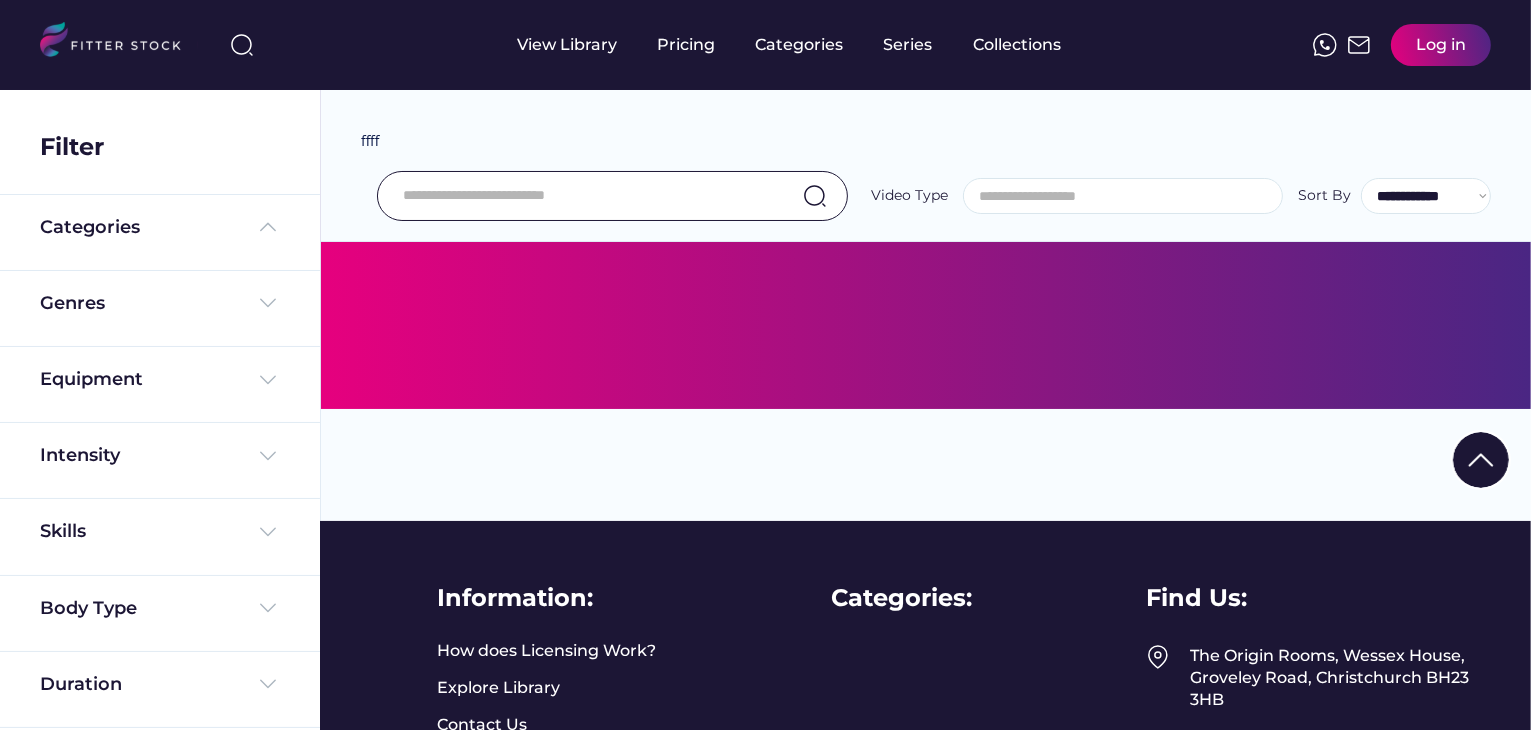 select on "**********" 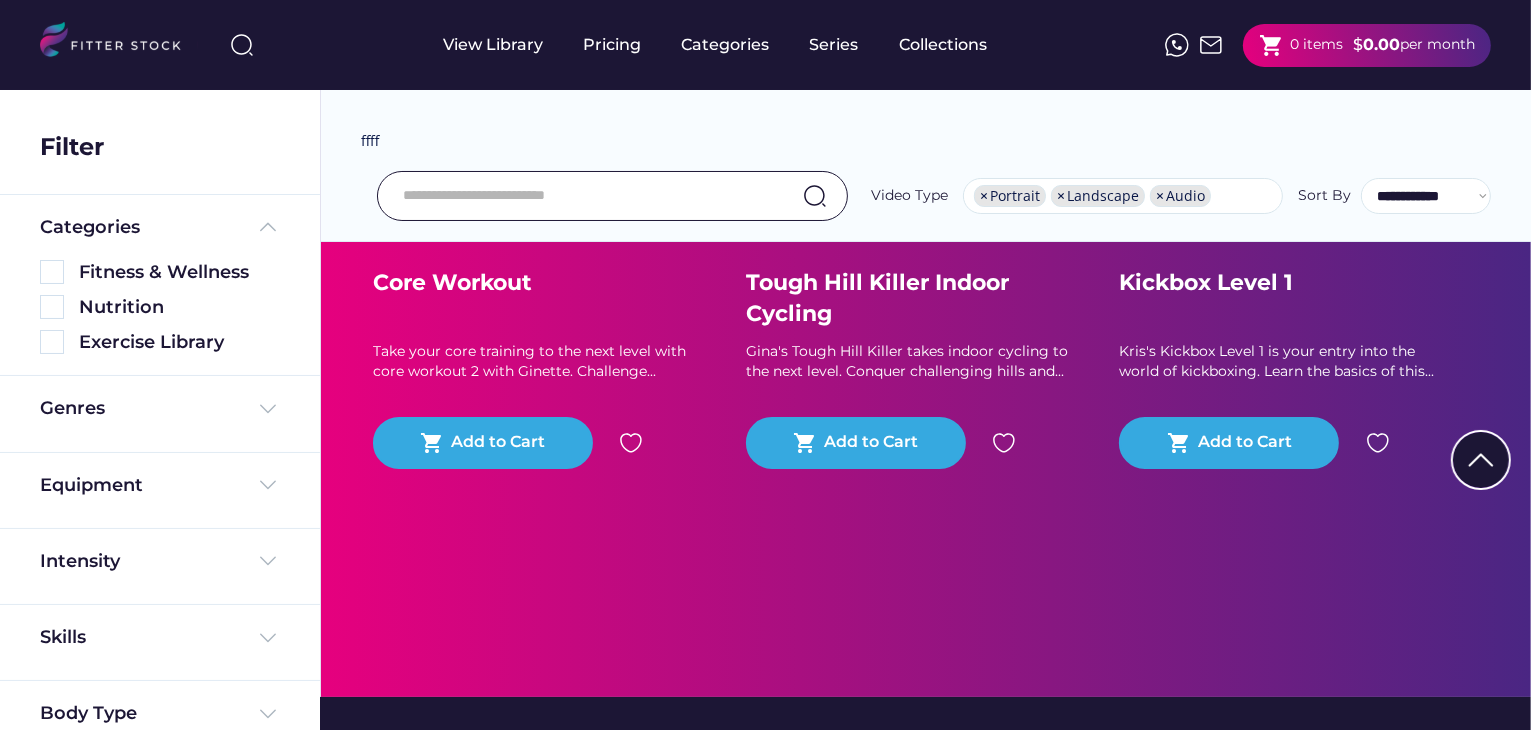 scroll, scrollTop: 471, scrollLeft: 0, axis: vertical 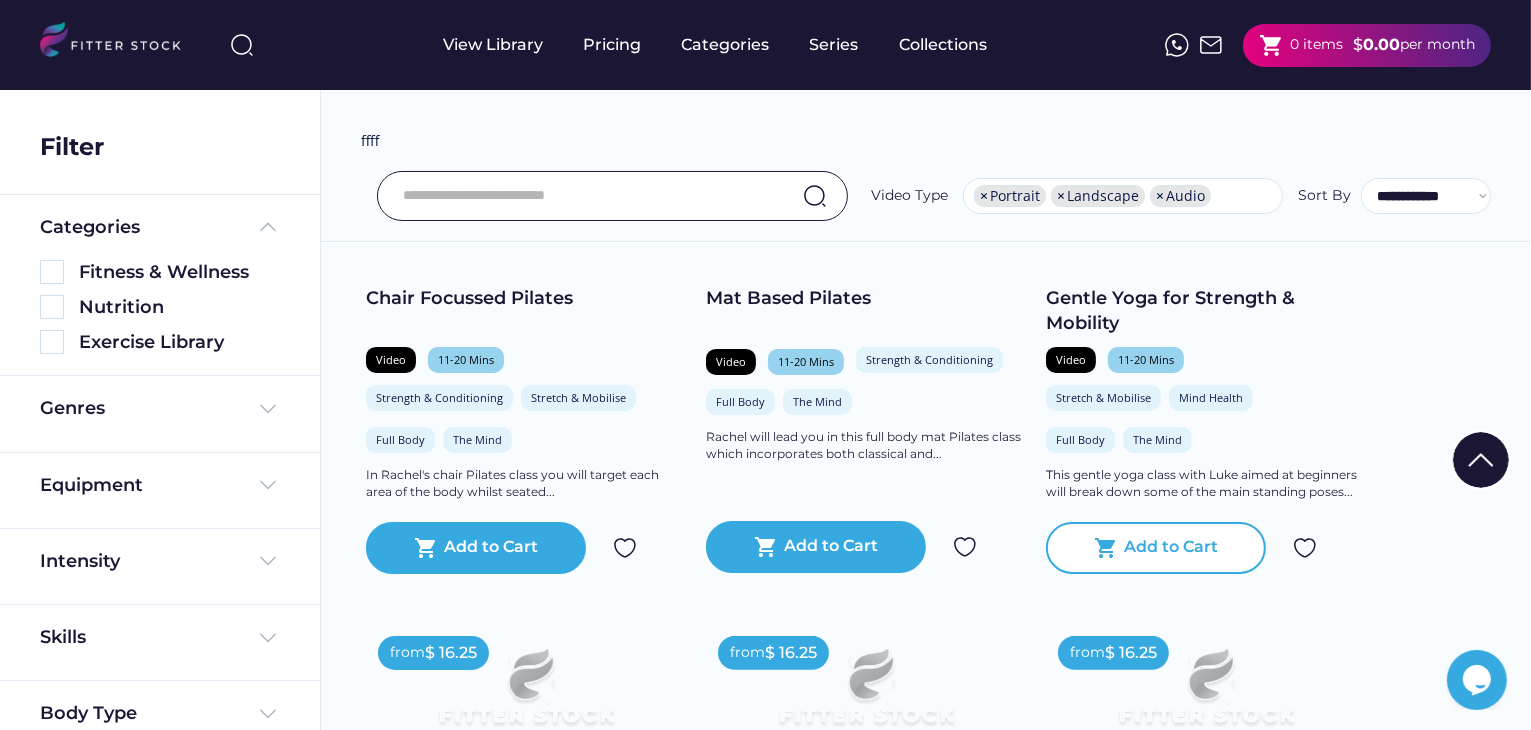 click on "Add to Cart" at bounding box center (1172, 548) 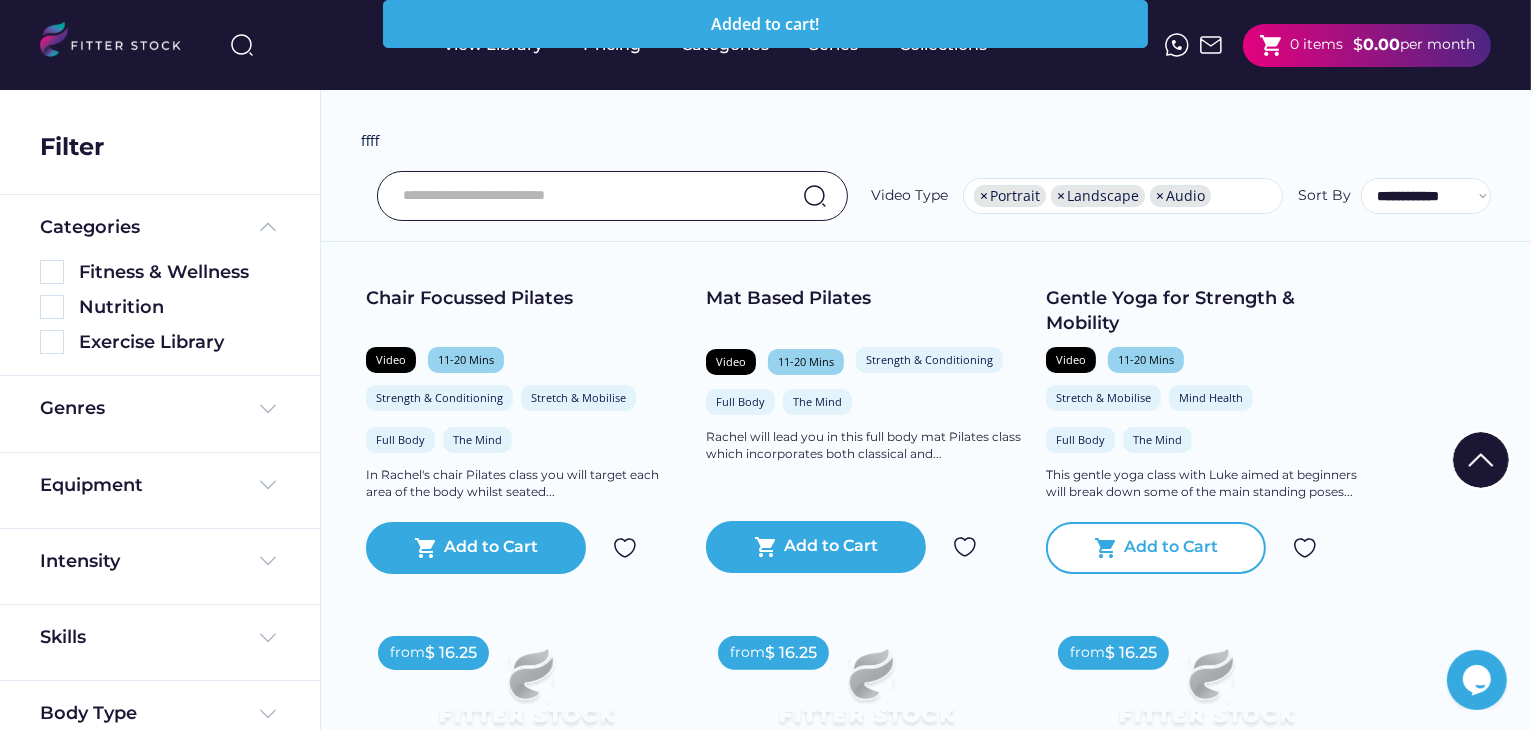 click on "Add to Cart" at bounding box center (1172, 548) 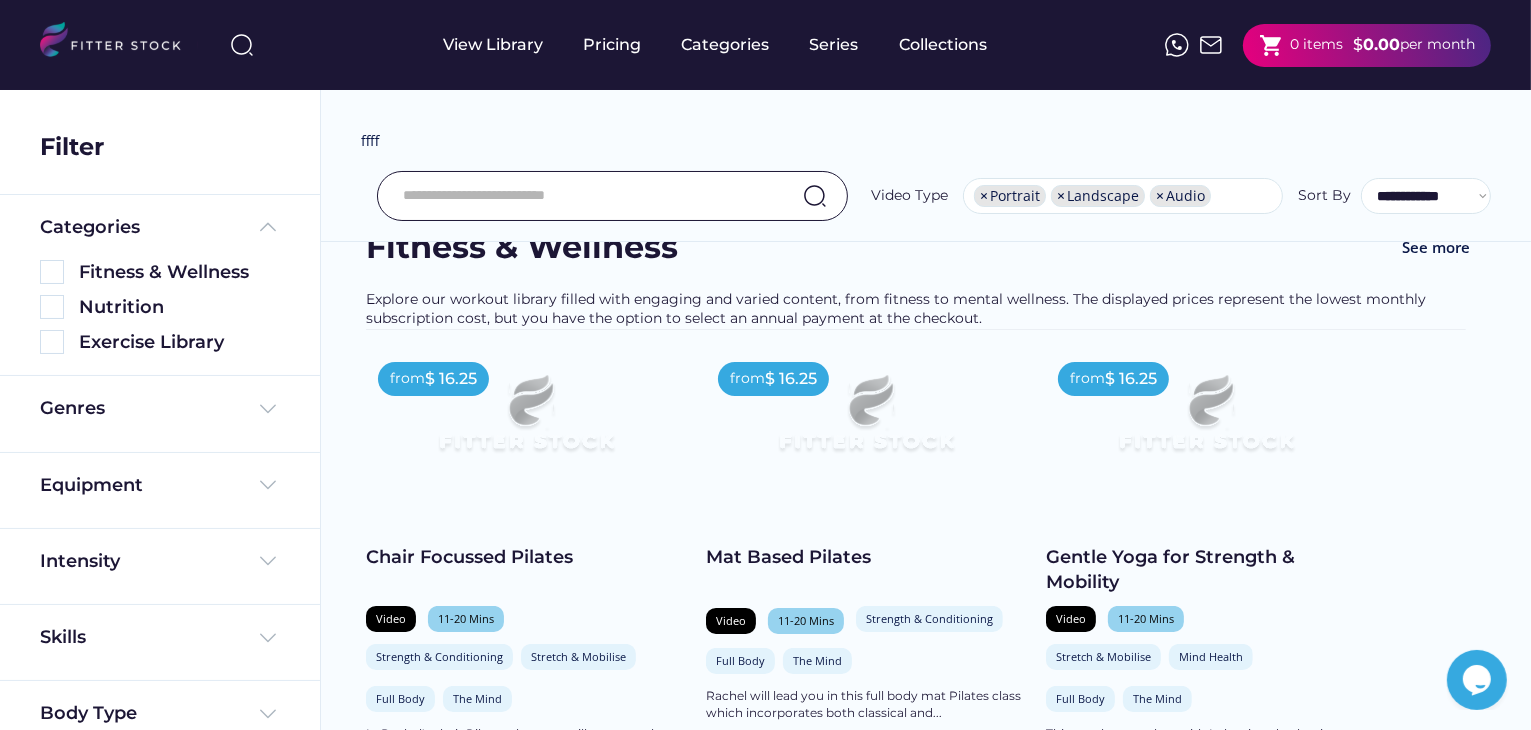 scroll, scrollTop: 0, scrollLeft: 0, axis: both 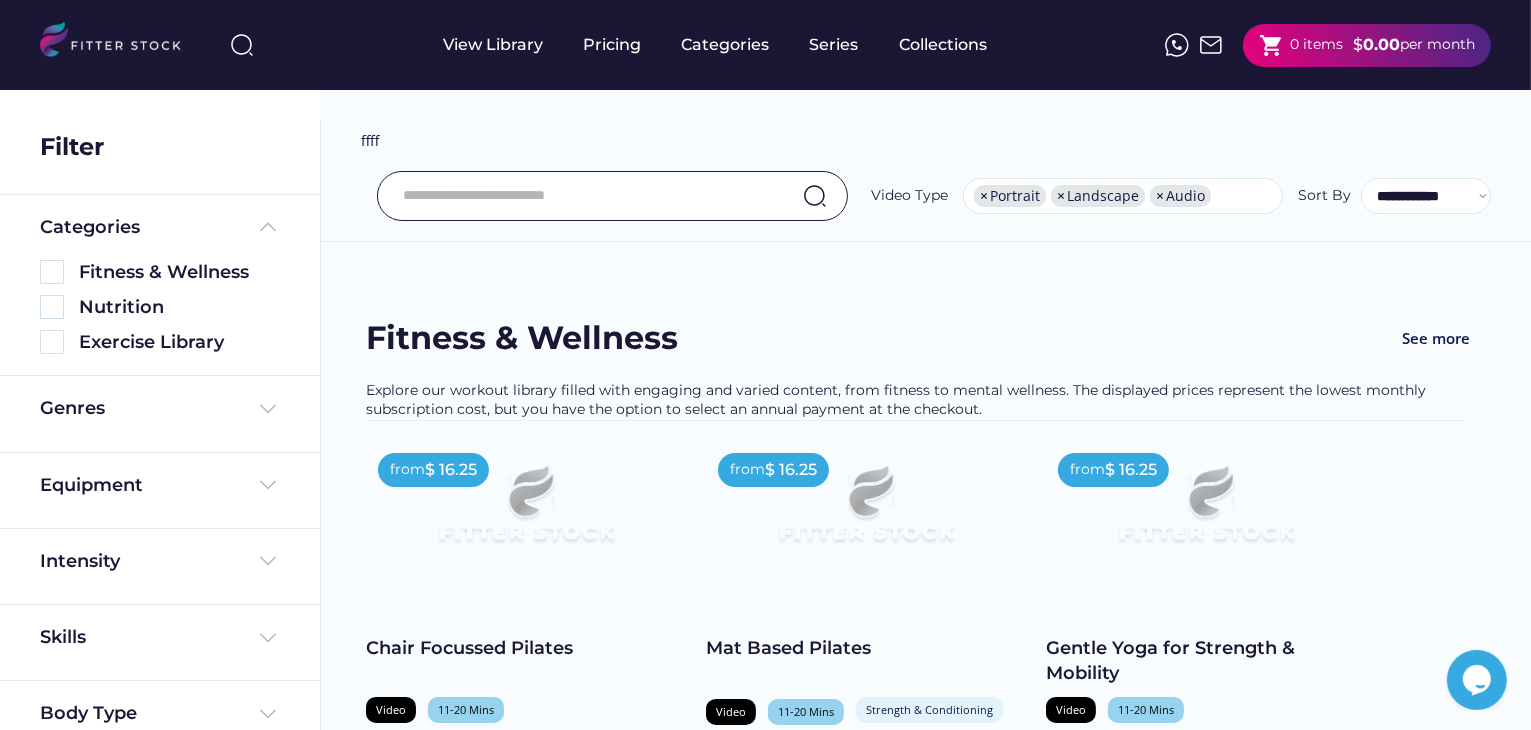 click on "0 items" at bounding box center (1316, 45) 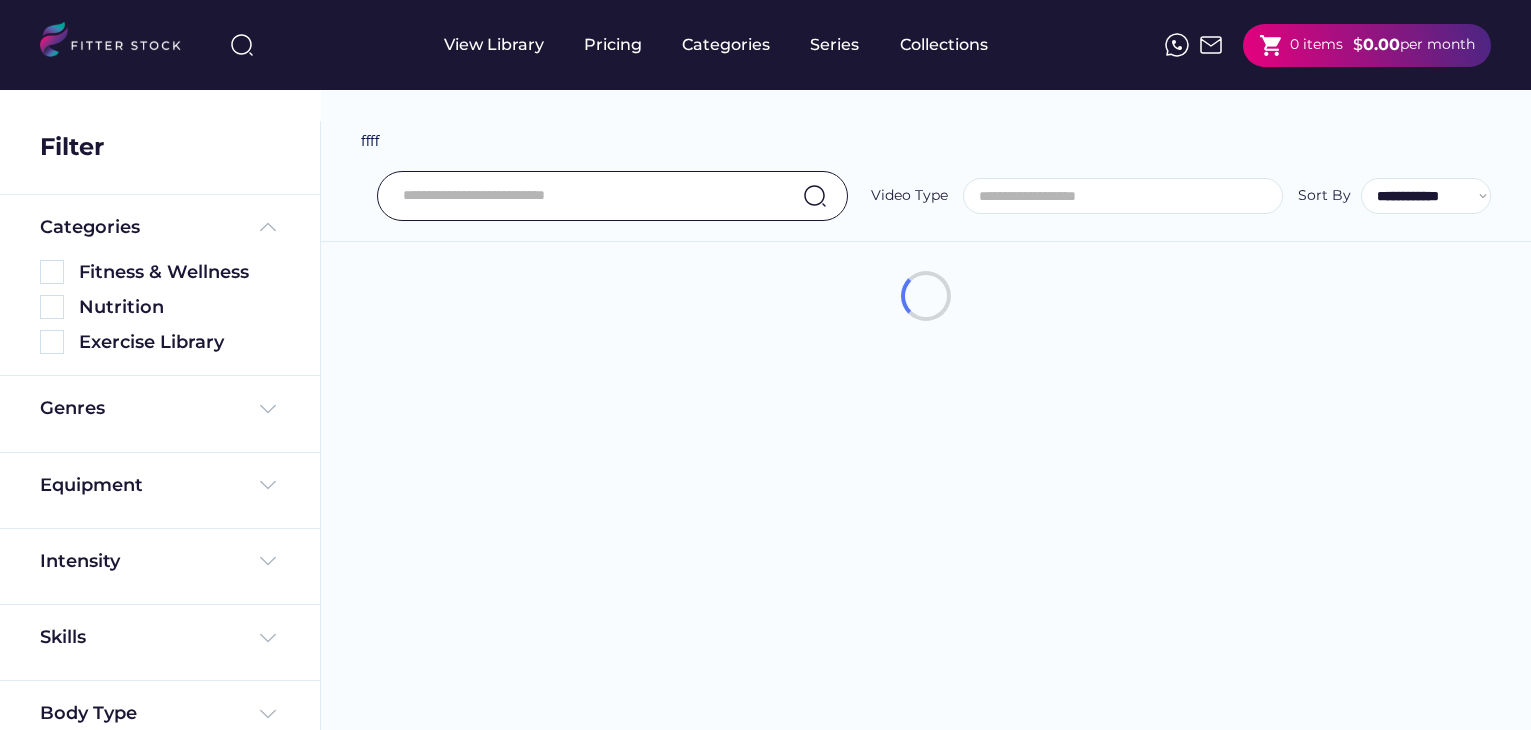 select 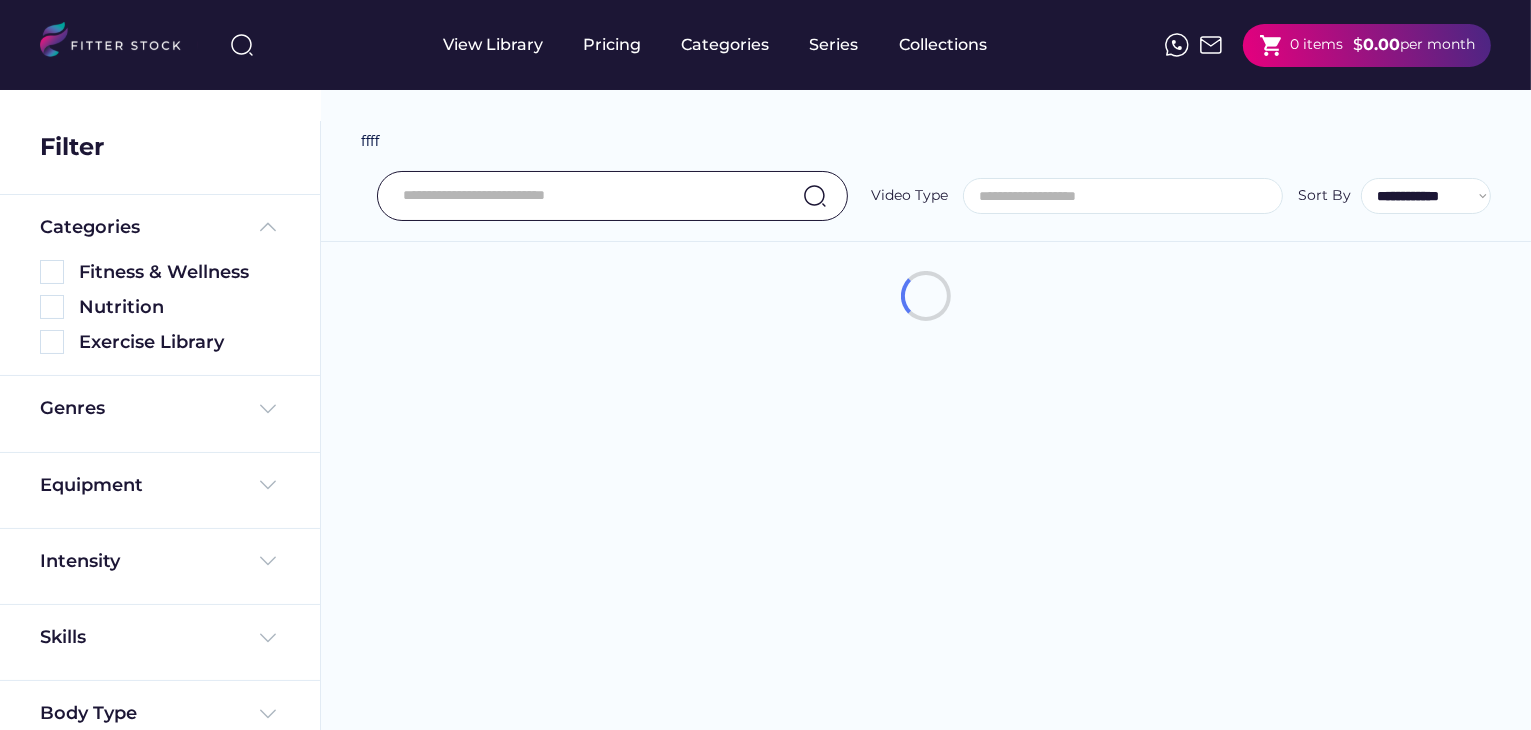 scroll, scrollTop: 34, scrollLeft: 0, axis: vertical 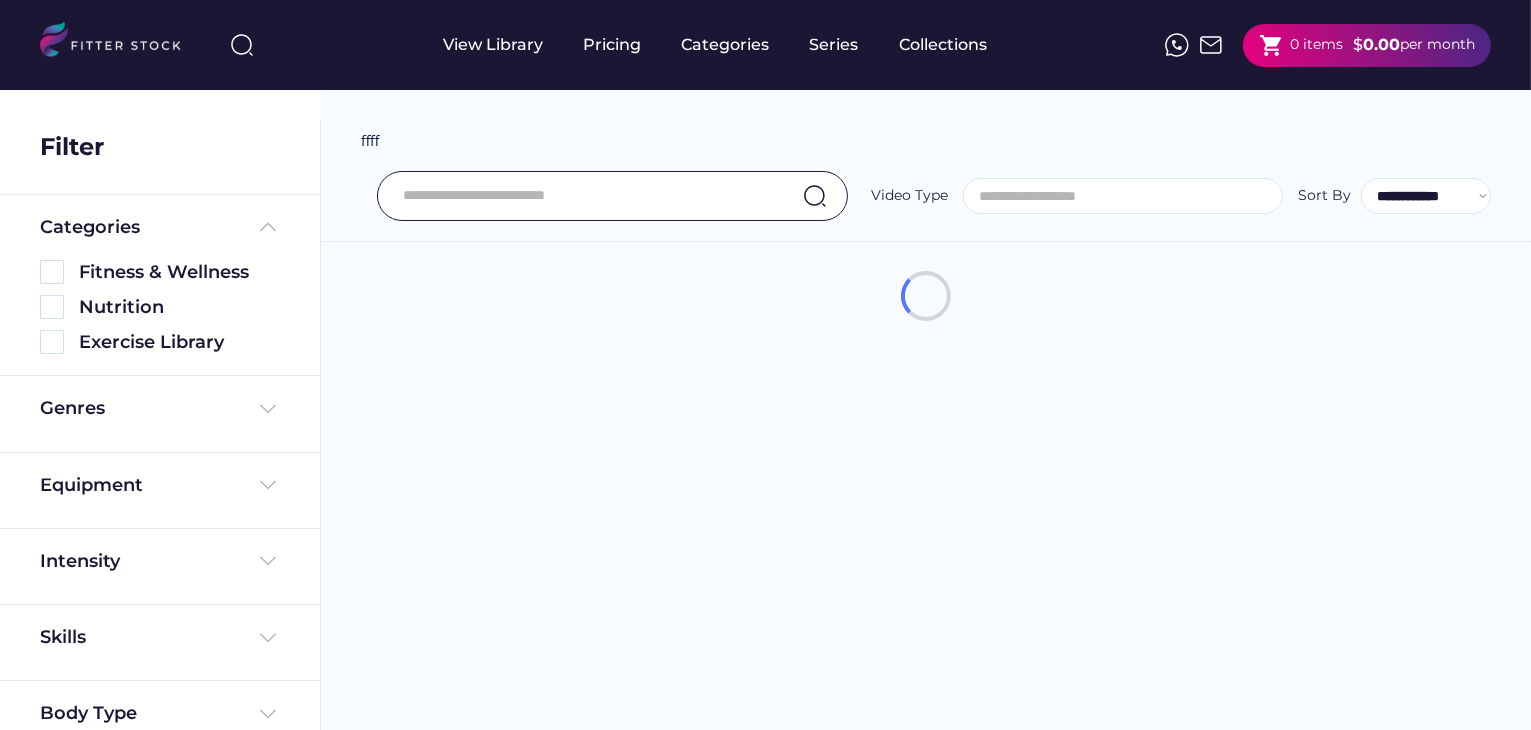 select on "**********" 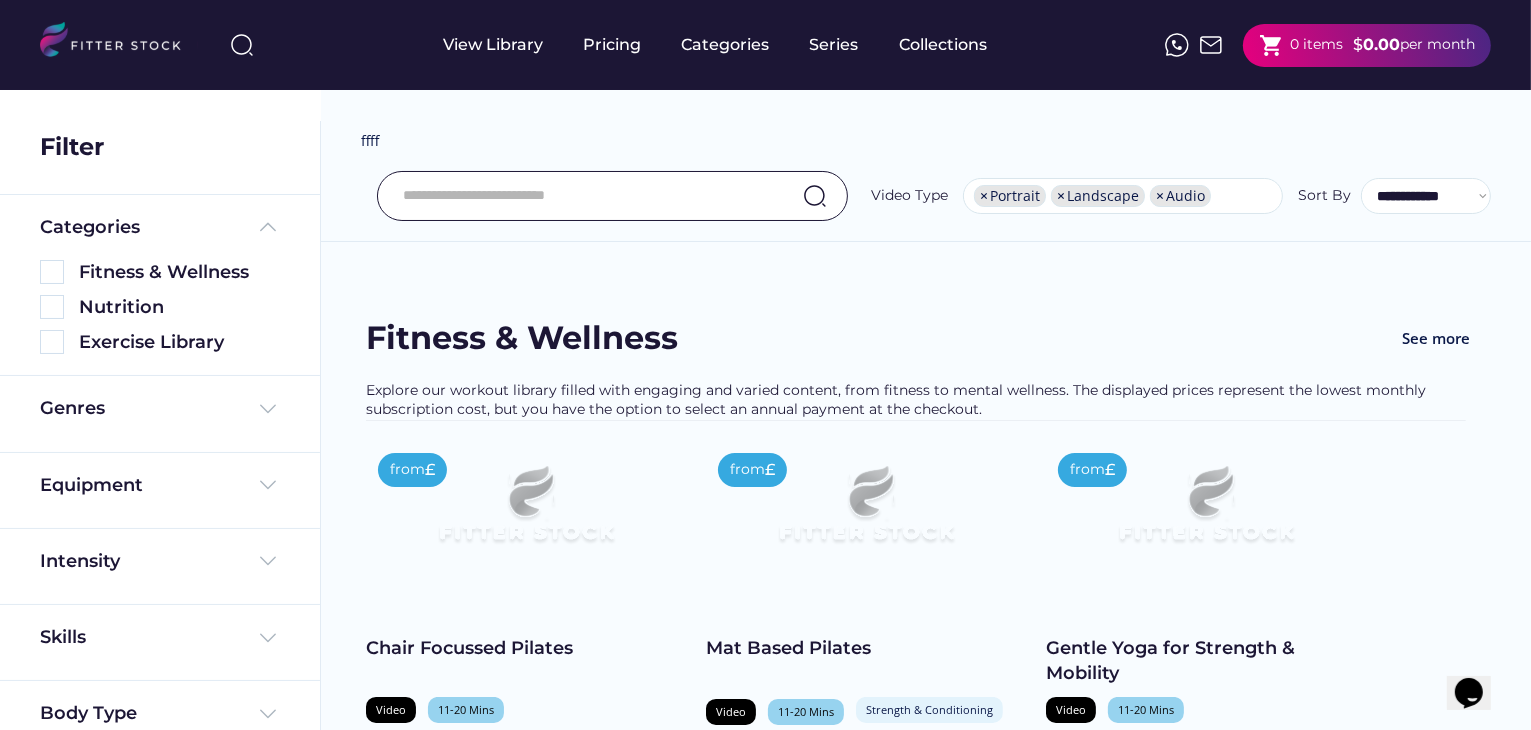 scroll, scrollTop: 0, scrollLeft: 0, axis: both 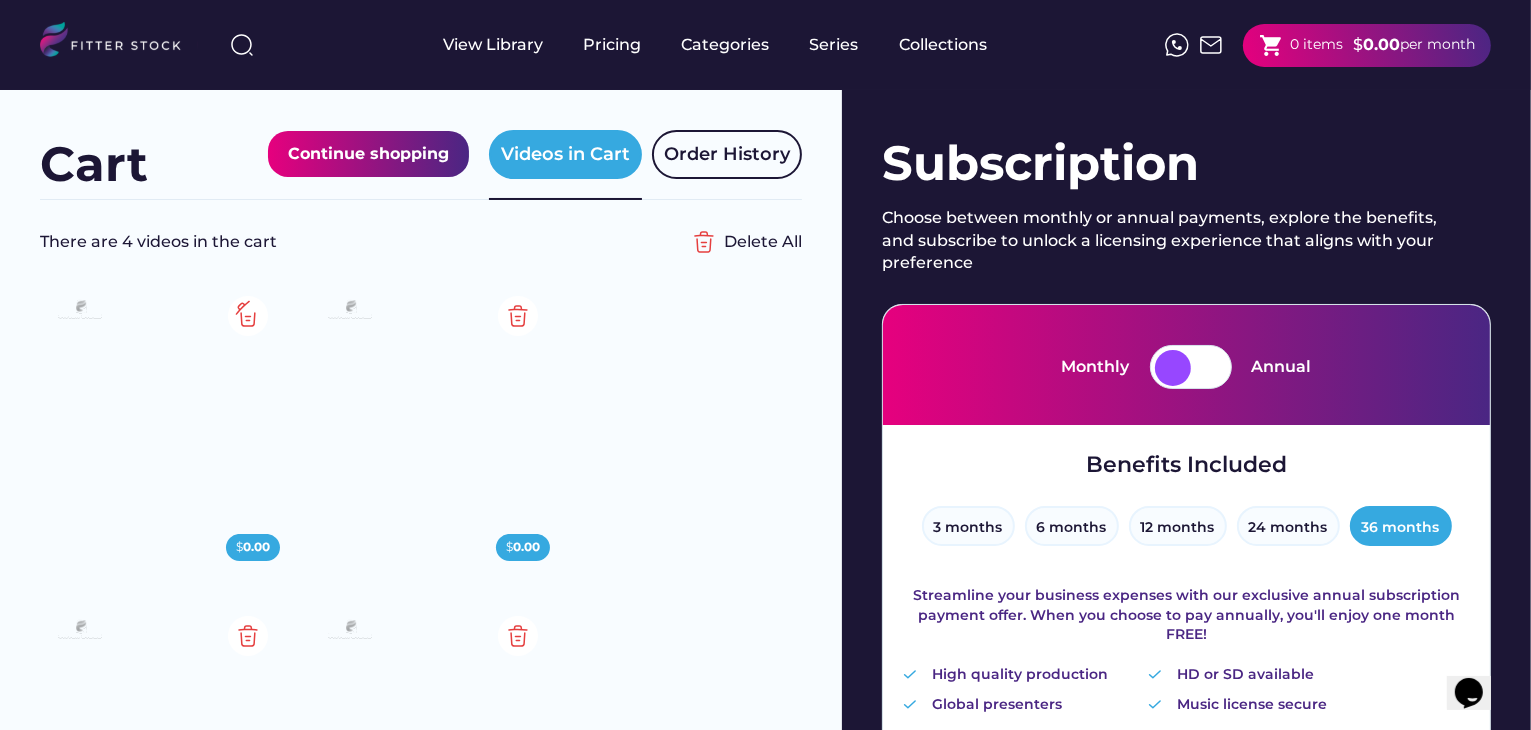 click at bounding box center [248, 316] 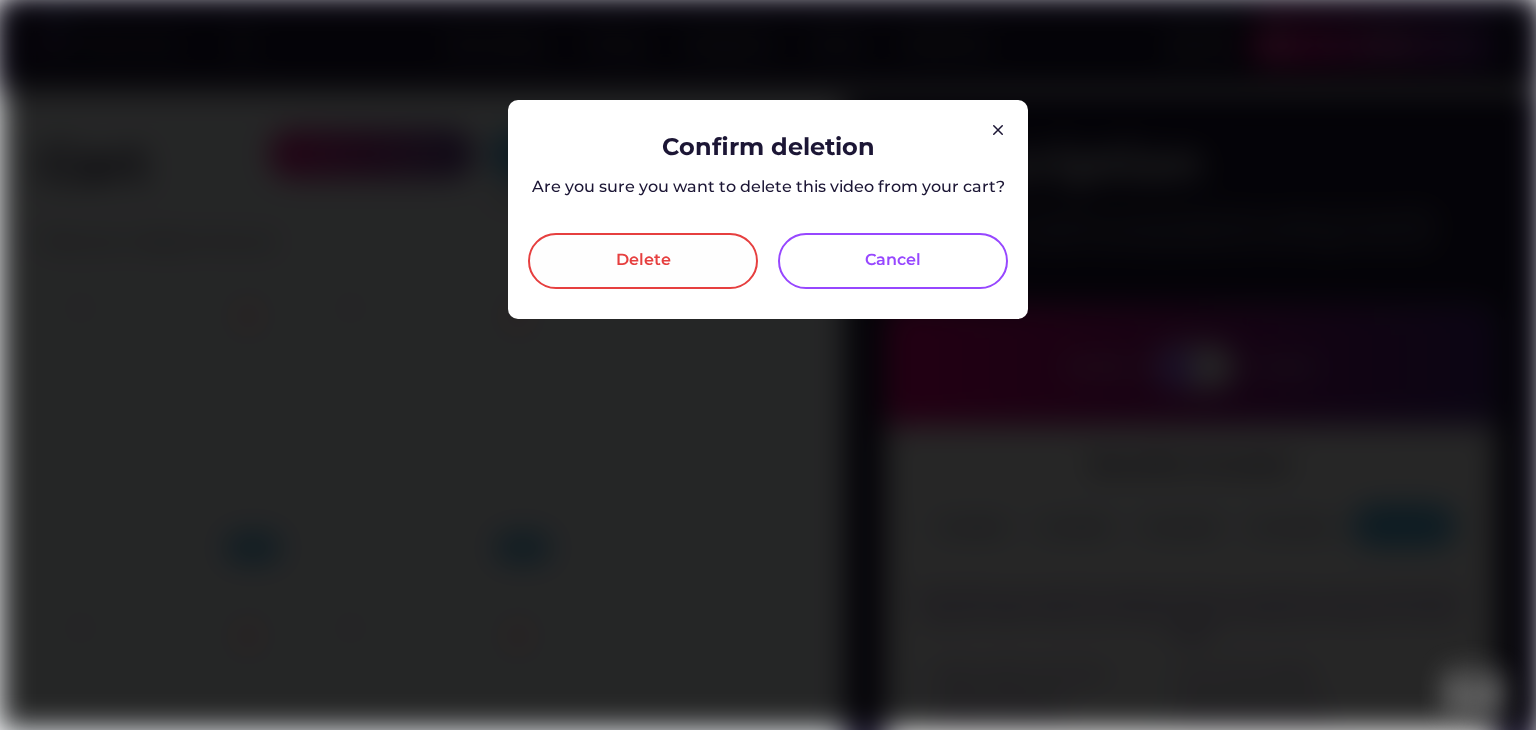 click on "Delete" at bounding box center [643, 261] 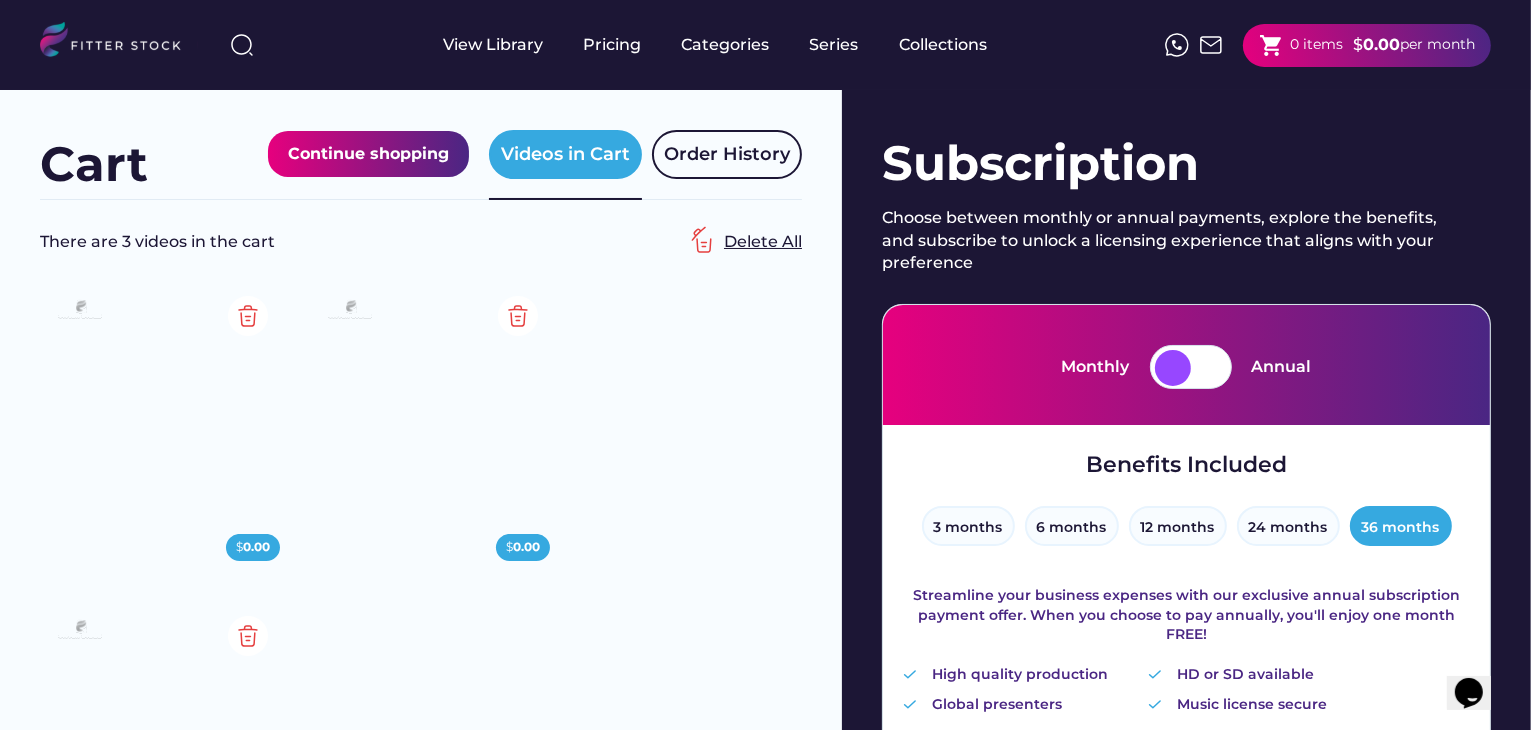 click at bounding box center [704, 242] 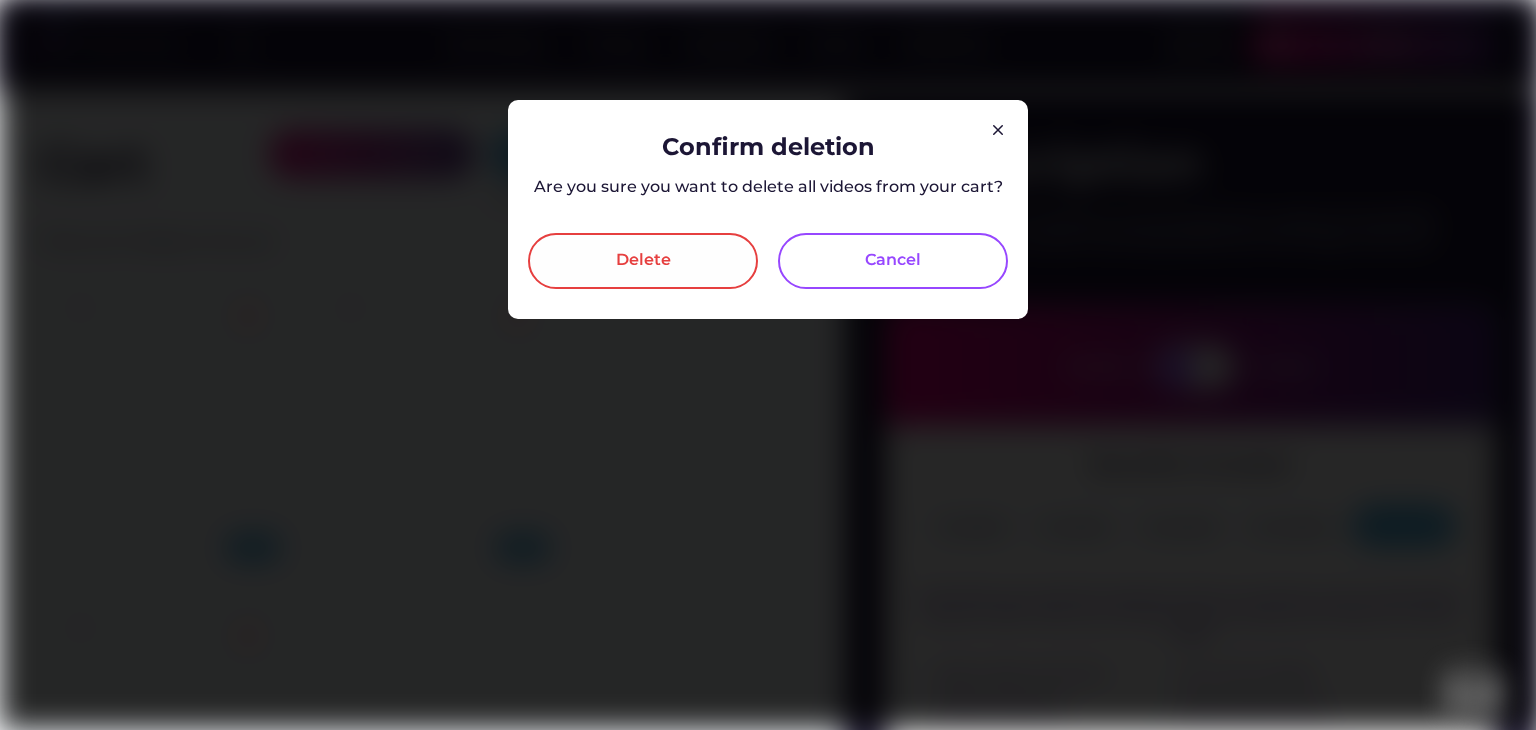 click on "Delete" at bounding box center [643, 261] 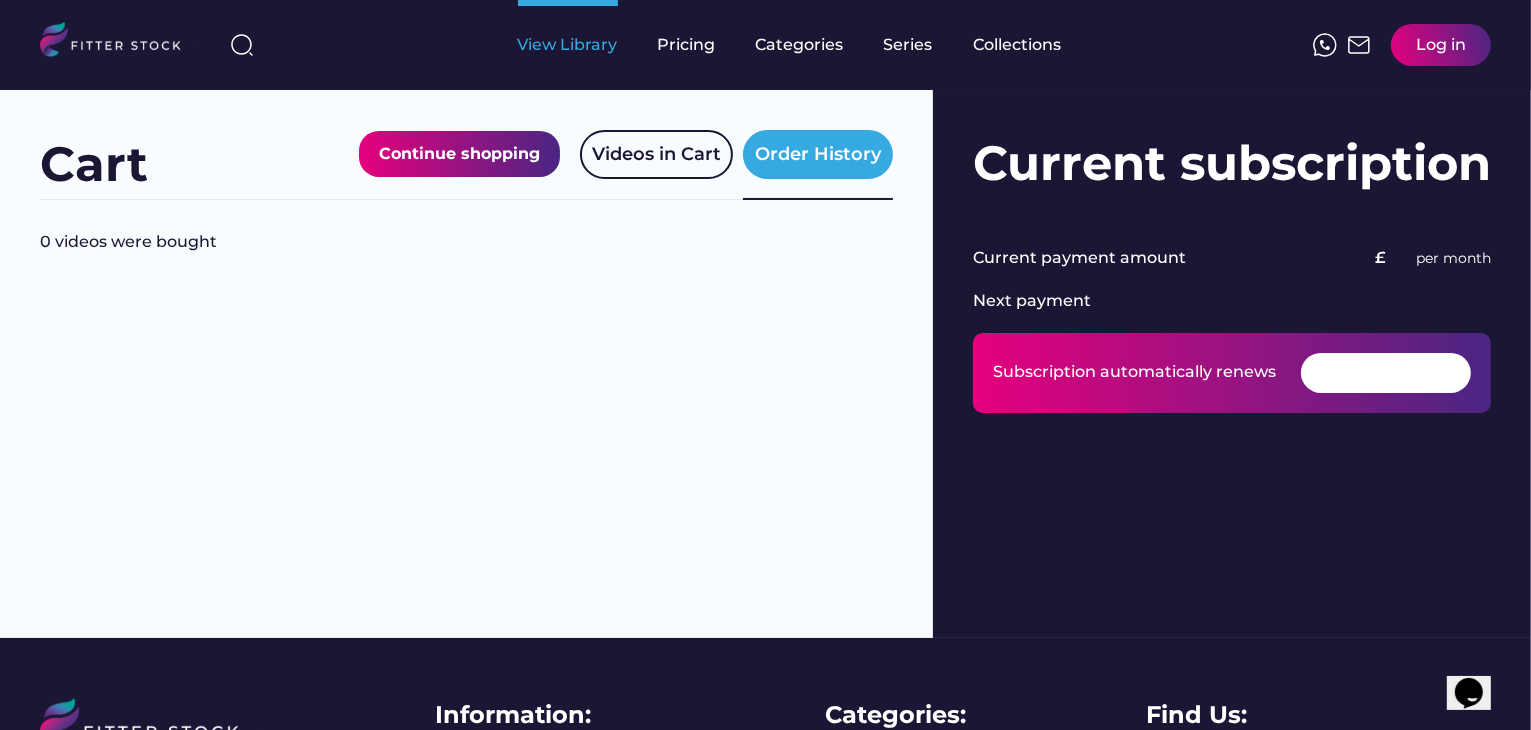 click on "View Library" at bounding box center [568, 45] 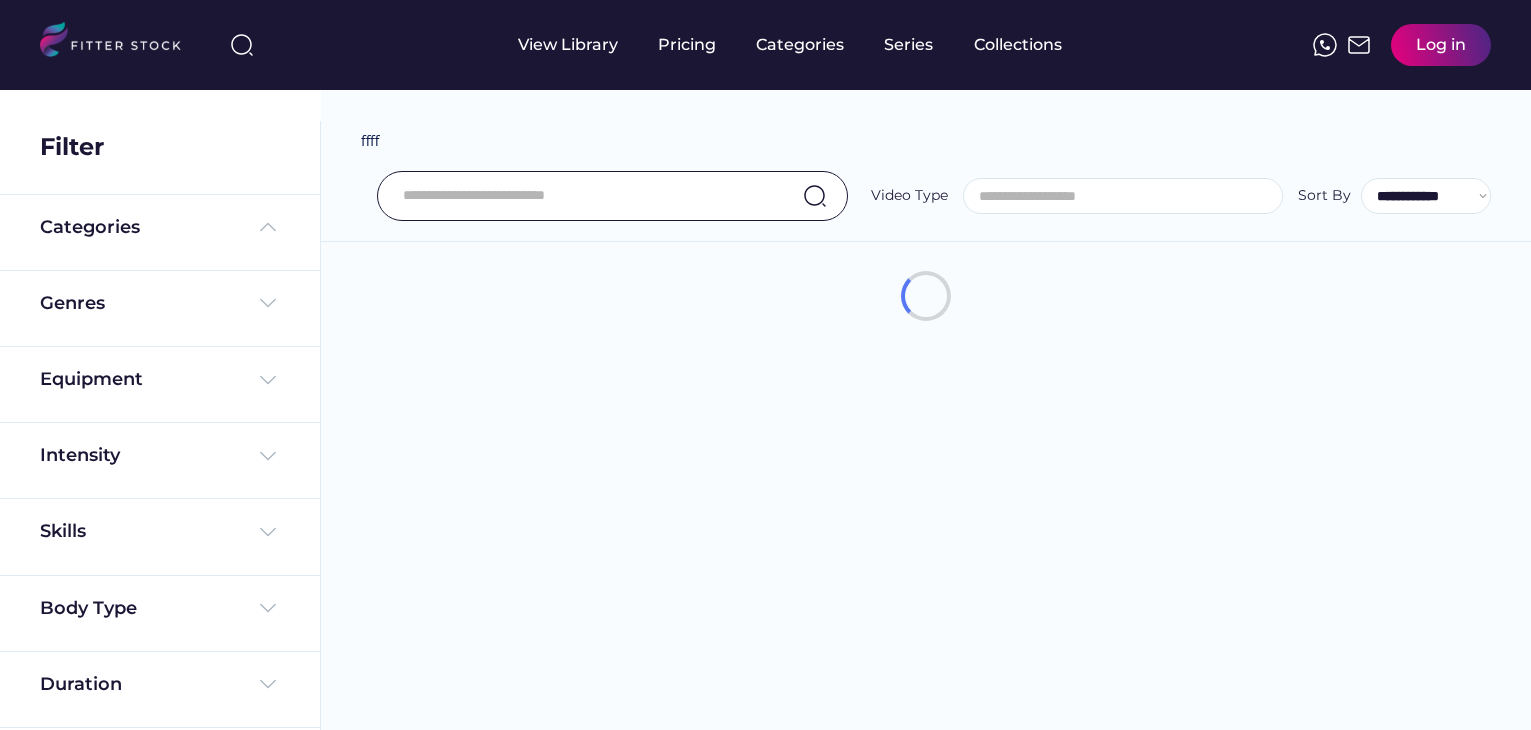 select 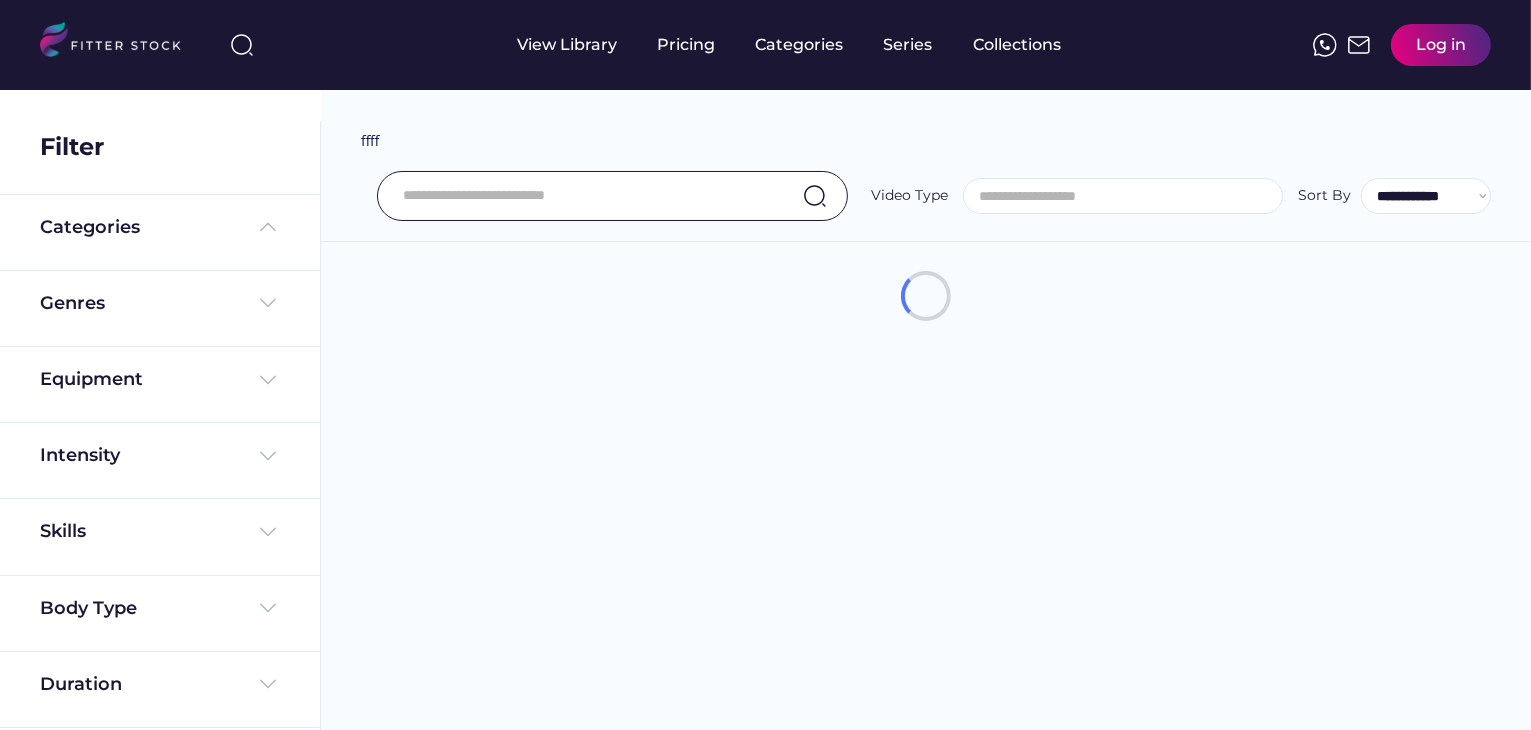 select on "**********" 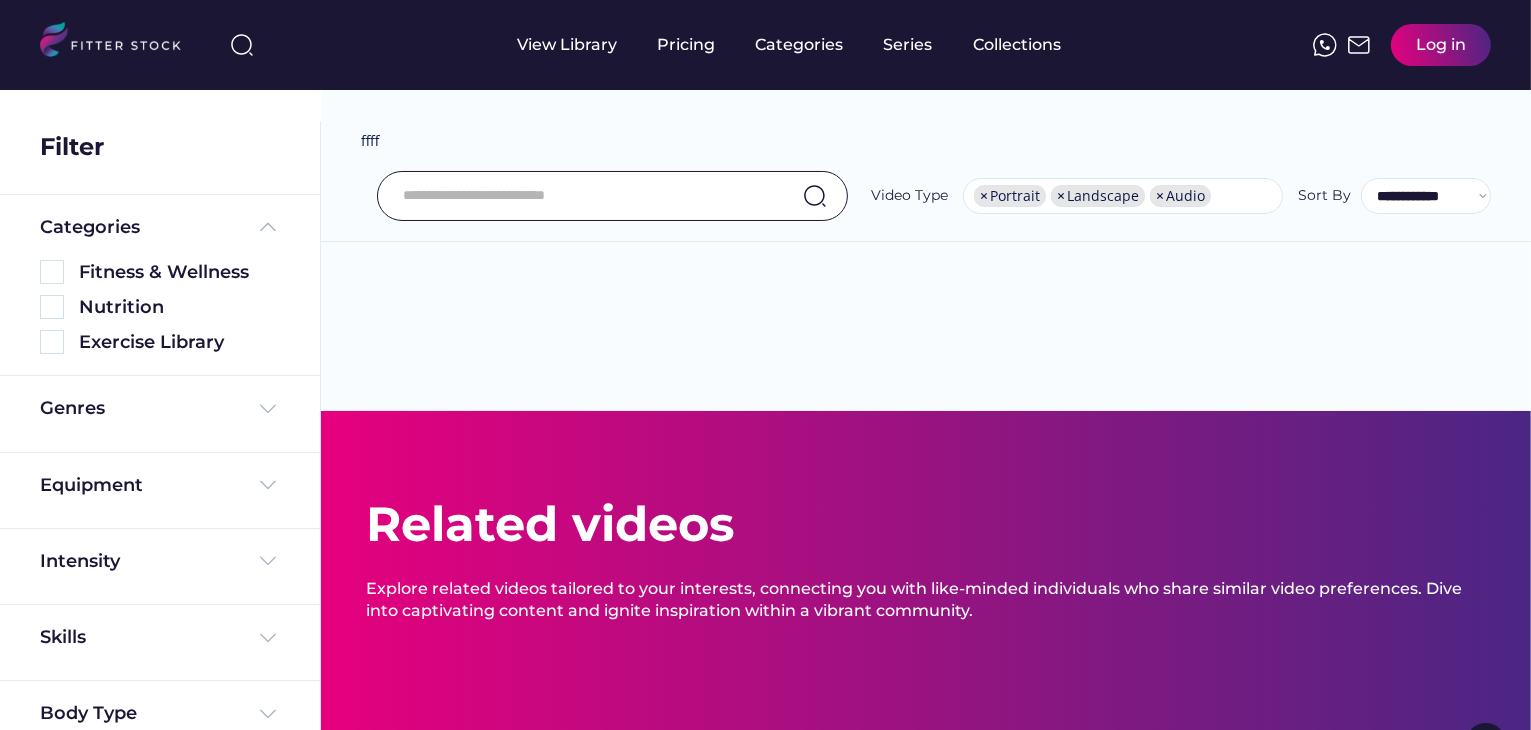 scroll, scrollTop: 0, scrollLeft: 0, axis: both 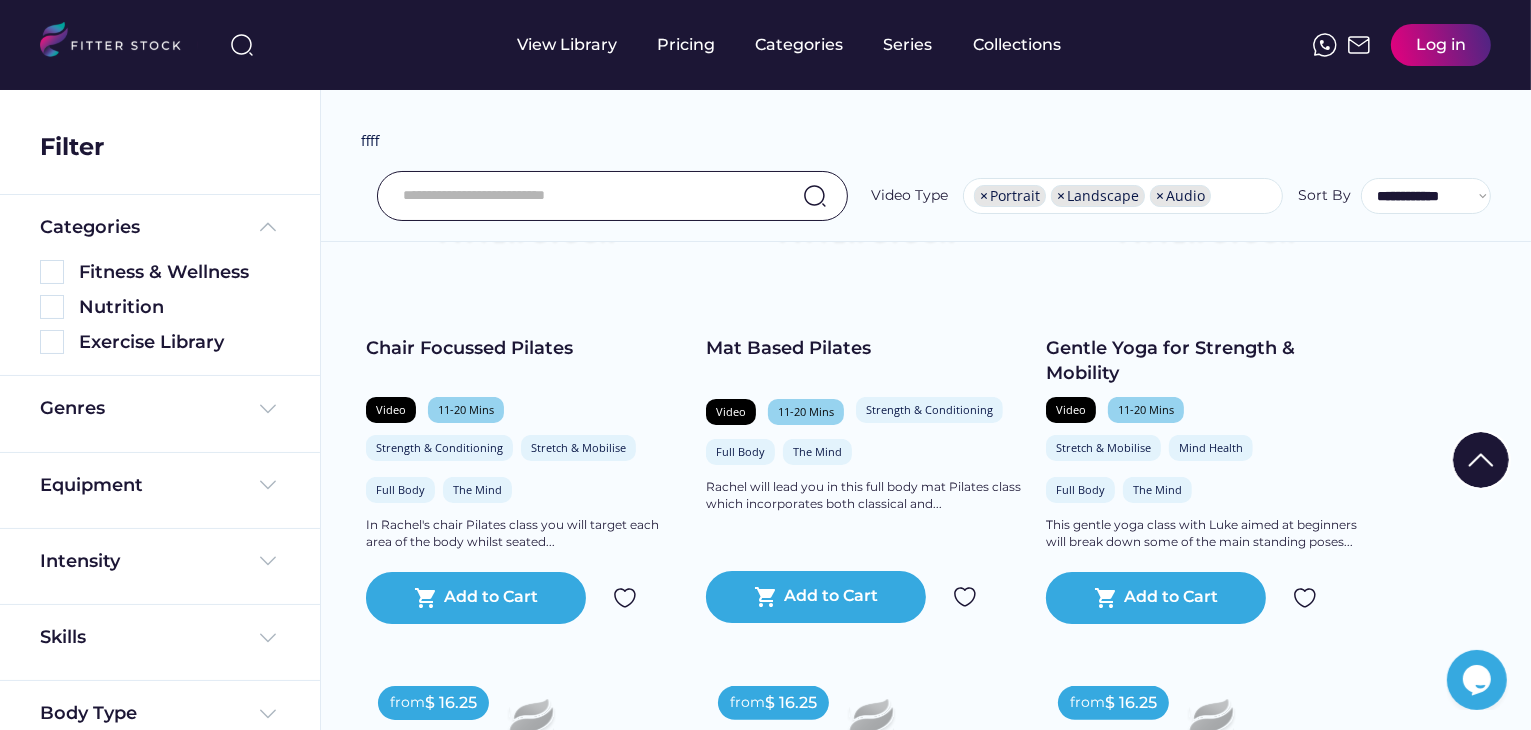 click at bounding box center (766, 610) 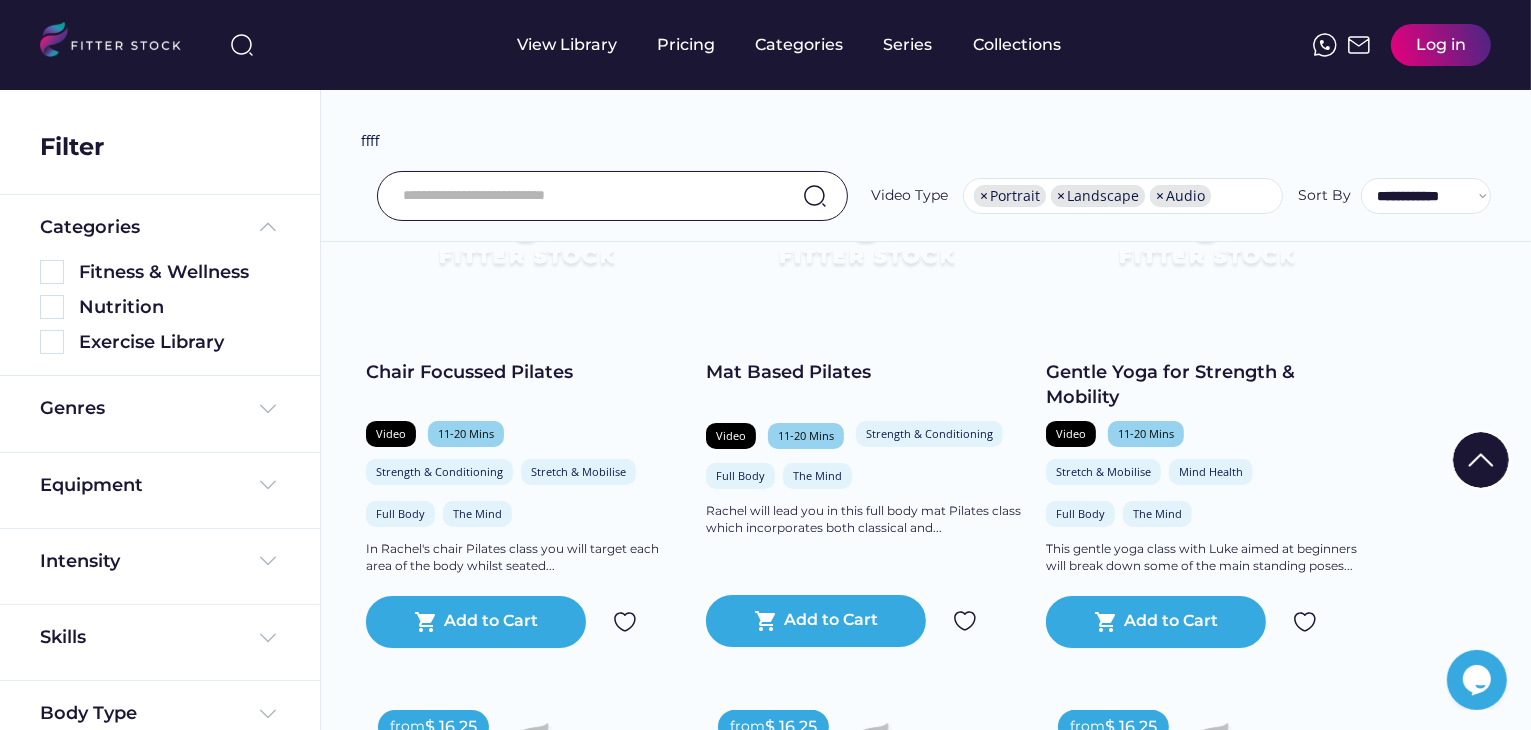 scroll, scrollTop: 400, scrollLeft: 0, axis: vertical 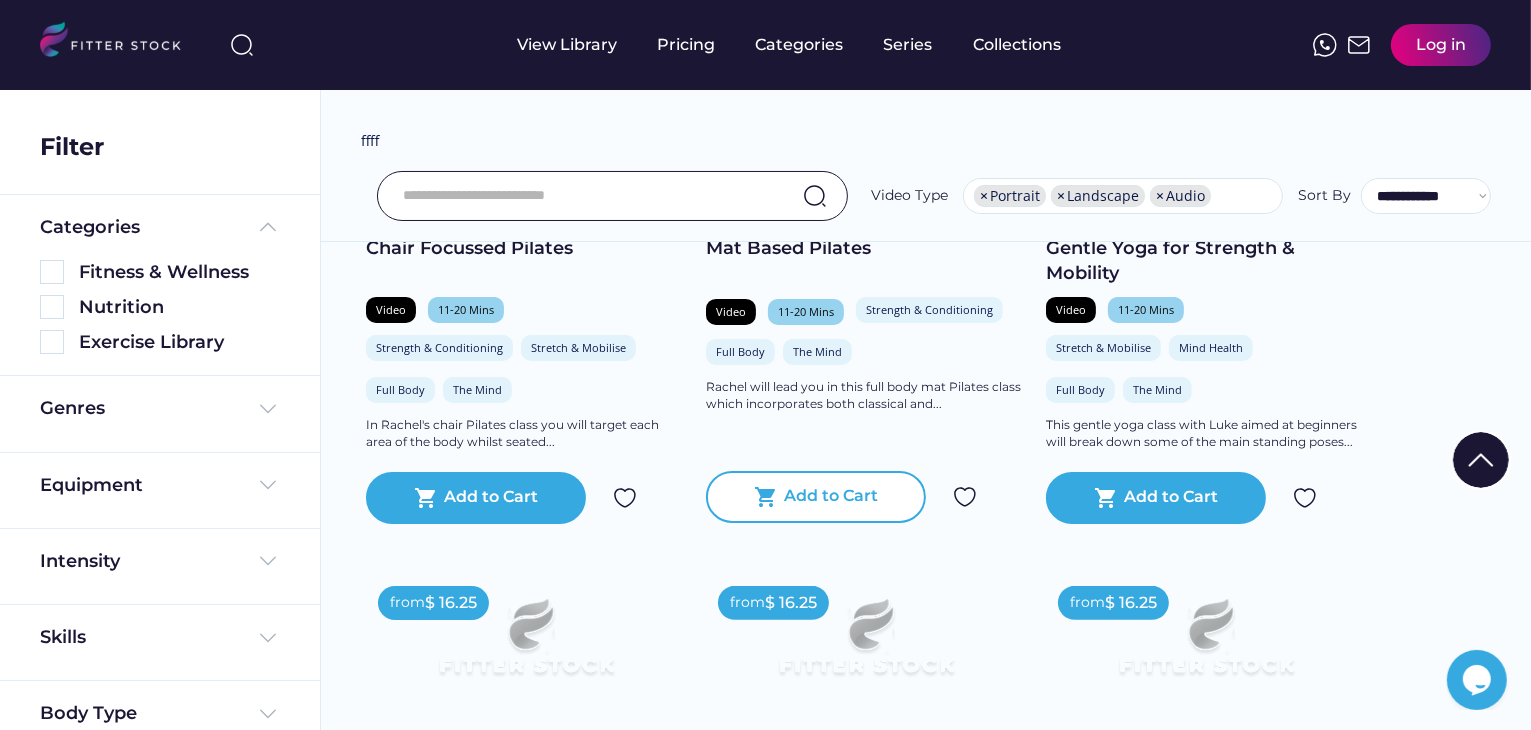 click on "shopping_cart
Add to Cart" at bounding box center [816, 497] 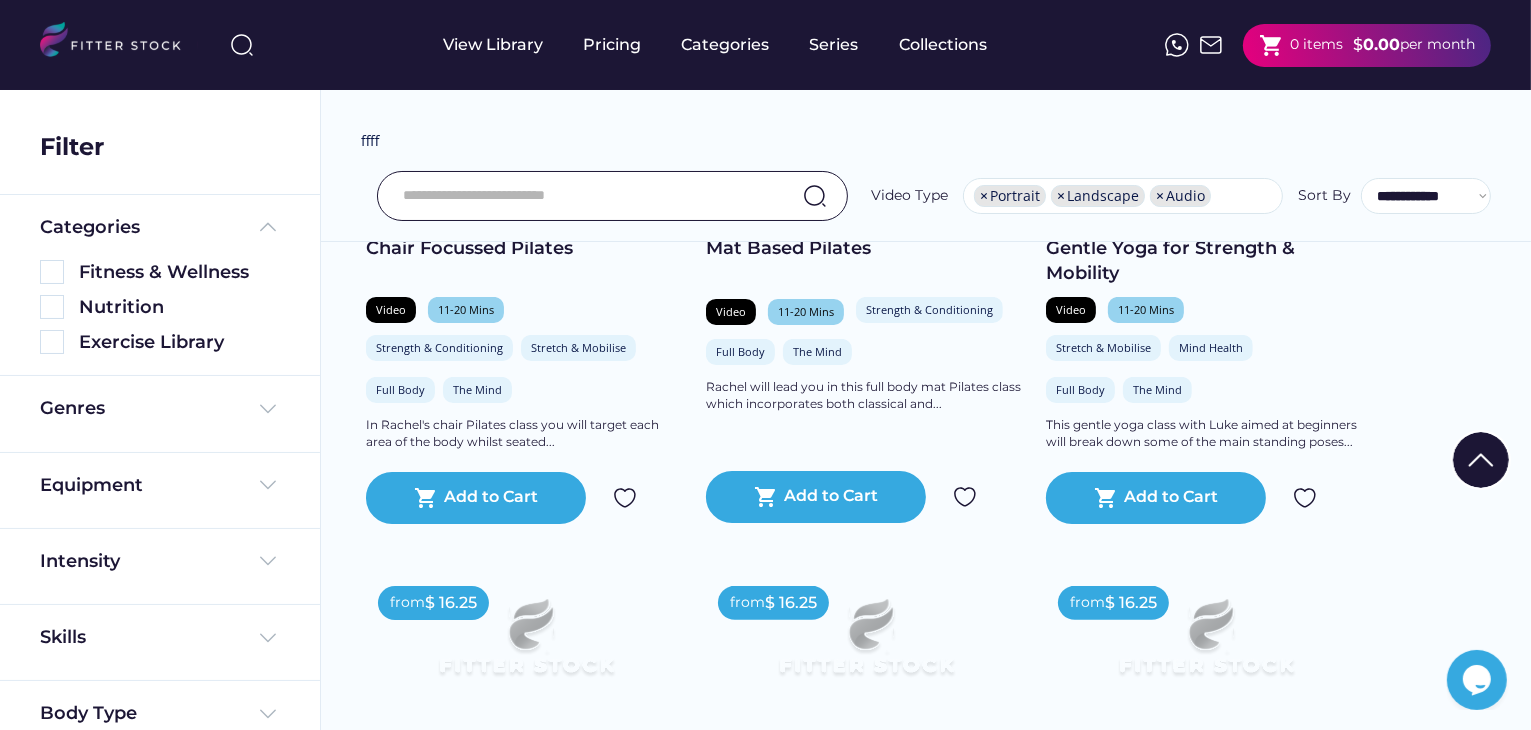 click on "shopping_cart
0 items" at bounding box center [1301, 45] 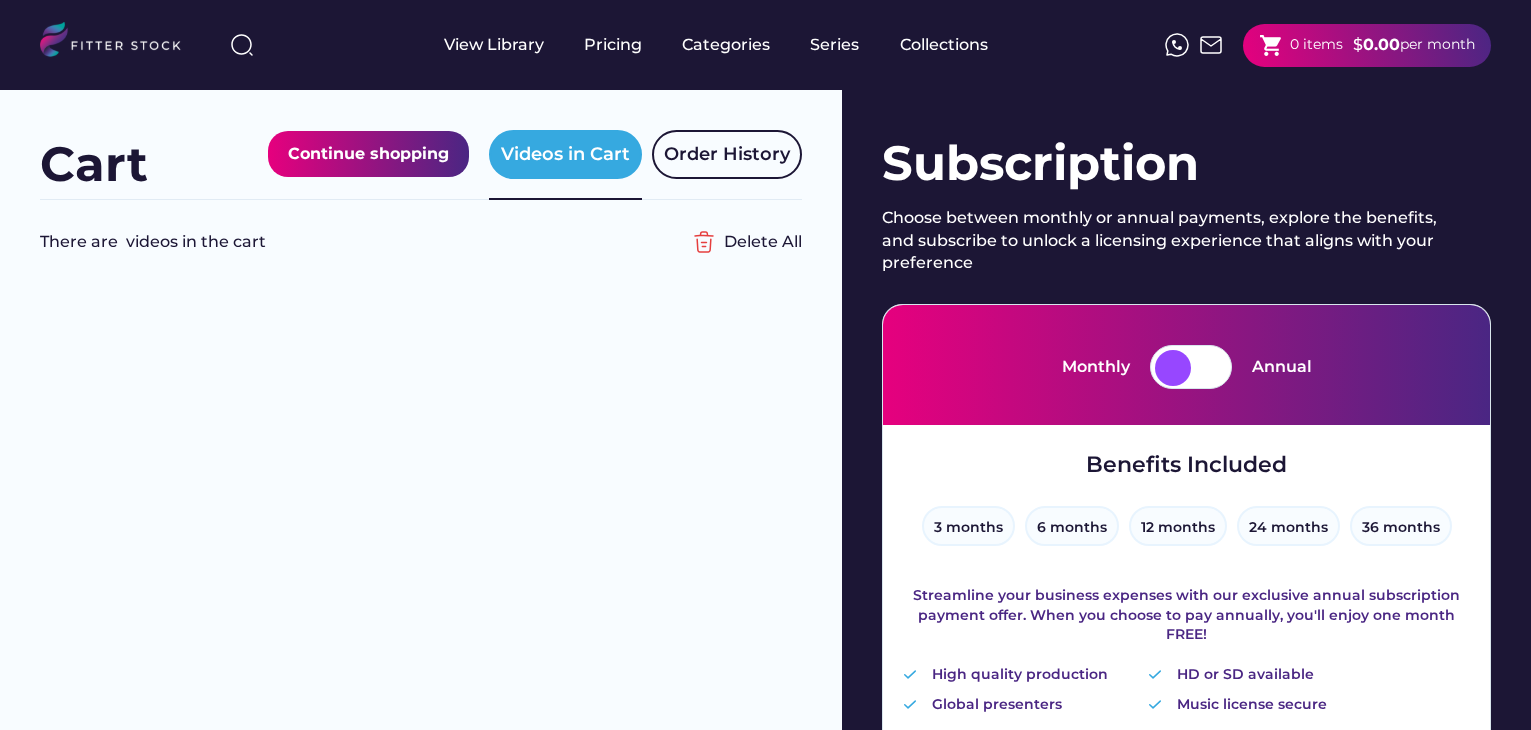 scroll, scrollTop: 0, scrollLeft: 0, axis: both 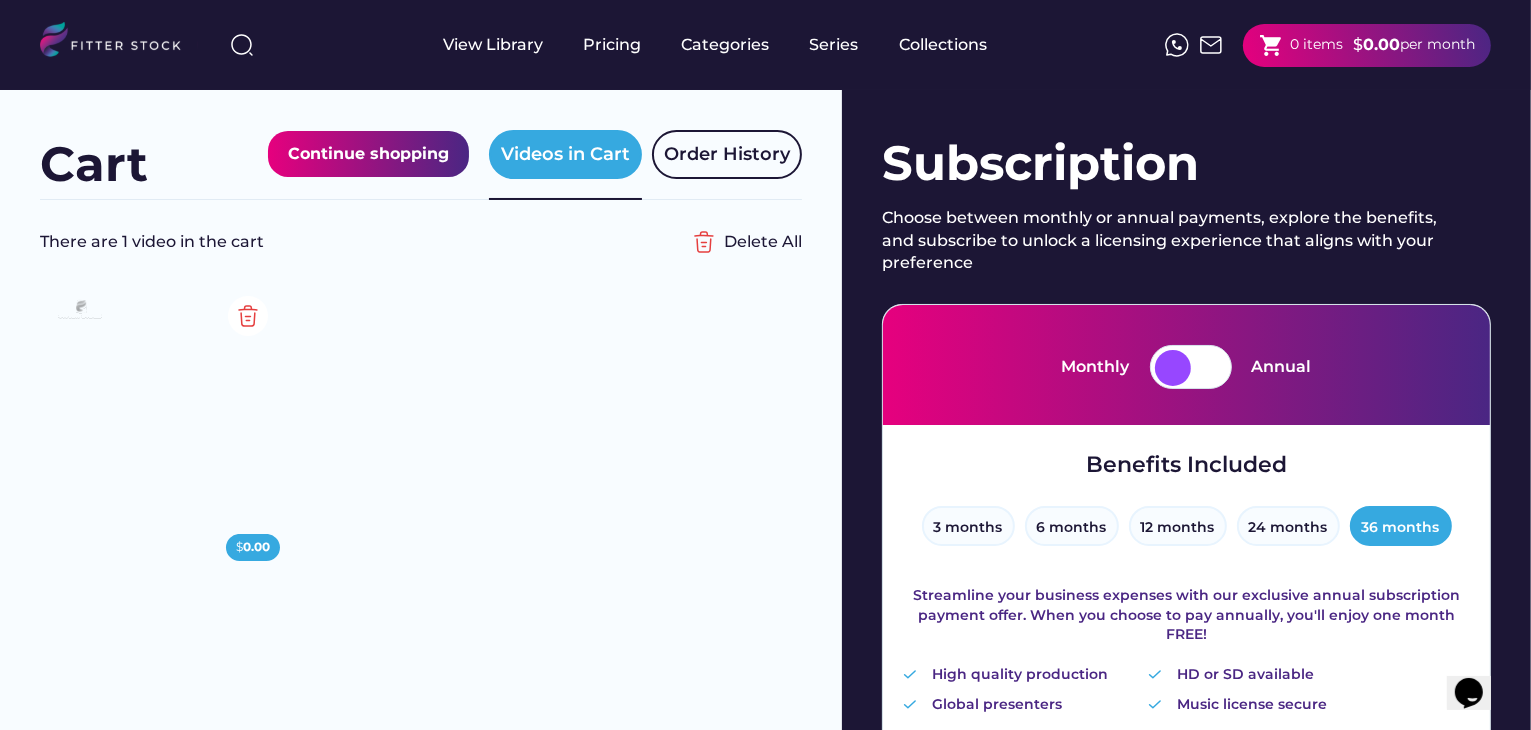 click 